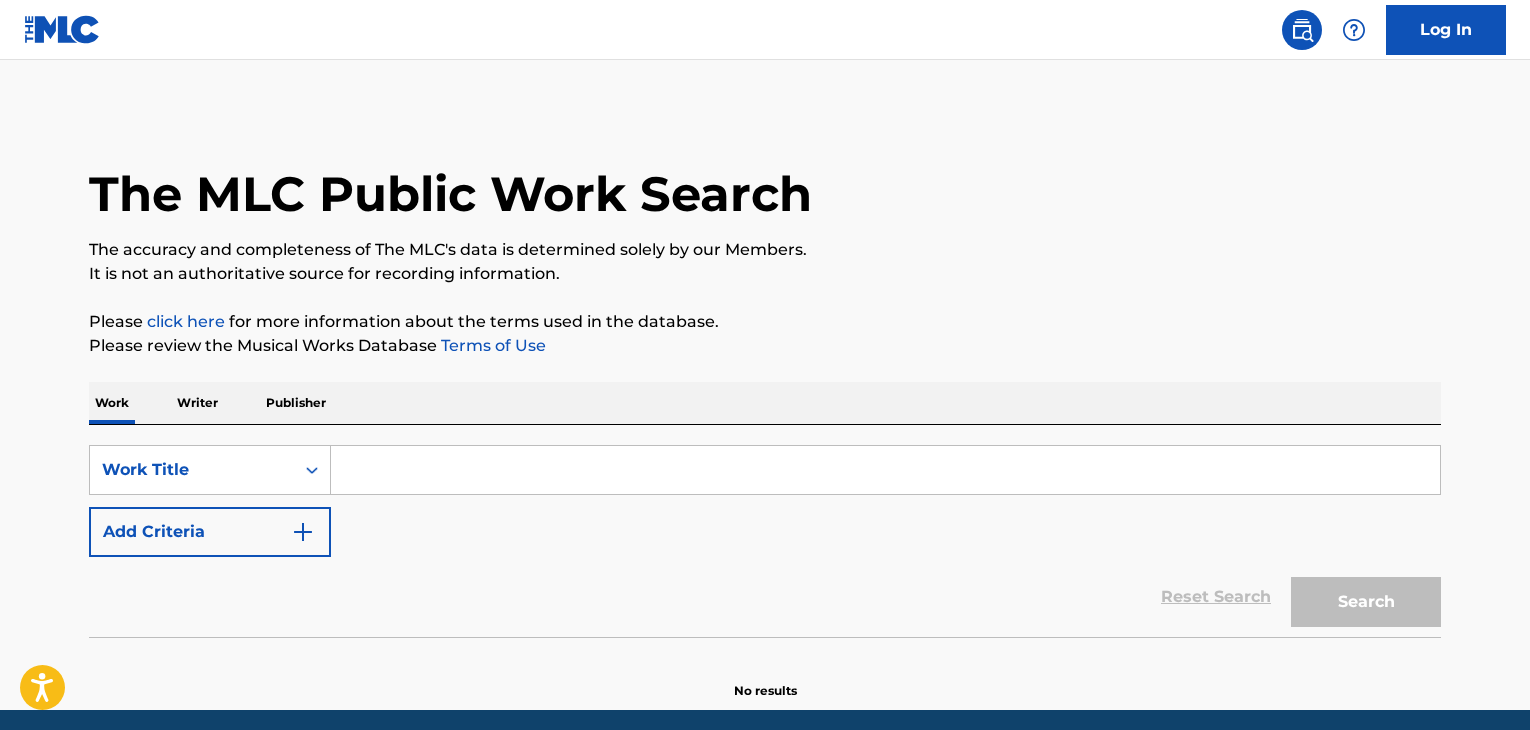 scroll, scrollTop: 0, scrollLeft: 0, axis: both 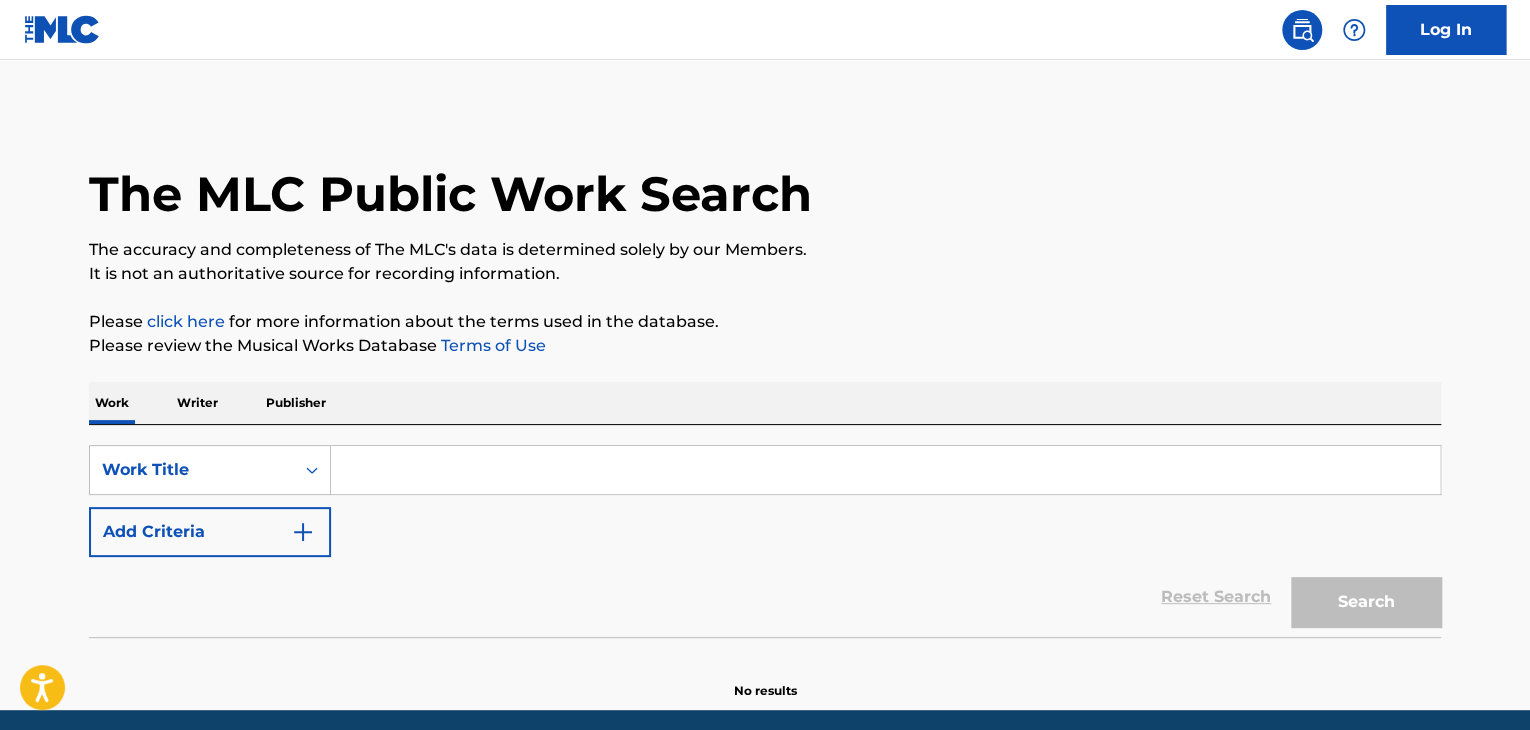 click at bounding box center [885, 470] 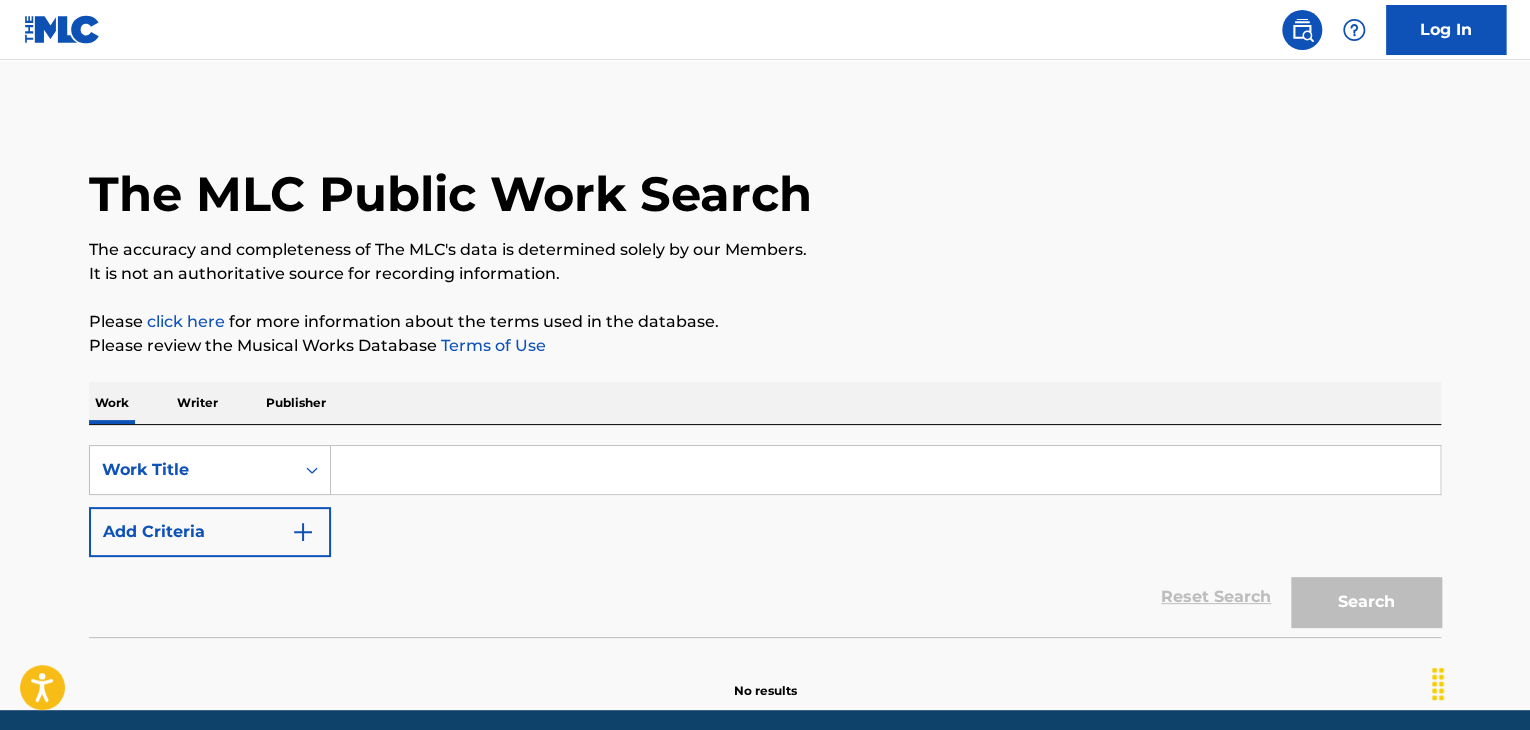 paste on "I See It" 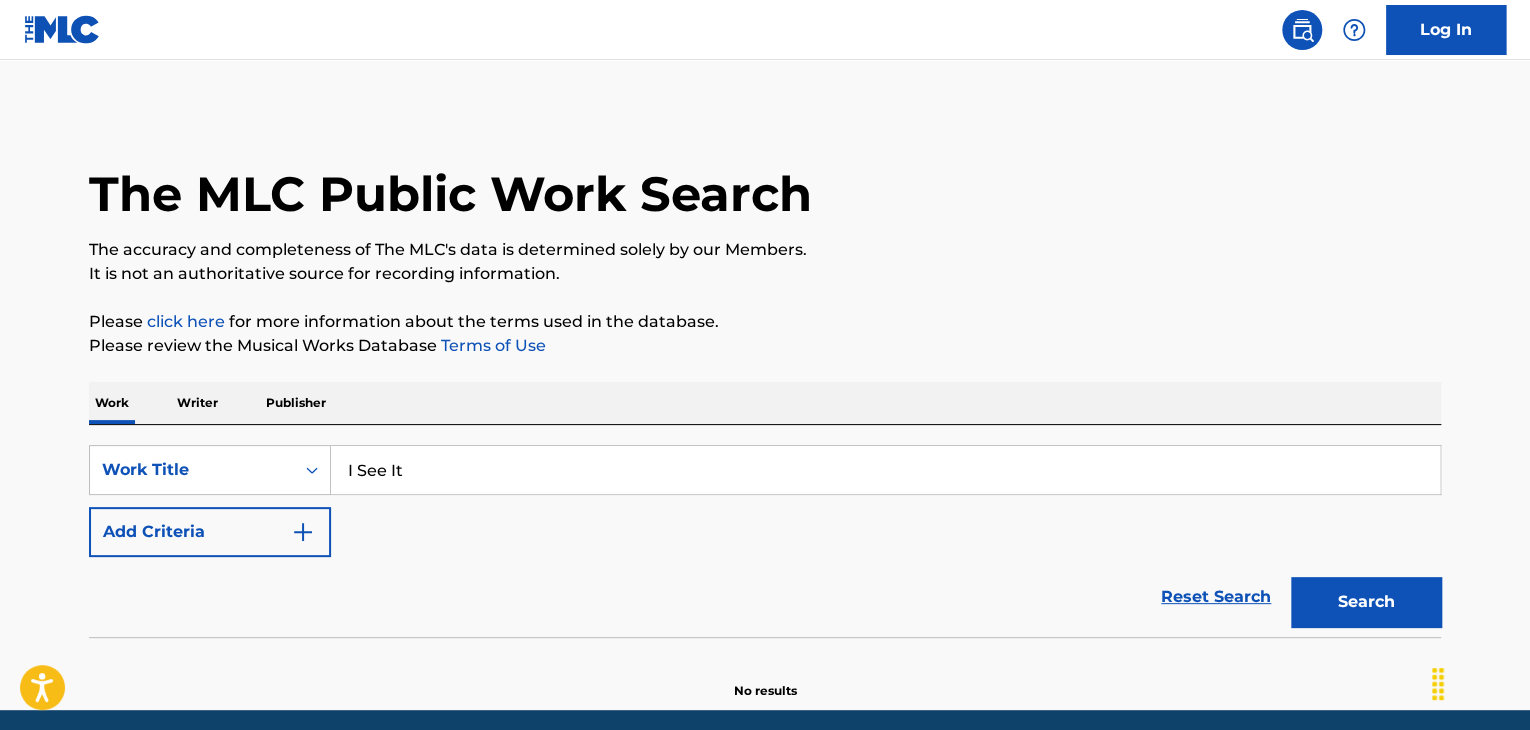 type on "I See It" 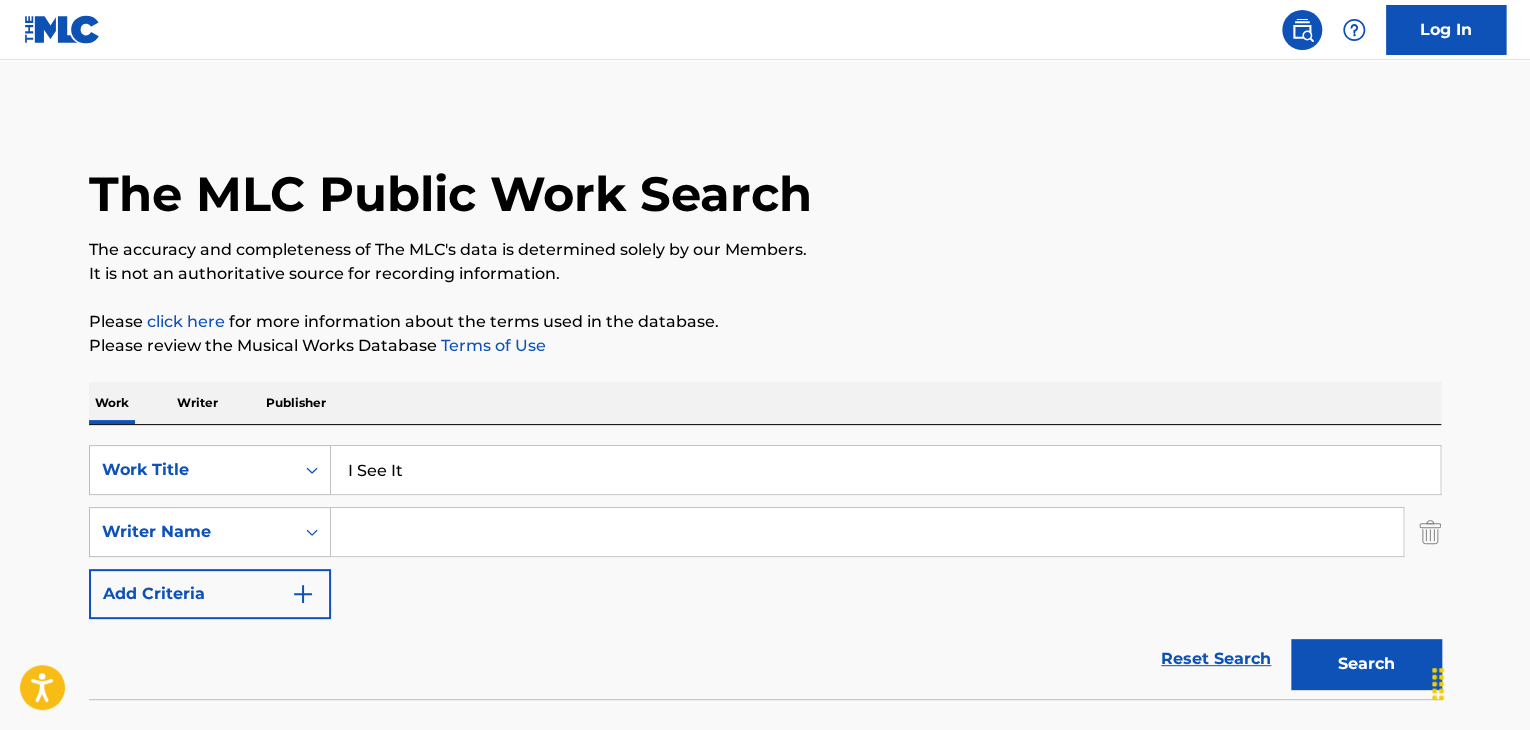 click at bounding box center (867, 532) 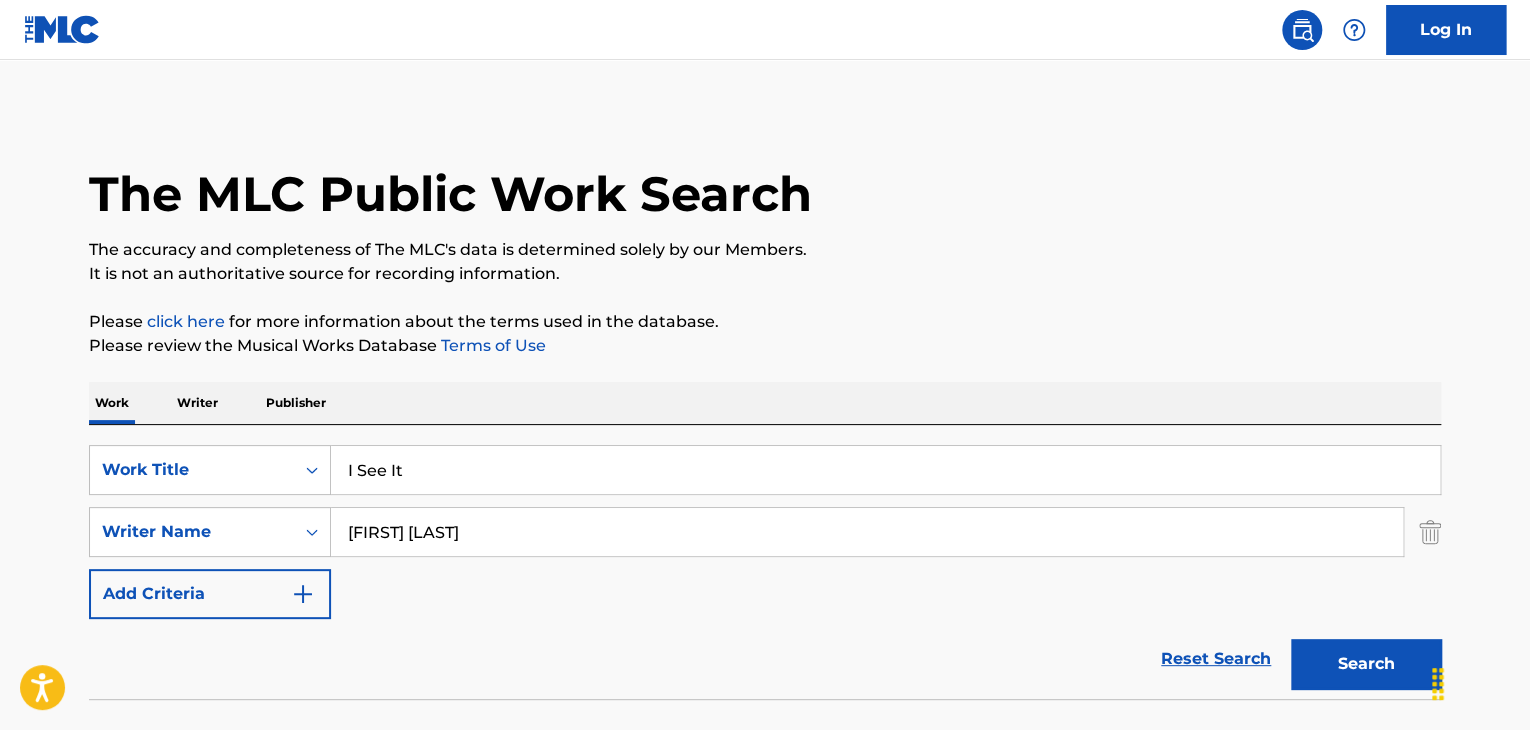type on "[FIRST] [LAST]" 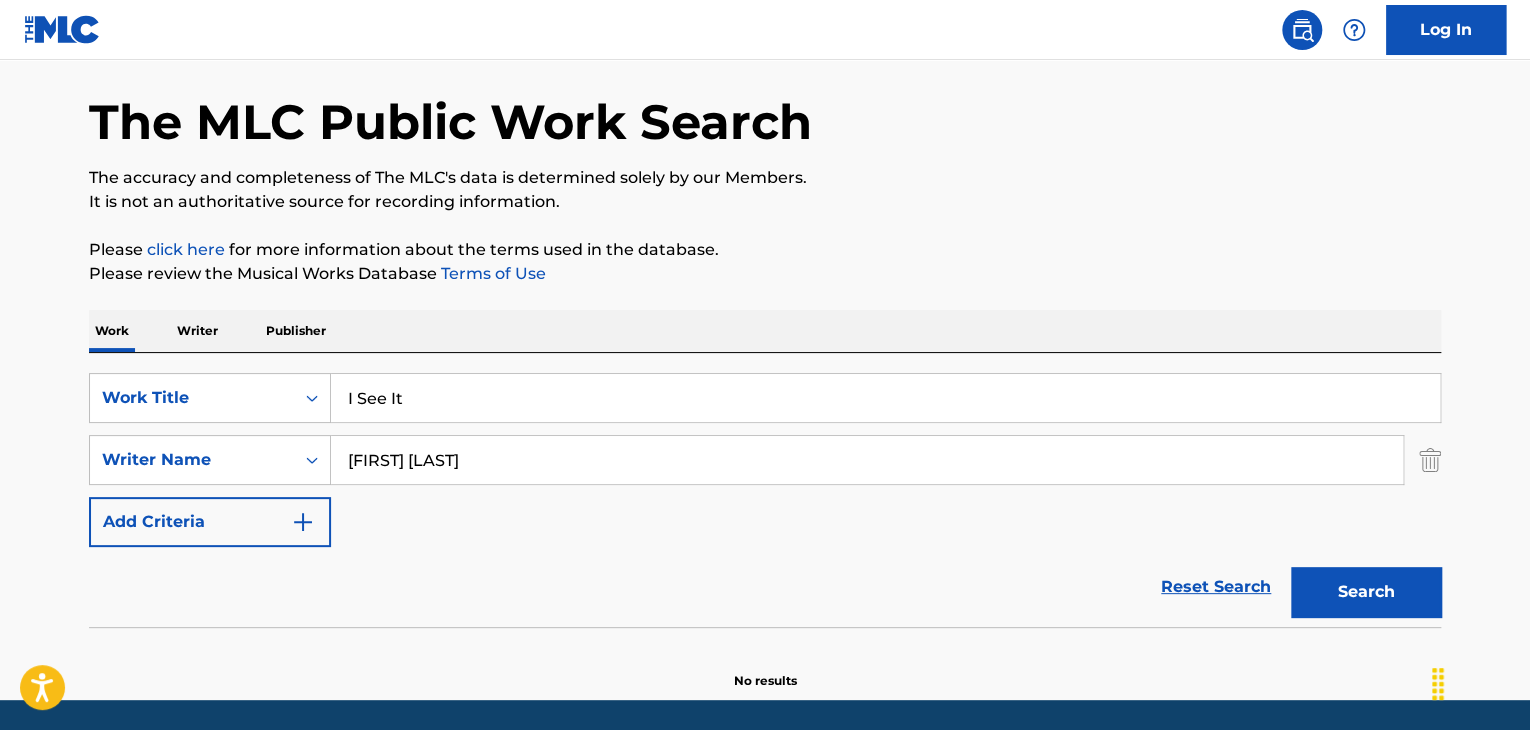 scroll, scrollTop: 138, scrollLeft: 0, axis: vertical 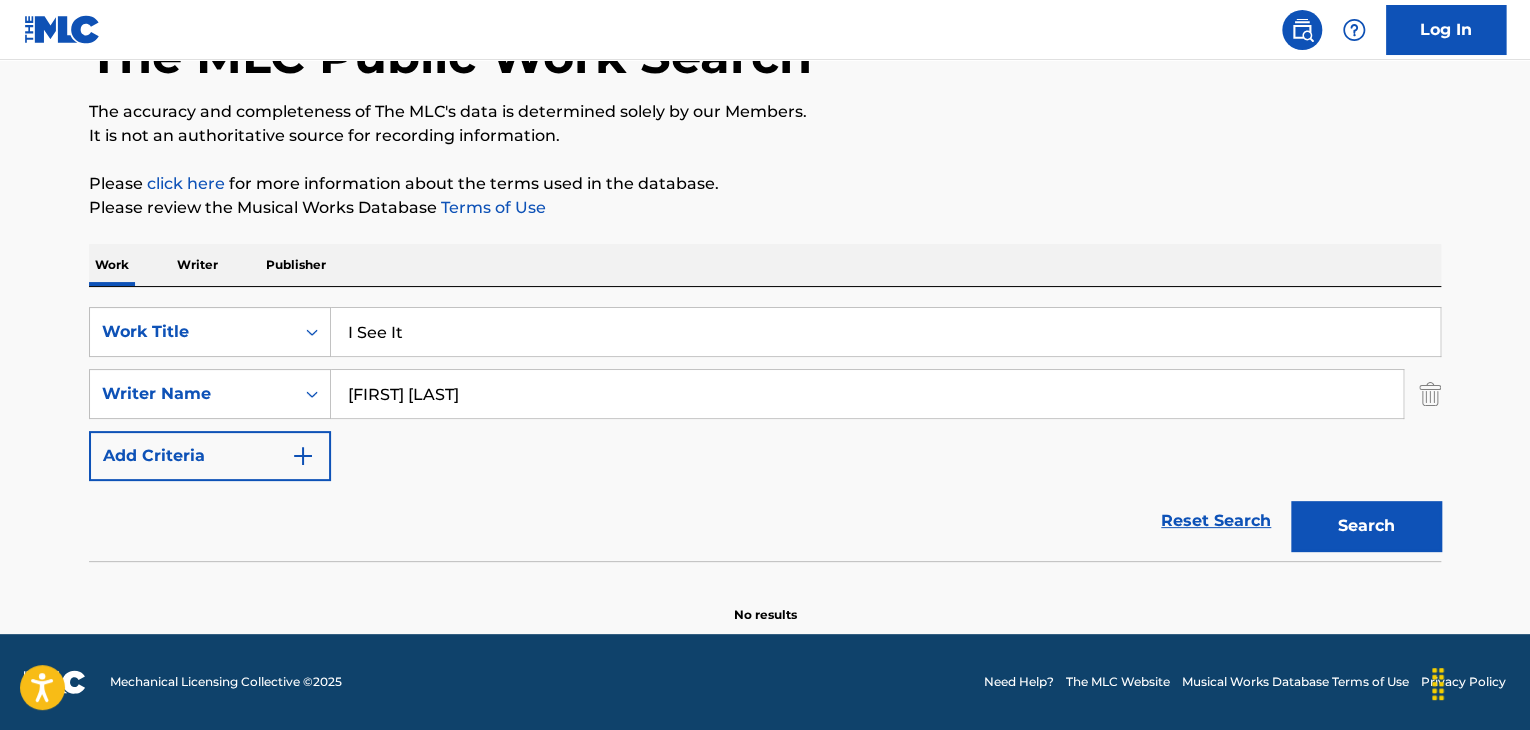 click on "Writer" at bounding box center (197, 265) 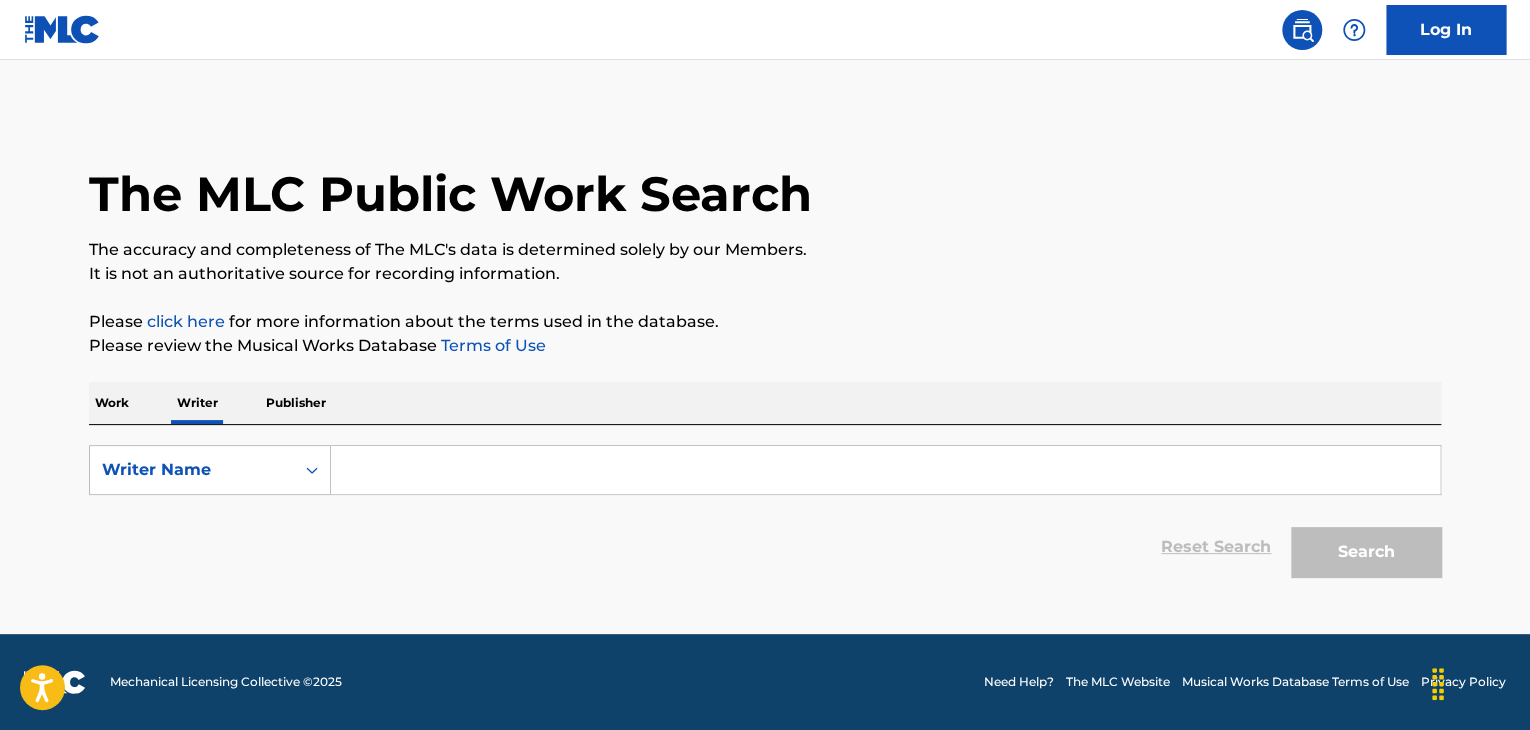 scroll, scrollTop: 0, scrollLeft: 0, axis: both 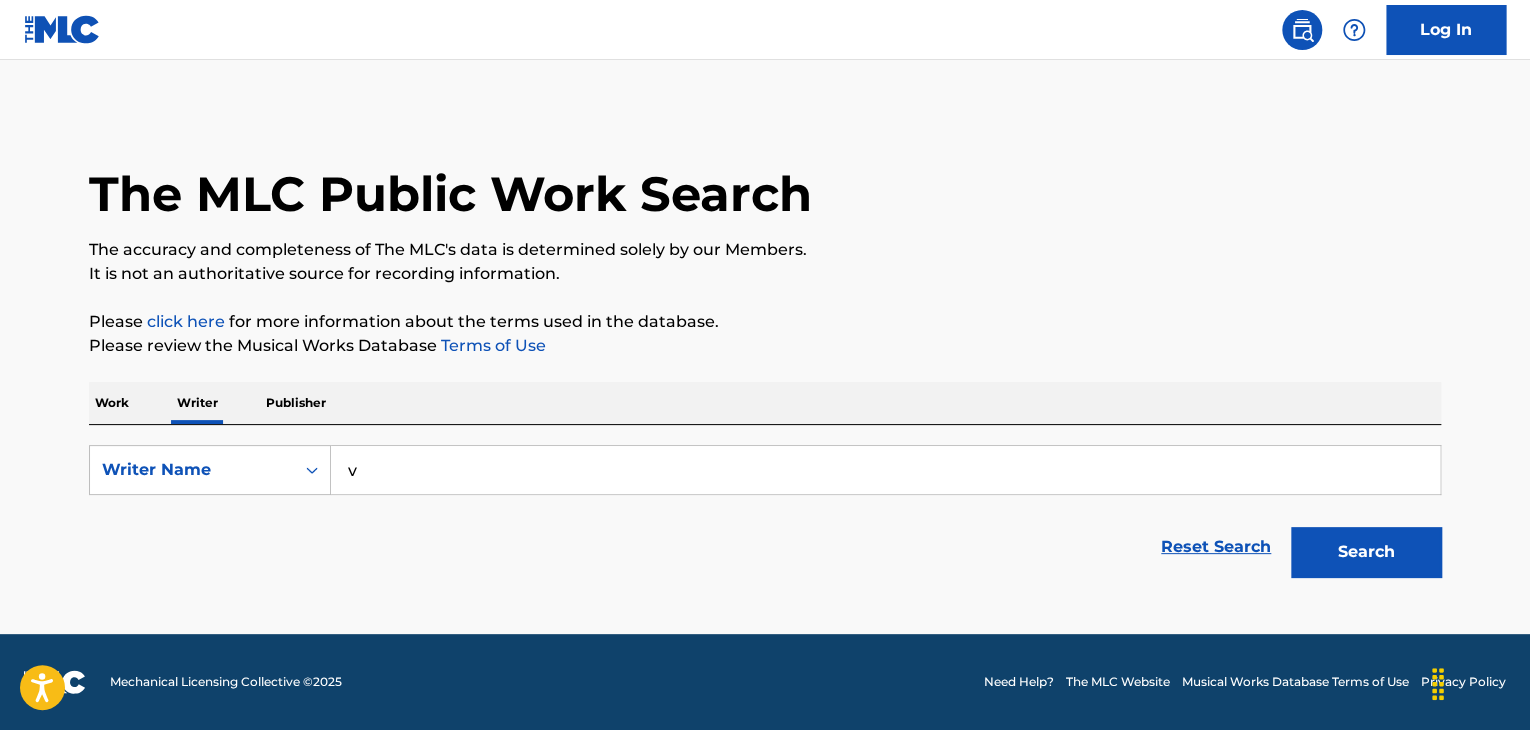 click on "v" at bounding box center (885, 470) 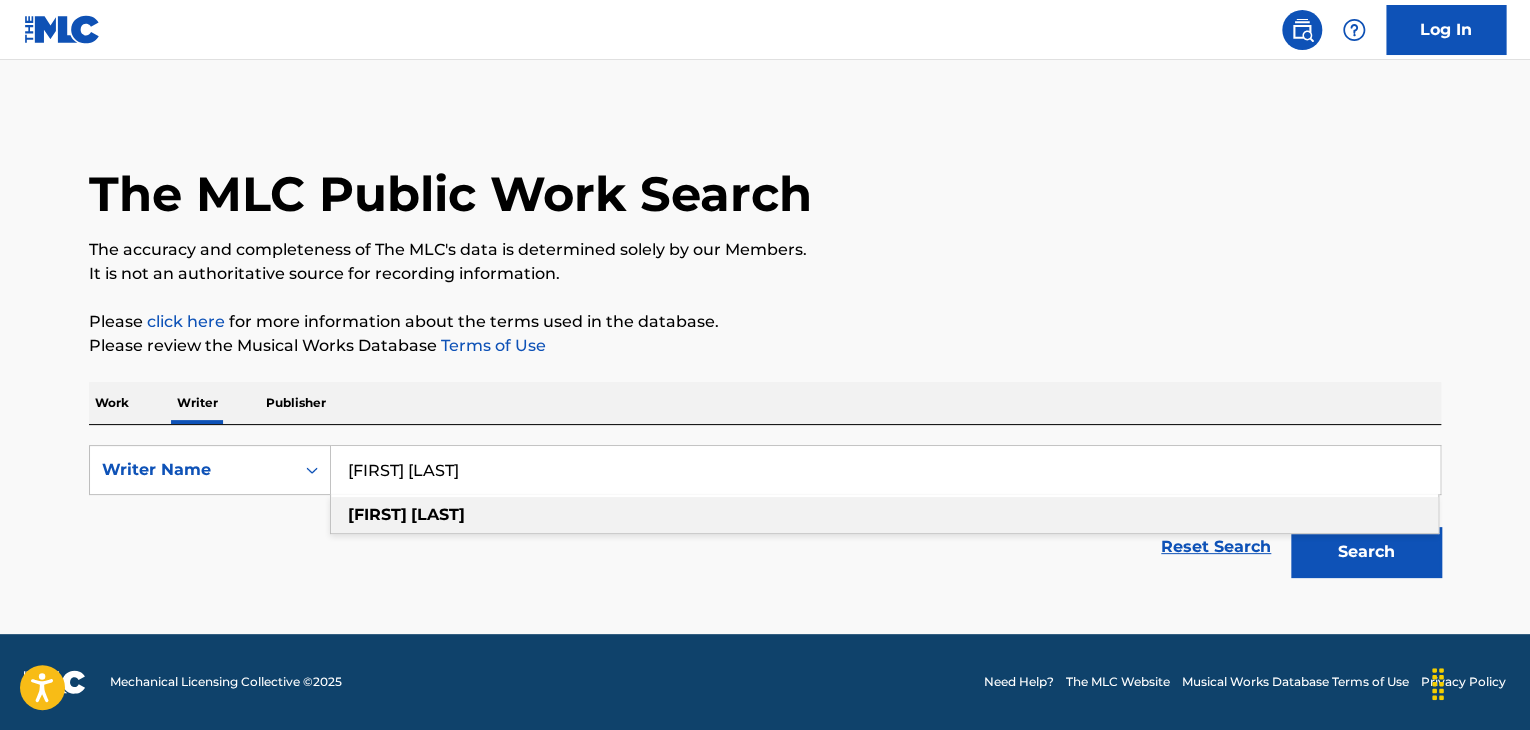type on "[FIRST] [LAST]" 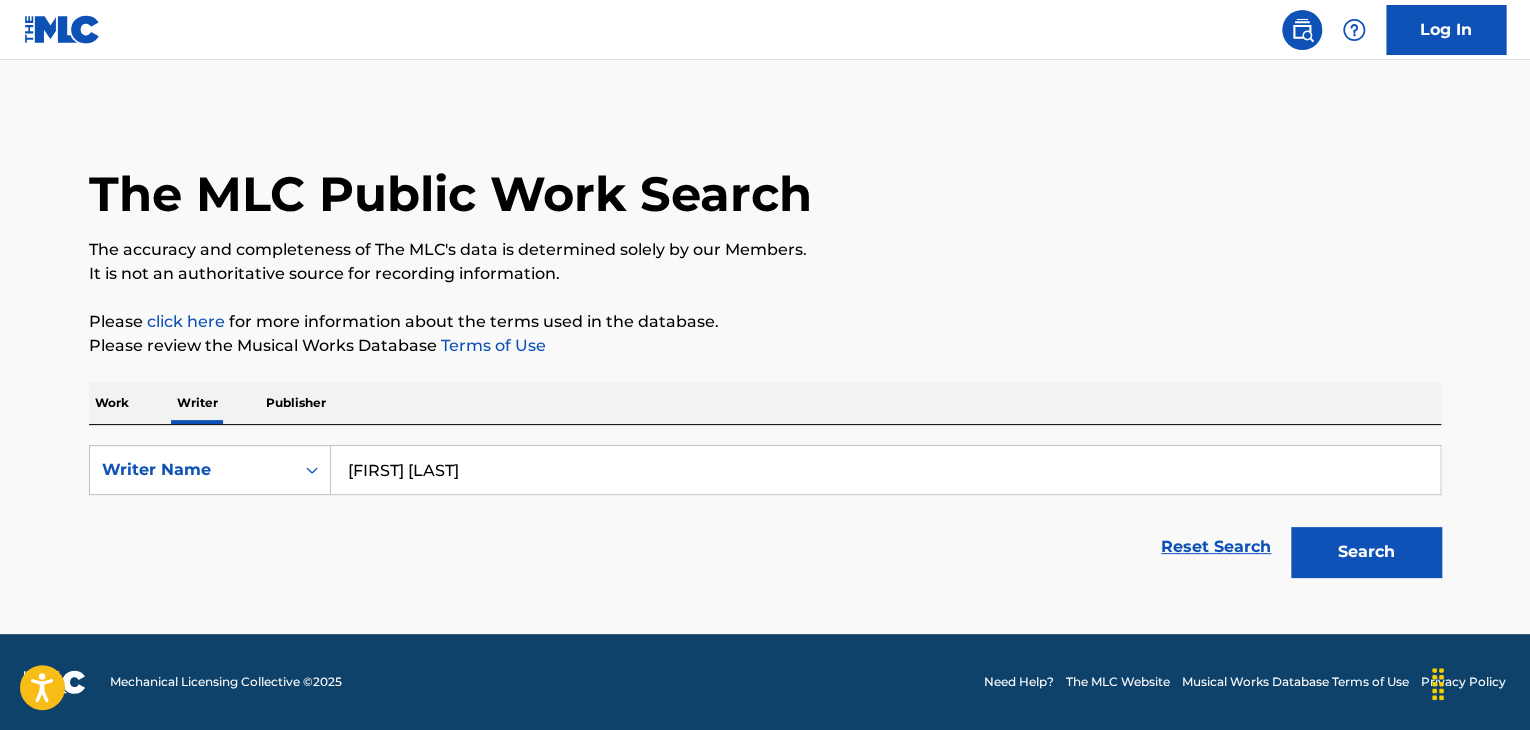 click on "Search" at bounding box center (1366, 552) 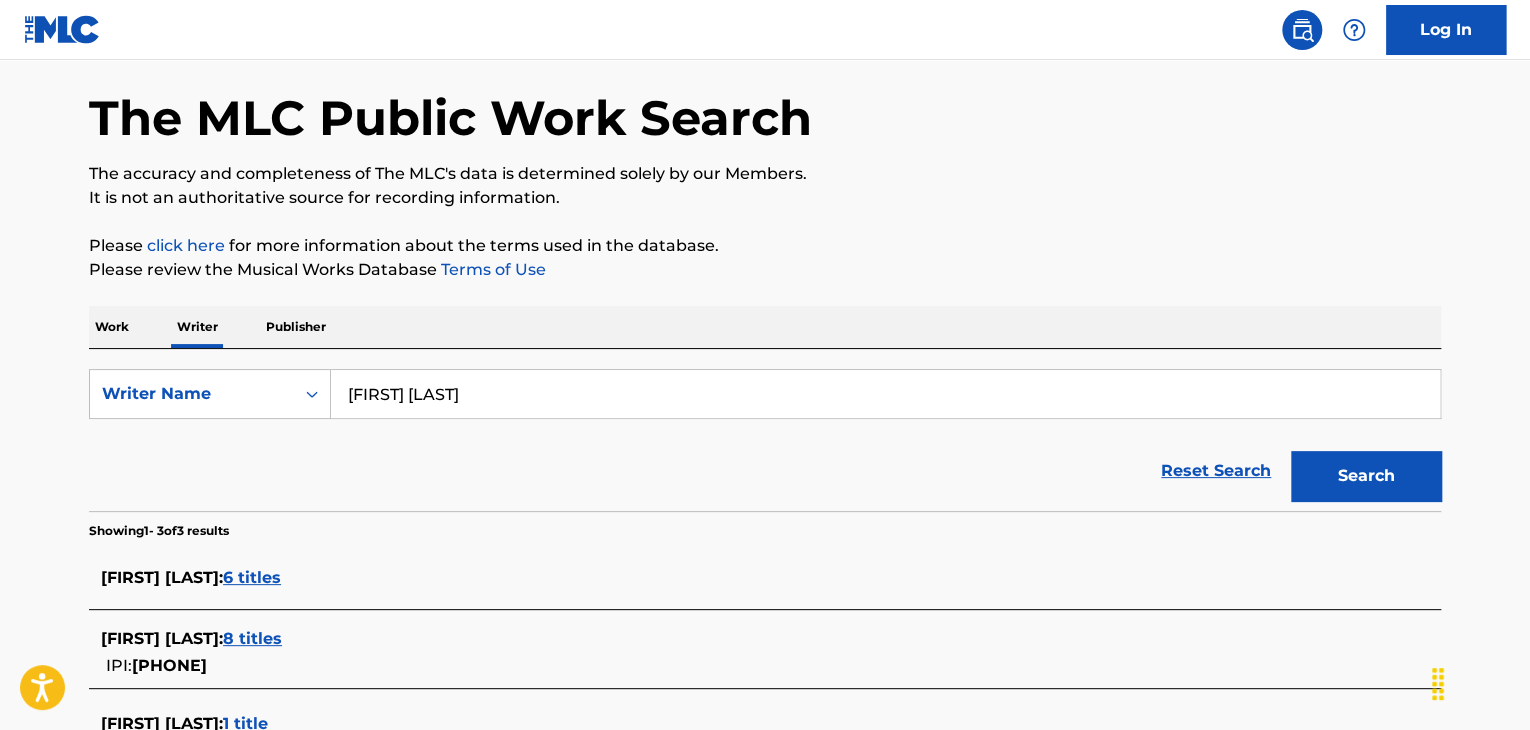 scroll, scrollTop: 200, scrollLeft: 0, axis: vertical 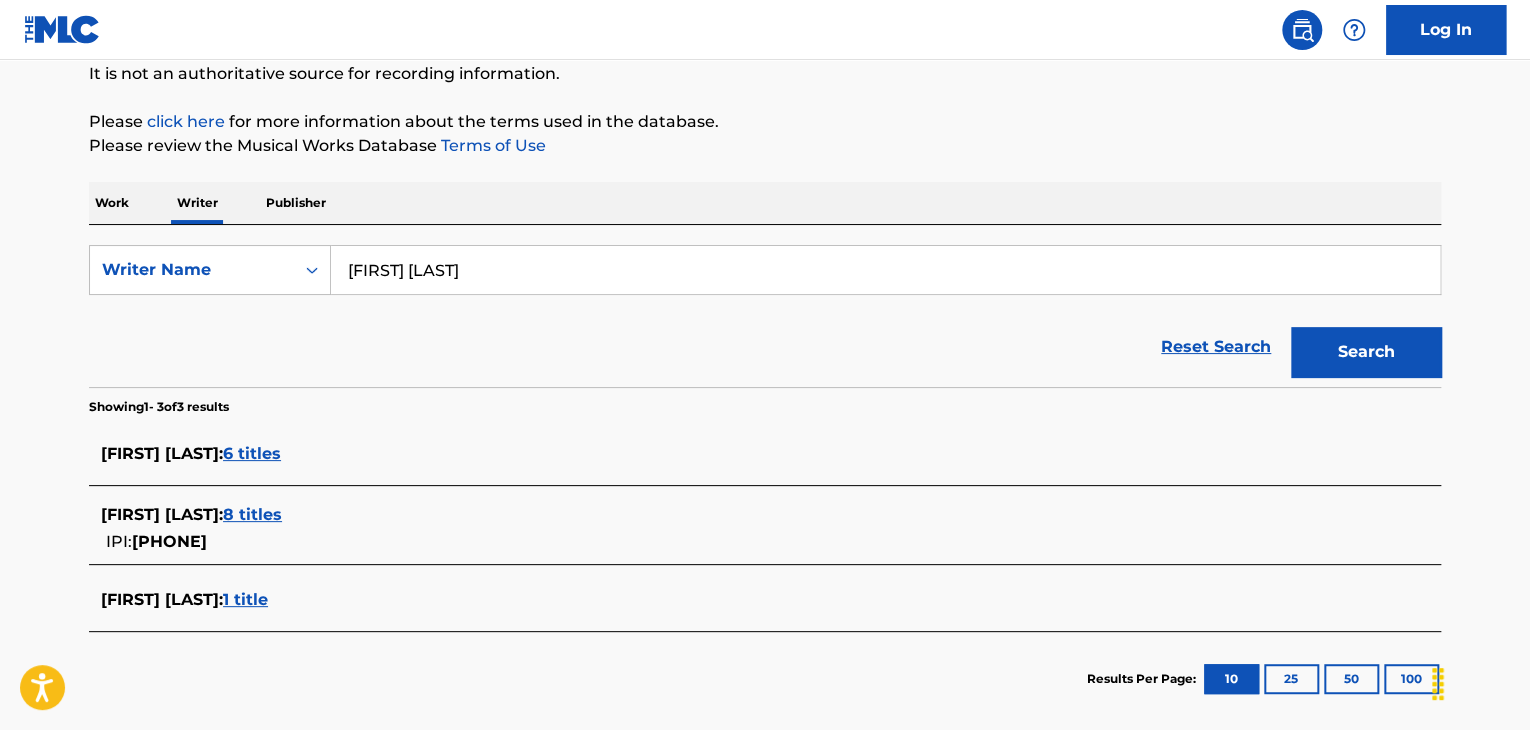 click on "8 titles" at bounding box center [252, 514] 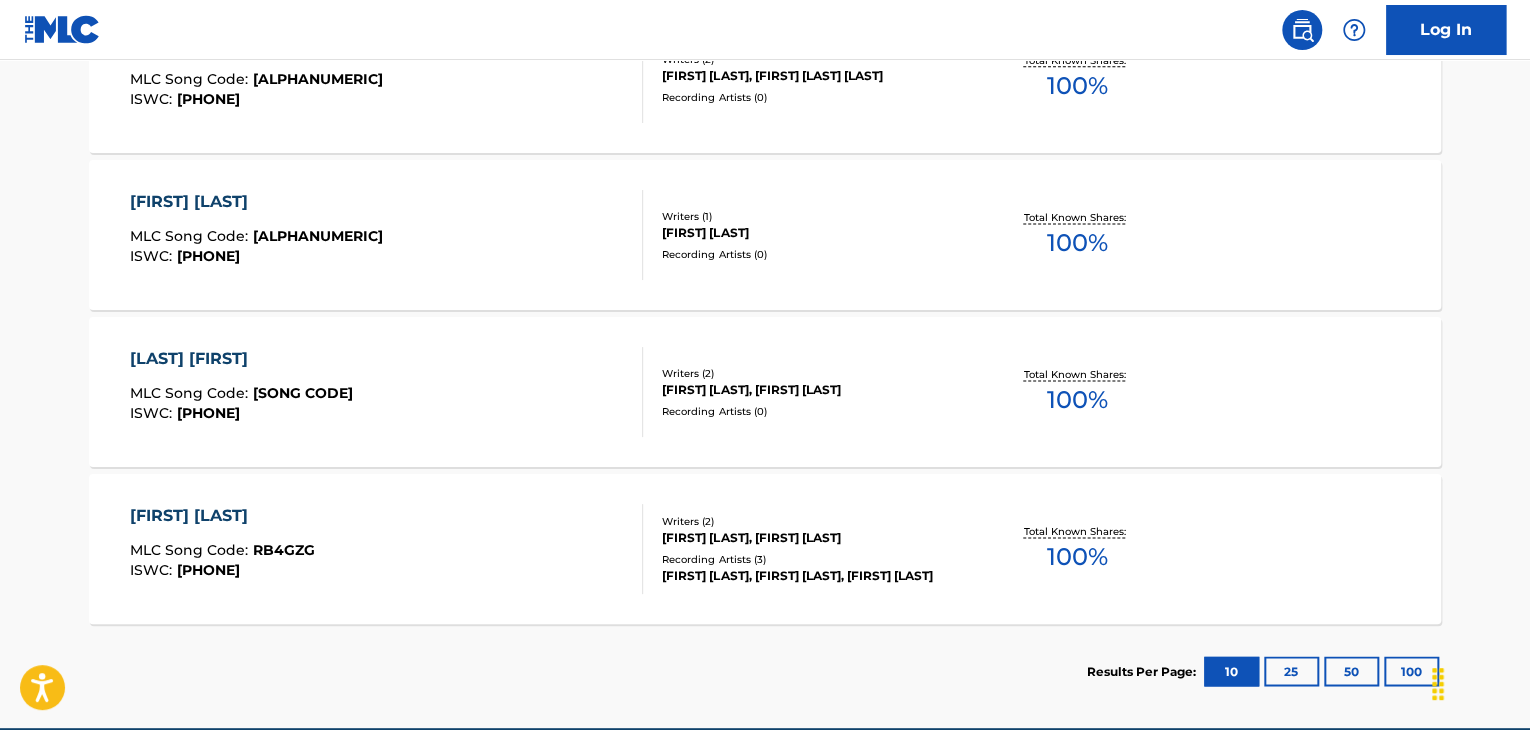 scroll, scrollTop: 1395, scrollLeft: 0, axis: vertical 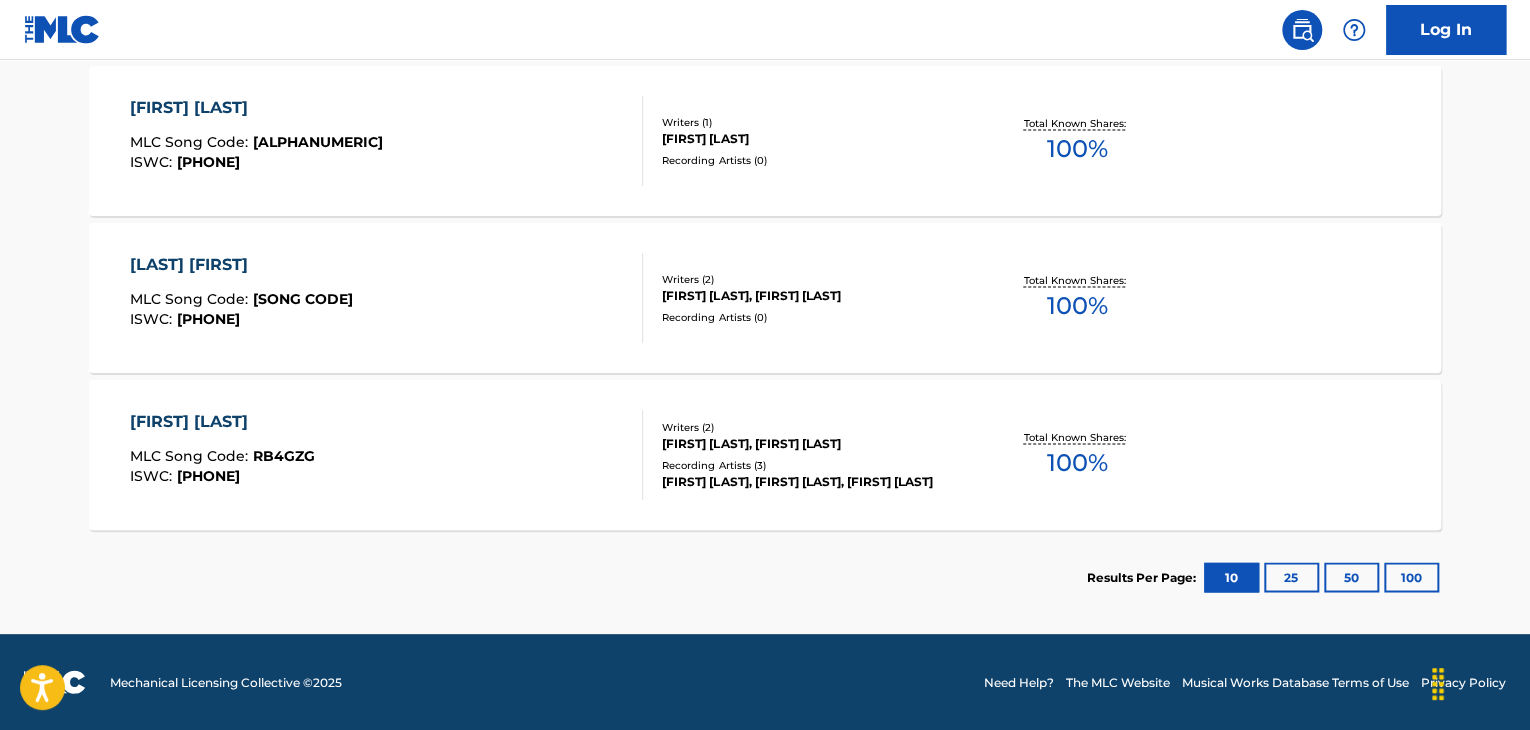 click on "[FIRST] [LAST] MLC Song Code : RB4GZG ISWC : T9328208124" at bounding box center [387, 455] 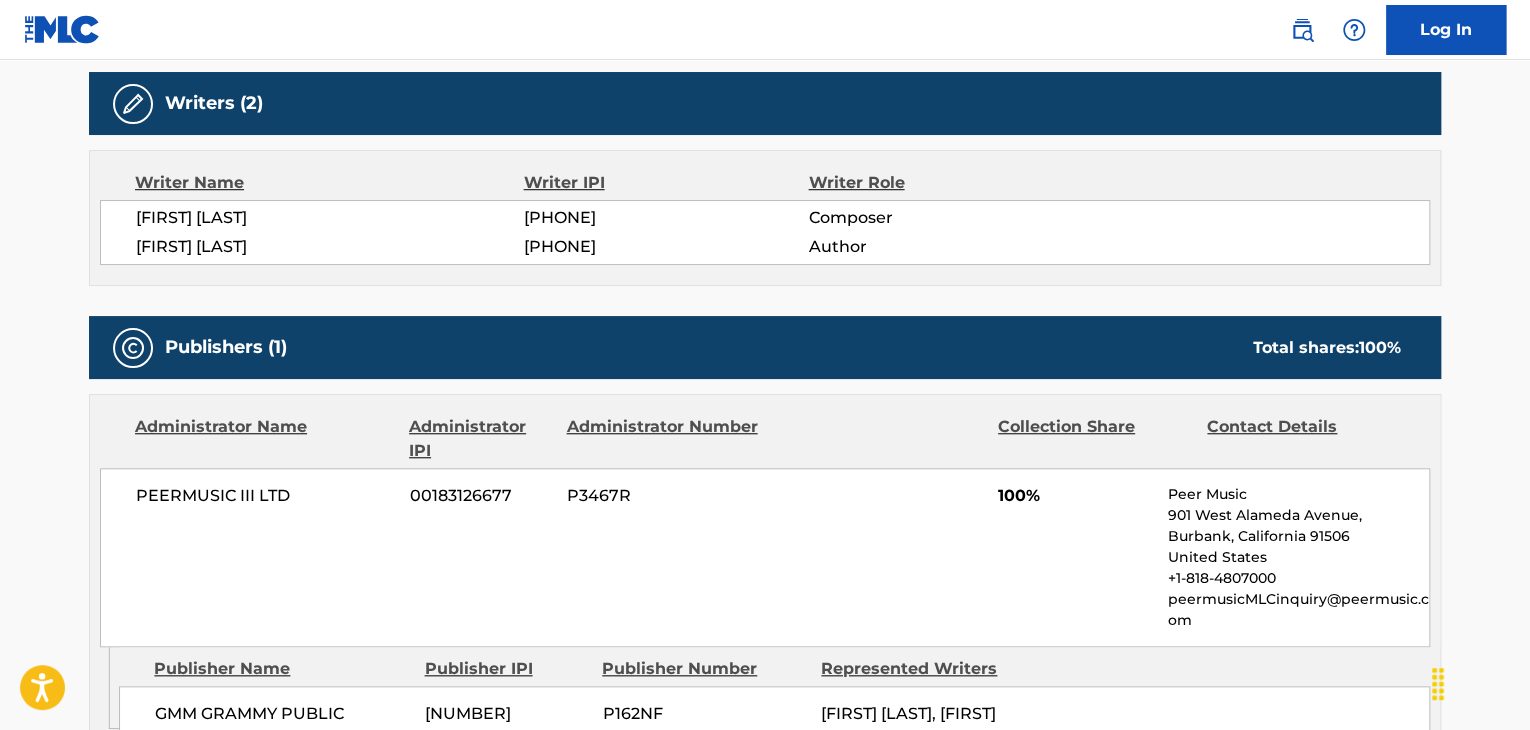 scroll, scrollTop: 700, scrollLeft: 0, axis: vertical 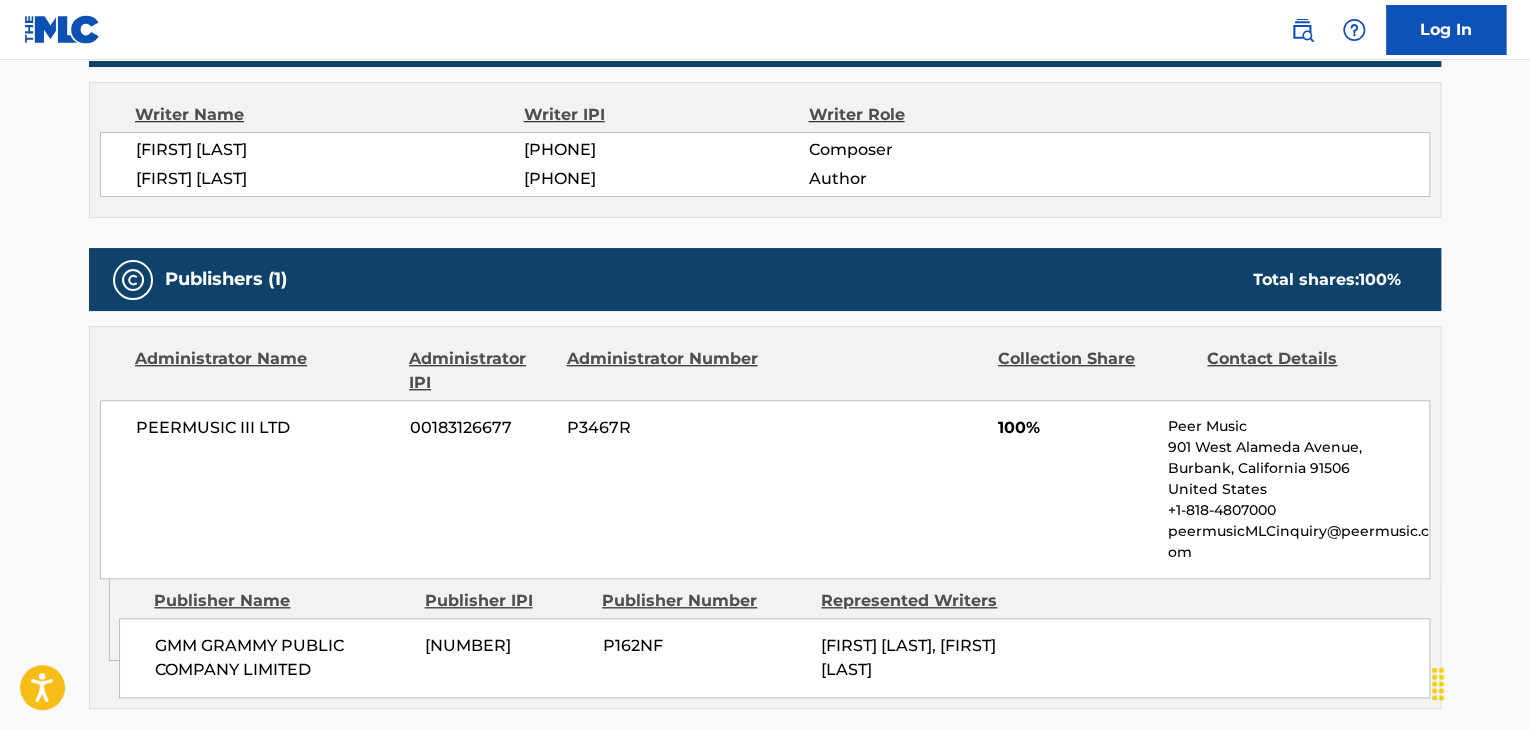 click on "[FIRST] [LAST]" at bounding box center (330, 150) 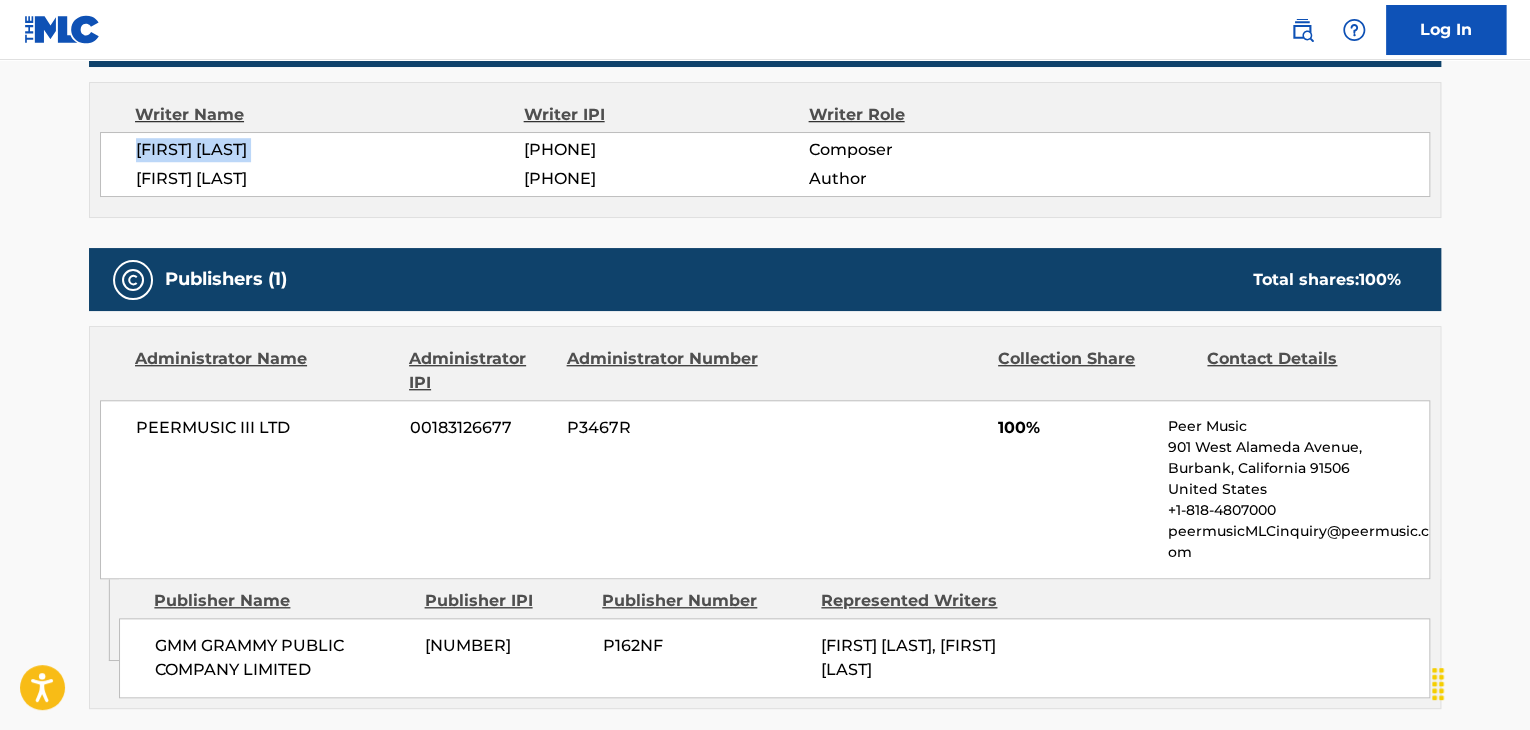 click on "[FIRST] [LAST]" at bounding box center [330, 150] 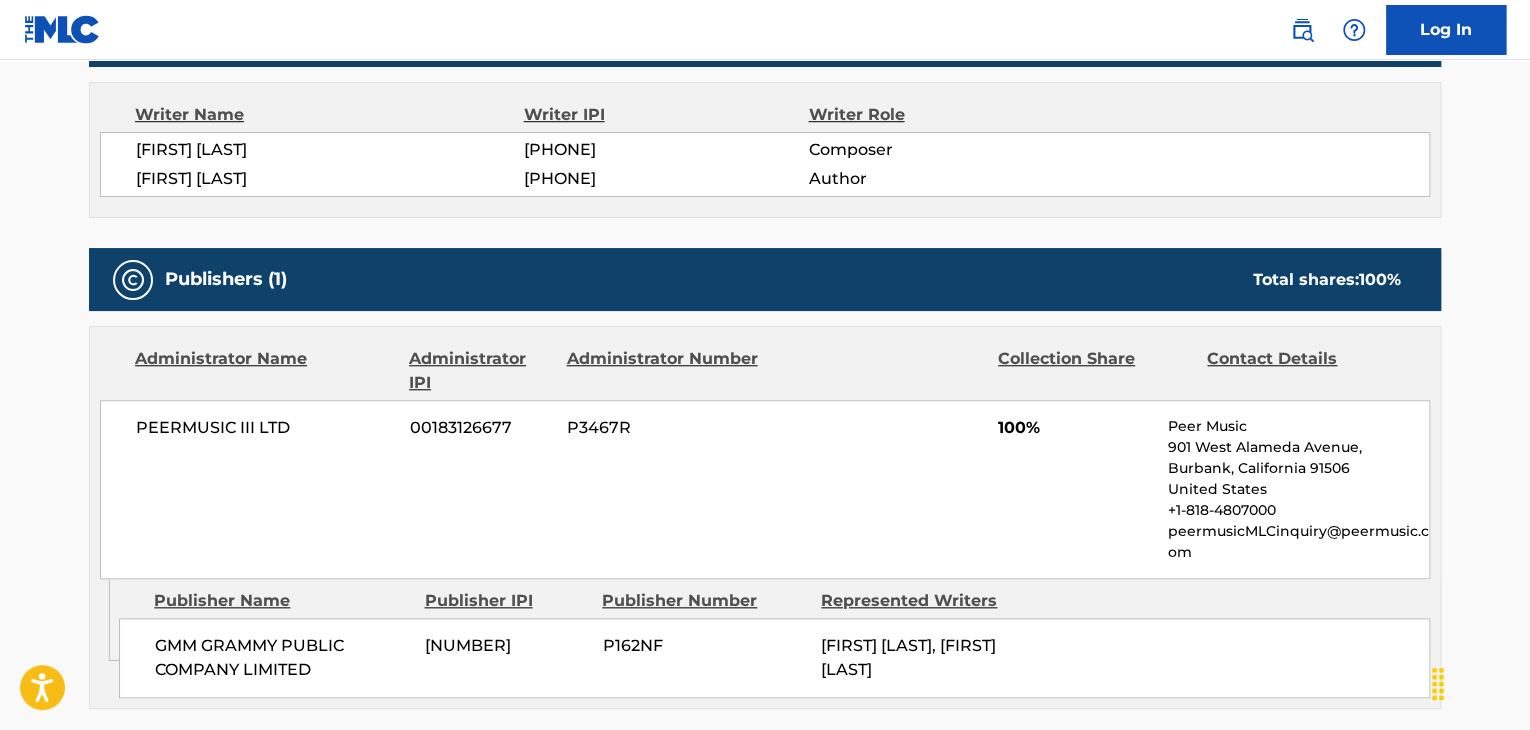 click on "[PHONE]" at bounding box center (666, 150) 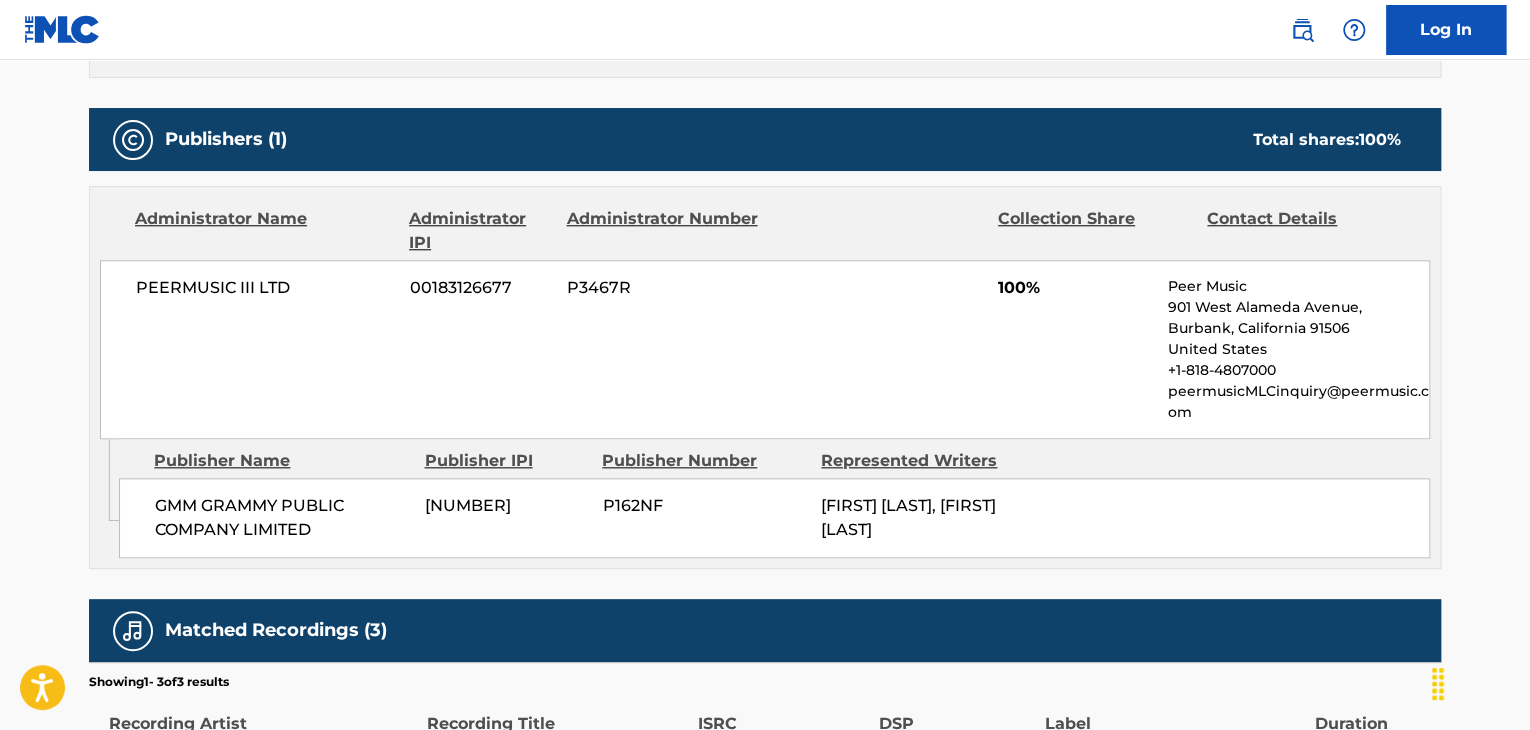 scroll, scrollTop: 700, scrollLeft: 0, axis: vertical 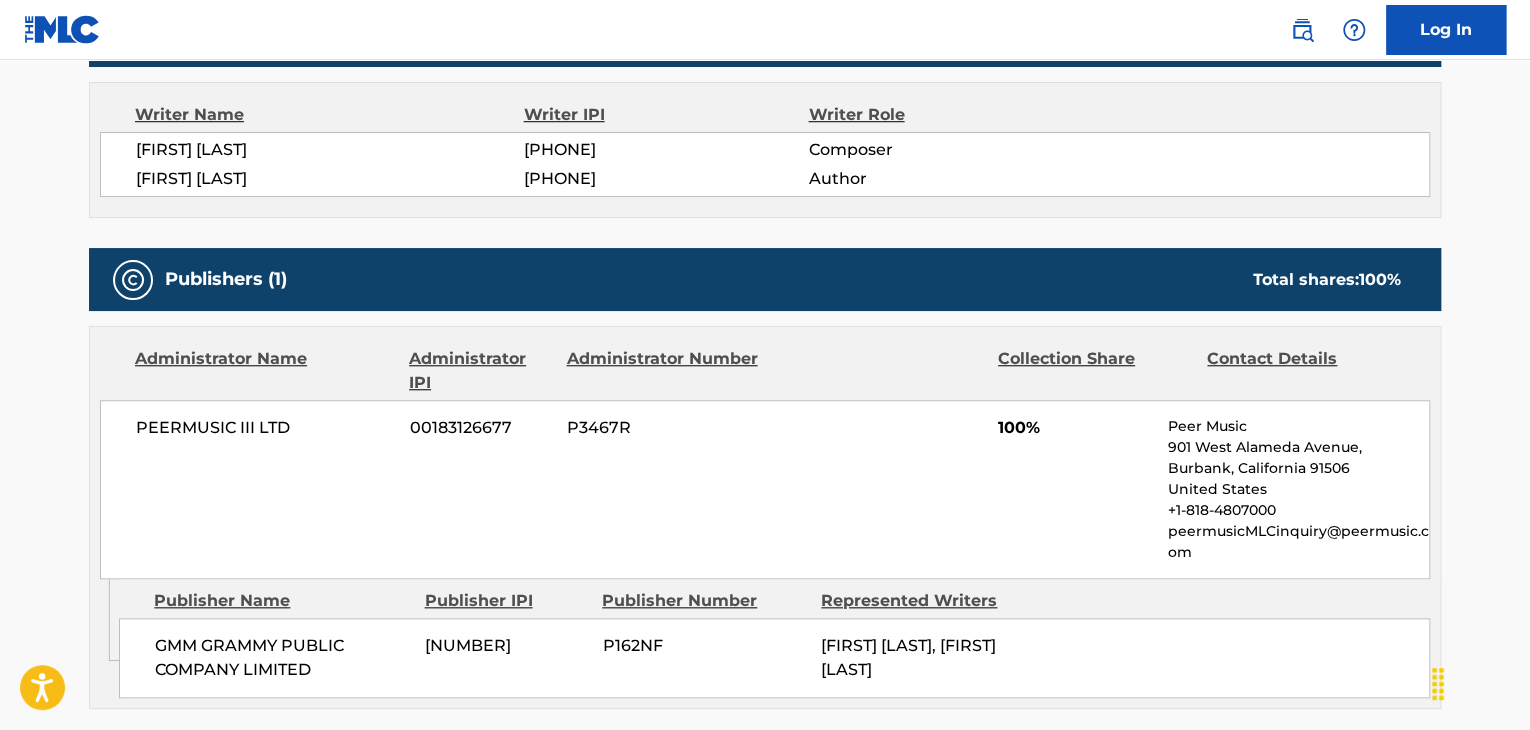 click on "PEERMUSIC III LTD" at bounding box center [265, 428] 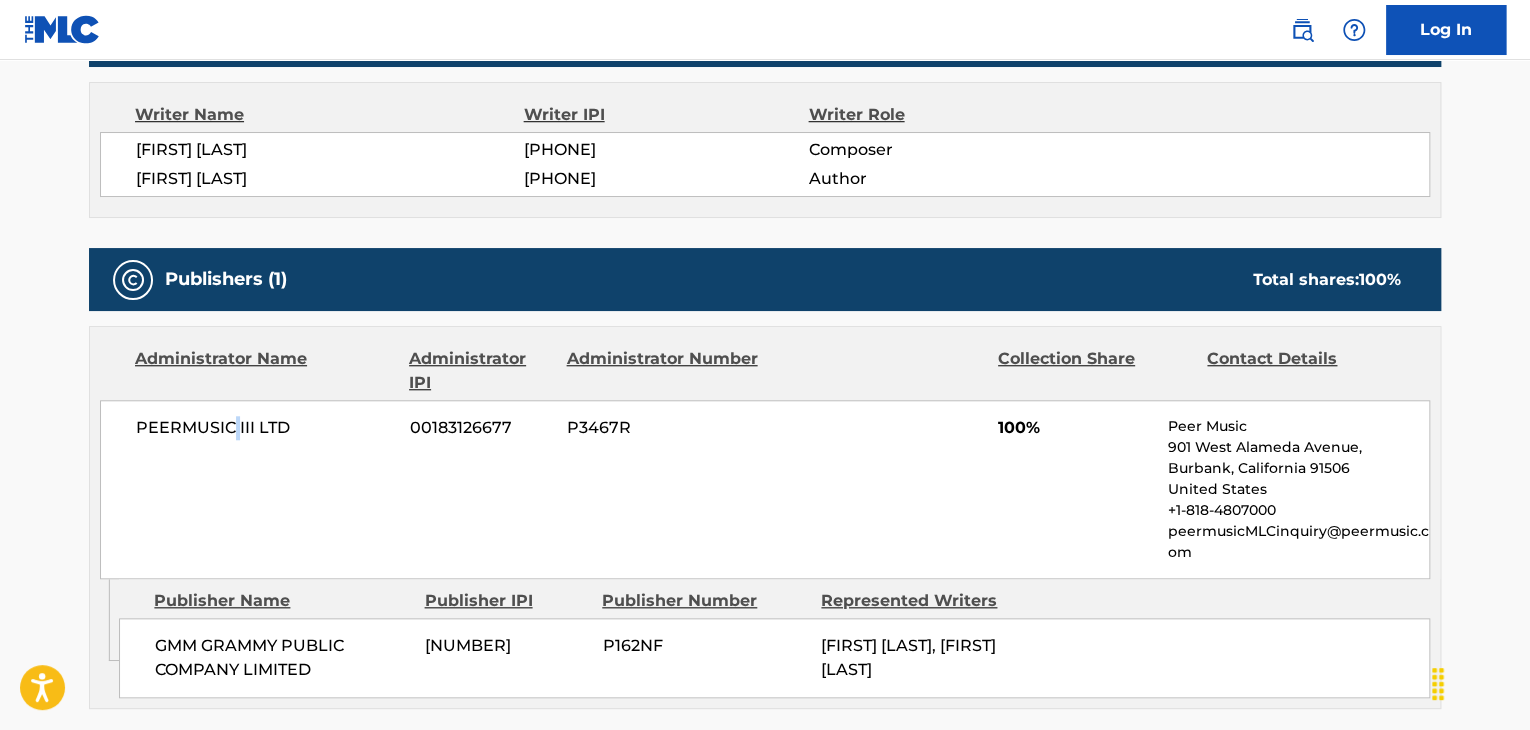 click on "PEERMUSIC III LTD" at bounding box center (265, 428) 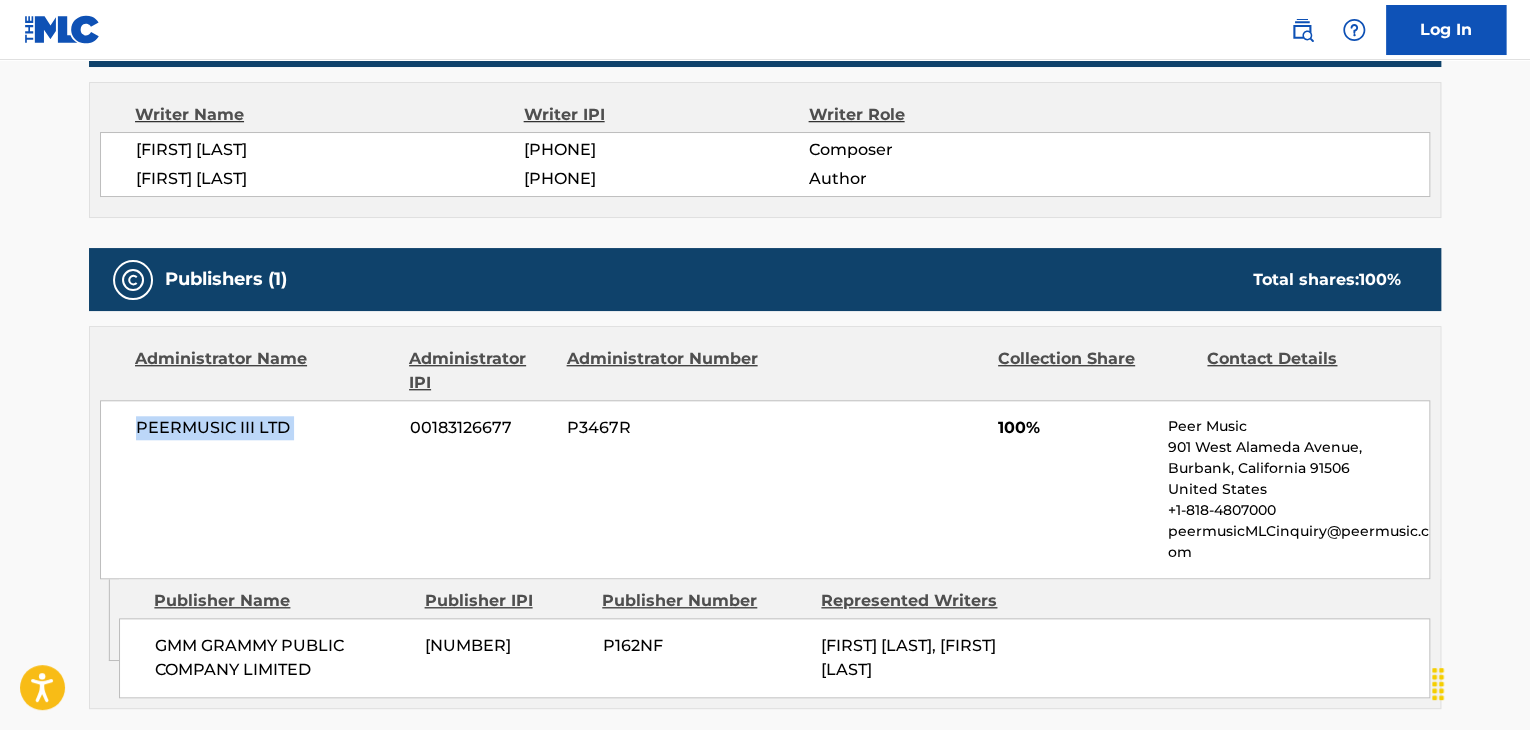 click on "PEERMUSIC III LTD" at bounding box center [265, 428] 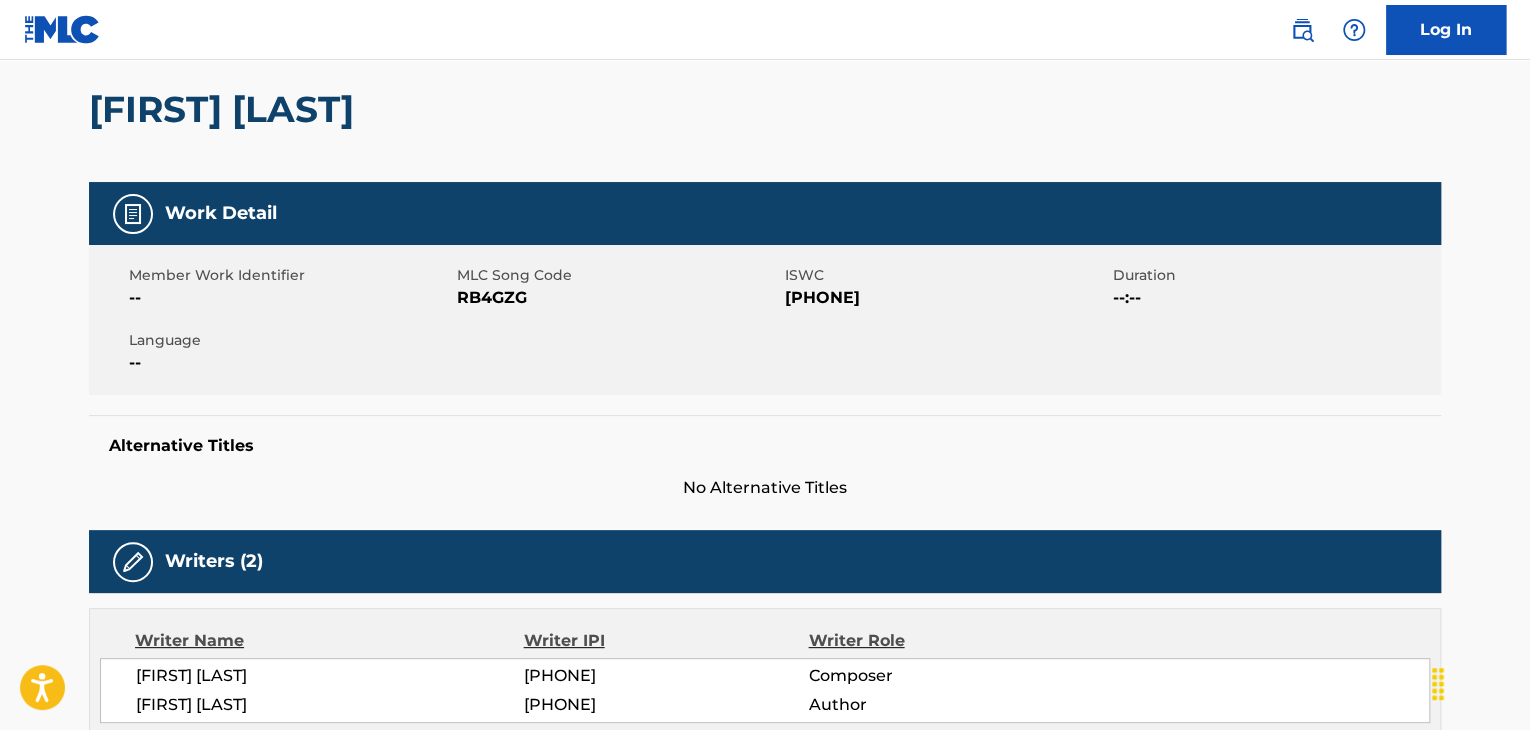 scroll, scrollTop: 0, scrollLeft: 0, axis: both 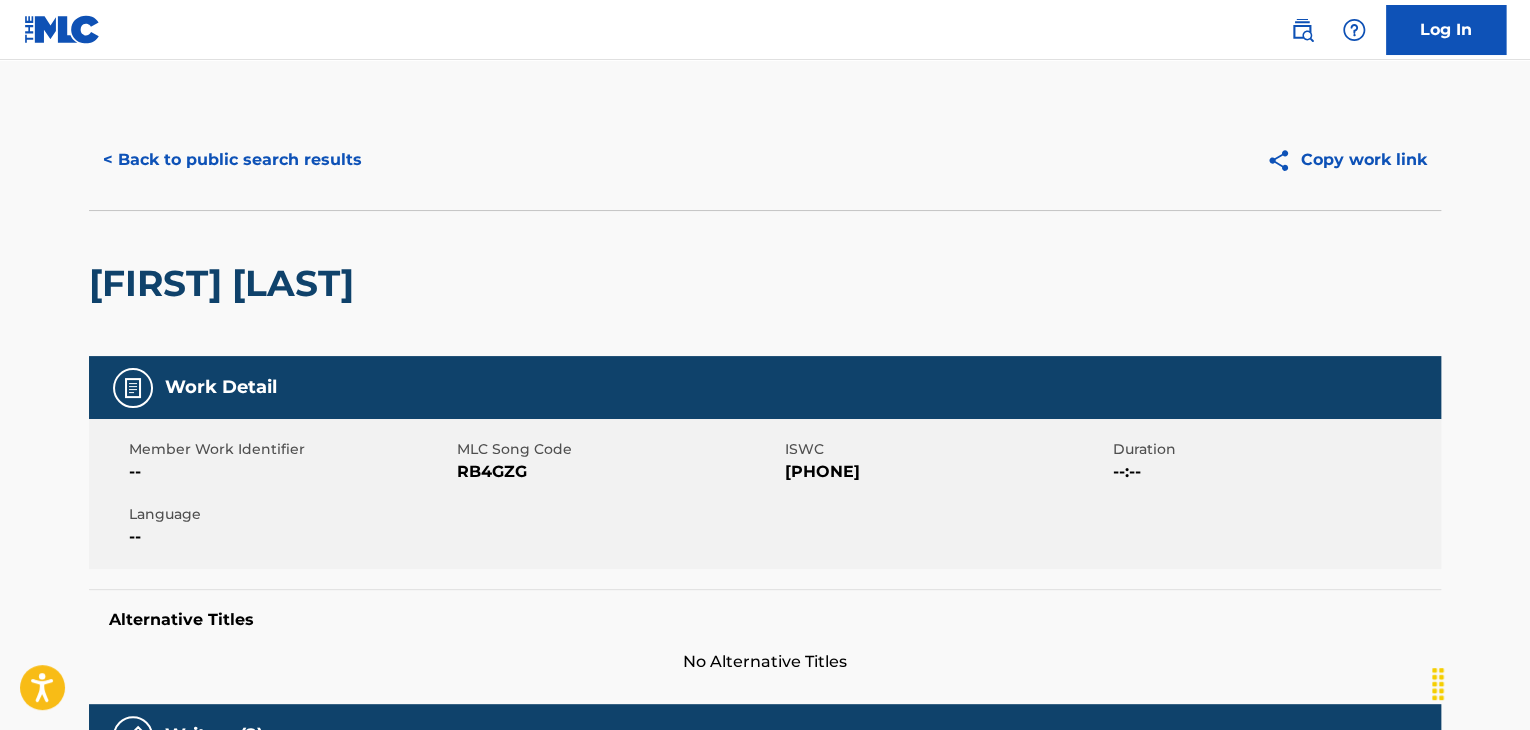 click on "RB4GZG" at bounding box center [618, 472] 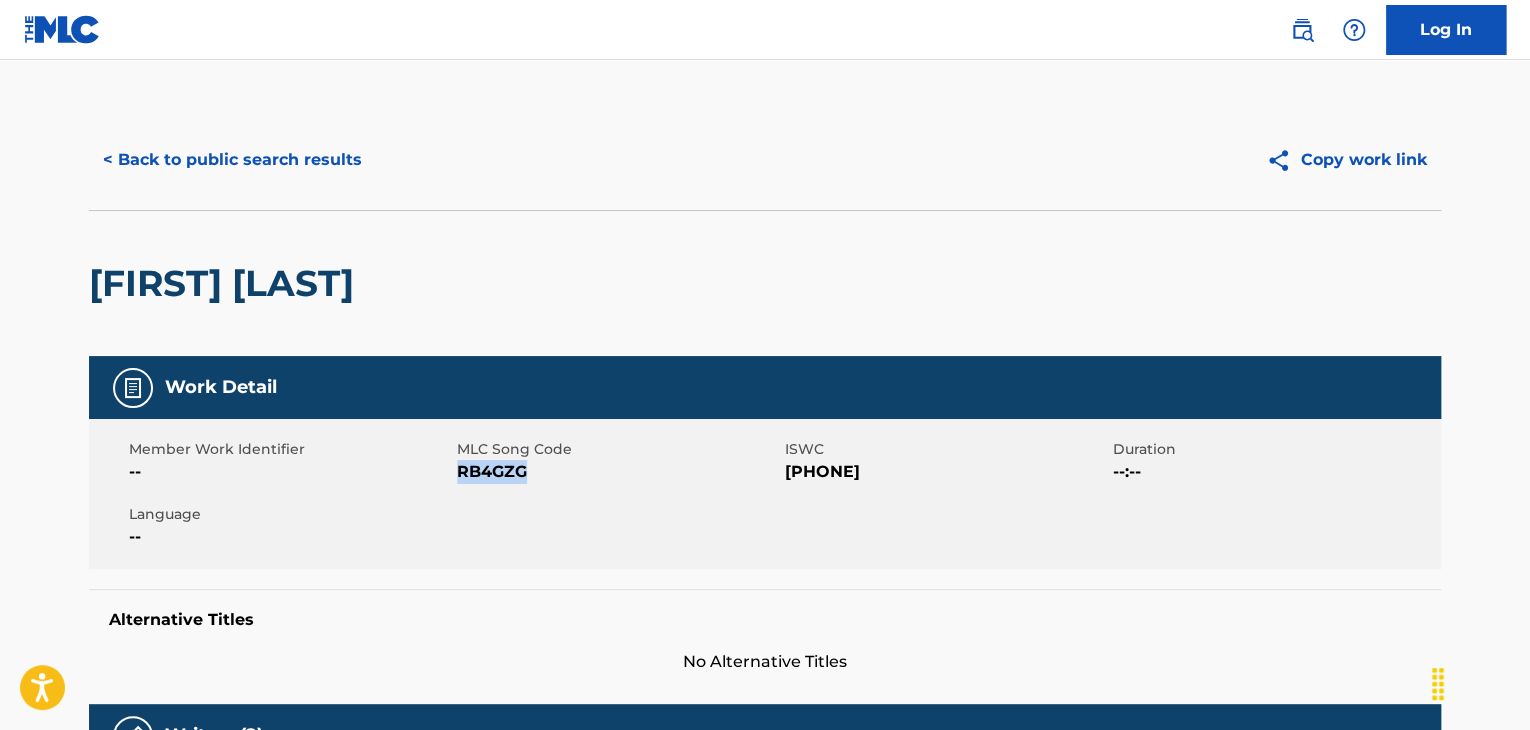 click on "RB4GZG" at bounding box center (618, 472) 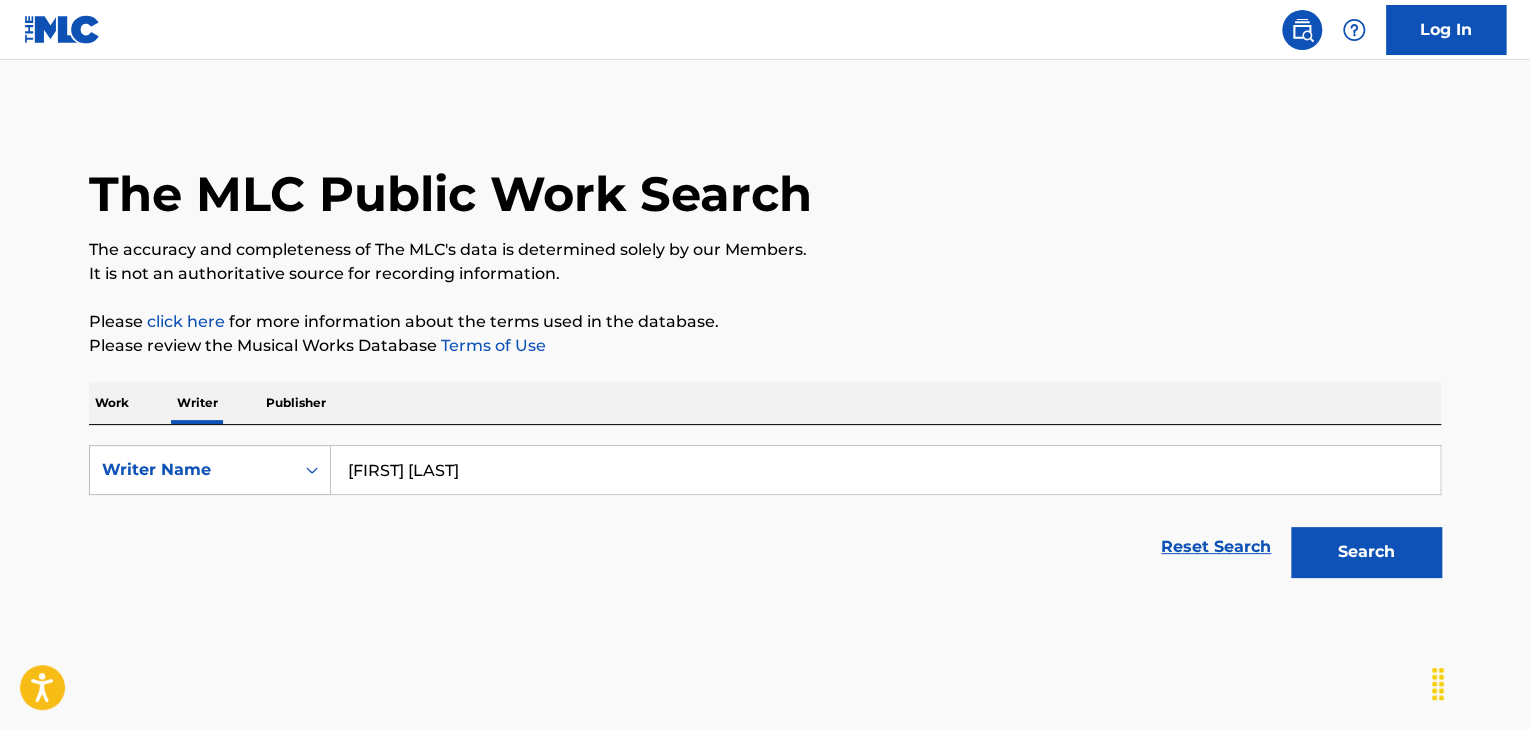 scroll, scrollTop: 24, scrollLeft: 0, axis: vertical 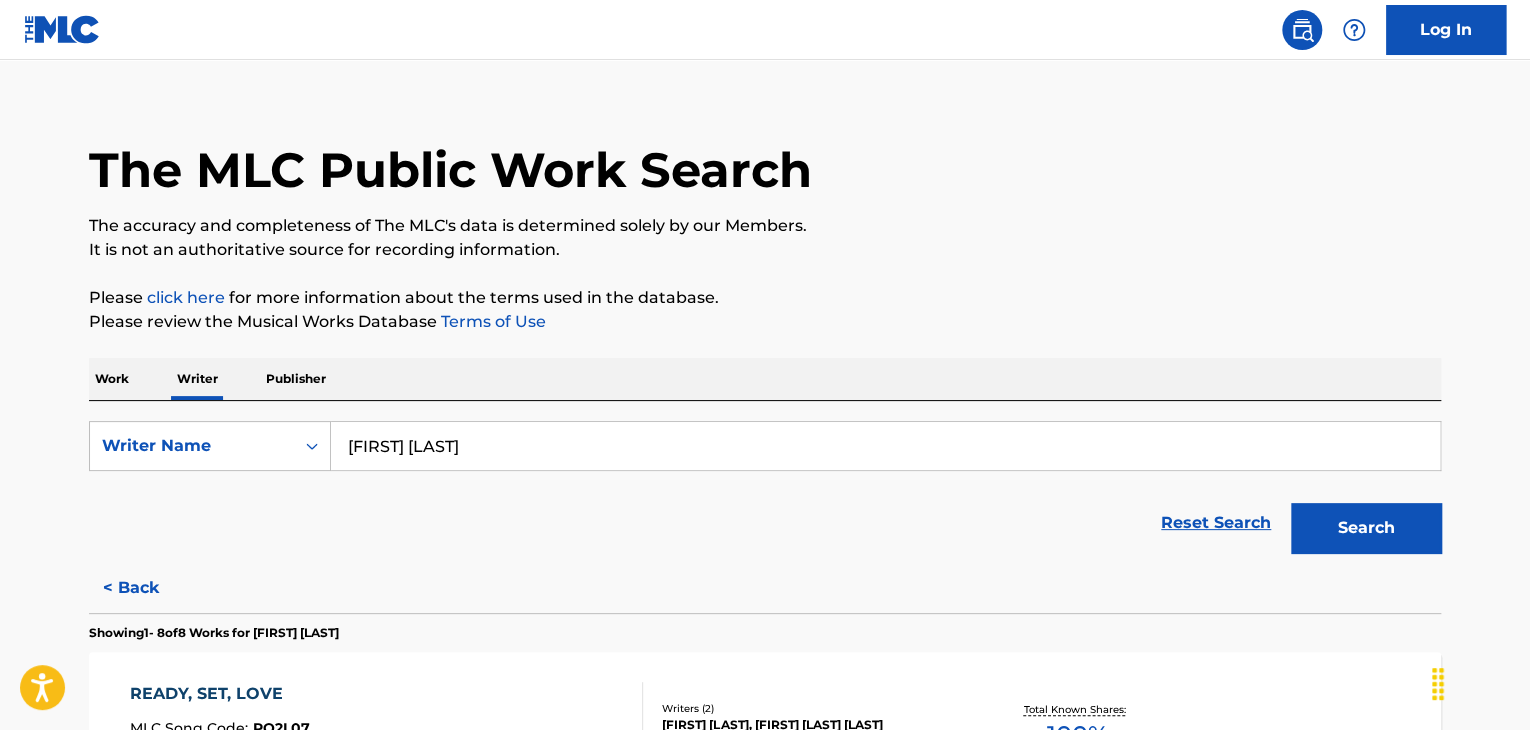 click on "[FIRST] [LAST]" at bounding box center (885, 446) 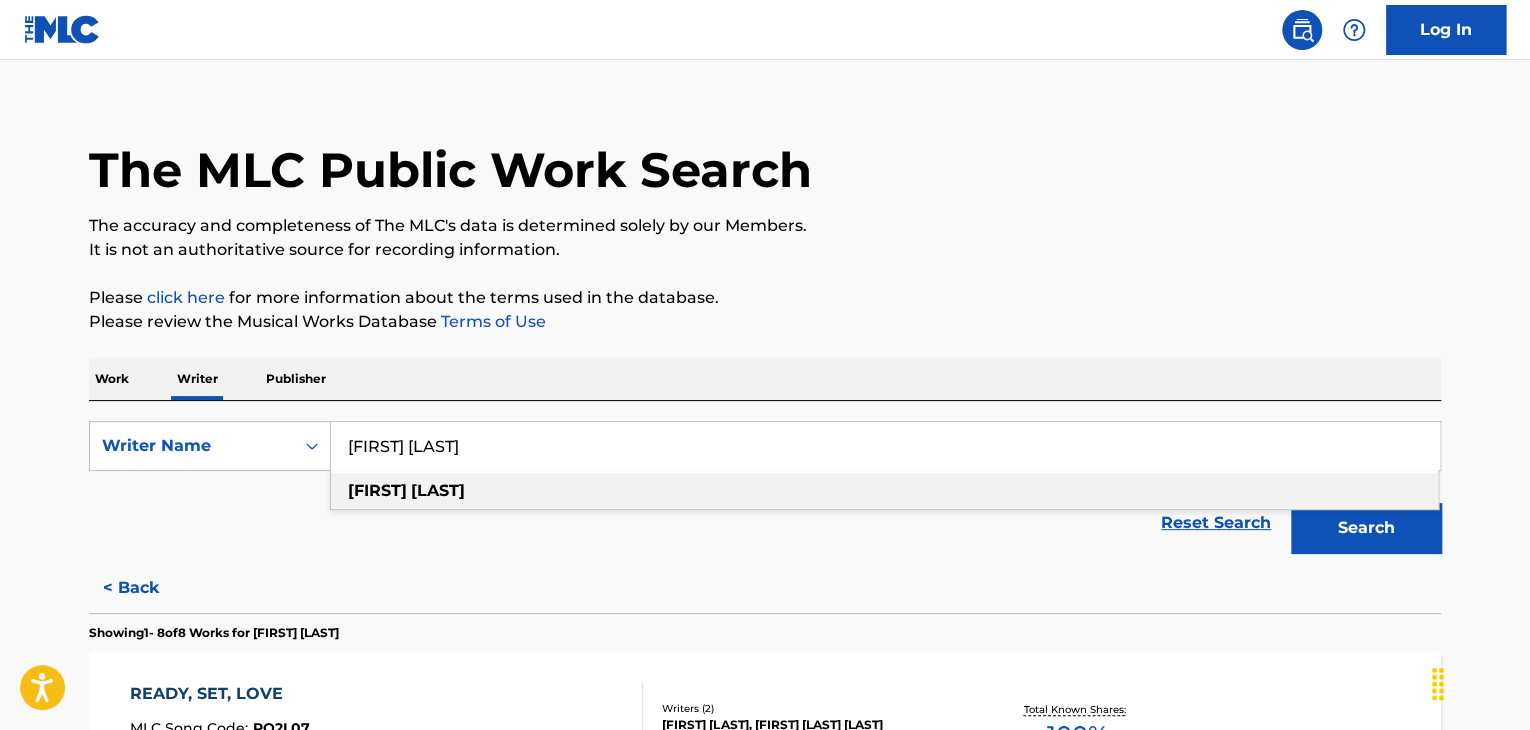 paste on "[FIRST] [LAST]" 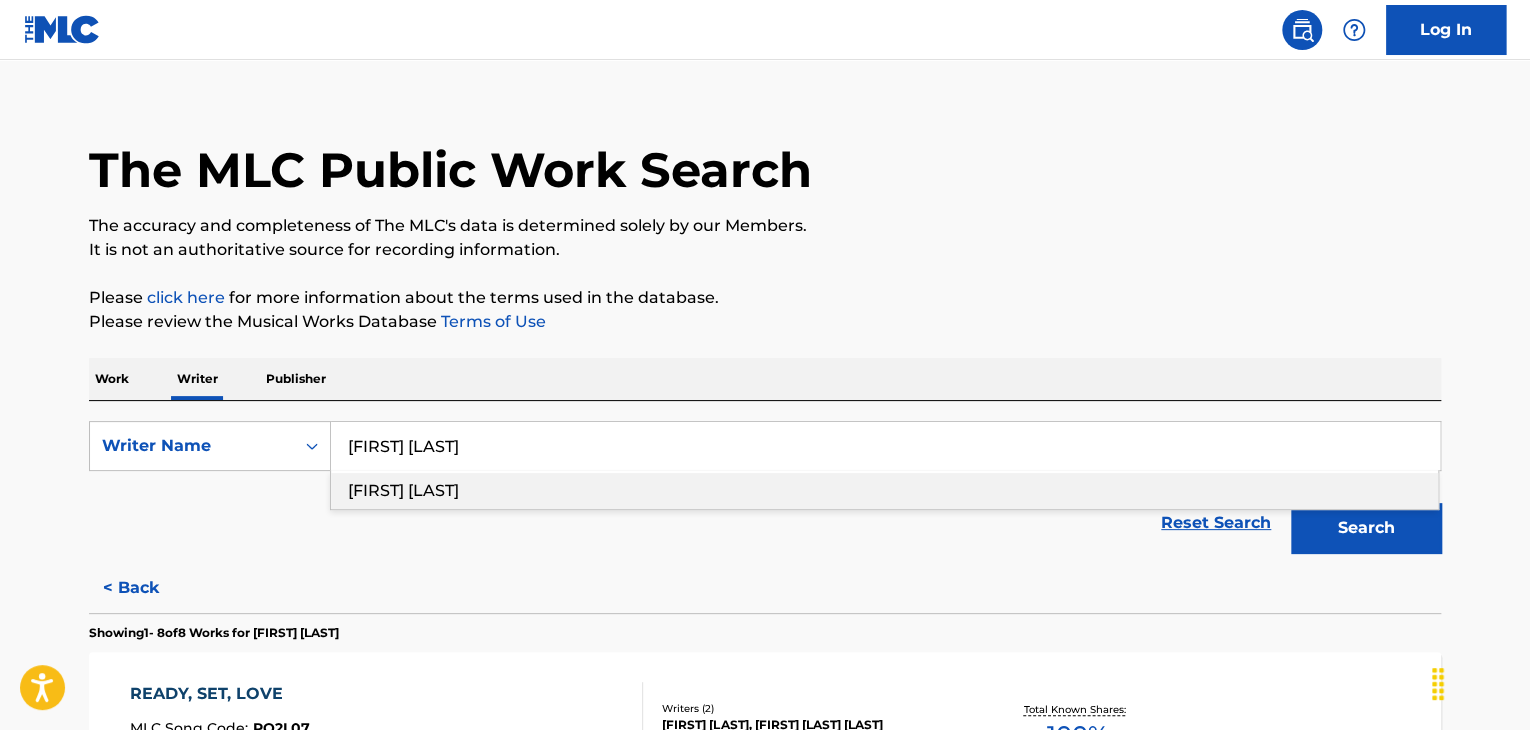 type on "[FIRST] [LAST]" 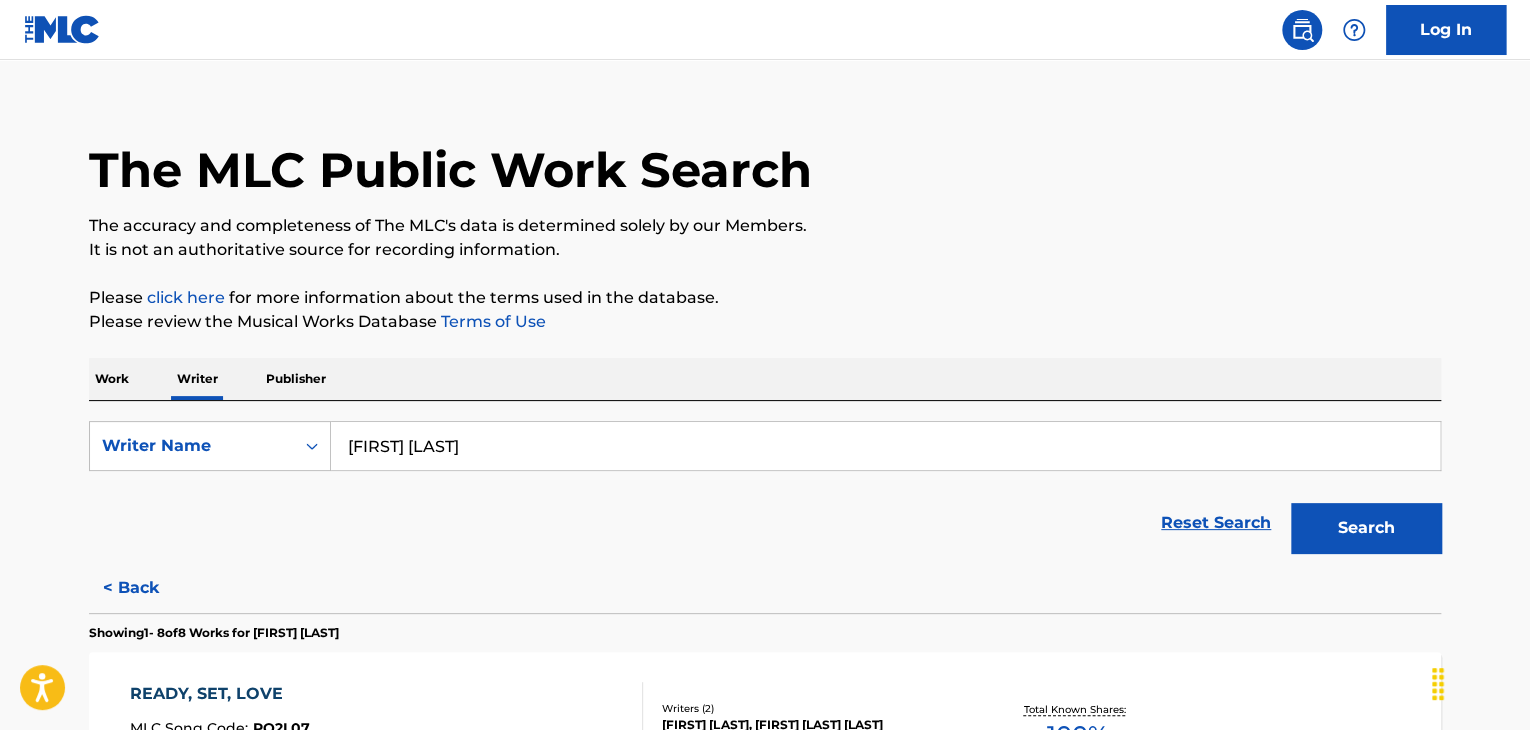 click on "The MLC Public Work Search The accuracy and completeness of The MLC's data is determined solely by our Members. It is not an authoritative source for recording information. Please   click here   for more information about the terms used in the database. Please review the Musical Works Database   Terms of Use Work Writer Publisher SearchWithCriteria1f5fb875-ad67-44a6-bdd6-290616e5720f Writer Name Achariya [LAST] Reset Search Search < Back Showing  1  -   8  of  8   Works for [FIRST] [LAST]   READY, SET, LOVE MLC Song Code : RO2L07 ISWC : T3252168740 Writers ( 2 ) [FIRST] [LAST], [FIRST] [LAST] Recording Artists ( 0 ) Total Known Shares: 100 % BEYOND THE WALL MLC Song Code : BC6541 ISWC : T3252166619 Writers ( 1 ) [FIRST] [LAST] Recording Artists ( 0 ) Total Known Shares: 100 % READY, SET, LOVE MLC Song Code : RO1ZTE ISWC : Writers ( 2 ) [FIRST] [LAST], [FIRST] [LAST] Recording Artists ( 0 ) Total Known Shares: 100 % READY, SET, LOVE : : 1" at bounding box center (765, 1040) 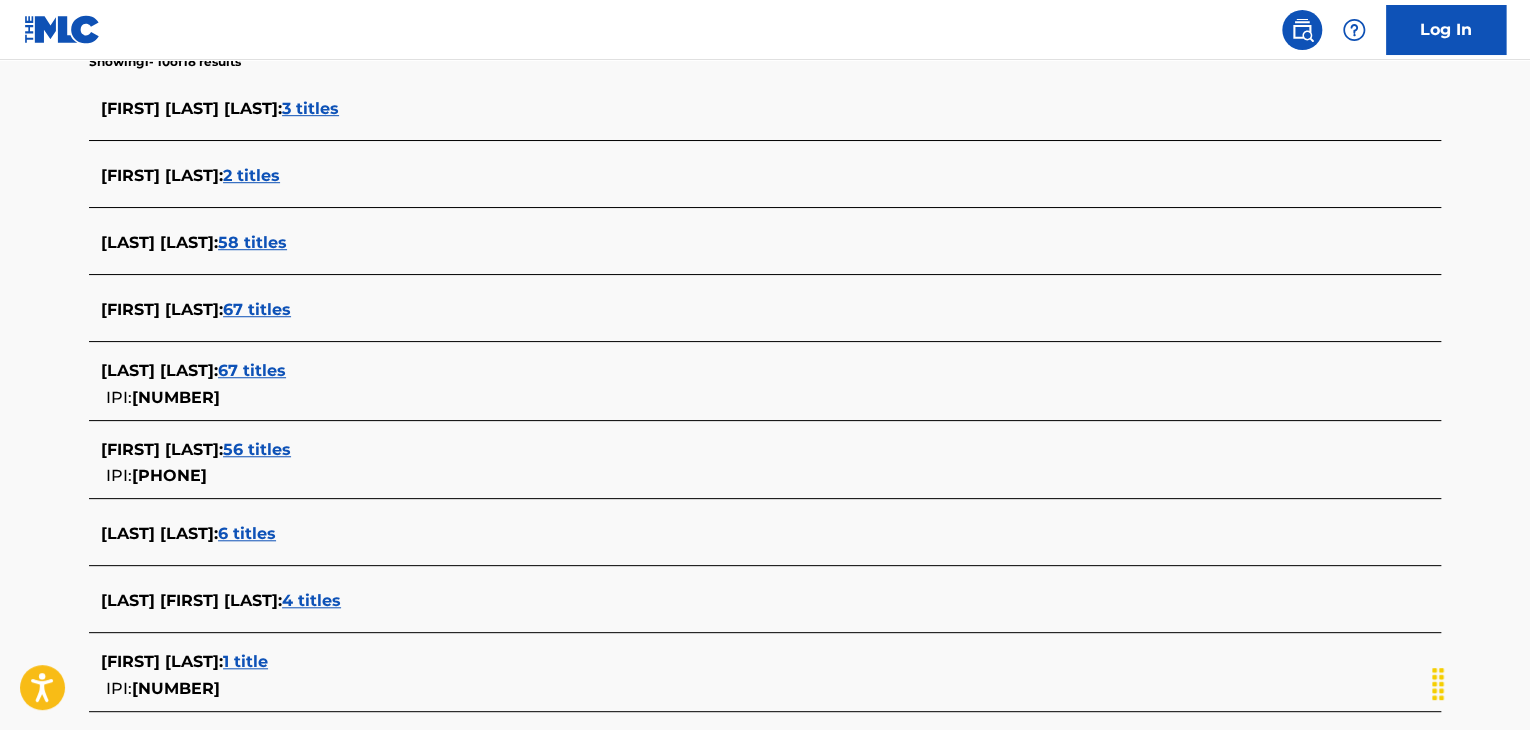 scroll, scrollTop: 524, scrollLeft: 0, axis: vertical 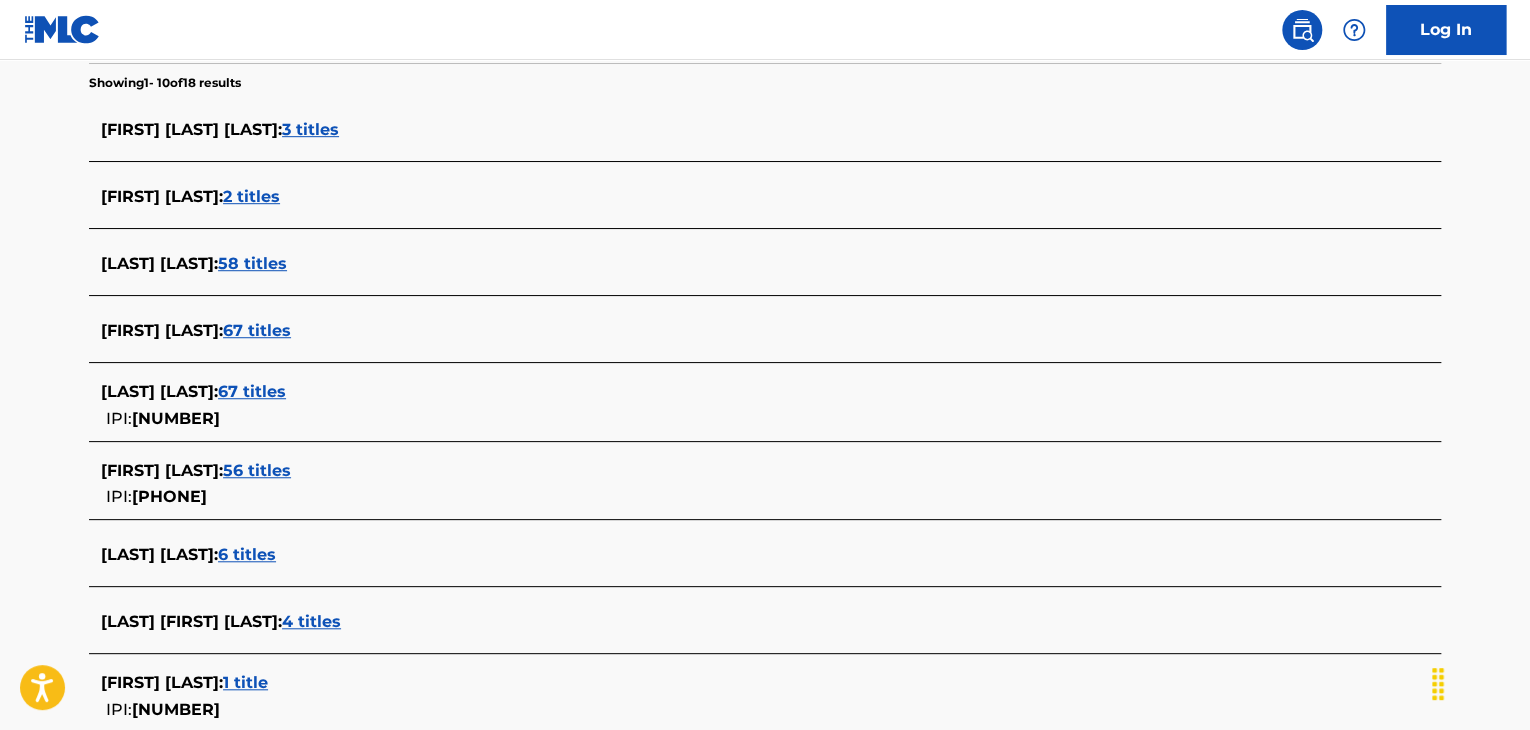 click on "67 titles" at bounding box center [252, 391] 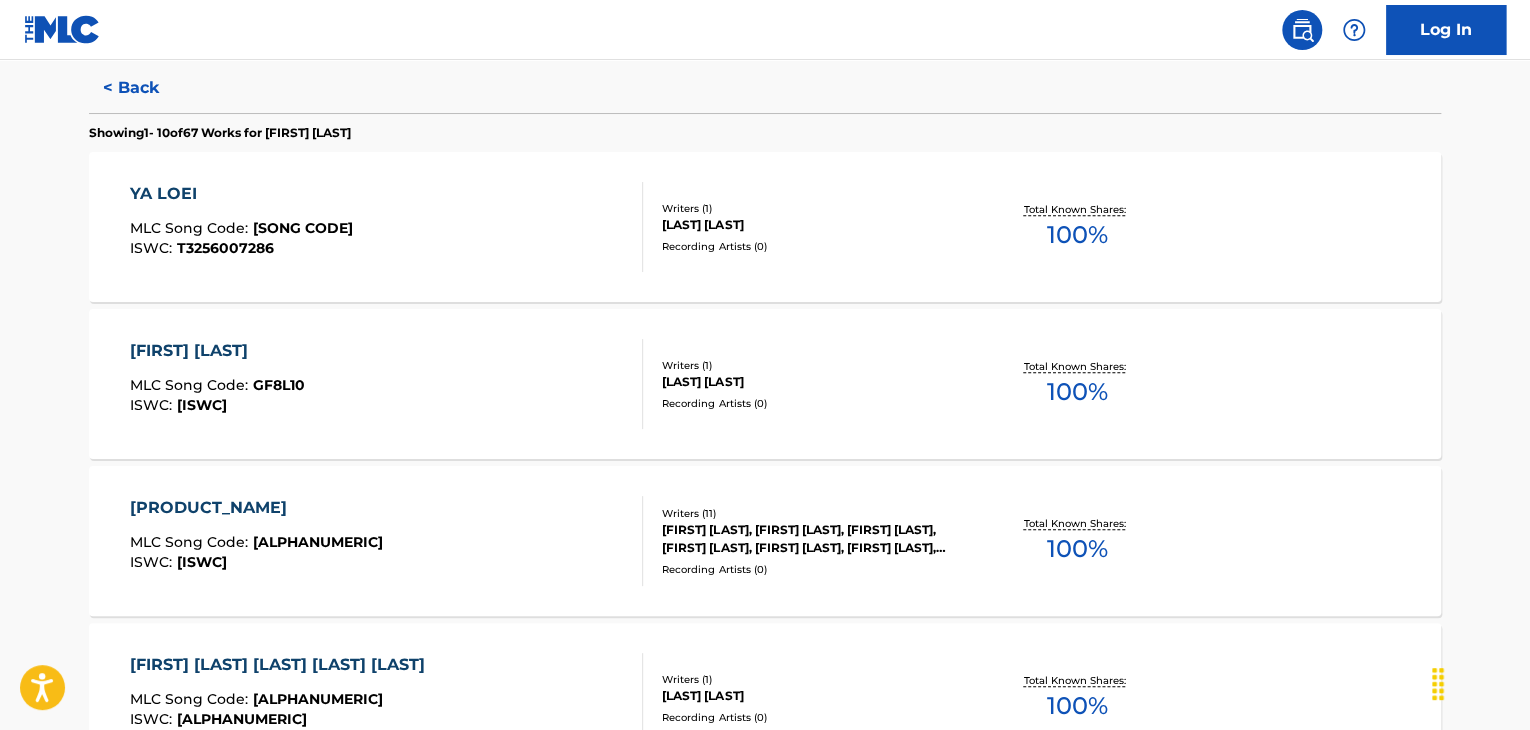click on "[FIRST] [LAST] Code : [ALPHANUMERIC] ISWC : [ALPHANUMERIC]" at bounding box center [387, 384] 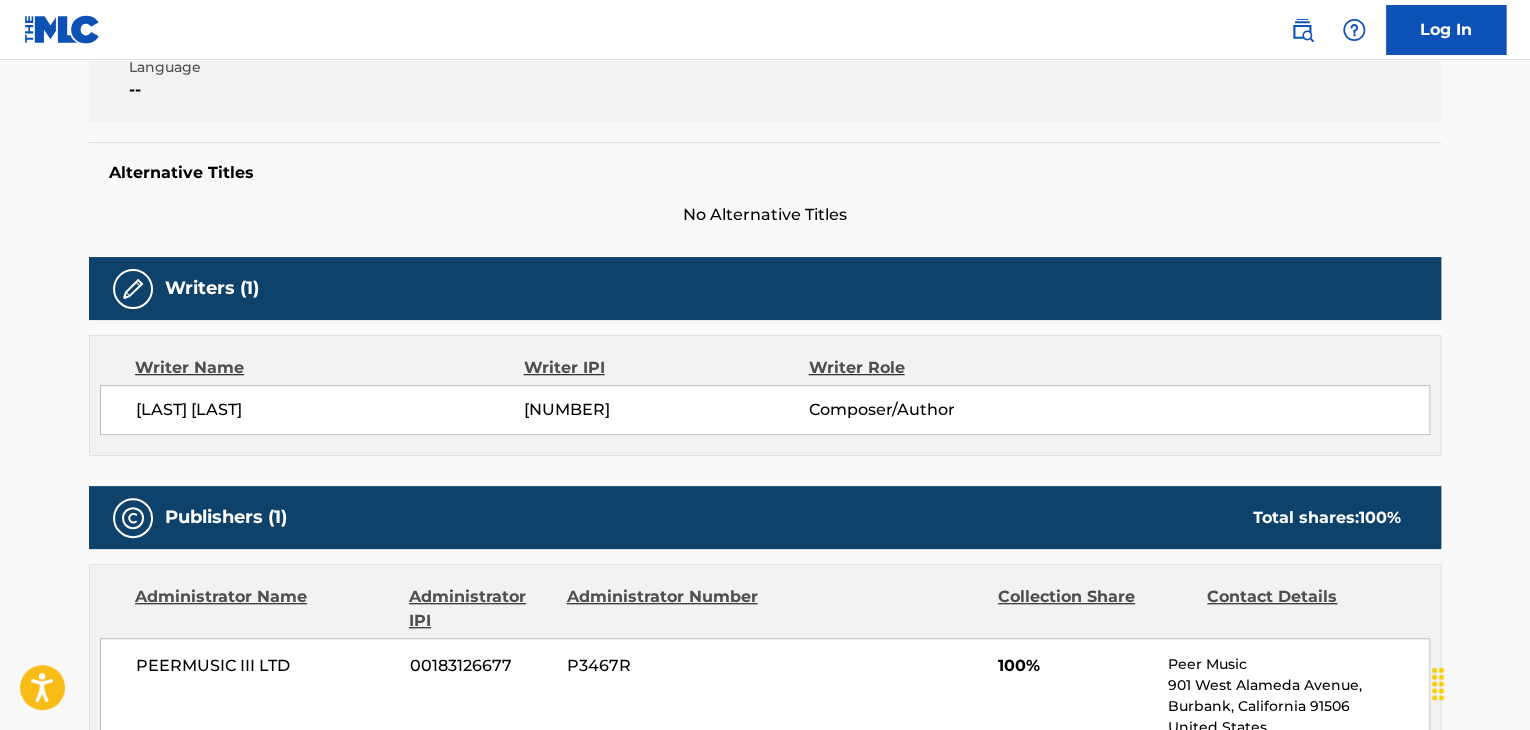 scroll, scrollTop: 600, scrollLeft: 0, axis: vertical 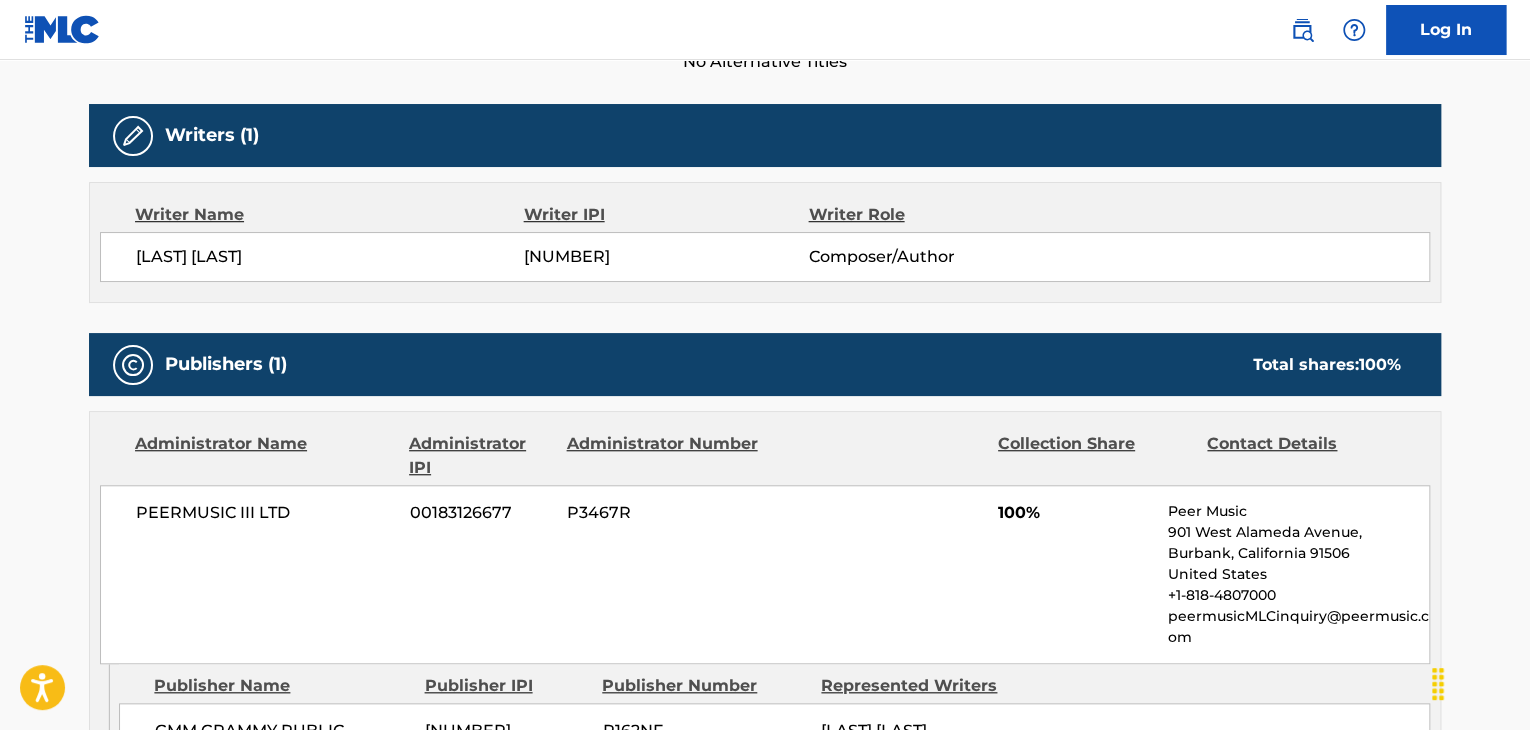 click on "[LAST] [LAST]" at bounding box center [330, 257] 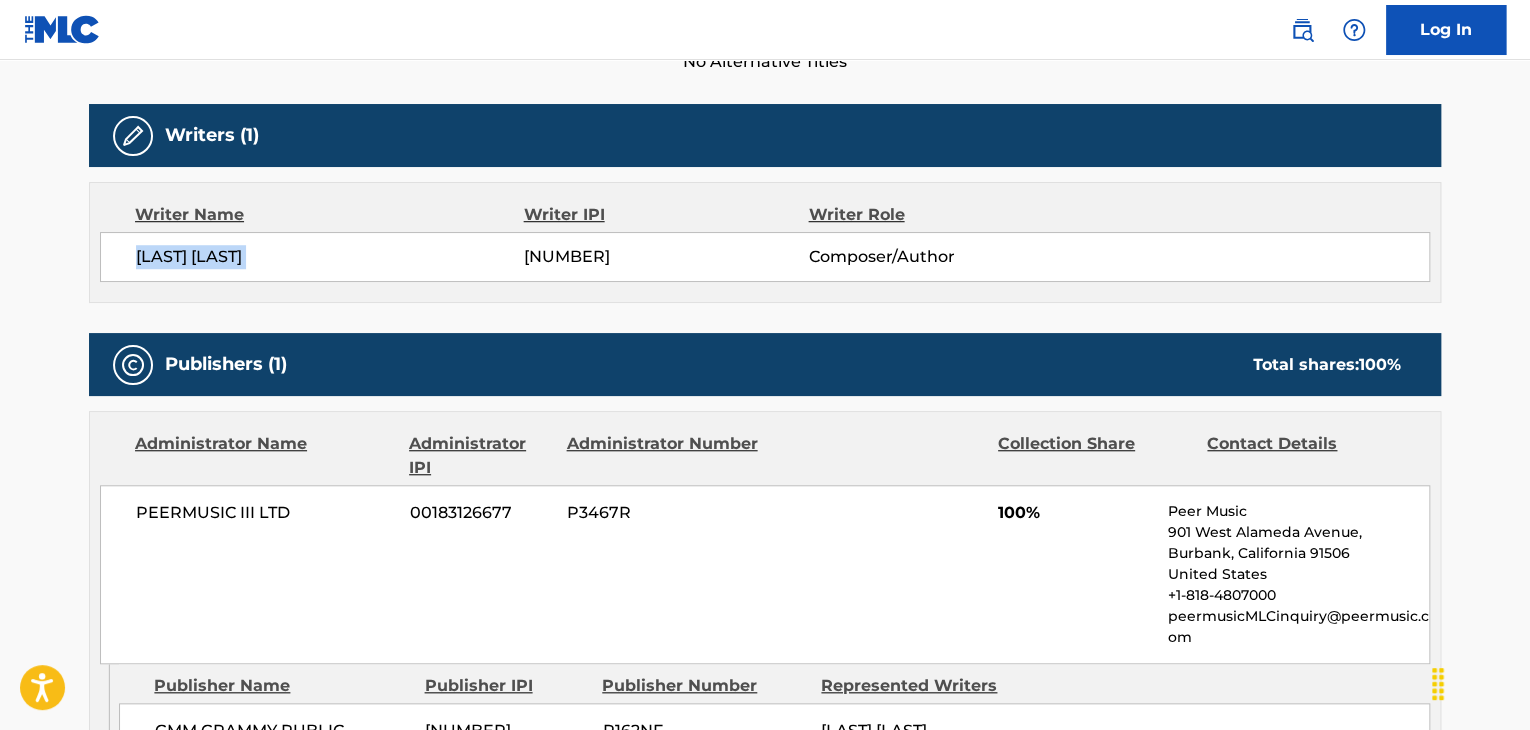 click on "[LAST] [LAST]" at bounding box center [330, 257] 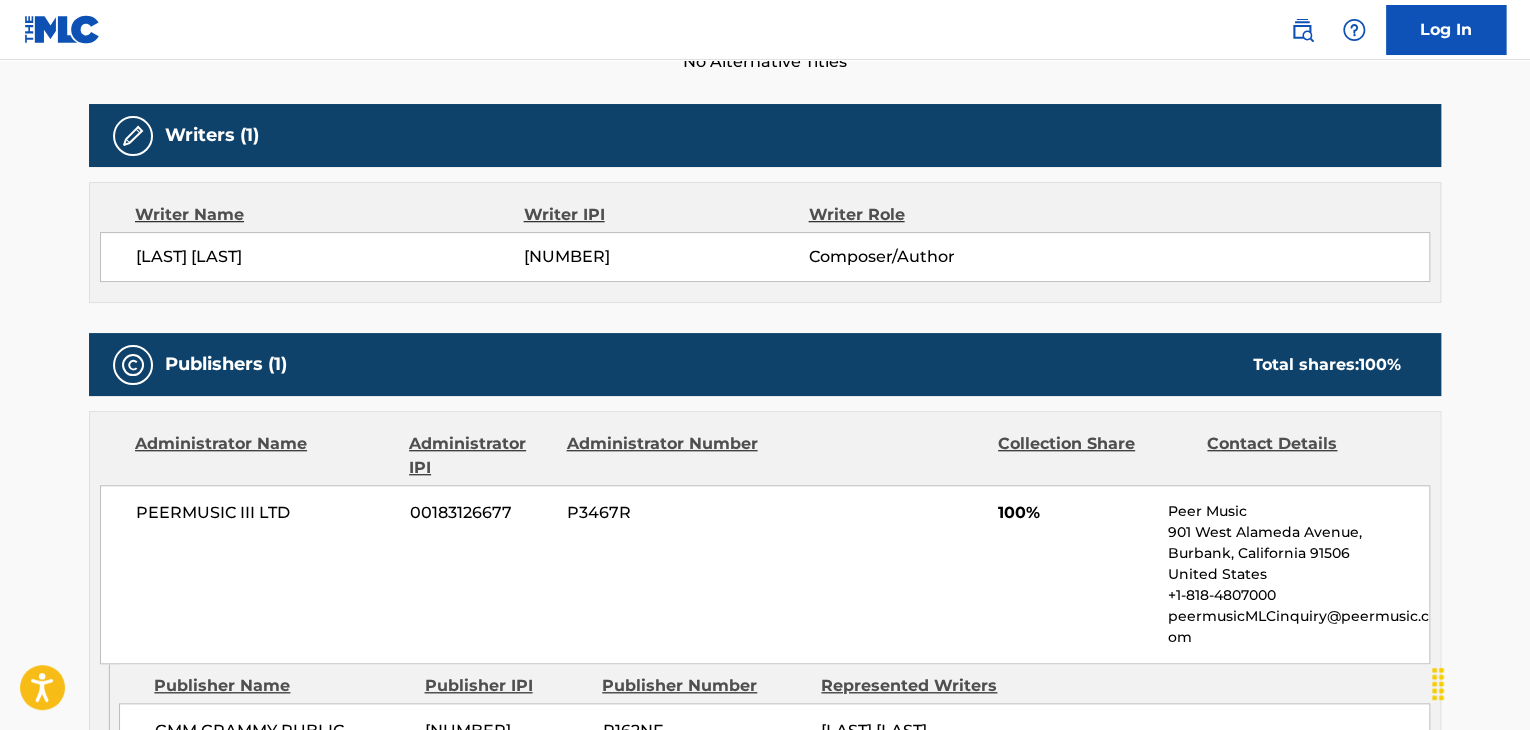 click on "[NUMBER]" at bounding box center [666, 257] 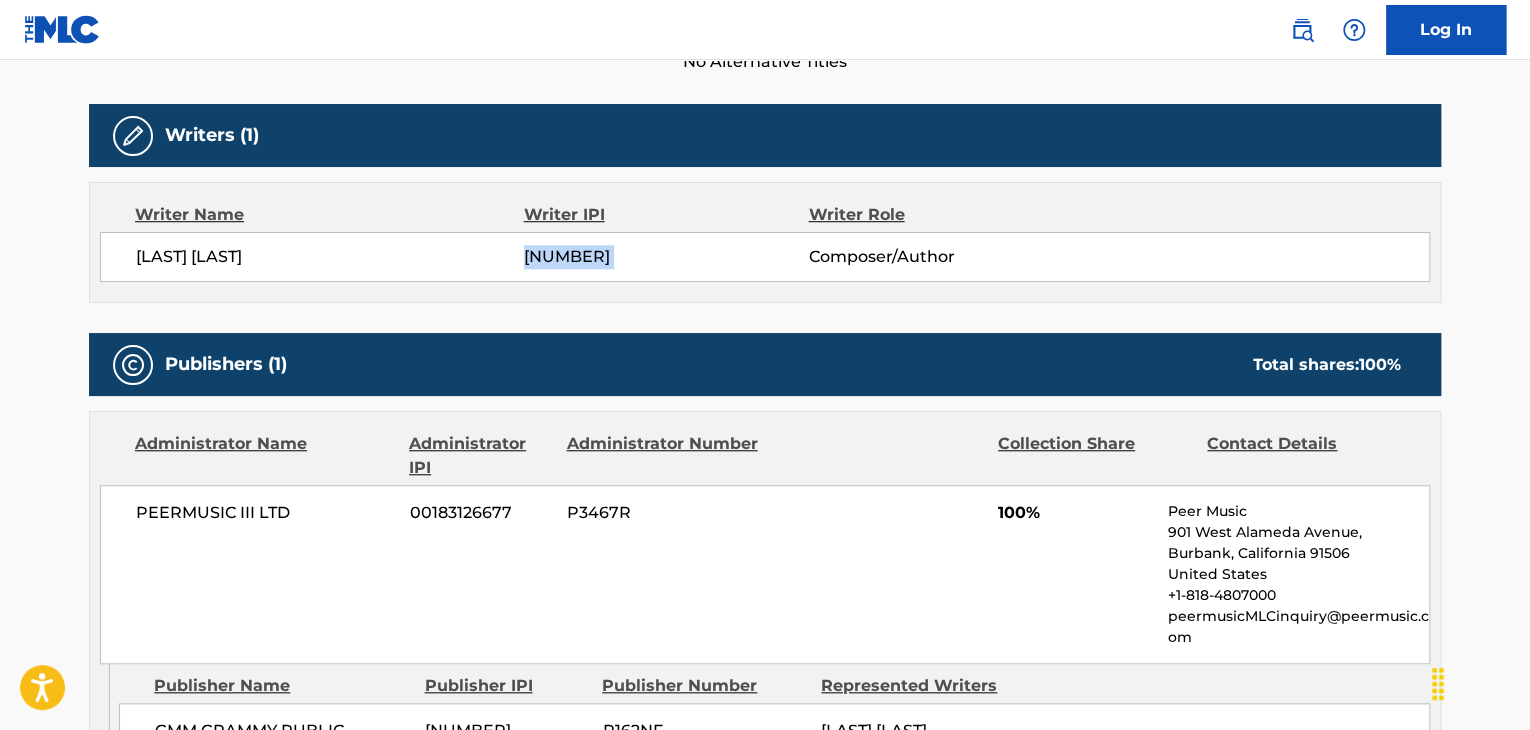 click on "[NUMBER]" at bounding box center (666, 257) 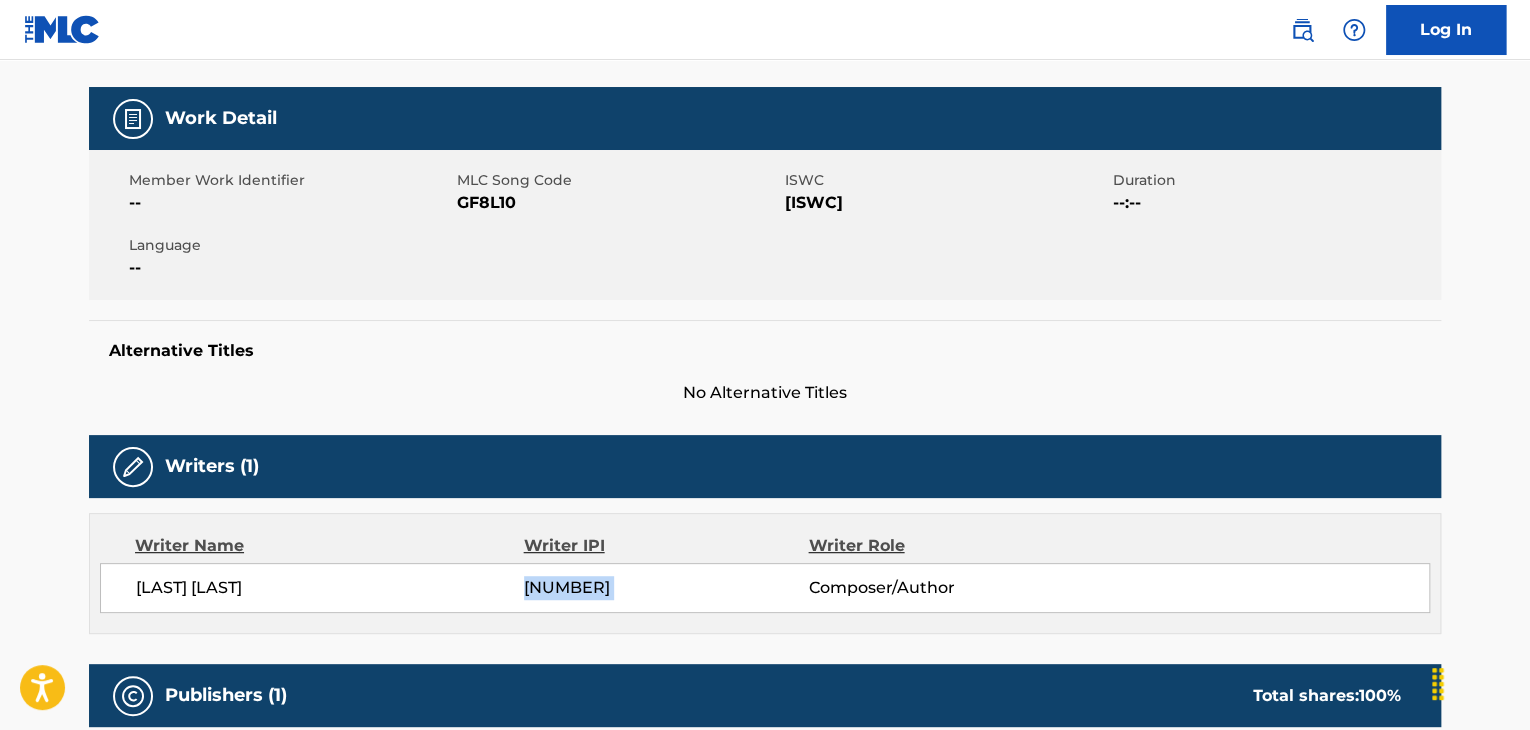 scroll, scrollTop: 200, scrollLeft: 0, axis: vertical 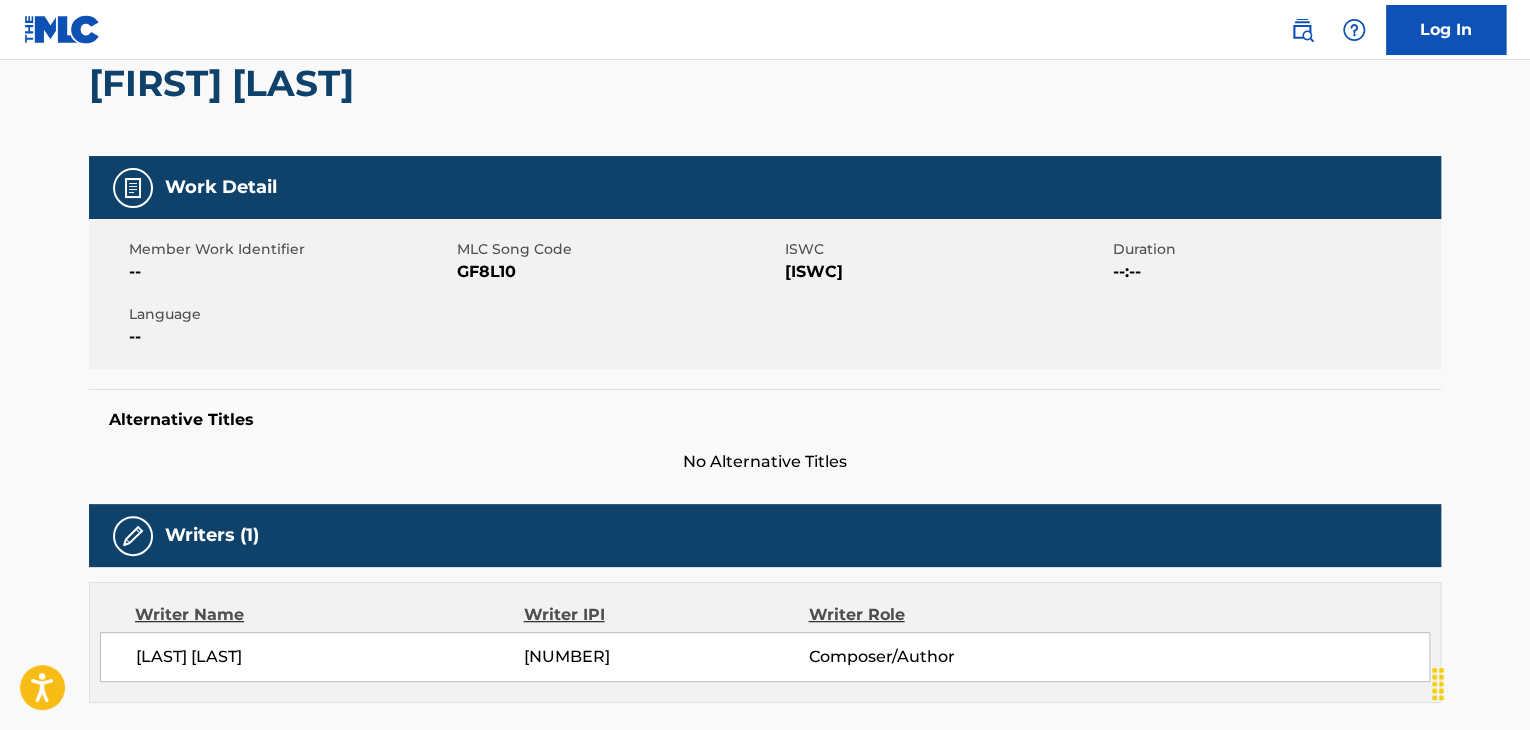 click on "GF8L10" at bounding box center (618, 272) 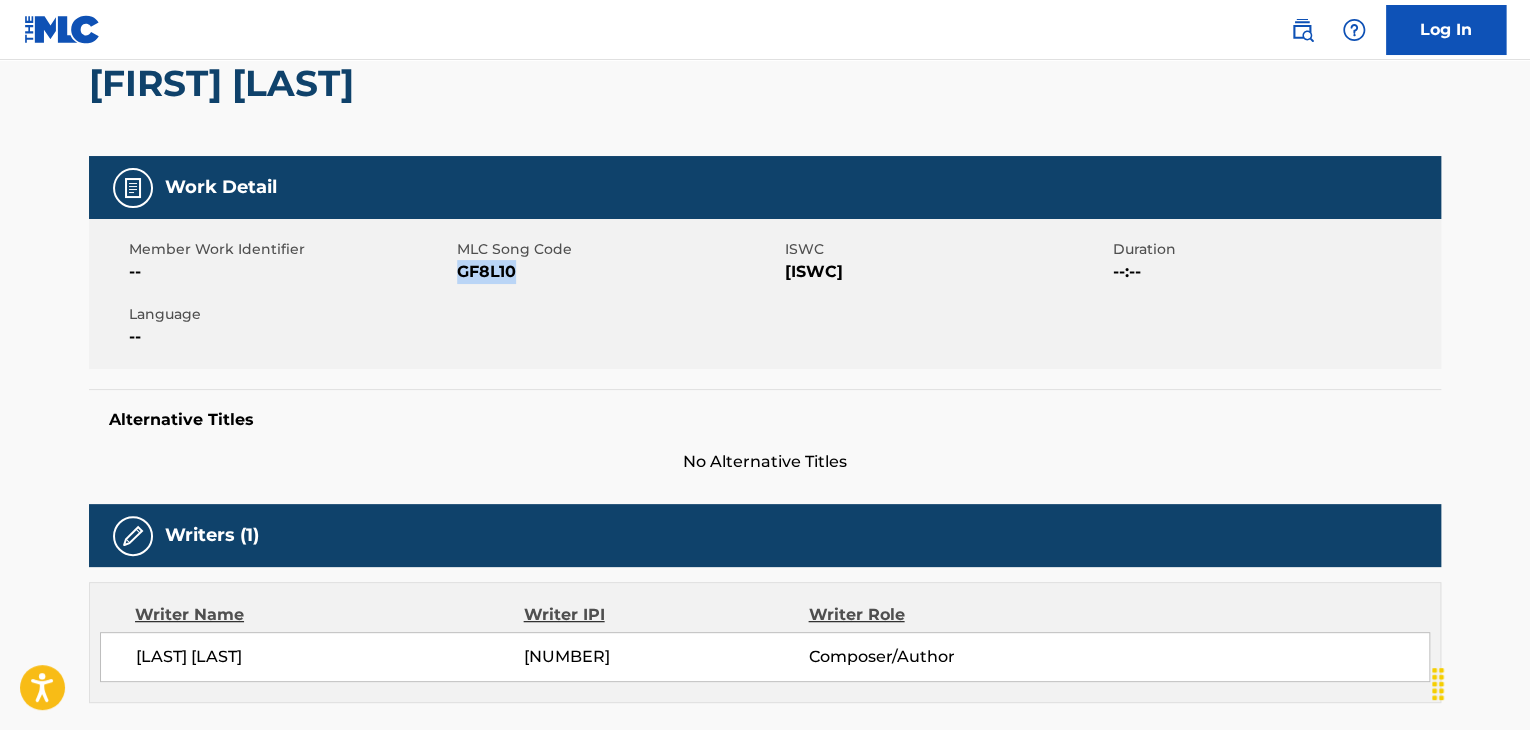 click on "GF8L10" at bounding box center [618, 272] 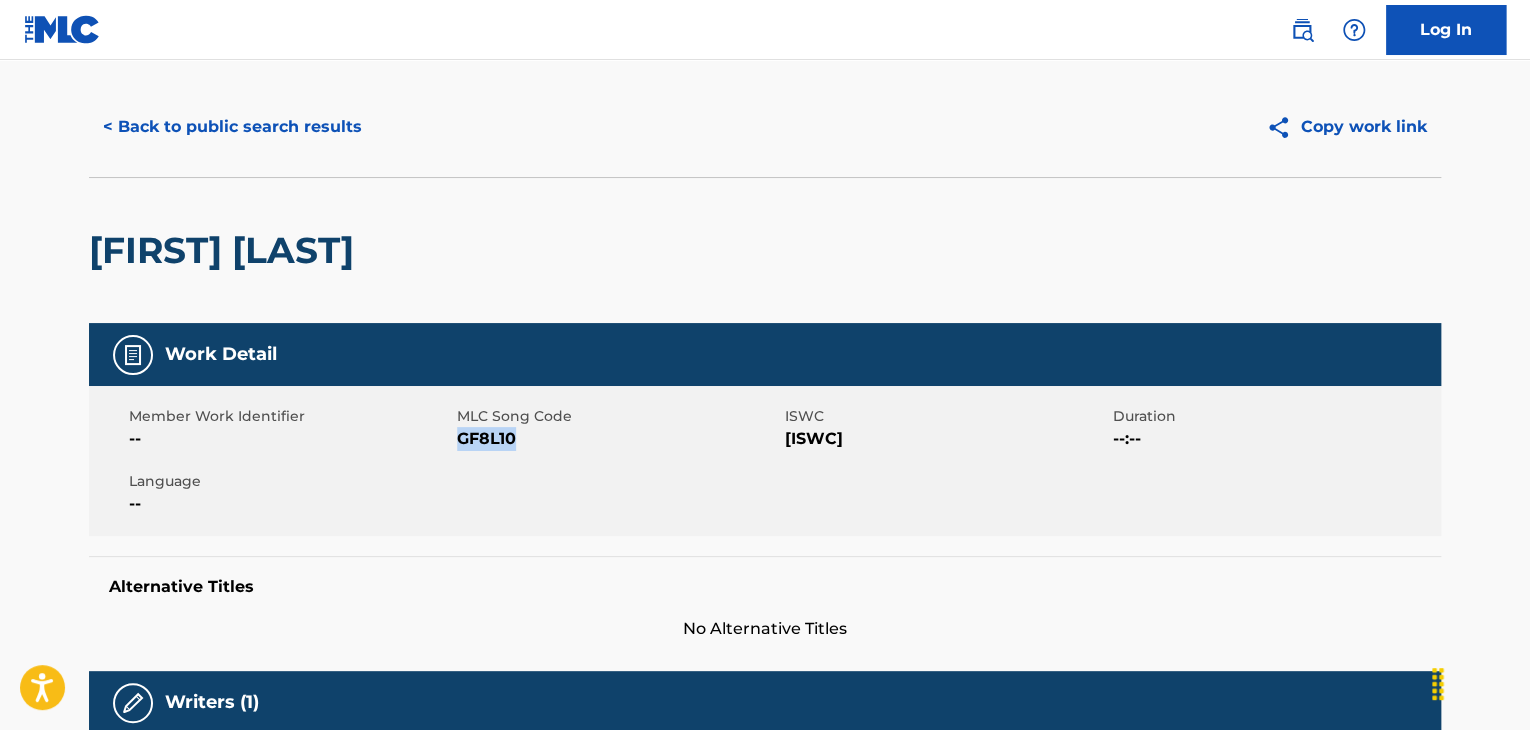 scroll, scrollTop: 0, scrollLeft: 0, axis: both 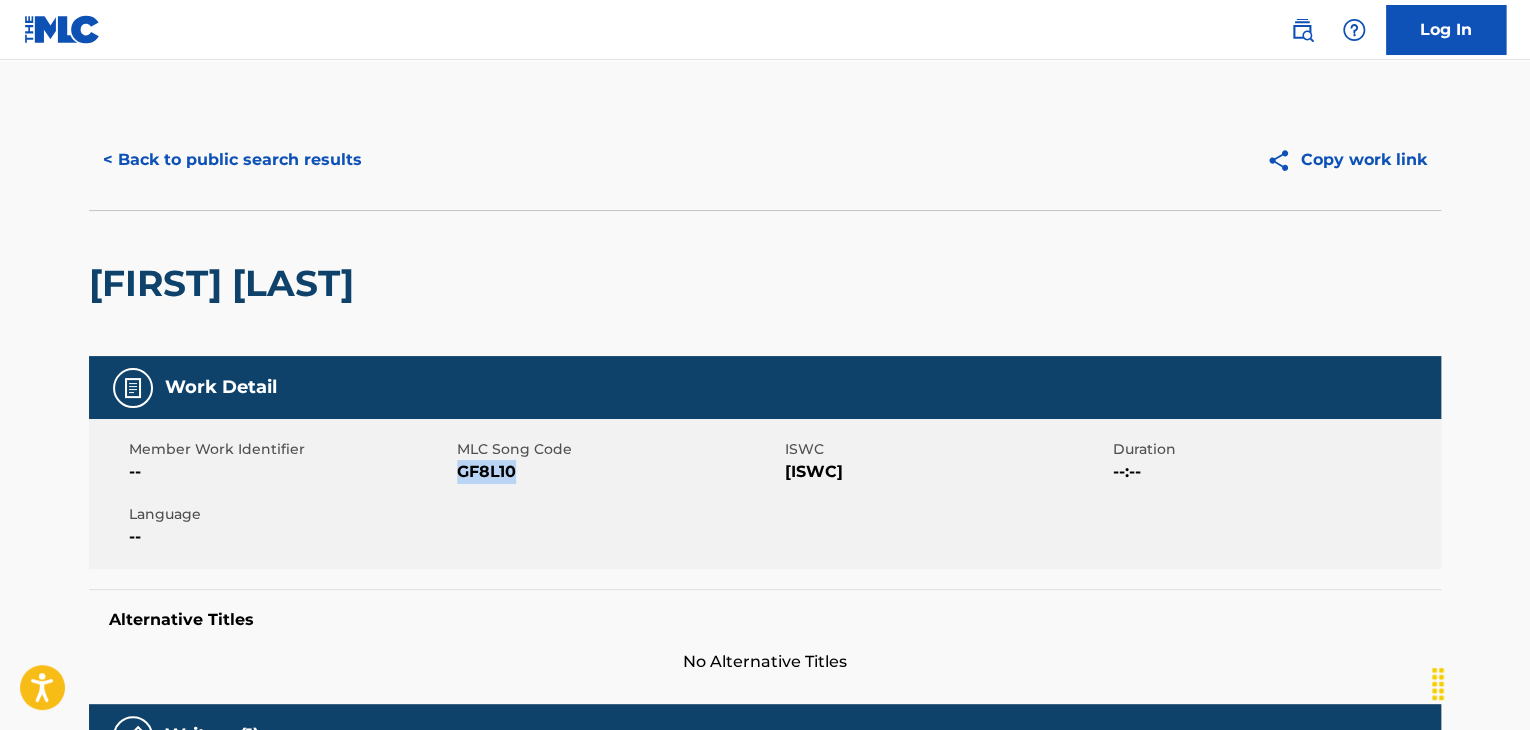 click on "< Back to public search results" at bounding box center [232, 160] 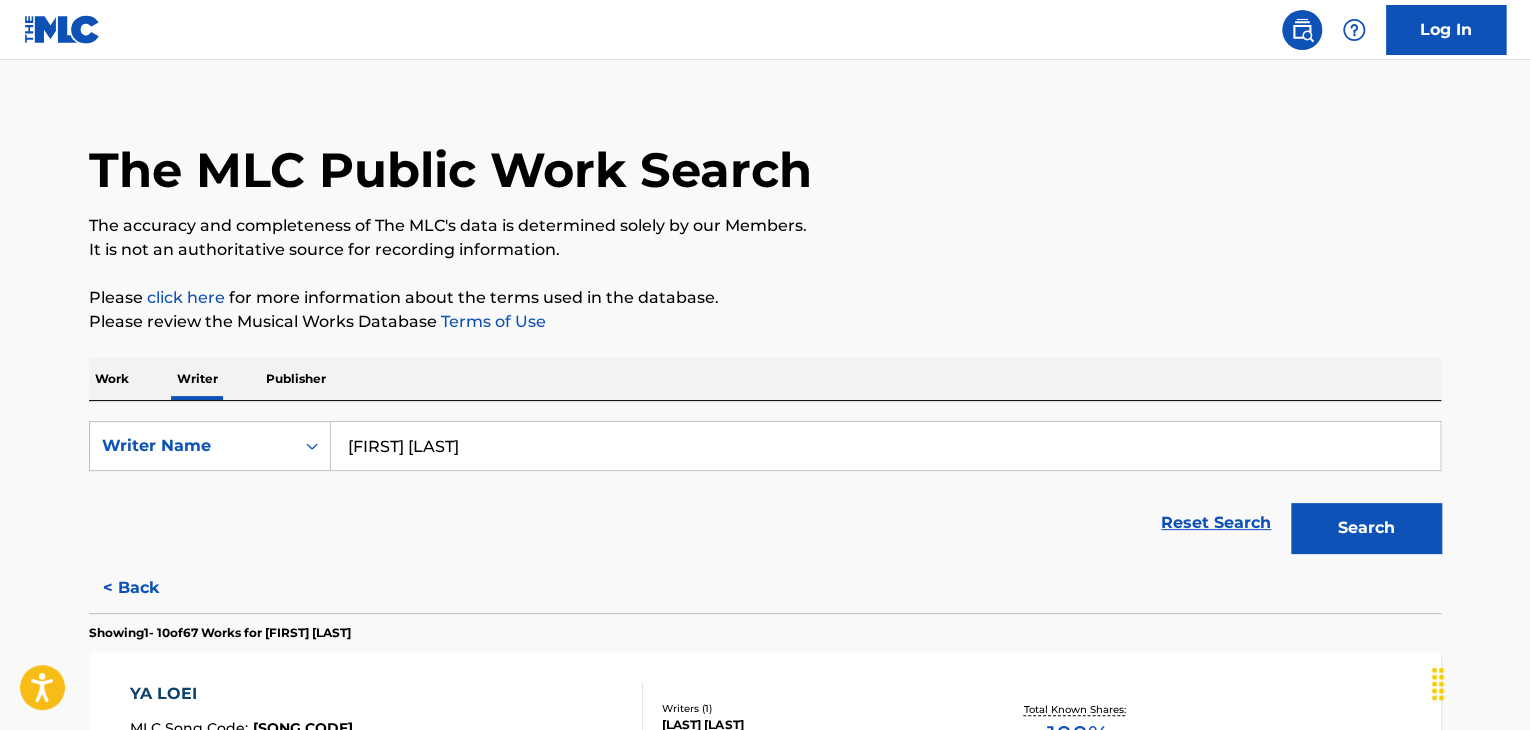 click on "[FIRST] [LAST]" at bounding box center [885, 446] 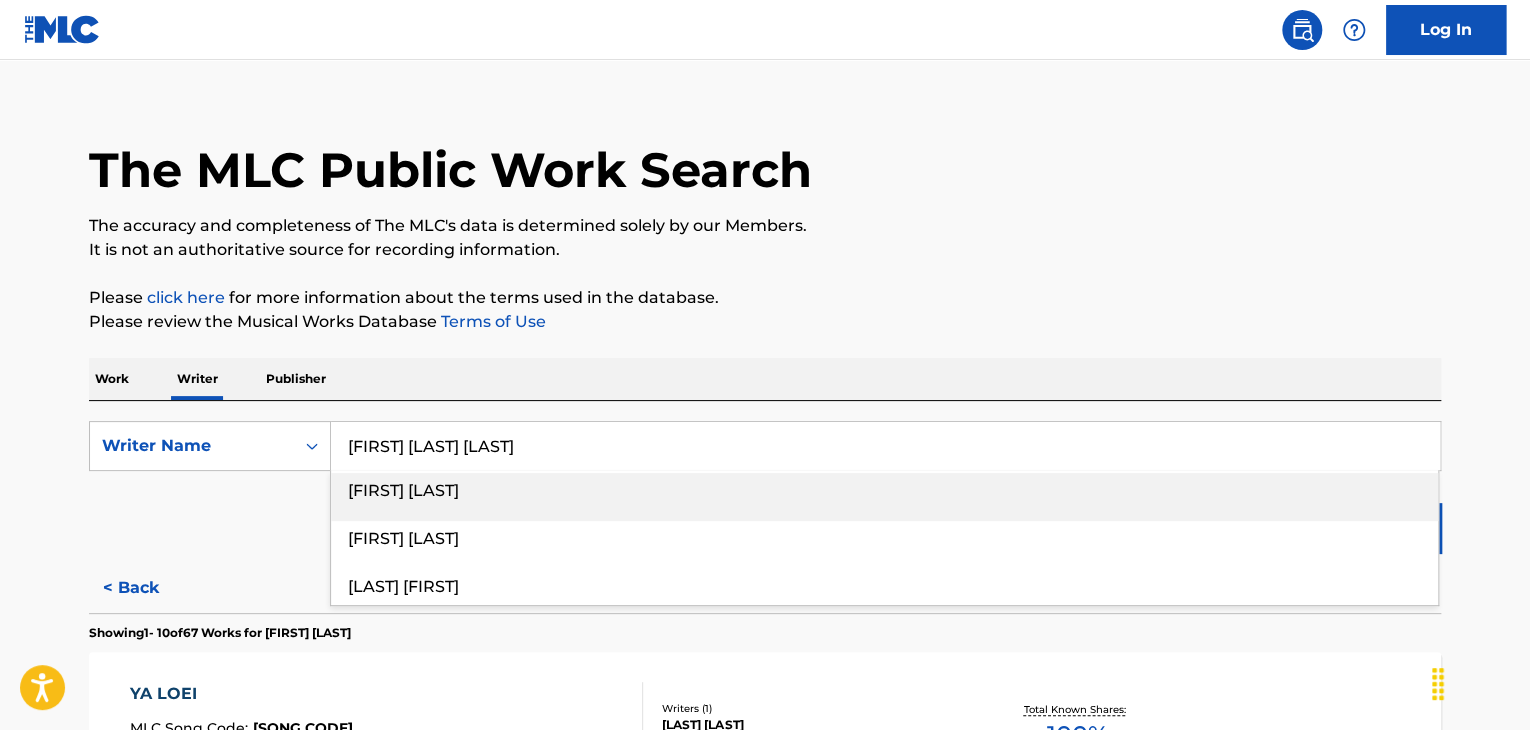 type on "[FIRST] [LAST] [LAST]" 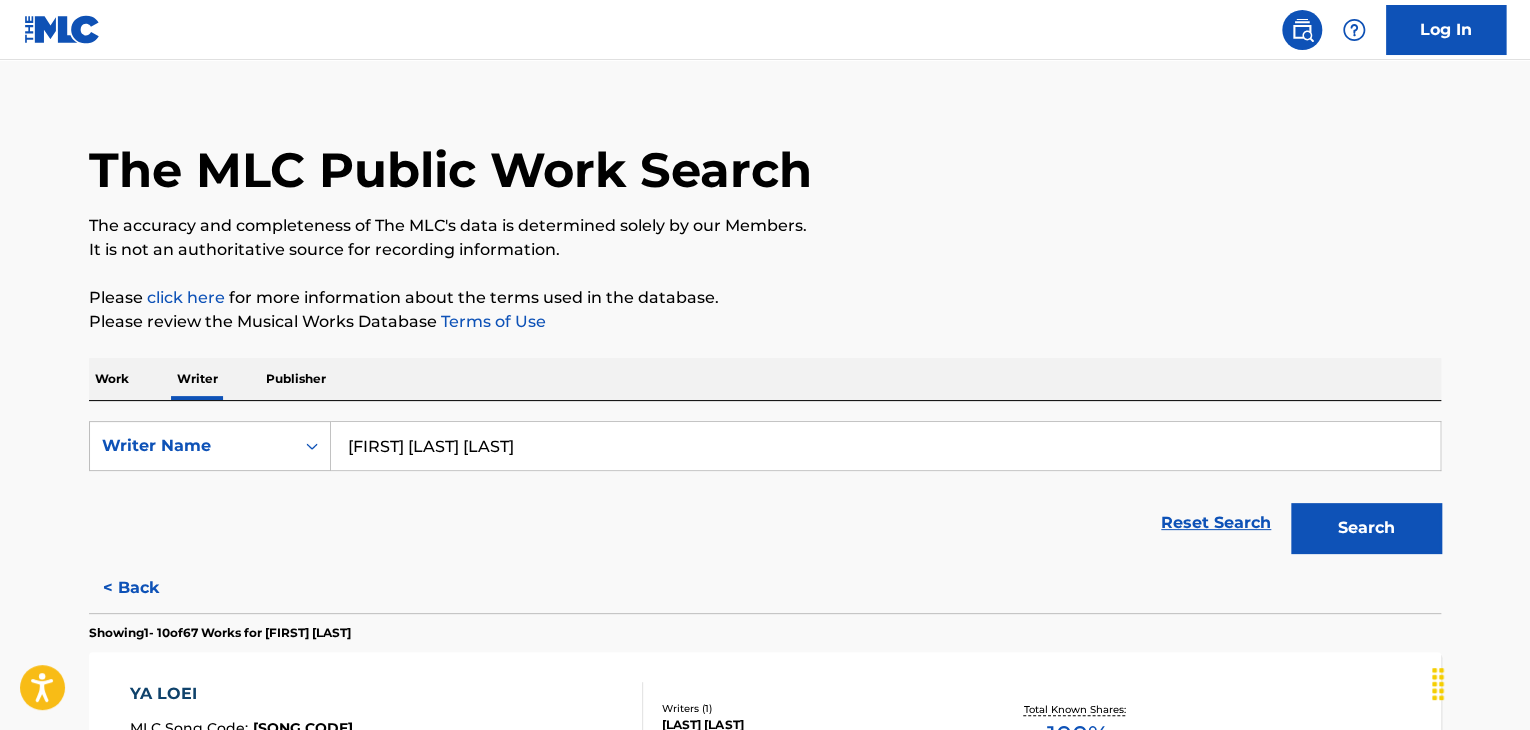 click on "Search" at bounding box center (1366, 528) 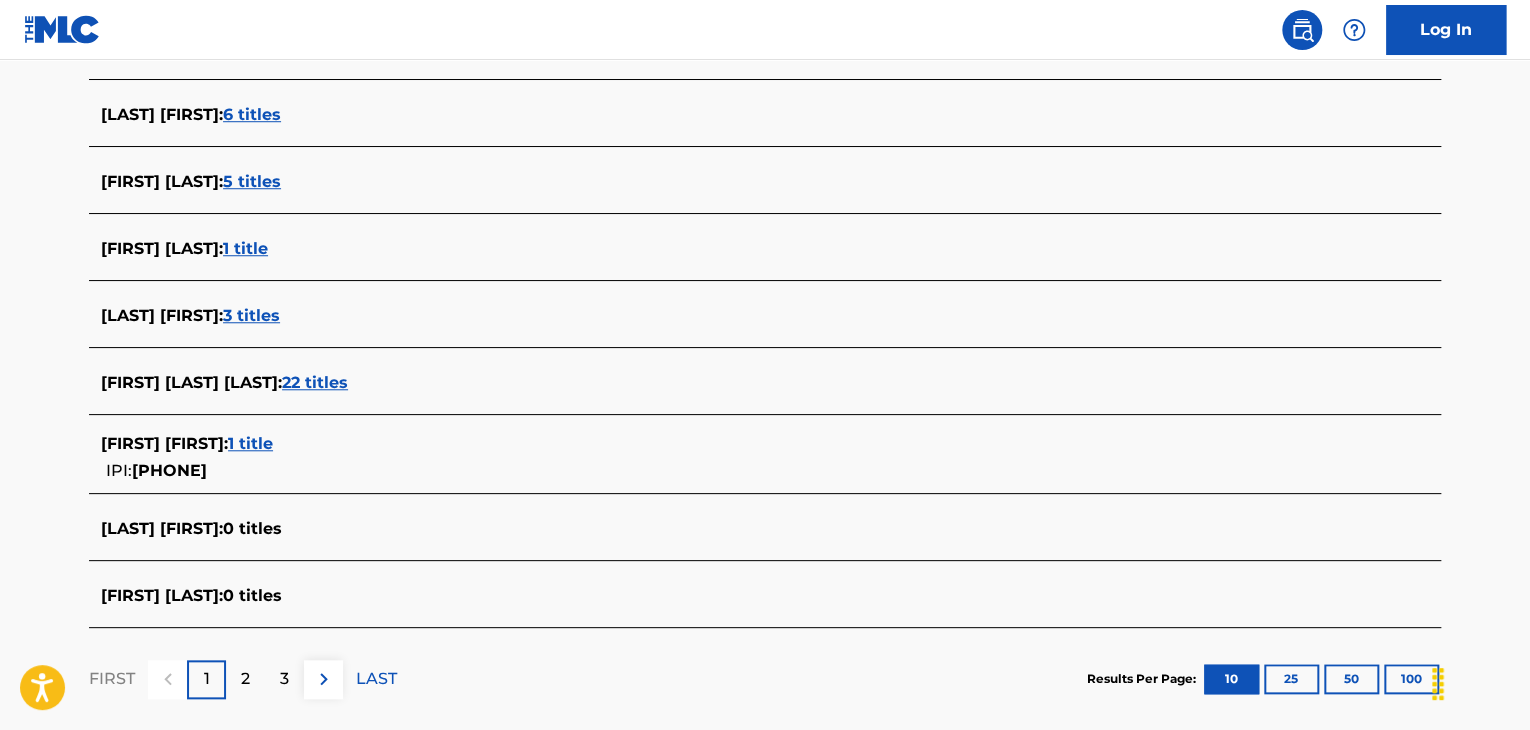 scroll, scrollTop: 691, scrollLeft: 0, axis: vertical 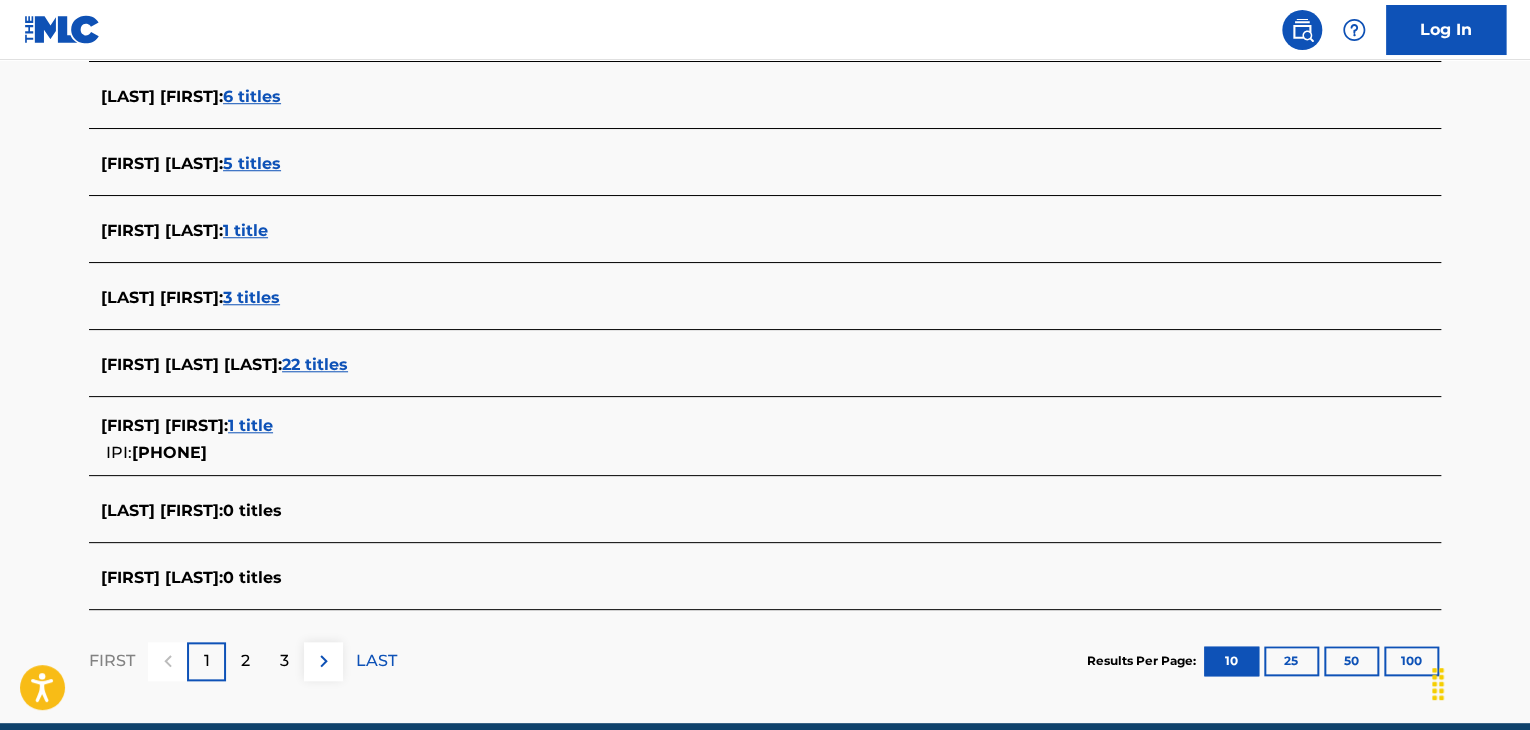 click on "22 titles" at bounding box center [315, 364] 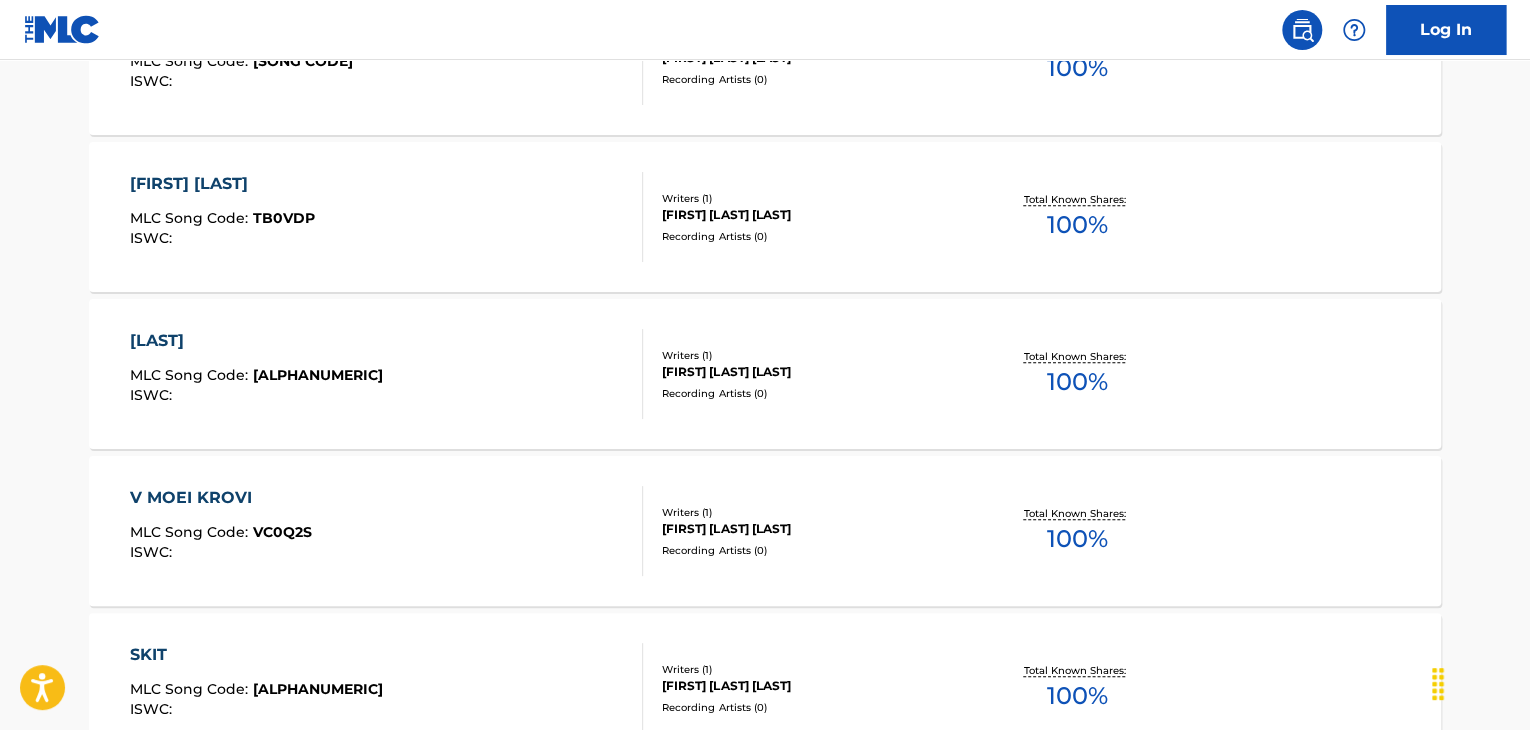 click on "TUDA MLC Song Code : TB0N60 ISWC :" at bounding box center [387, 374] 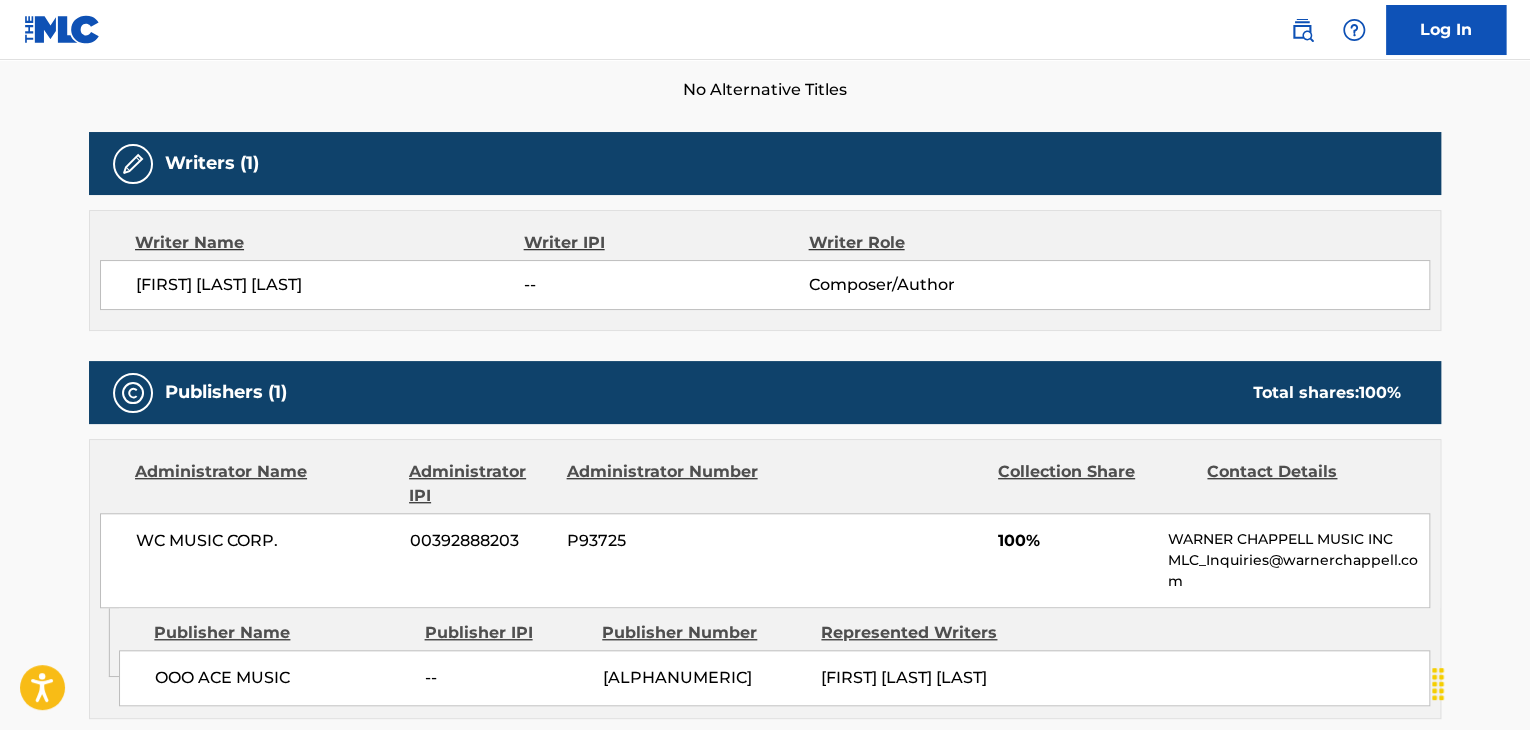 scroll, scrollTop: 700, scrollLeft: 0, axis: vertical 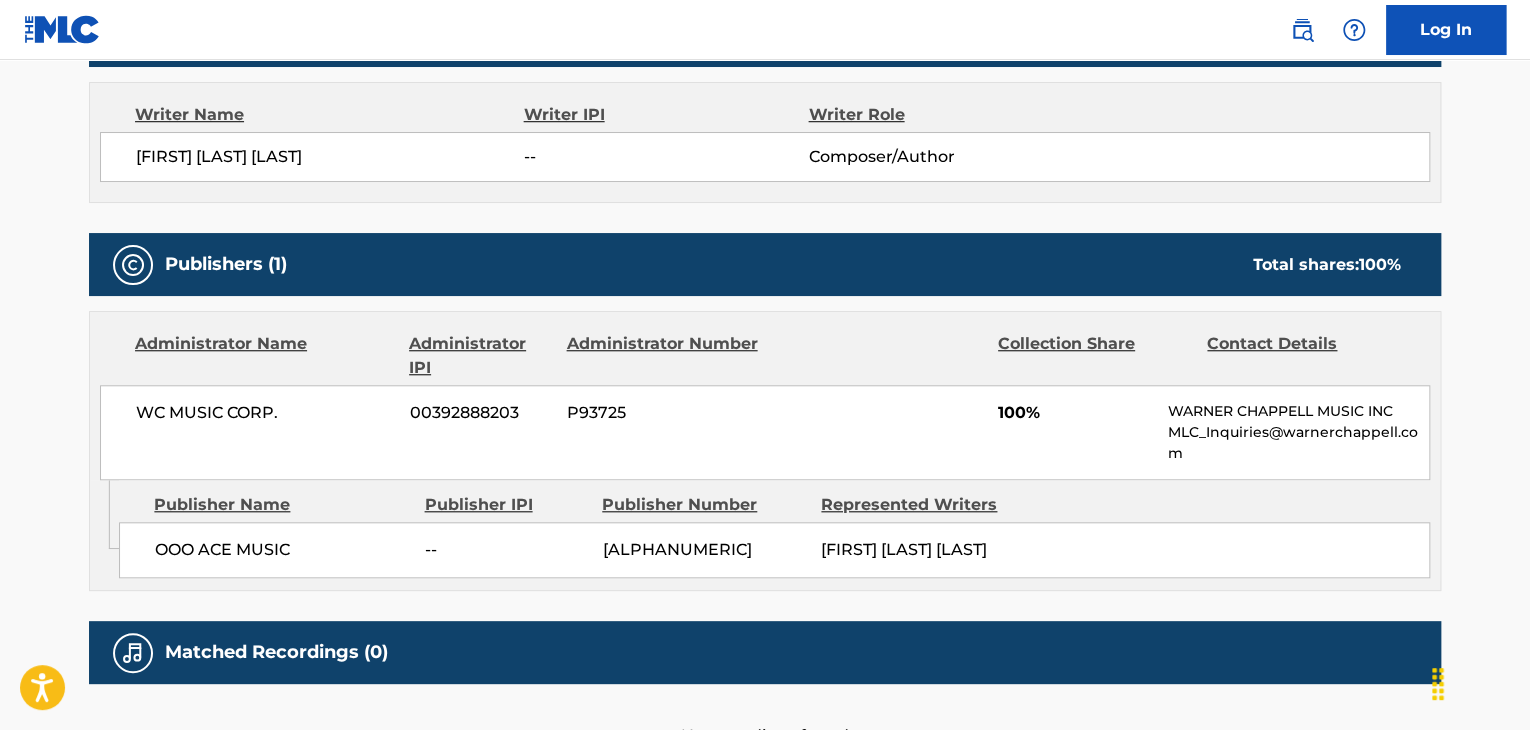 click on "[FIRST] [LAST] [LAST]" at bounding box center [330, 157] 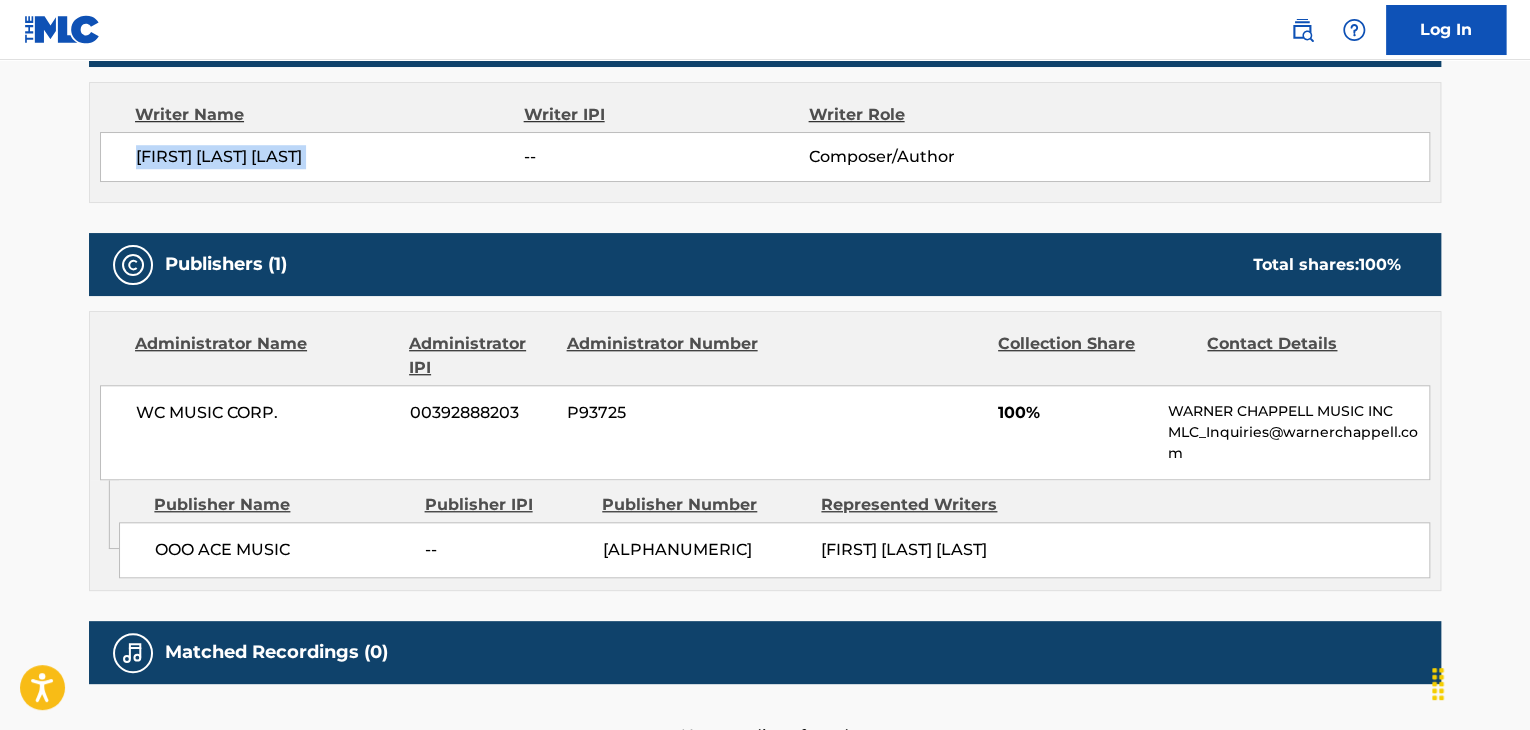 click on "[FIRST] [LAST] [LAST]" at bounding box center [330, 157] 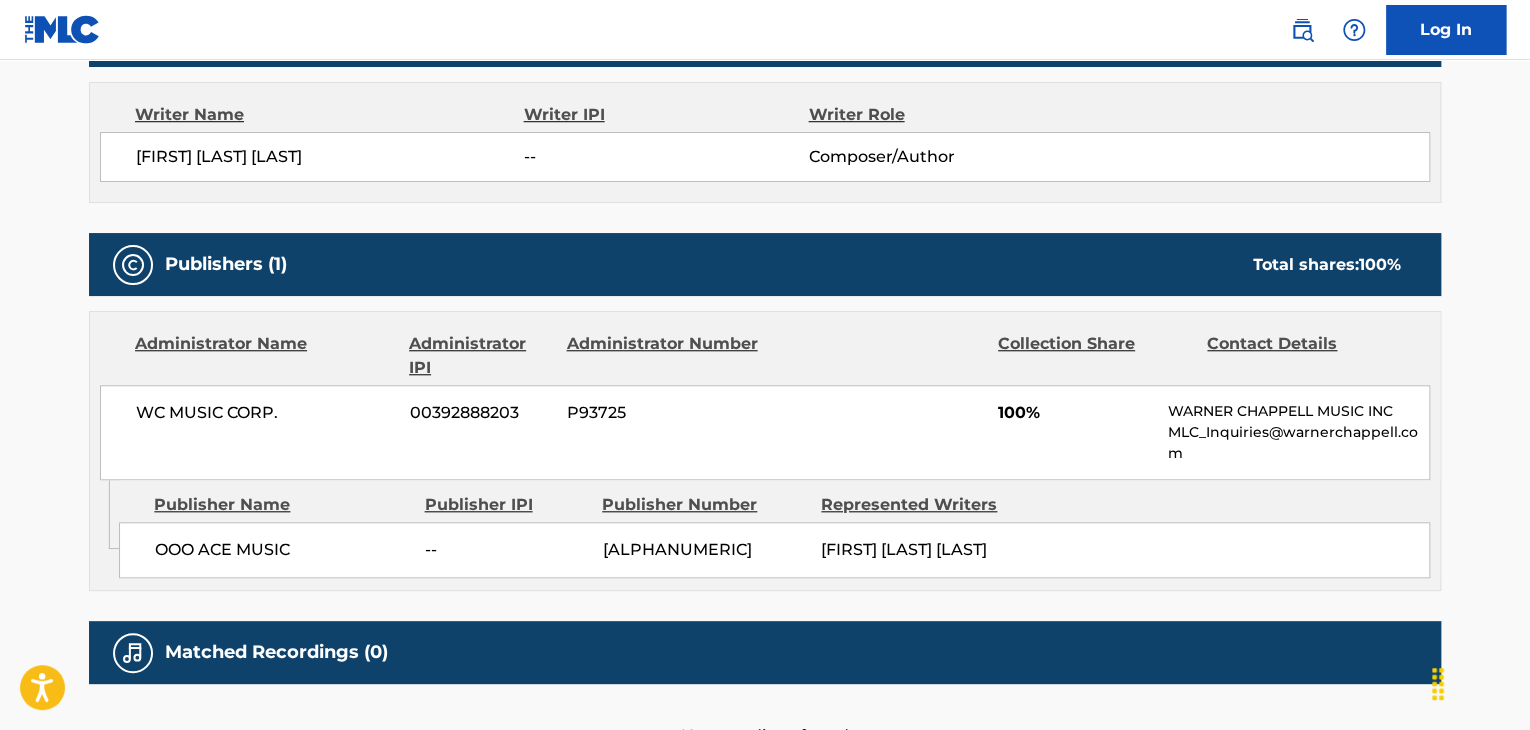 click on "WC MUSIC CORP." at bounding box center [265, 413] 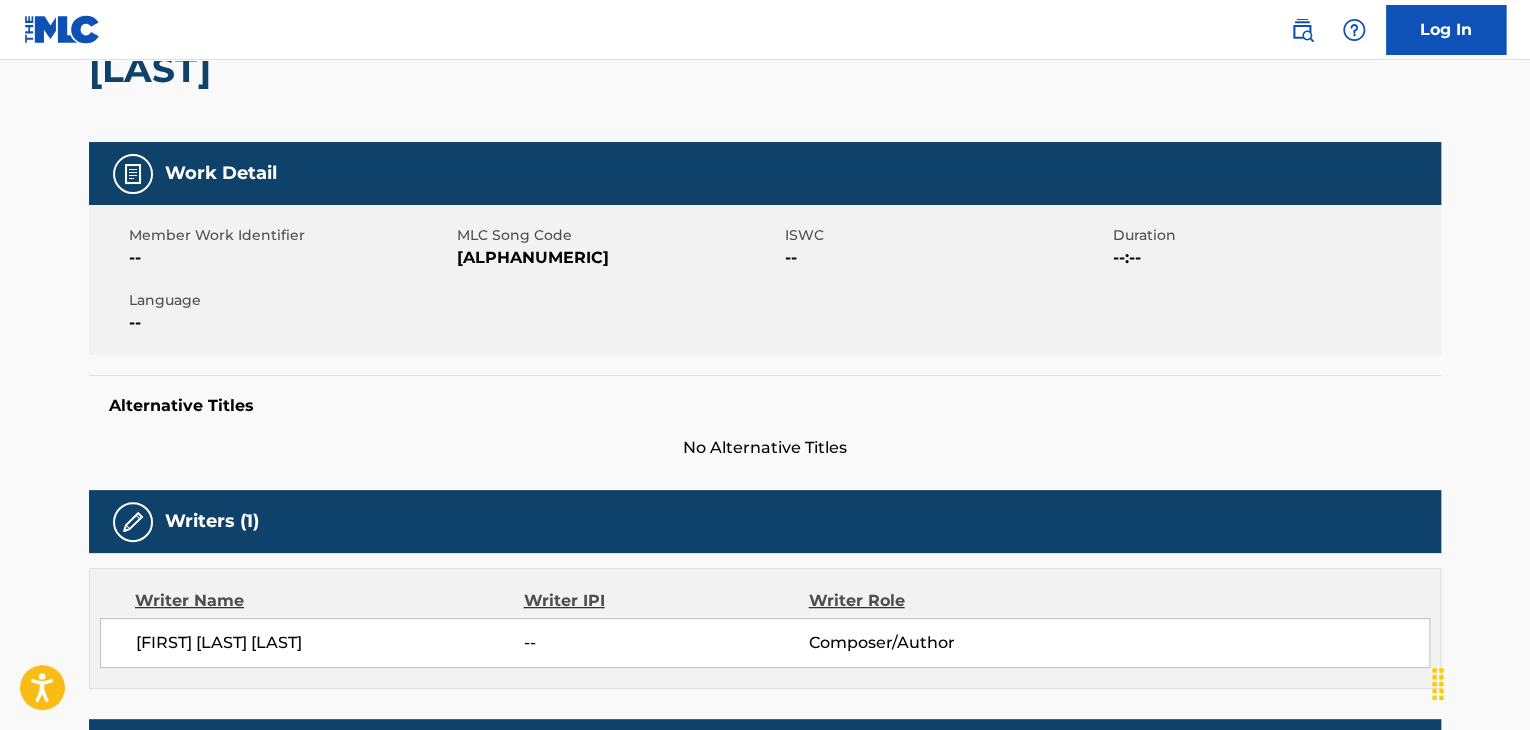 scroll, scrollTop: 200, scrollLeft: 0, axis: vertical 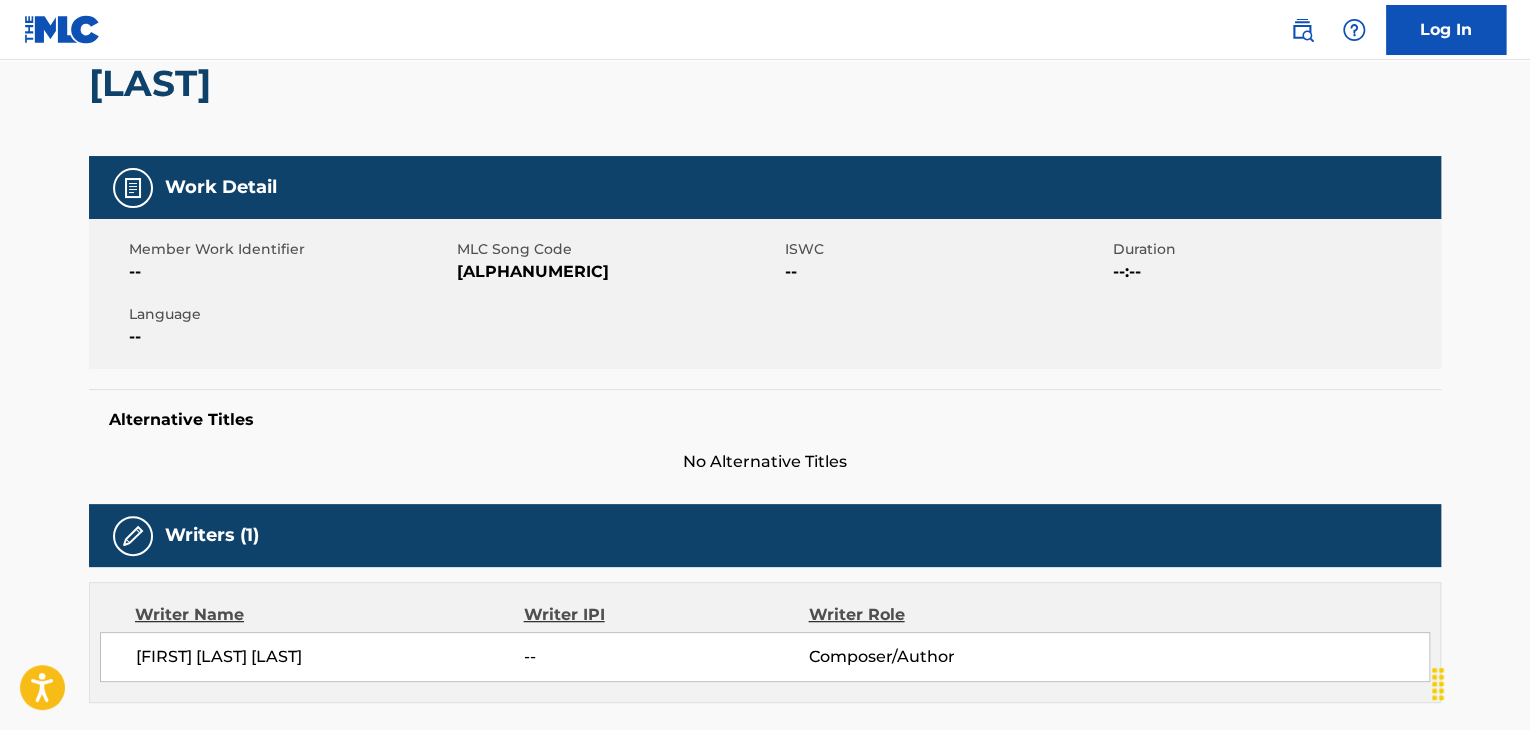 click on "[ALPHANUMERIC]" at bounding box center (618, 272) 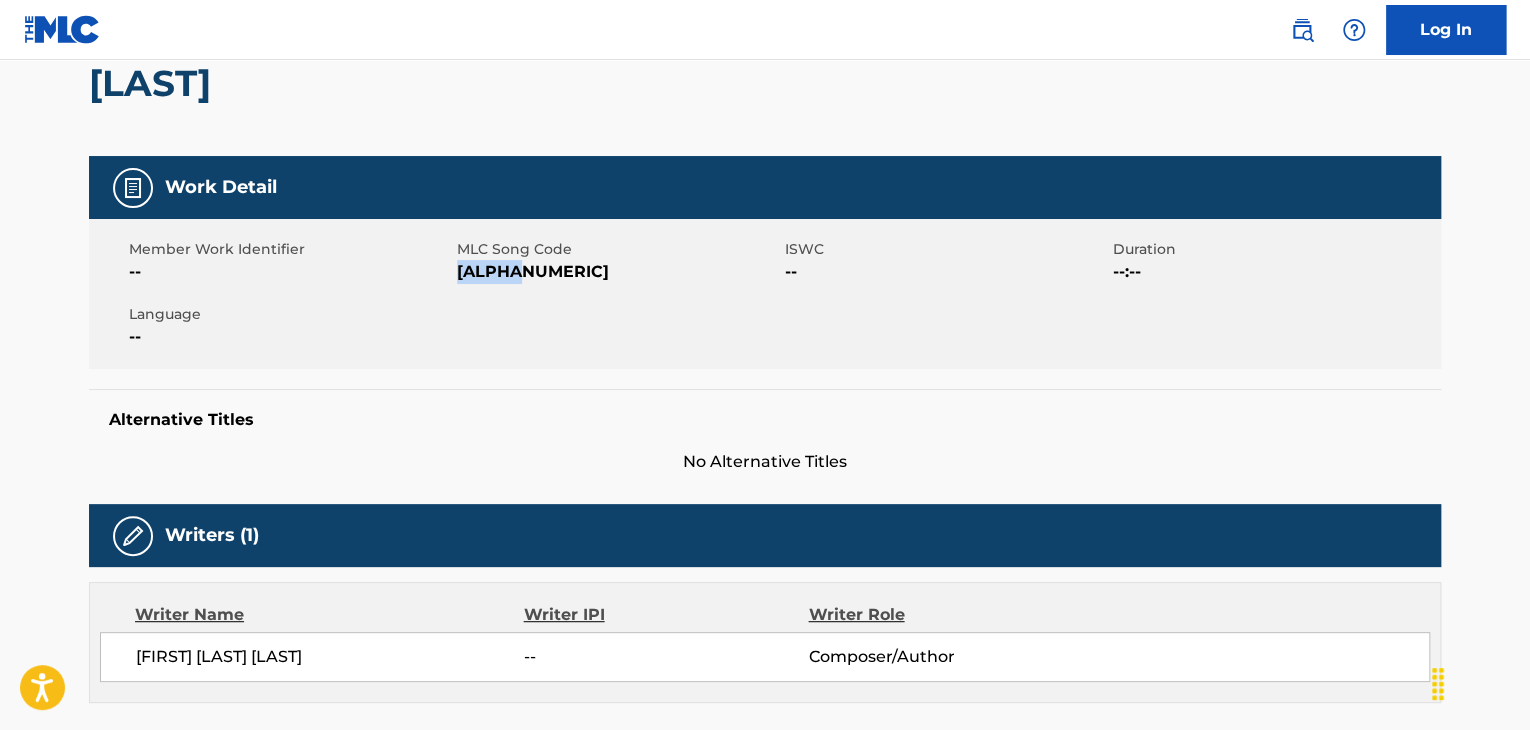 click on "[ALPHANUMERIC]" at bounding box center [618, 272] 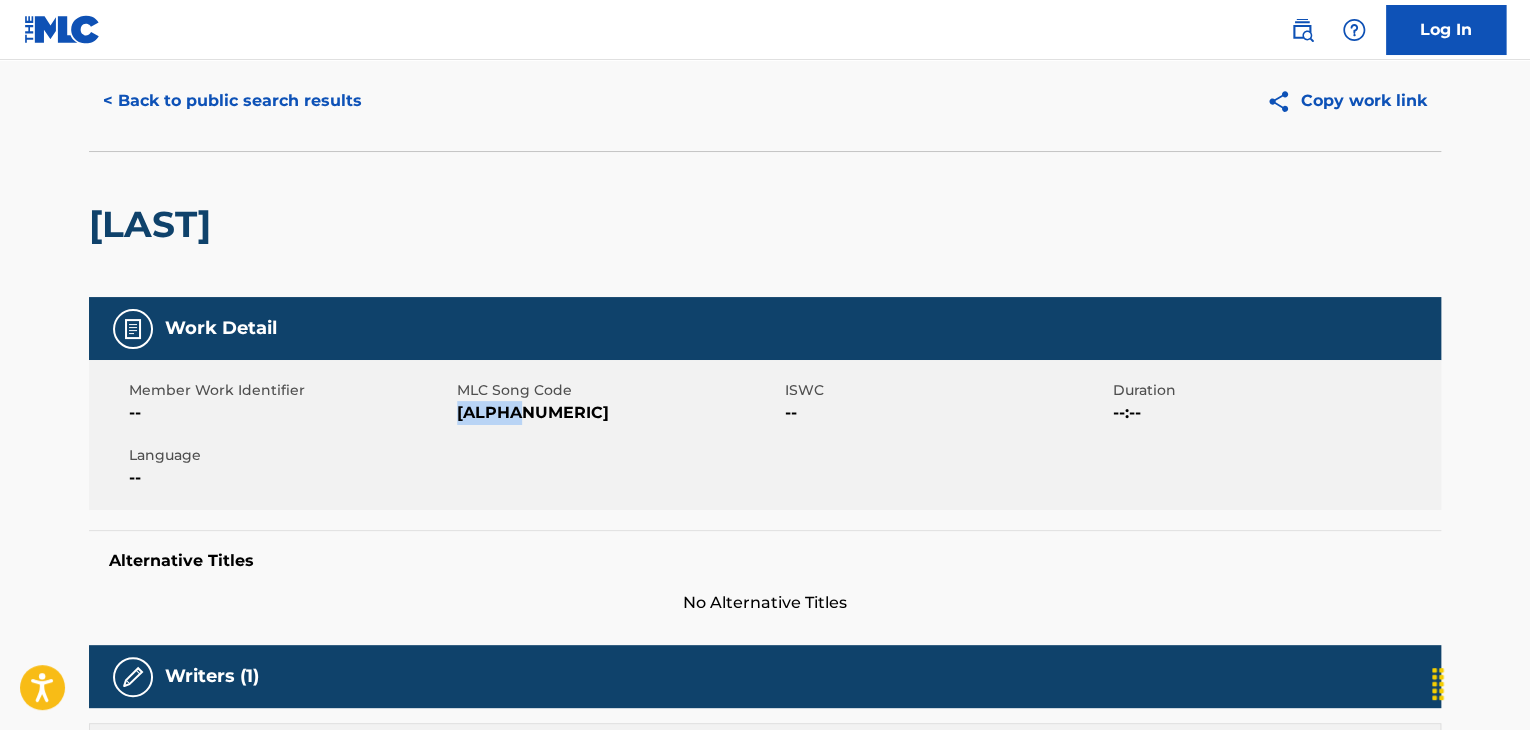 scroll, scrollTop: 0, scrollLeft: 0, axis: both 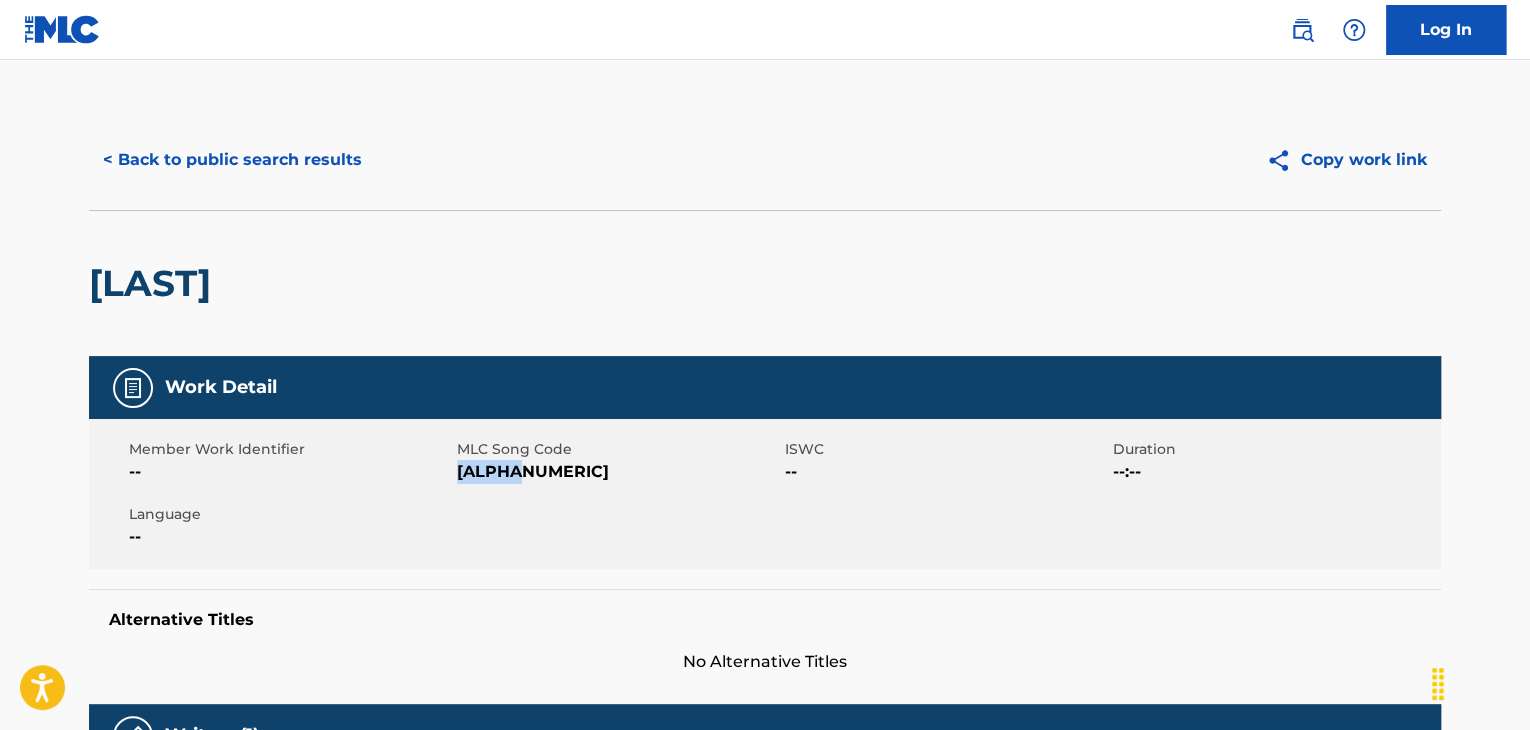 click on "< Back to public search results" at bounding box center (232, 160) 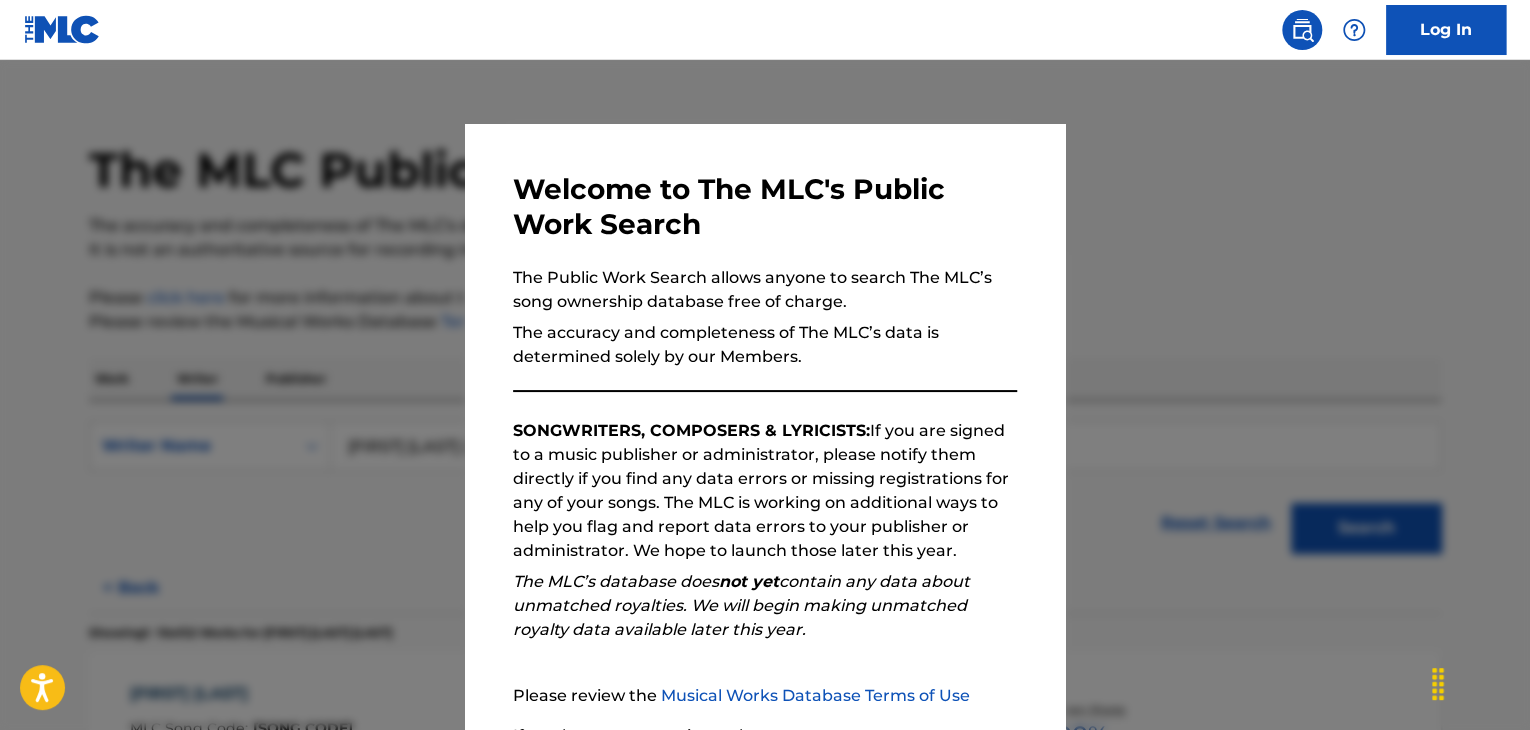 scroll, scrollTop: 185, scrollLeft: 0, axis: vertical 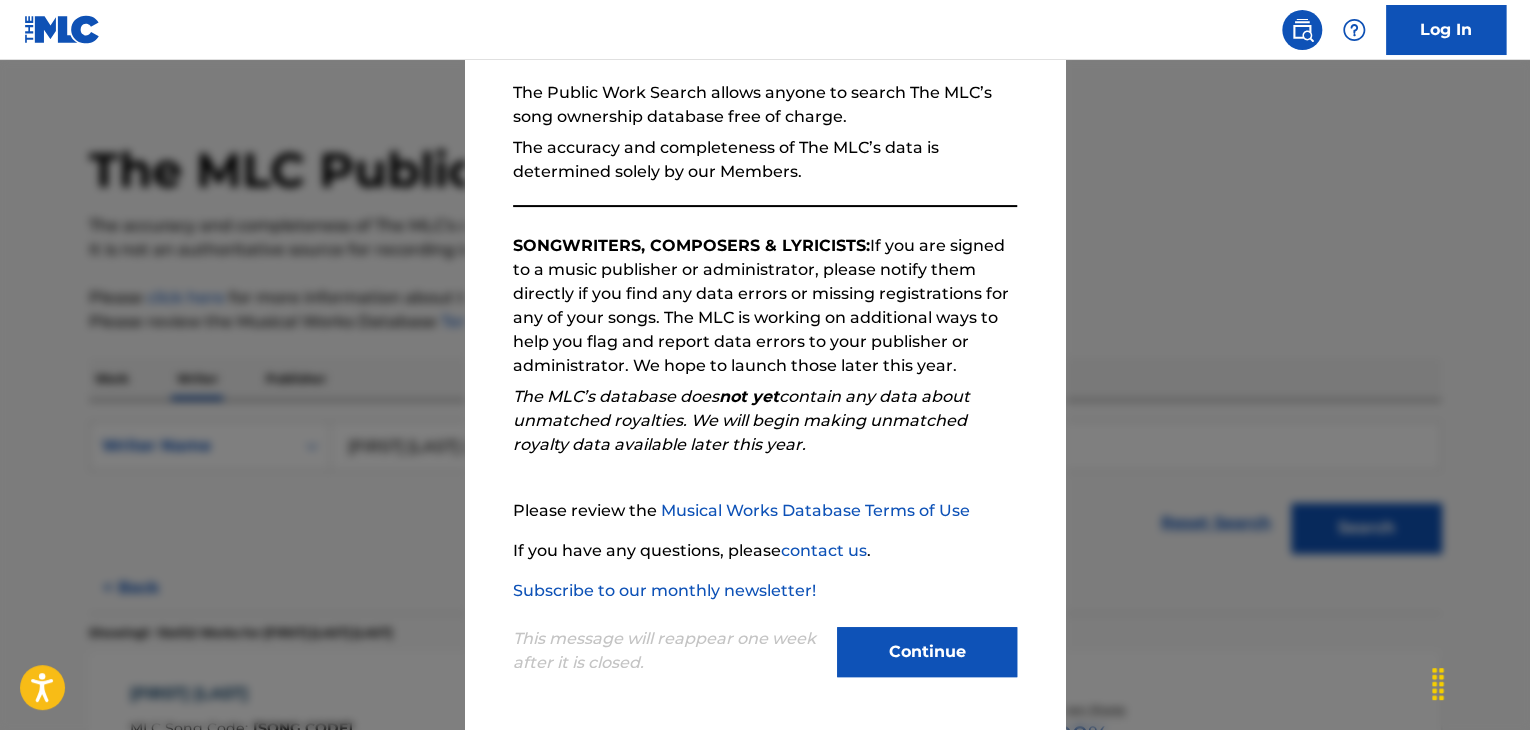 click on "Continue" at bounding box center [927, 652] 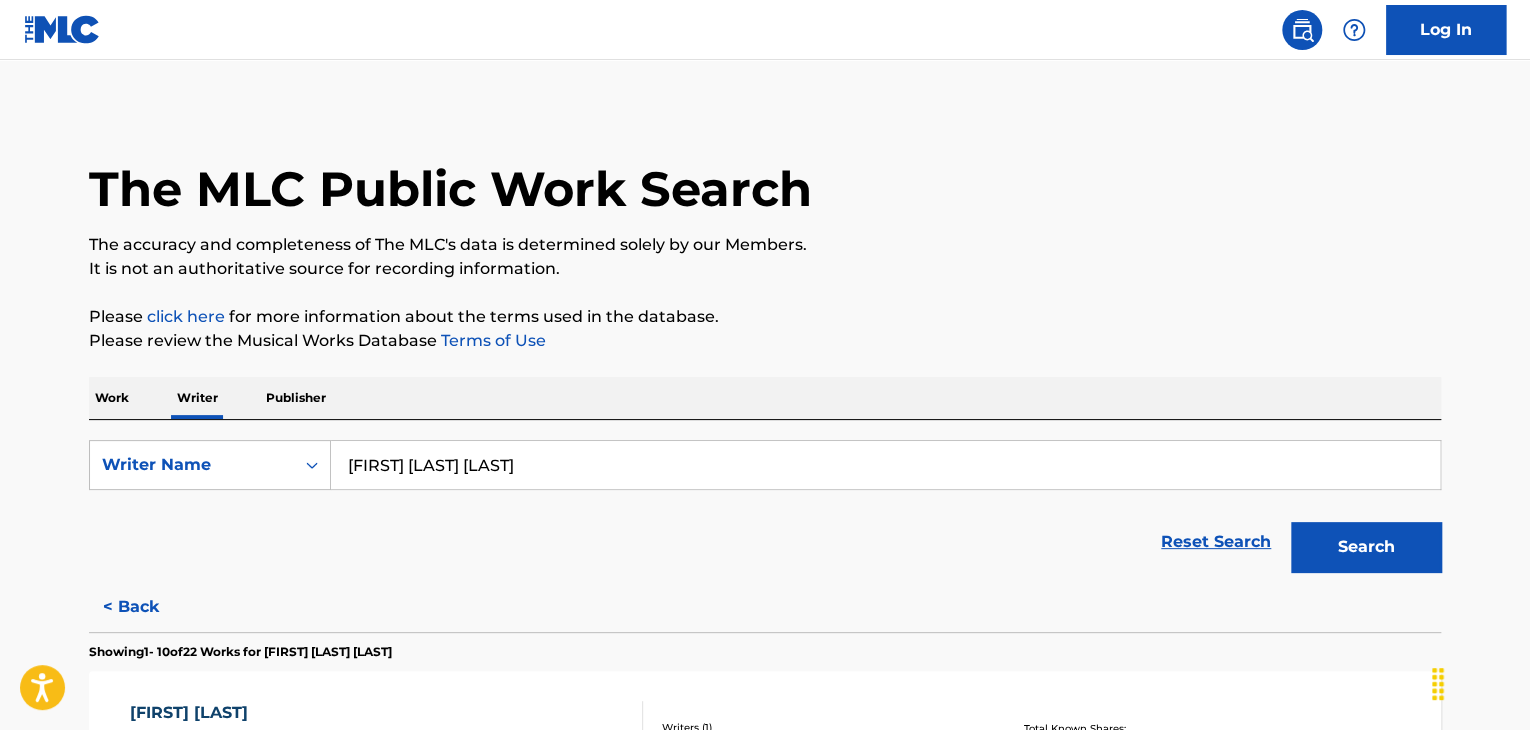 scroll, scrollTop: 0, scrollLeft: 0, axis: both 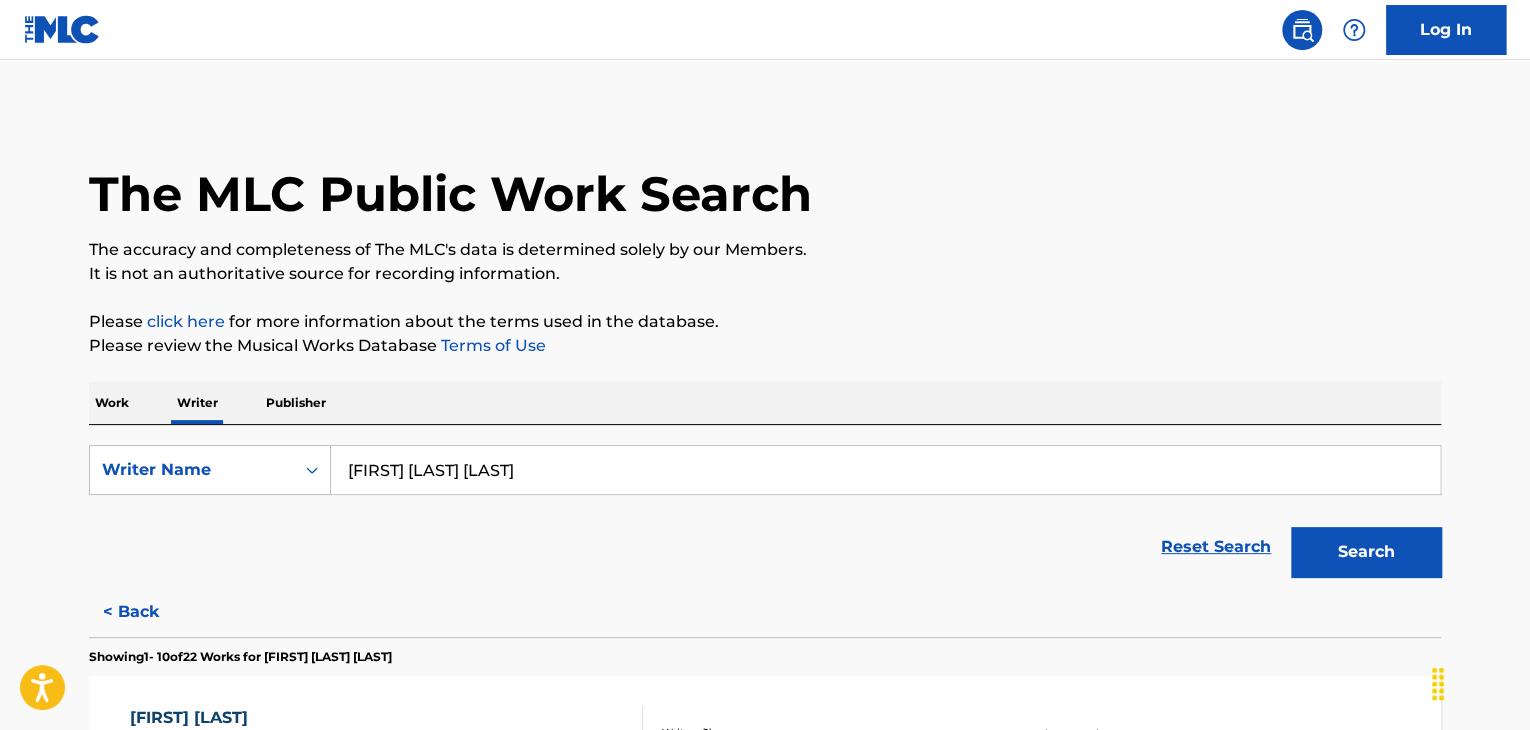 click on "Work" at bounding box center (112, 403) 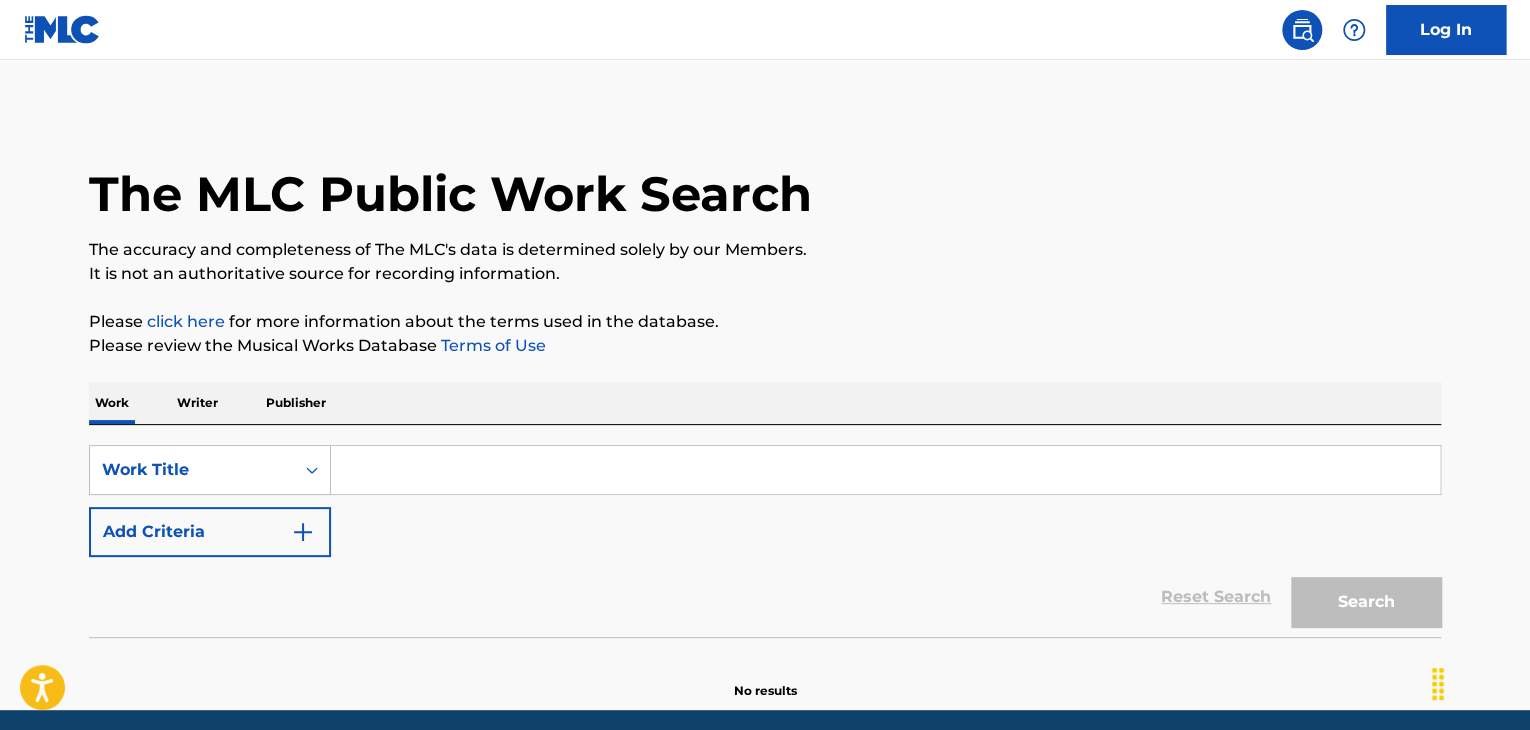 click at bounding box center (885, 470) 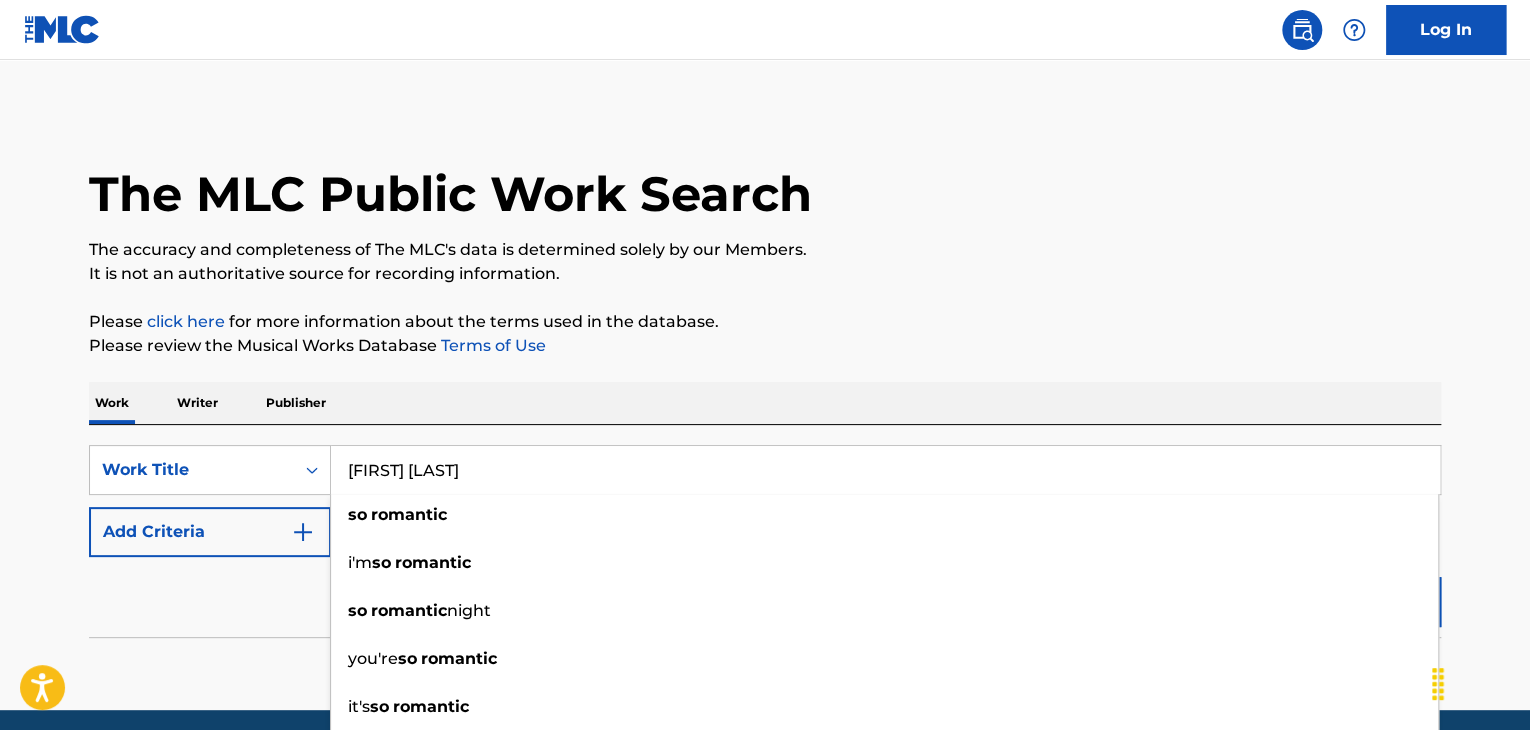 type on "[FIRST] [LAST]" 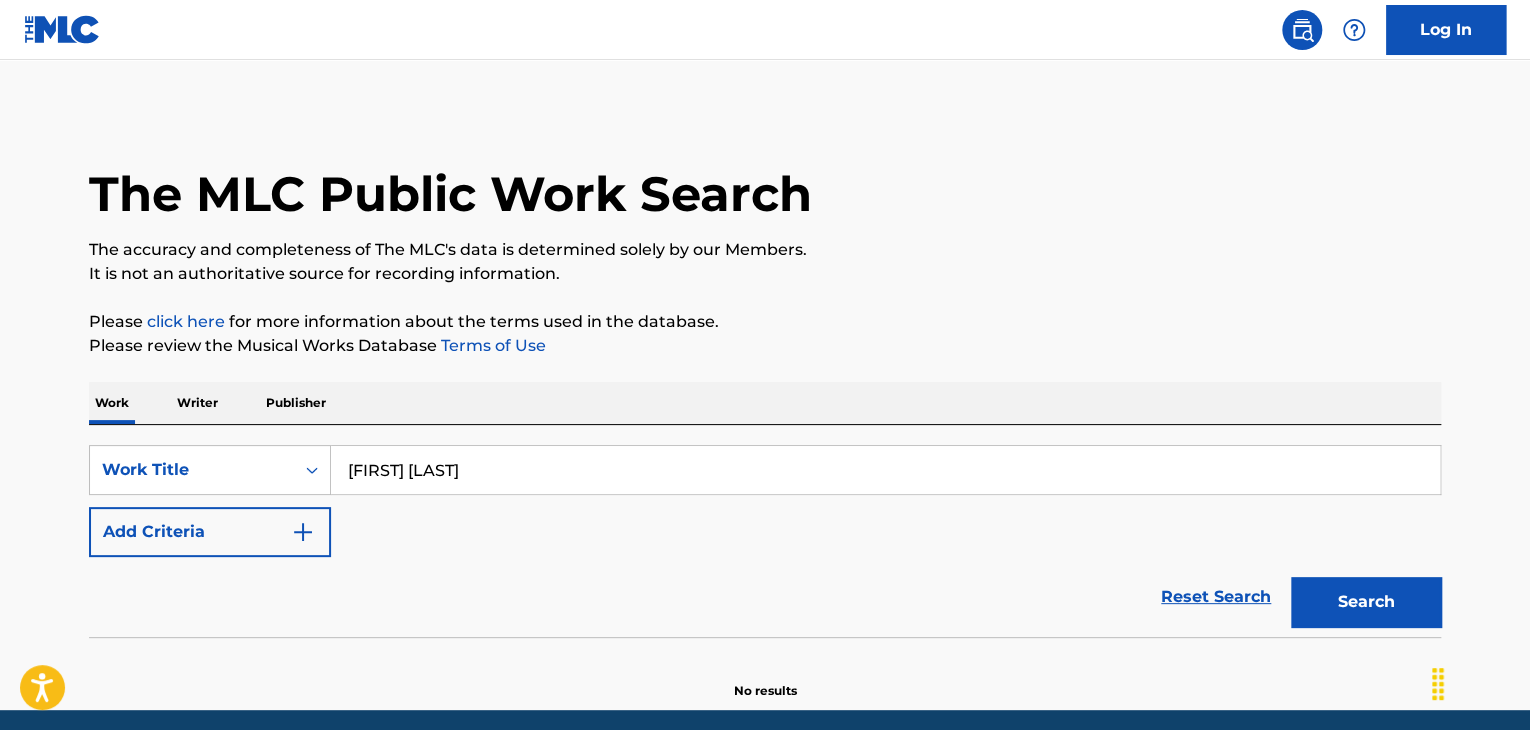 click on "Add Criteria" at bounding box center (210, 532) 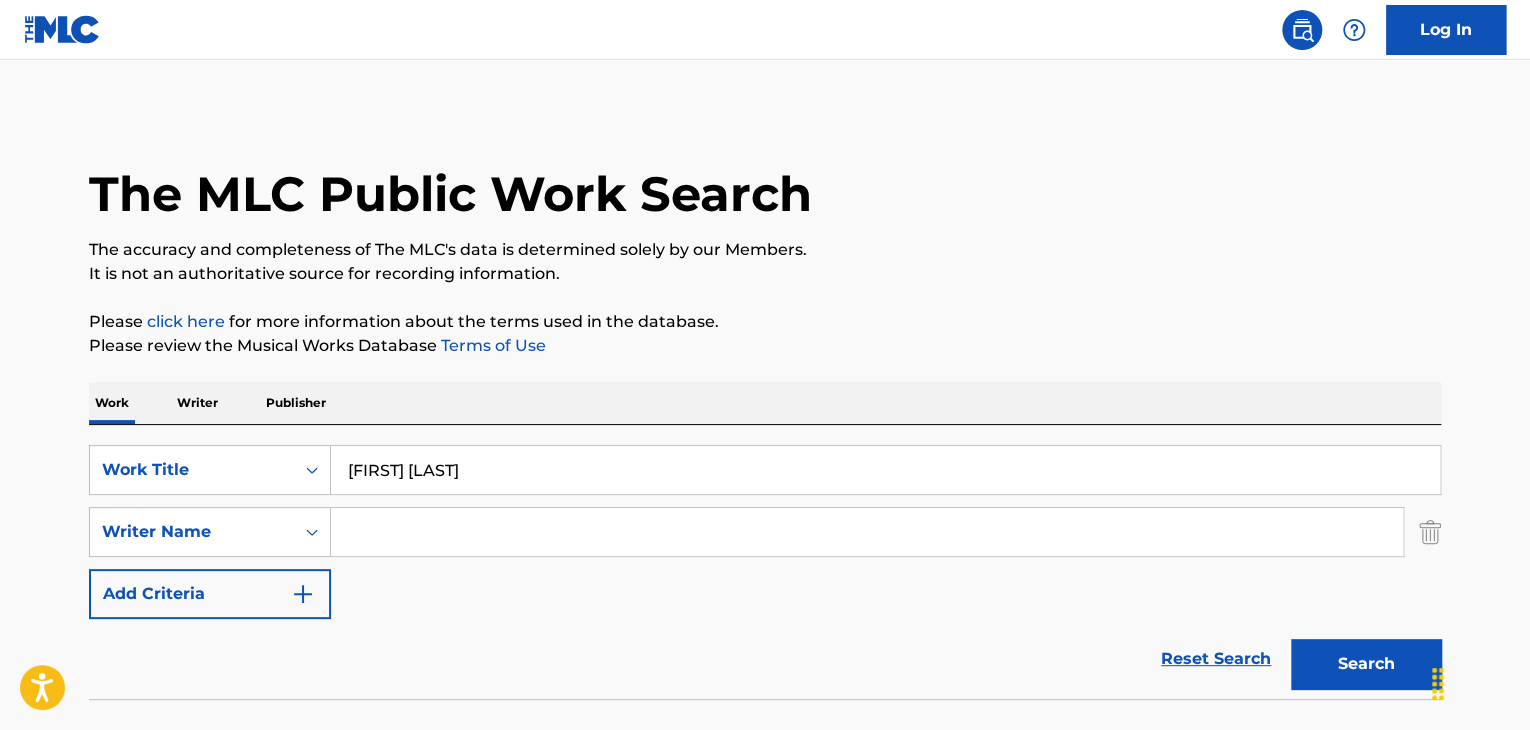 click at bounding box center [867, 532] 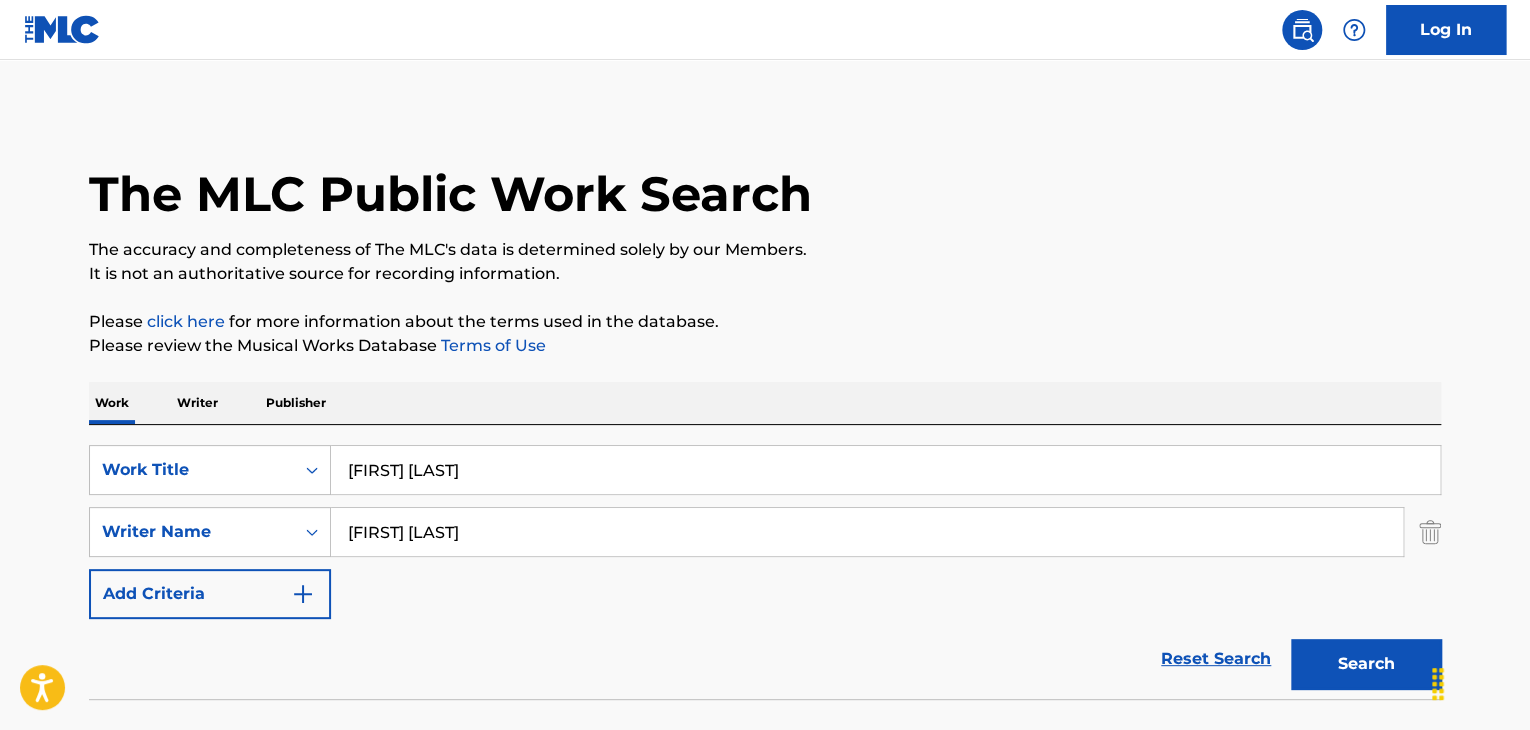 type on "[FIRST] [LAST]" 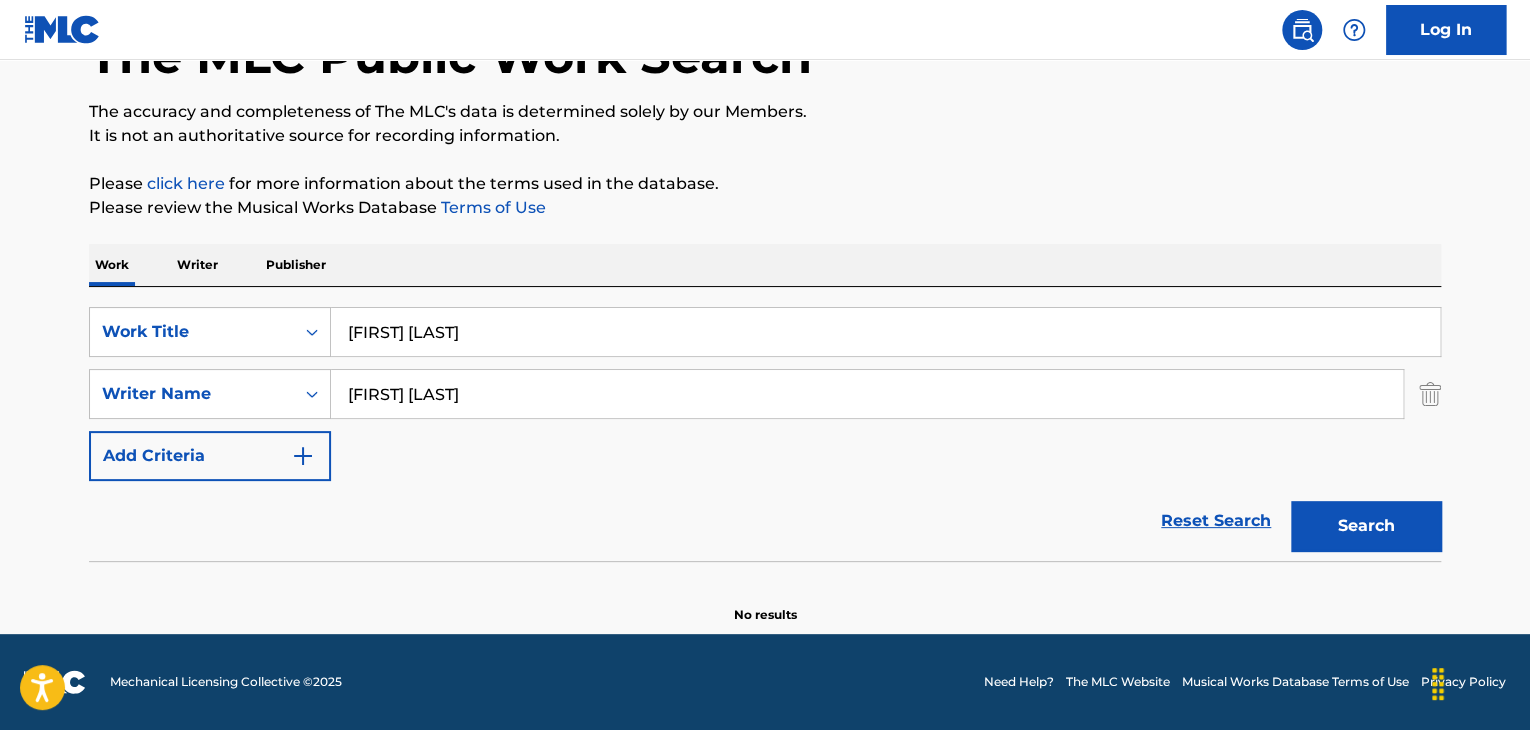 scroll, scrollTop: 138, scrollLeft: 0, axis: vertical 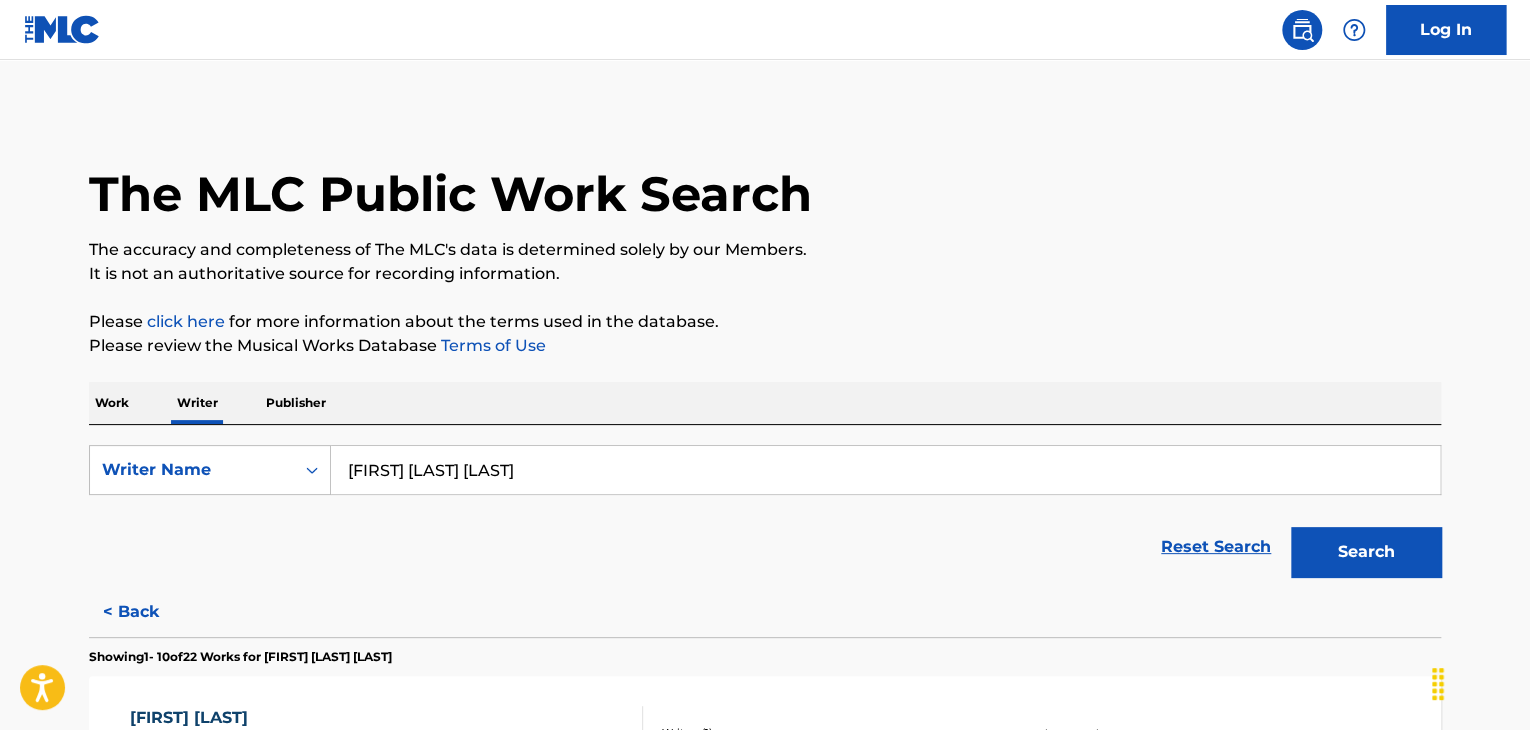 click on "[FIRST] [LAST] [LAST]" at bounding box center (885, 470) 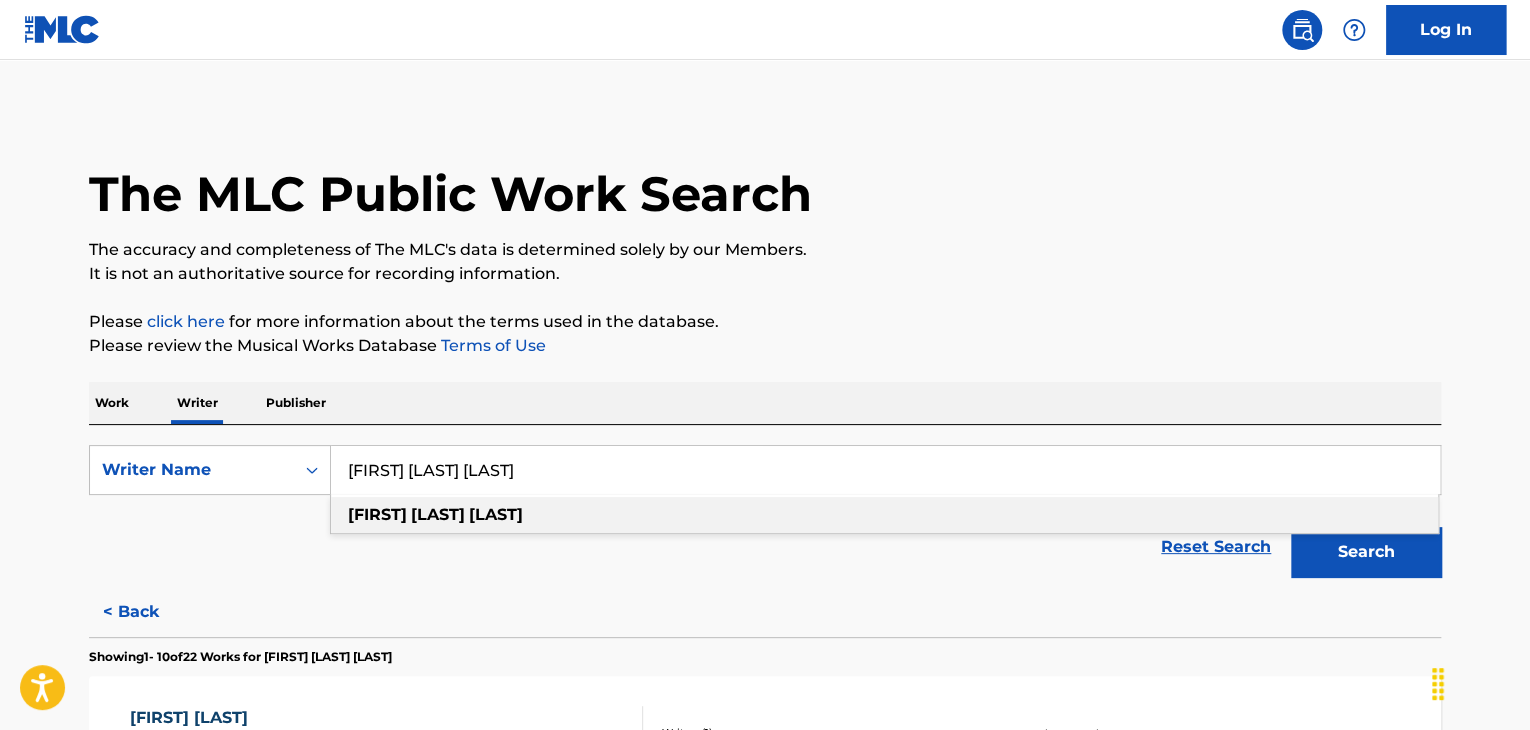 paste on "[FIRST] [LAST]" 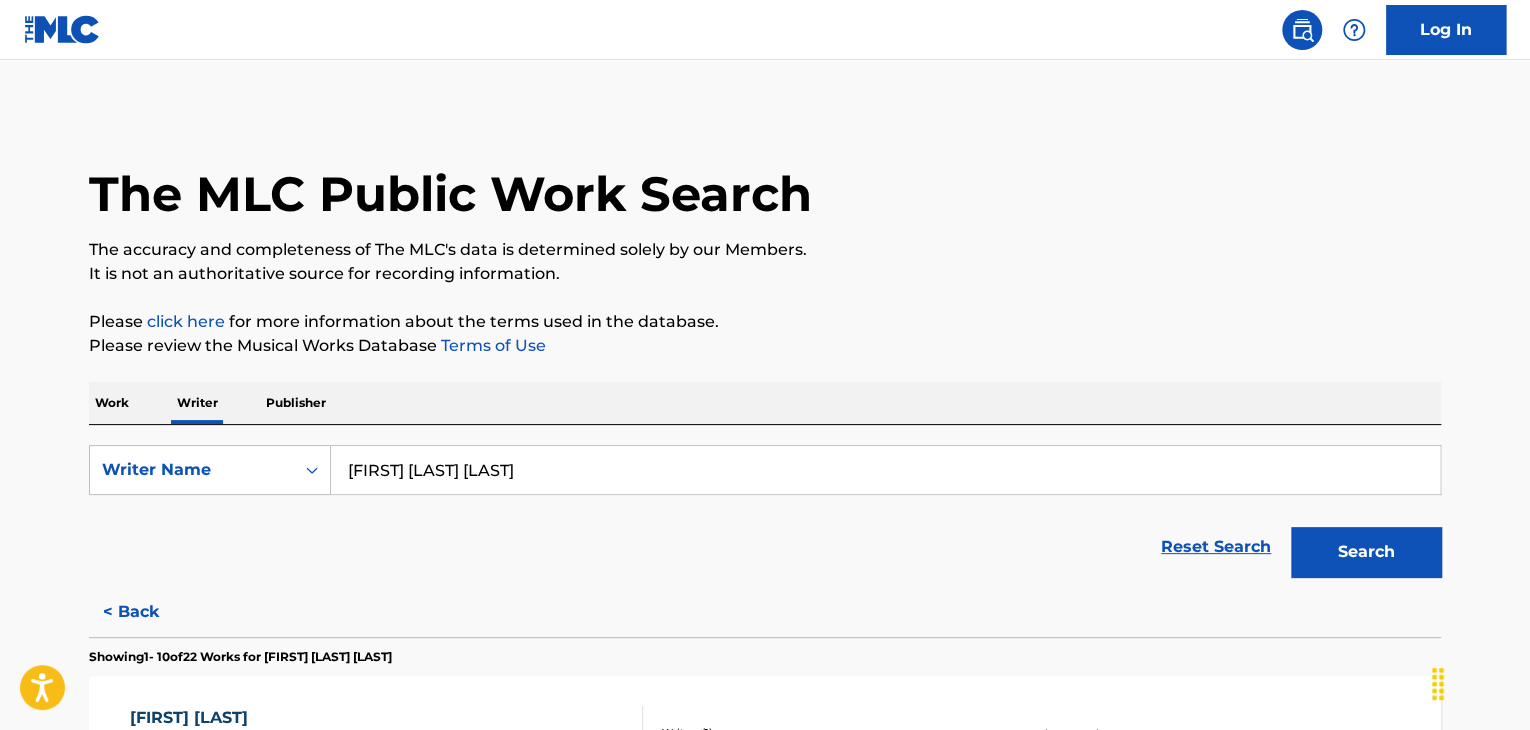click on "[FIRST] [LAST] [LAST]" at bounding box center (885, 470) 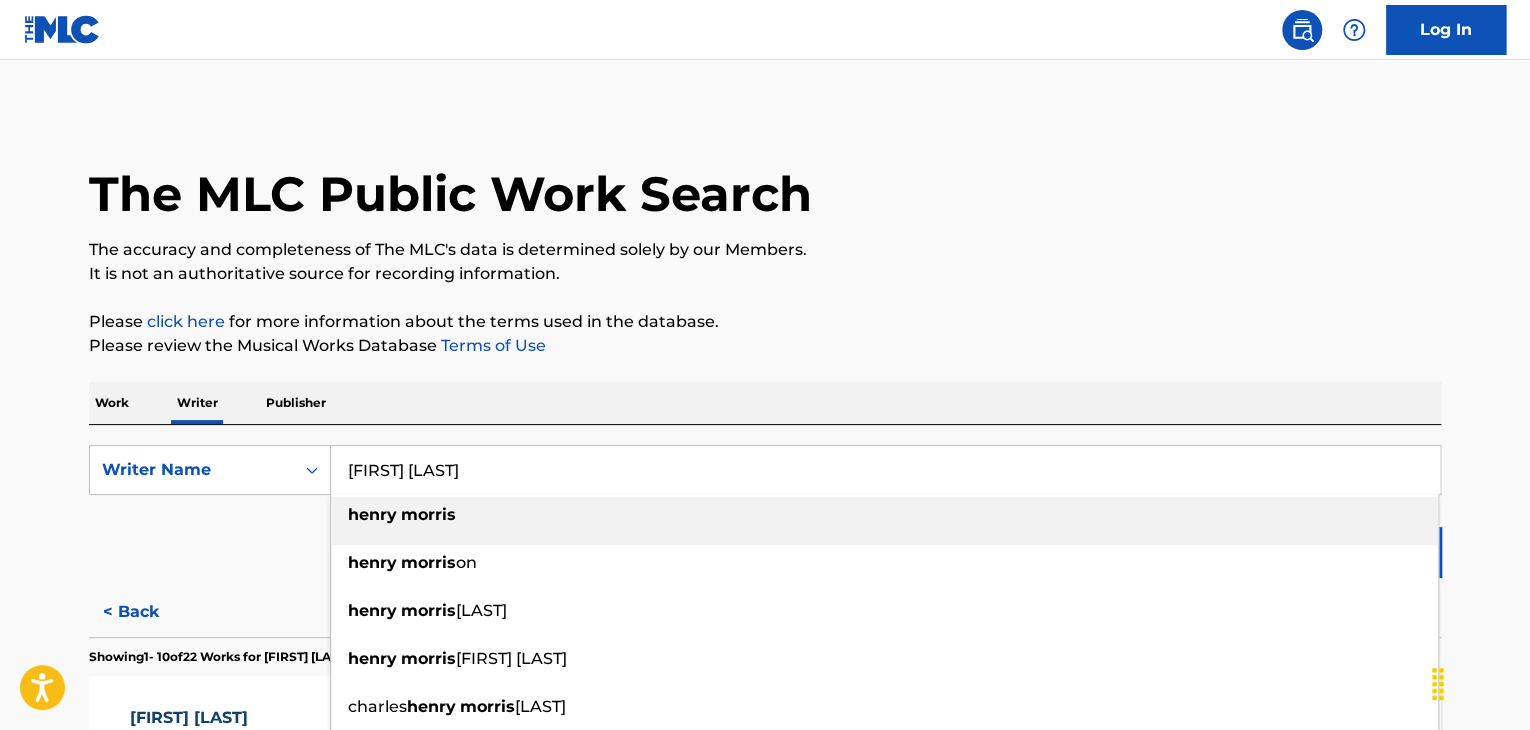 type on "[FIRST] [LAST]" 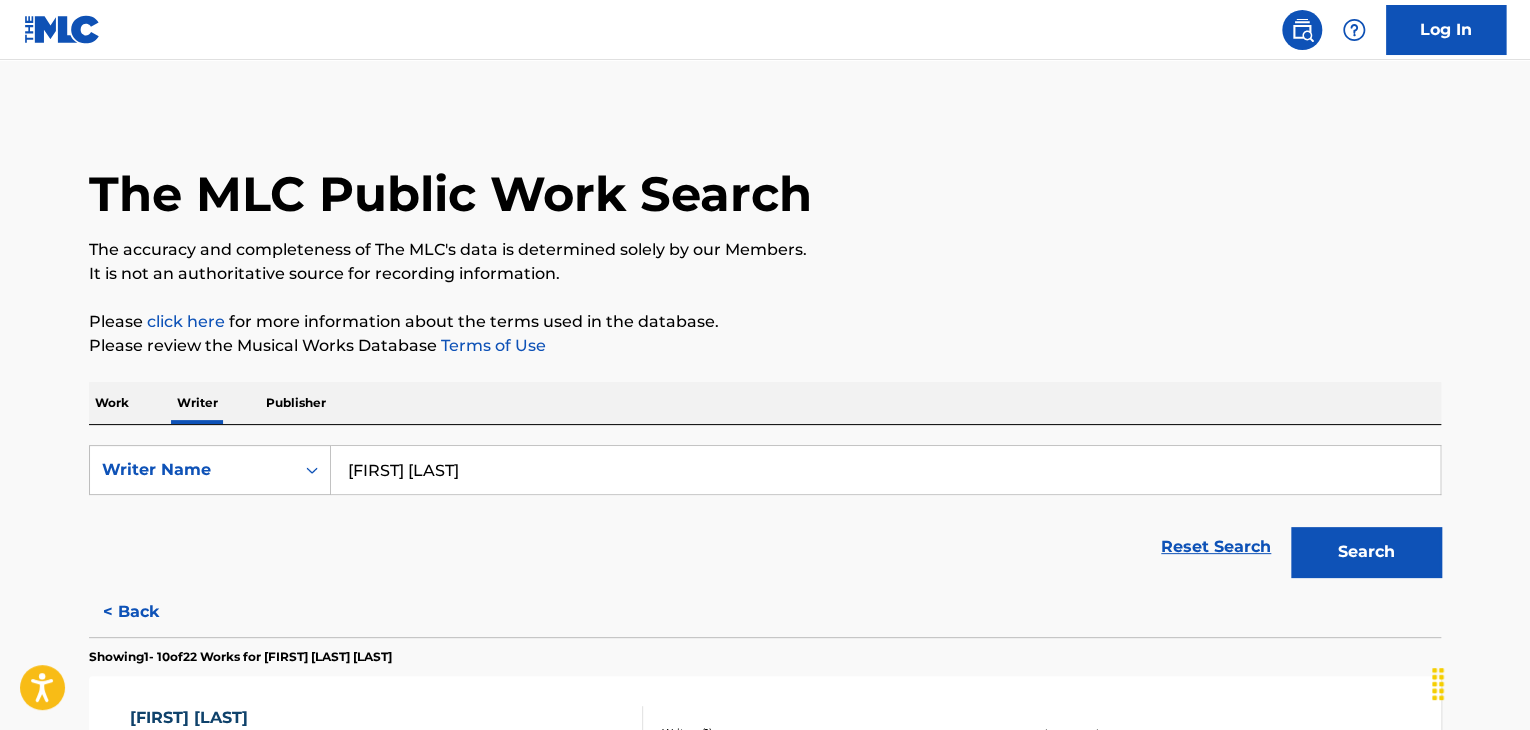 click on "Search" at bounding box center (1366, 552) 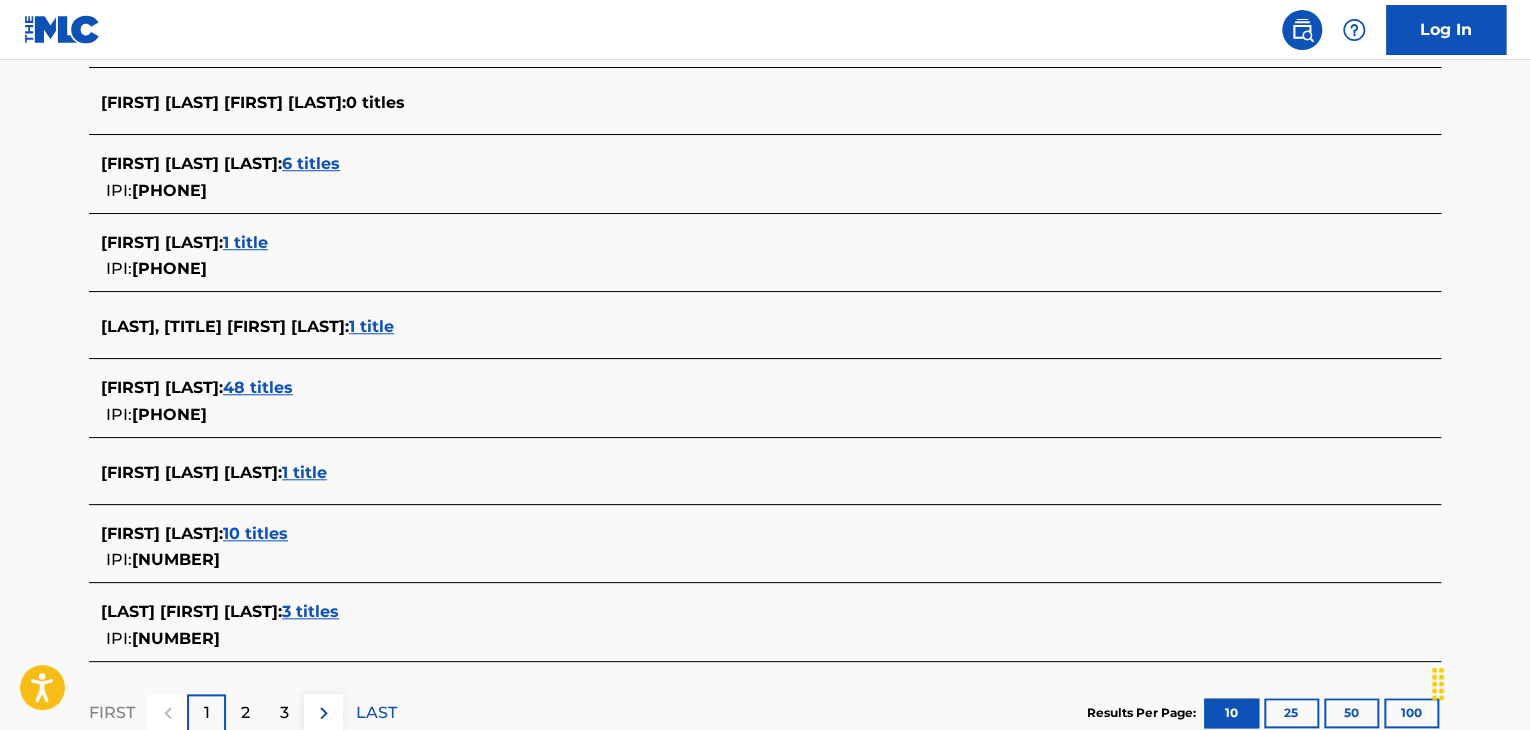 scroll, scrollTop: 800, scrollLeft: 0, axis: vertical 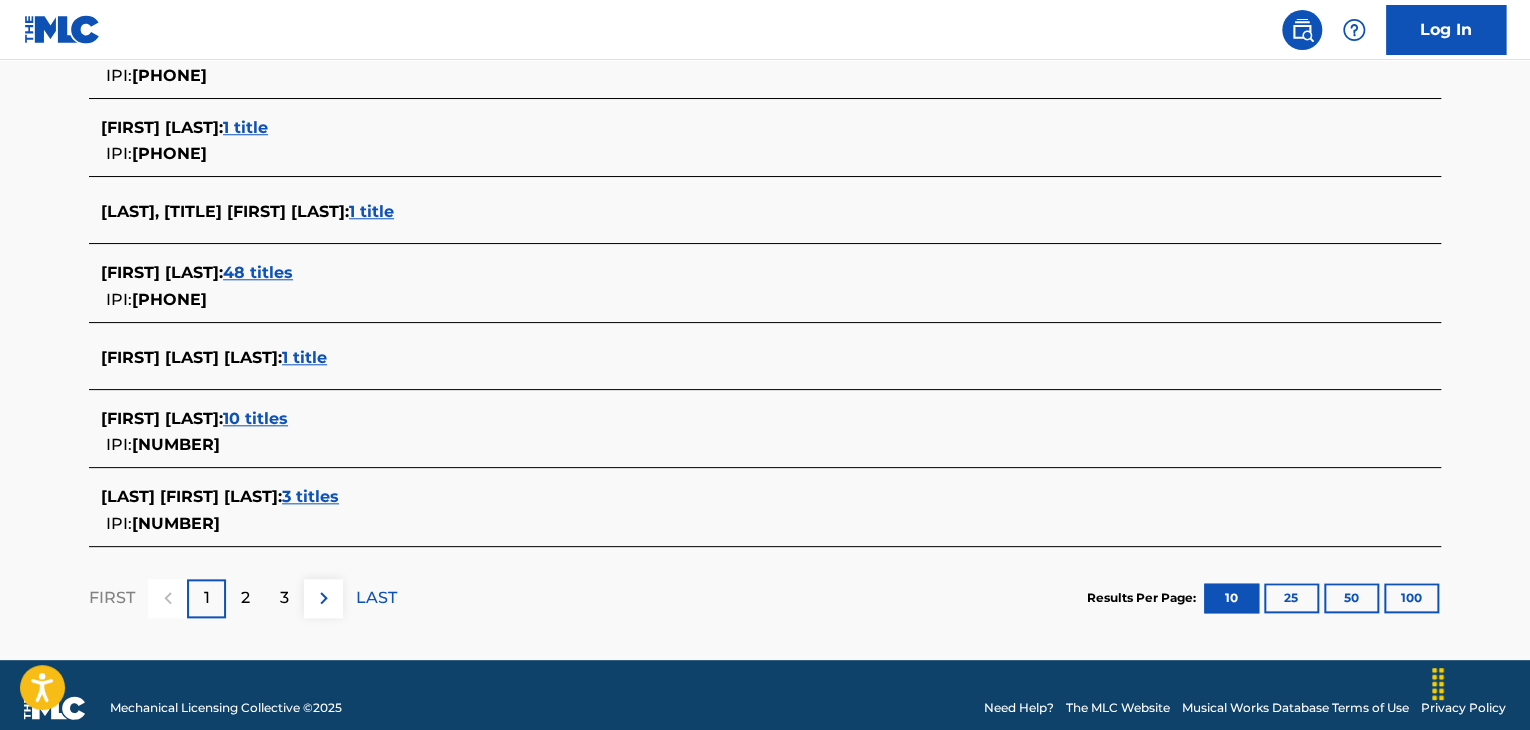 click on "48 titles" at bounding box center [258, 272] 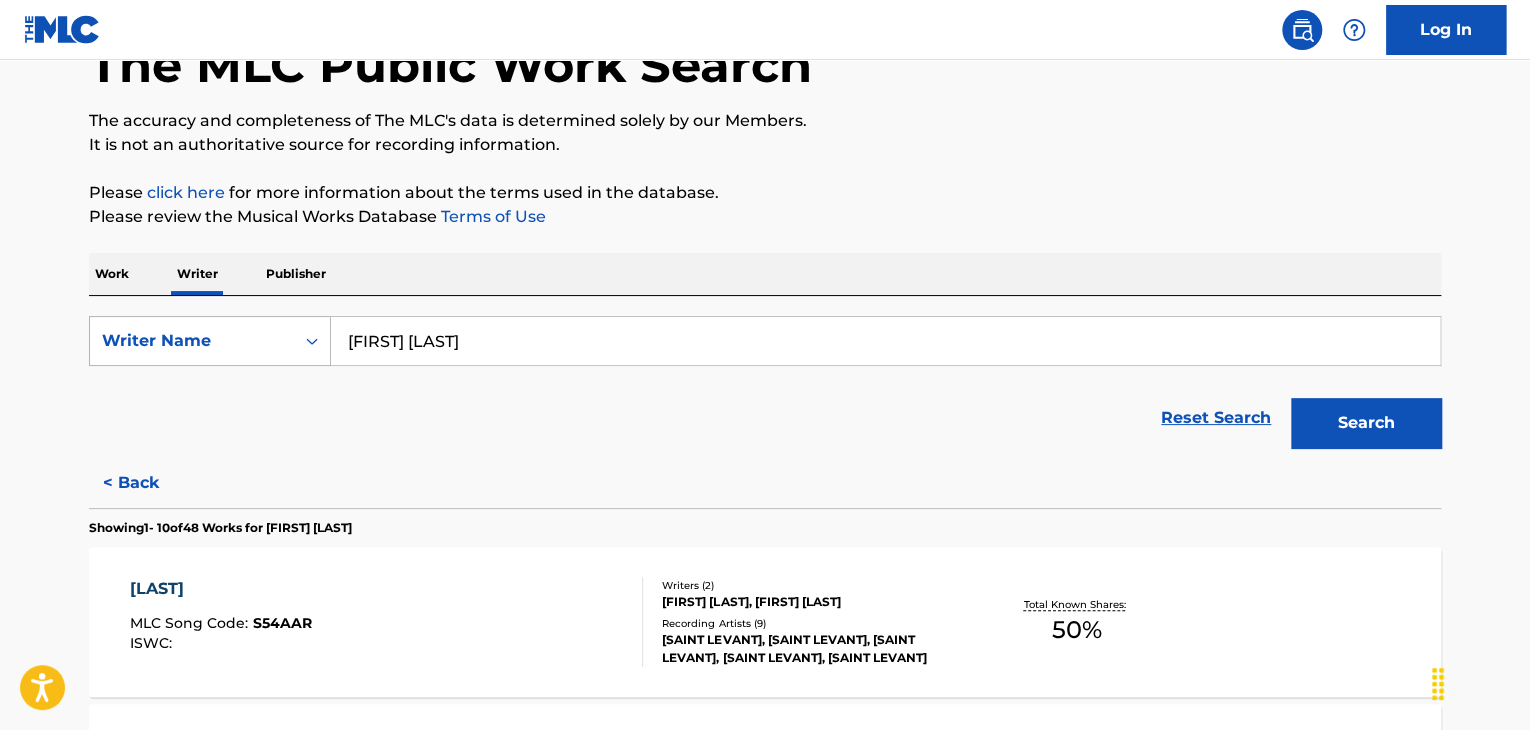 scroll, scrollTop: 118, scrollLeft: 0, axis: vertical 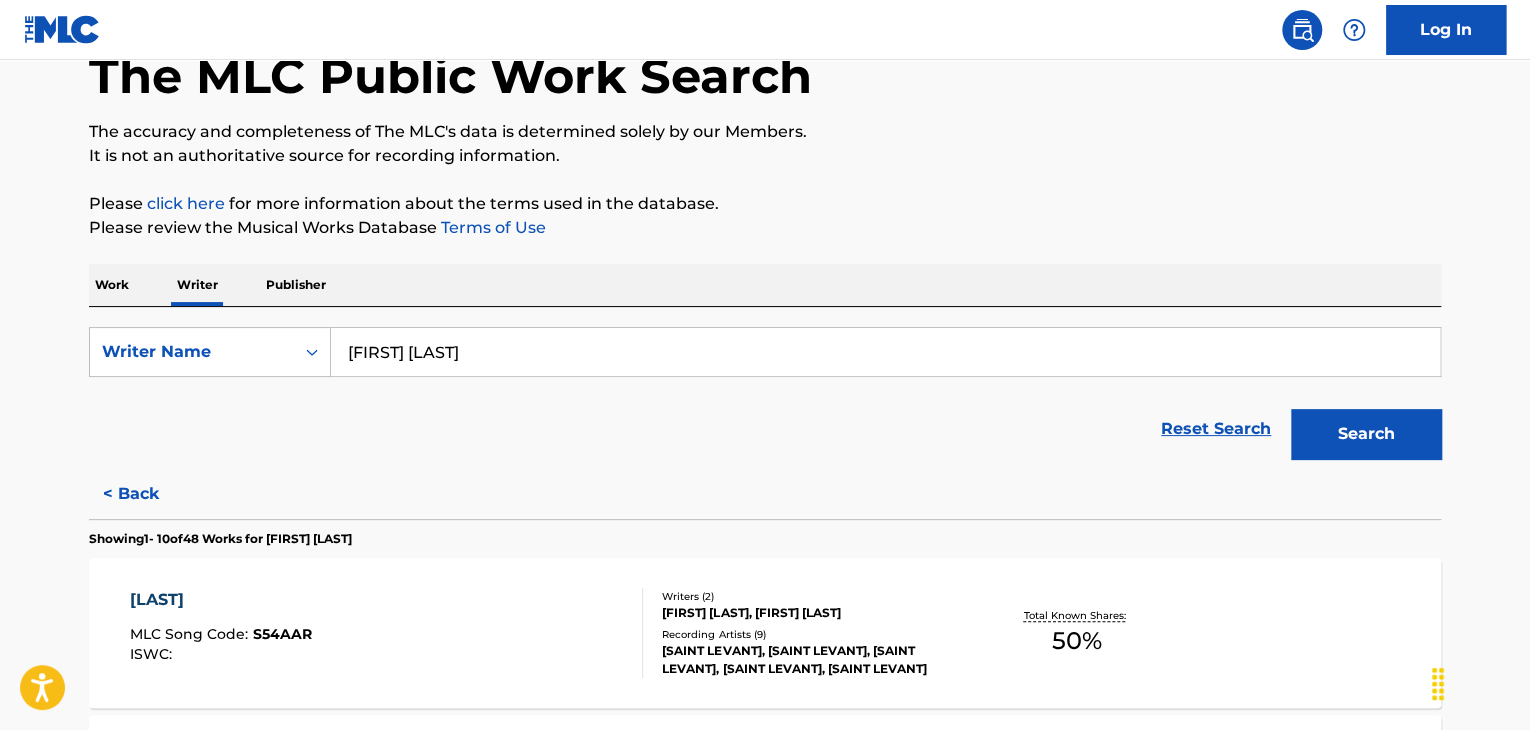 click on "< Back" at bounding box center (149, 494) 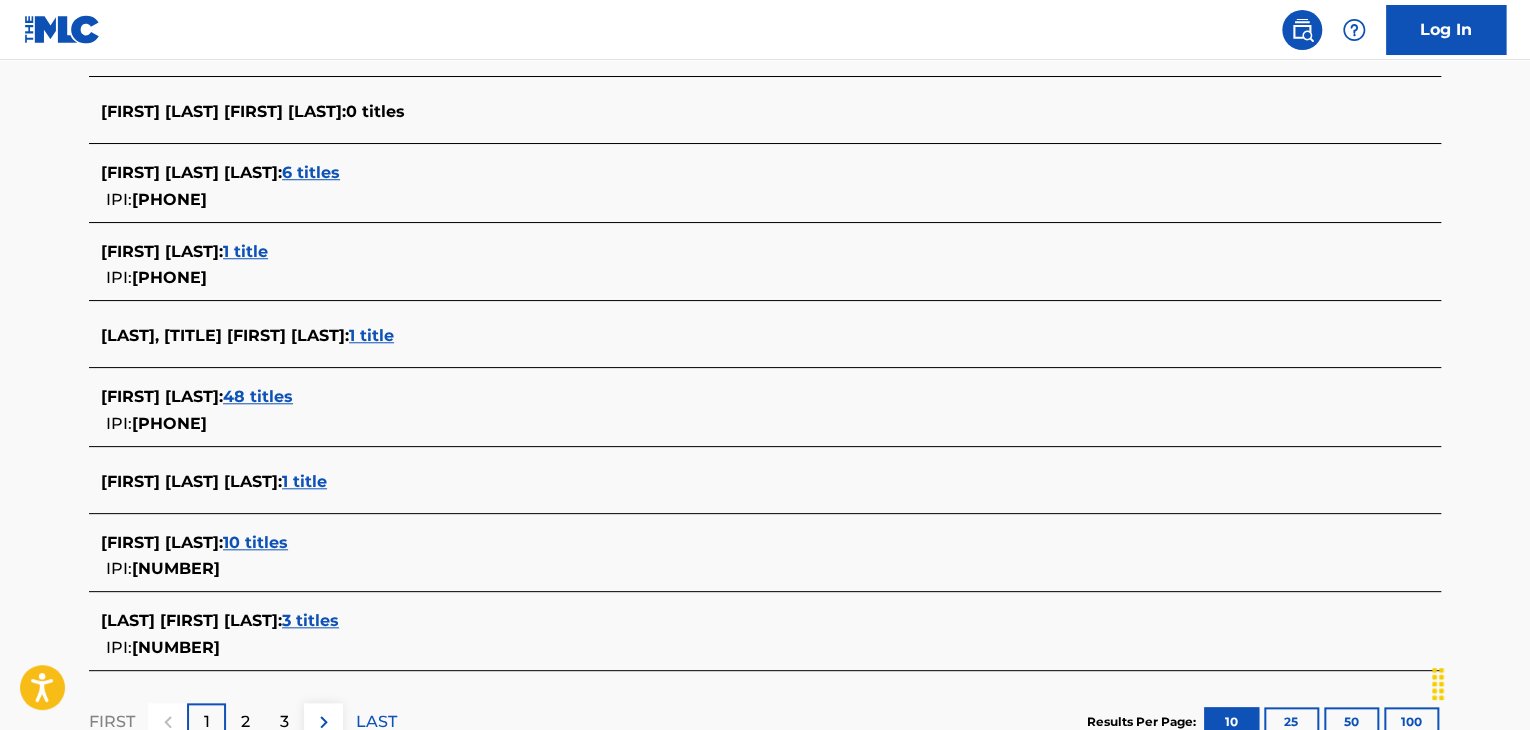 scroll, scrollTop: 824, scrollLeft: 0, axis: vertical 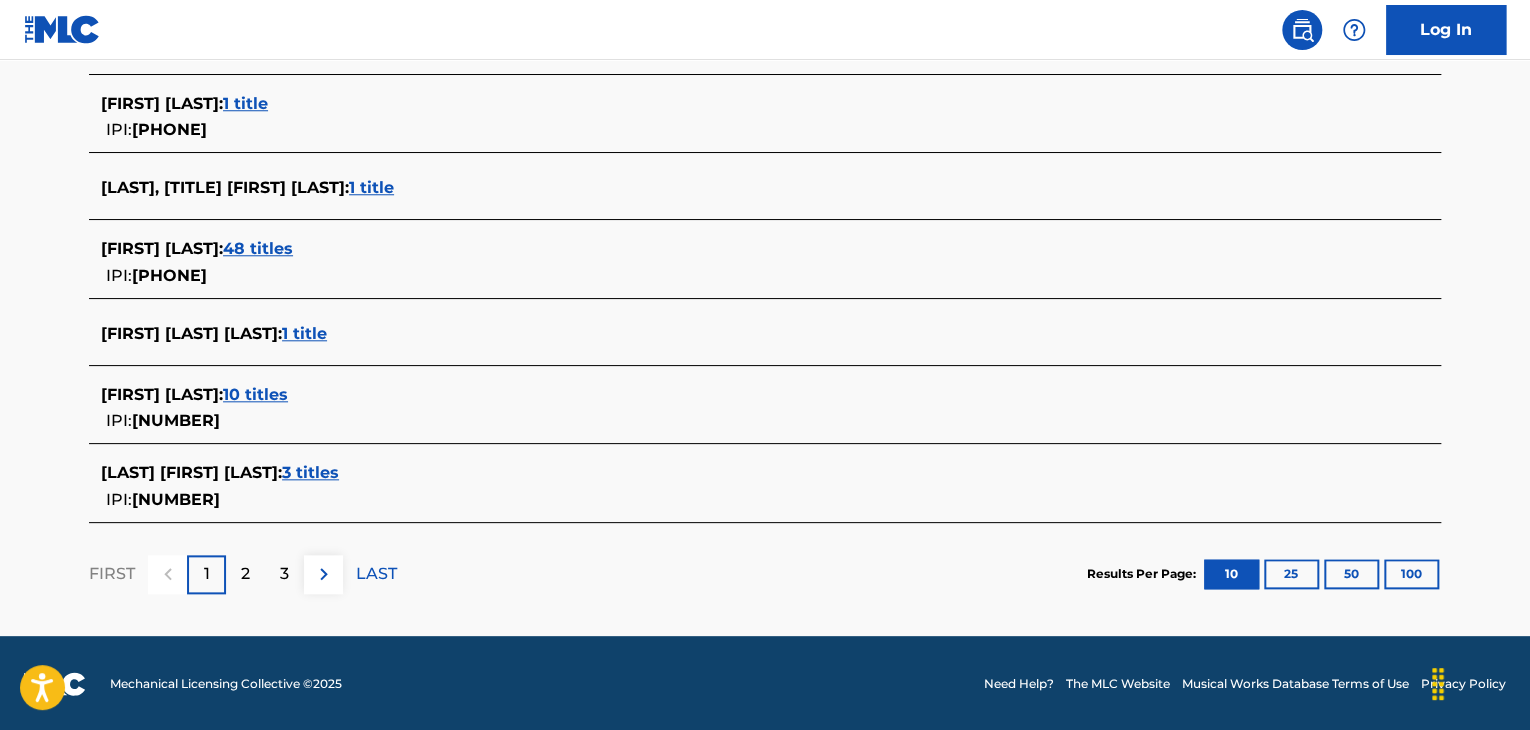 click on "10 titles" at bounding box center (255, 394) 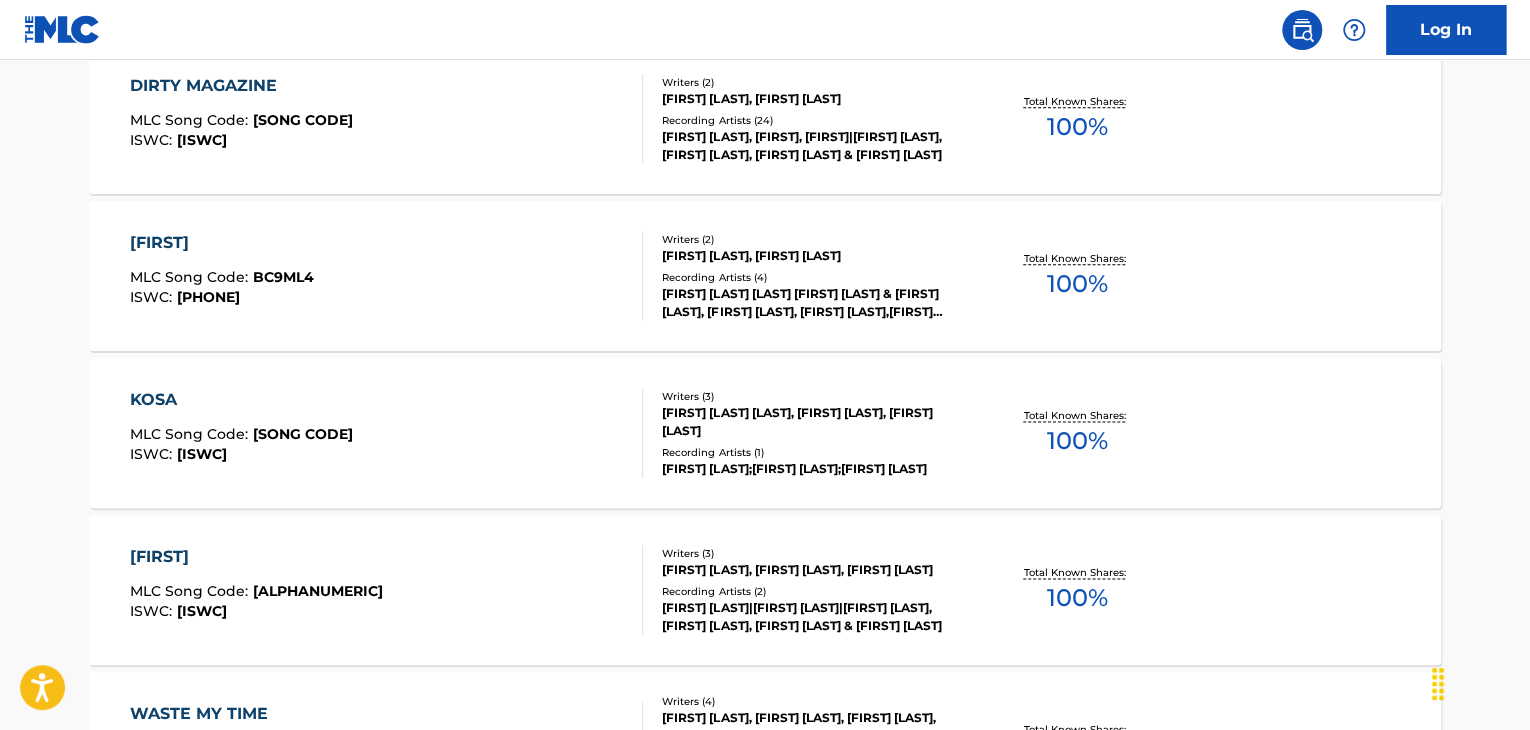 scroll, scrollTop: 1224, scrollLeft: 0, axis: vertical 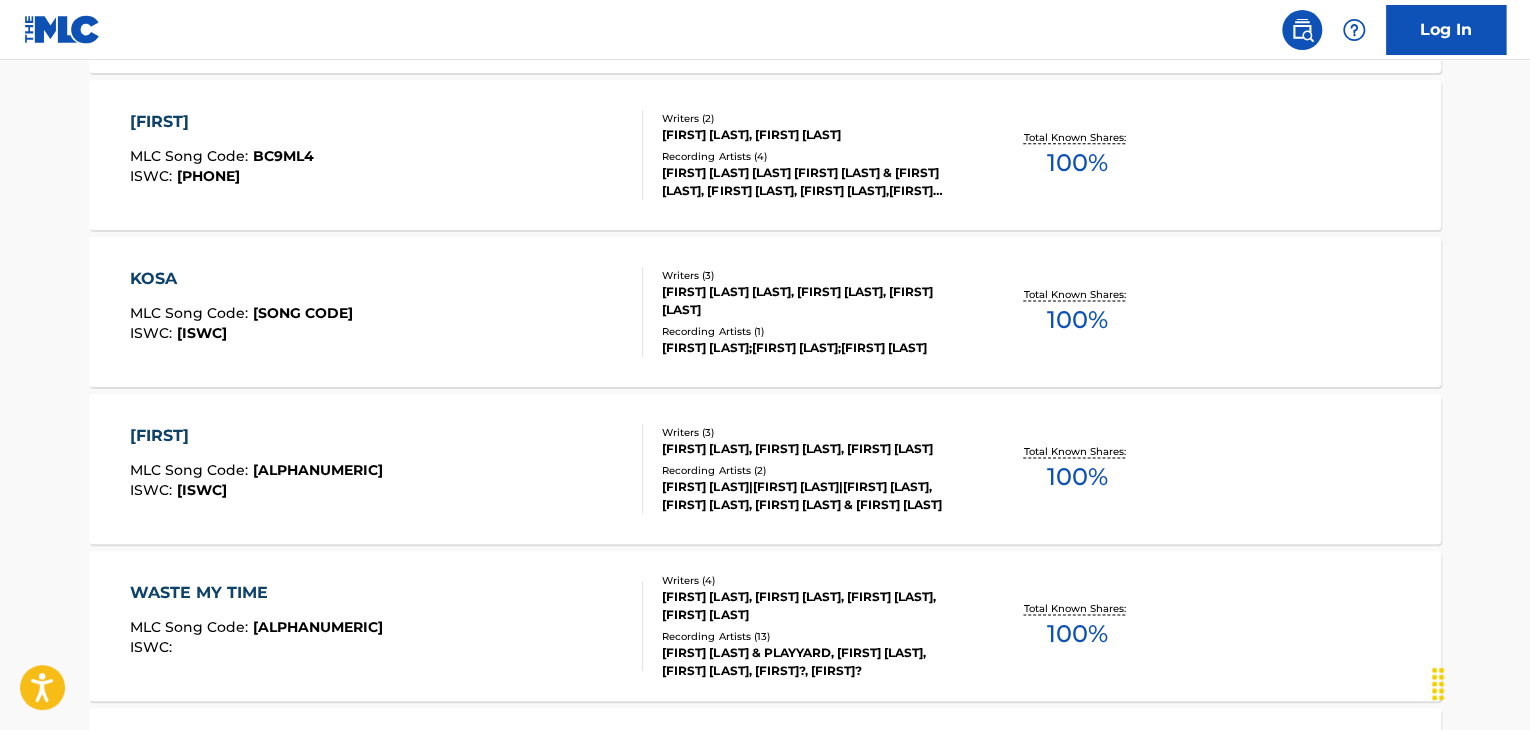 click on "[FIRST] MLC Song Code : KE8I0L ISWC : T9002052917" at bounding box center (387, 312) 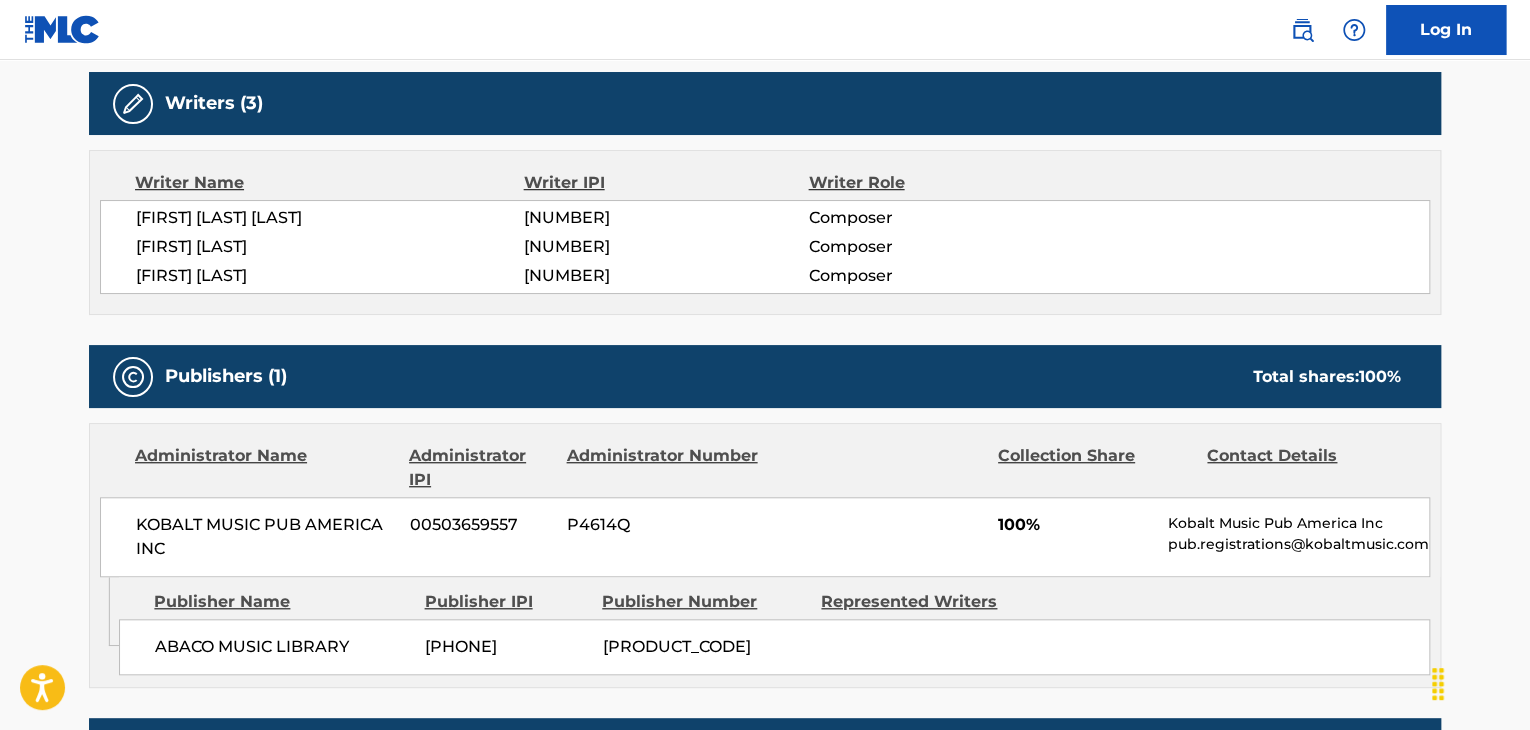 scroll, scrollTop: 600, scrollLeft: 0, axis: vertical 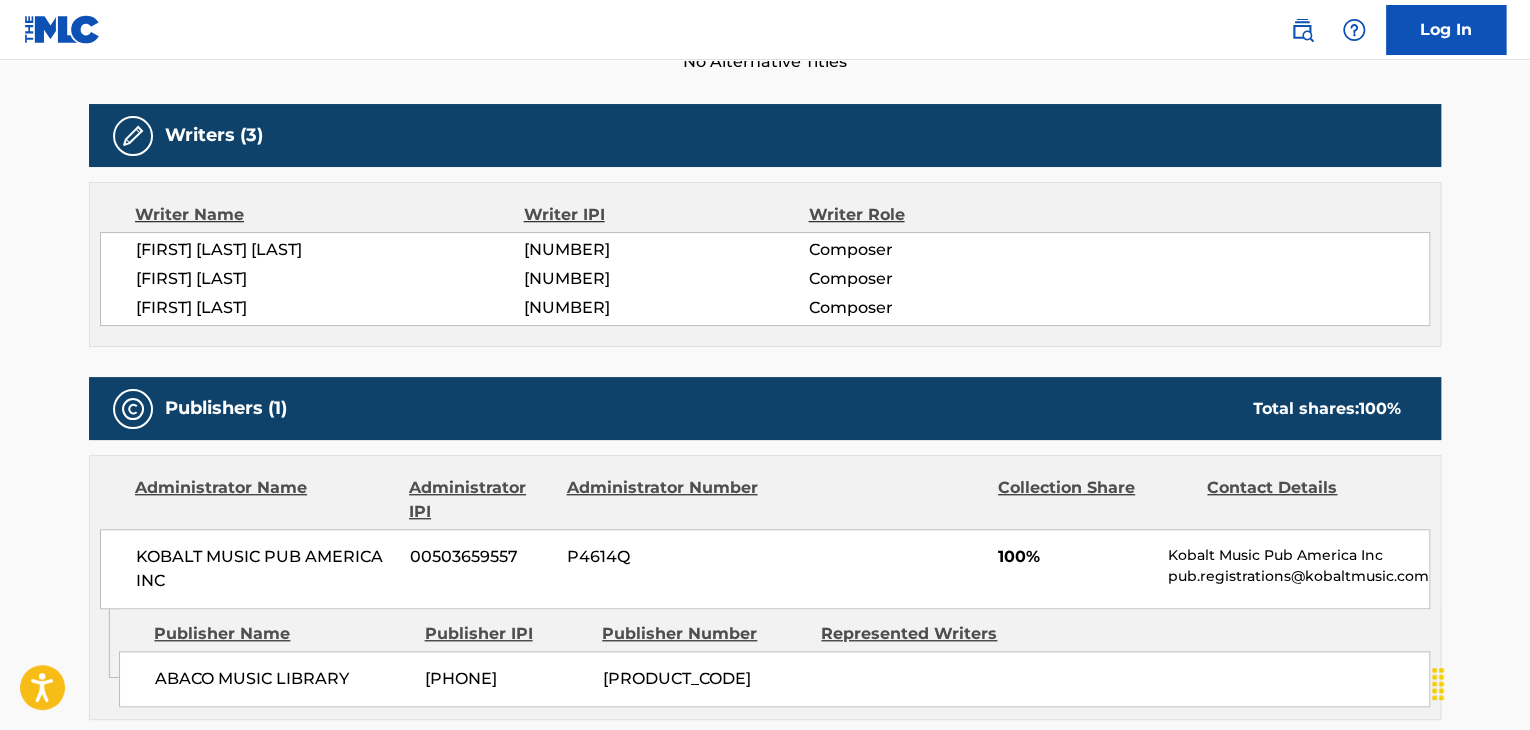 click on "[FIRST] [LAST]" at bounding box center [330, 308] 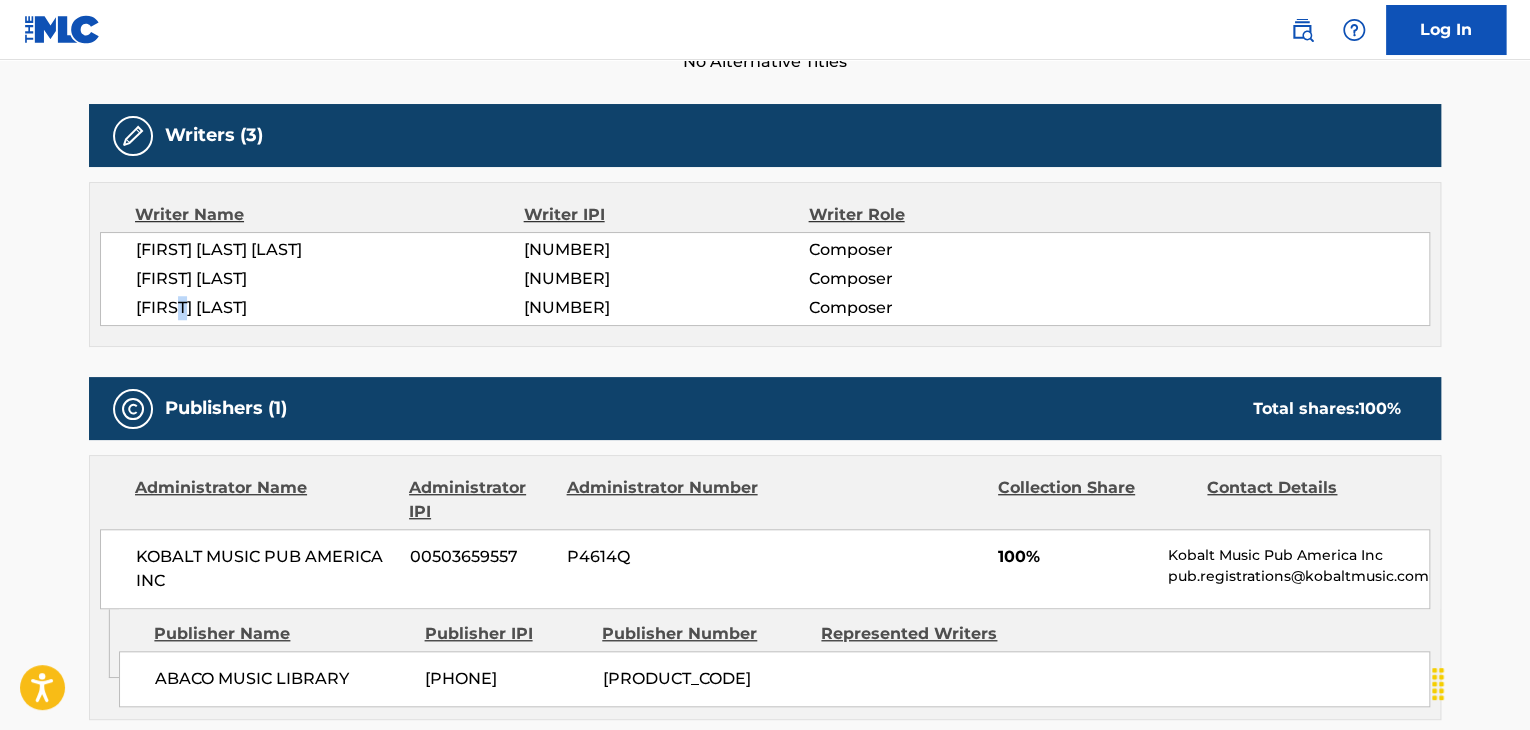 click on "[FIRST] [LAST]" at bounding box center (330, 308) 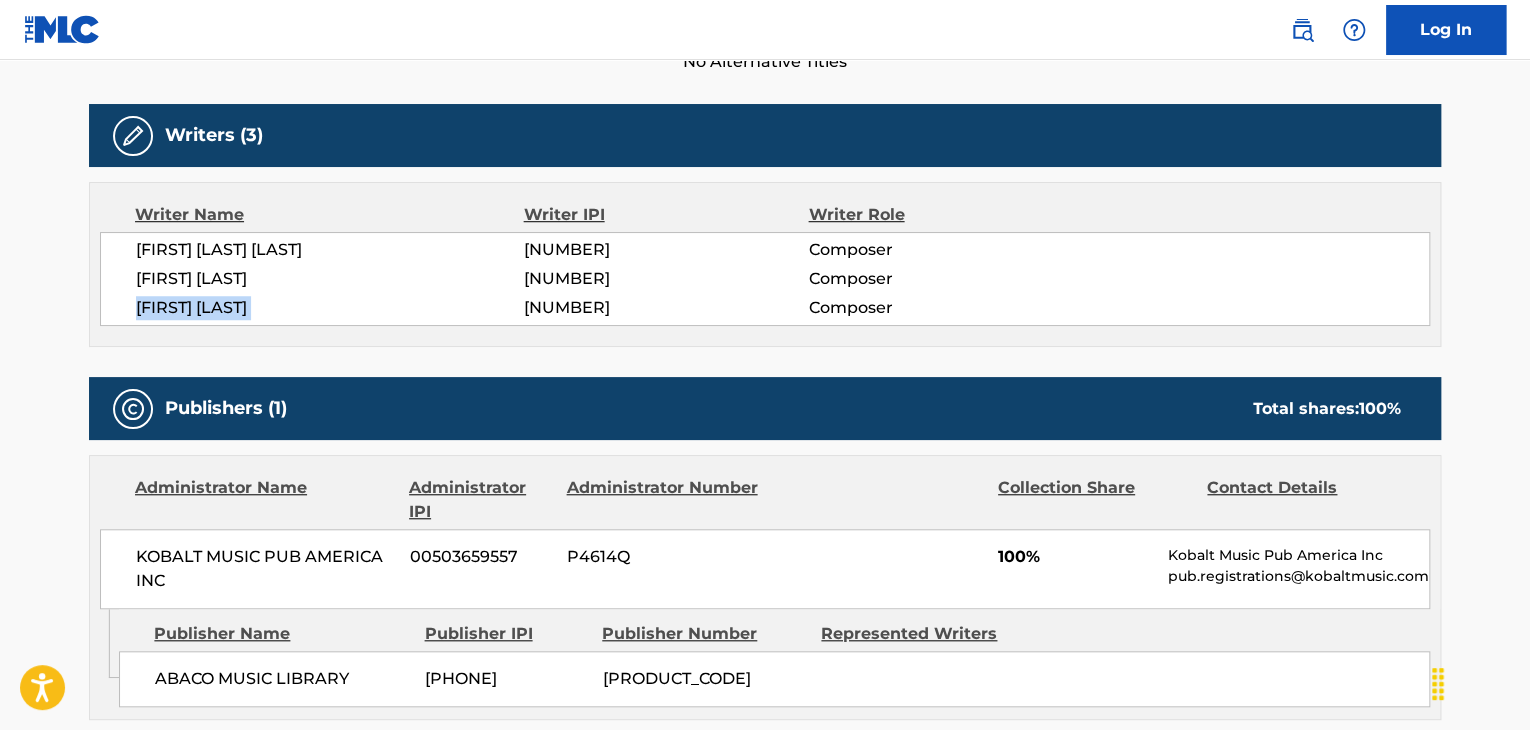 click on "[FIRST] [LAST]" at bounding box center (330, 308) 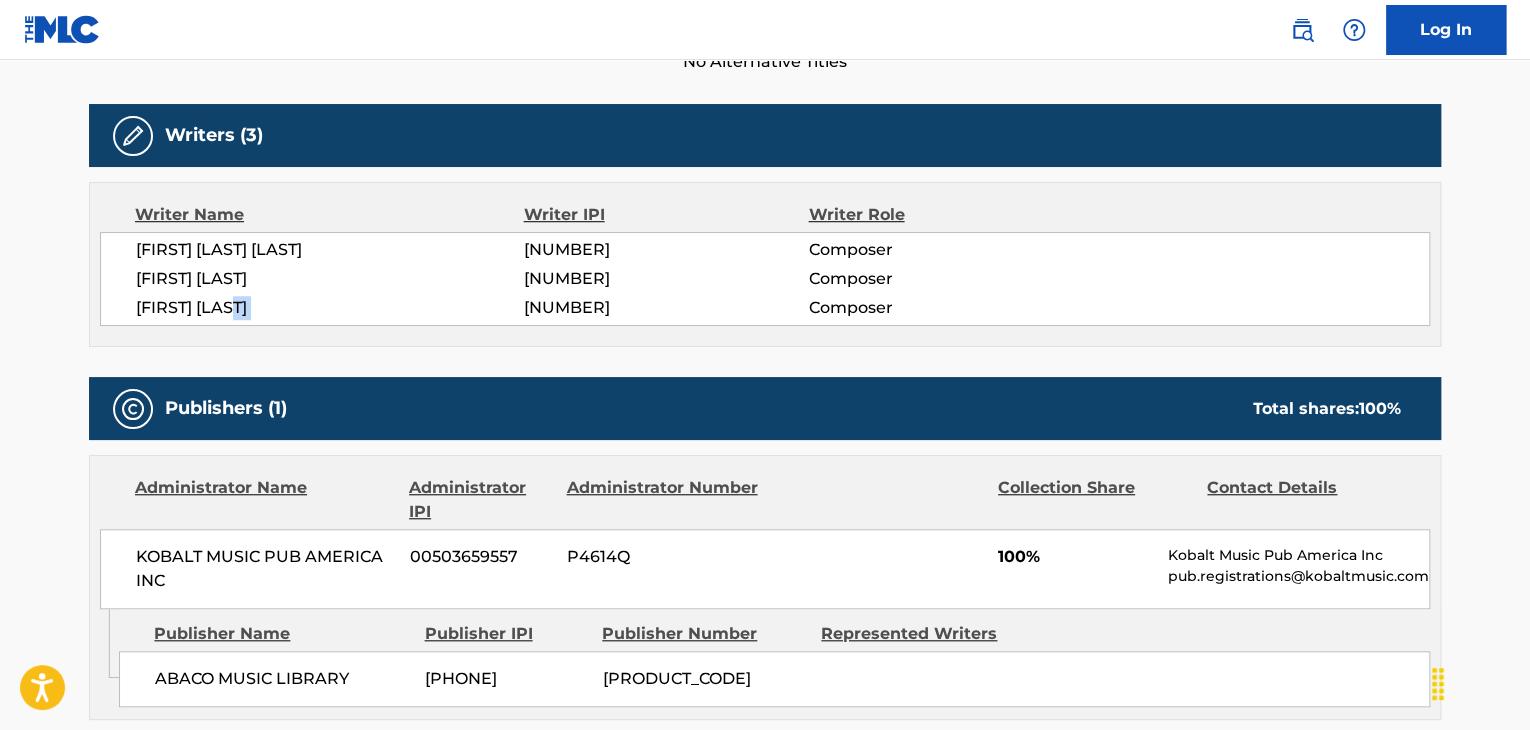 click on "[FIRST] [LAST]" at bounding box center [330, 308] 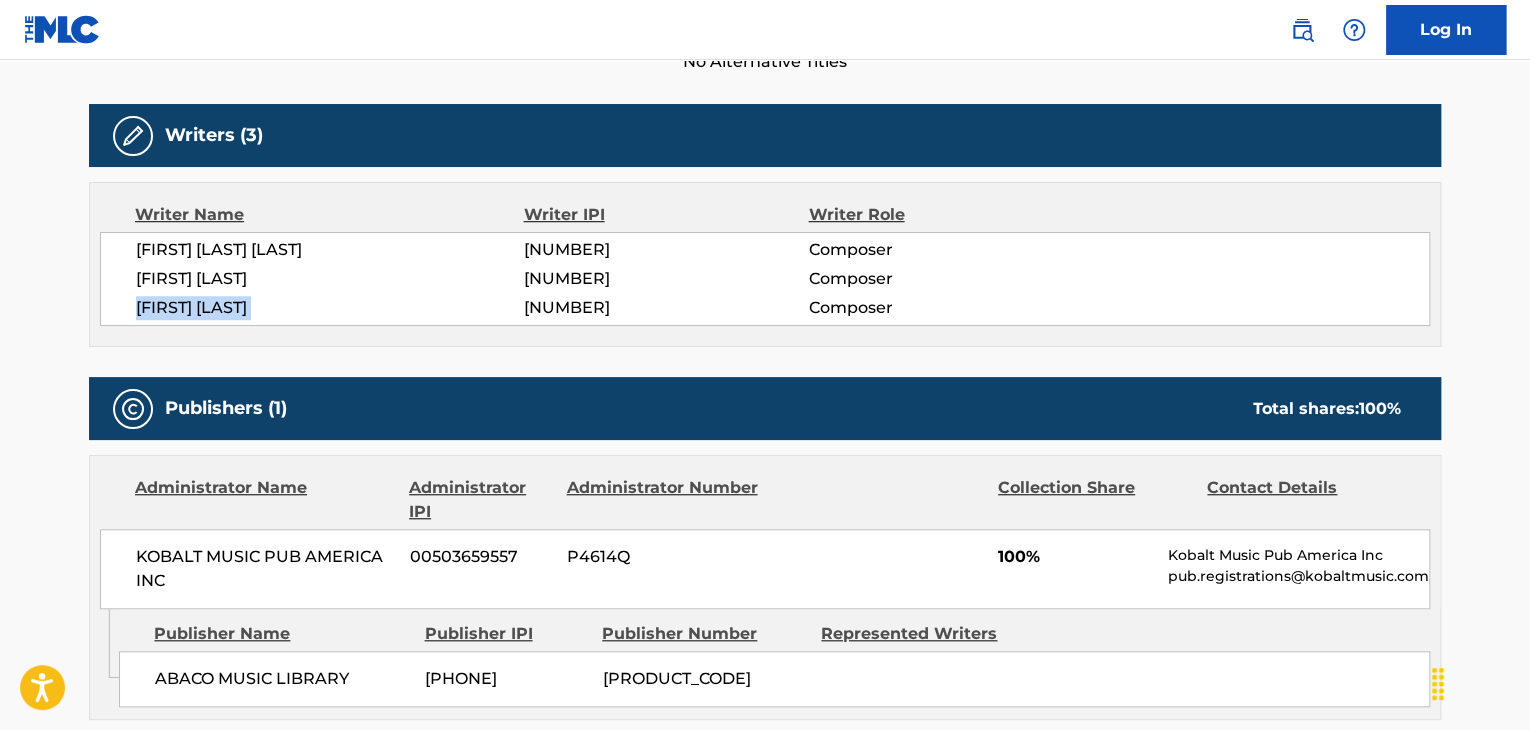 click on "[FIRST] [LAST]" at bounding box center [330, 308] 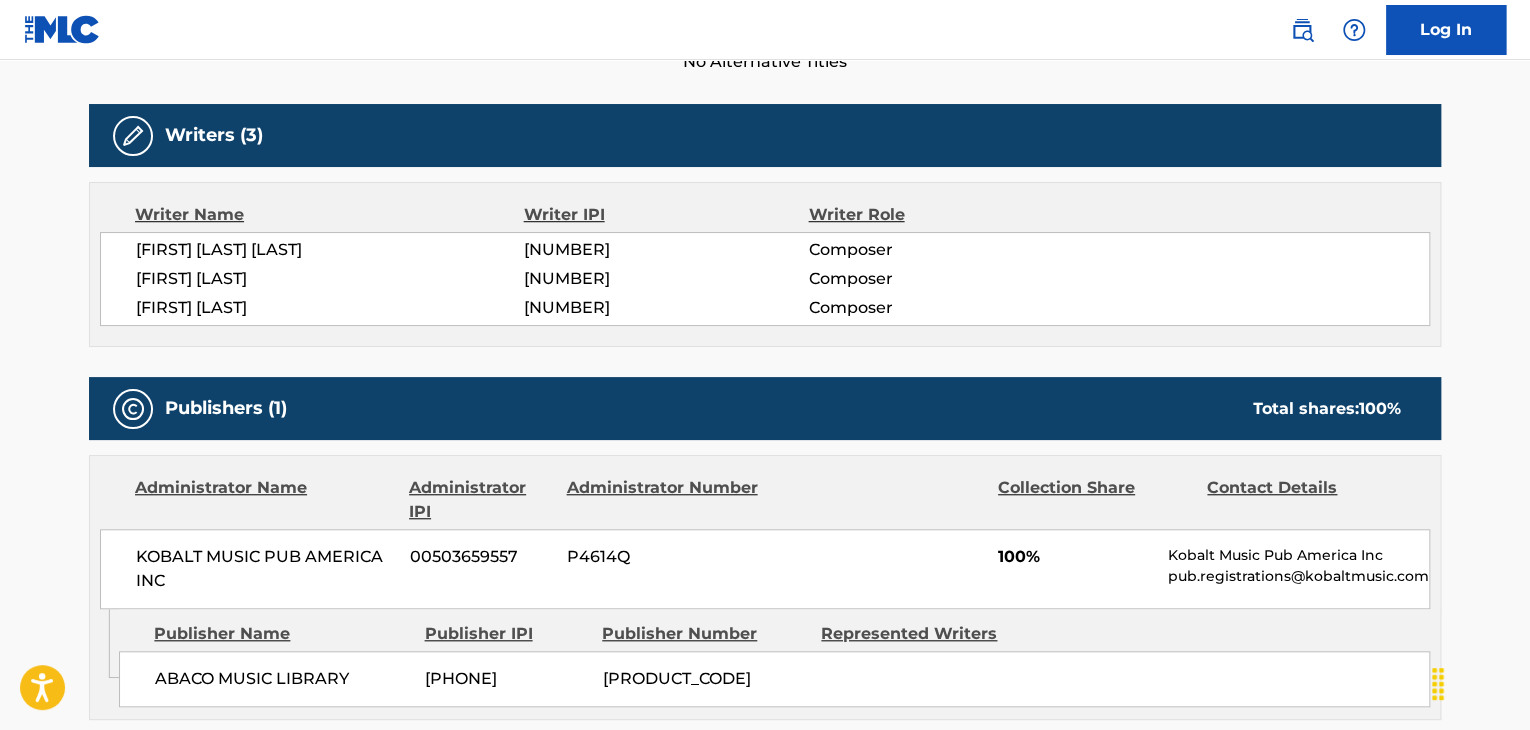 click on "[NUMBER]" at bounding box center (666, 308) 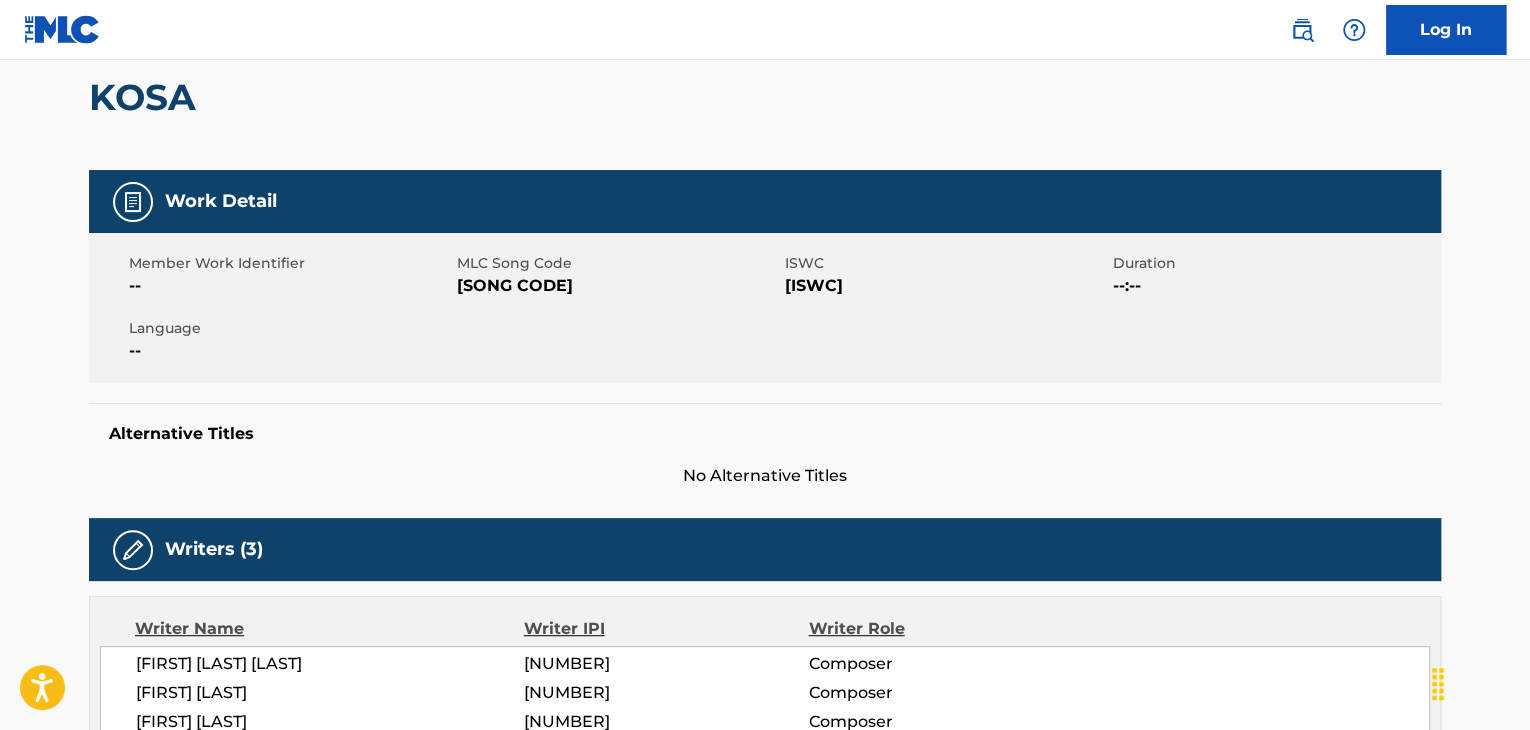 scroll, scrollTop: 100, scrollLeft: 0, axis: vertical 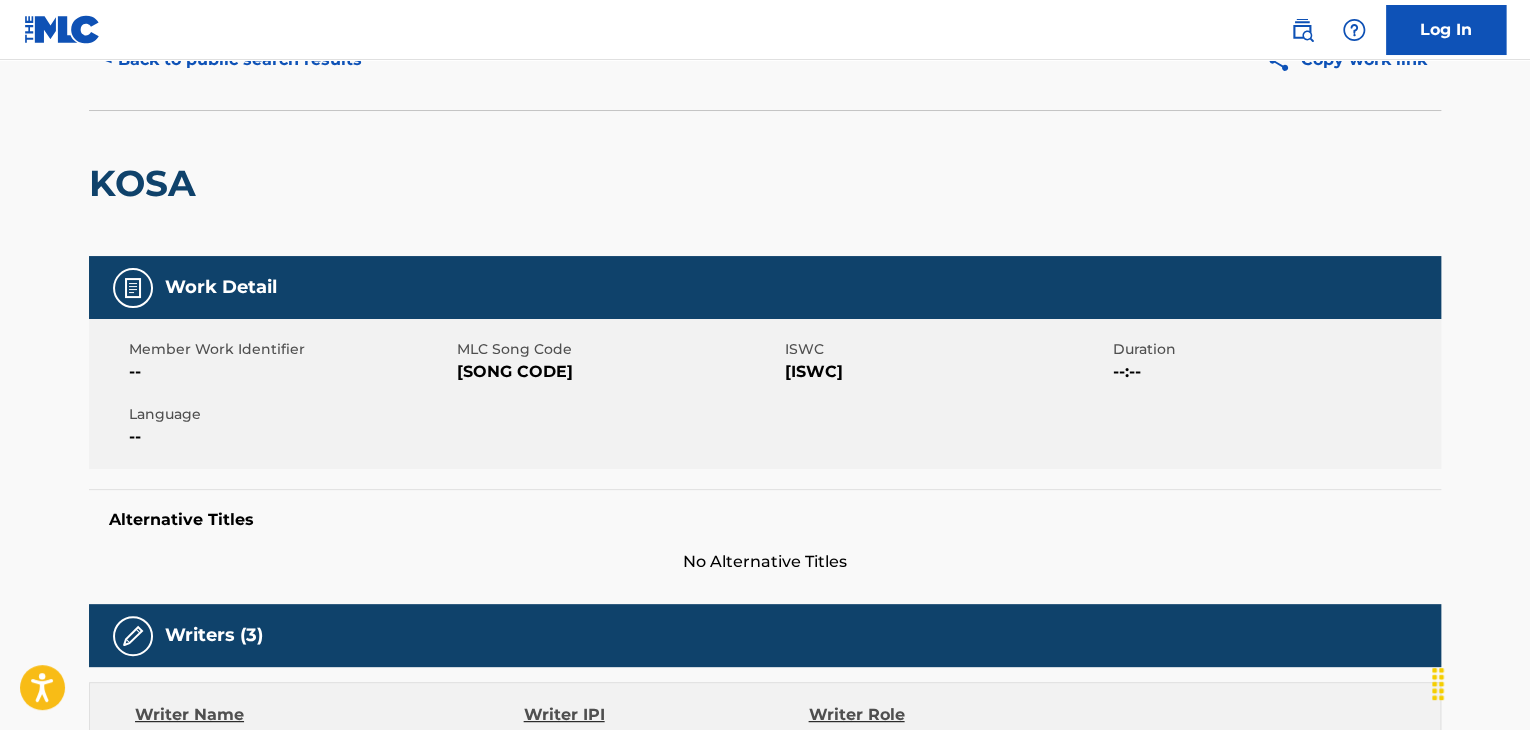 click on "[SONG CODE]" at bounding box center (618, 372) 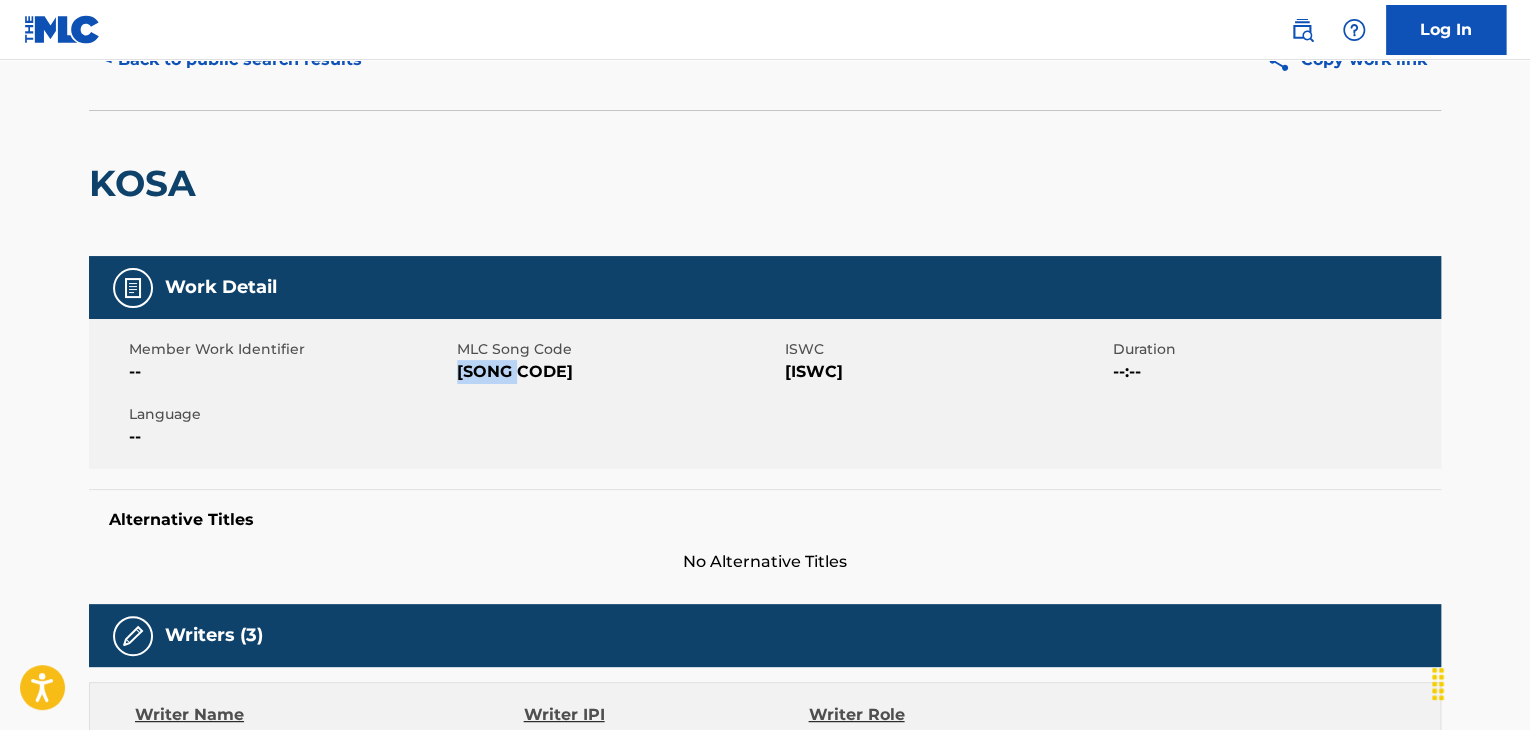 click on "[SONG CODE]" at bounding box center [618, 372] 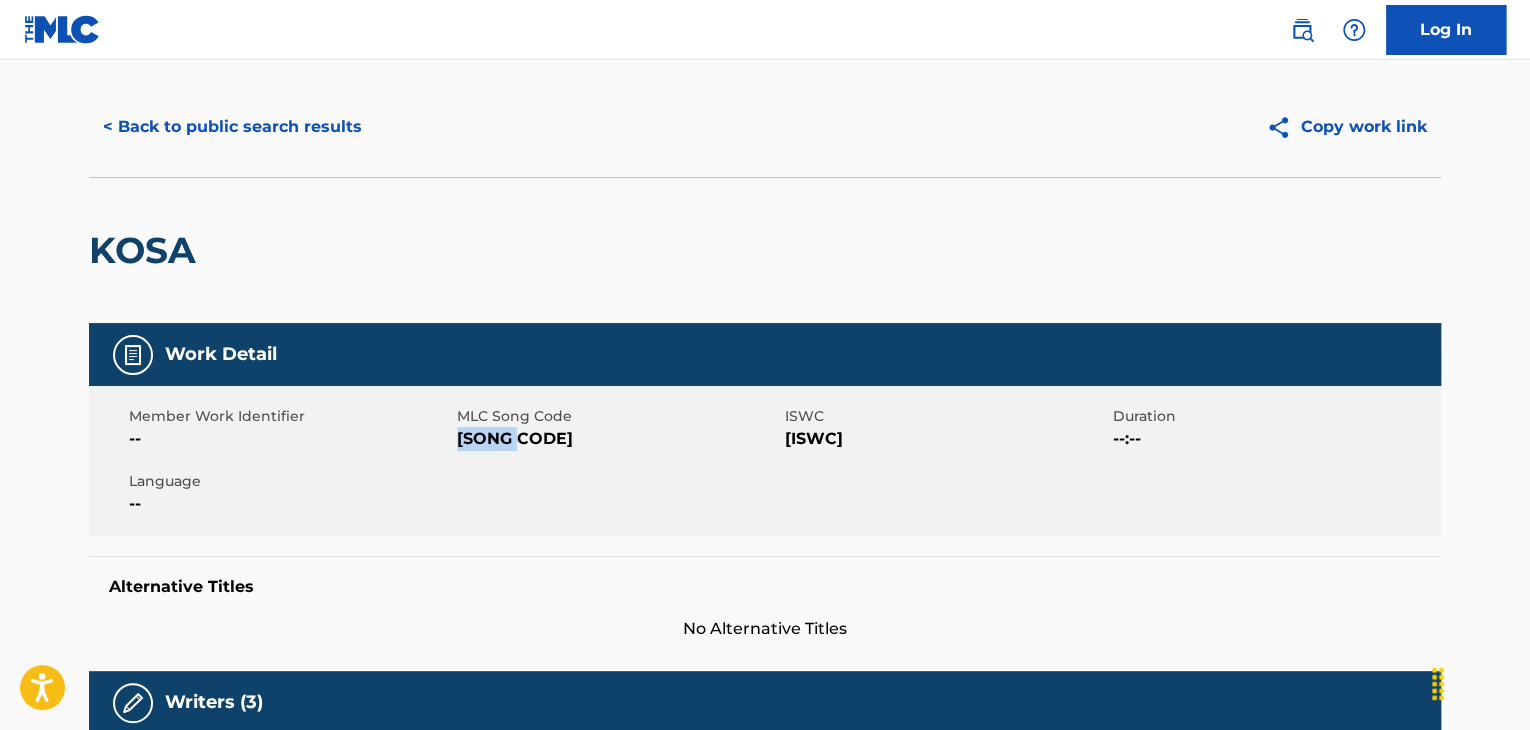 scroll, scrollTop: 0, scrollLeft: 0, axis: both 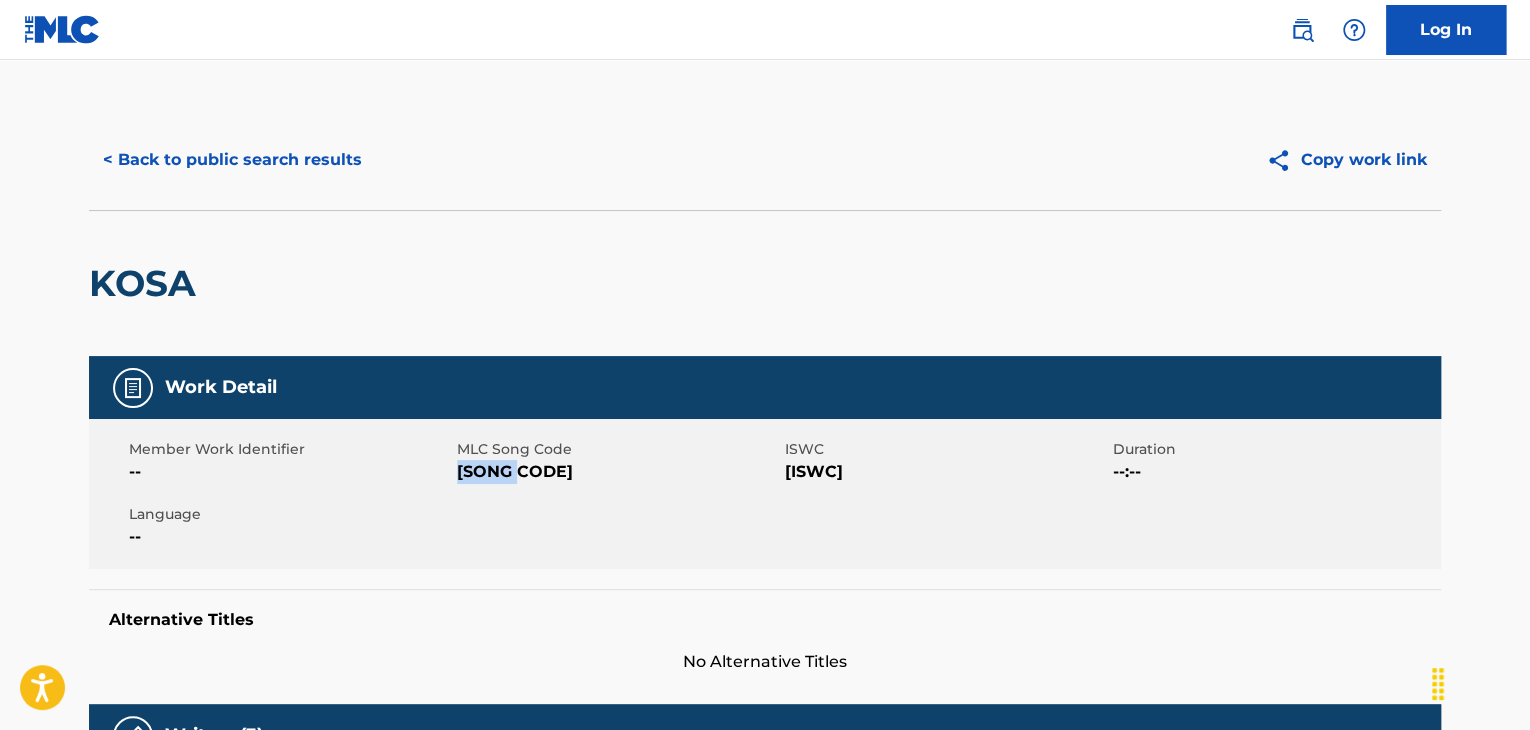 click on "< Back to public search results Copy work link" at bounding box center [765, 160] 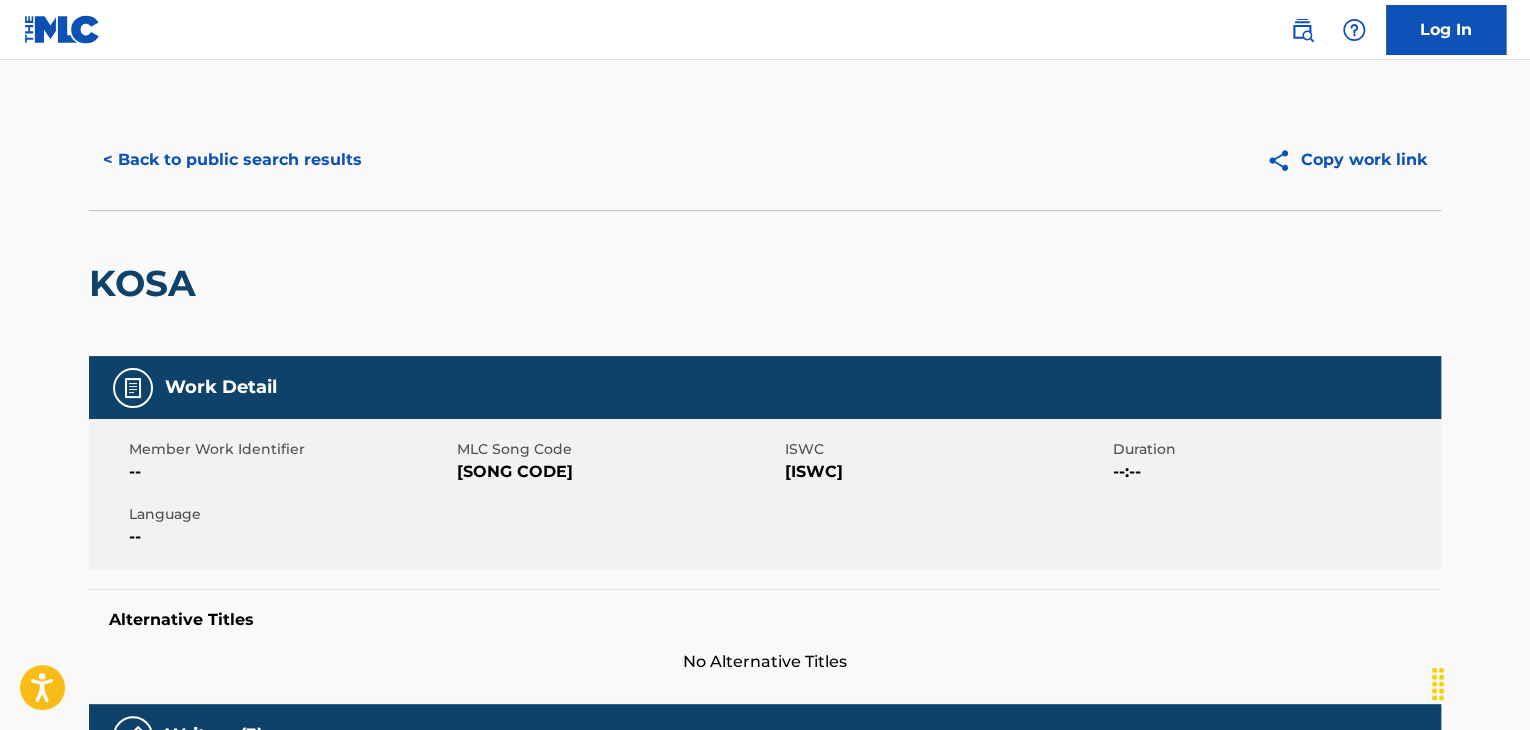 click on "< Back to public search results" at bounding box center (232, 160) 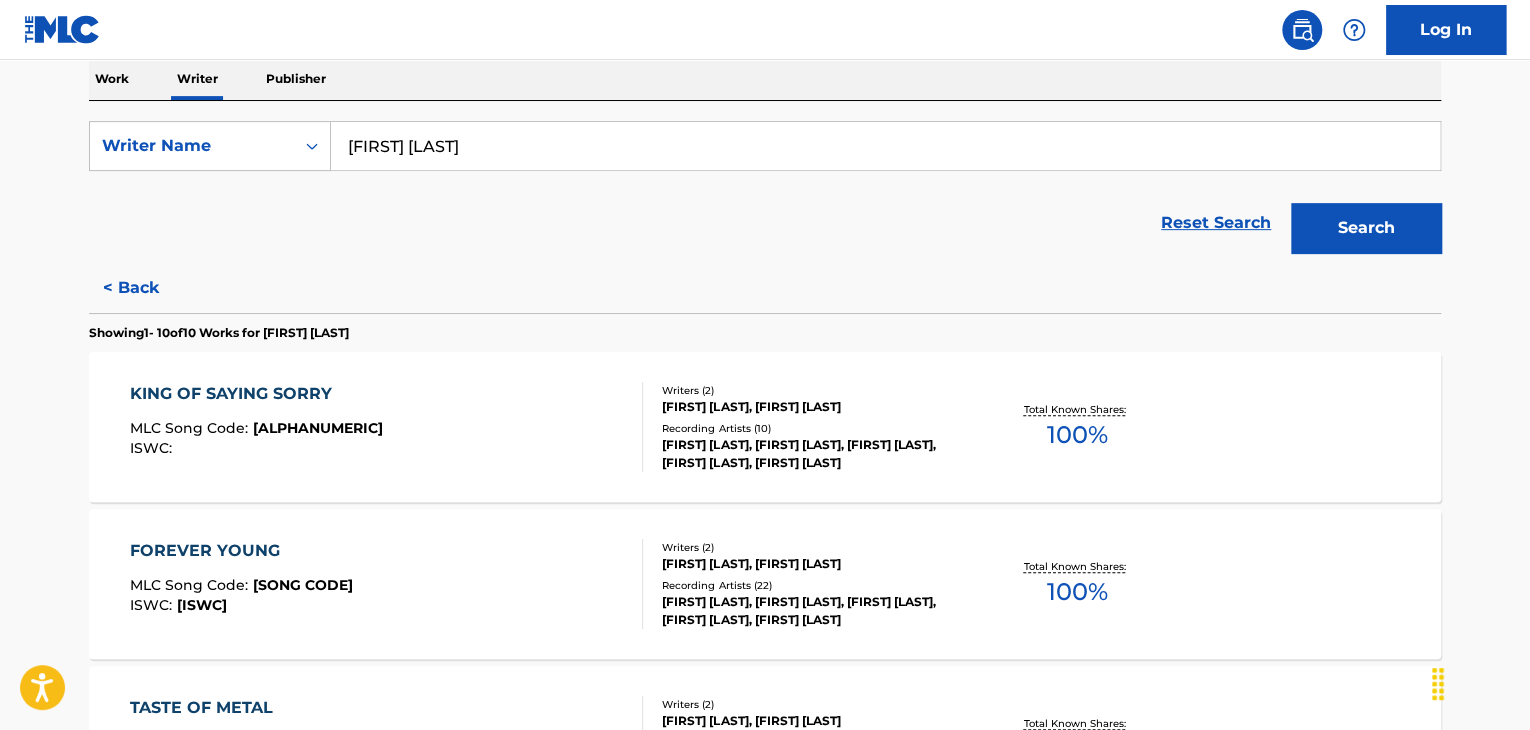 scroll, scrollTop: 0, scrollLeft: 0, axis: both 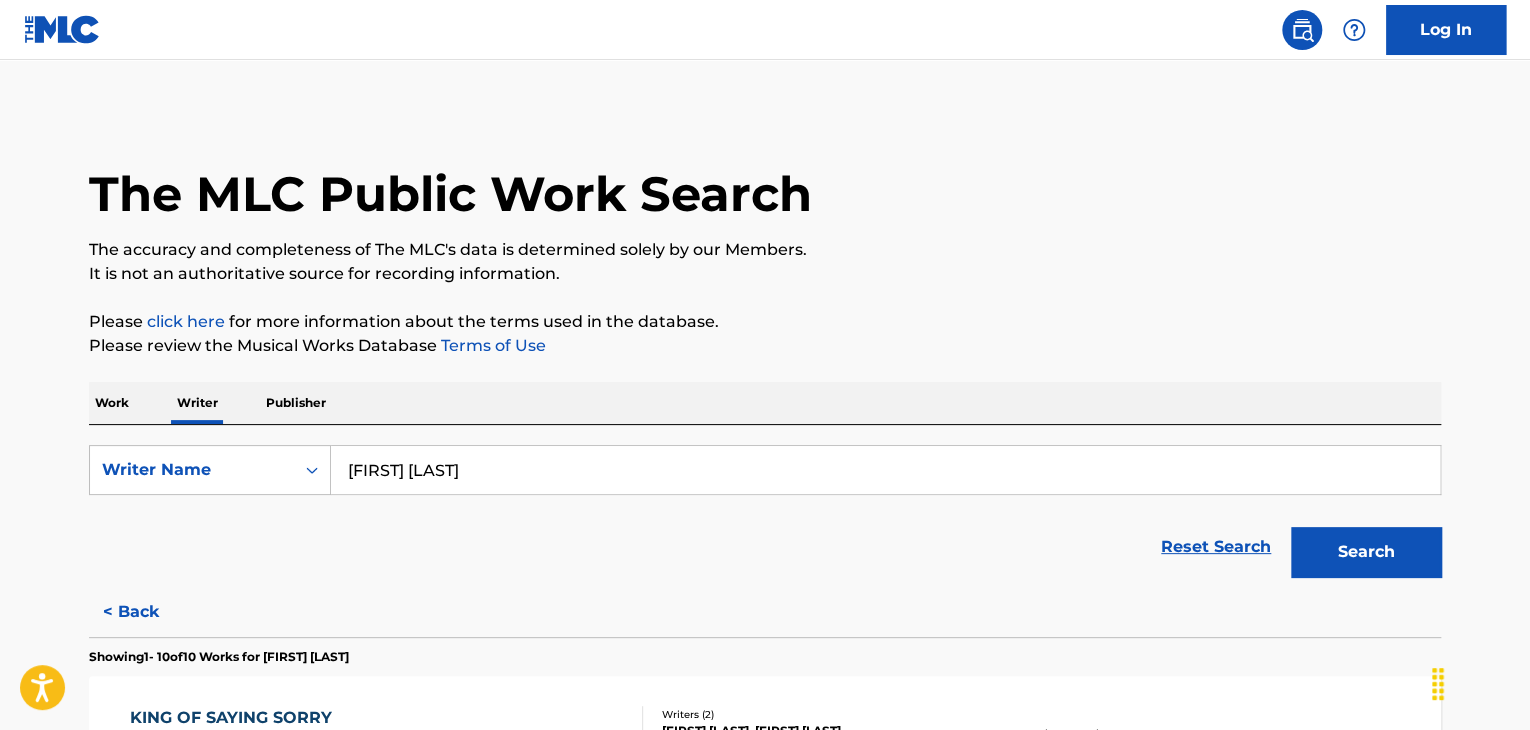 click on "Work" at bounding box center (112, 403) 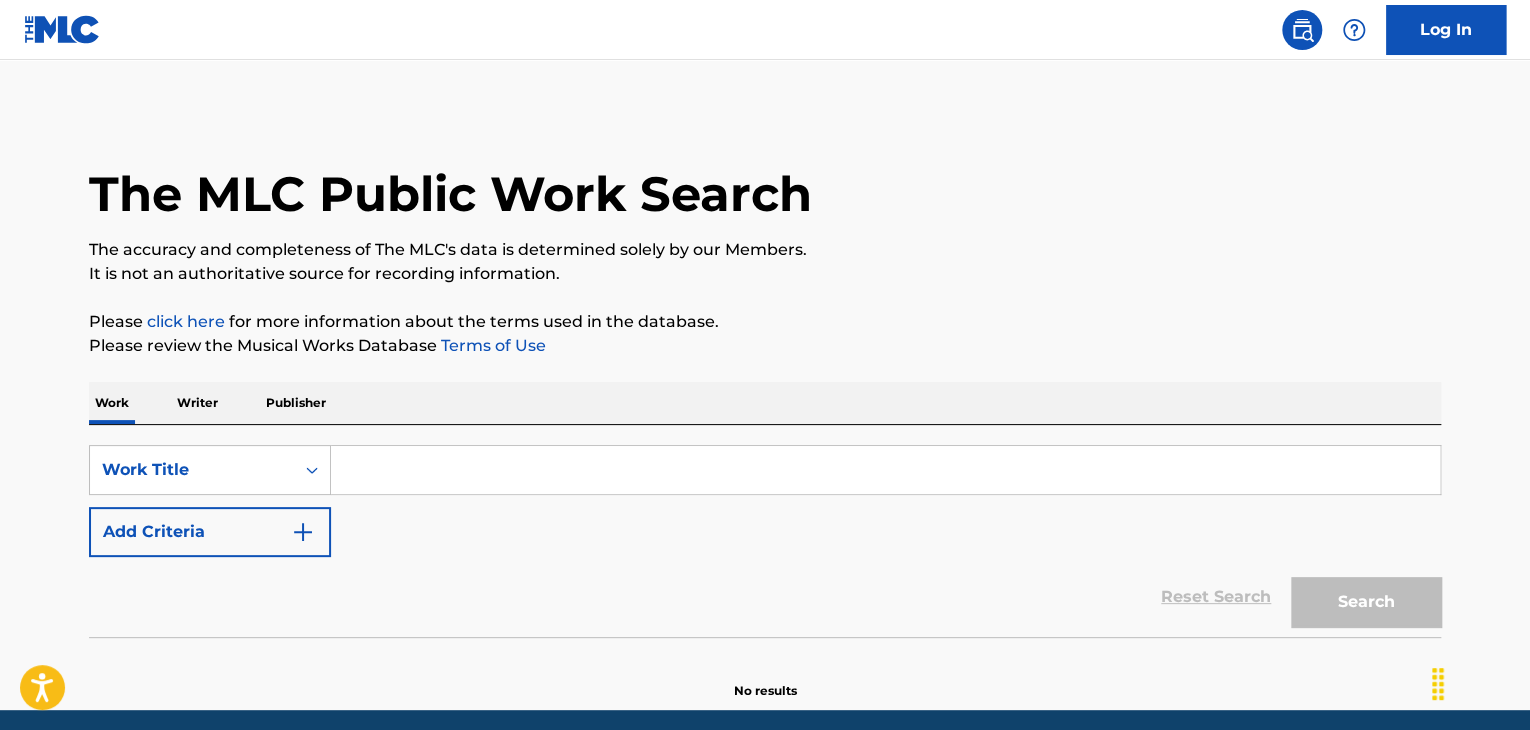 click at bounding box center [885, 470] 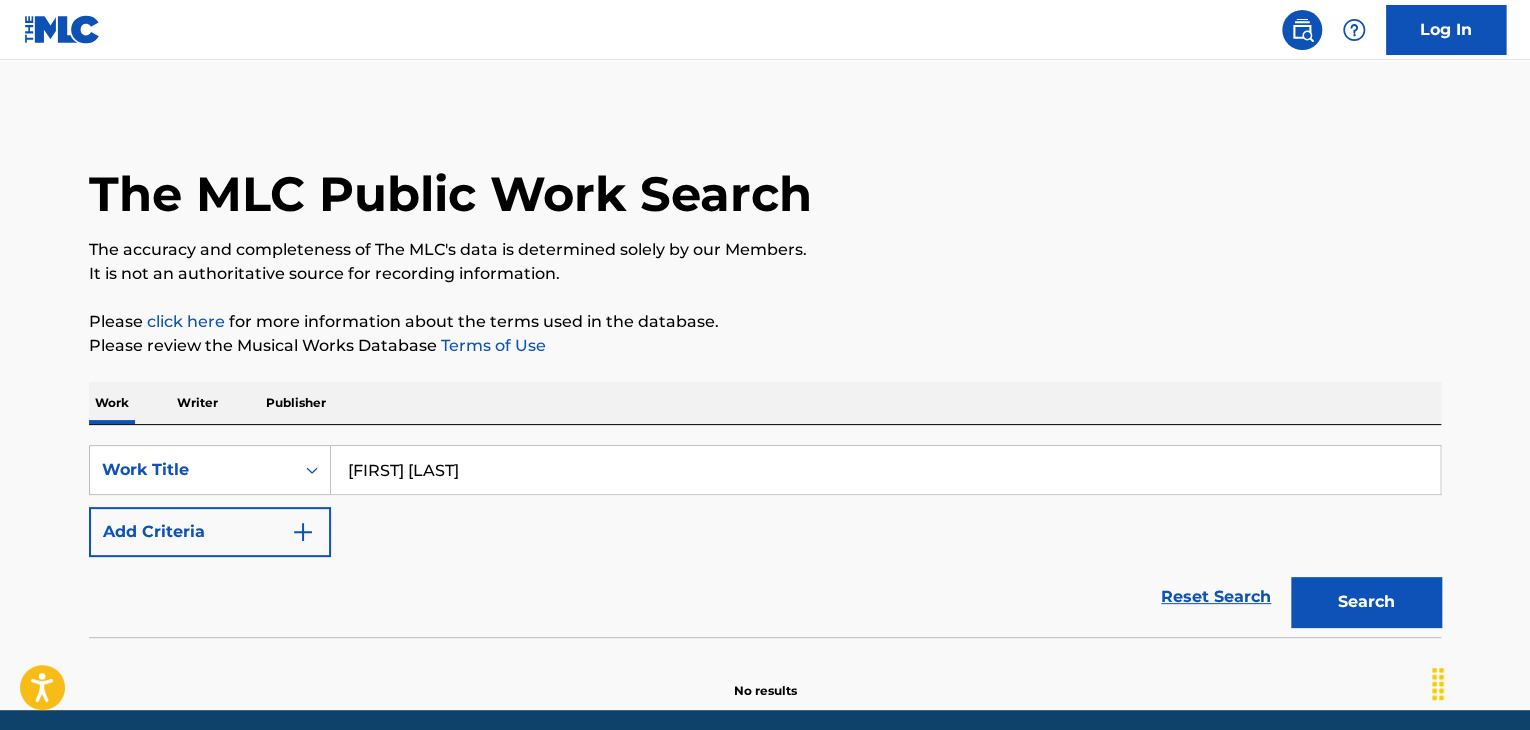 type on "[FIRST] [LAST]" 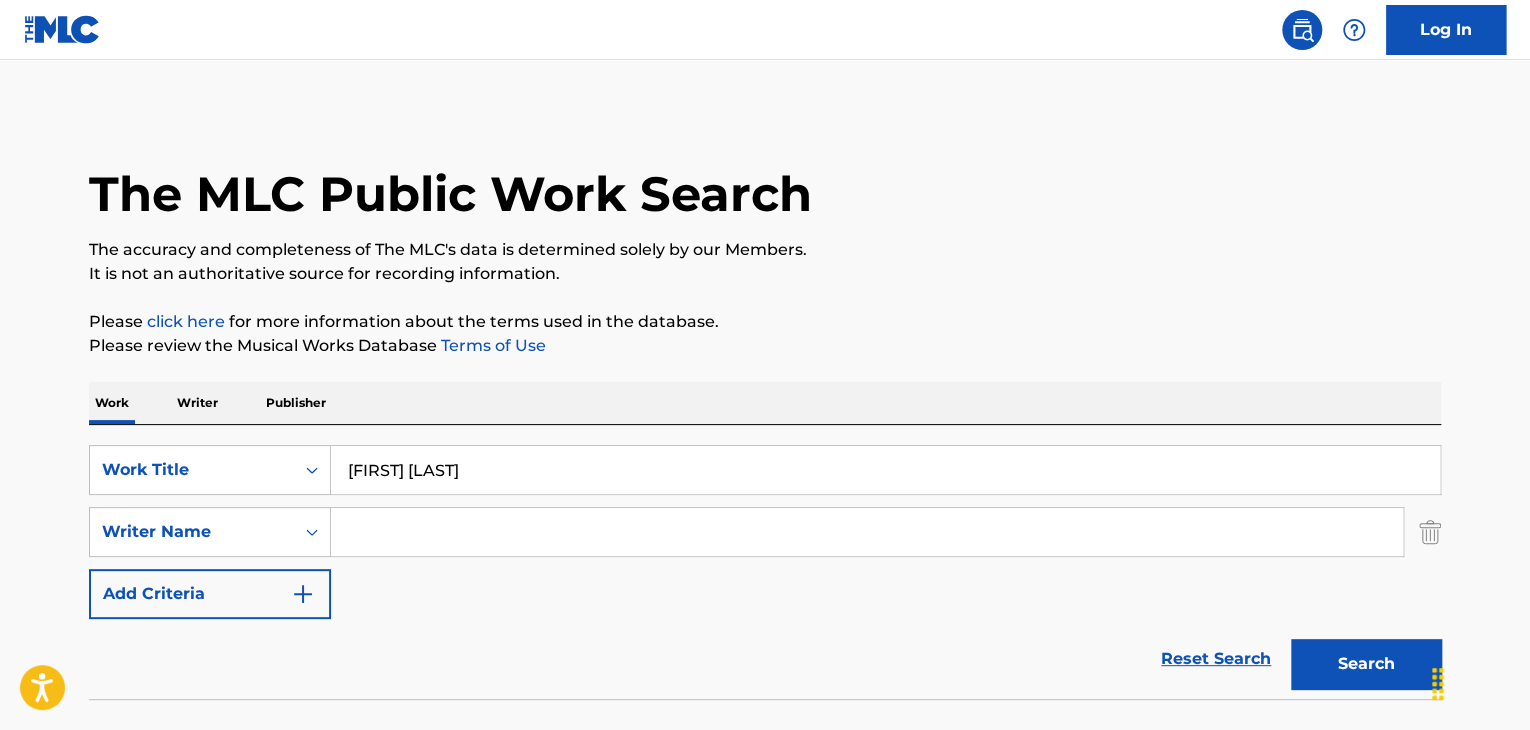 click at bounding box center (867, 532) 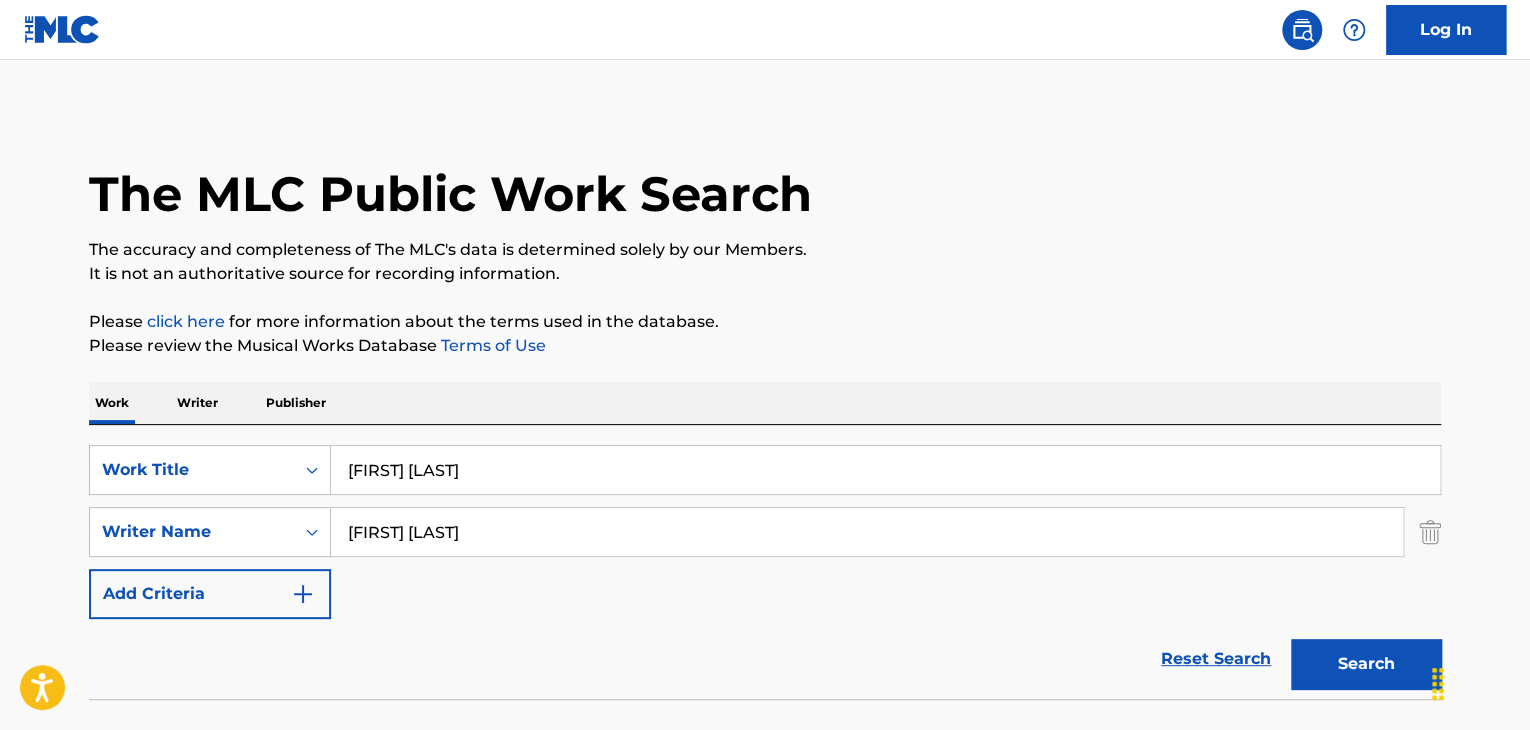 type on "[FIRST] [LAST]" 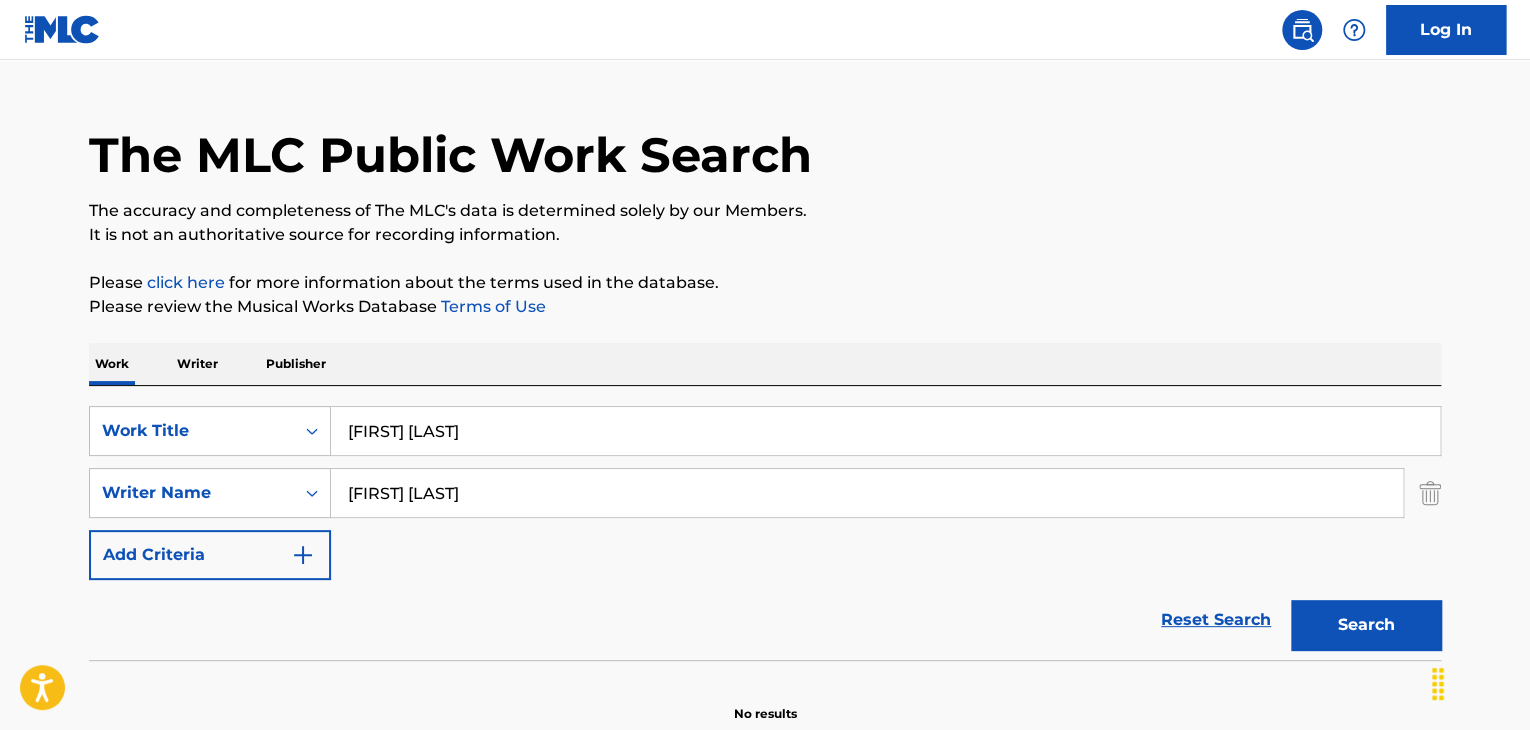 scroll, scrollTop: 138, scrollLeft: 0, axis: vertical 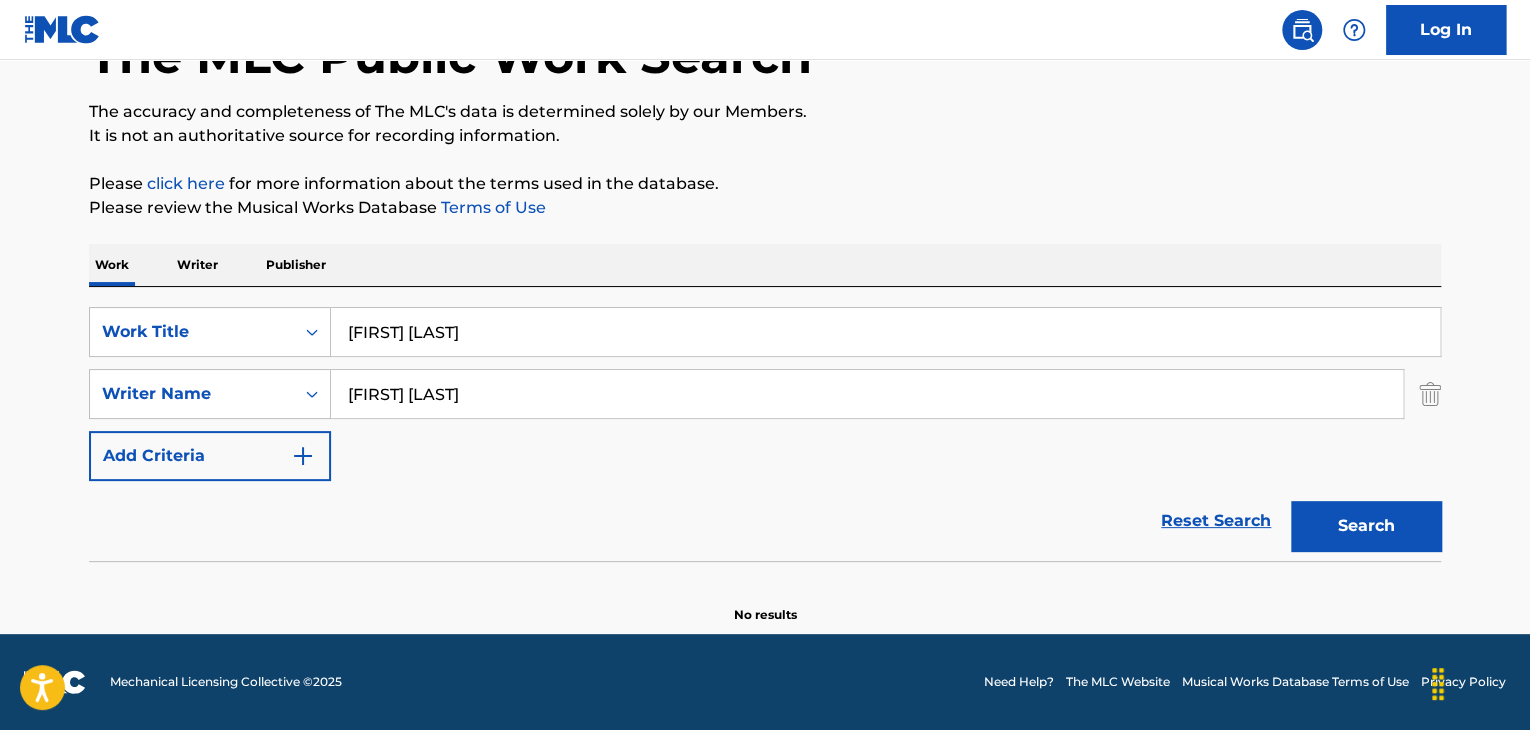 click on "Writer" at bounding box center [197, 265] 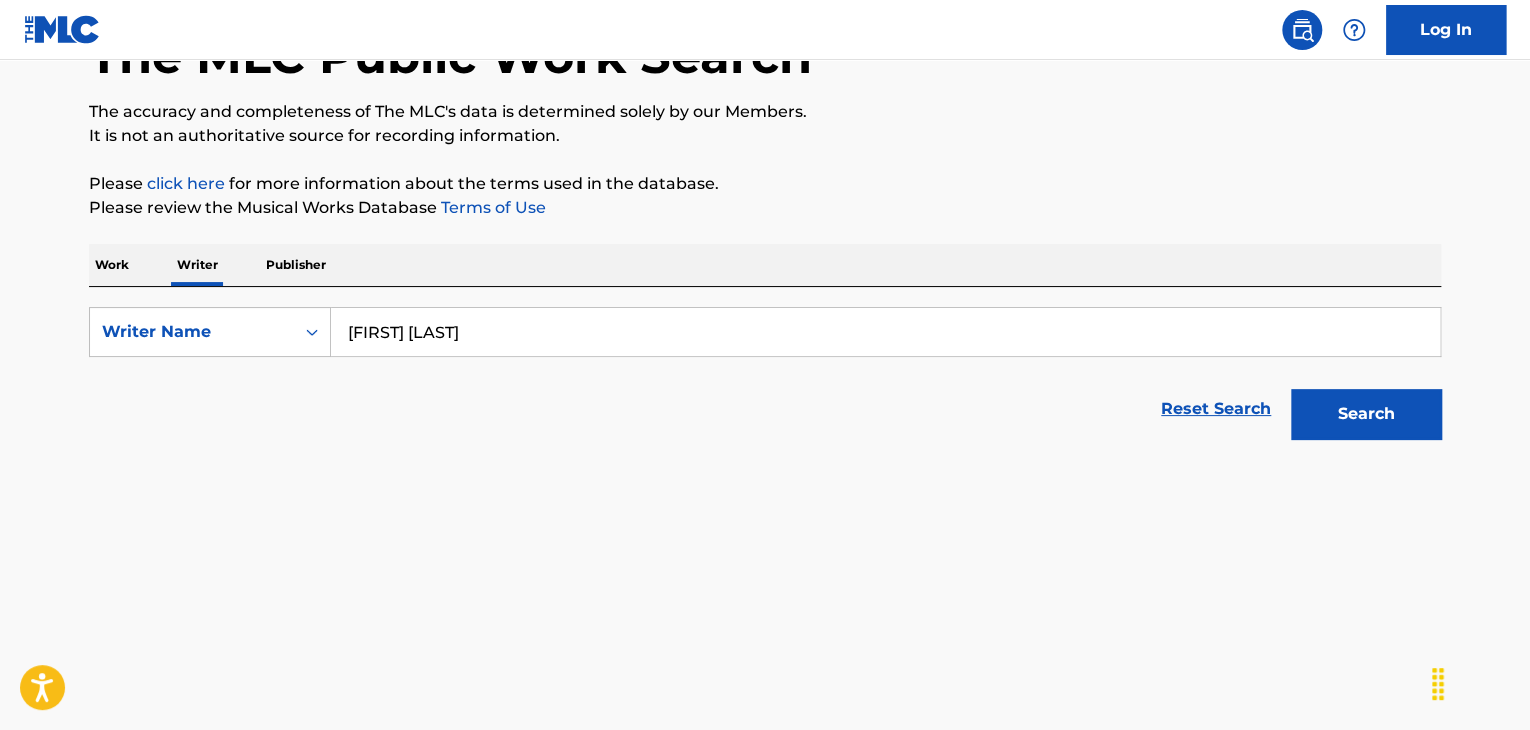 scroll, scrollTop: 0, scrollLeft: 0, axis: both 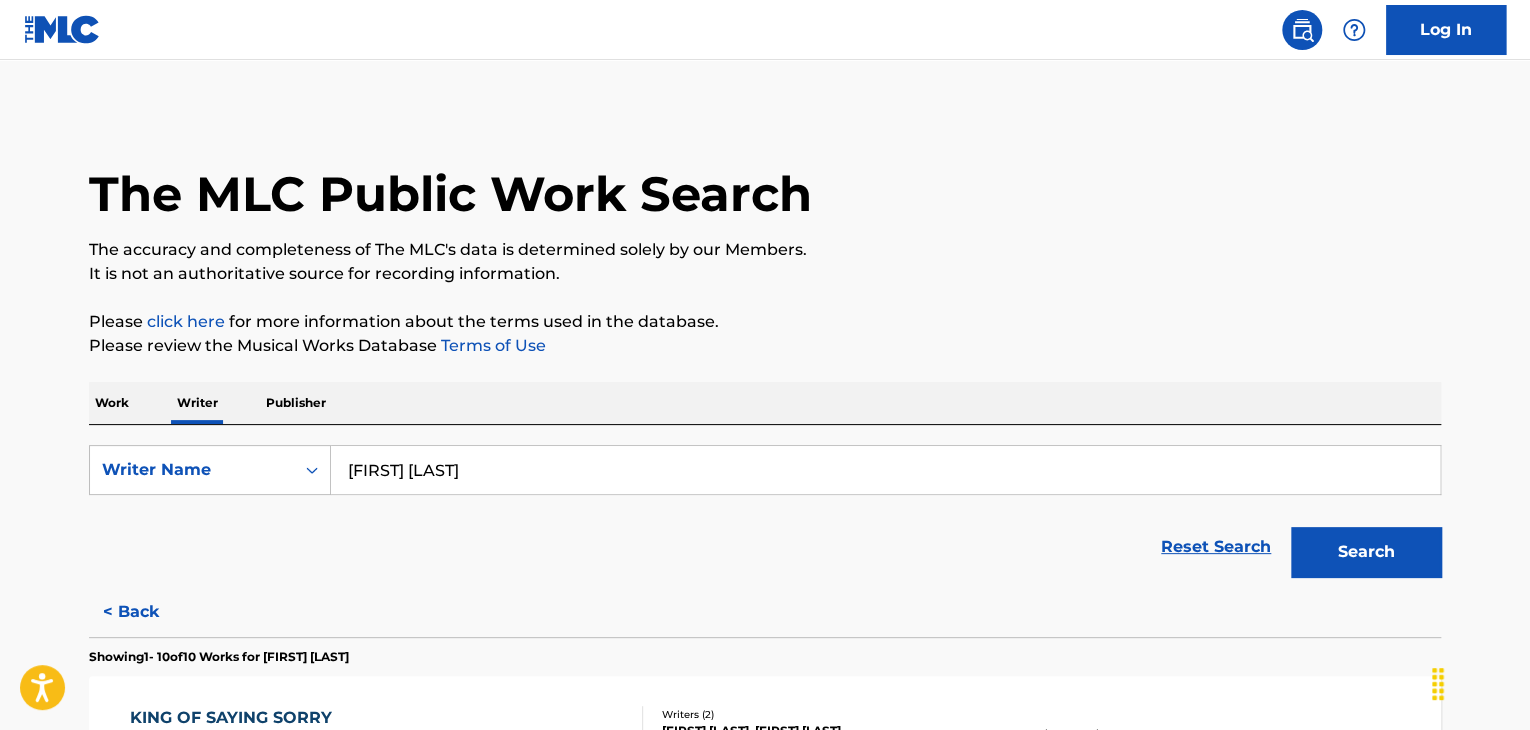 click on "[FIRST] [LAST]" at bounding box center [885, 470] 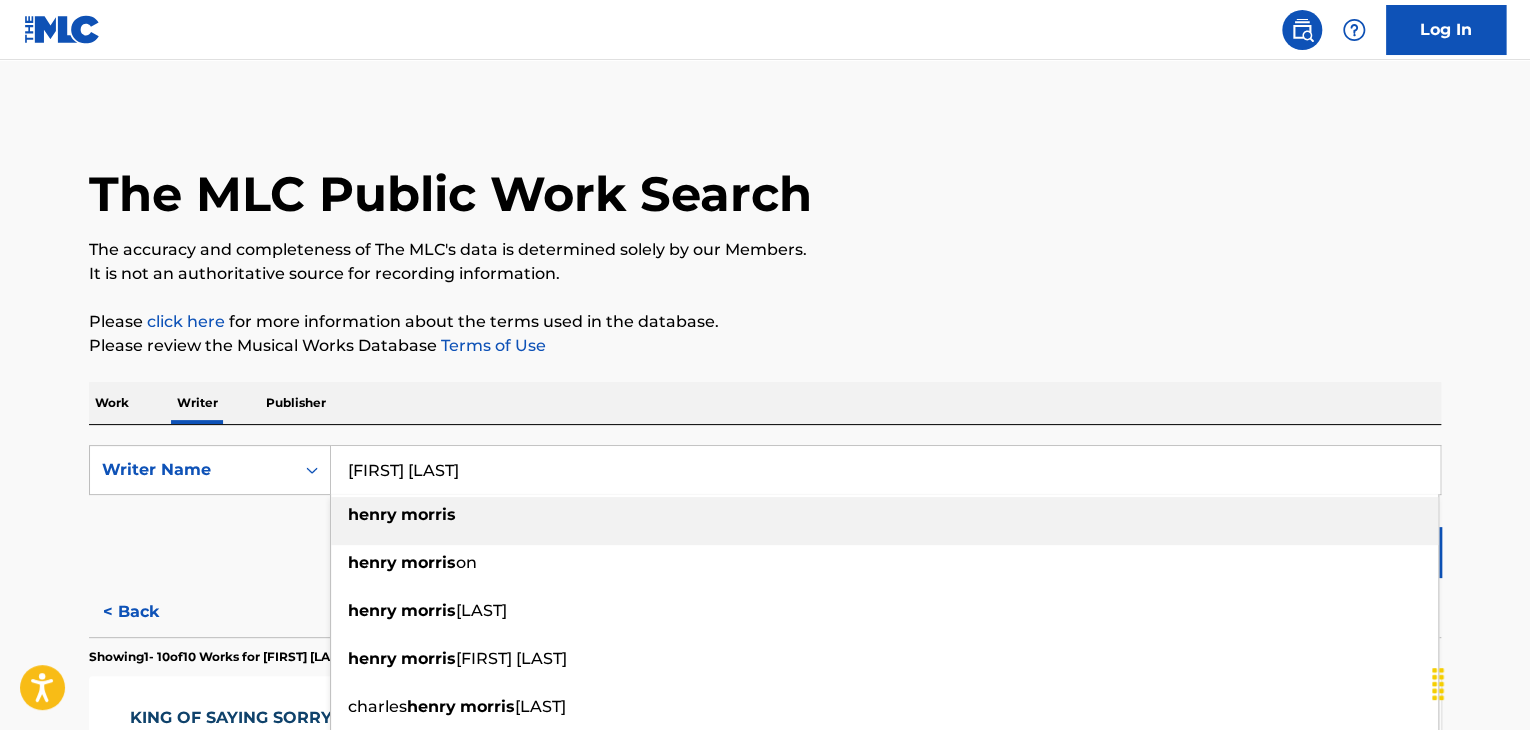 paste on "[FIRST] [LAST]" 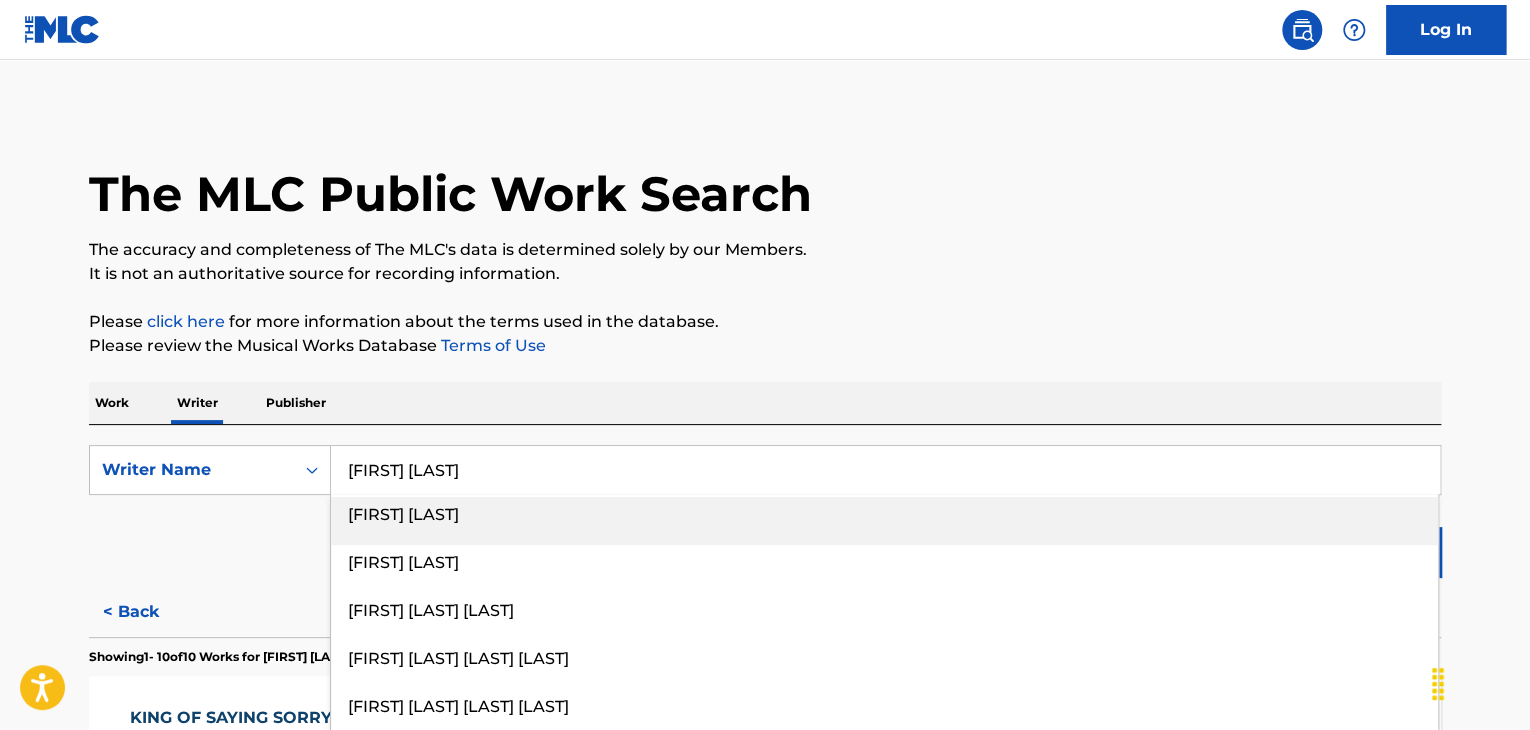 type on "[FIRST] [LAST]" 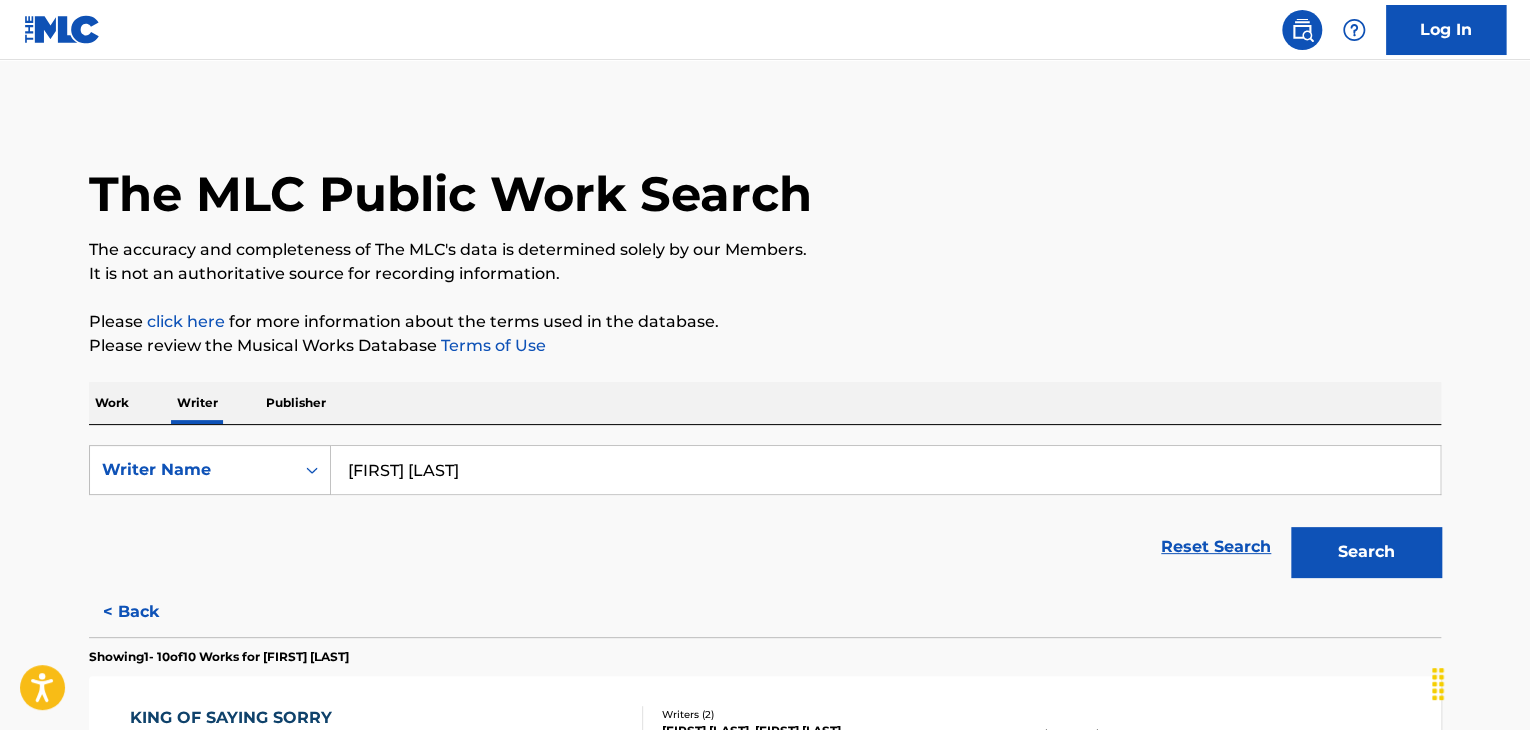 click on "The MLC Public Work Search The accuracy and completeness of The MLC's data is determined solely by our Members. It is not an authoritative source for recording information. Please   click here   for more information about the terms used in the database. Please review the Musical Works Database   Terms of Use Work Writer Publisher SearchWithCriteria1f5fb875-ad67-44a6-bdd6-290616e5720f Writer Name [FIRST] [LAST] Reset Search Search < Back Showing  1  -   10  of  10   Works for [FIRST] [LAST]   KING OF SAYING SORRY MLC Song Code : [SONG CODE] ISWC : Writers ( 2 ) [FIRST] [LAST], [FIRST] [LAST] Recording Artists ( 10 ) [FIRST] [LAST], [FIRST] [LAST], [FIRST] [LAST], [FIRST] [LAST], [FIRST] [LAST] Total Known Shares: 100 % FOREVER YOUNG MLC Song Code : [SONG CODE] ISWC : [ISWC] Writers ( 2 ) [FIRST] [LAST], [FIRST] [LAST] Recording Artists ( 22 ) [FIRST] [LAST], [FIRST] [LAST], [FIRST] [LAST], [FIRST] [LAST], [FIRST] [LAST] Total Known Shares: 100 % TASTE OF METAL MLC Song Code : [SONG CODE] ISWC : [ISWC] Writers ( 2 ) [FIRST] [LAST], [FIRST] [LAST] 24" at bounding box center [765, 1221] 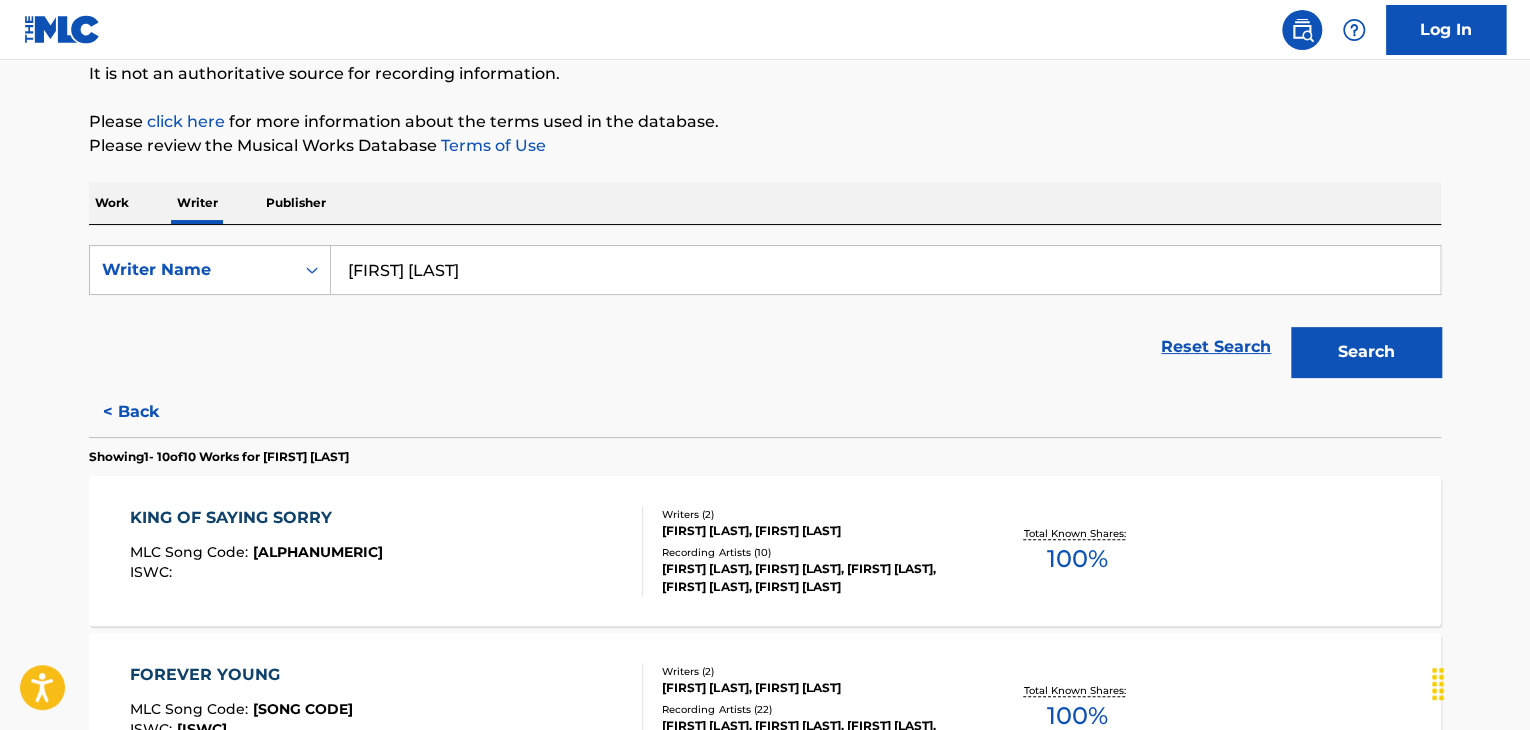 click on "Search" at bounding box center [1366, 352] 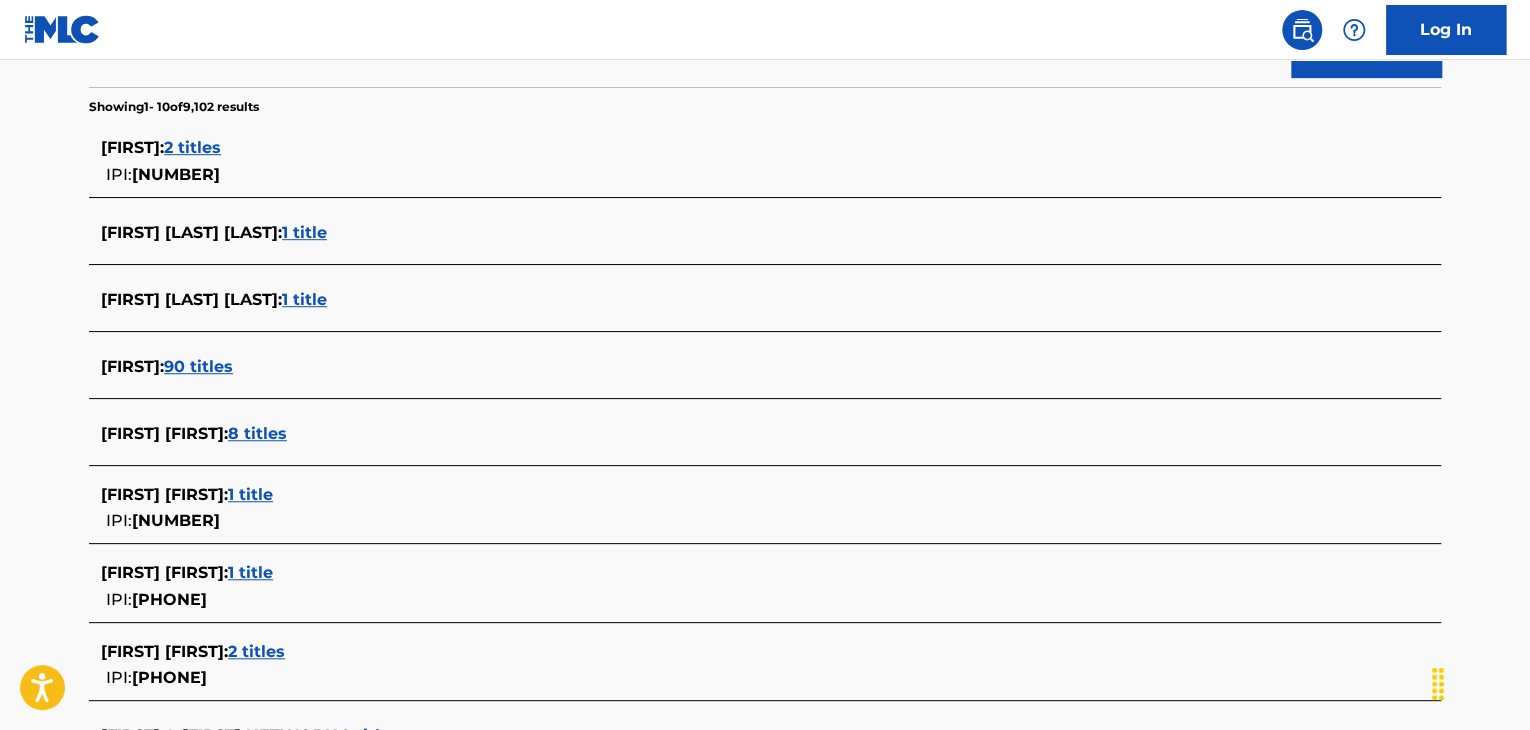 scroll, scrollTop: 100, scrollLeft: 0, axis: vertical 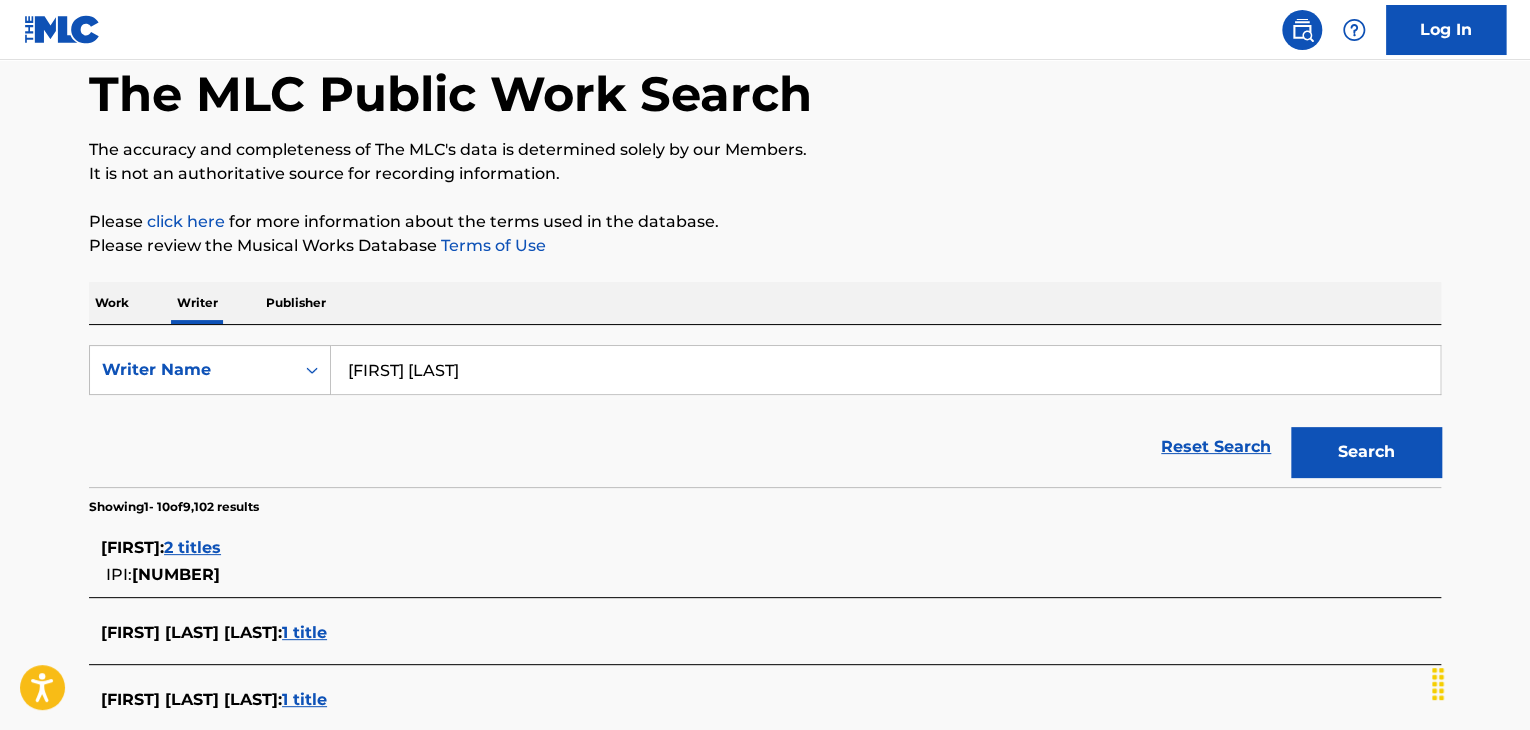click on "Work" at bounding box center (112, 303) 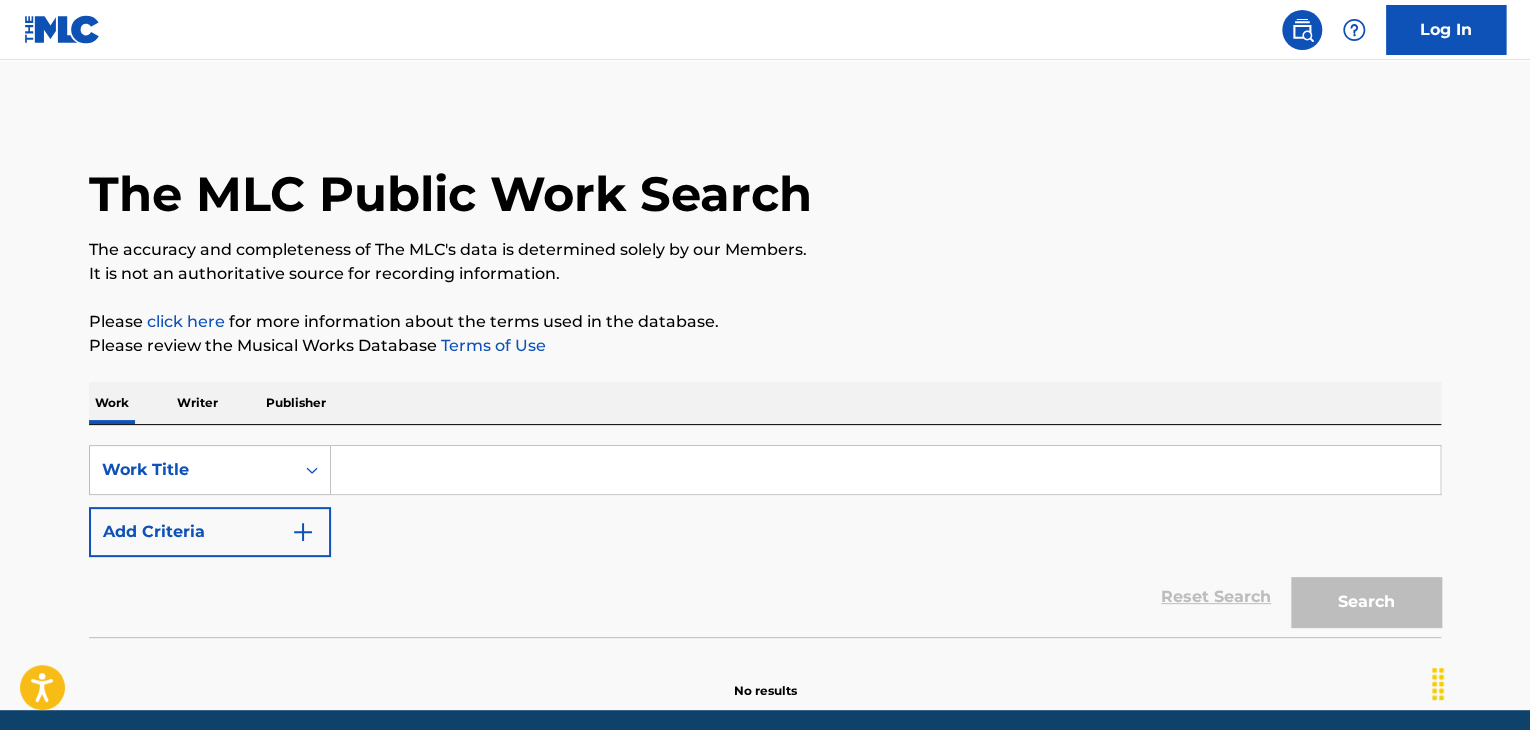 click at bounding box center (885, 470) 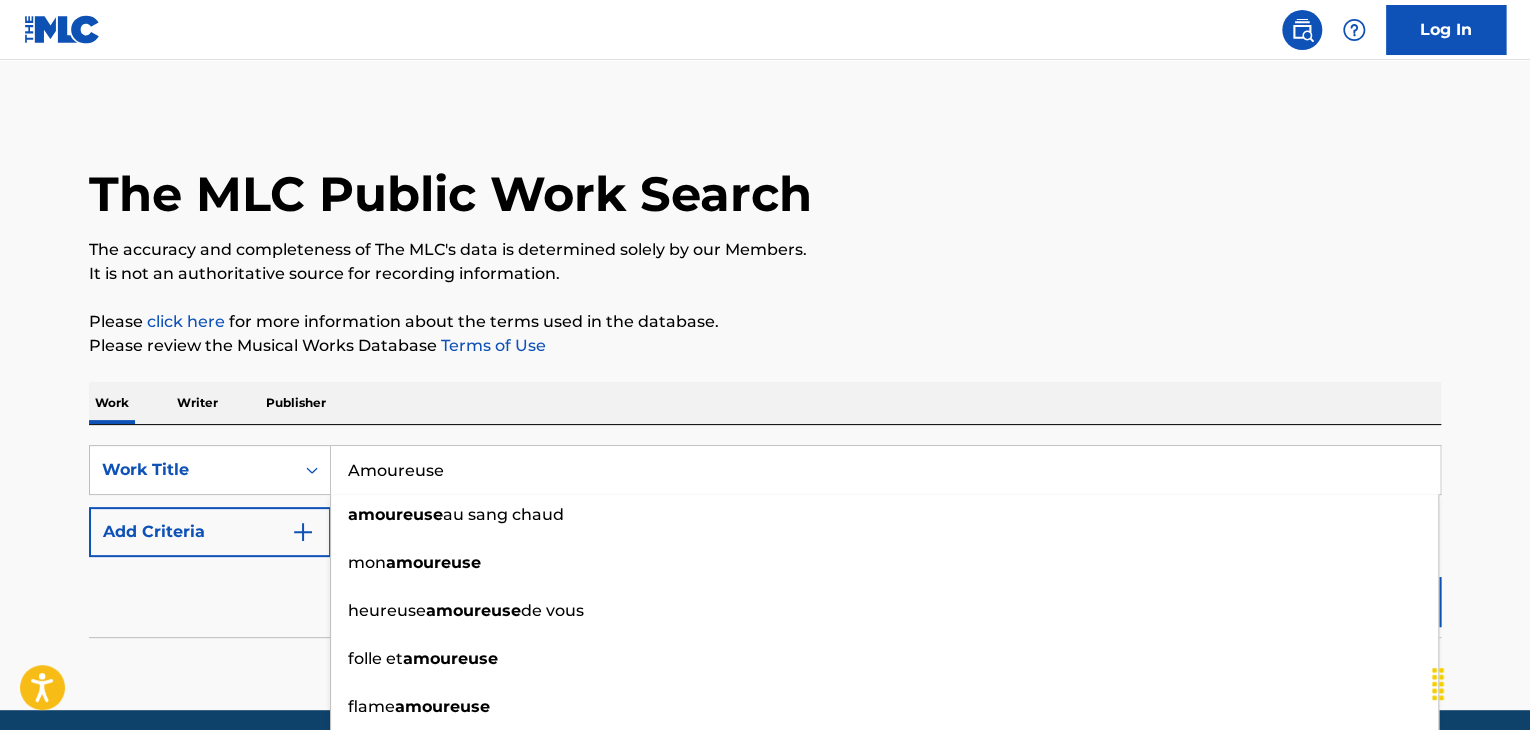 type on "Amoureuse" 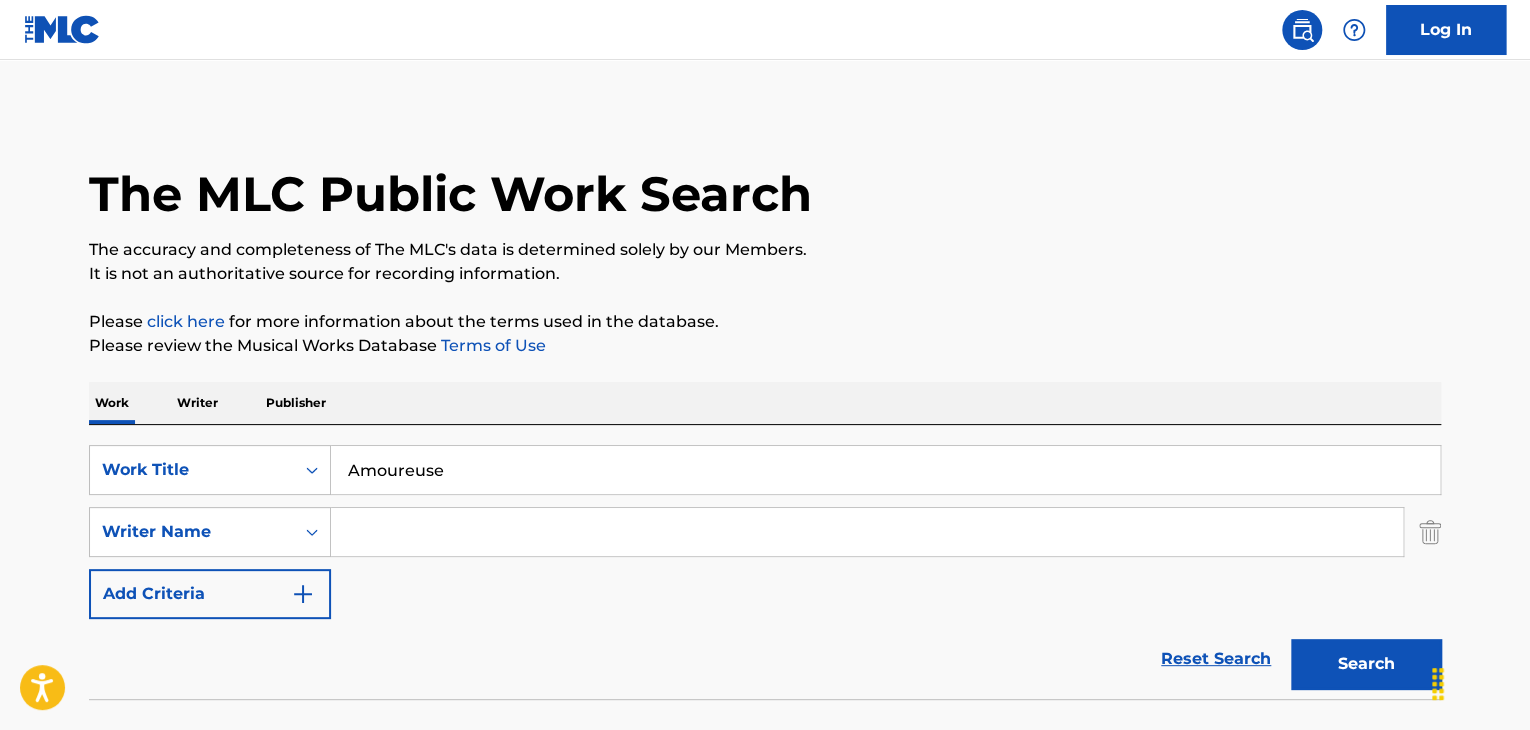 click at bounding box center (867, 532) 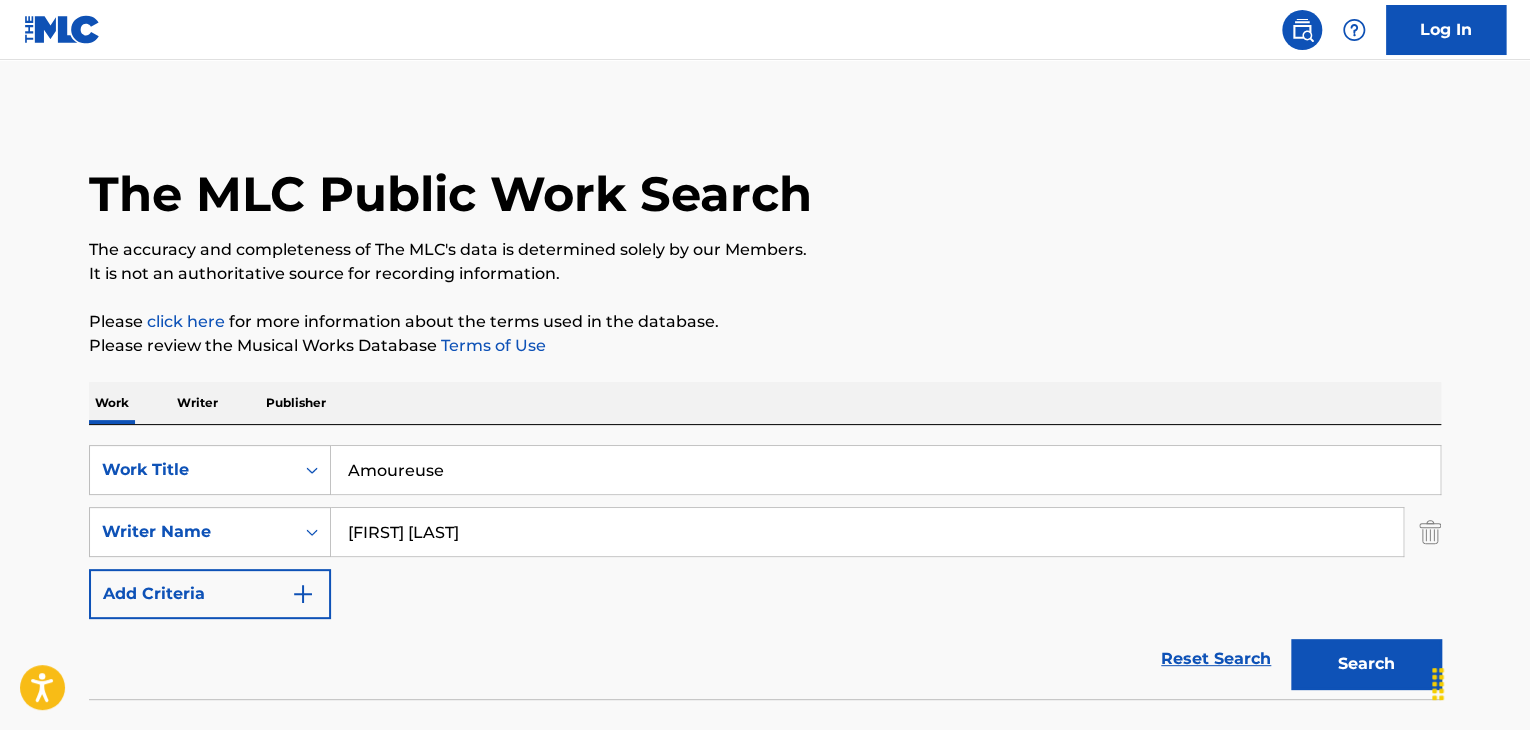 click on "Search" at bounding box center [1366, 664] 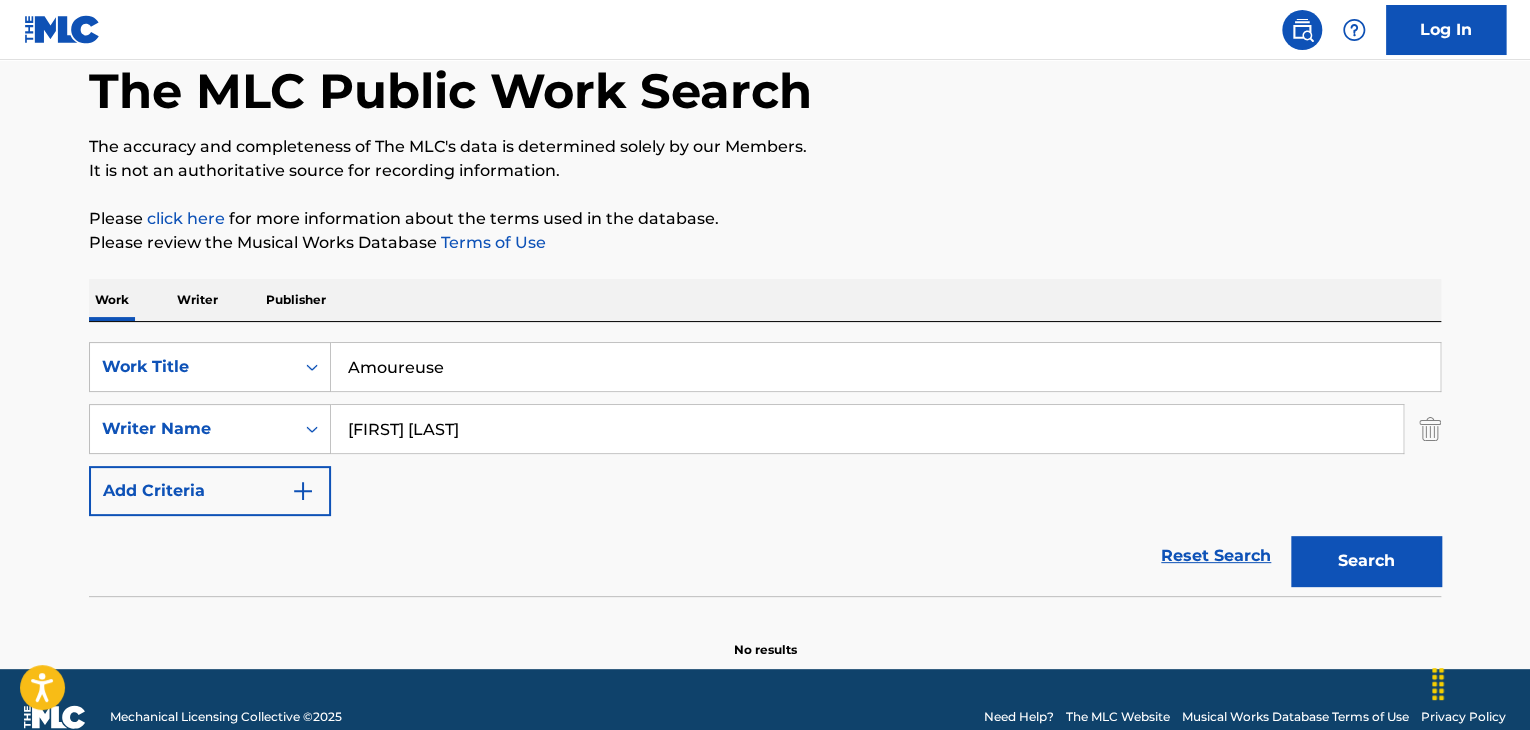 scroll, scrollTop: 138, scrollLeft: 0, axis: vertical 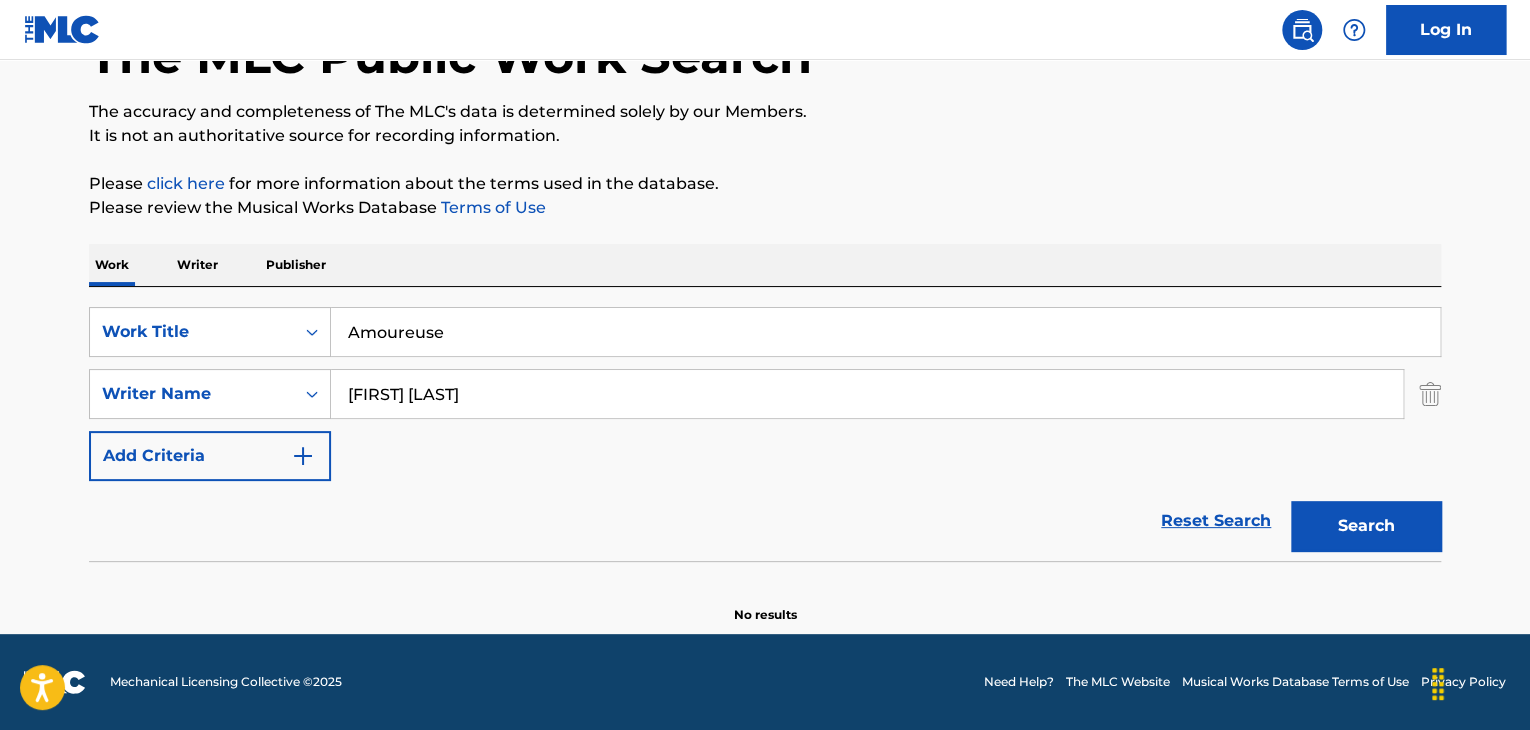 click on "[FIRST] [LAST]" at bounding box center (867, 394) 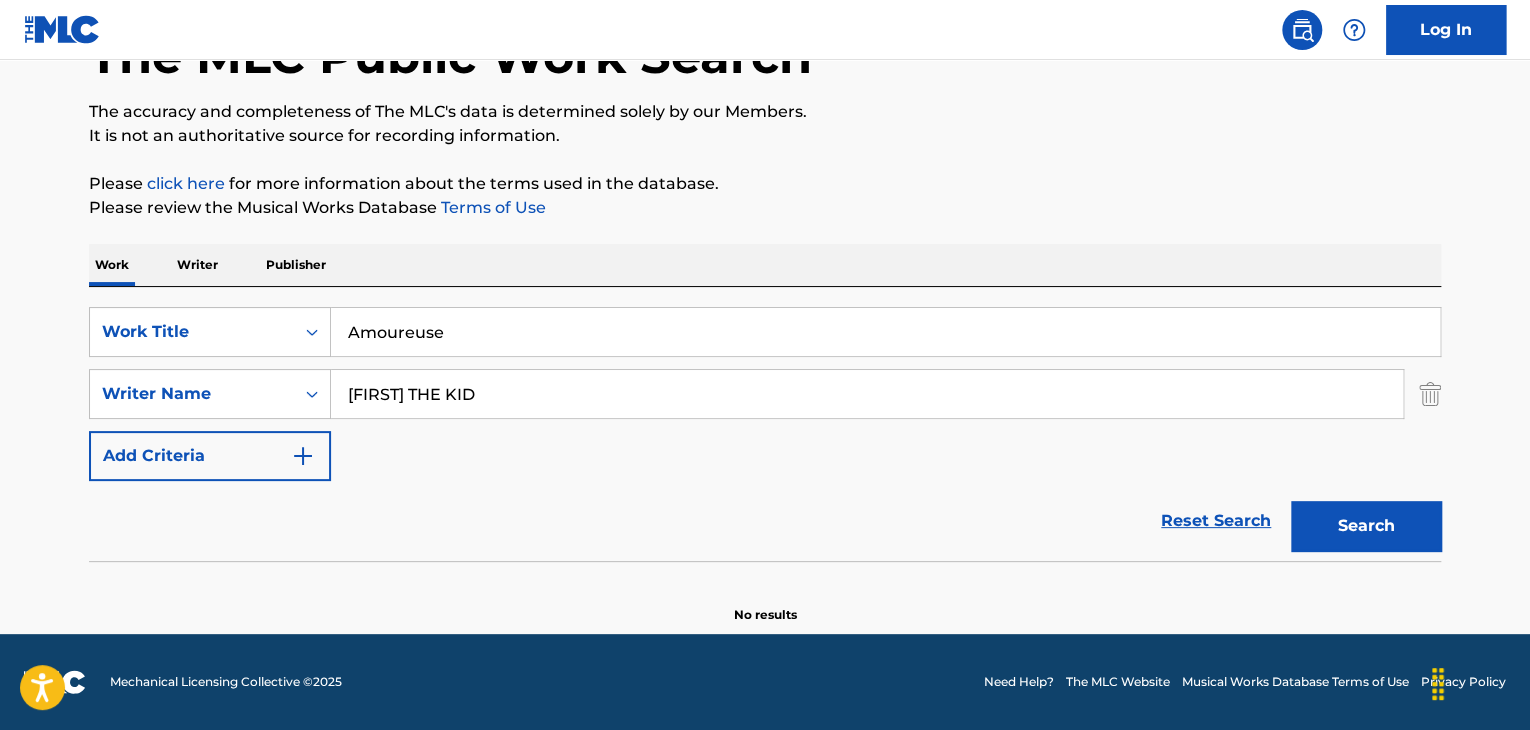 type on "[FIRST] THE KID" 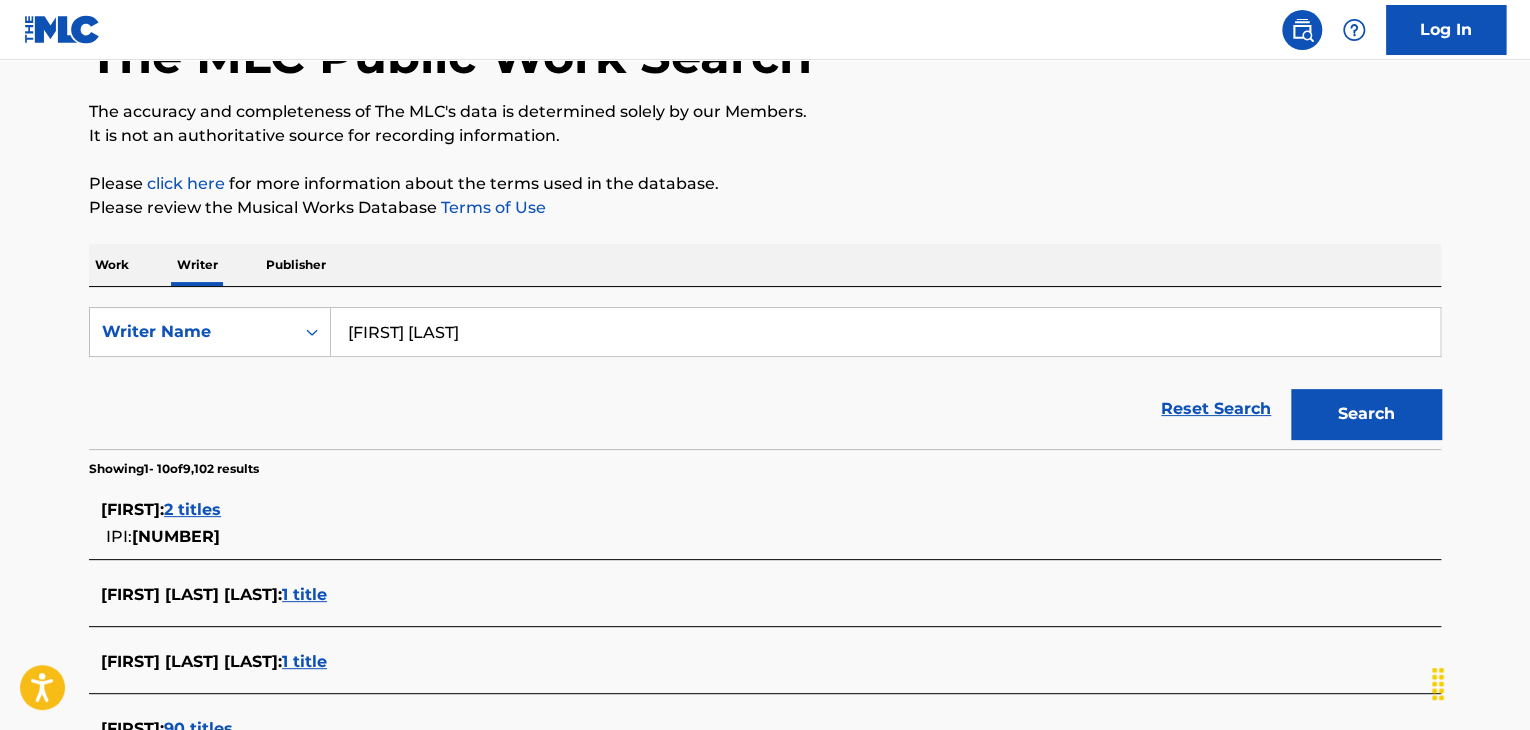 scroll, scrollTop: 0, scrollLeft: 0, axis: both 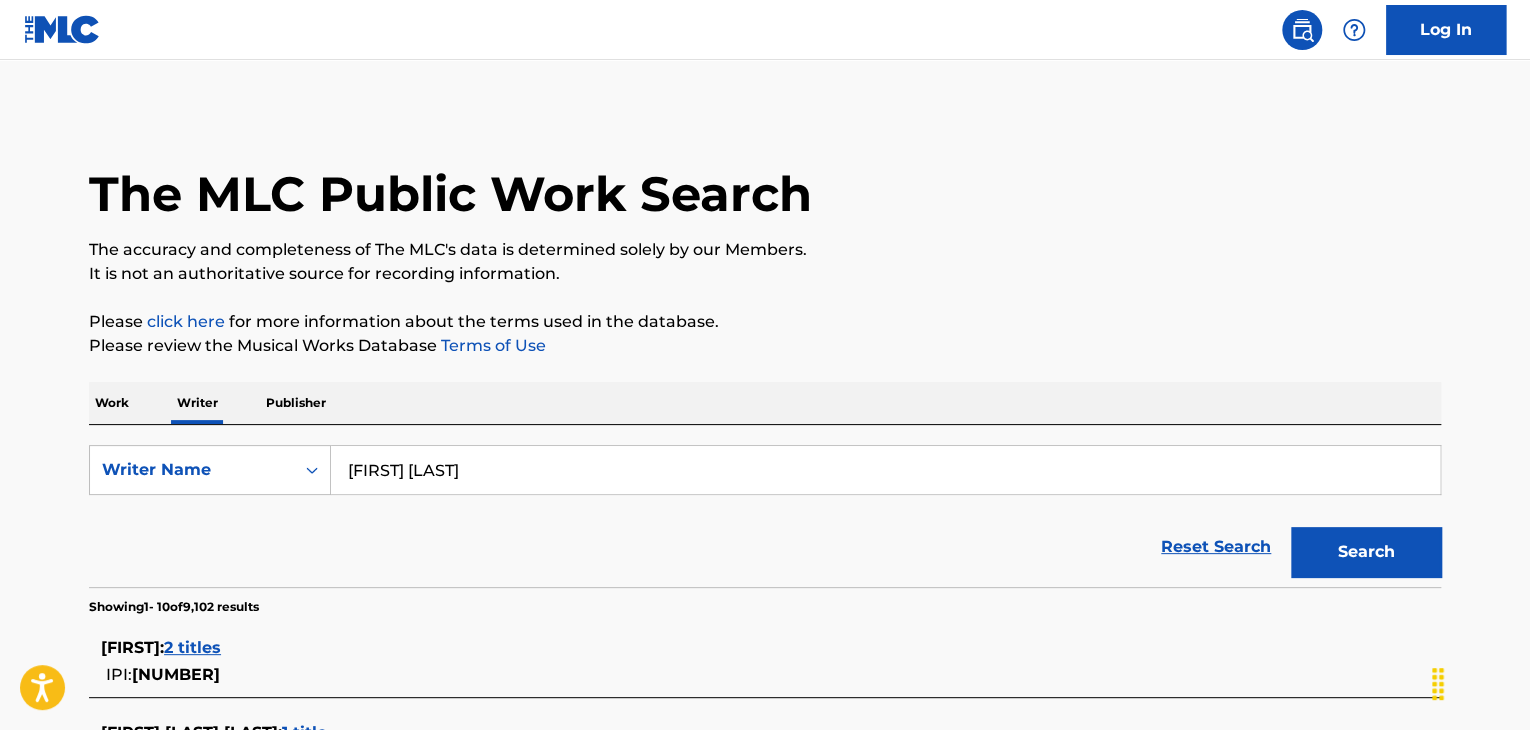 click on "[FIRST] [LAST]" at bounding box center (885, 470) 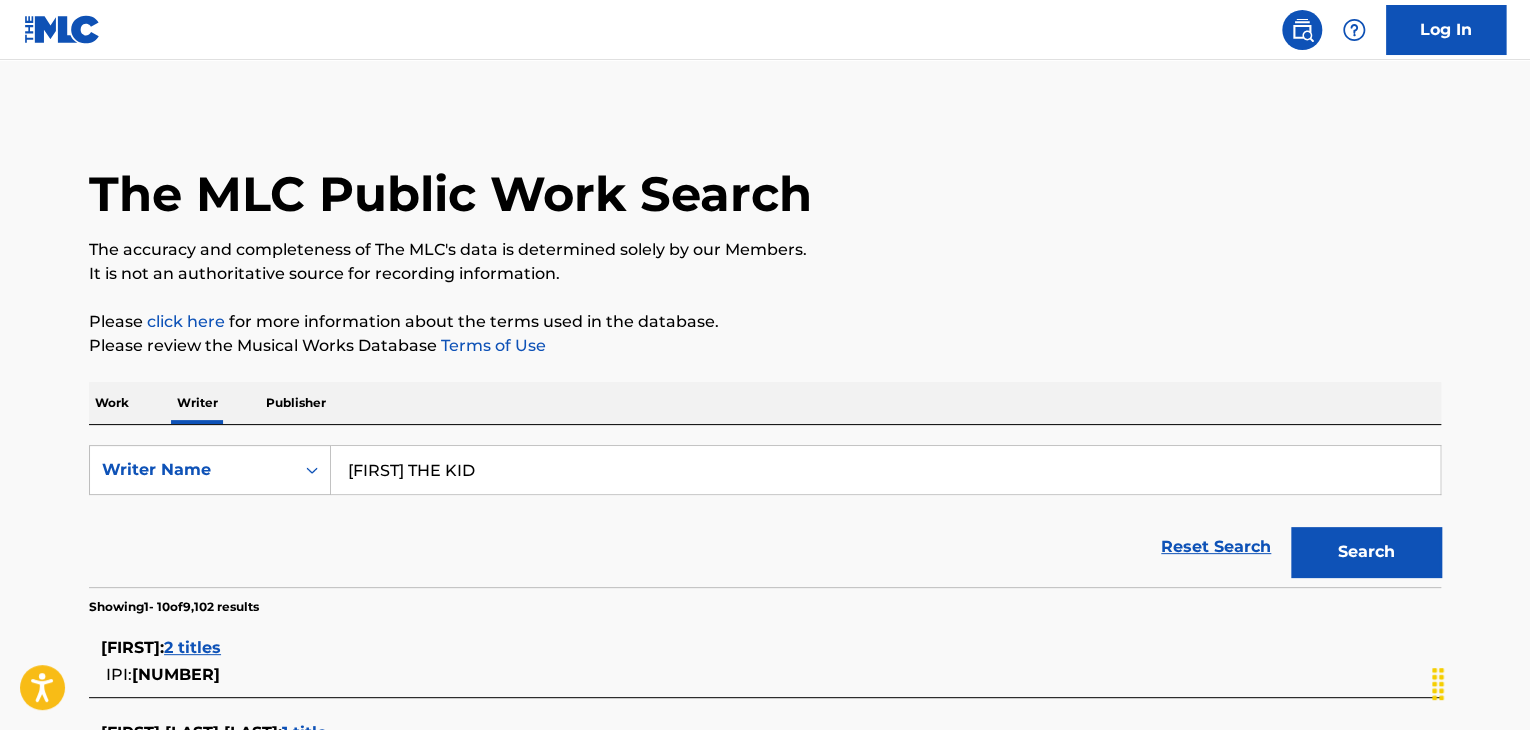 click on "Please review the Musical Works Database   Terms of Use" at bounding box center [765, 346] 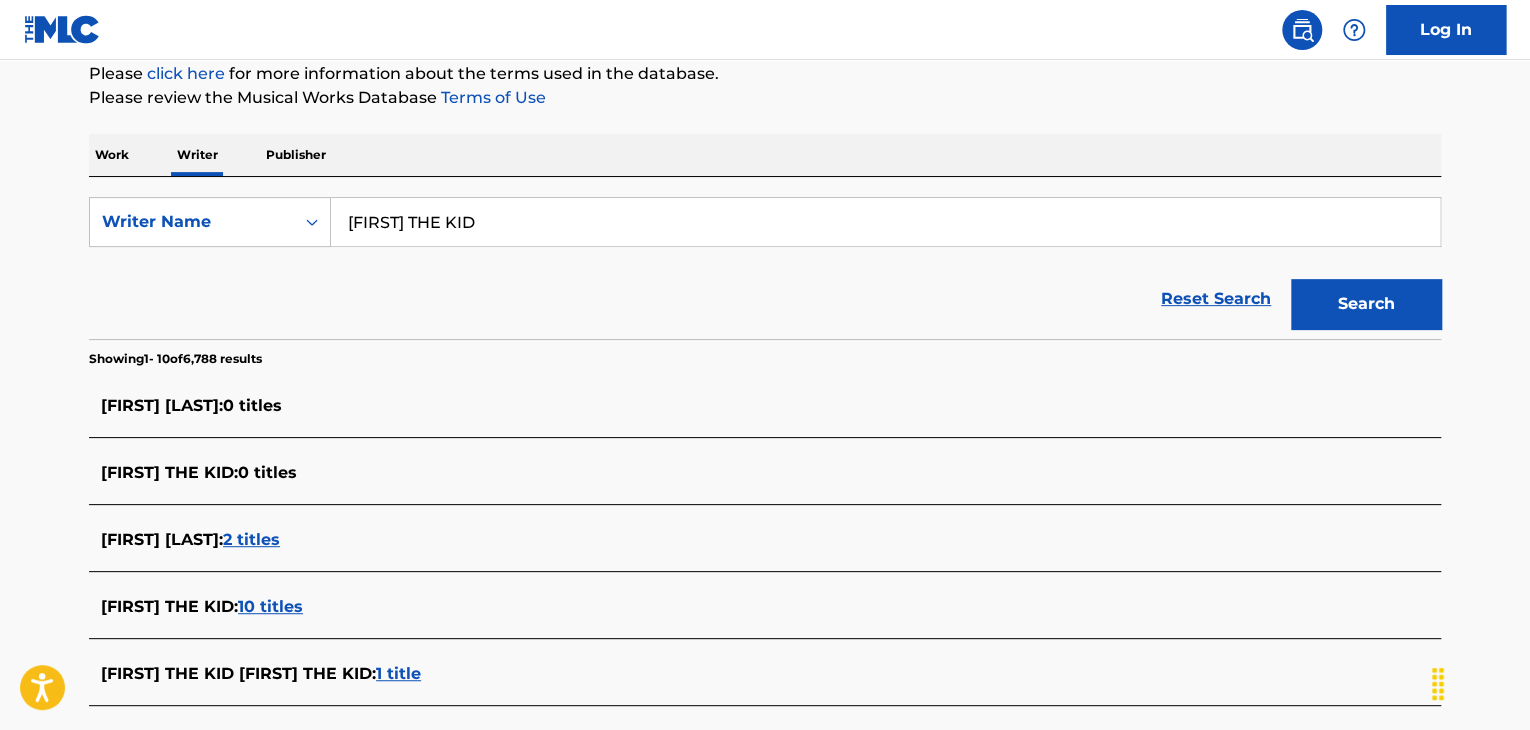 scroll, scrollTop: 91, scrollLeft: 0, axis: vertical 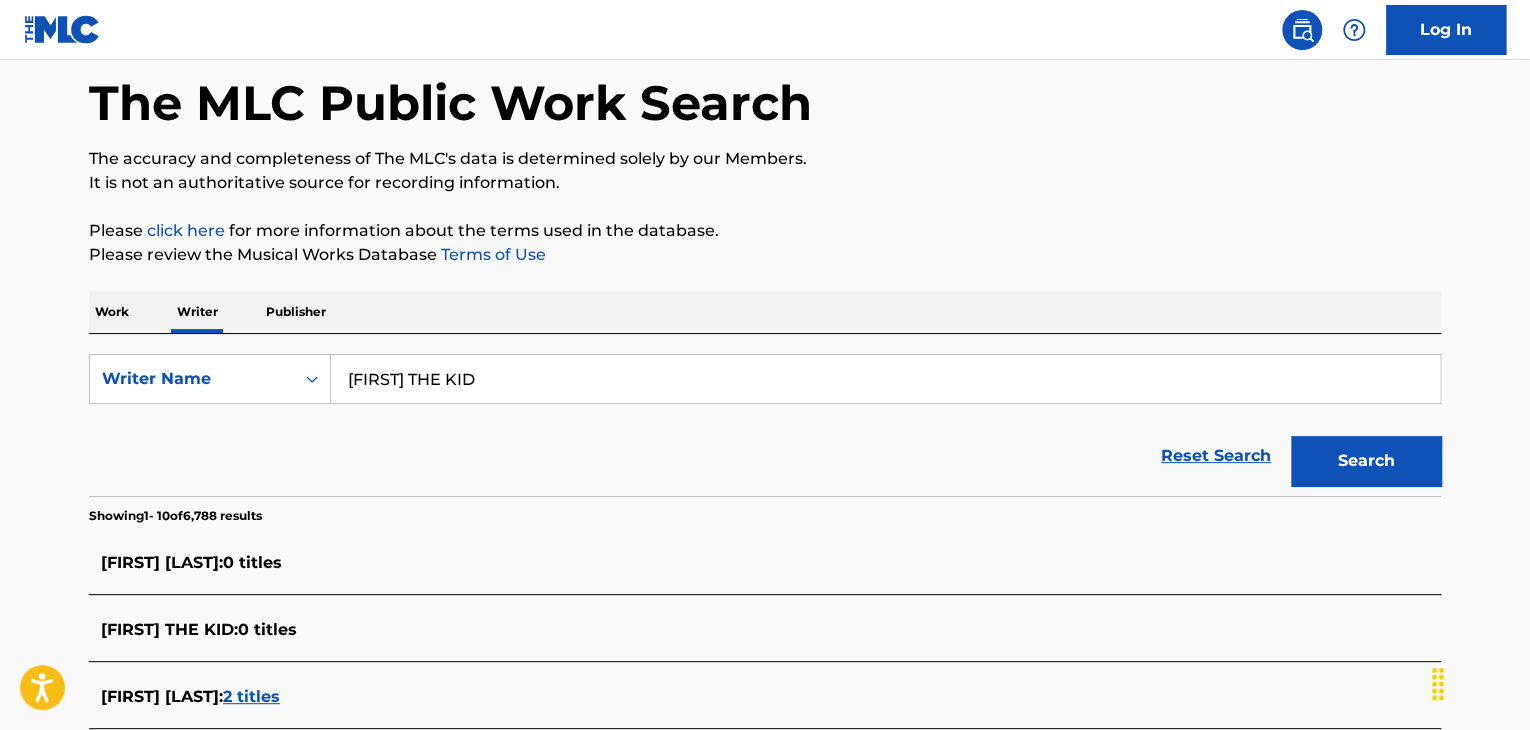 click on "[FIRST] THE KID" at bounding box center (885, 379) 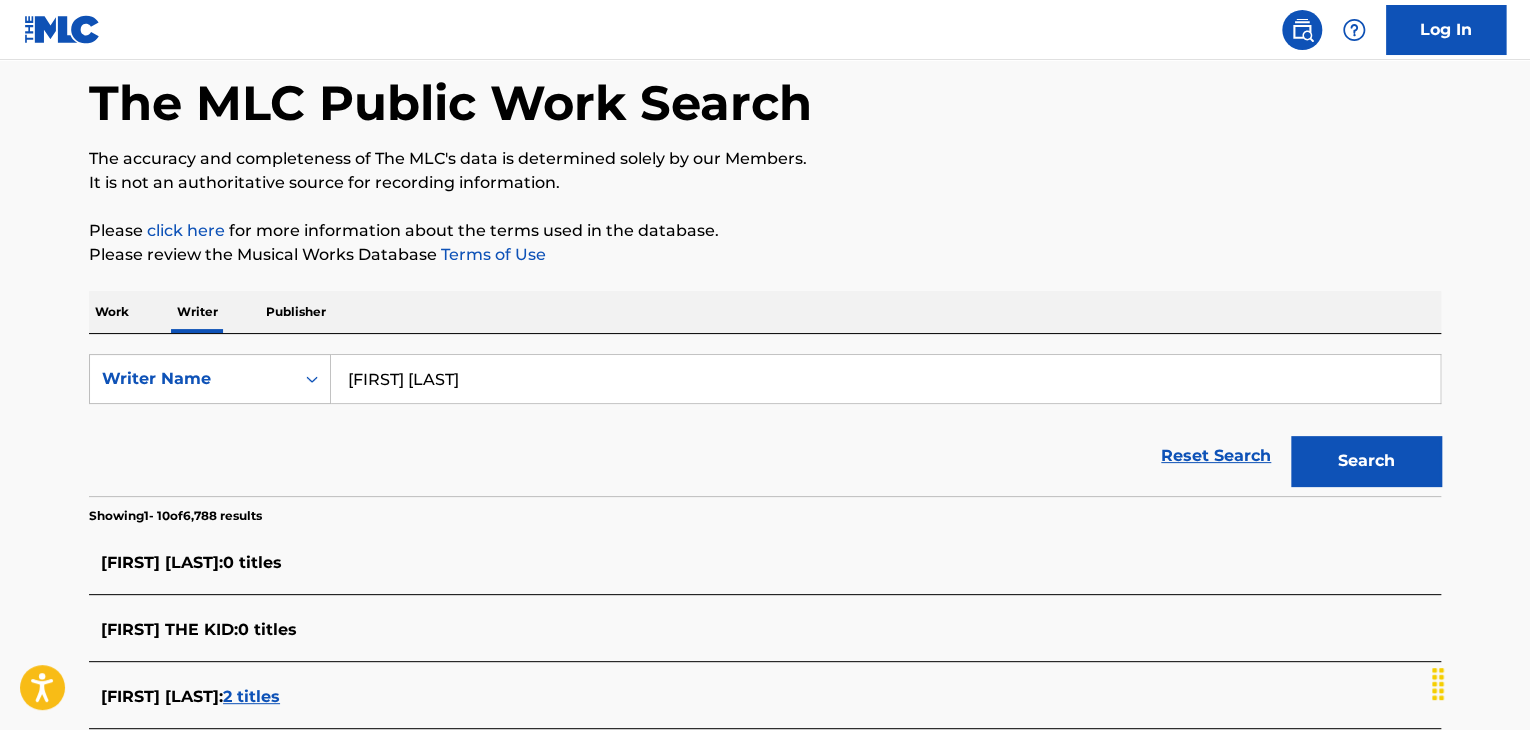 type on "[FIRST] [LAST]" 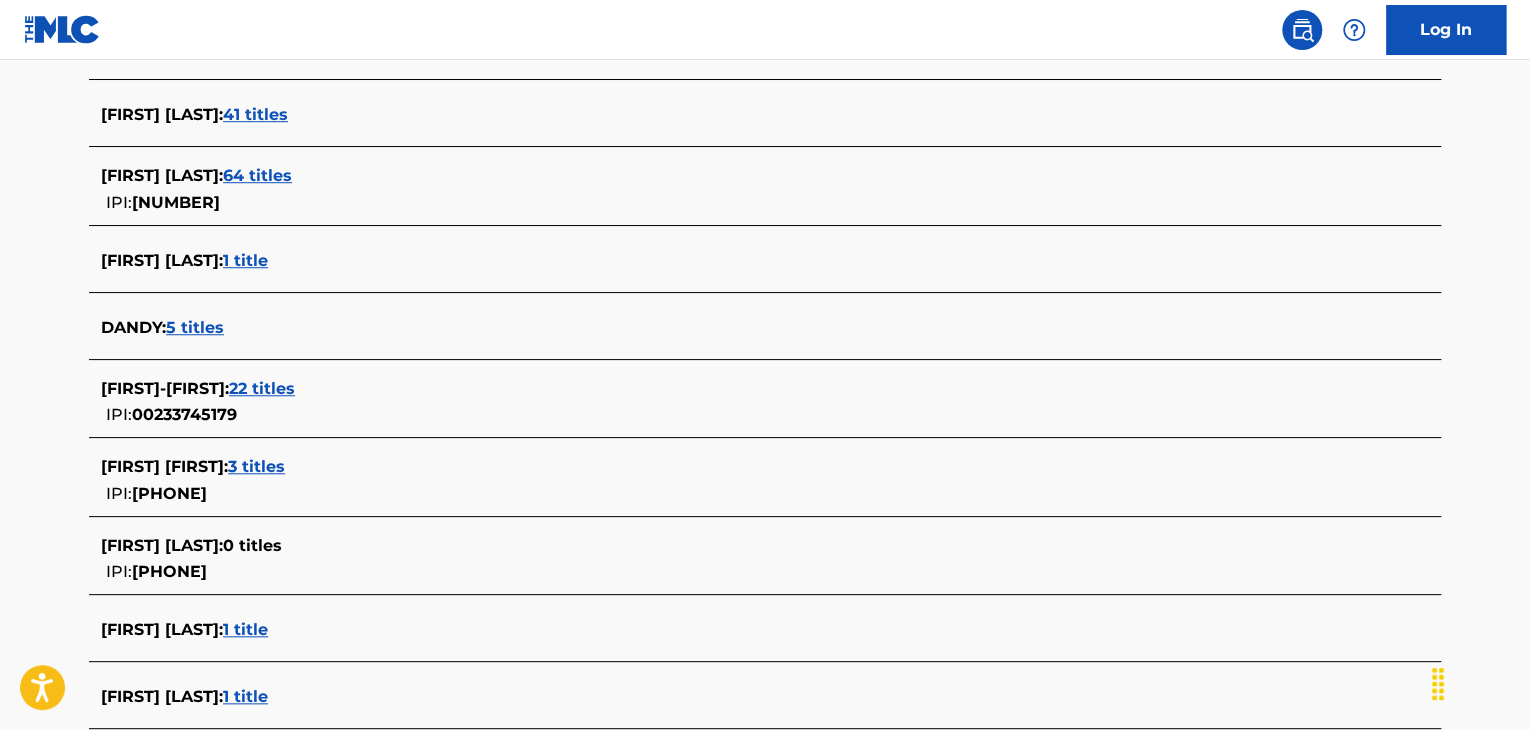 scroll, scrollTop: 691, scrollLeft: 0, axis: vertical 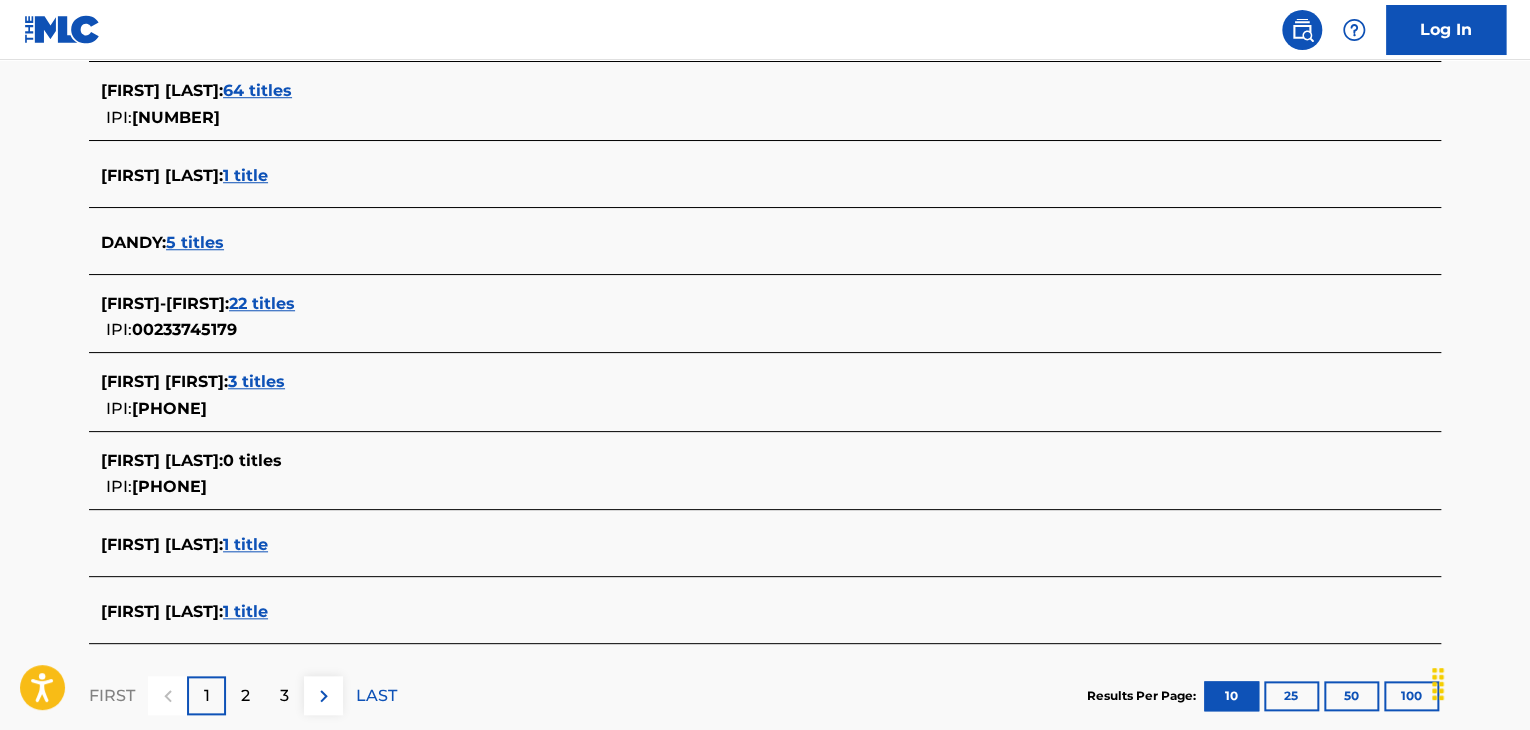 click on "1 title" at bounding box center [245, 611] 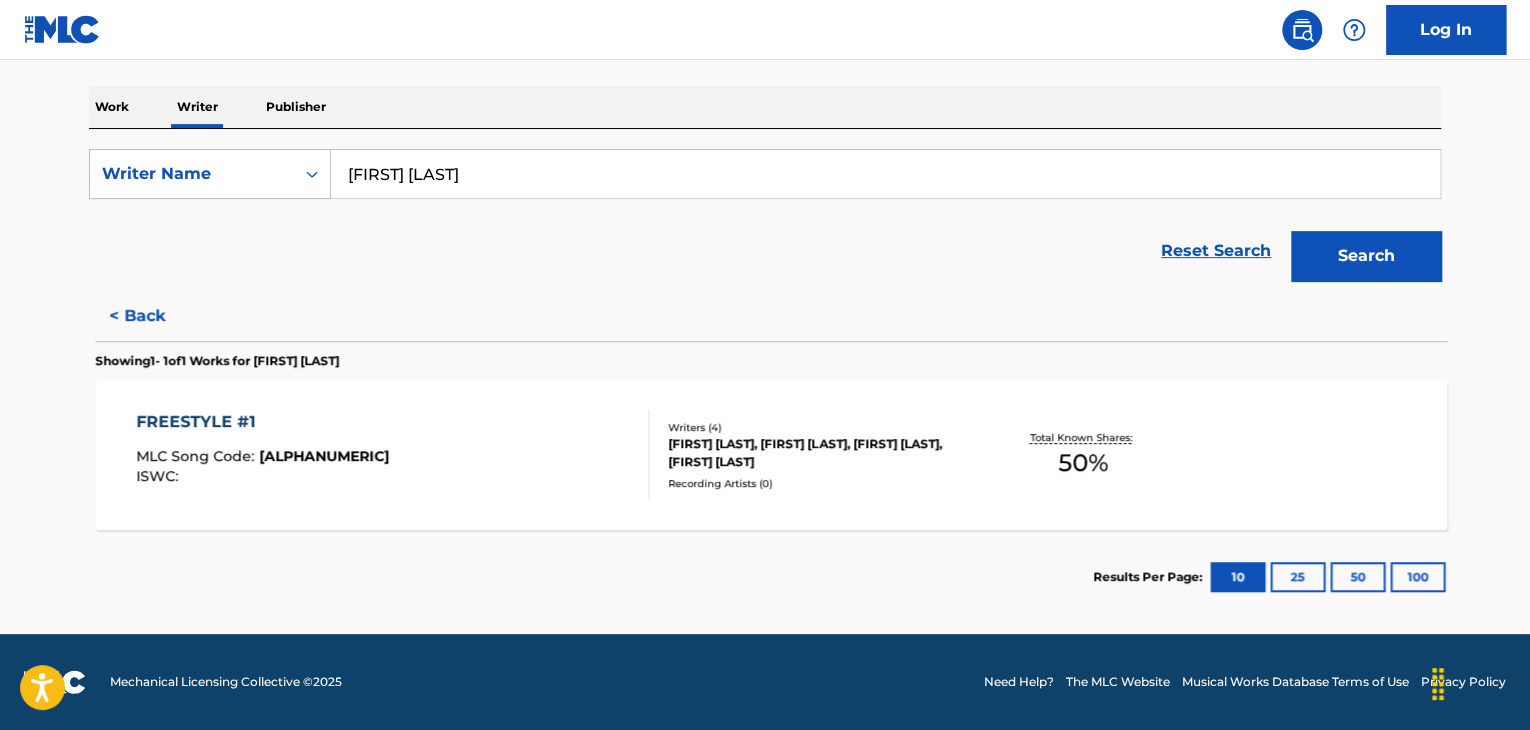 scroll, scrollTop: 296, scrollLeft: 0, axis: vertical 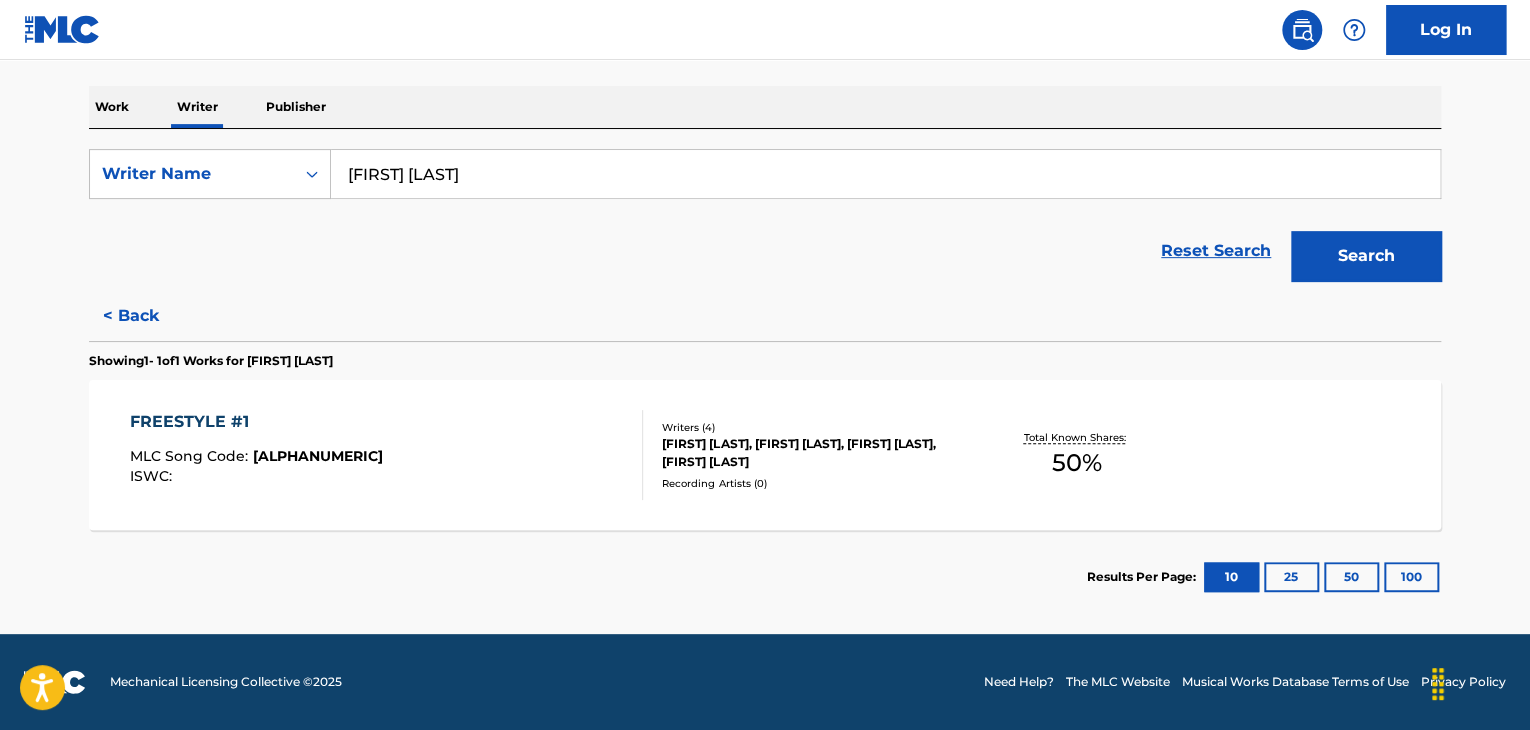 click on "FREESTYLE #1 MLC Song Code : [SONG CODE] ISWC :" at bounding box center (387, 455) 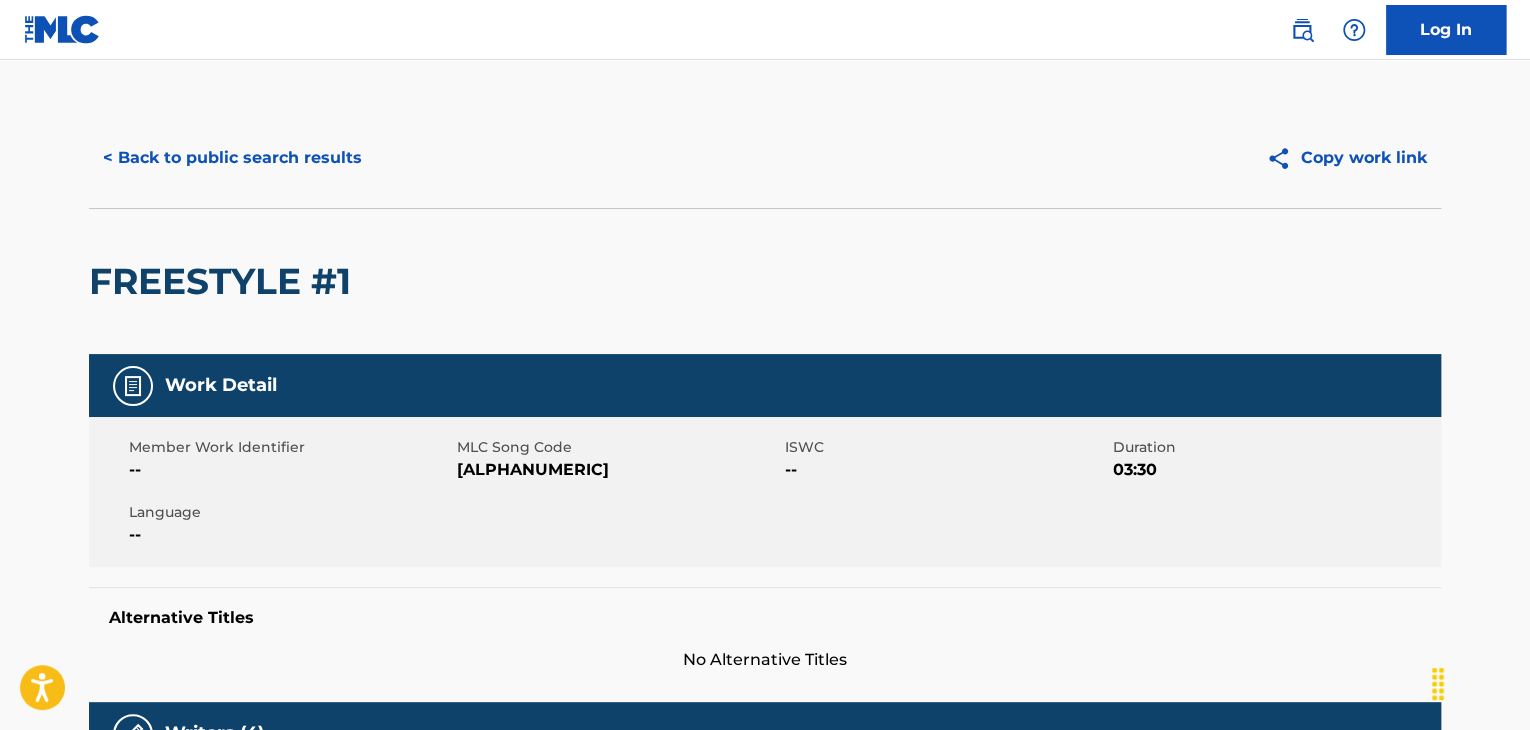 scroll, scrollTop: 0, scrollLeft: 0, axis: both 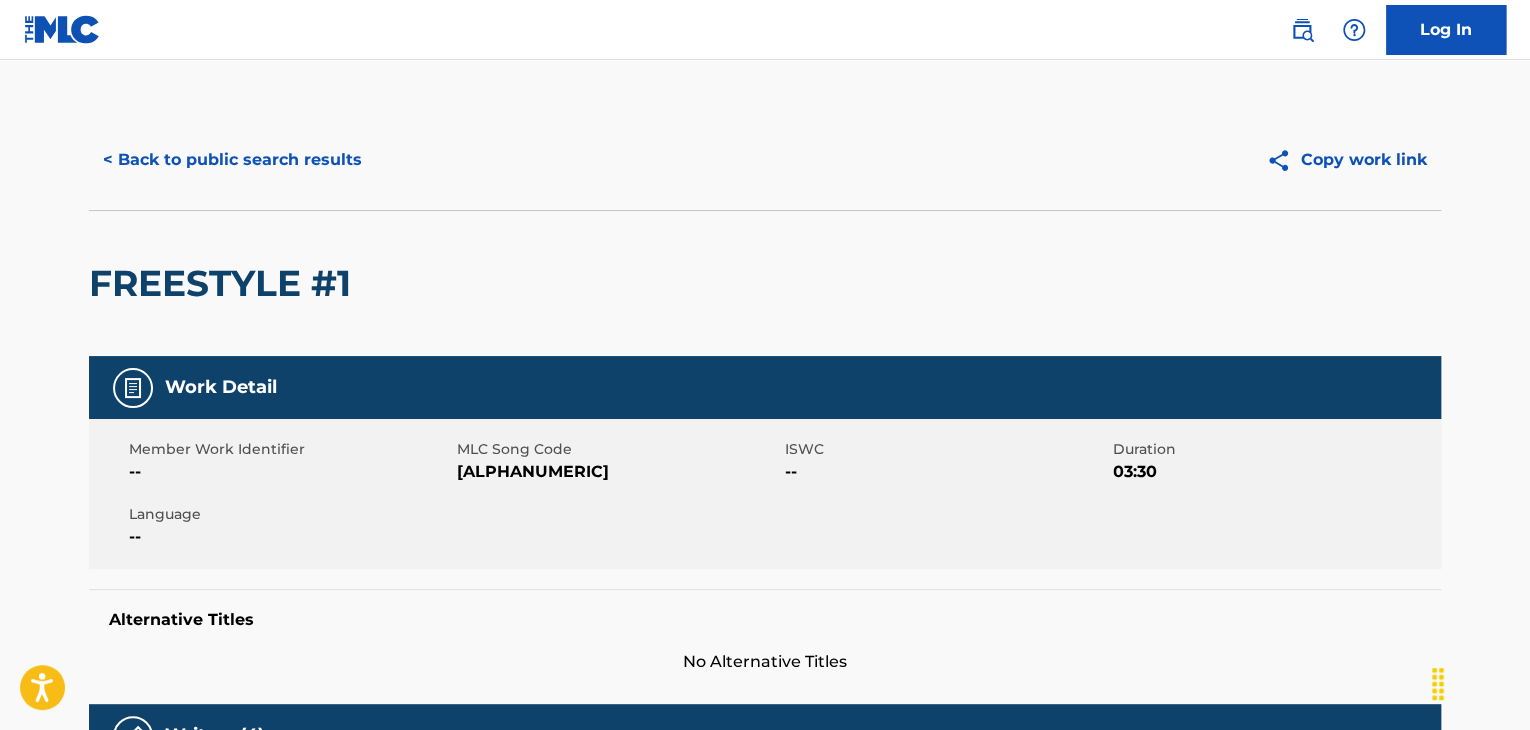 click on "< Back to public search results" at bounding box center [232, 160] 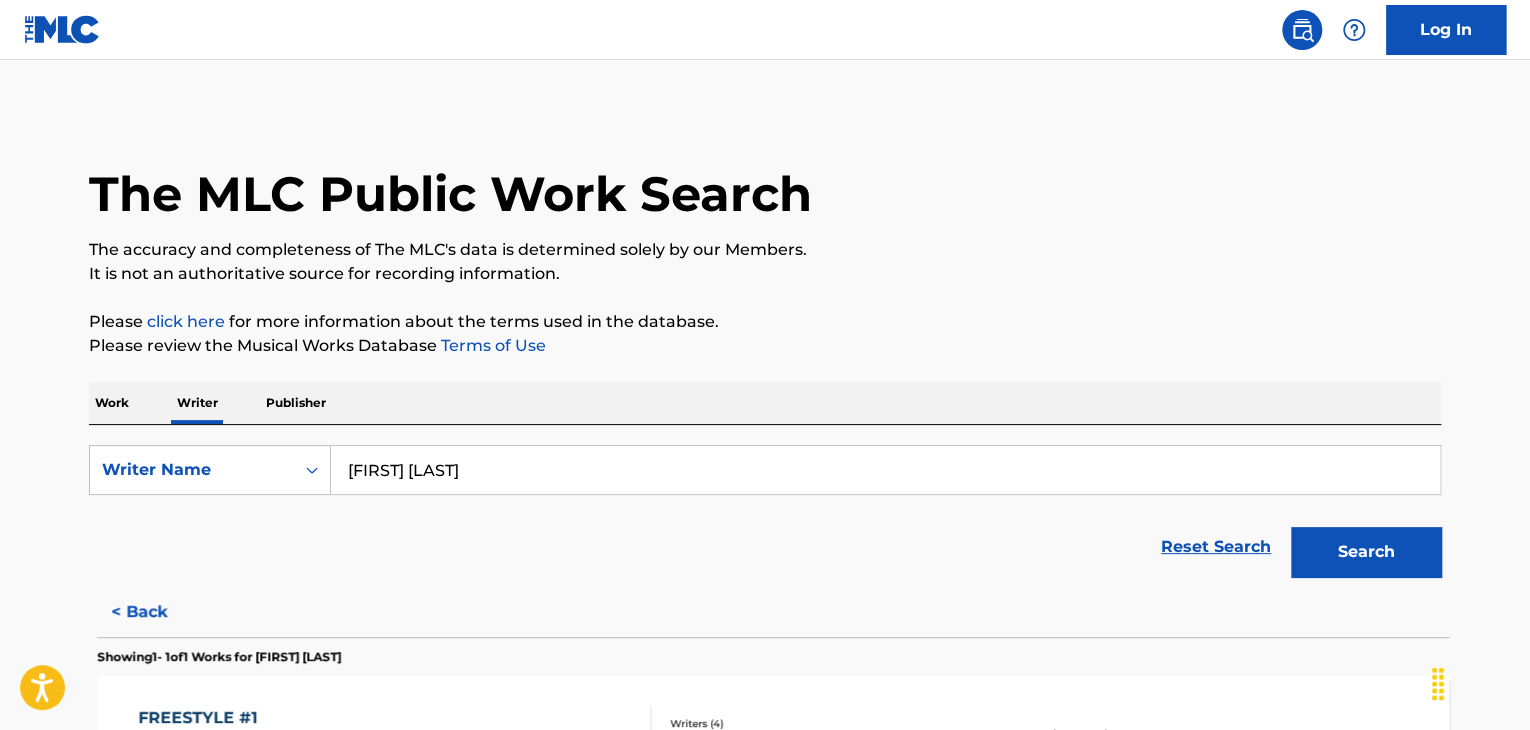 scroll, scrollTop: 24, scrollLeft: 0, axis: vertical 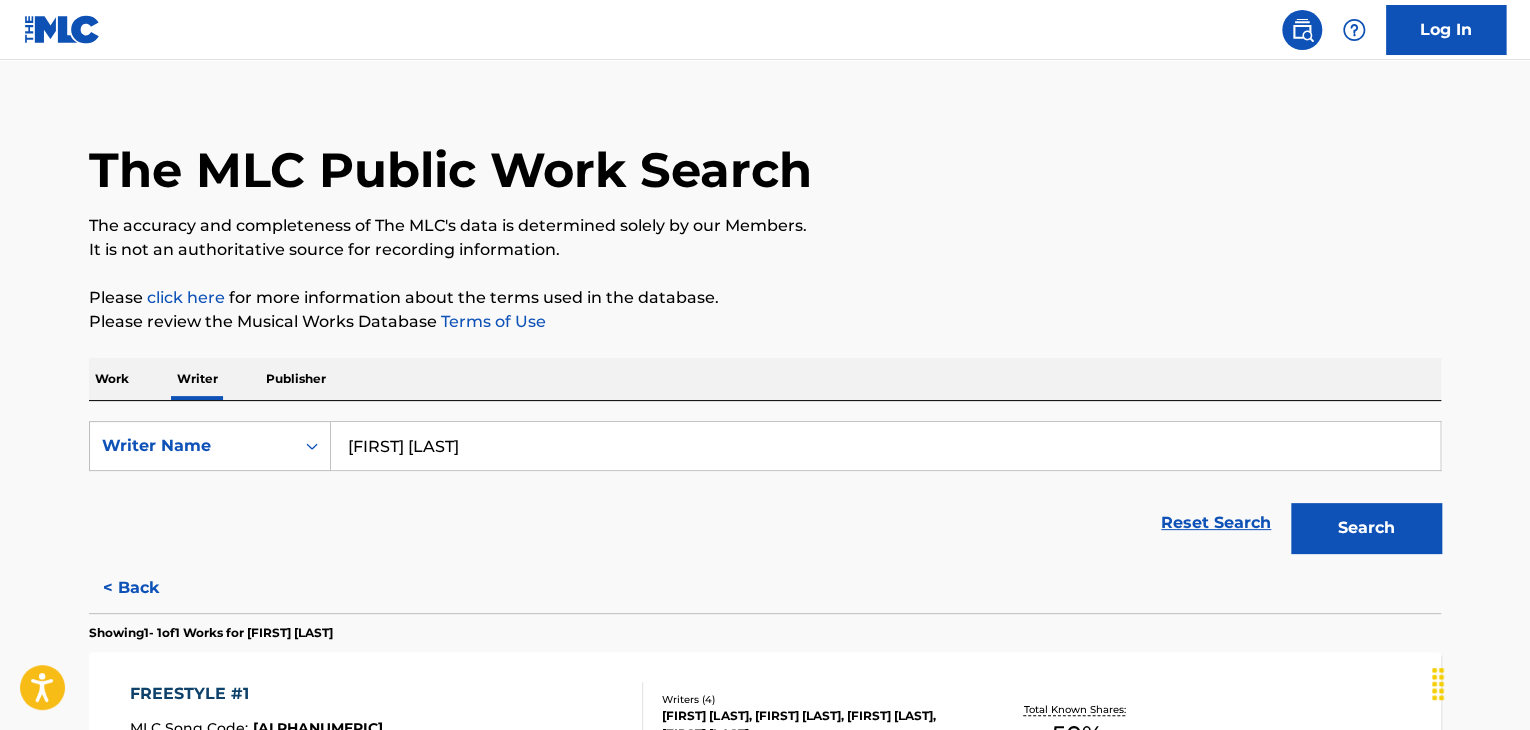 click on "[FIRST] [LAST]" at bounding box center (885, 446) 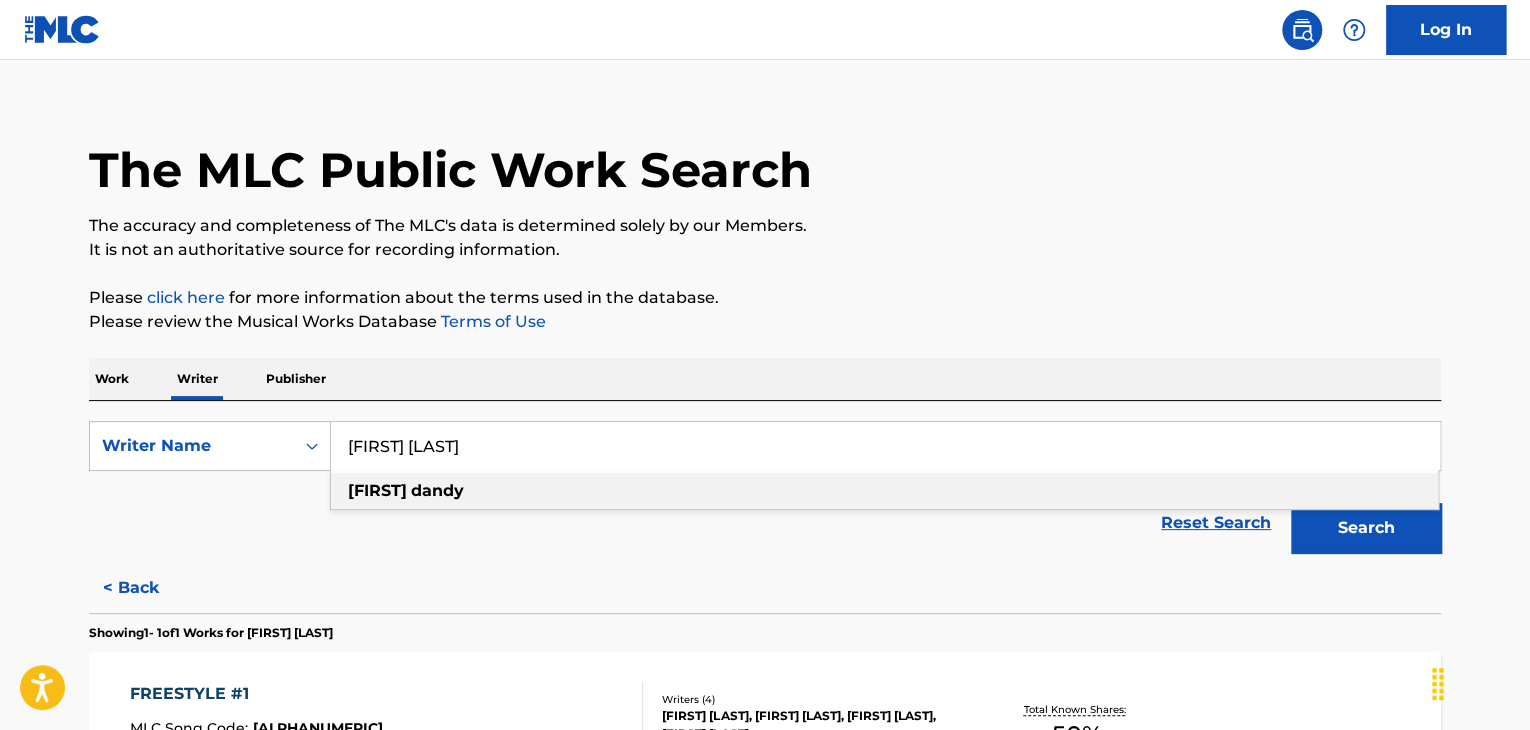 click on "Work" at bounding box center [112, 379] 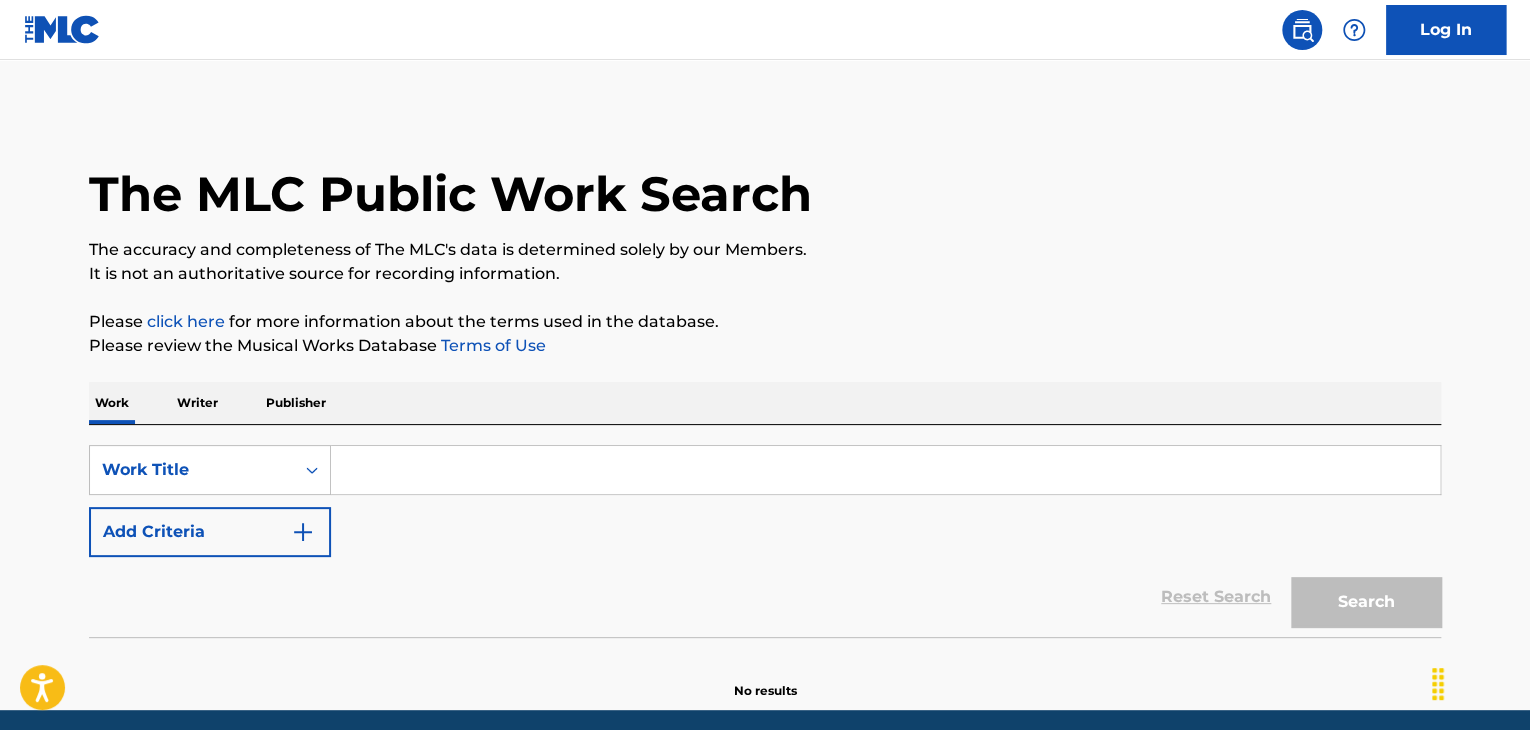 click at bounding box center (885, 470) 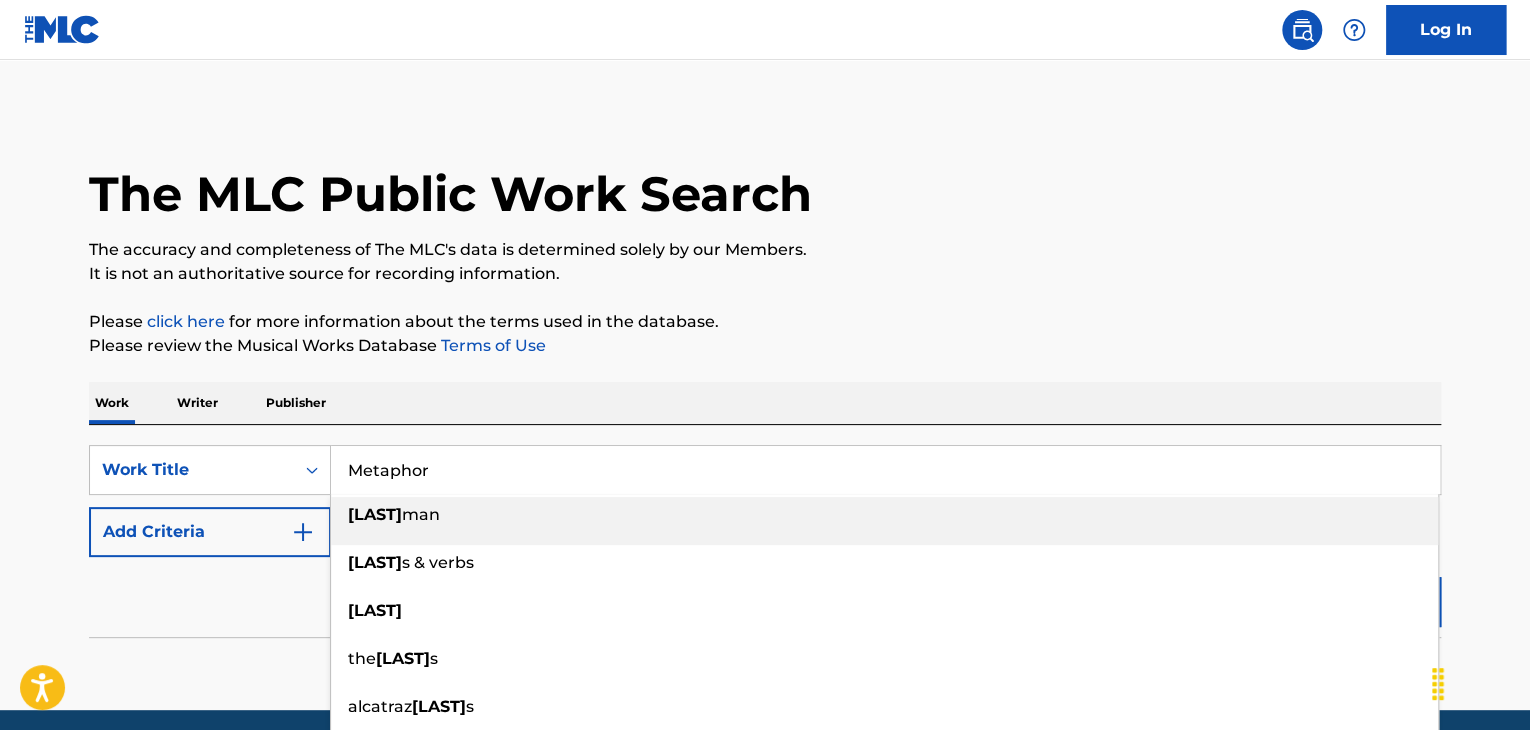 type on "Metaphor" 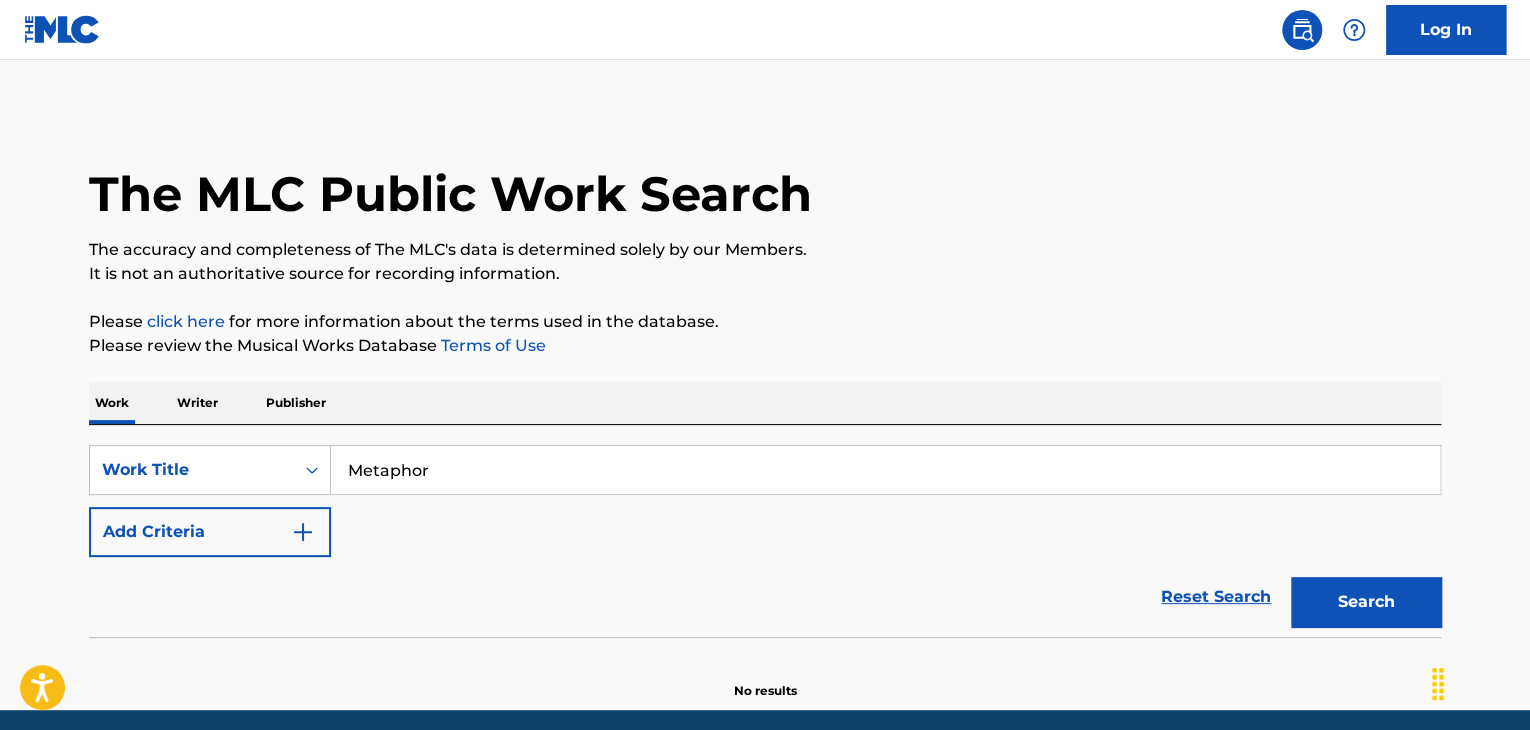 click at bounding box center (303, 532) 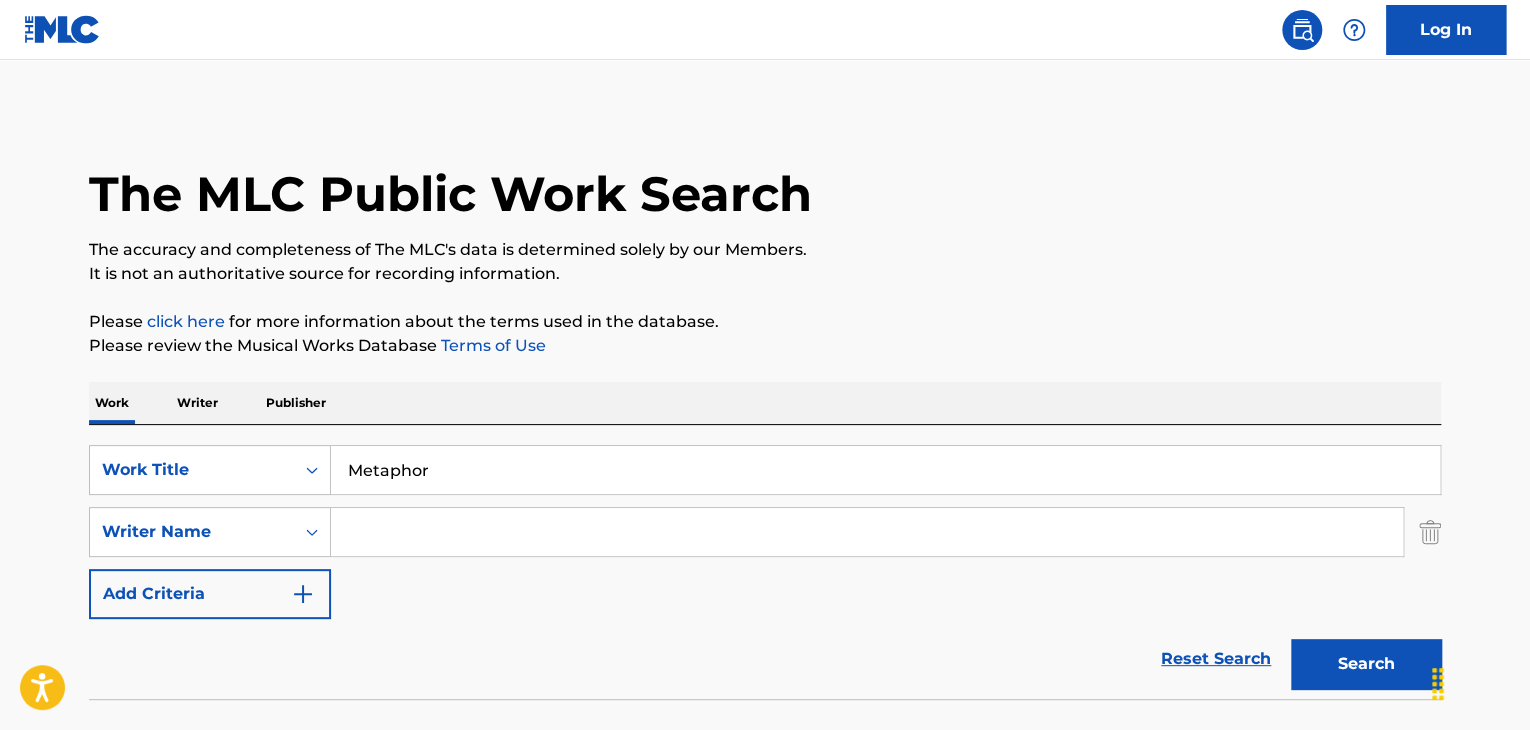 click at bounding box center [867, 532] 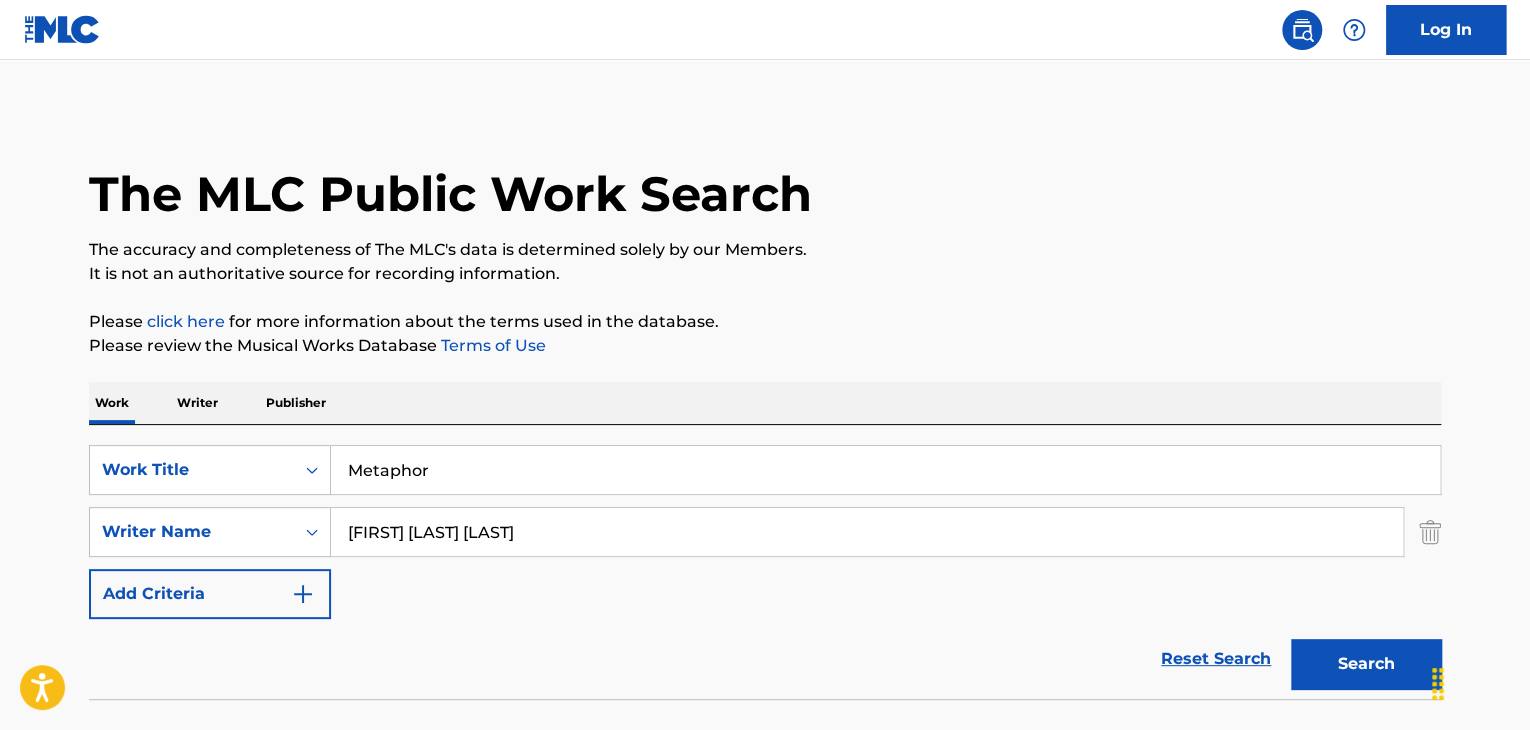 type on "[FIRST] [LAST] [LAST]" 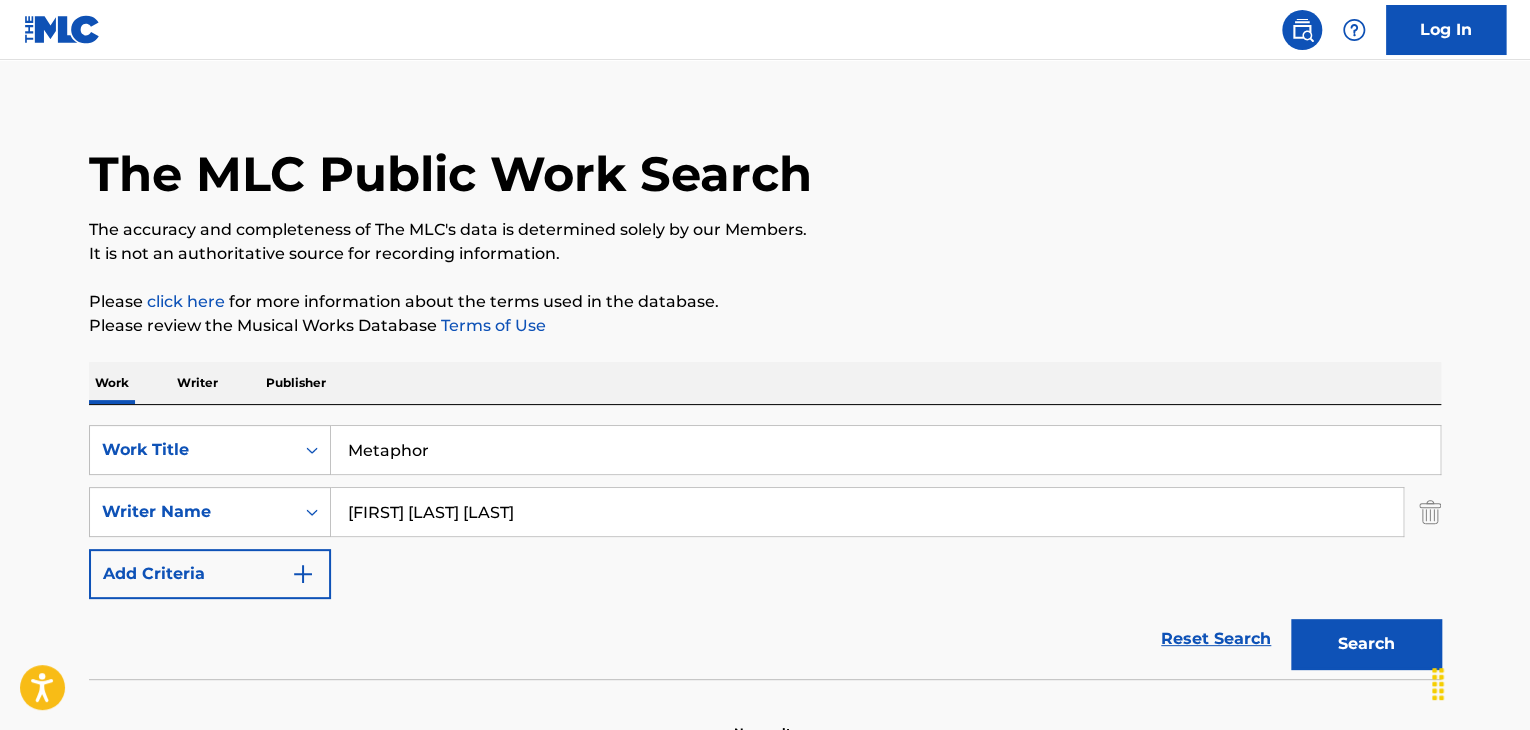 scroll, scrollTop: 138, scrollLeft: 0, axis: vertical 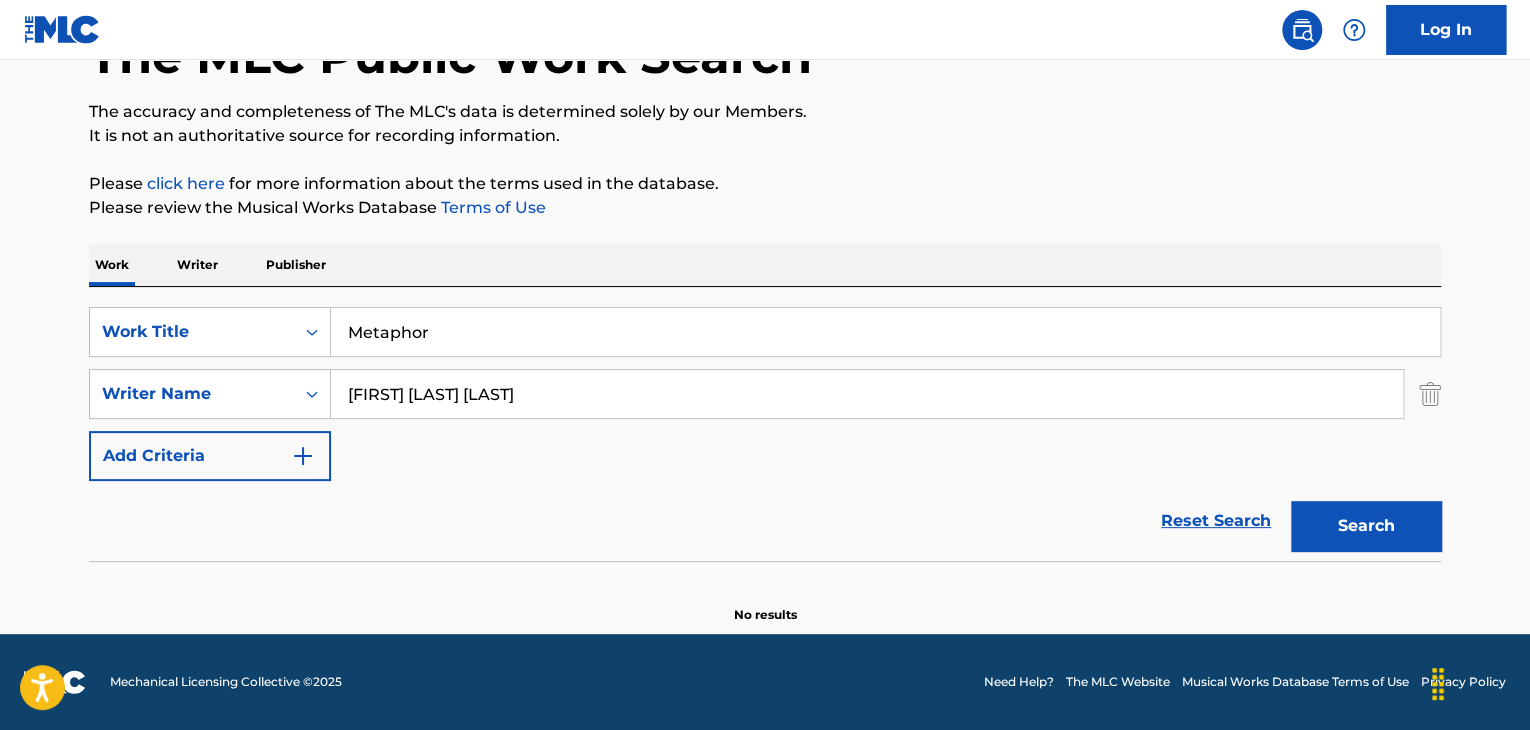 click on "Writer" at bounding box center (197, 265) 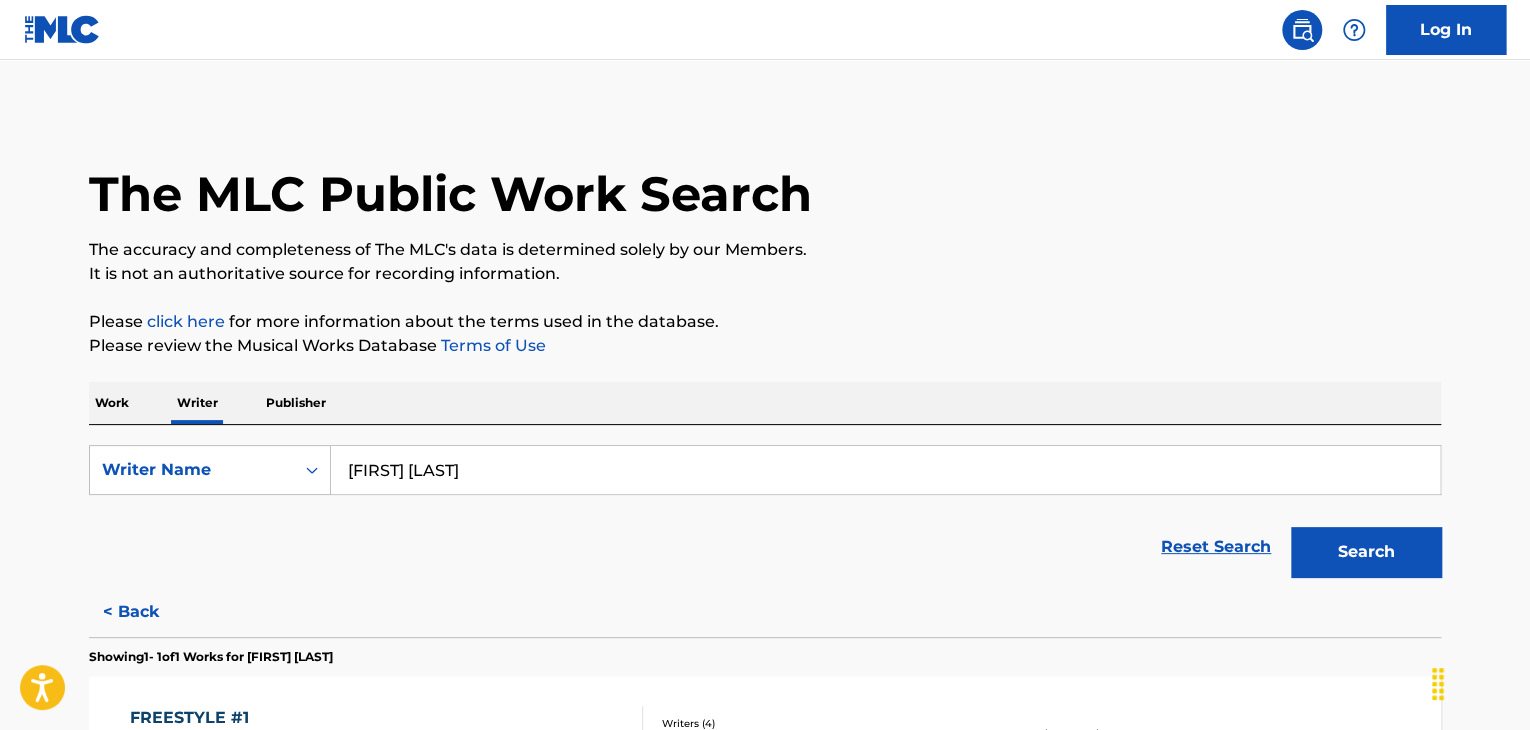 click on "[FIRST] [LAST]" at bounding box center [885, 470] 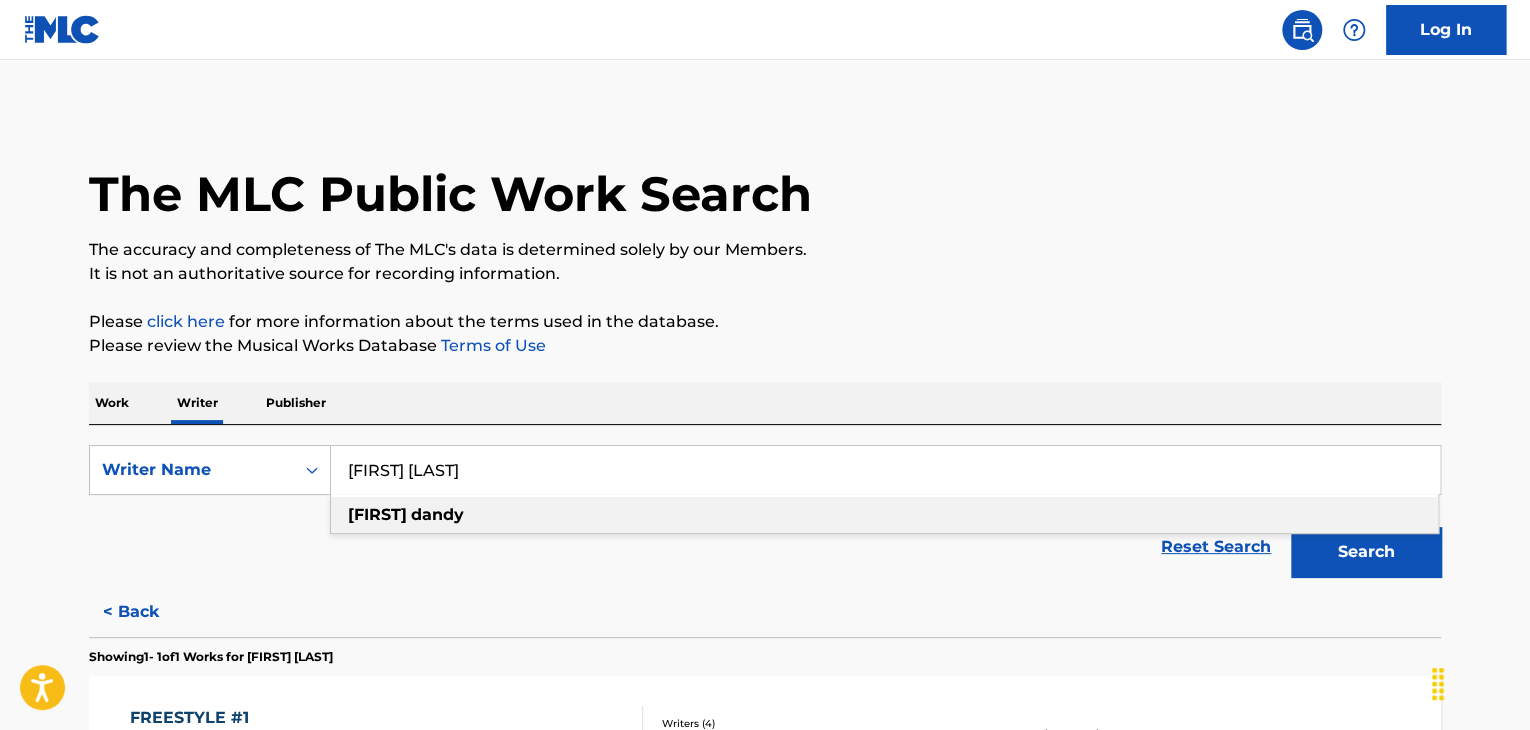 click on "[FIRST] [LAST]" at bounding box center (885, 470) 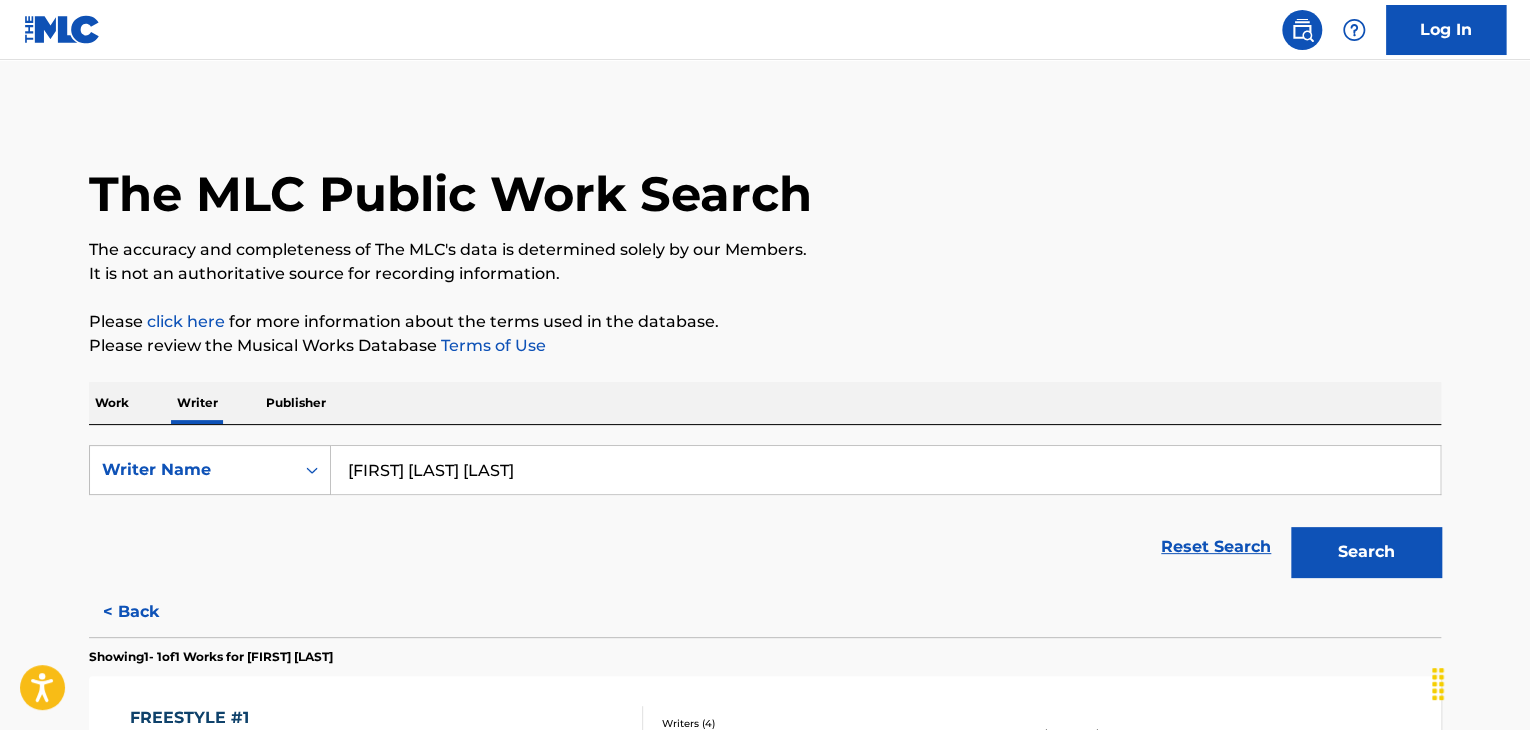 type on "[FIRST] [LAST] [LAST]" 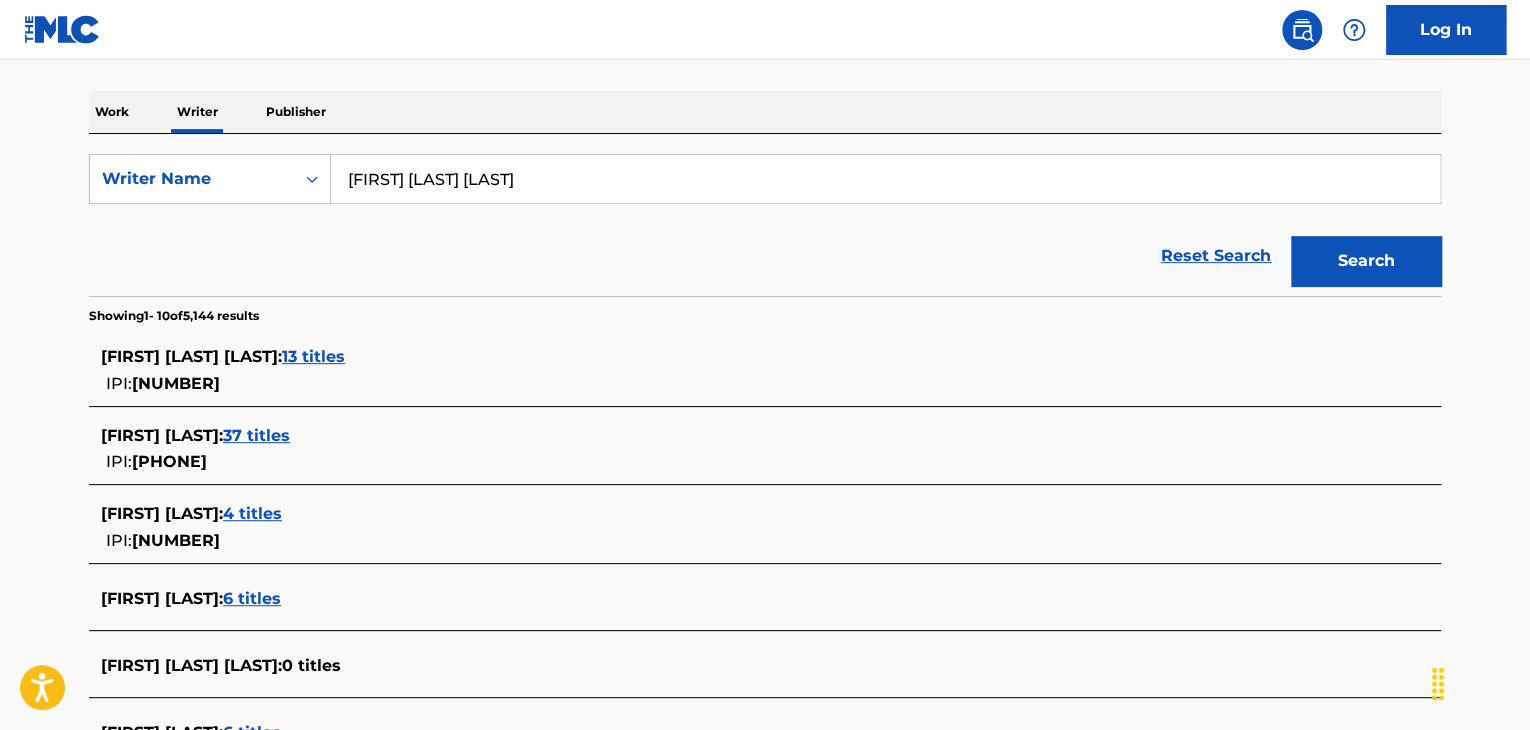 scroll, scrollTop: 0, scrollLeft: 0, axis: both 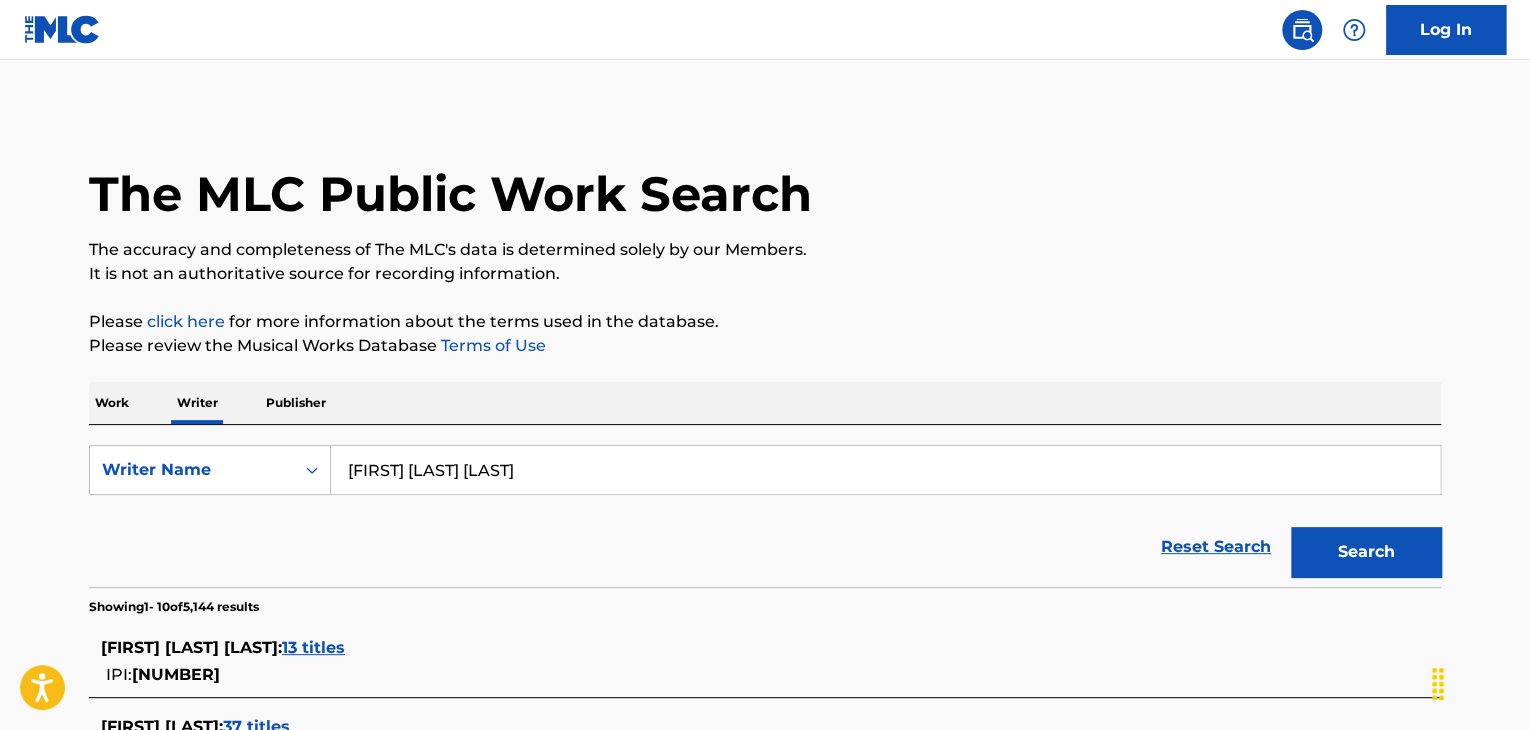 click on "Work" at bounding box center [112, 403] 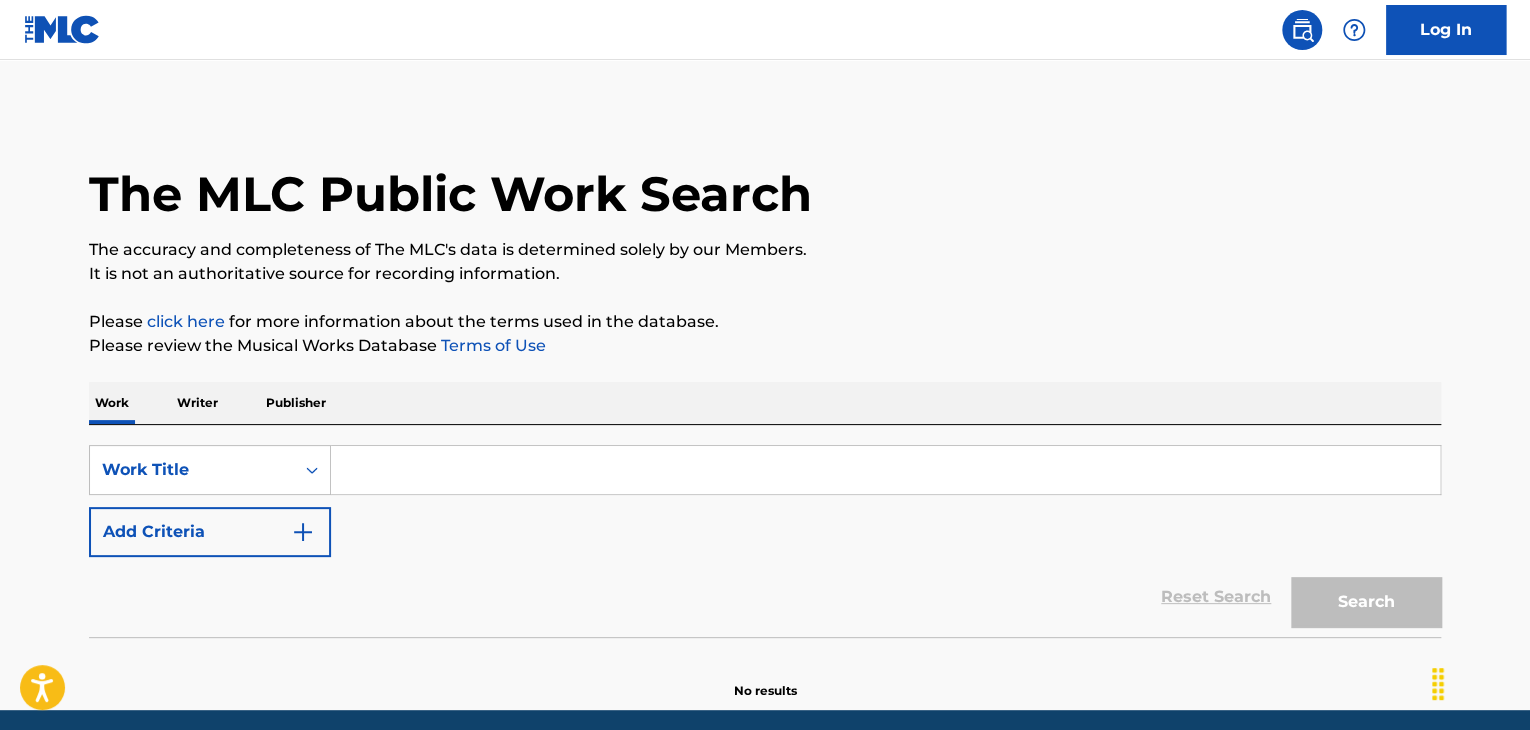 click at bounding box center (885, 470) 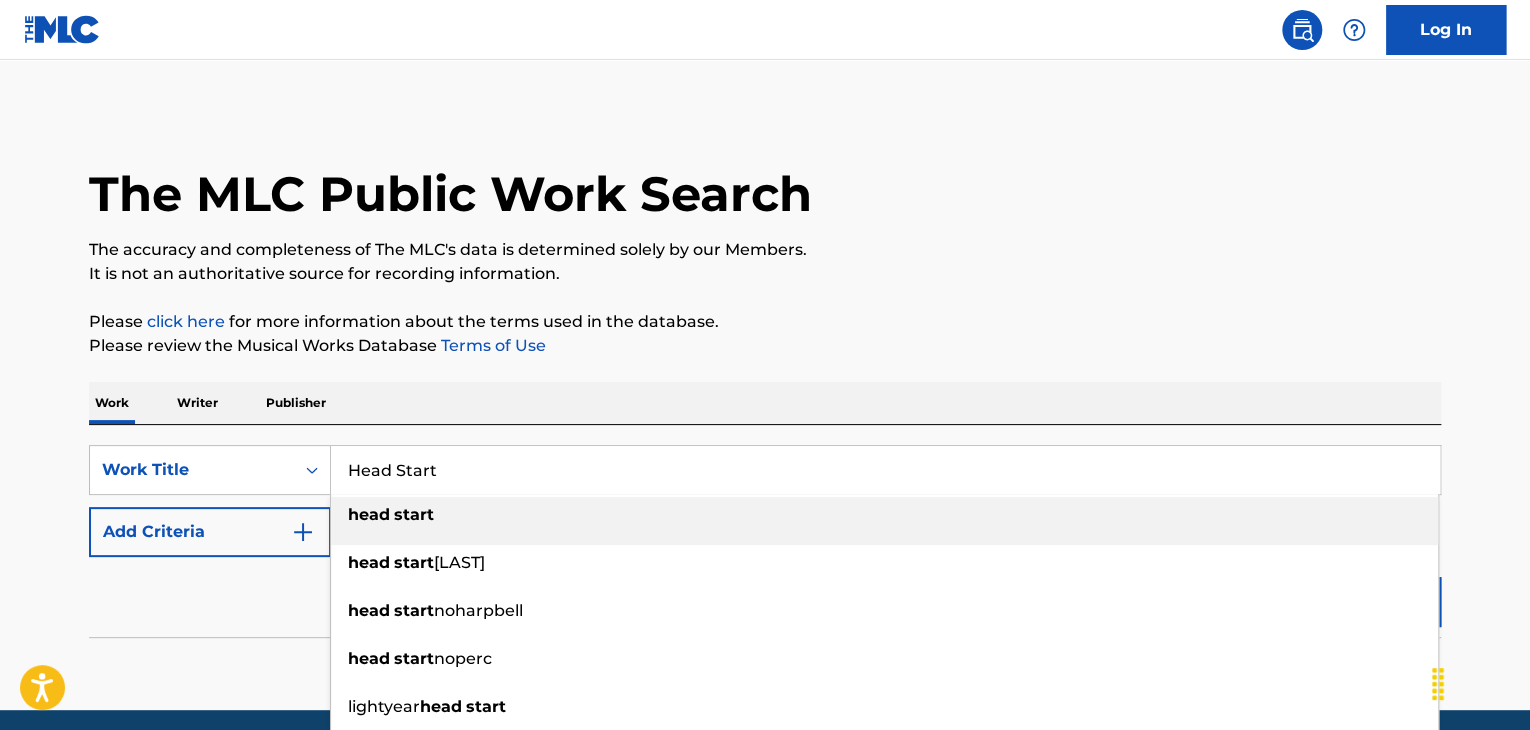 type on "Head Start" 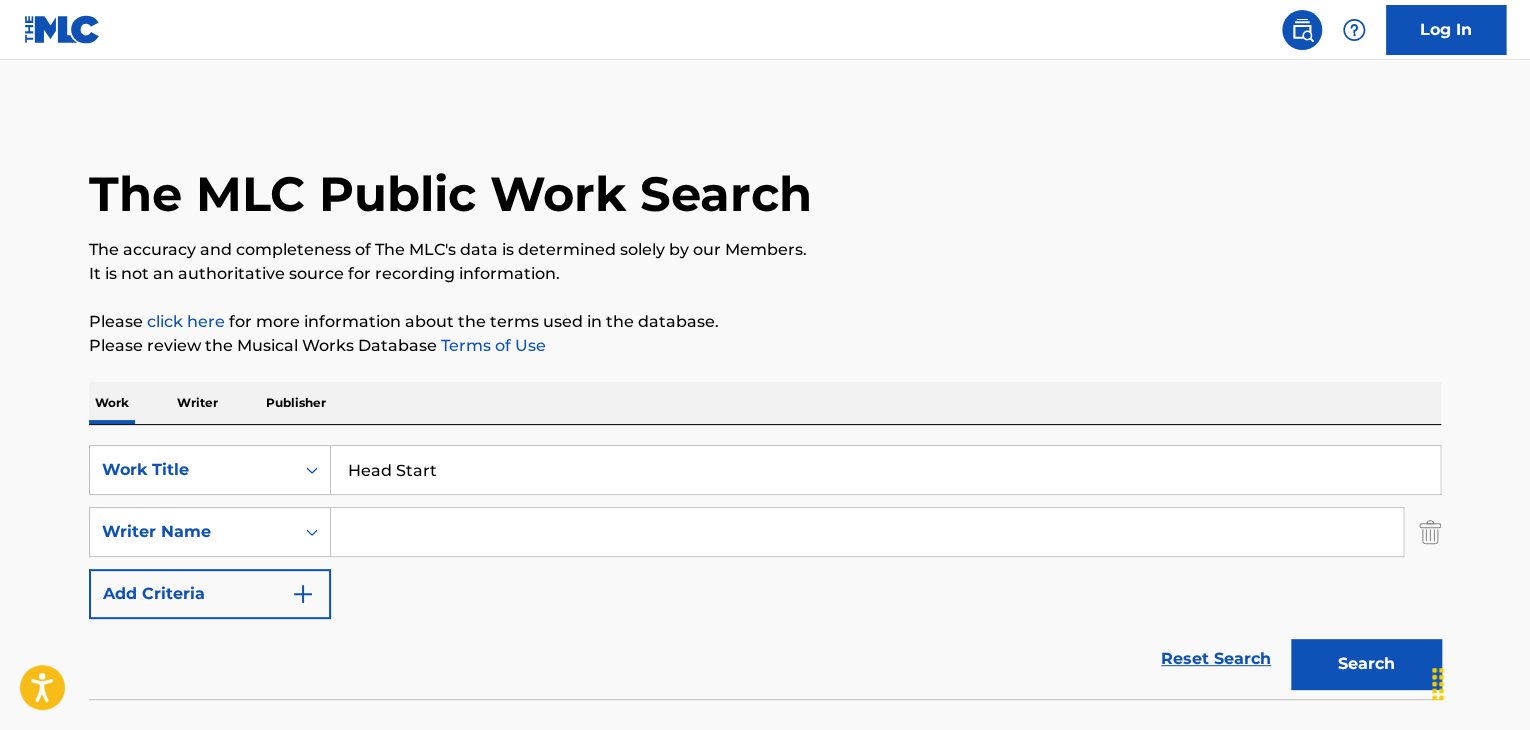 click at bounding box center [867, 532] 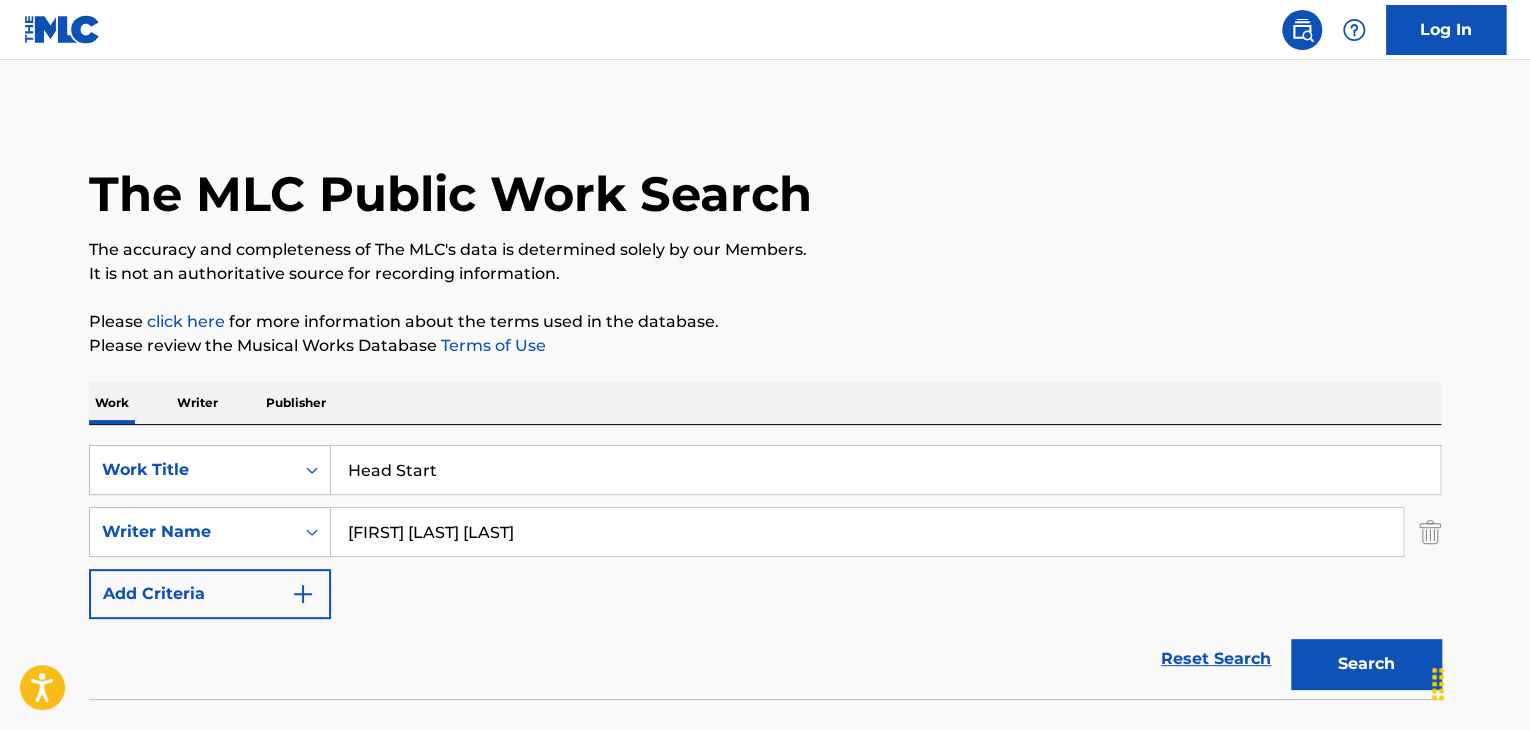 type on "[FIRST] [LAST] [LAST]" 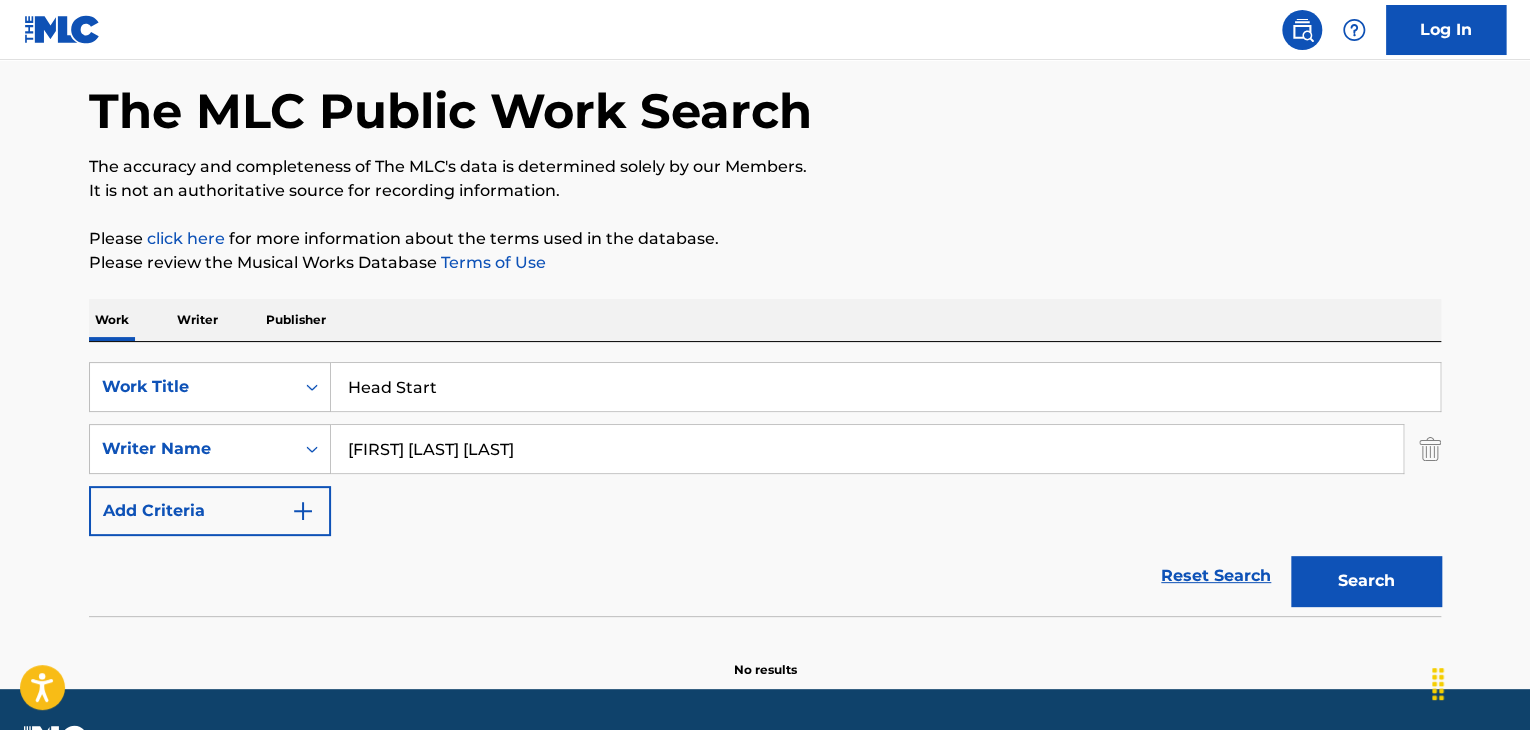 scroll, scrollTop: 138, scrollLeft: 0, axis: vertical 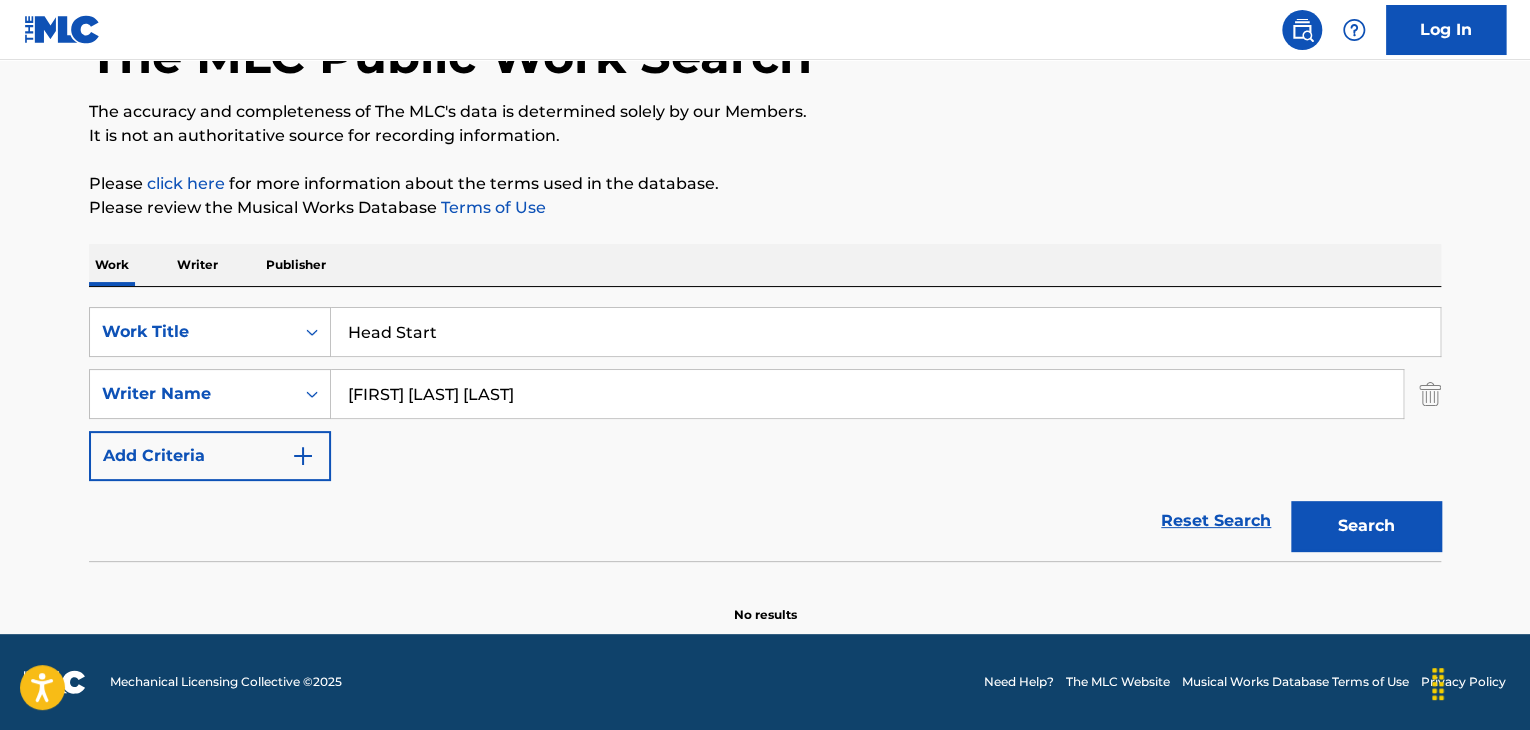 click on "Writer" at bounding box center (197, 265) 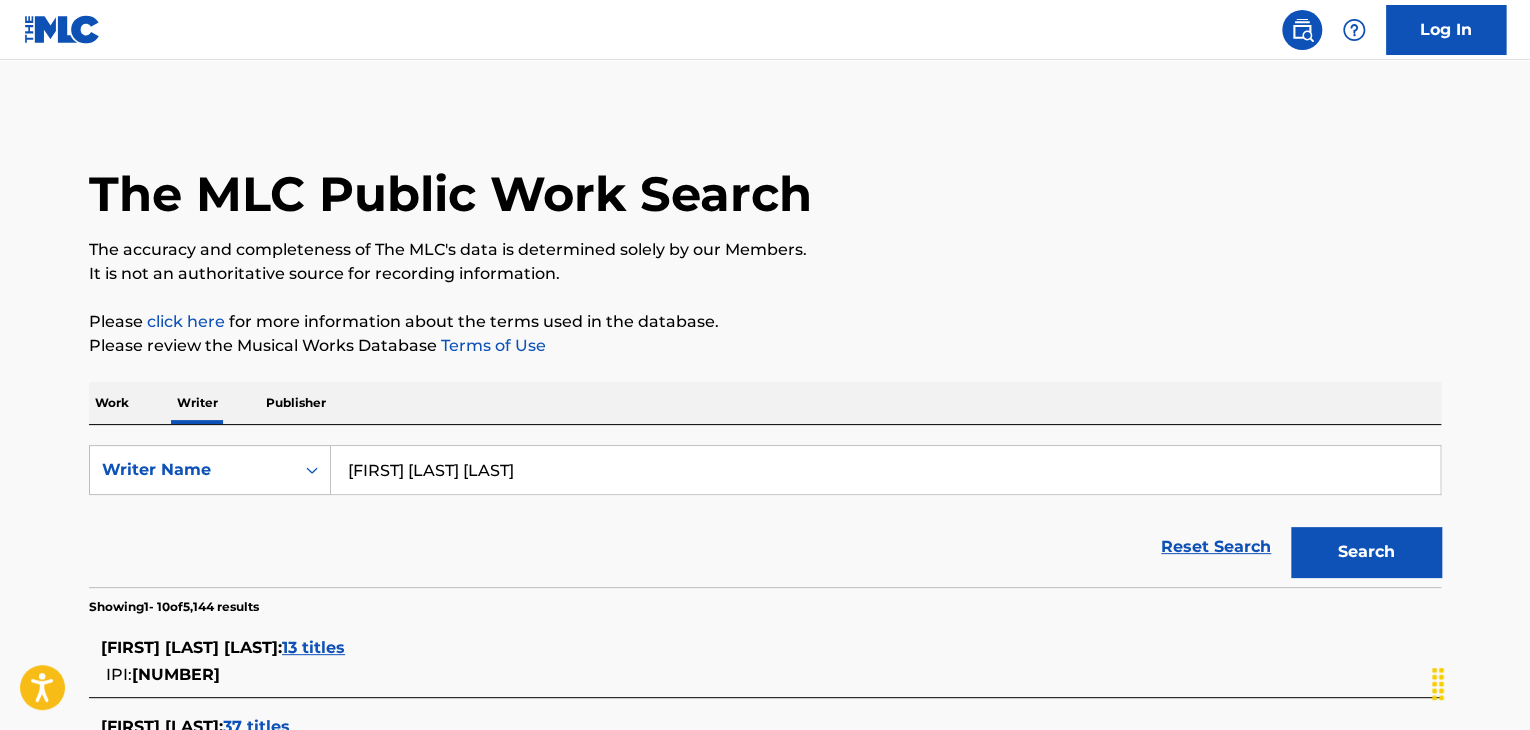 click on "[FIRST] [LAST] [LAST]" at bounding box center [885, 470] 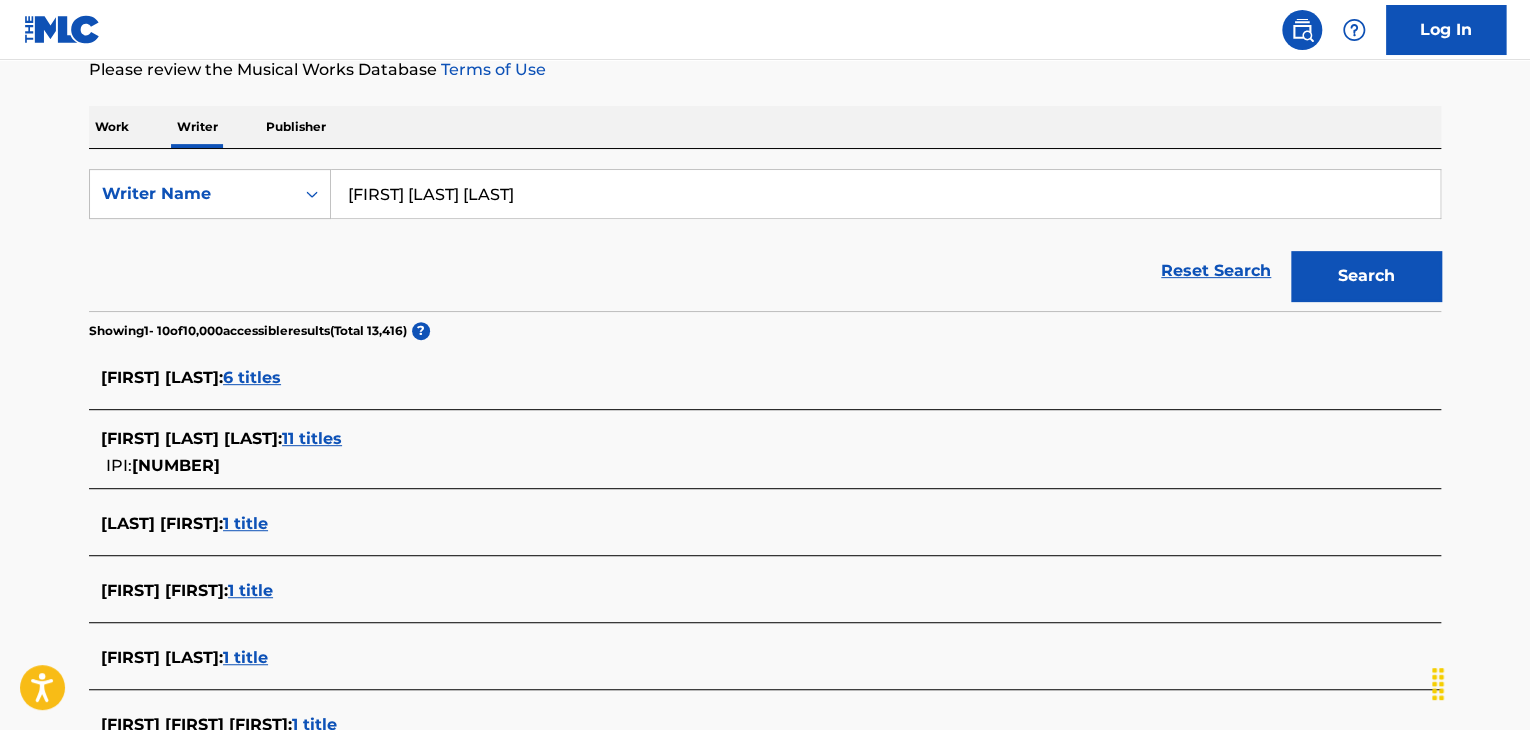 scroll, scrollTop: 0, scrollLeft: 0, axis: both 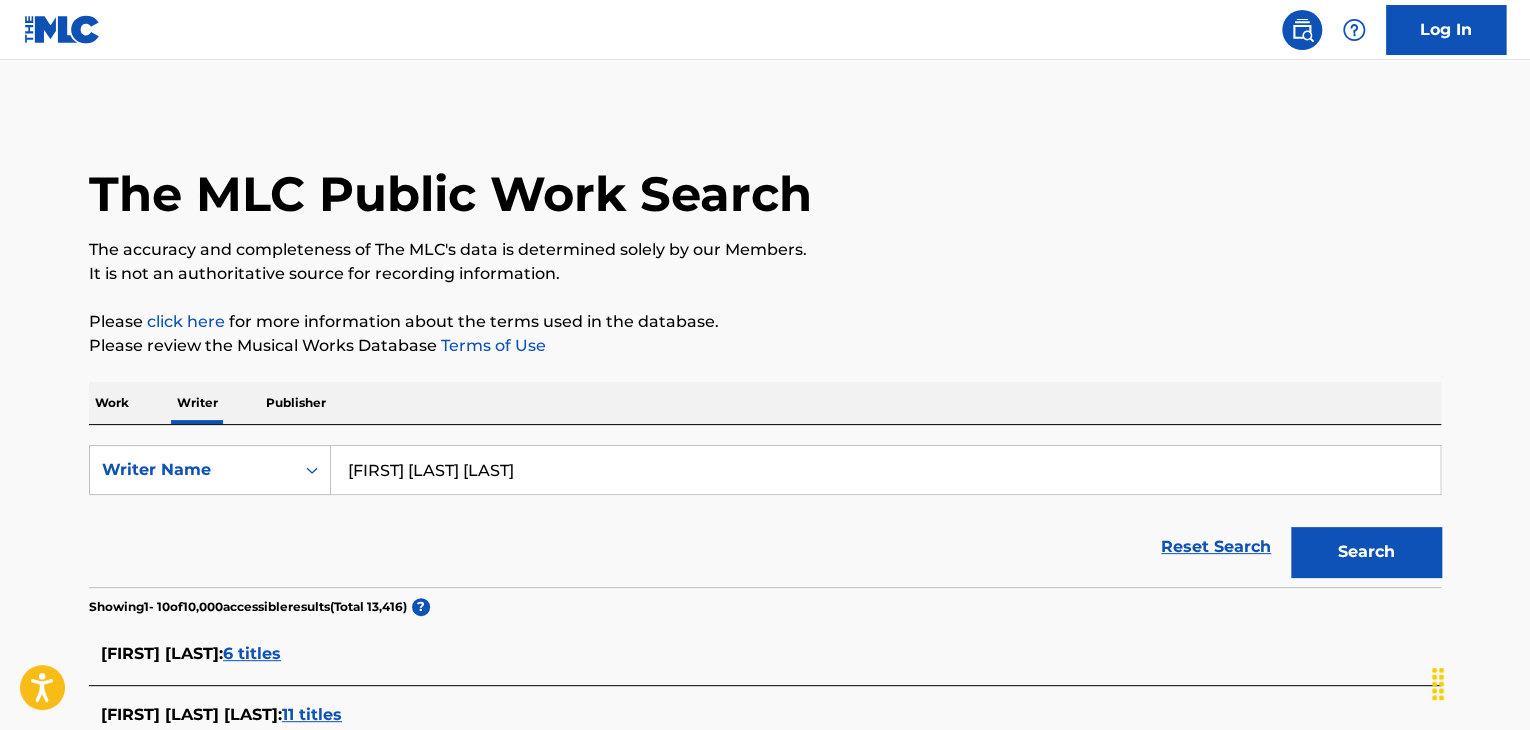 click on "Work" at bounding box center [112, 403] 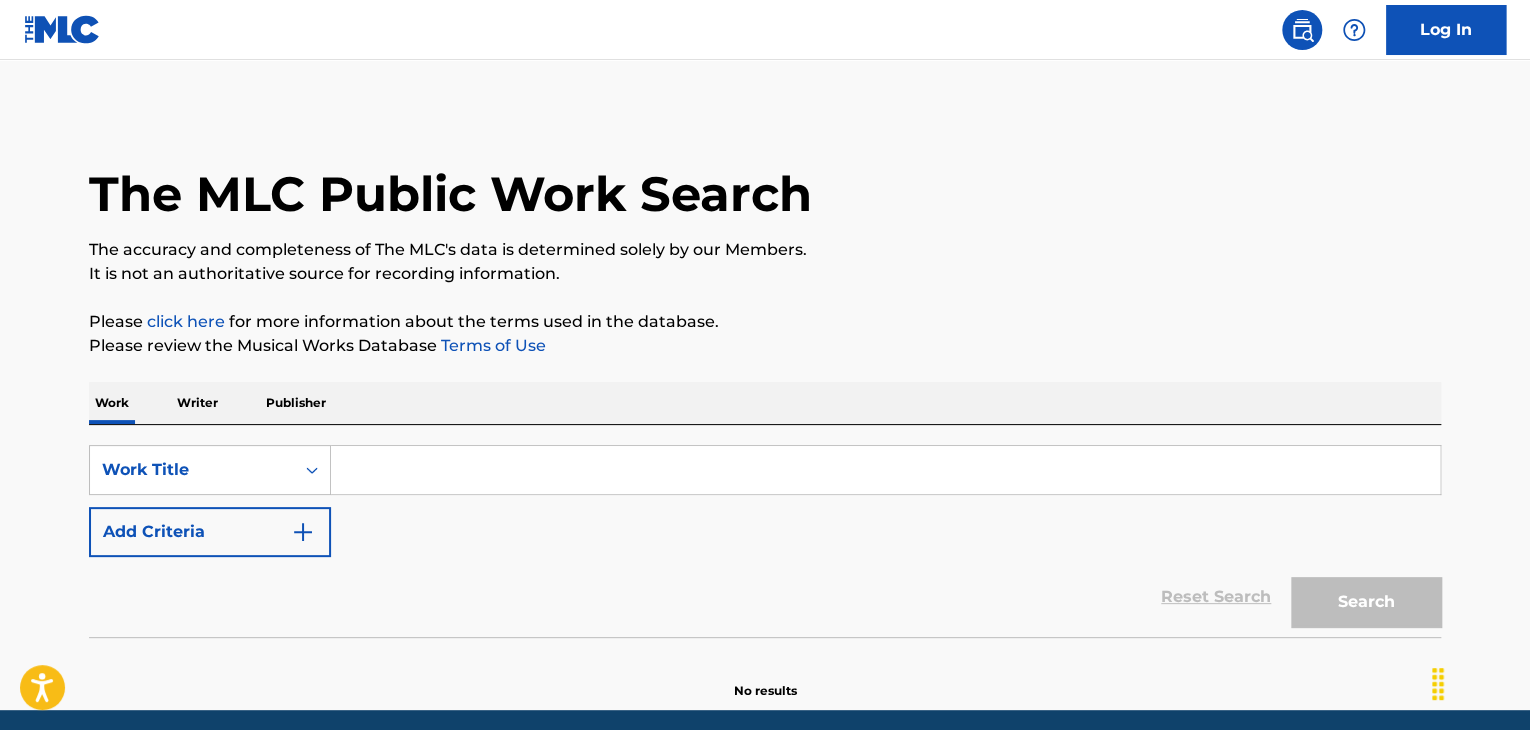 click at bounding box center (885, 470) 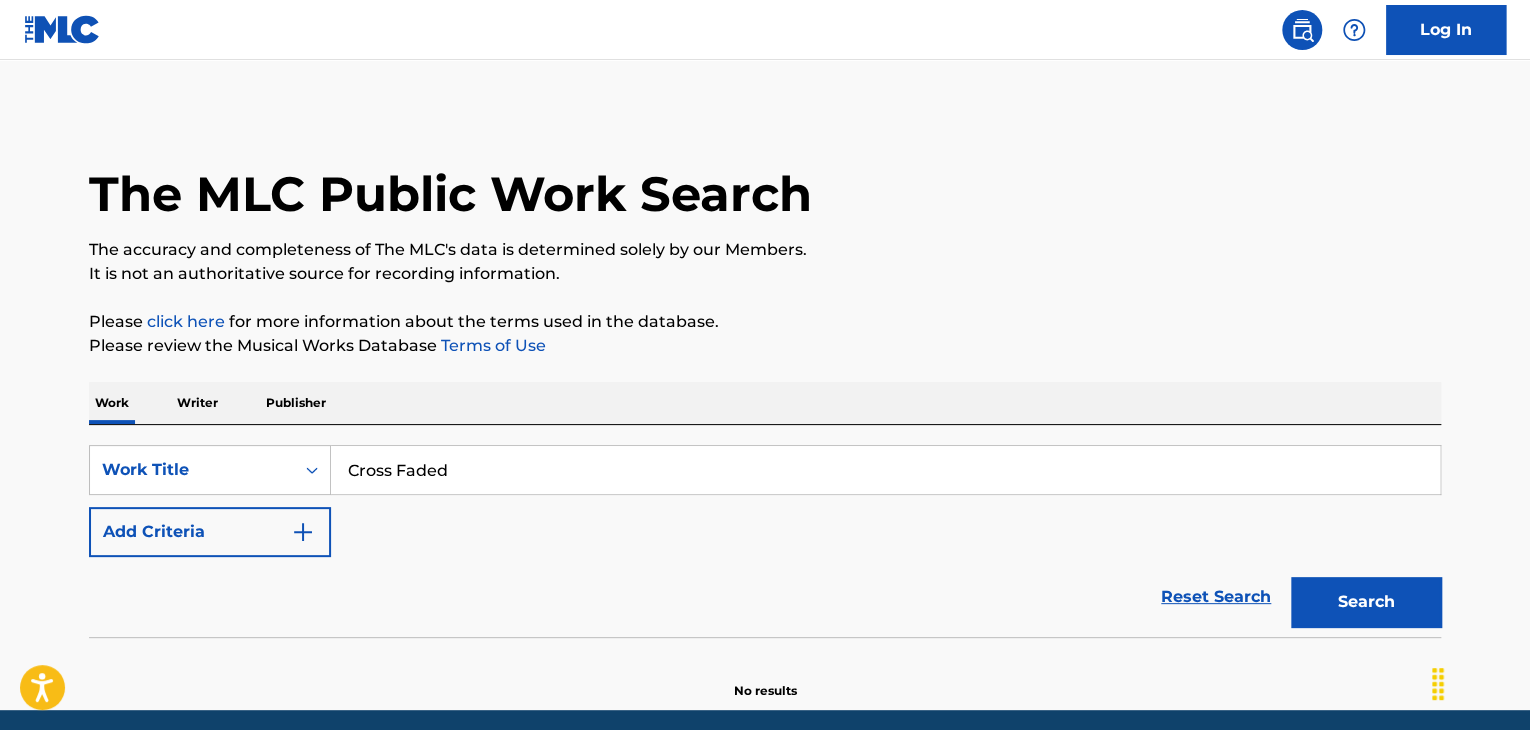 type on "Cross Faded" 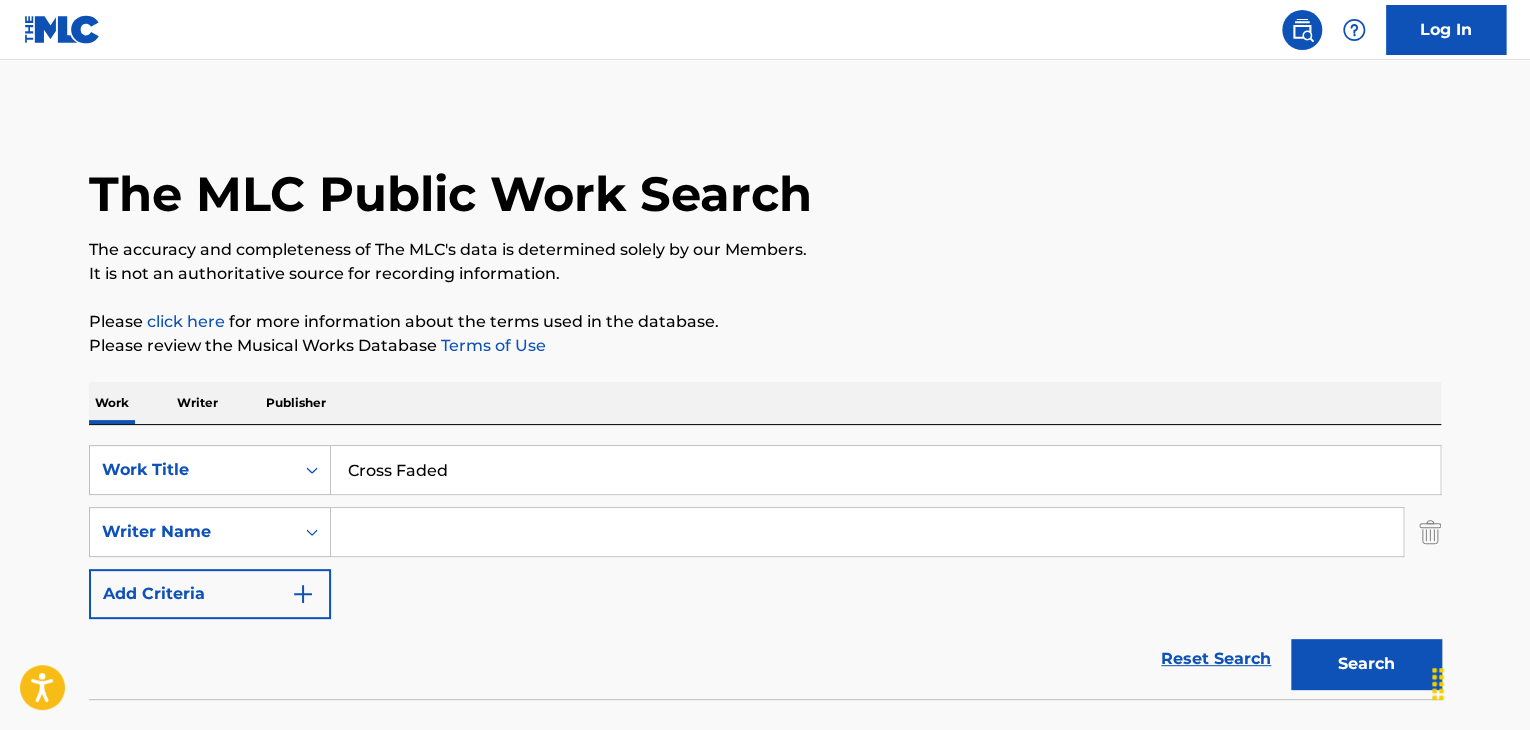 click at bounding box center [867, 532] 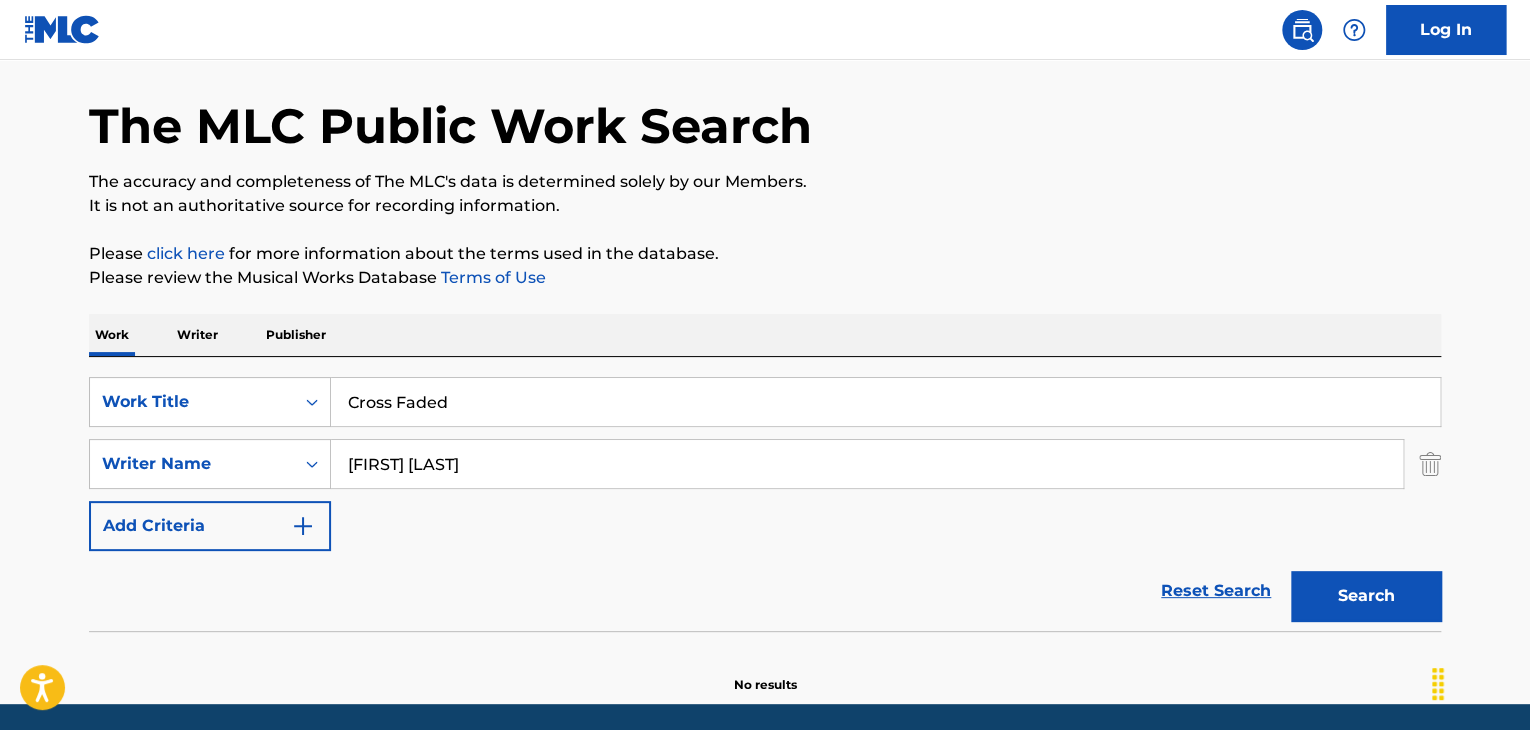 scroll, scrollTop: 100, scrollLeft: 0, axis: vertical 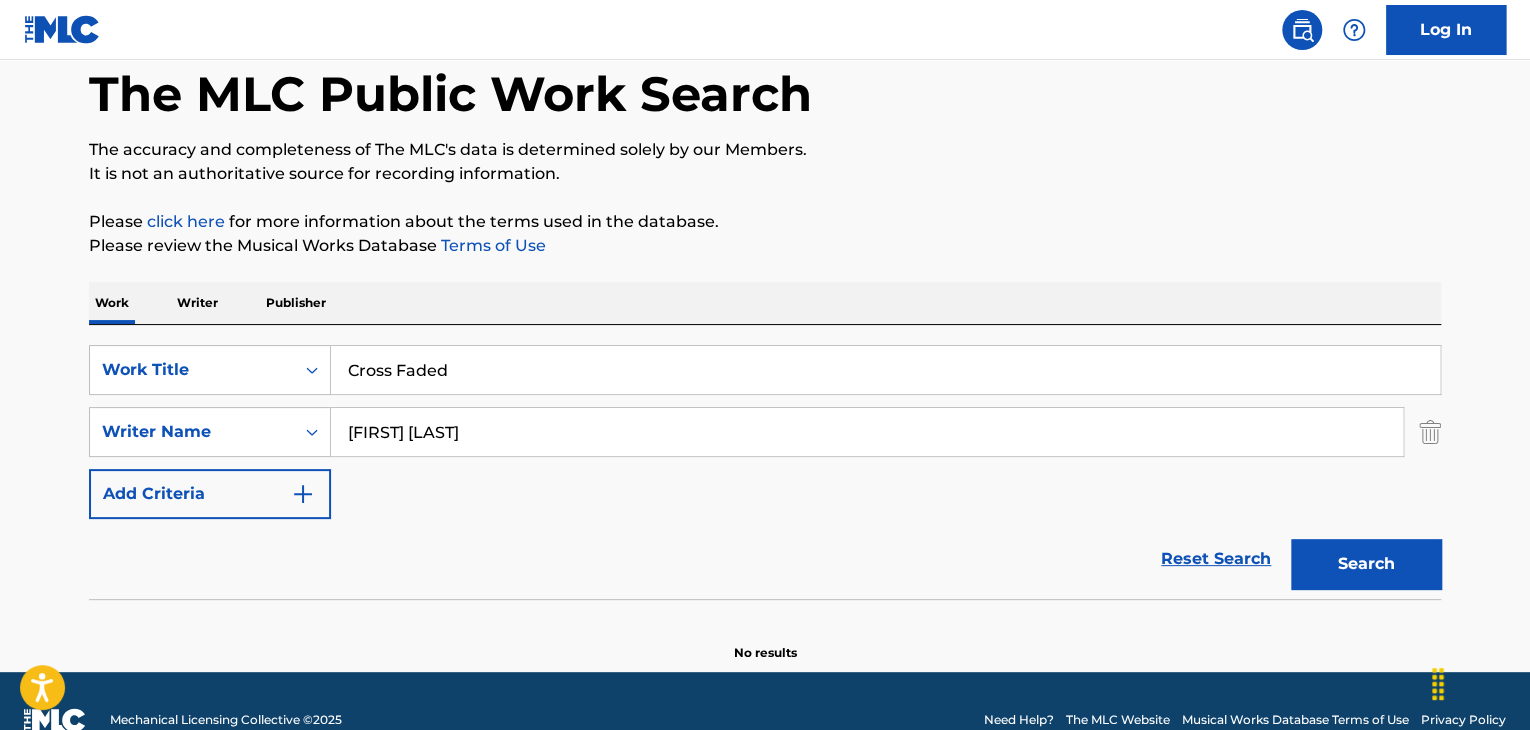 type on "[FIRST] [LAST]" 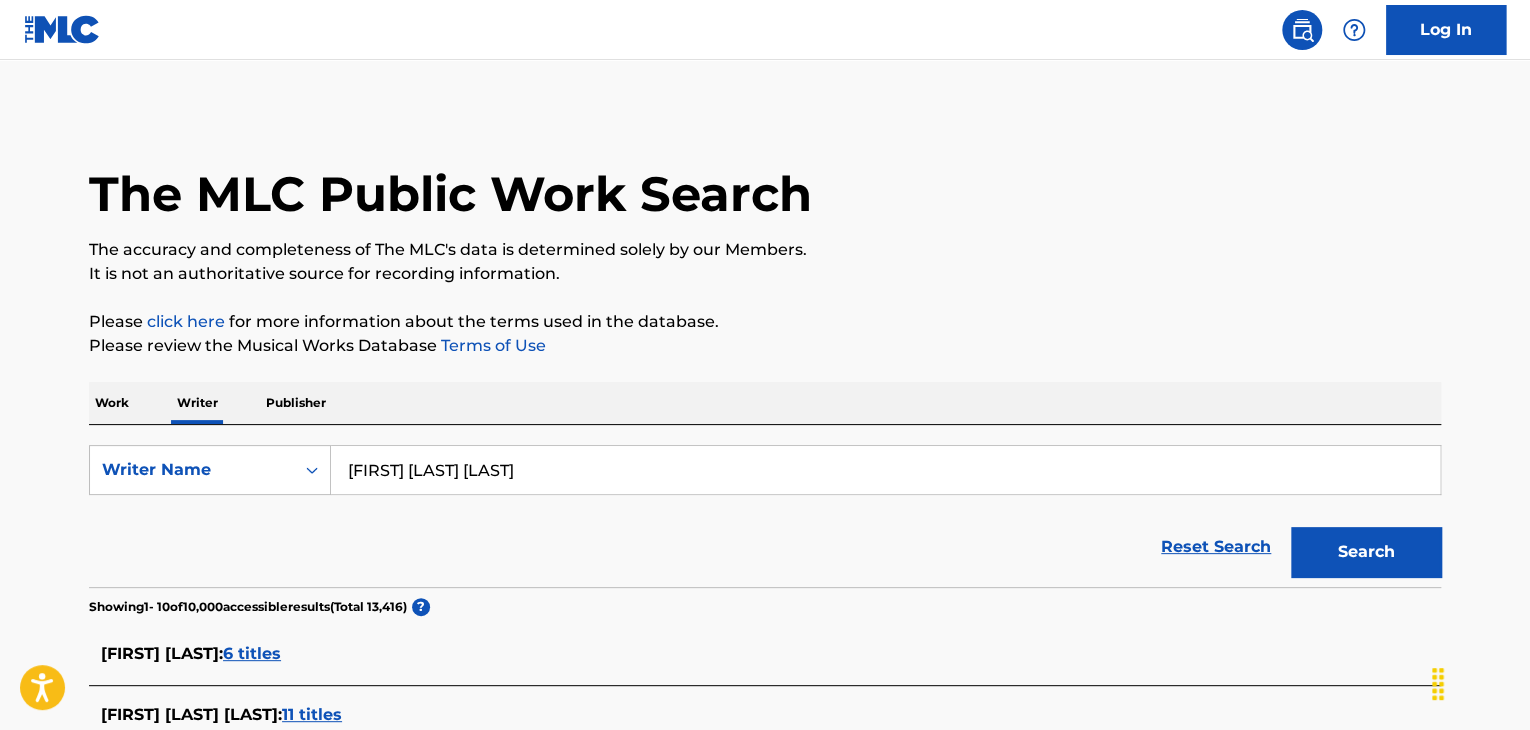 click on "[FIRST] [LAST] [LAST]" at bounding box center [885, 470] 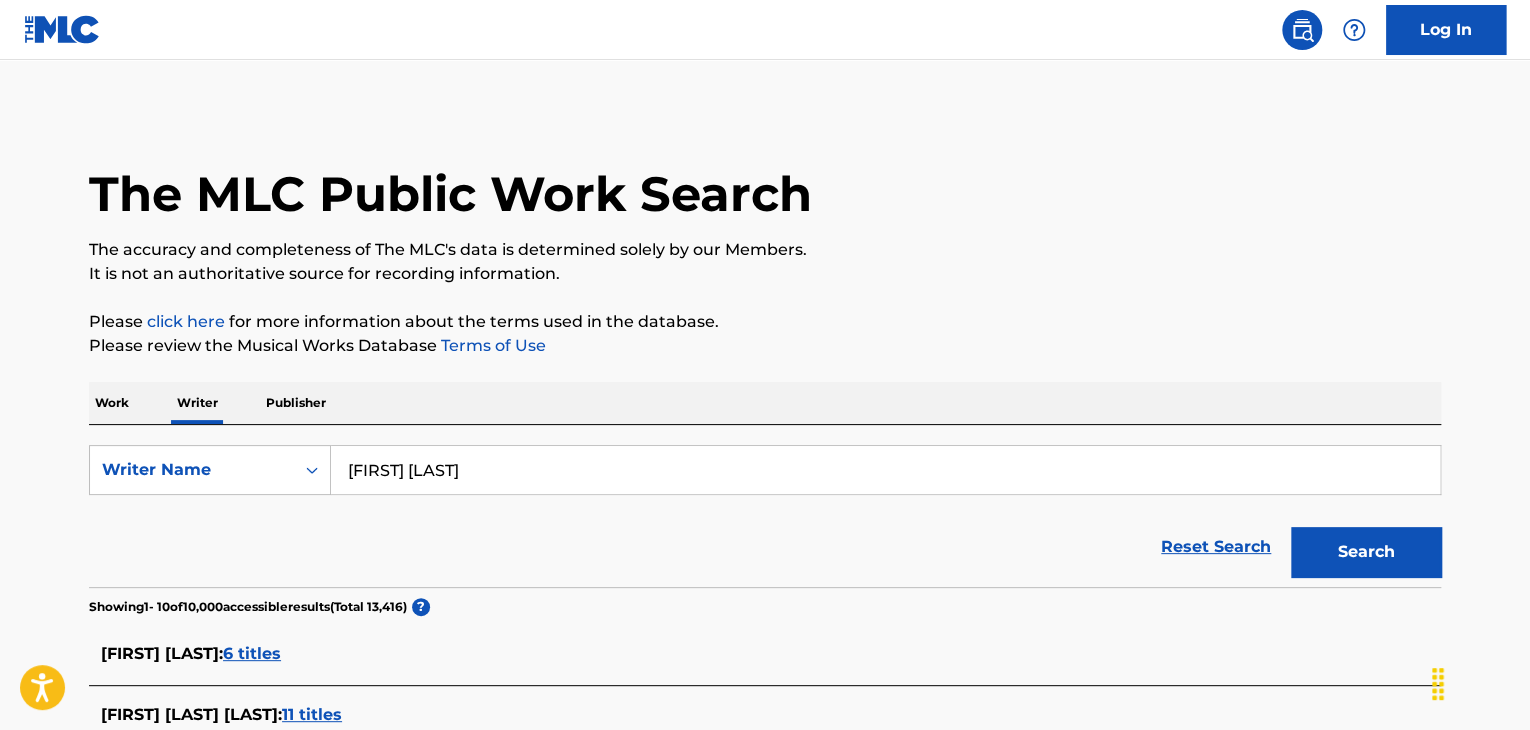 type on "[FIRST] [LAST]" 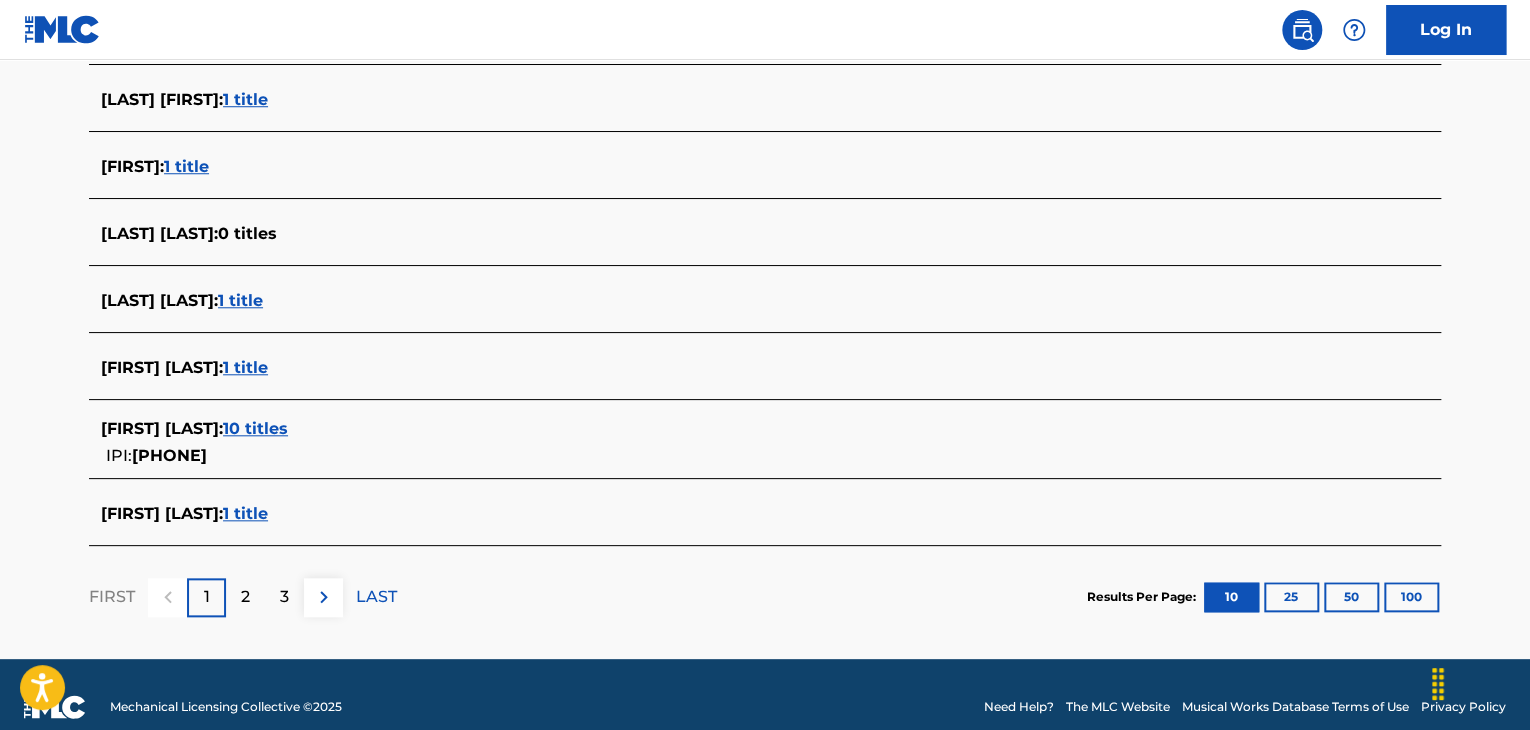 scroll, scrollTop: 779, scrollLeft: 0, axis: vertical 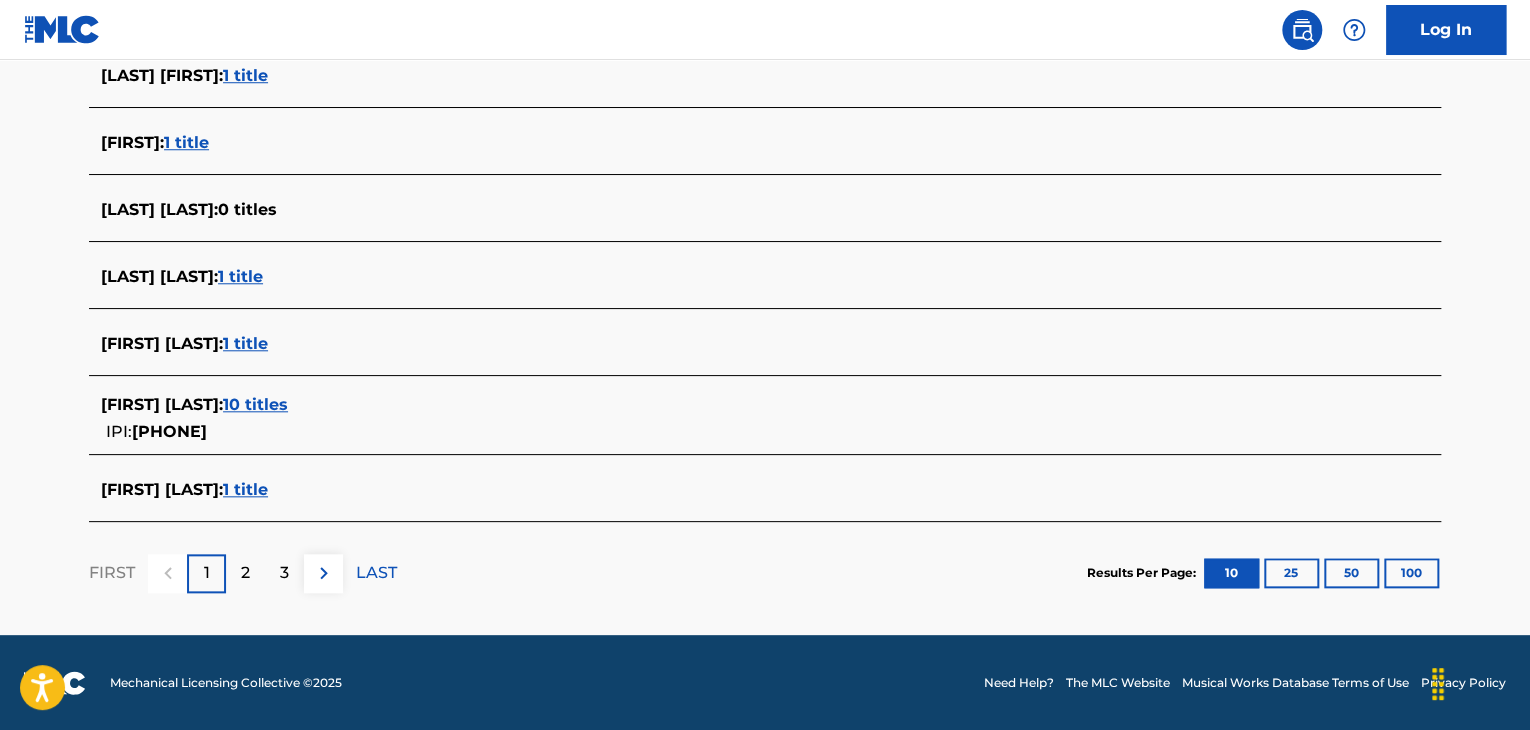 click on "1 title" at bounding box center [245, 489] 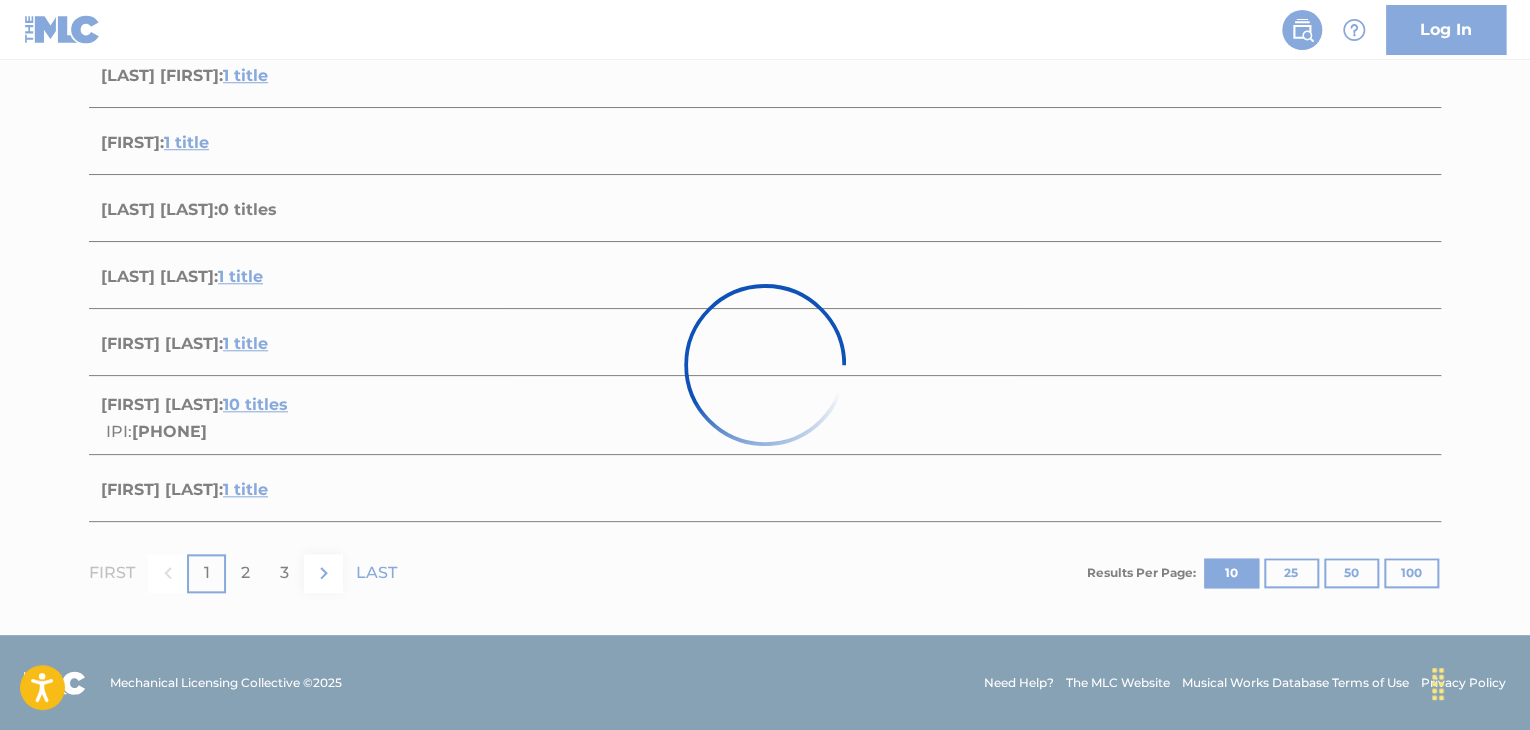 scroll, scrollTop: 296, scrollLeft: 0, axis: vertical 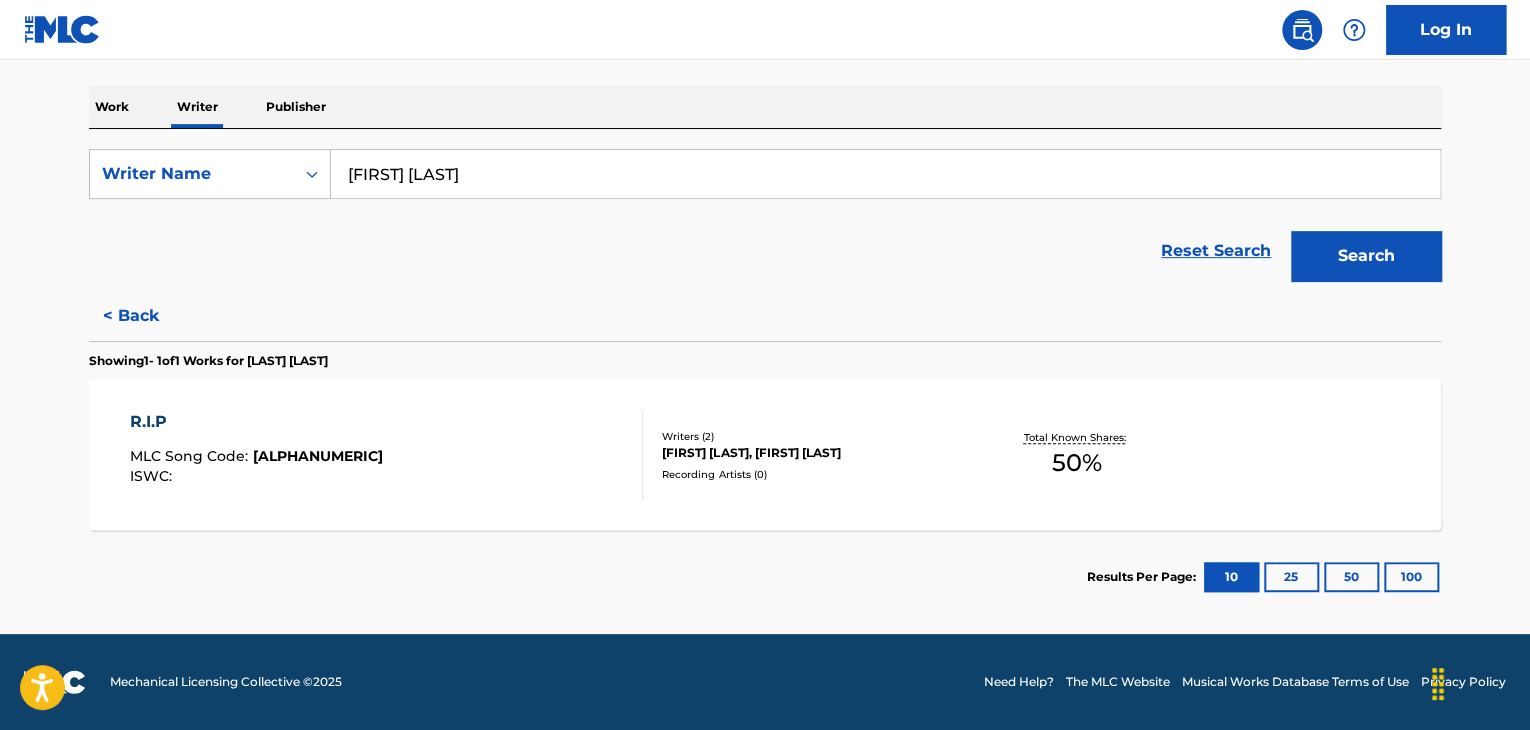 click on "[LAST] [LAST] Code : [ALPHANUMERIC] ISWC :" at bounding box center (387, 455) 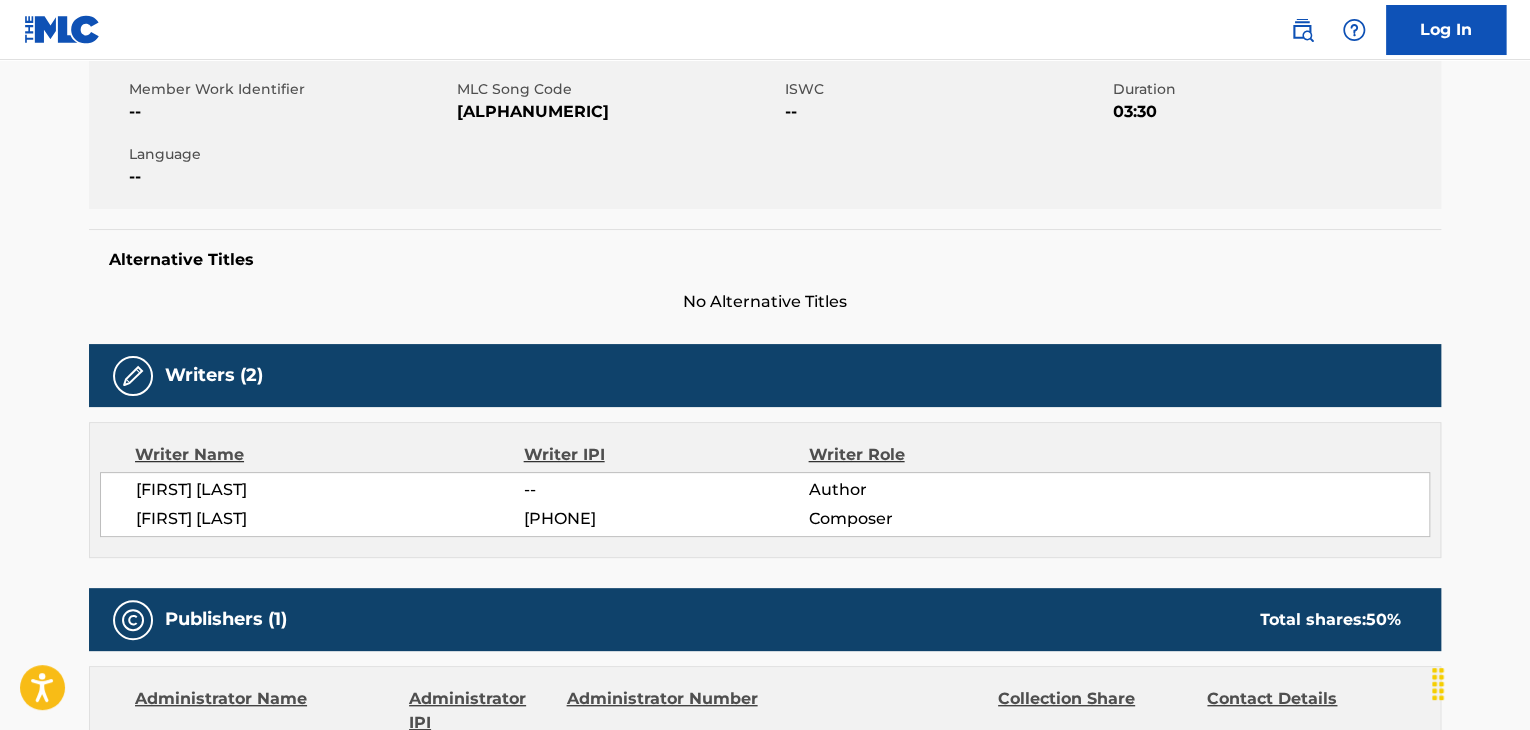 scroll, scrollTop: 0, scrollLeft: 0, axis: both 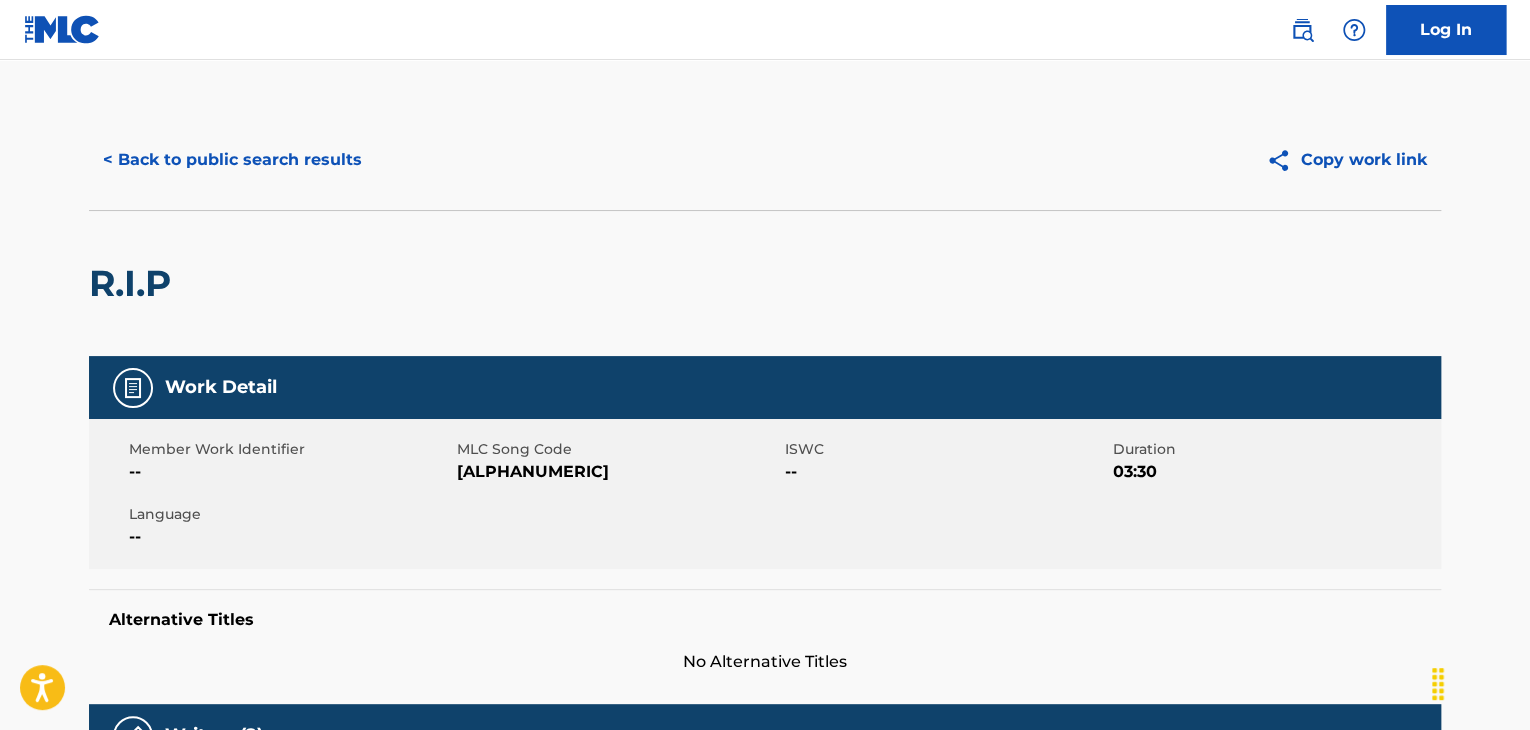 click on "< Back to public search results" at bounding box center [232, 160] 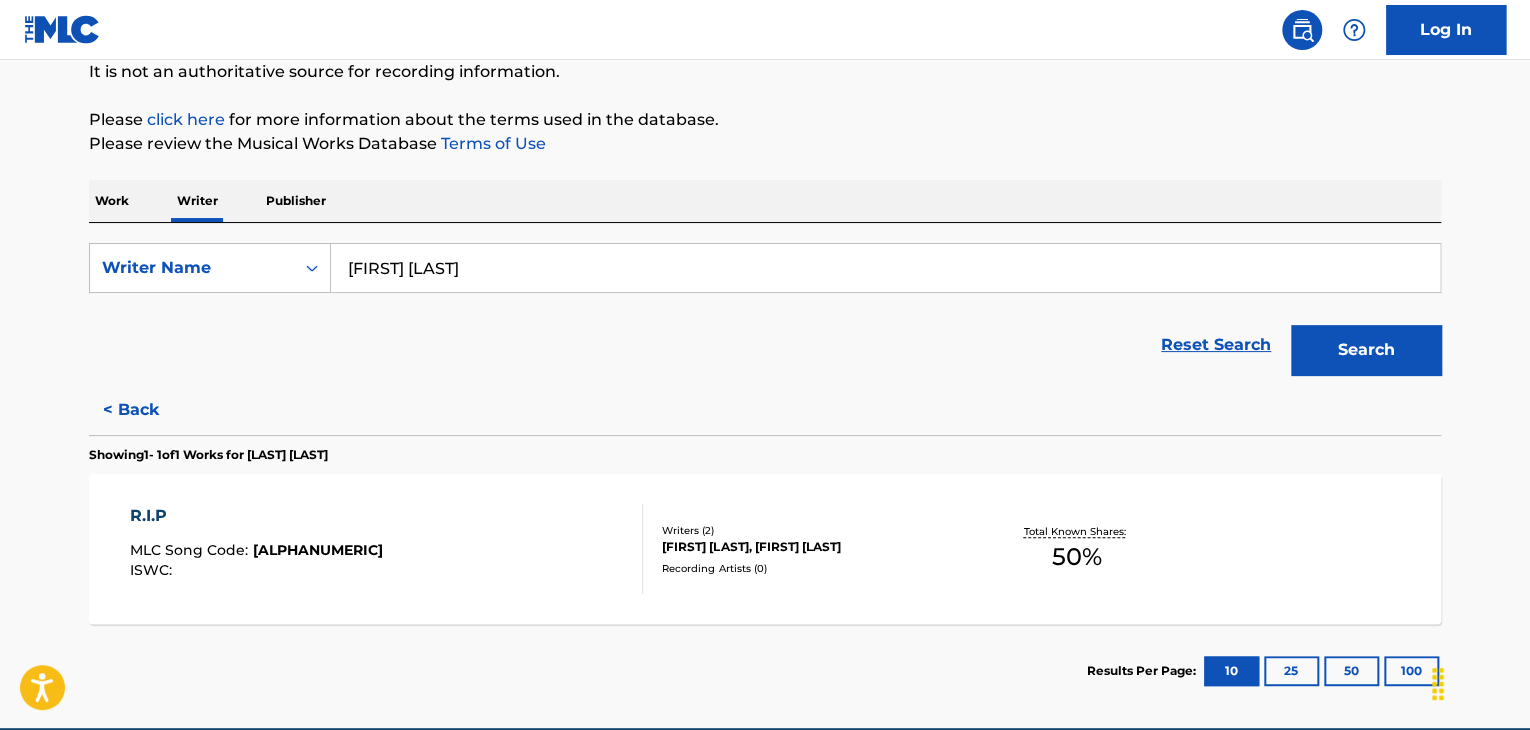 scroll, scrollTop: 296, scrollLeft: 0, axis: vertical 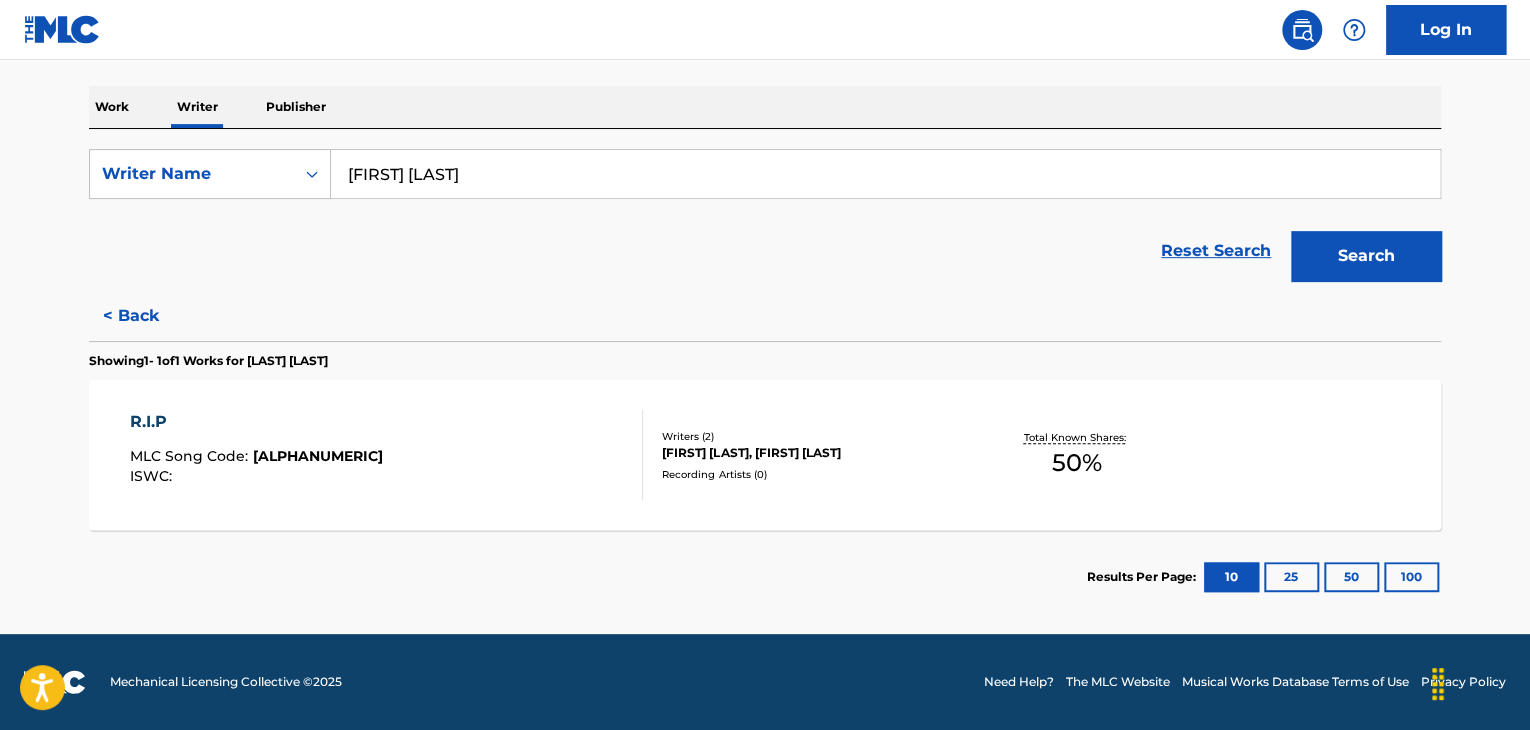 click on "< Back" at bounding box center (149, 316) 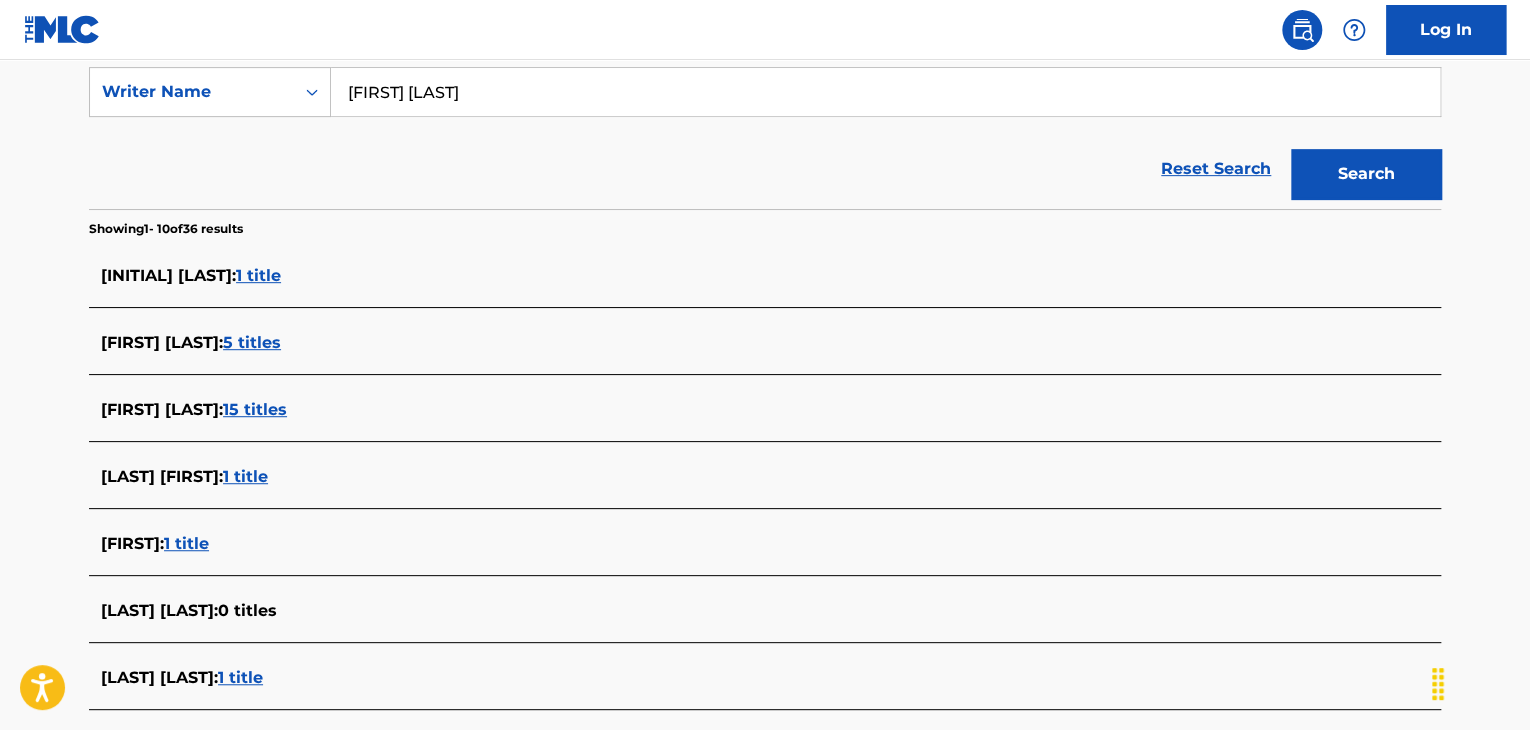 scroll, scrollTop: 179, scrollLeft: 0, axis: vertical 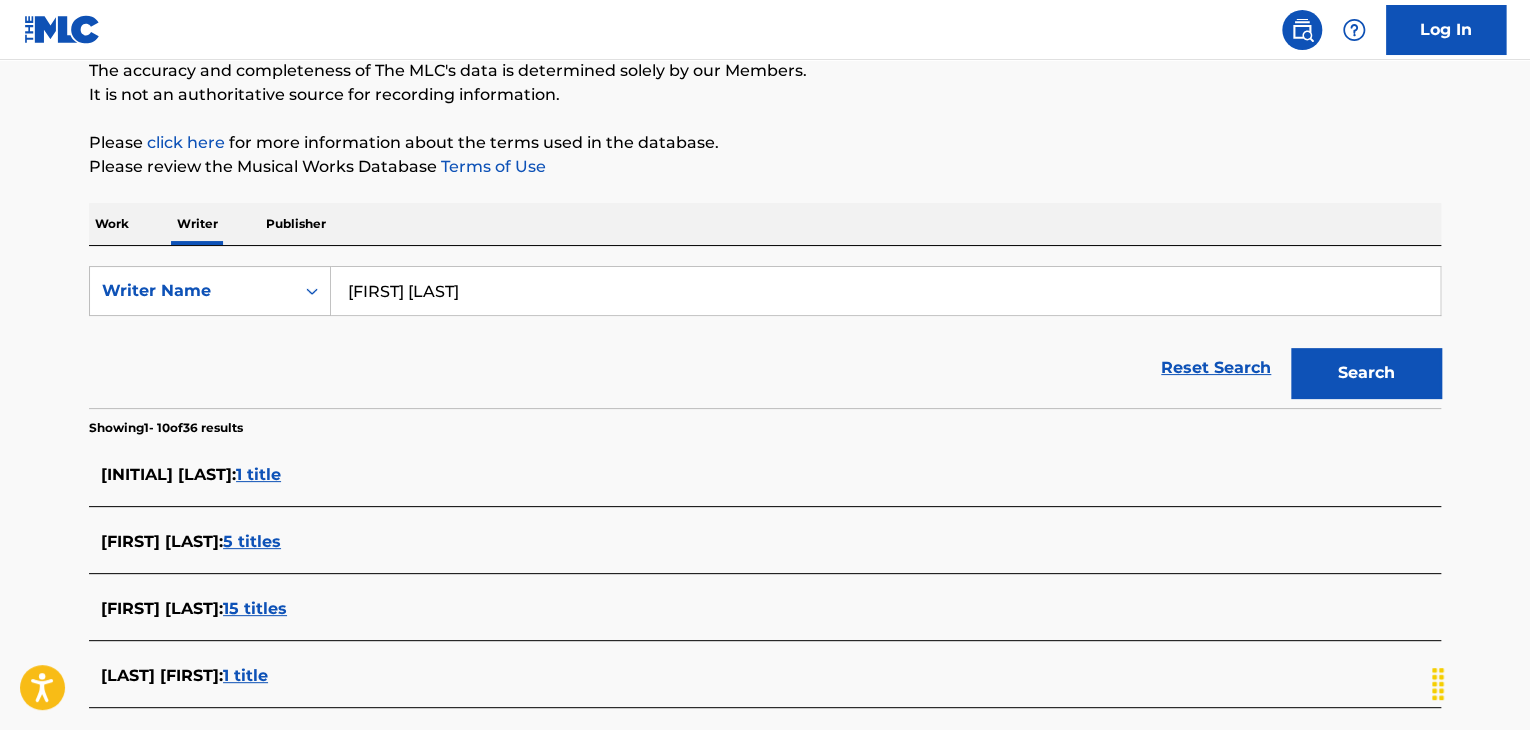 click on "[FIRST] [LAST]" at bounding box center [885, 291] 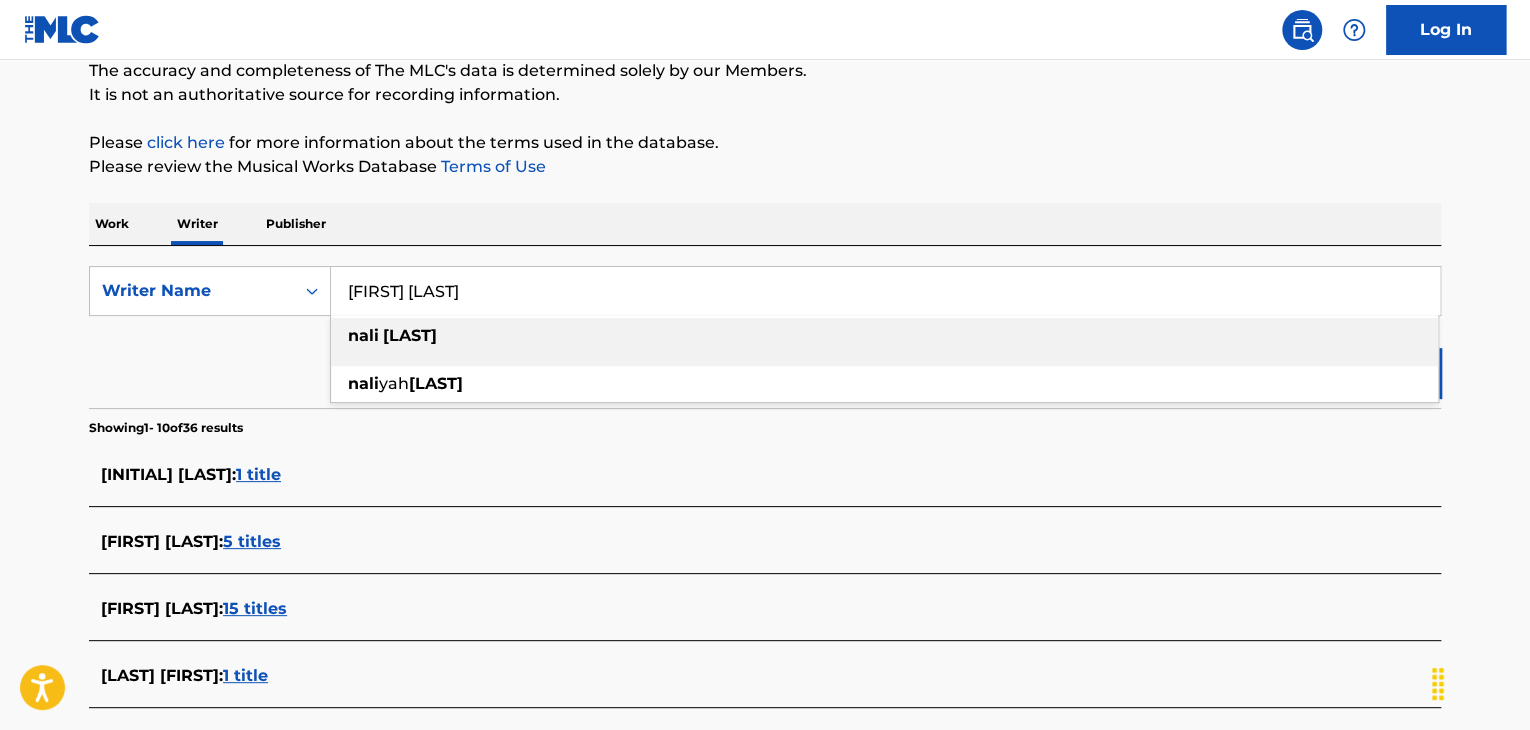 paste on "[FIRST] [LAST]" 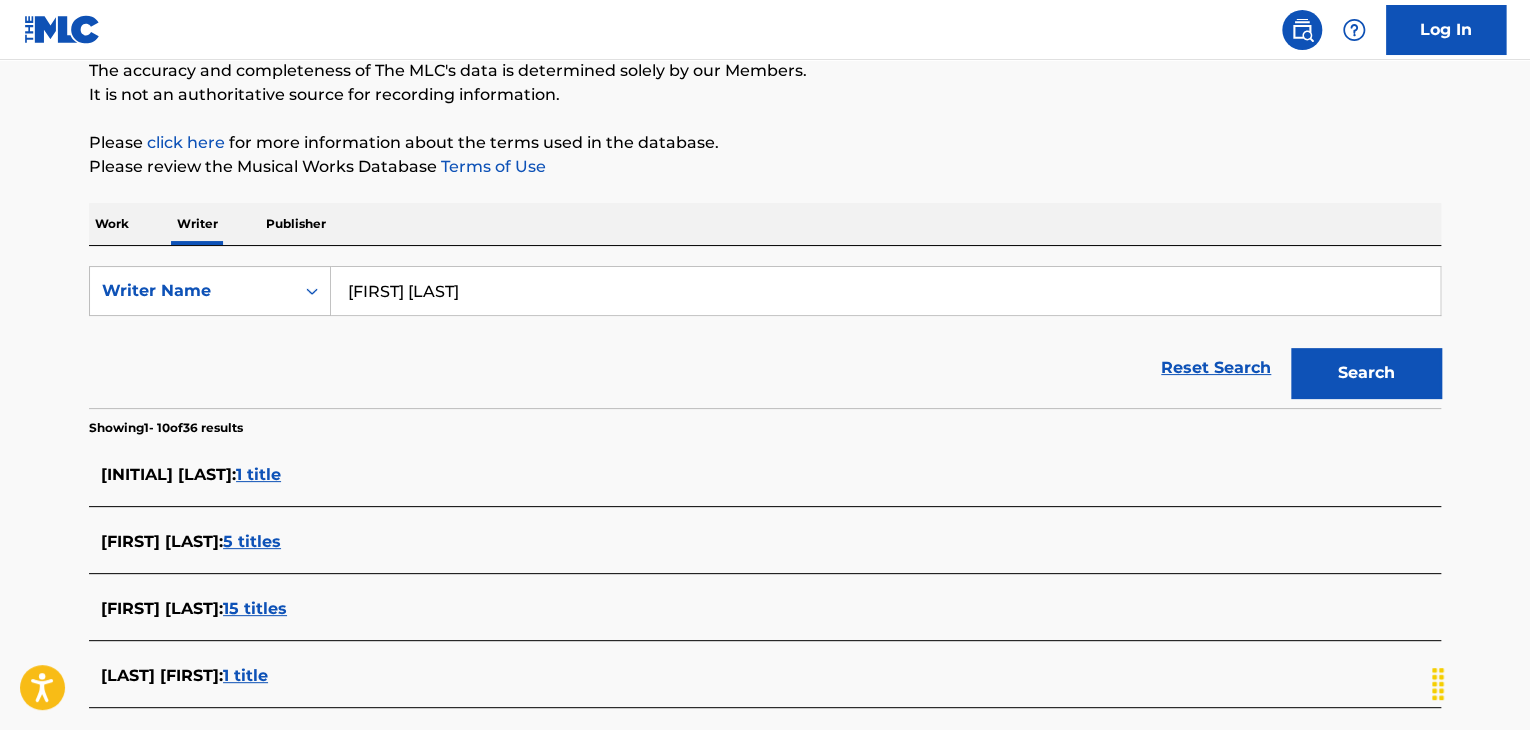type on "[FIRST] [LAST]" 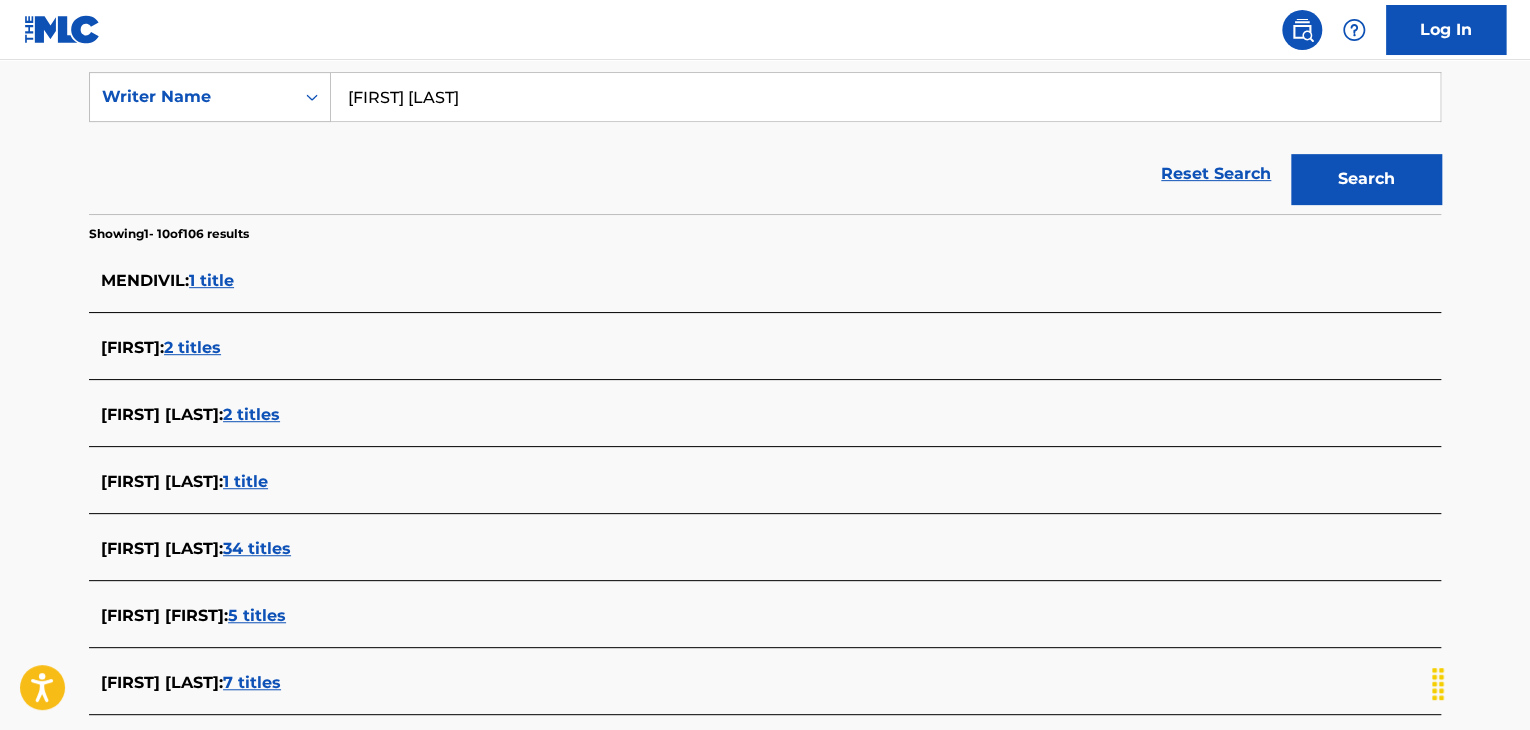 scroll, scrollTop: 79, scrollLeft: 0, axis: vertical 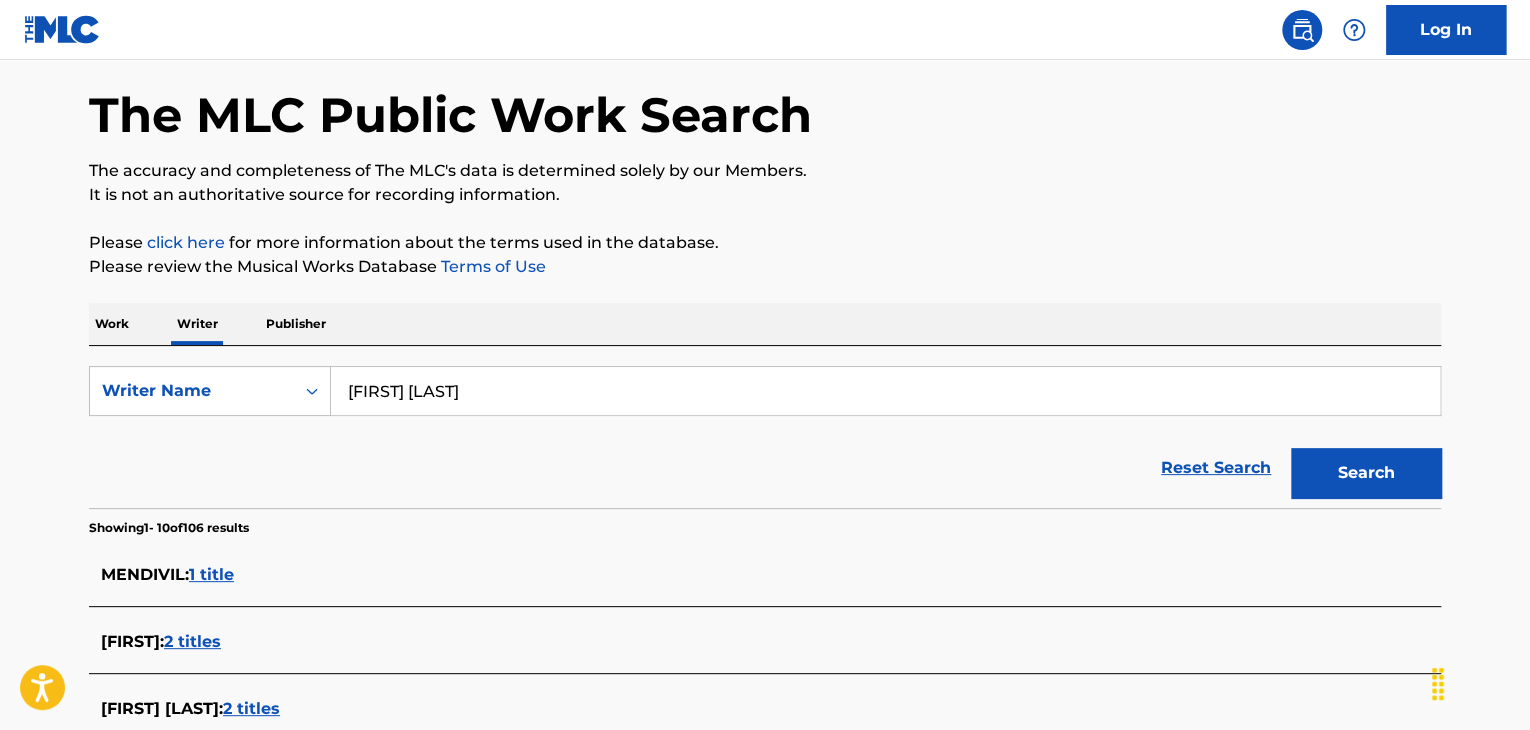 click on "Work" at bounding box center (112, 324) 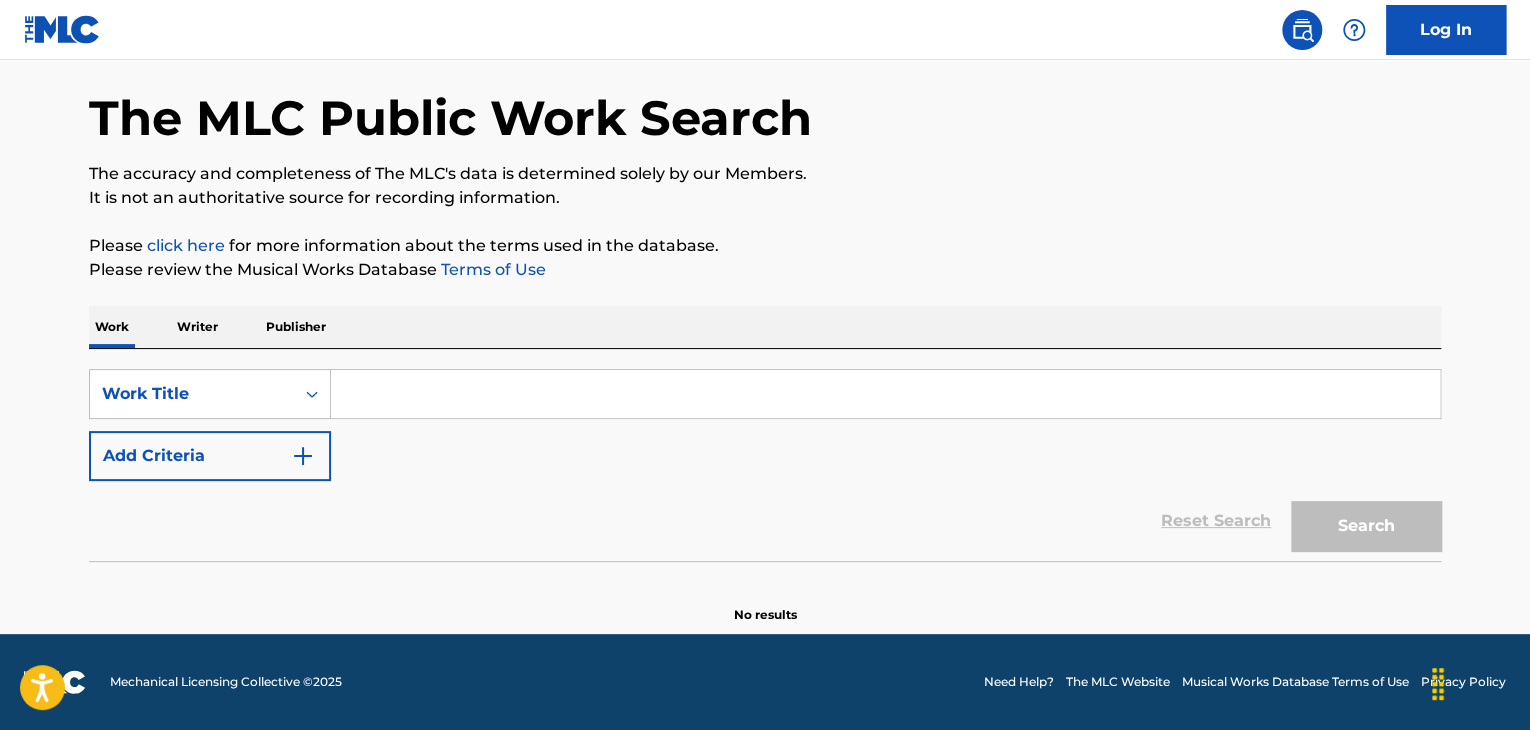 scroll, scrollTop: 0, scrollLeft: 0, axis: both 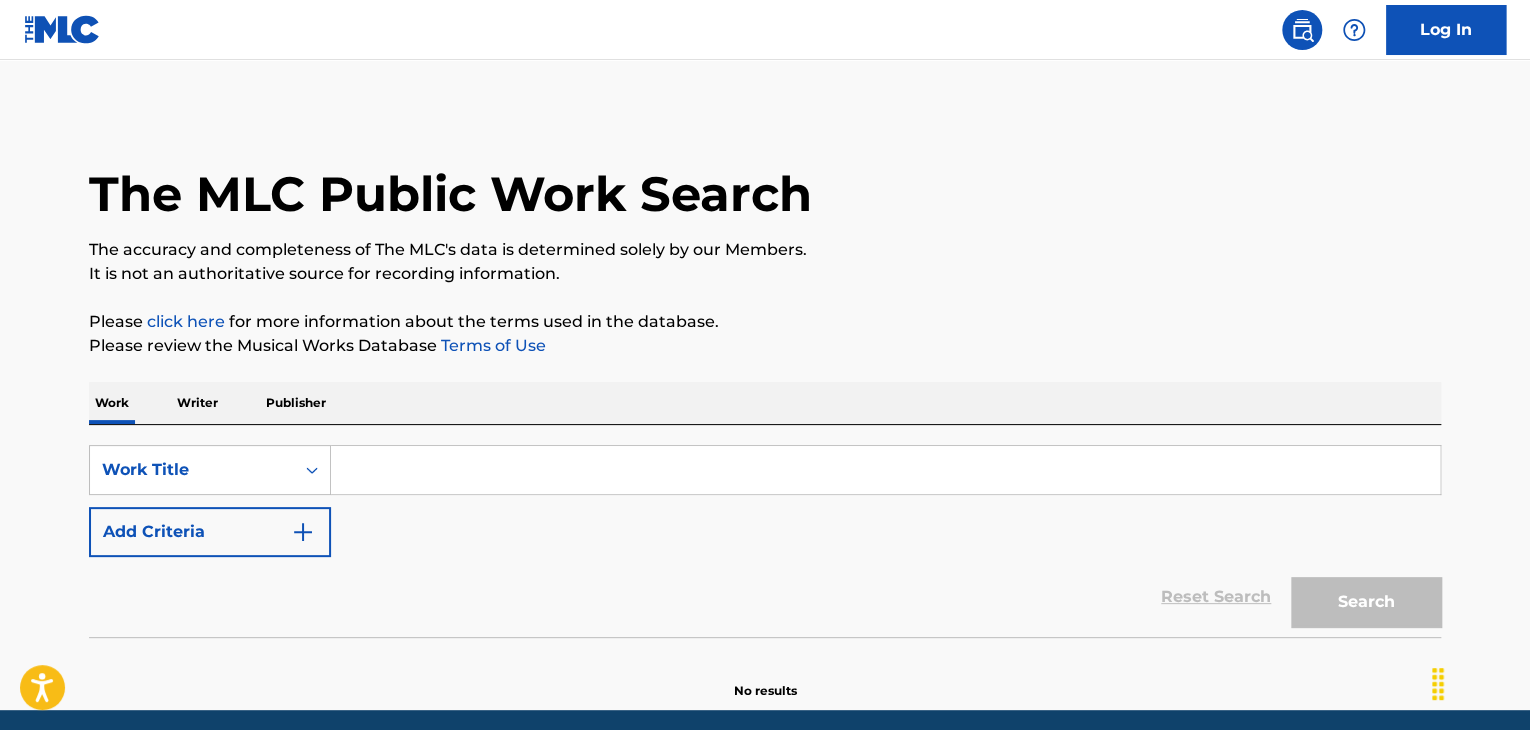 click on "SearchWithCriteria4a986424-852d-457a-b8bb-3427e2cdeb43 Work Title Add Criteria Reset Search Search" at bounding box center [765, 531] 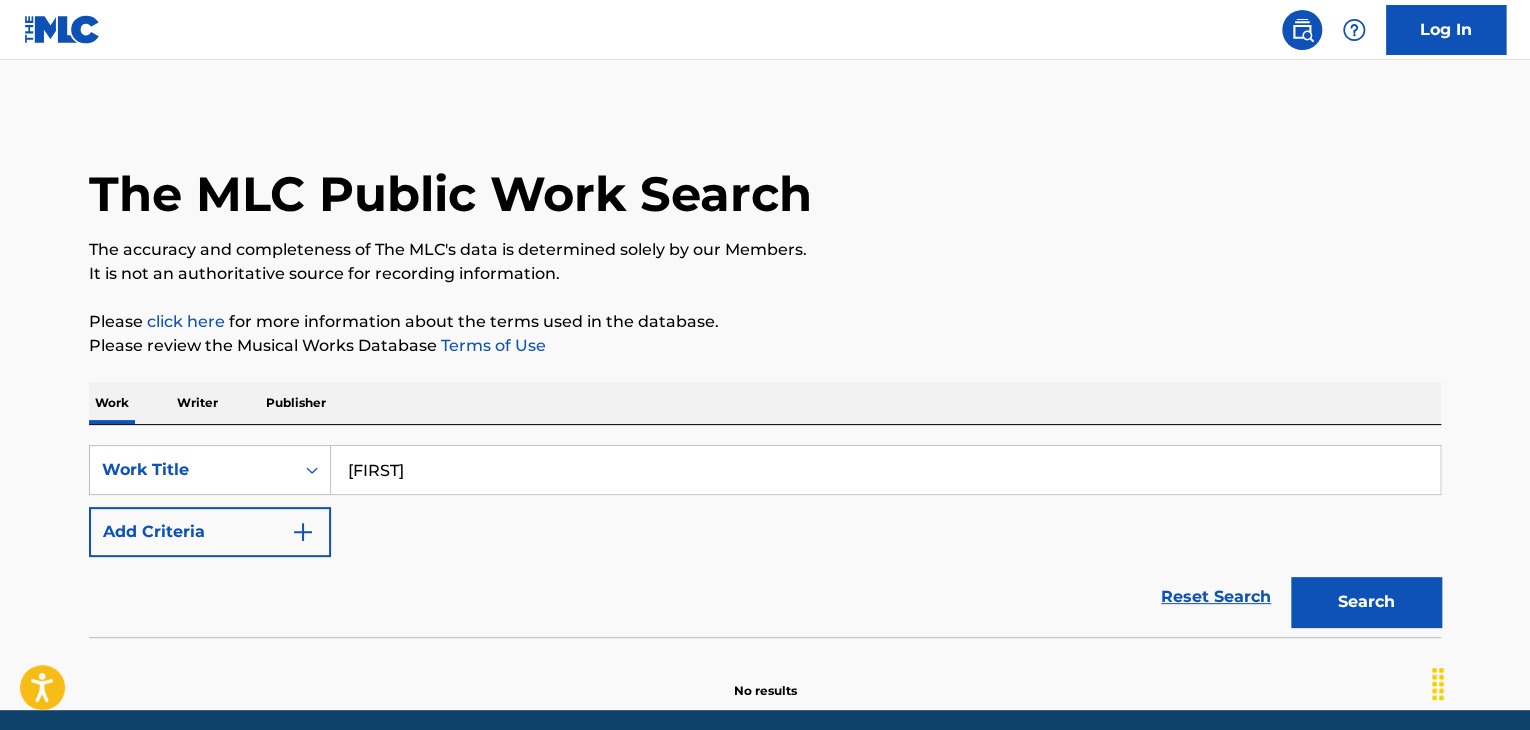 type on "[FIRST]" 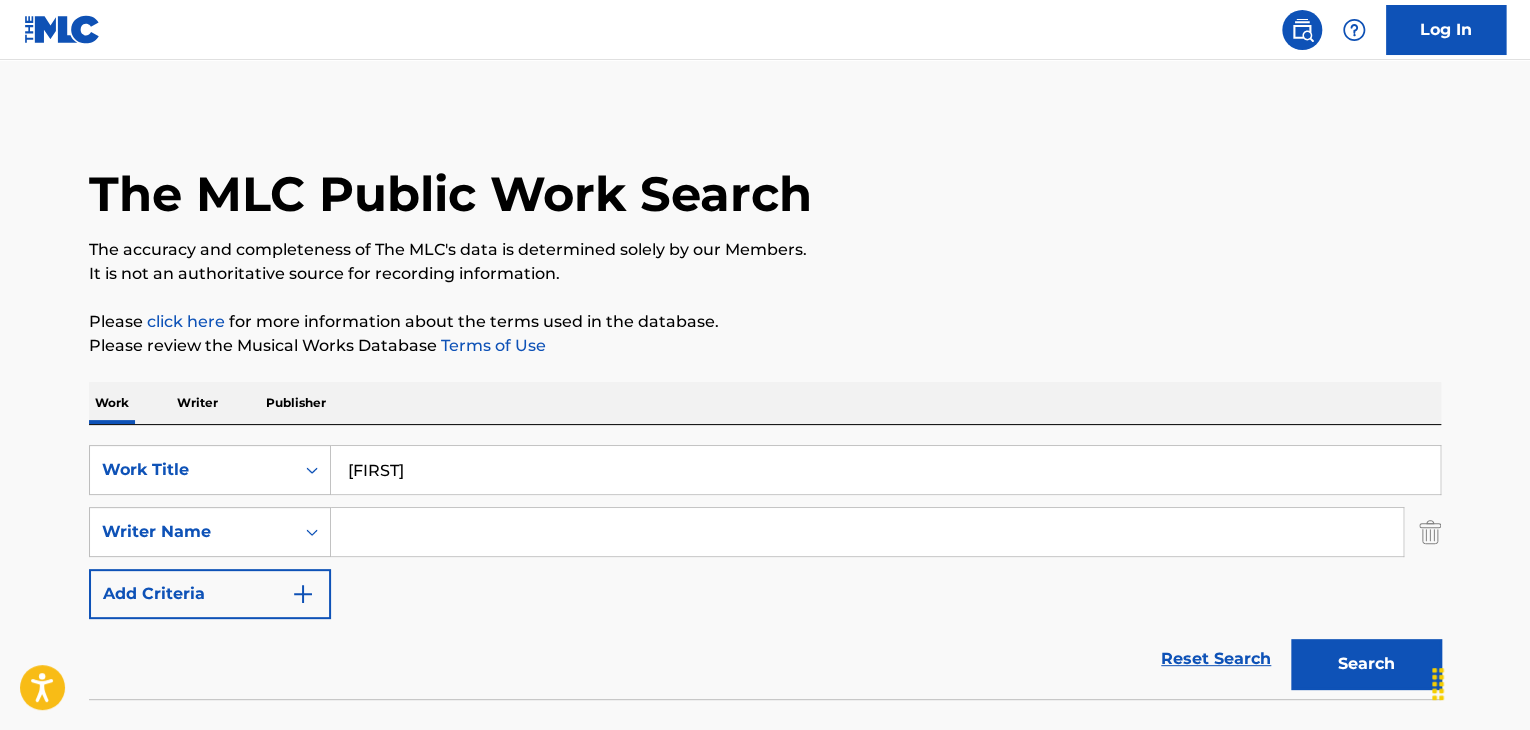 click at bounding box center [867, 532] 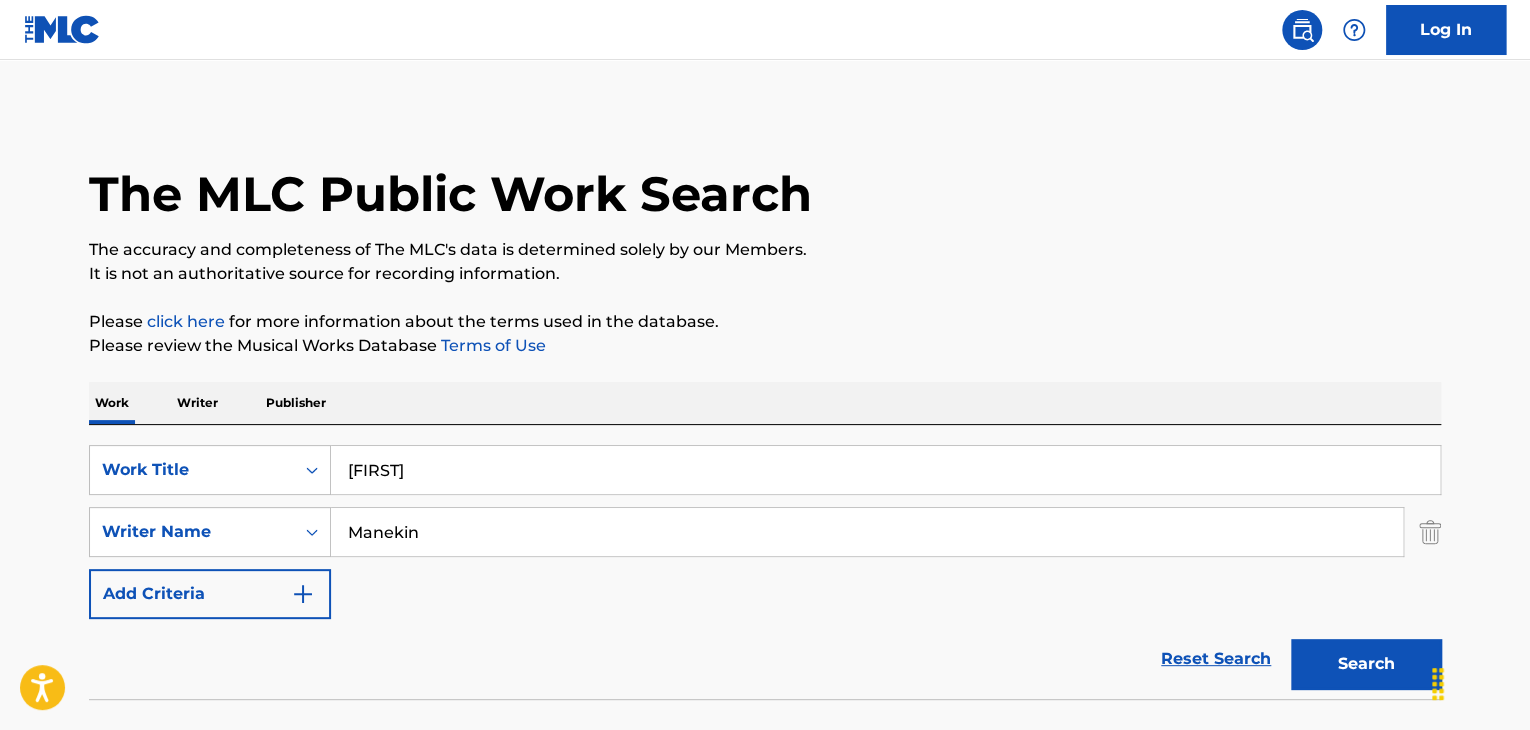 type on "Manekin" 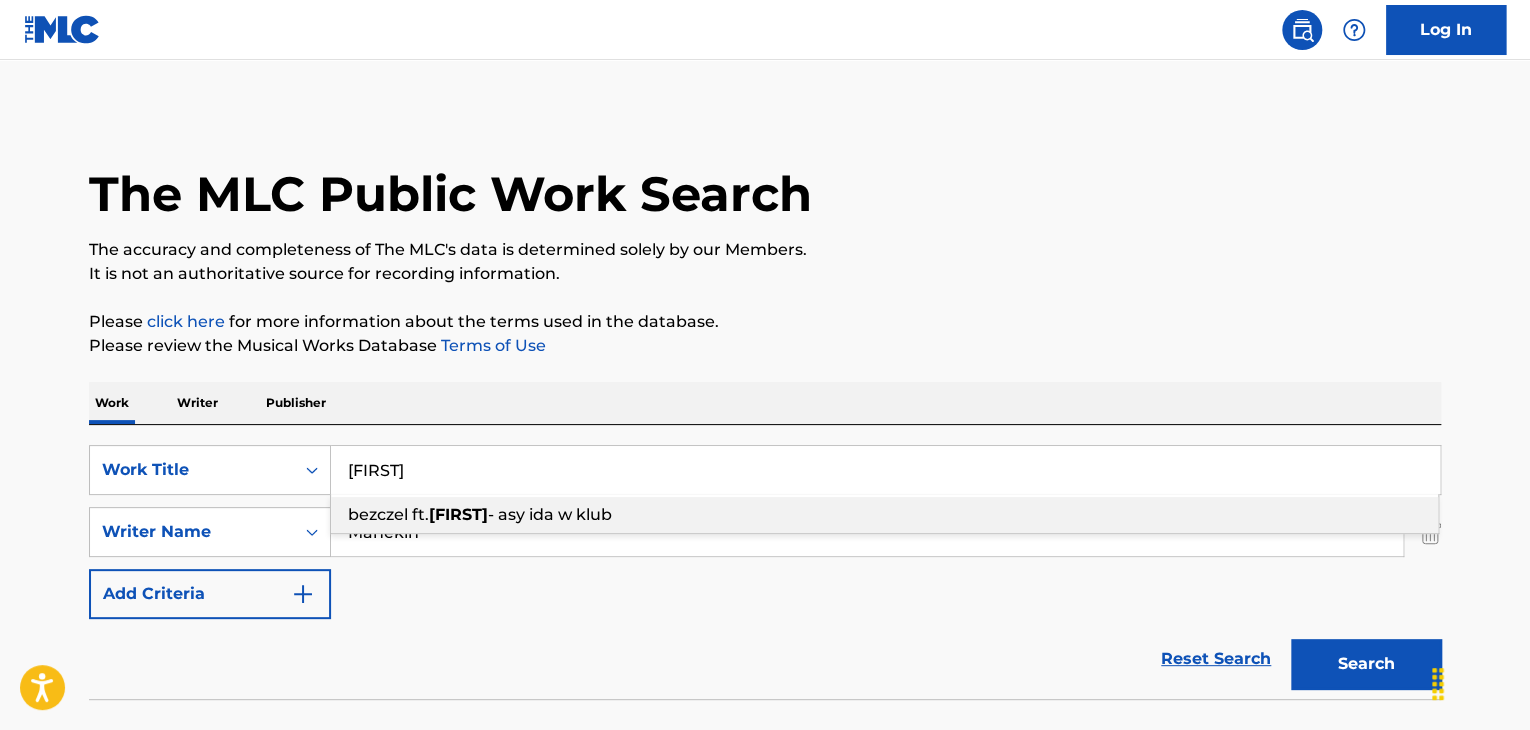 click on "[FIRST]" at bounding box center (885, 470) 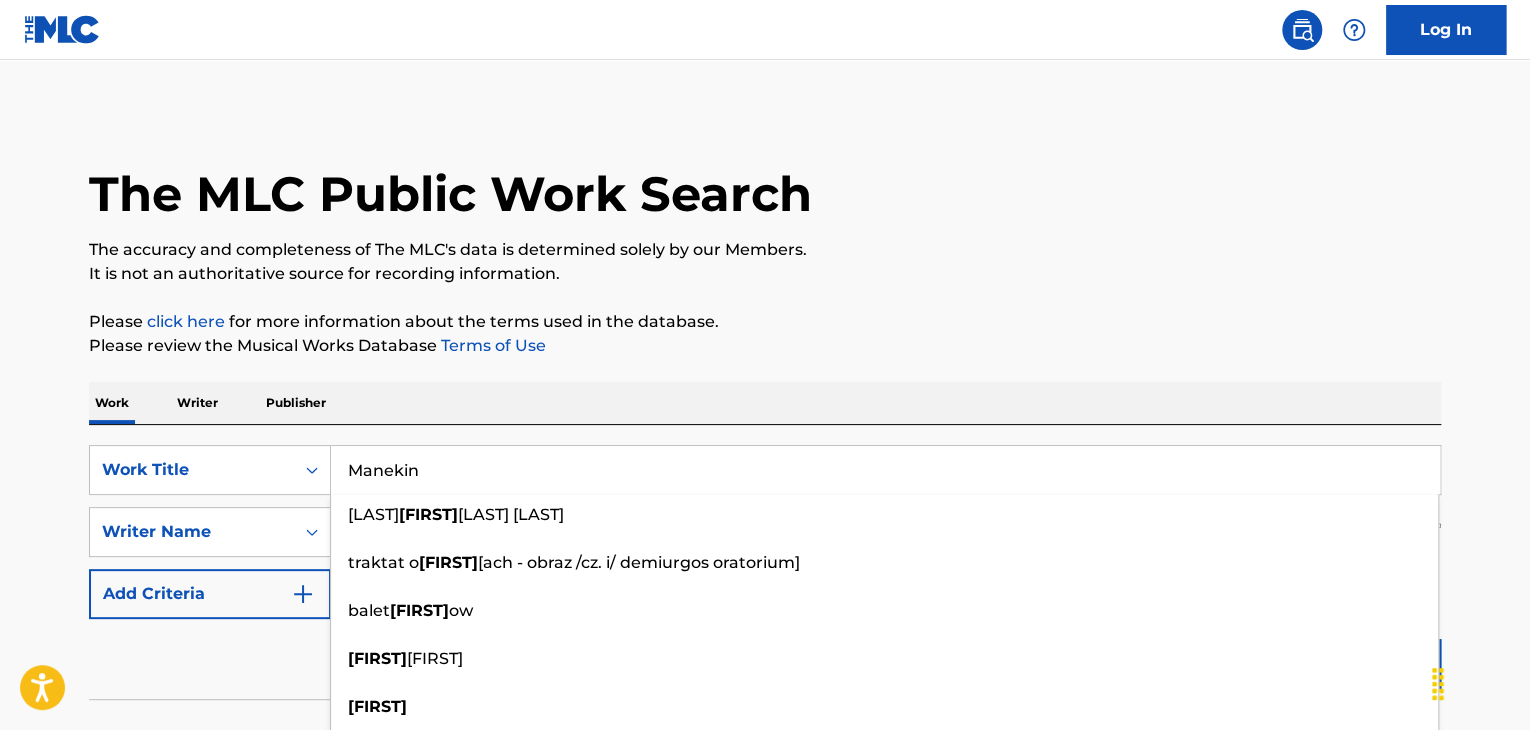 type on "Manekin" 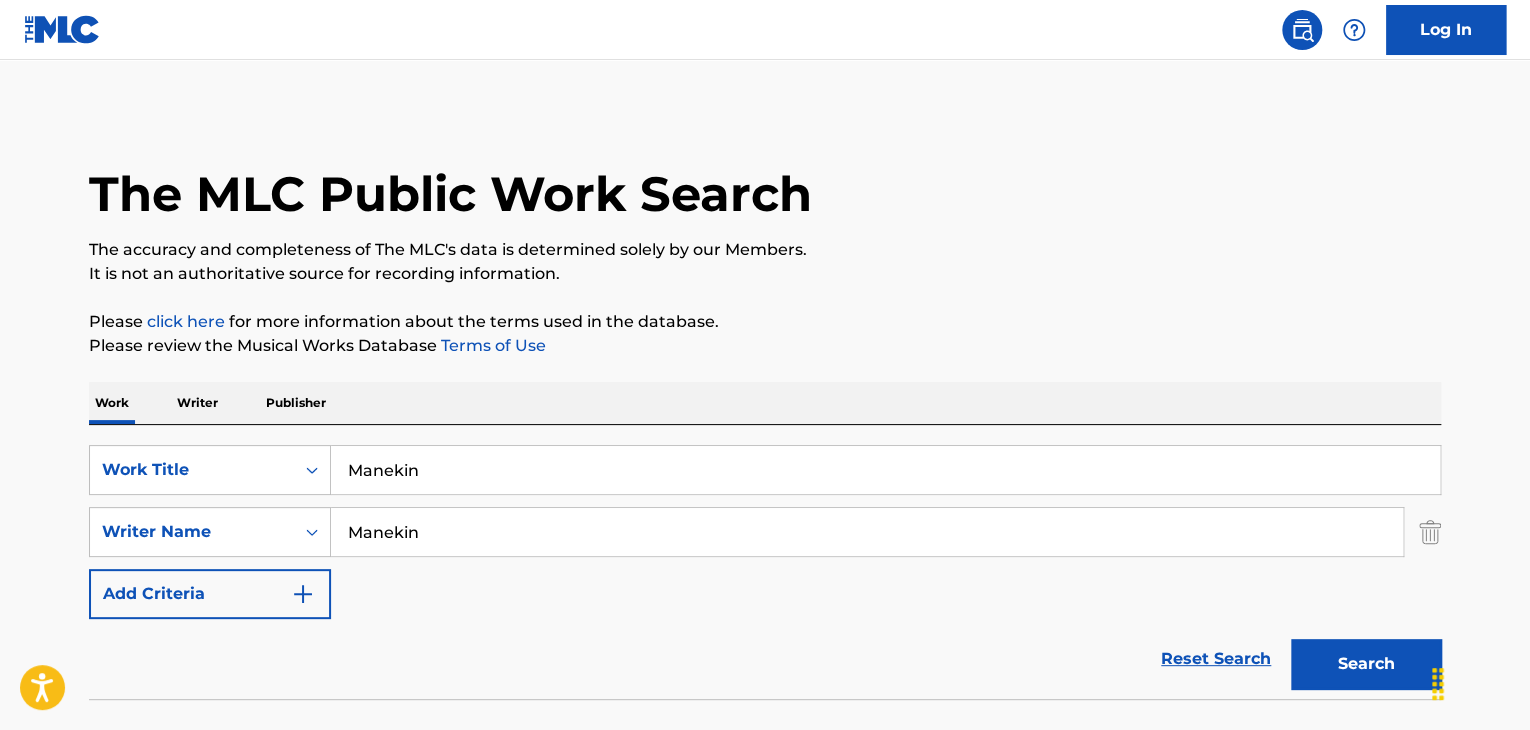 click on "Manekin" at bounding box center (867, 532) 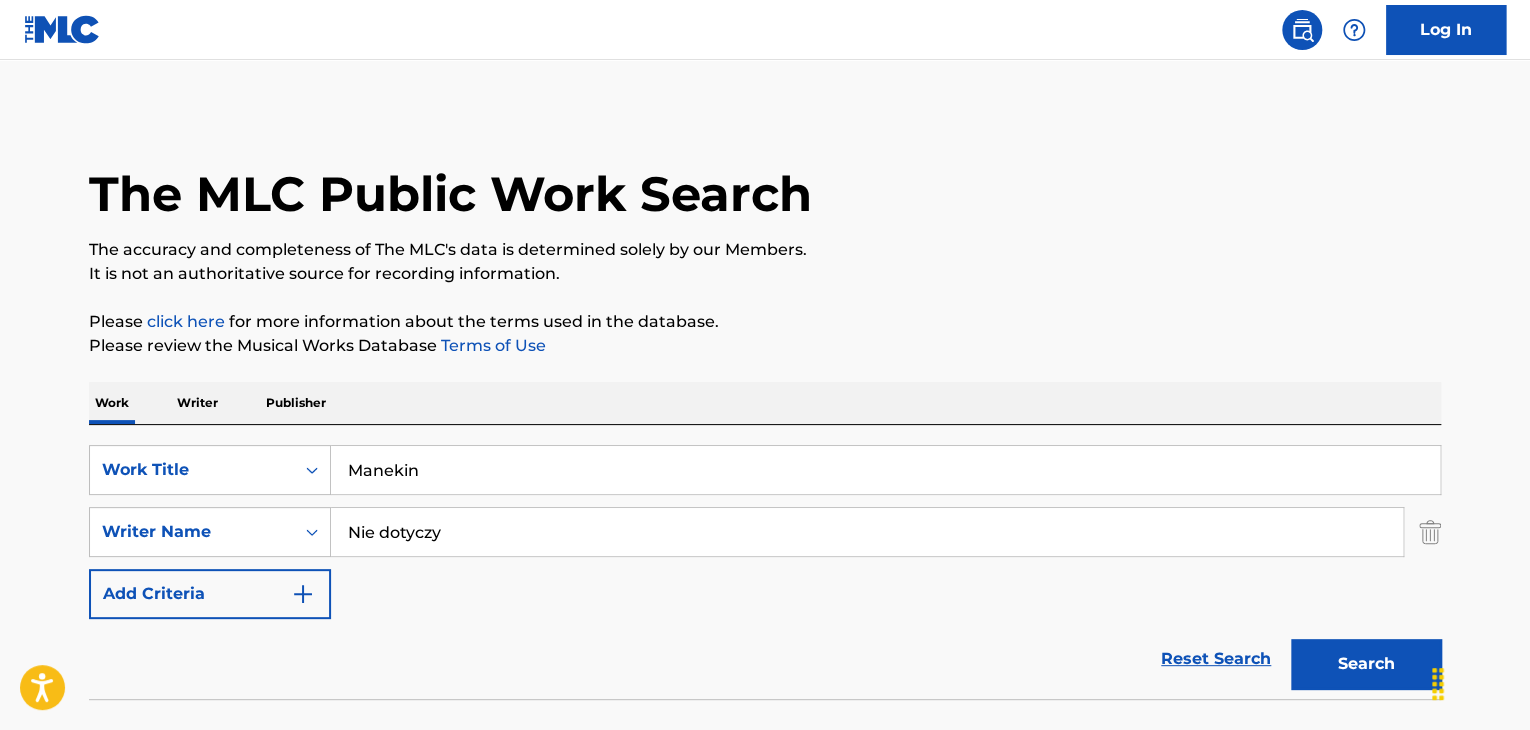 type on "Nie dotyczy" 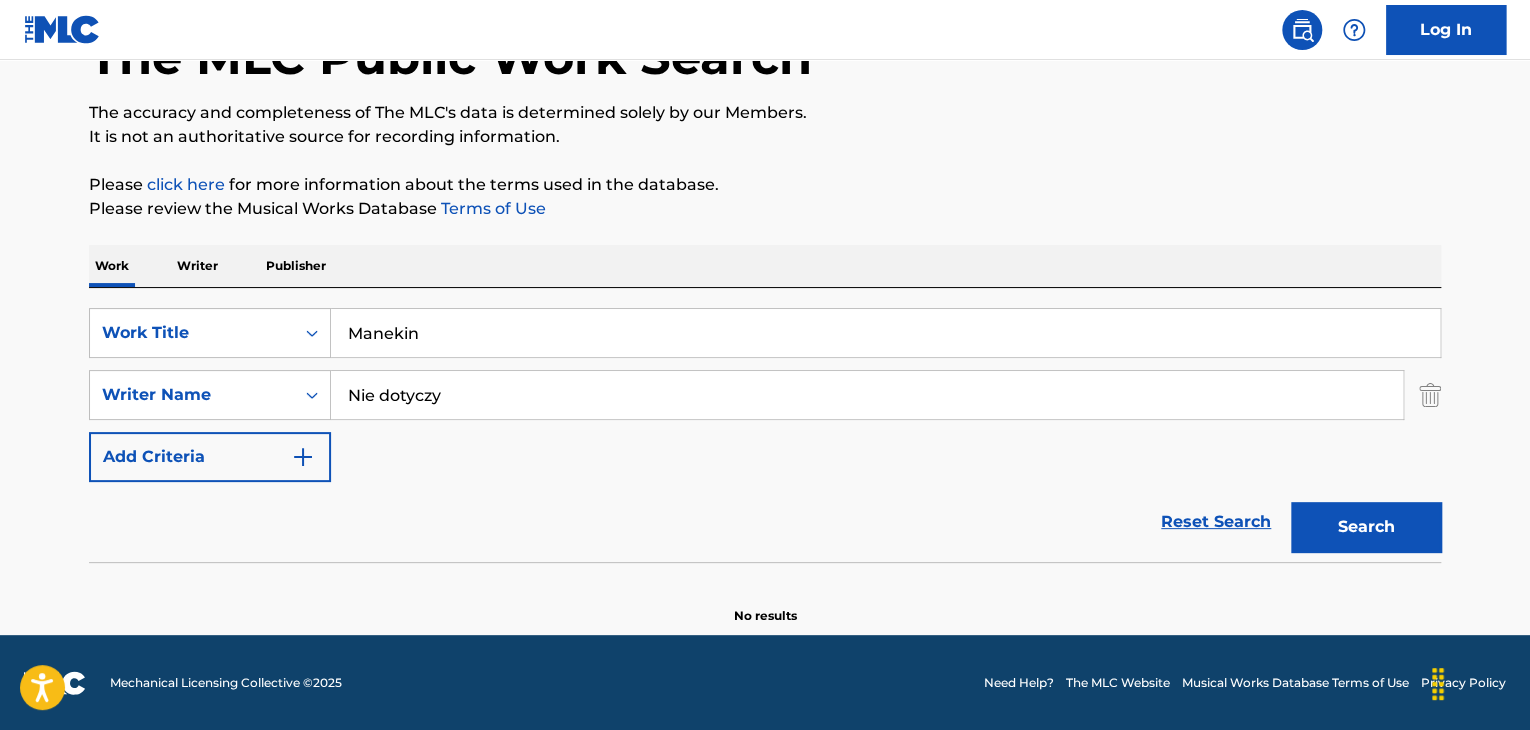 scroll, scrollTop: 138, scrollLeft: 0, axis: vertical 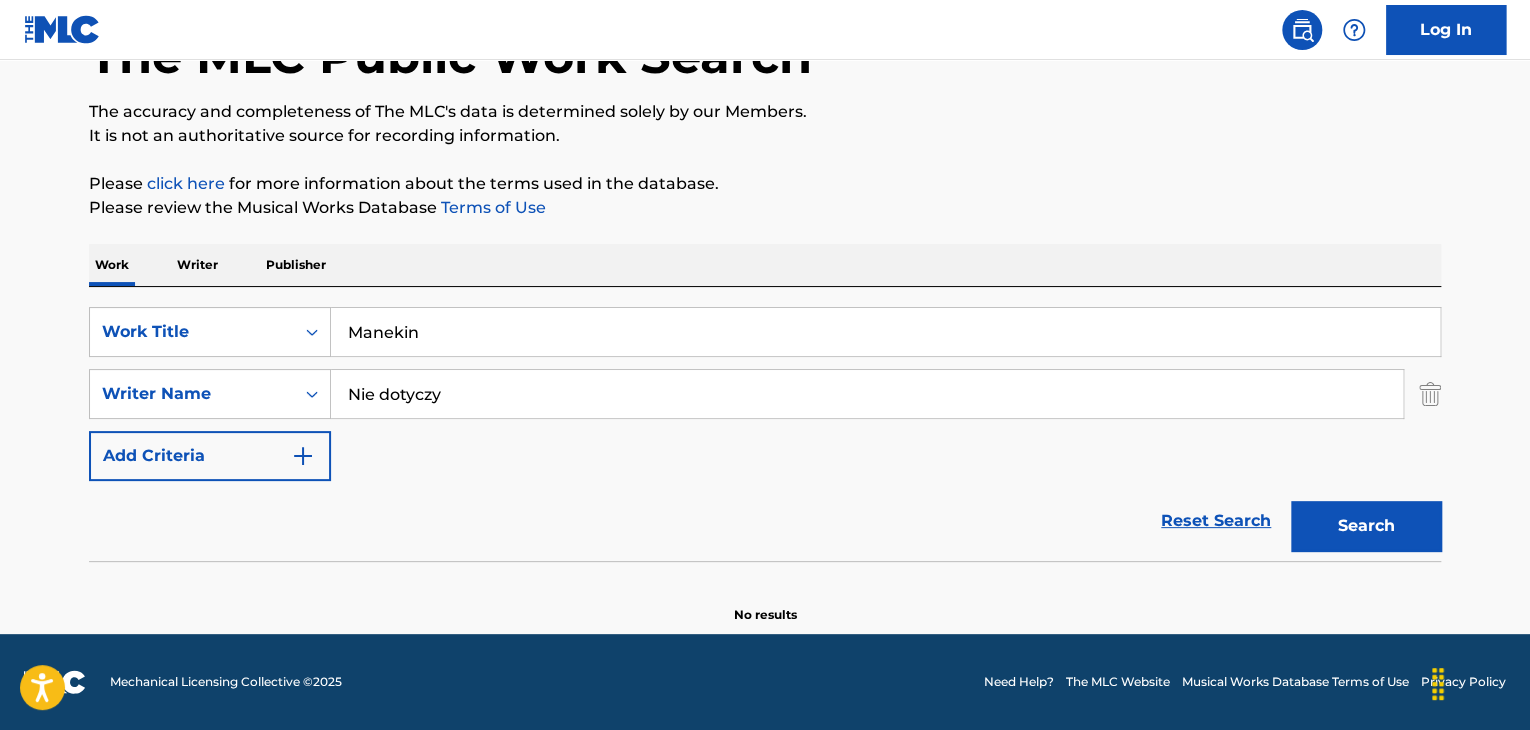click on "Writer" at bounding box center [197, 265] 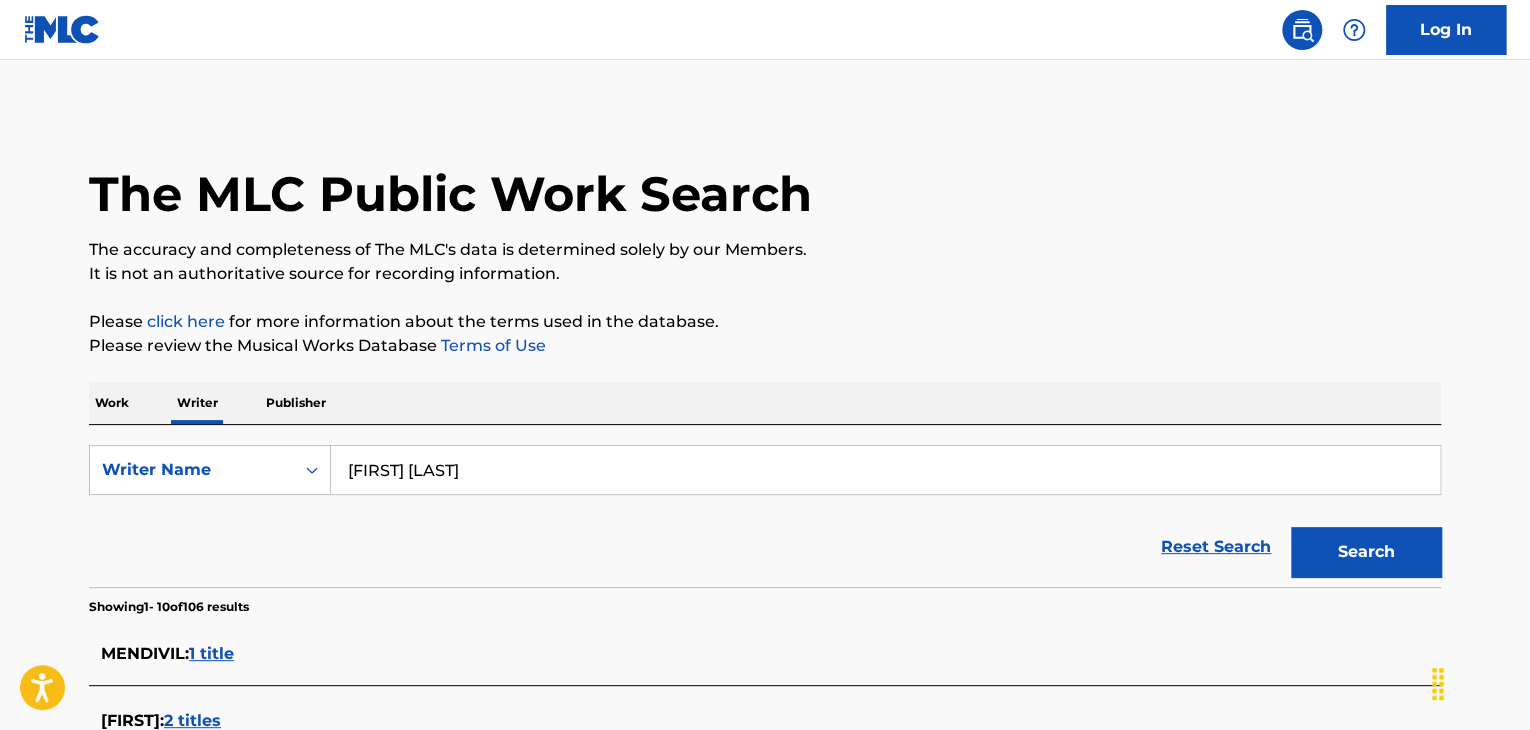 click on "[FIRST] [LAST]" at bounding box center (885, 470) 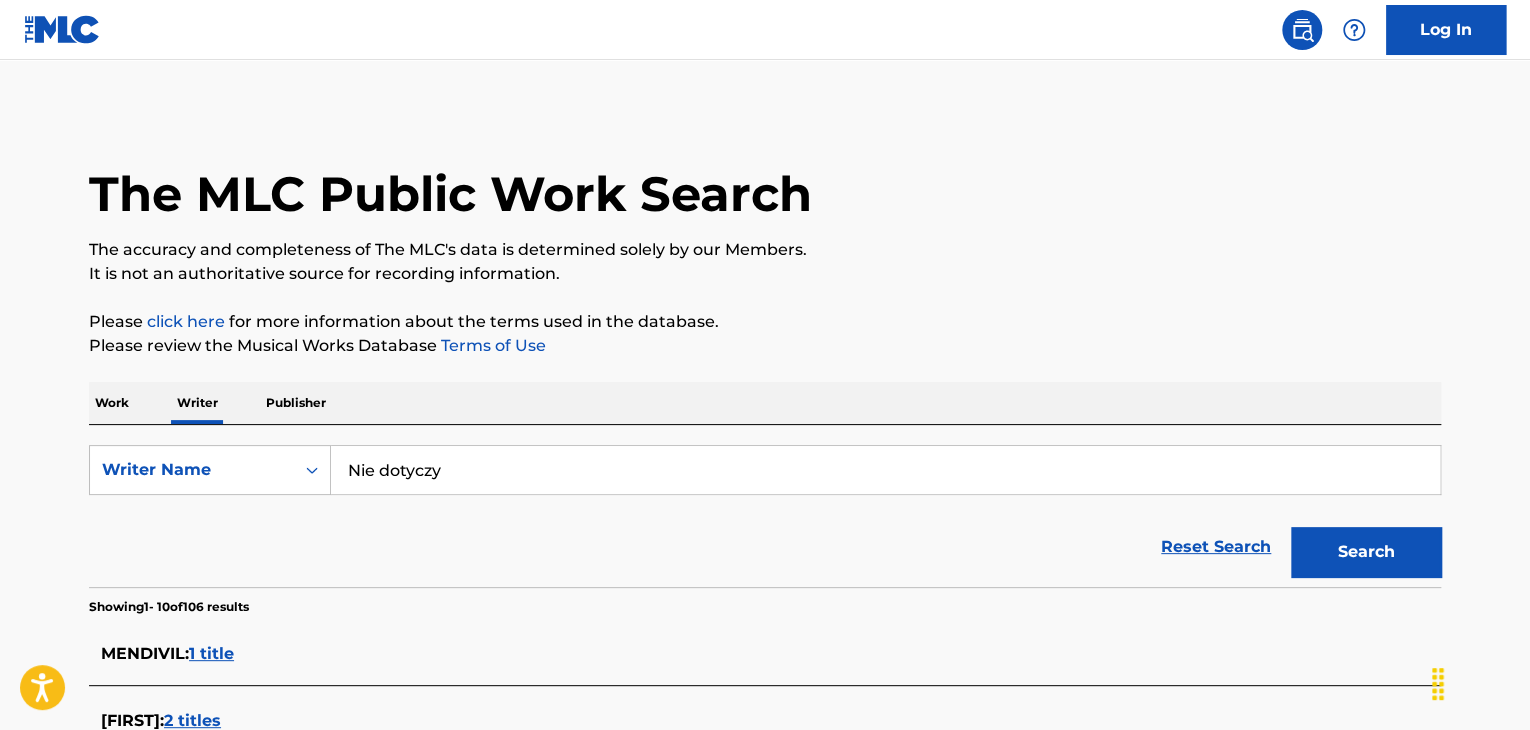 click on "Please review the Musical Works Database   Terms of Use" at bounding box center [765, 346] 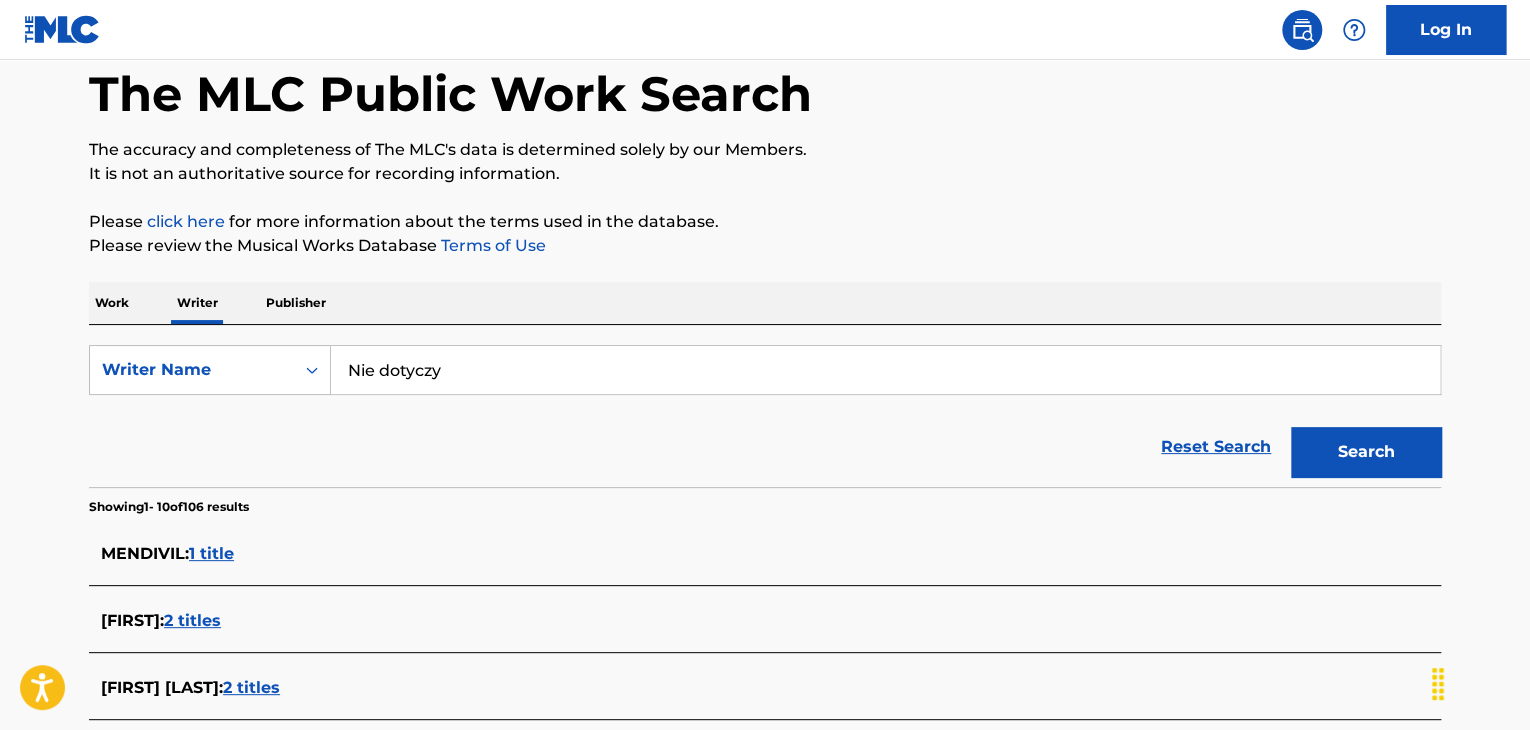 click on "Search" at bounding box center [1366, 452] 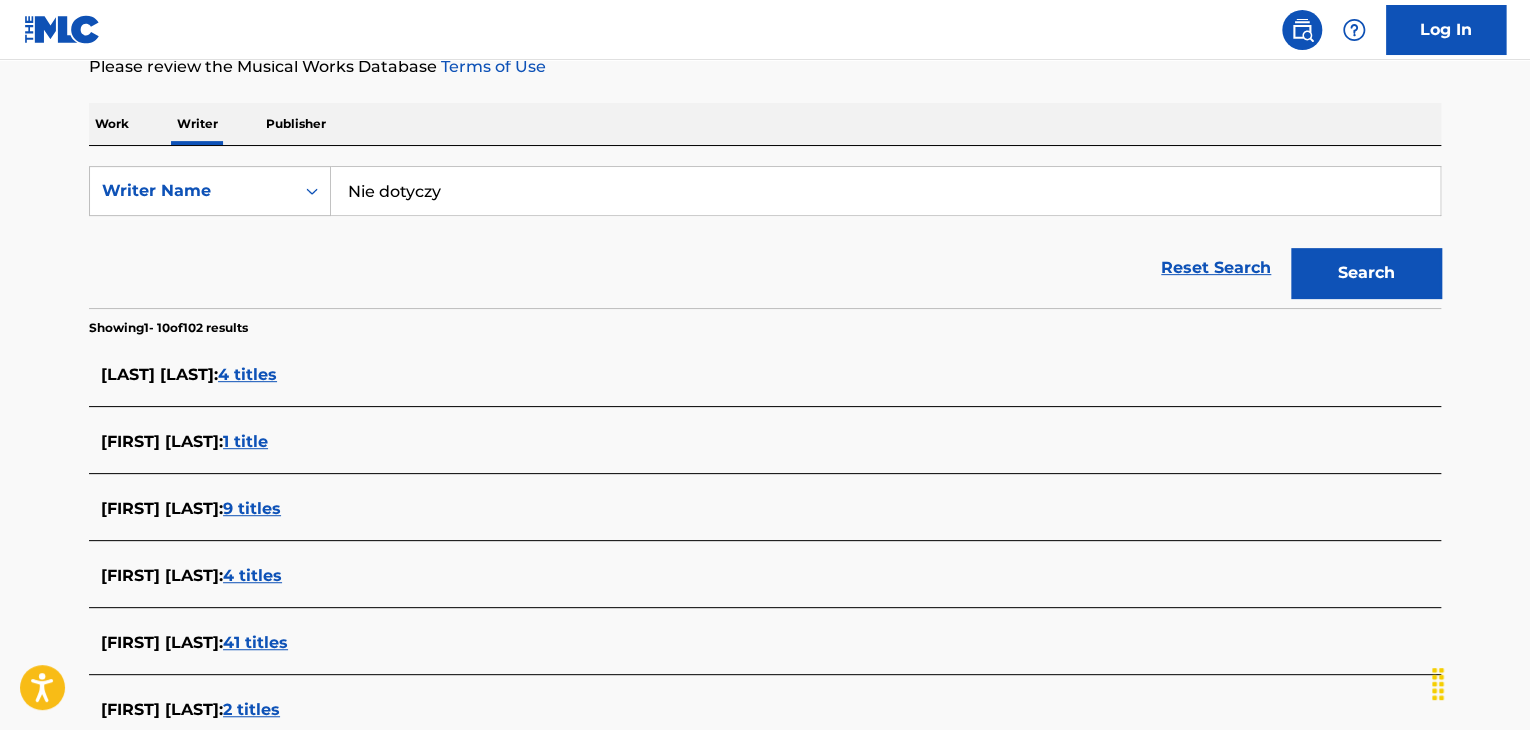 scroll, scrollTop: 79, scrollLeft: 0, axis: vertical 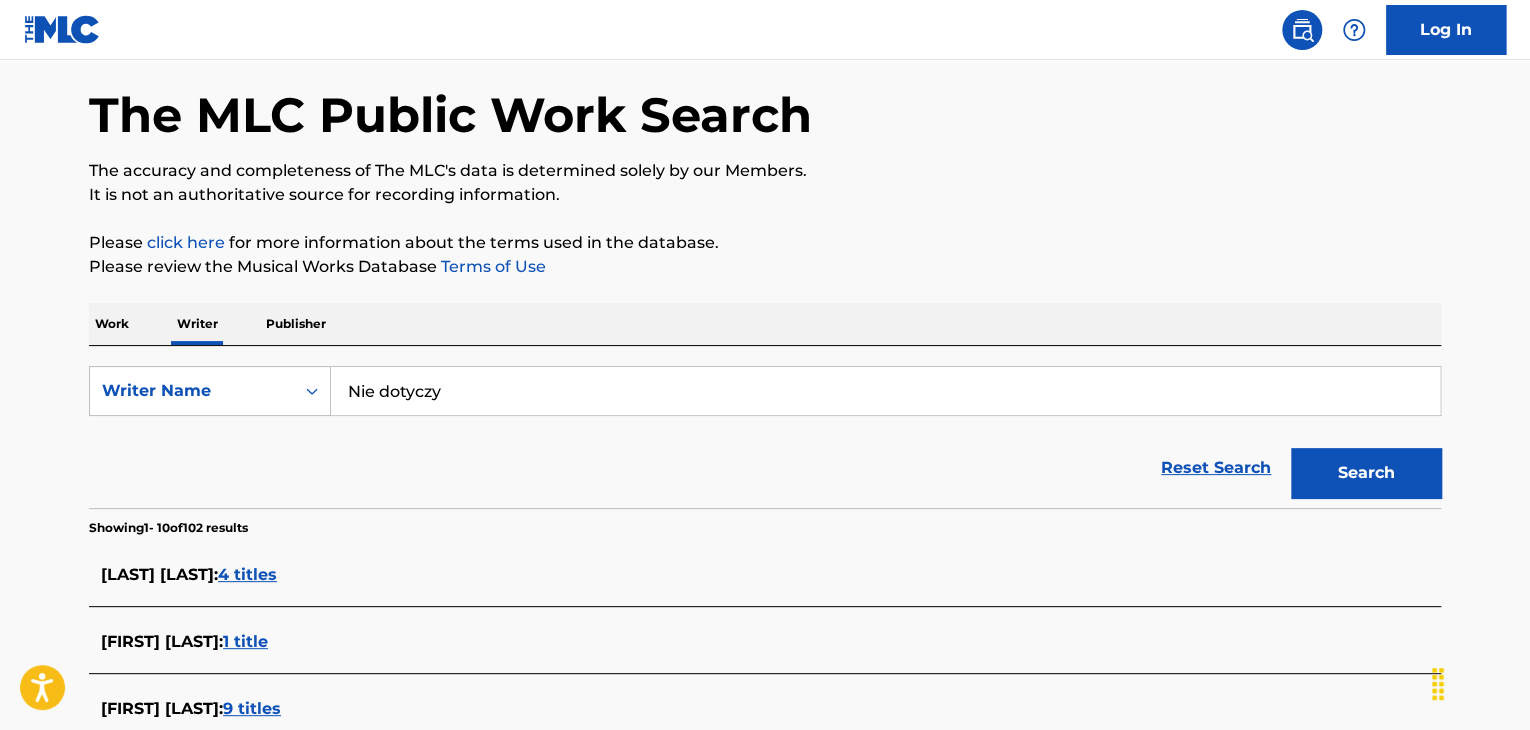 click on "Nie dotyczy" at bounding box center [885, 391] 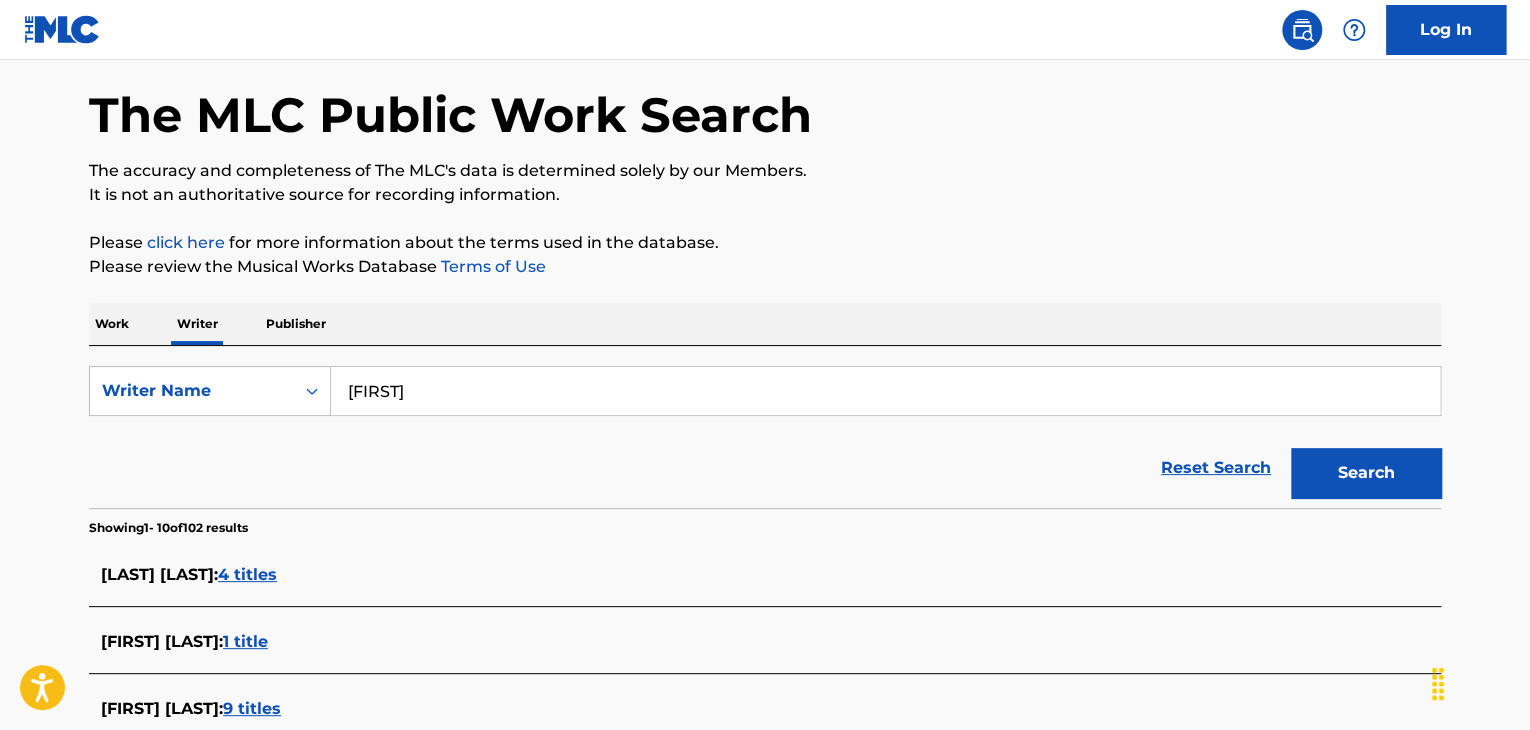 type on "[FIRST]" 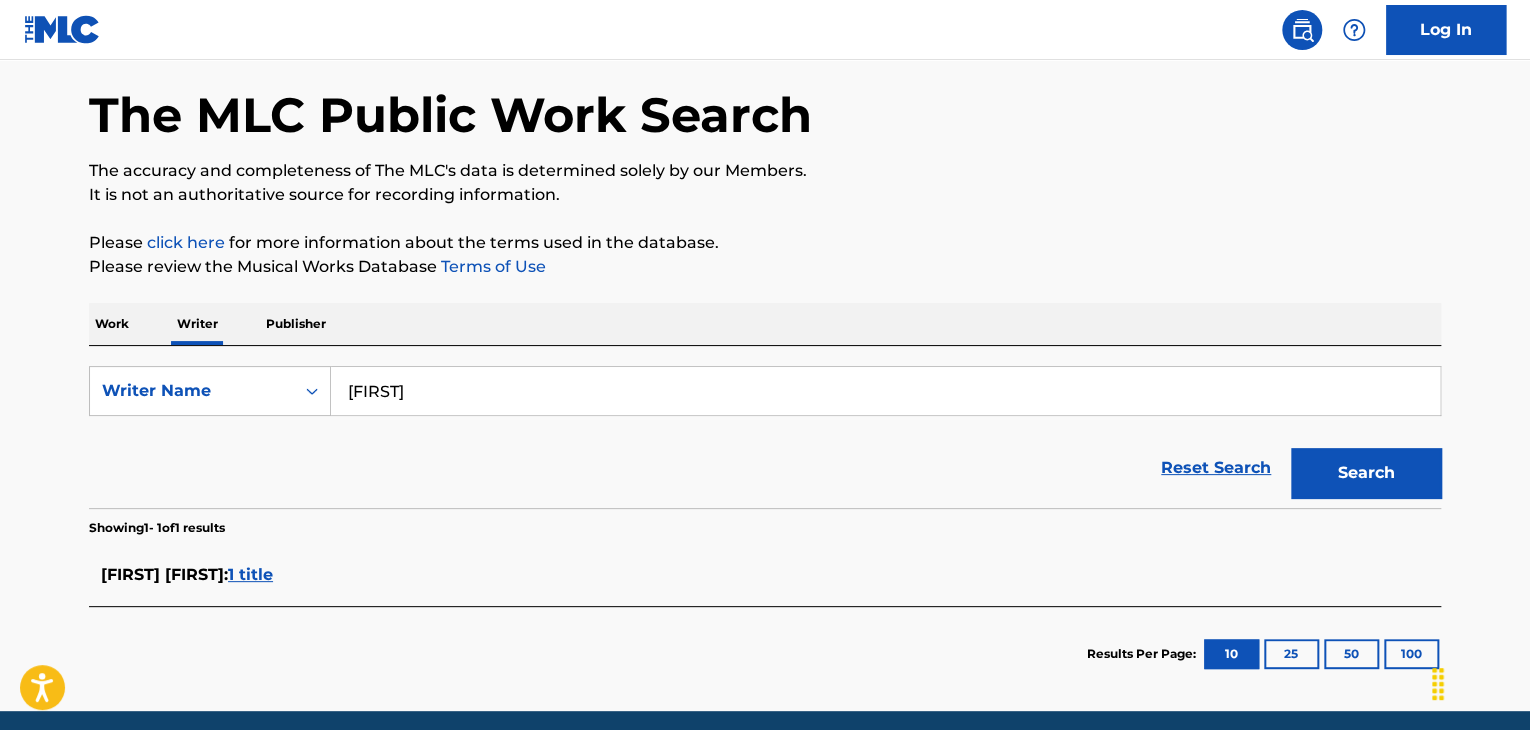click on "1 title" at bounding box center [250, 574] 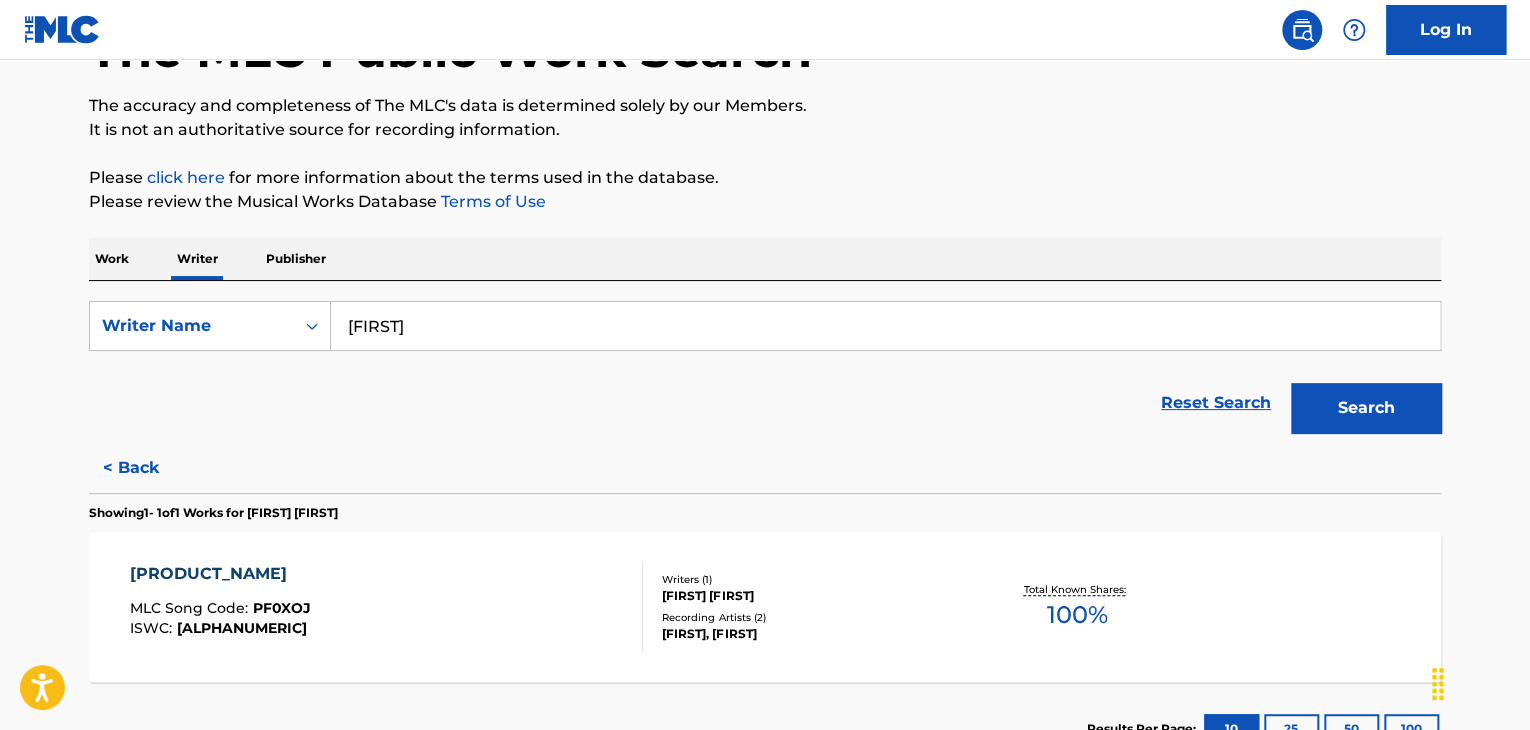 scroll, scrollTop: 179, scrollLeft: 0, axis: vertical 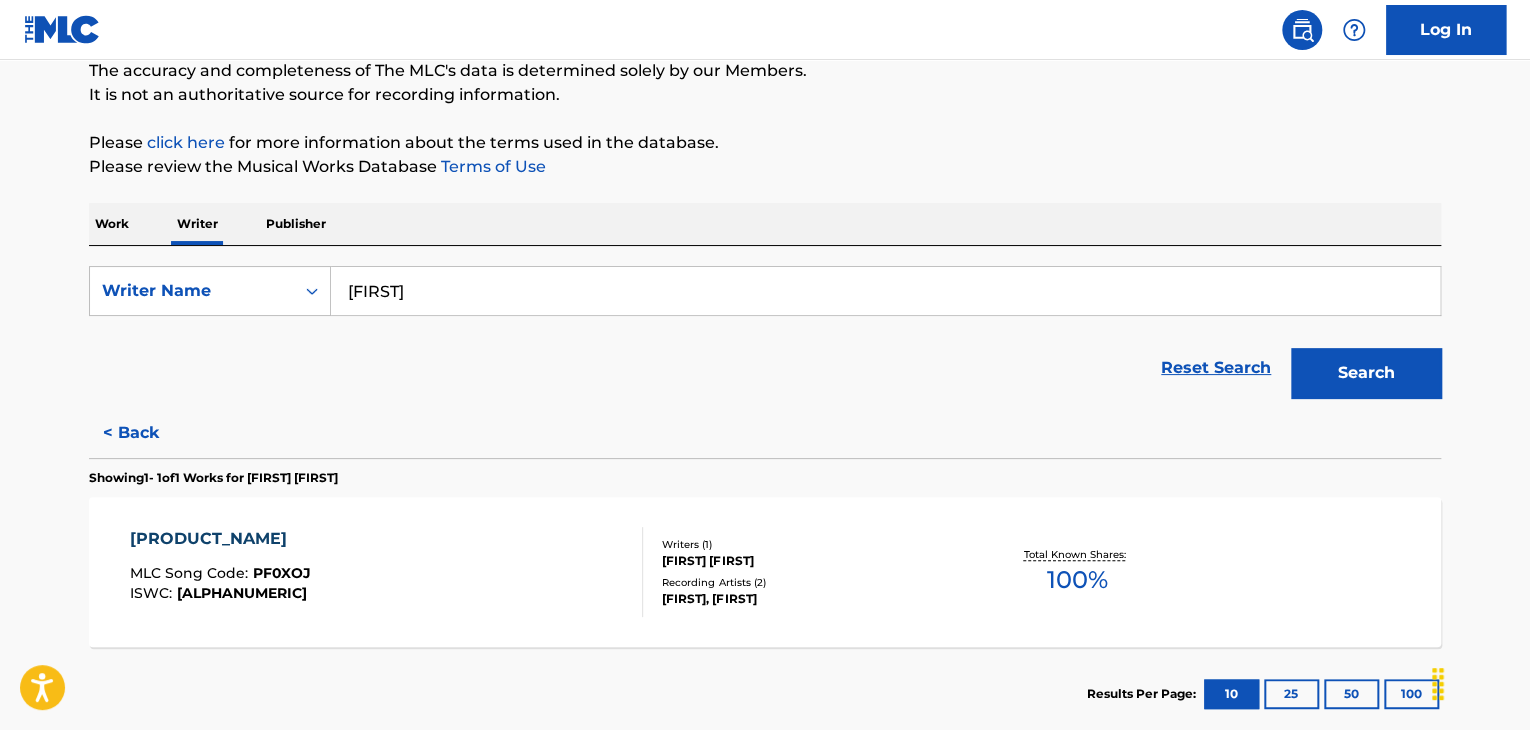 click on "[FIRST] [FIRST]" at bounding box center [813, 561] 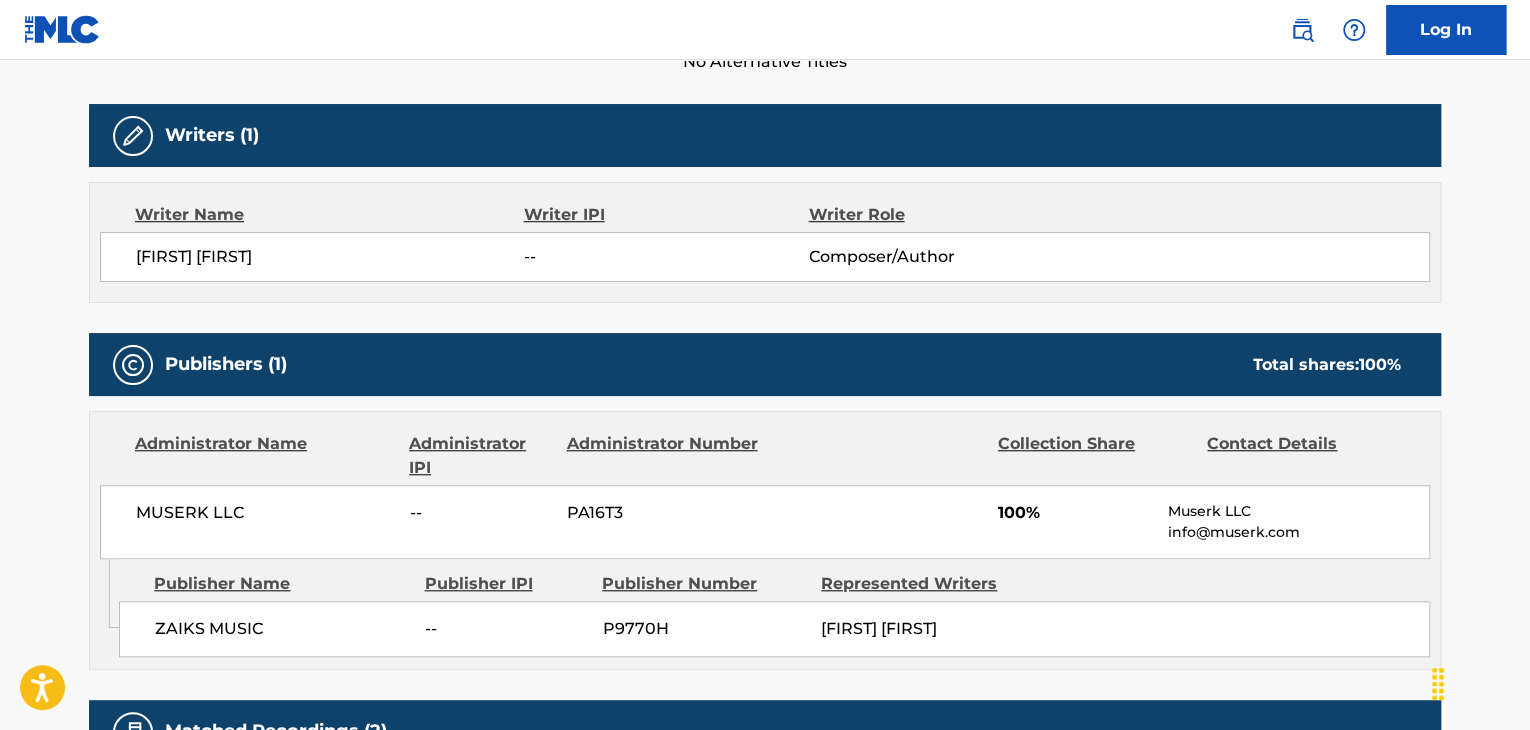 scroll, scrollTop: 800, scrollLeft: 0, axis: vertical 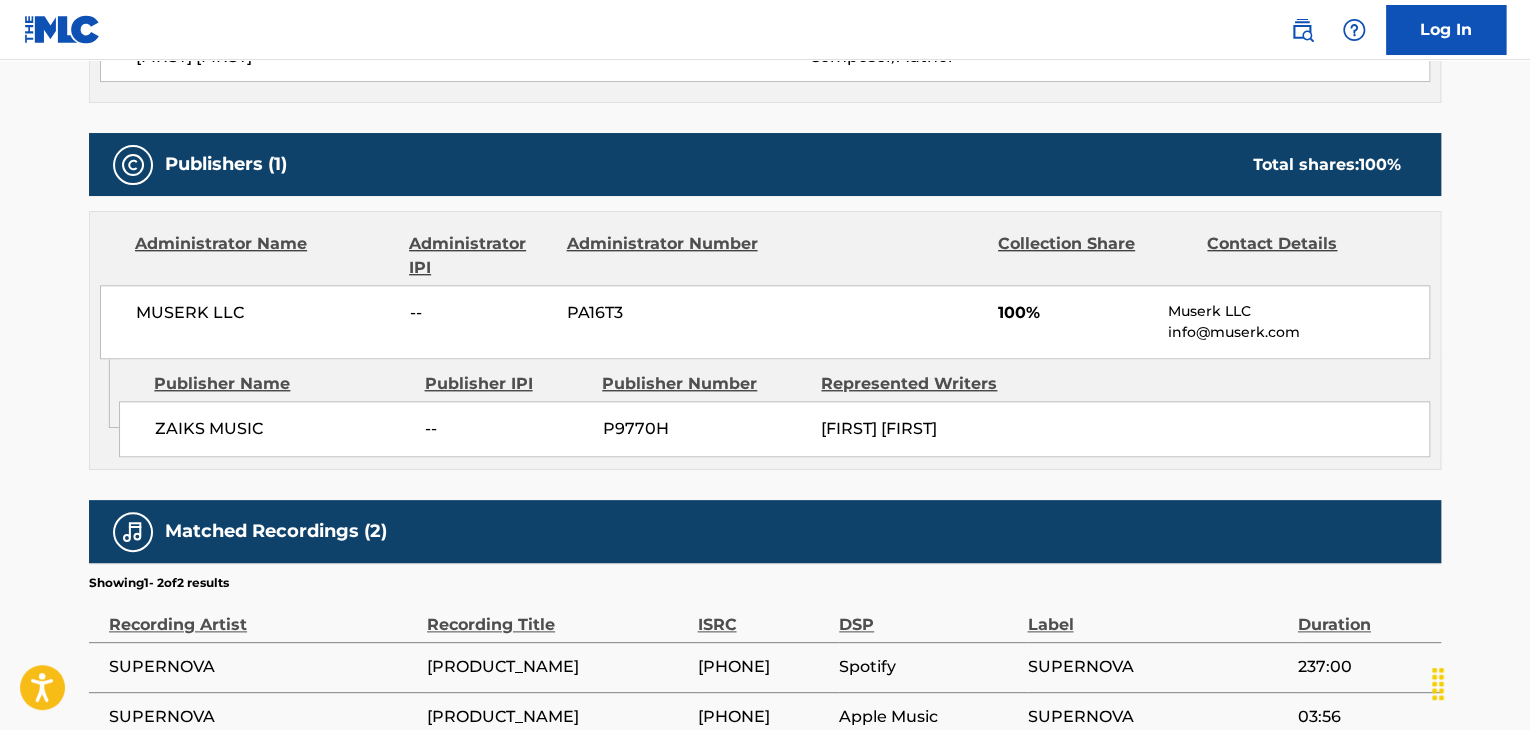 click on "MUSERK LLC -- PA16T3 100% Muserk LLC info@muserk.com" at bounding box center [765, 322] 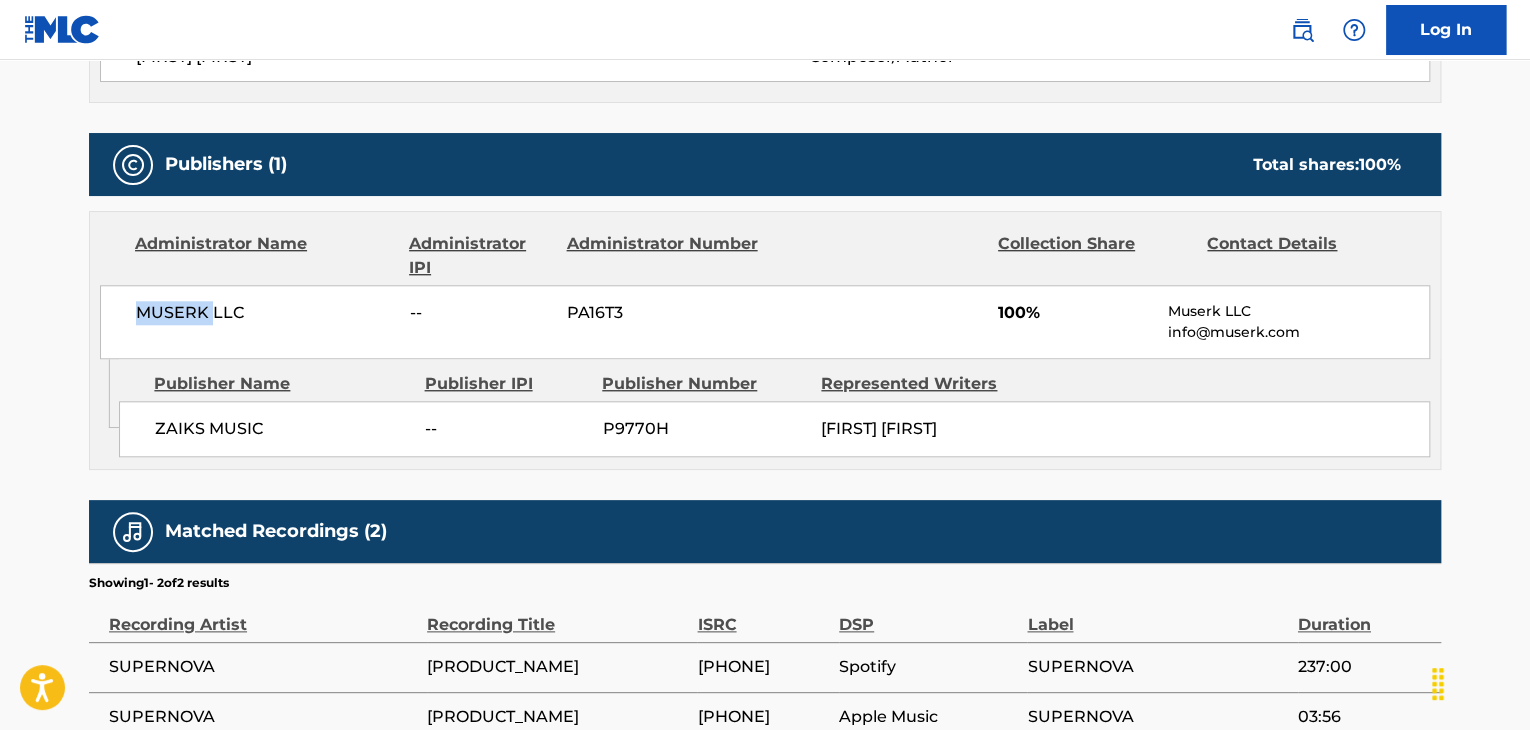 click on "MUSERK LLC -- PA16T3 100% Muserk LLC info@muserk.com" at bounding box center [765, 322] 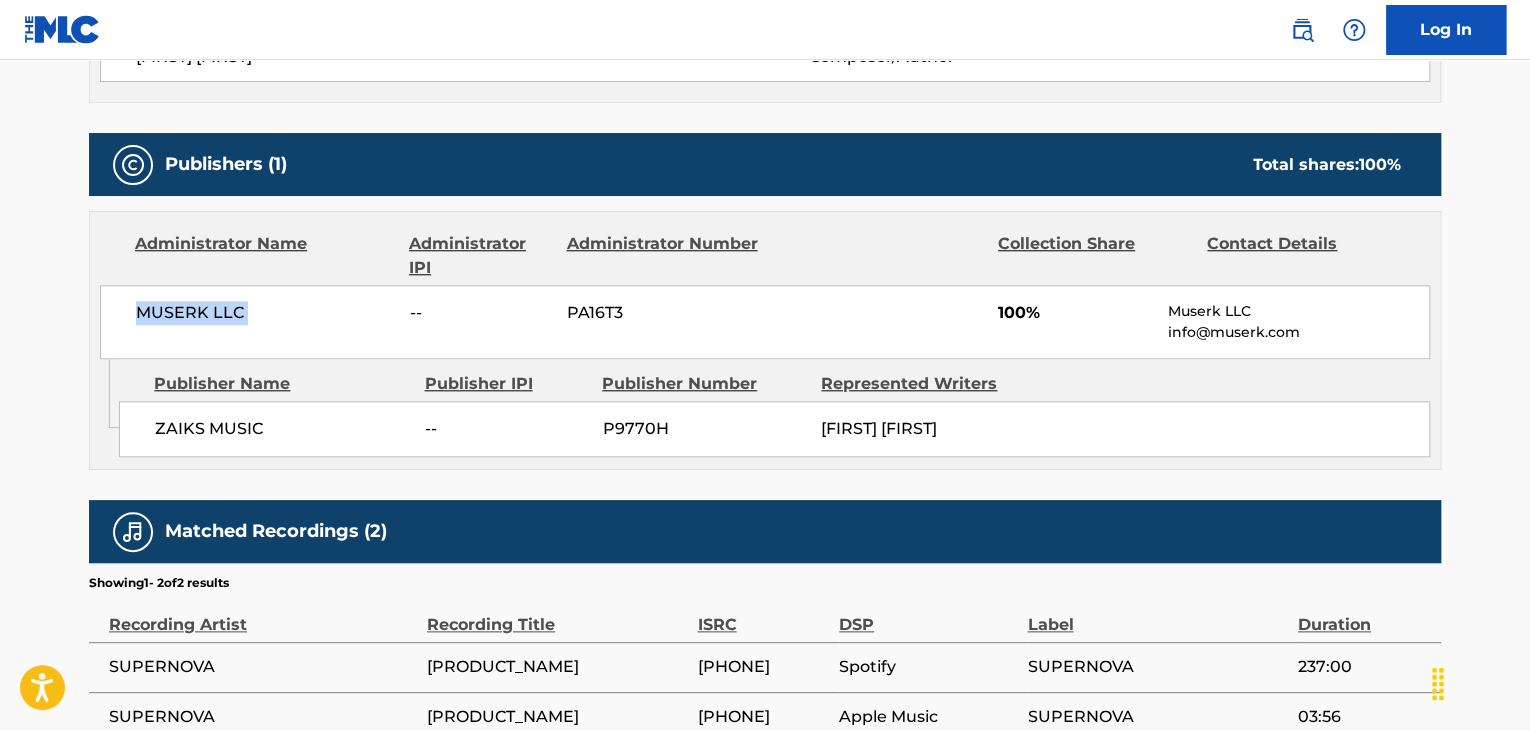 click on "MUSERK LLC -- PA16T3 100% Muserk LLC info@muserk.com" at bounding box center [765, 322] 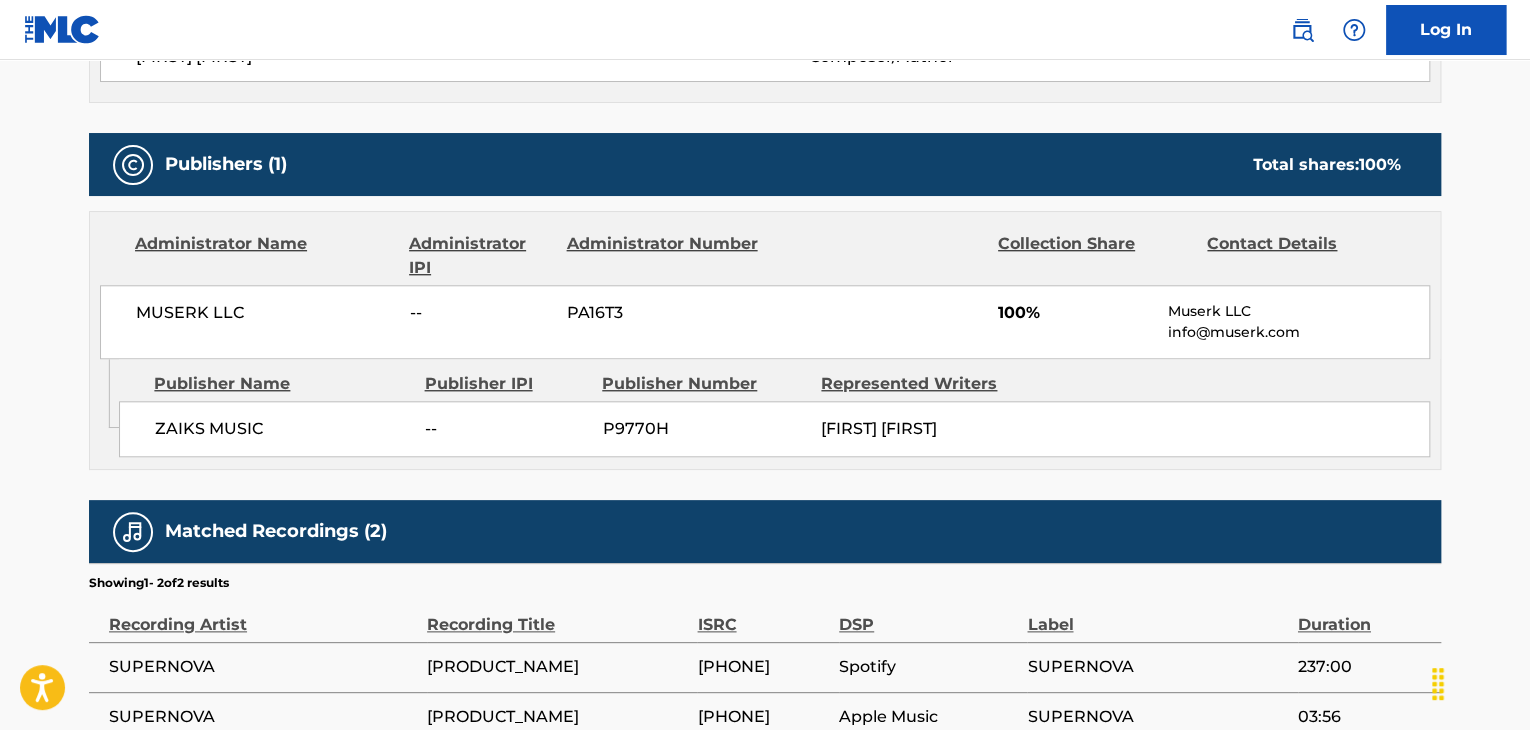 click on "[FIRST] [FIRST]" at bounding box center [330, 57] 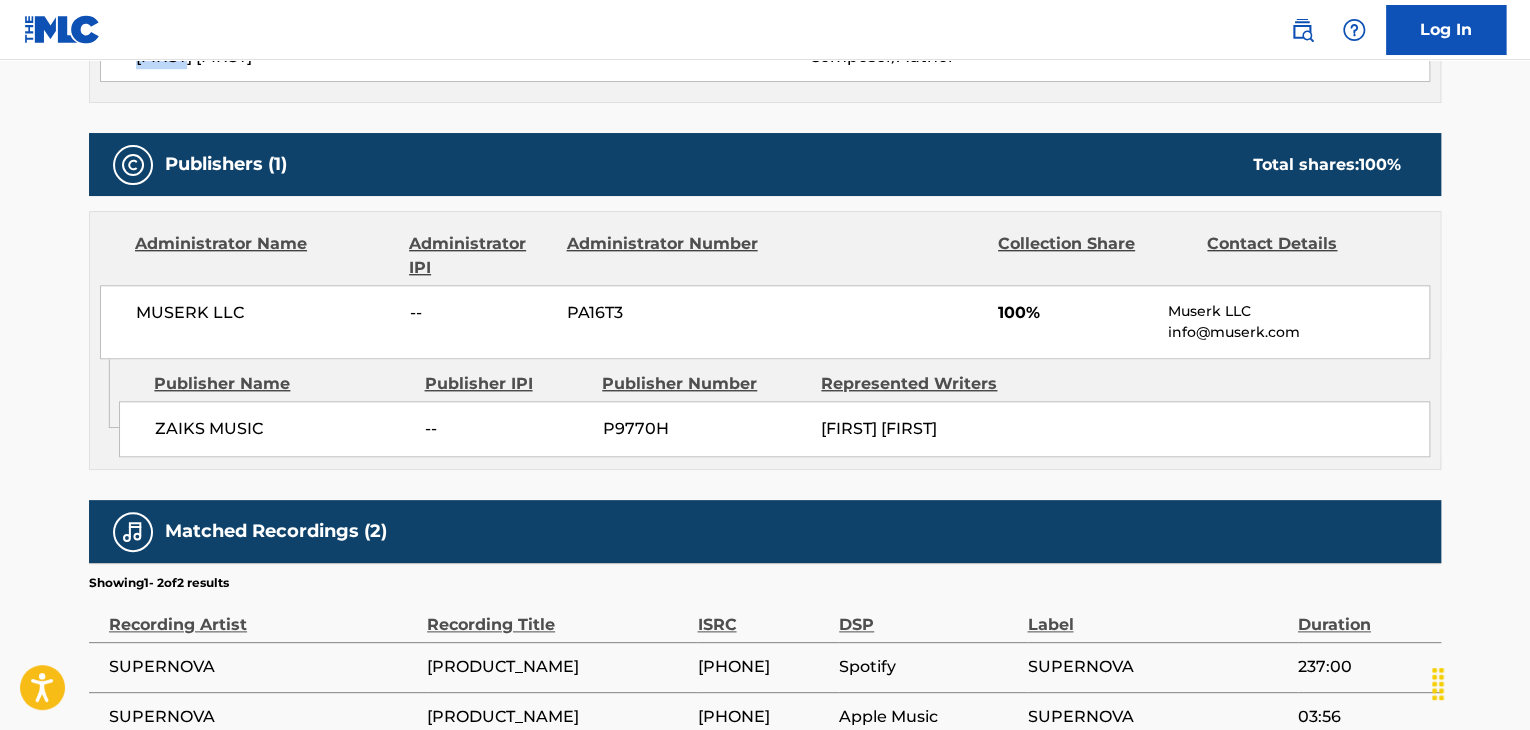 click on "[FIRST] [FIRST]" at bounding box center (330, 57) 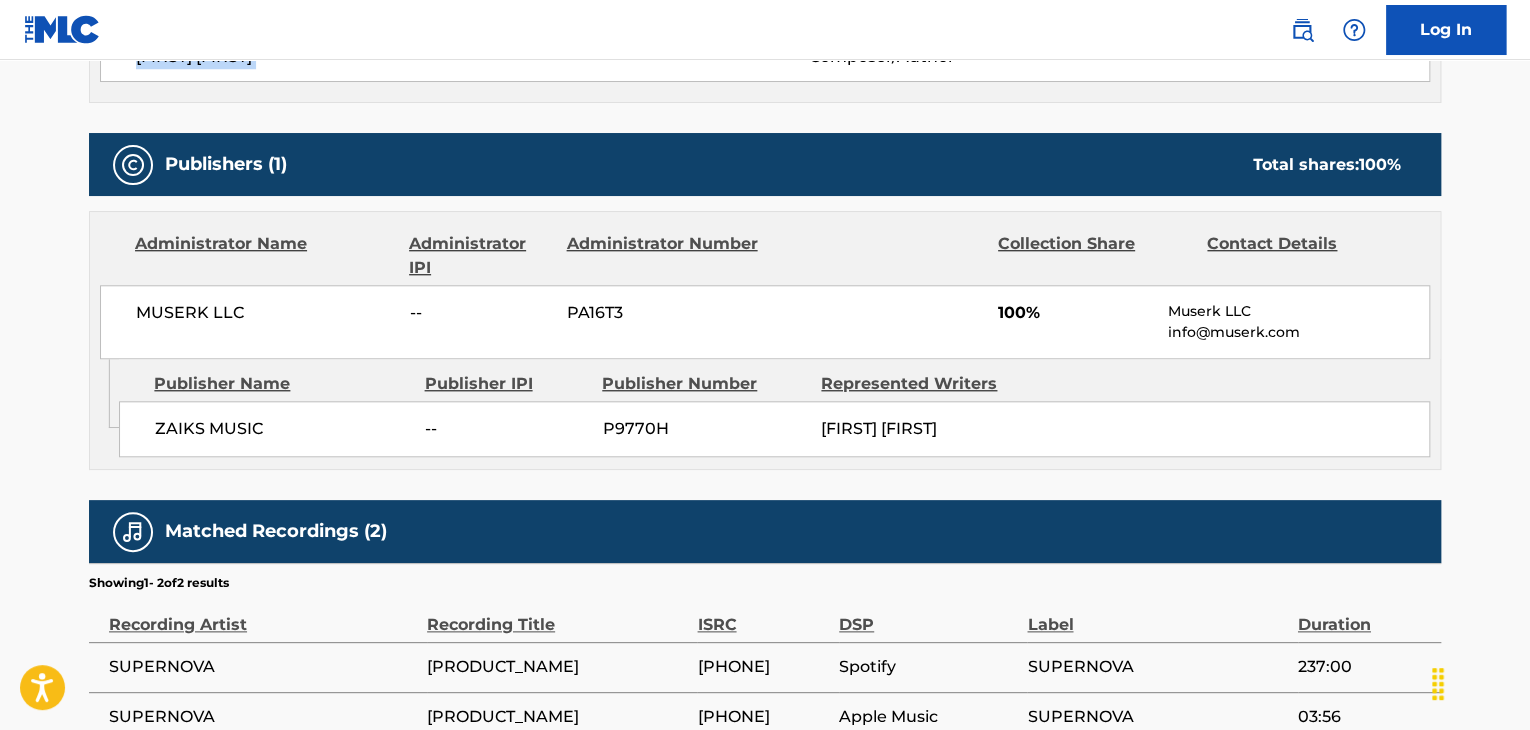 click on "[FIRST] [FIRST]" at bounding box center [330, 57] 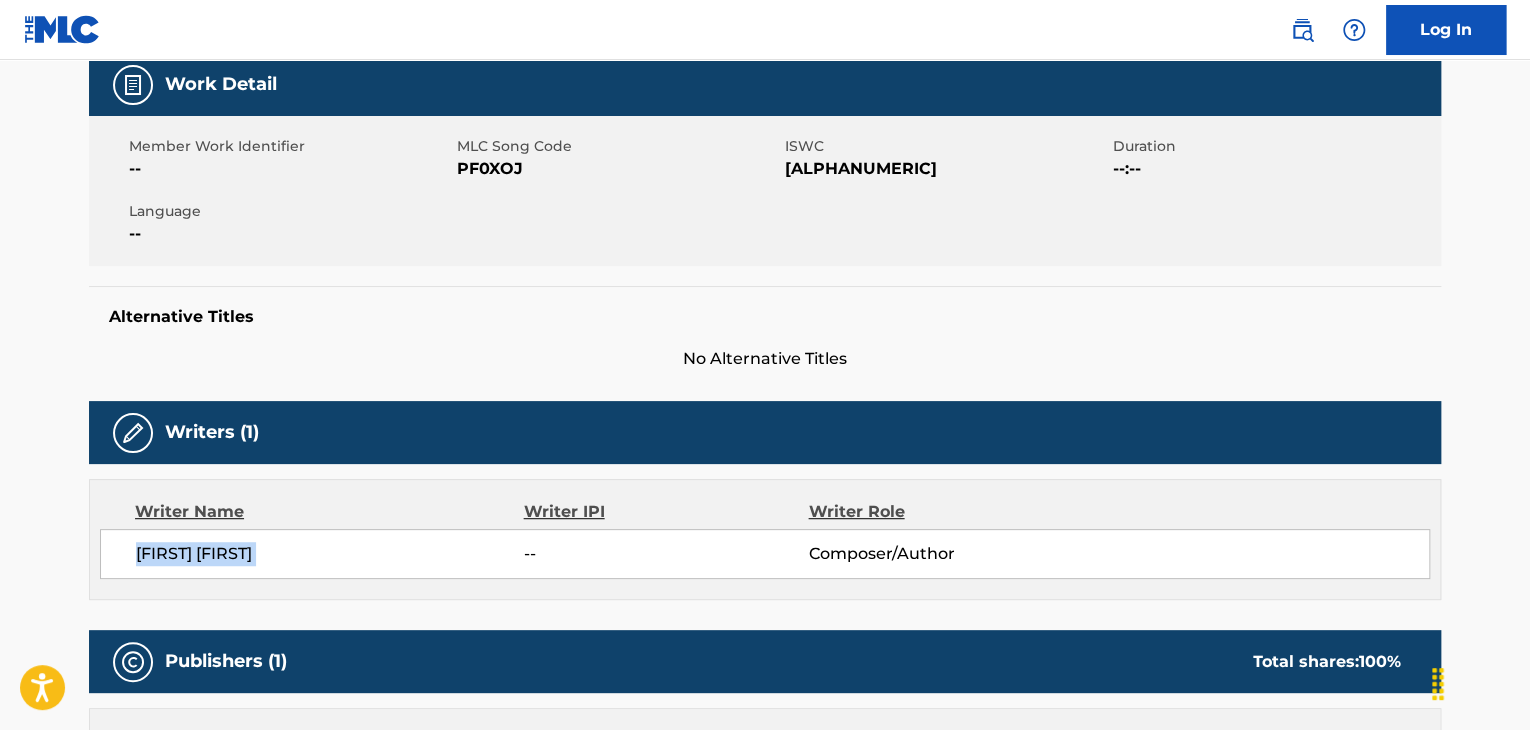 scroll, scrollTop: 300, scrollLeft: 0, axis: vertical 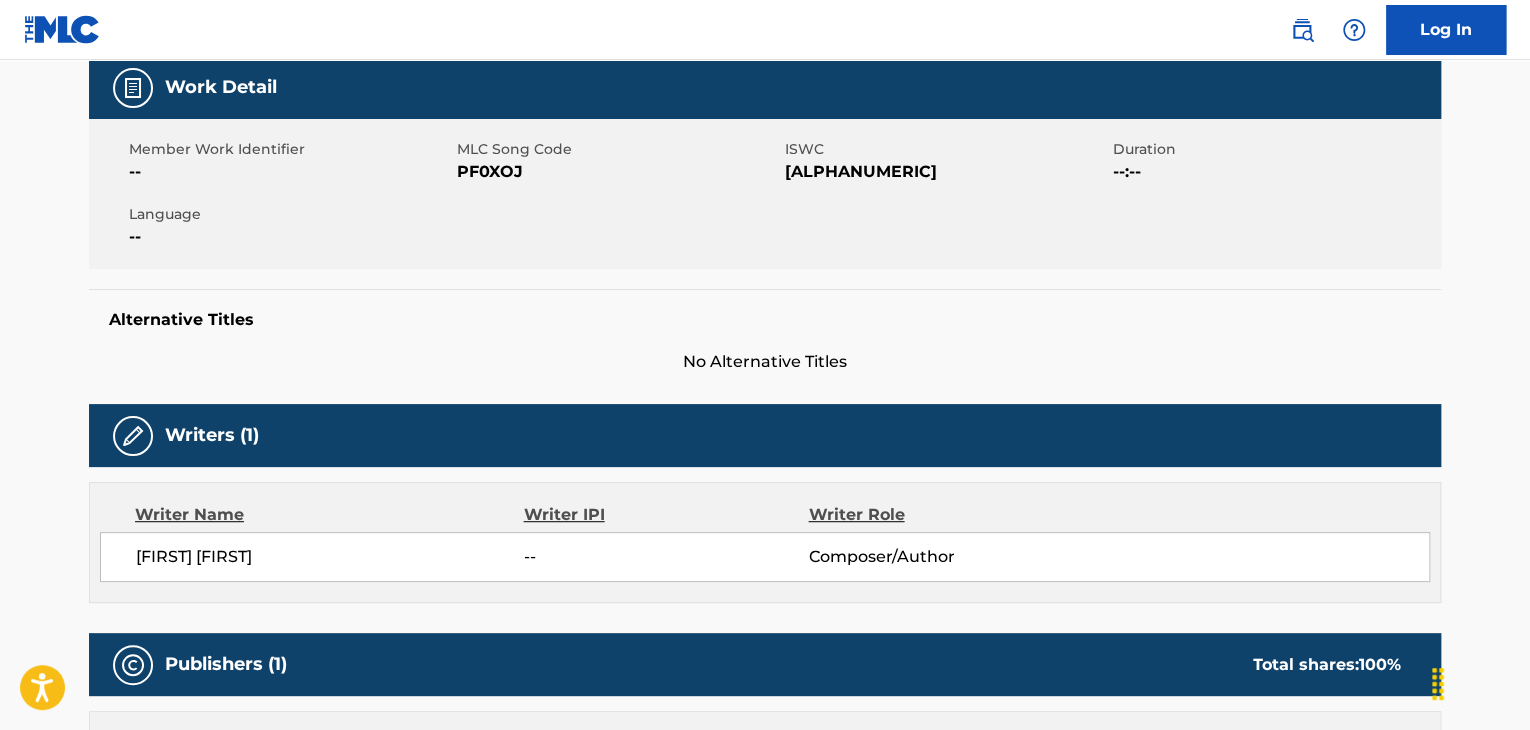 click on "PF0XOJ" at bounding box center (618, 172) 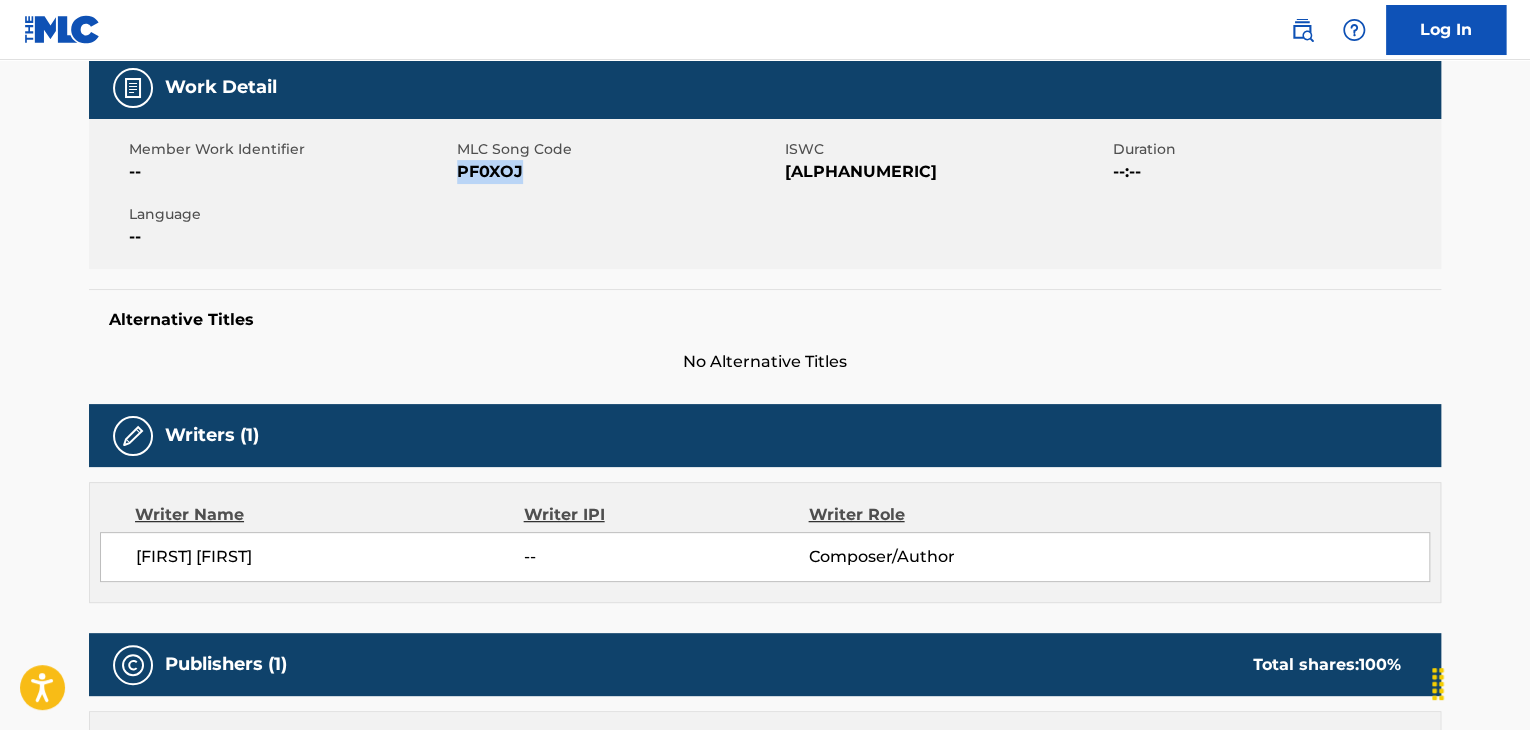 click on "PF0XOJ" at bounding box center (618, 172) 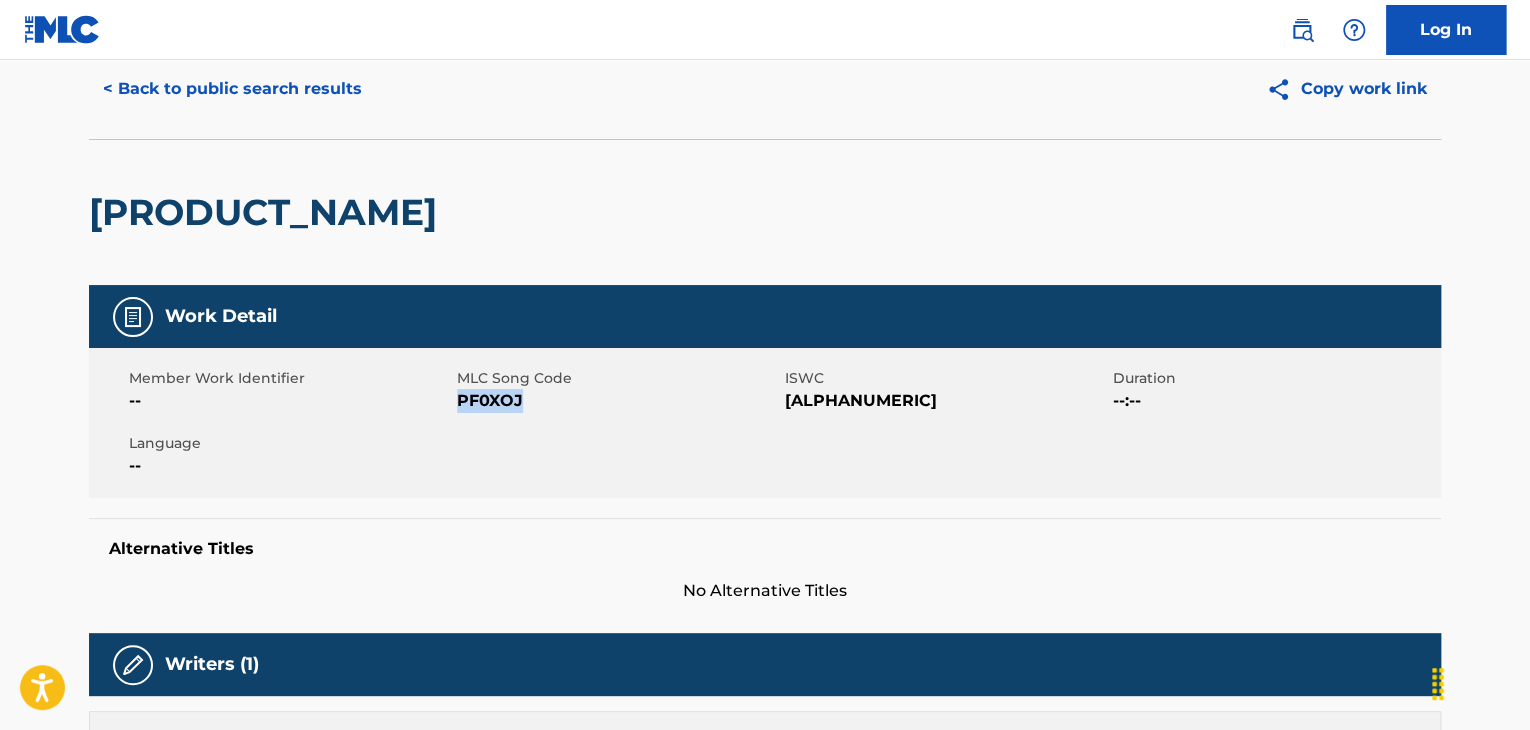 scroll, scrollTop: 0, scrollLeft: 0, axis: both 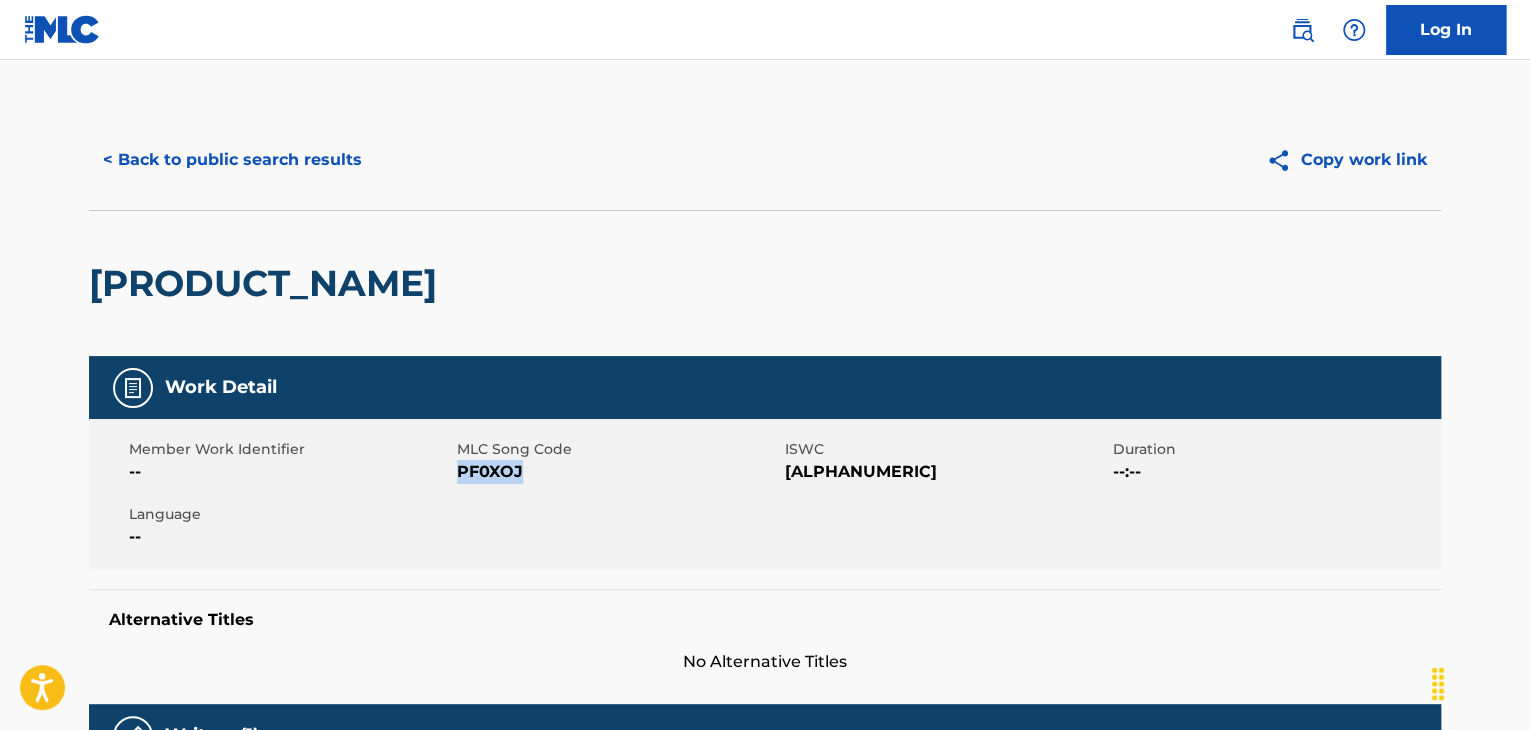 click on "< Back to public search results" at bounding box center (232, 160) 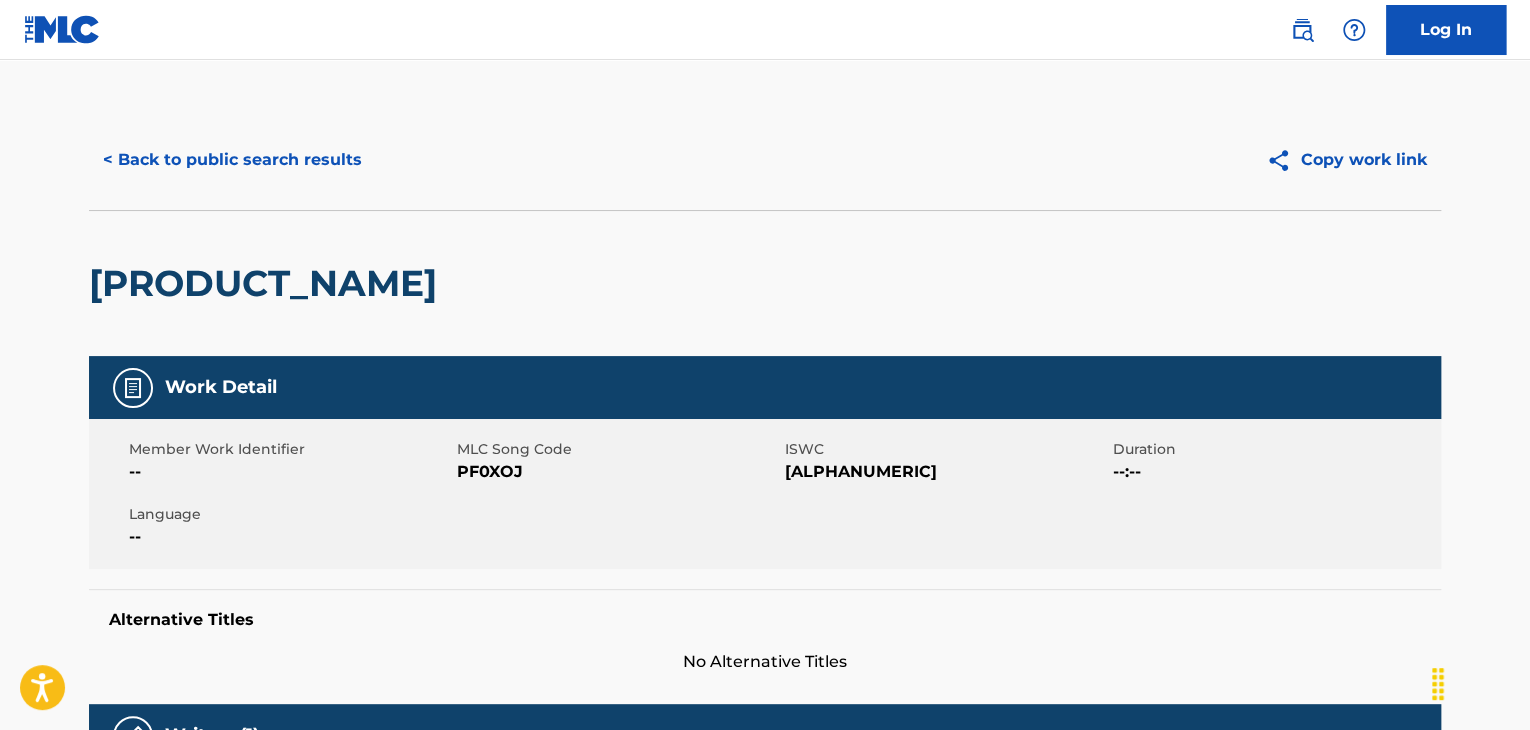 scroll, scrollTop: 24, scrollLeft: 0, axis: vertical 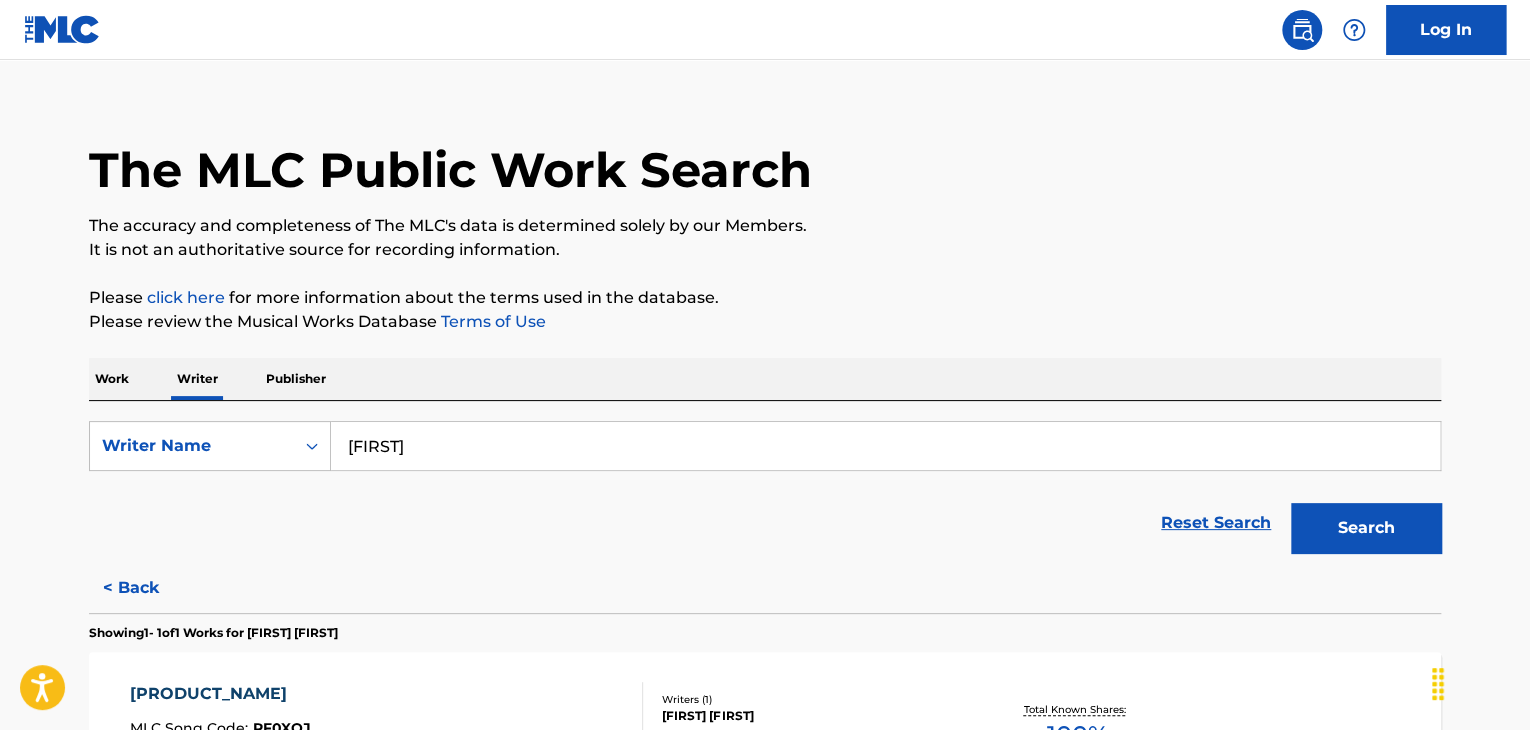click on "[FIRST]" at bounding box center (885, 446) 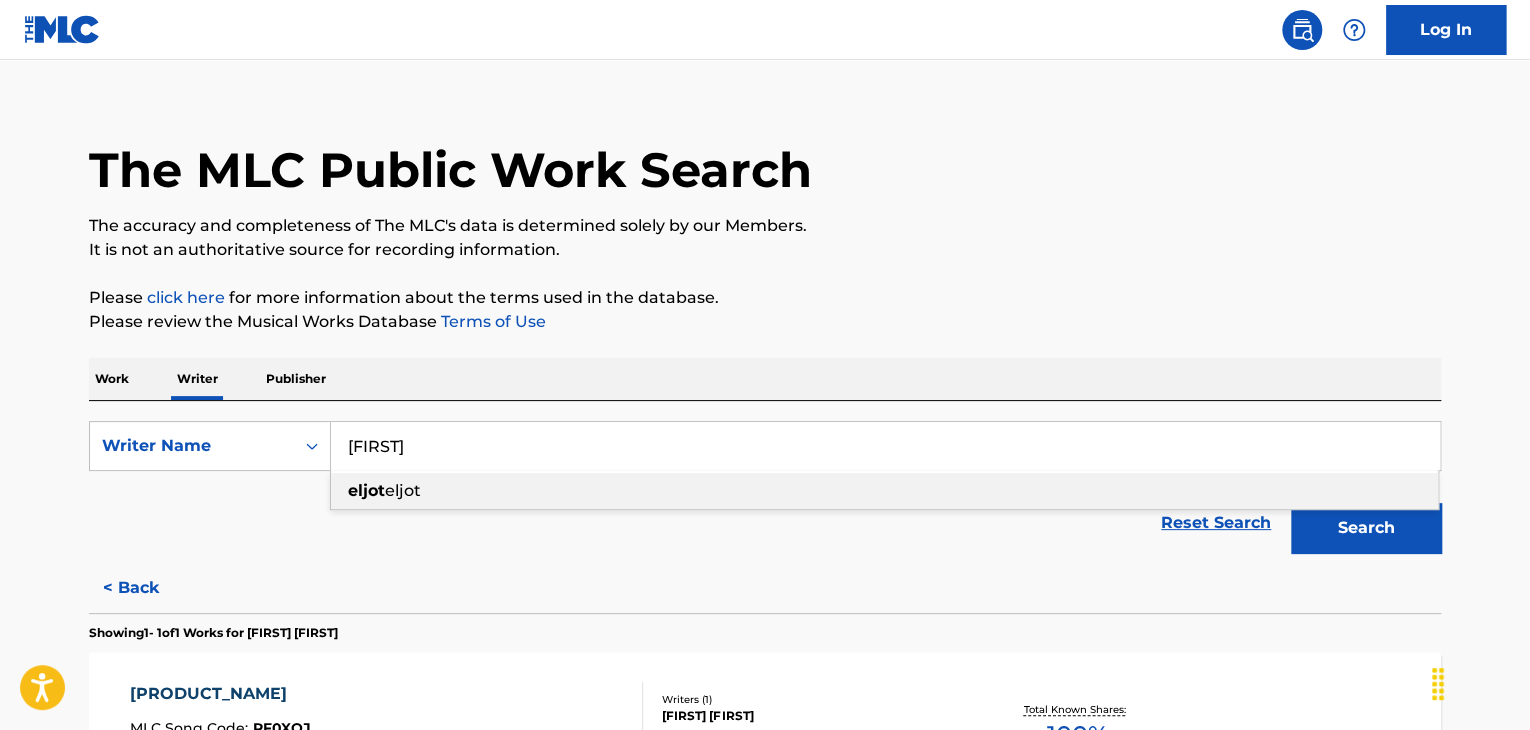 click on "[FIRST]" at bounding box center (885, 446) 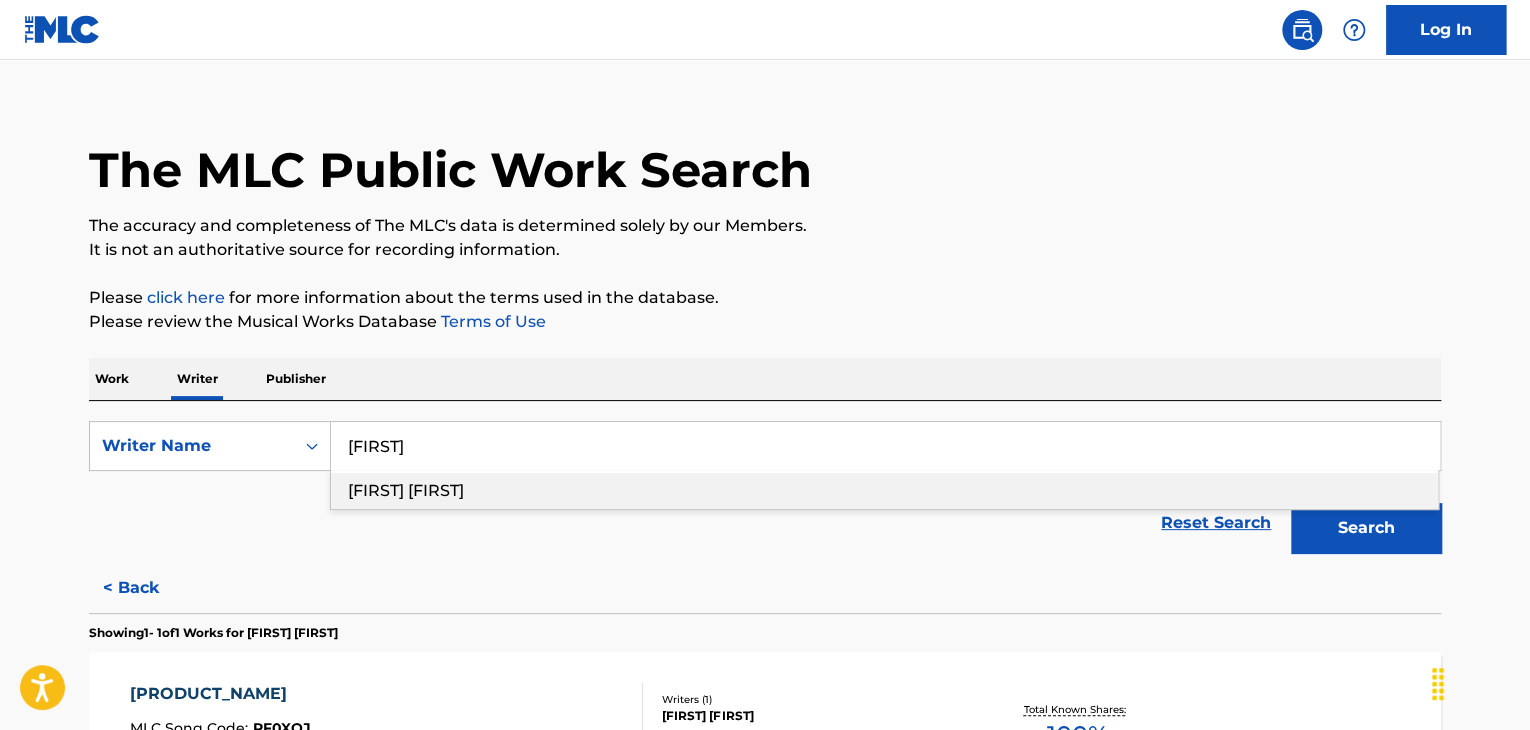 type on "[FIRST]" 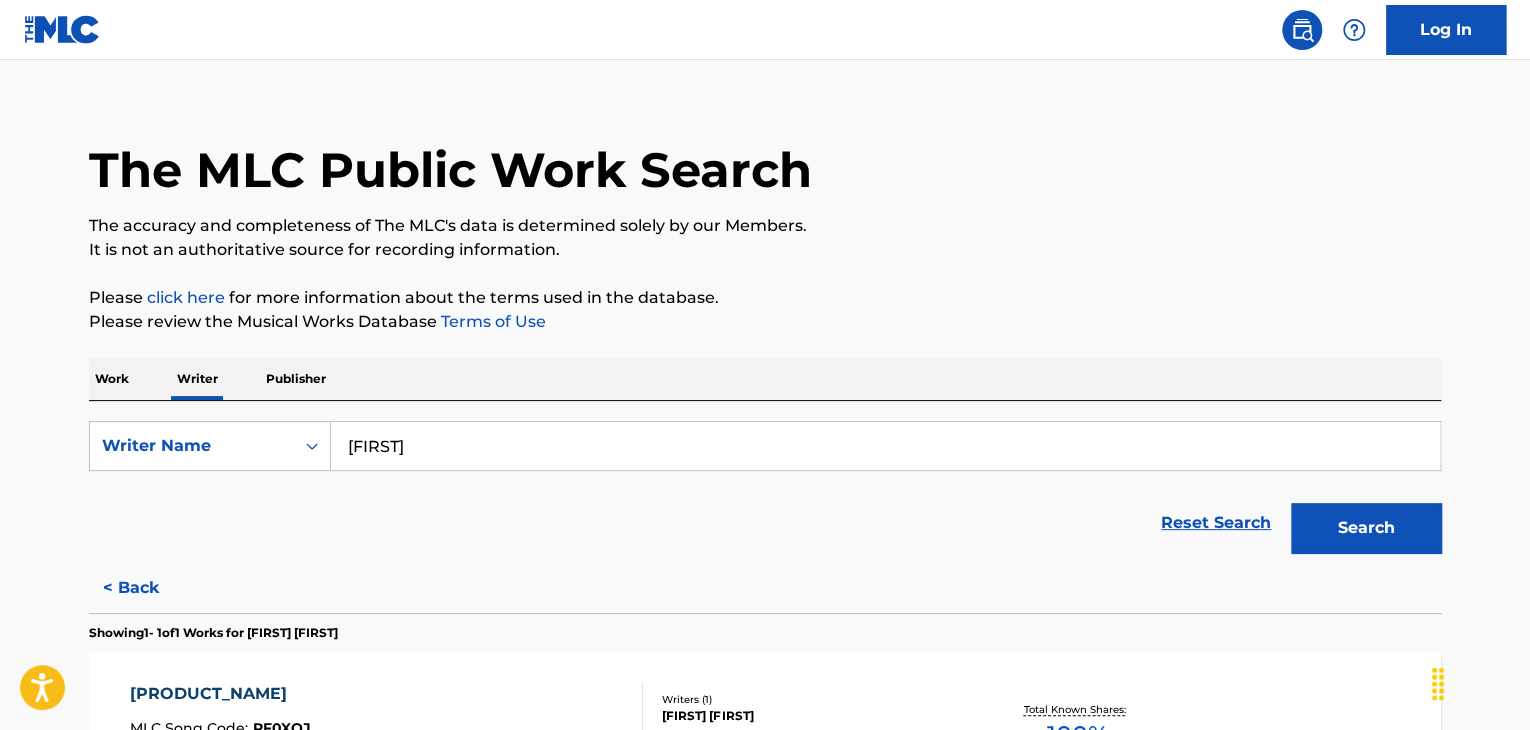 click on "Search" at bounding box center [1366, 528] 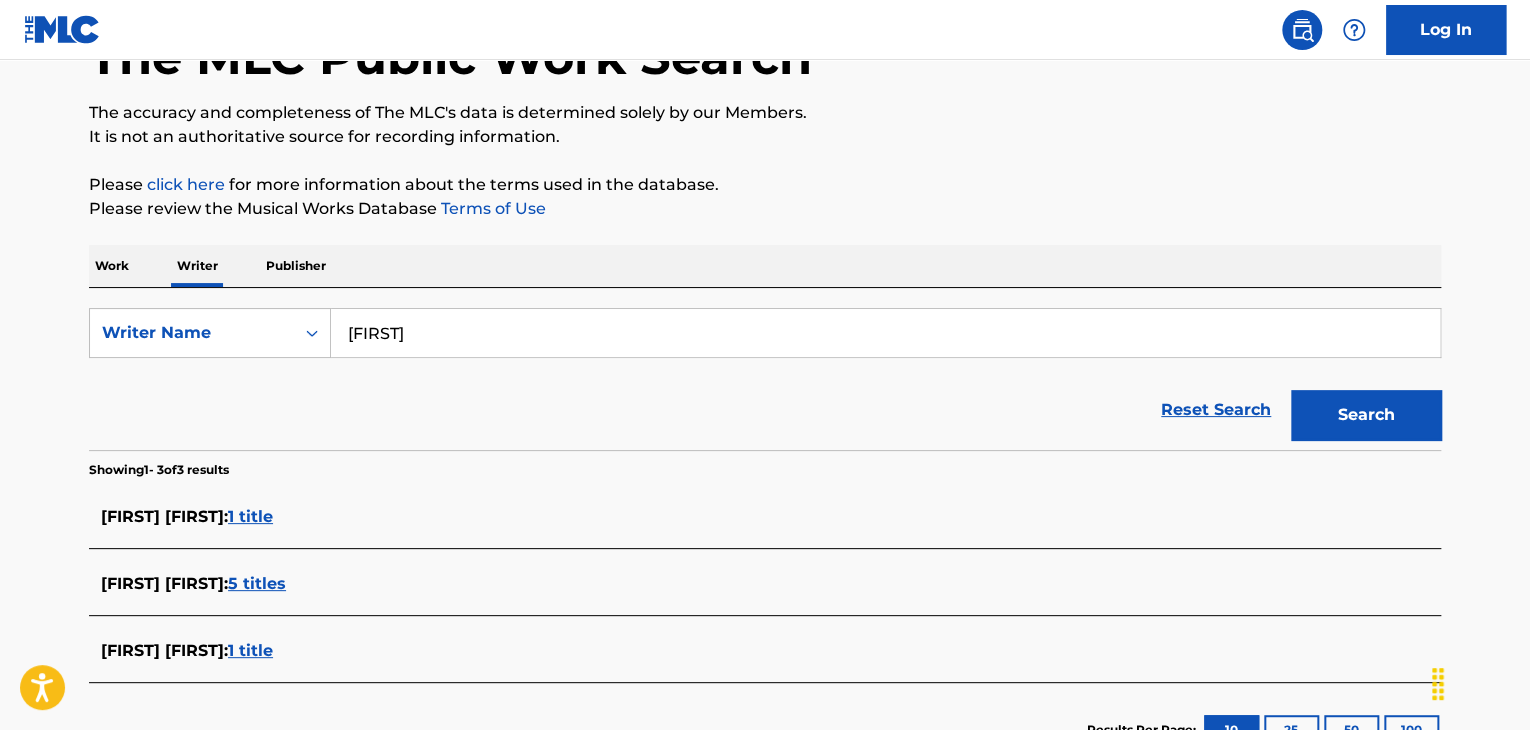 scroll, scrollTop: 224, scrollLeft: 0, axis: vertical 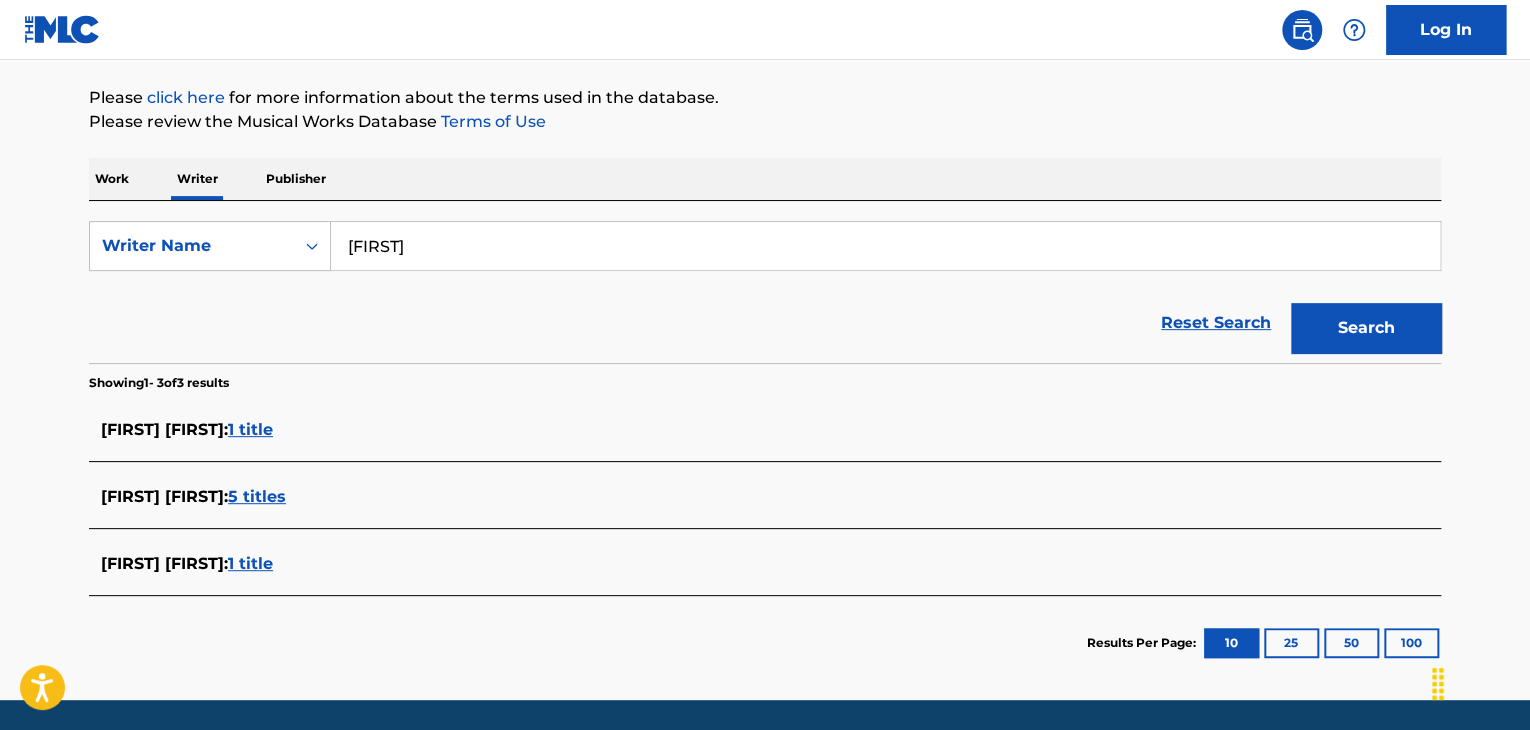 click on "5 titles" at bounding box center (257, 496) 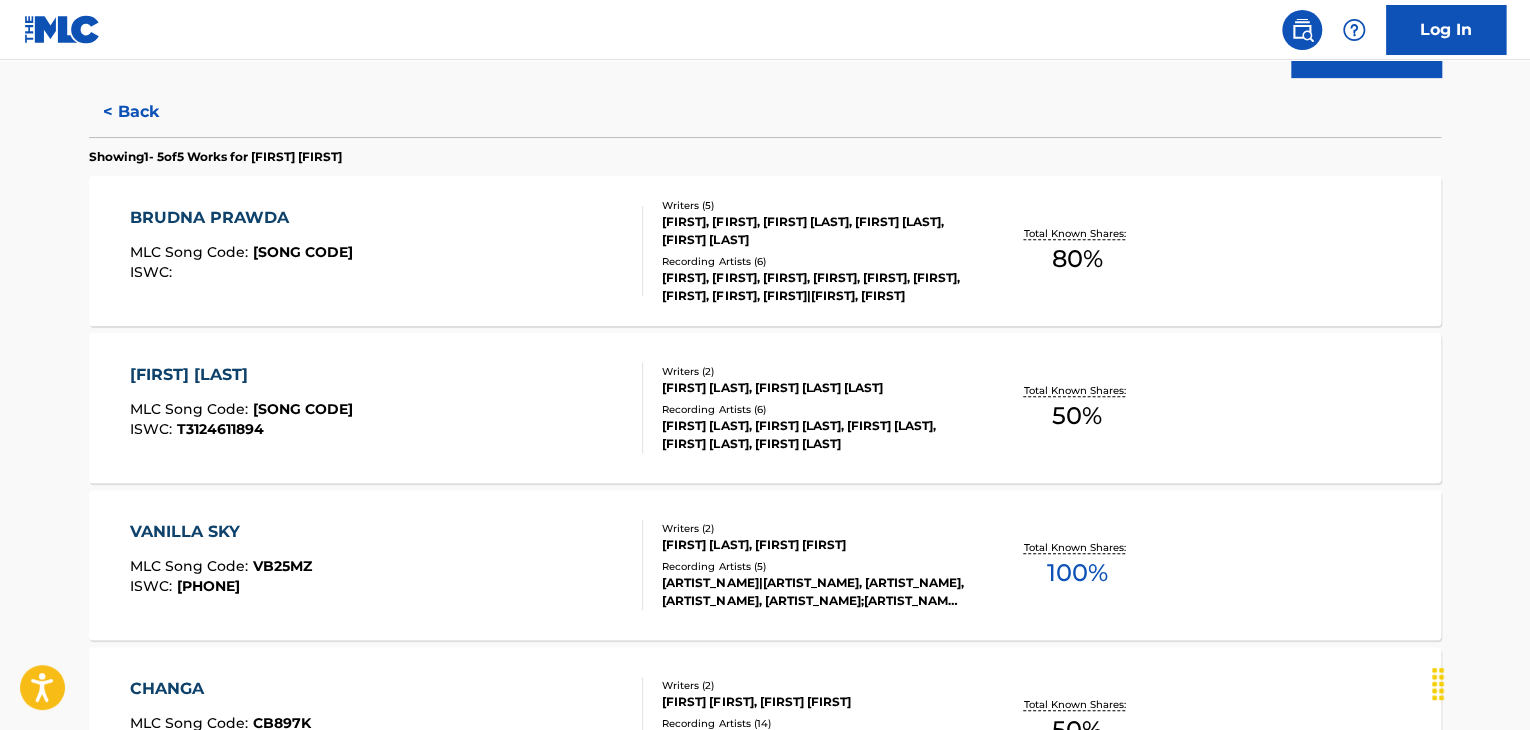 scroll, scrollTop: 524, scrollLeft: 0, axis: vertical 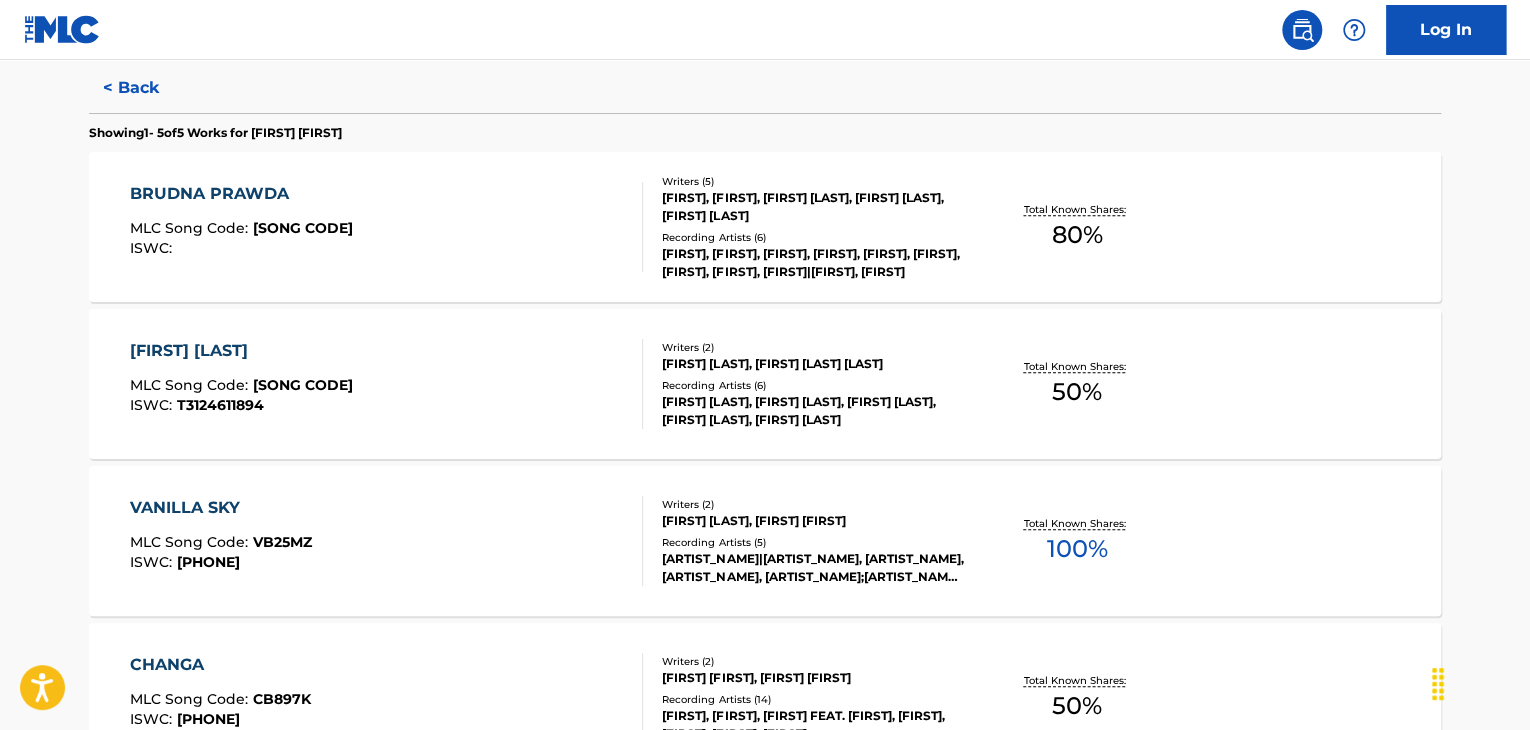 click on "VANILLA SKY MLC Song Code : VB25MZ ISWC : T9268171944" at bounding box center [387, 541] 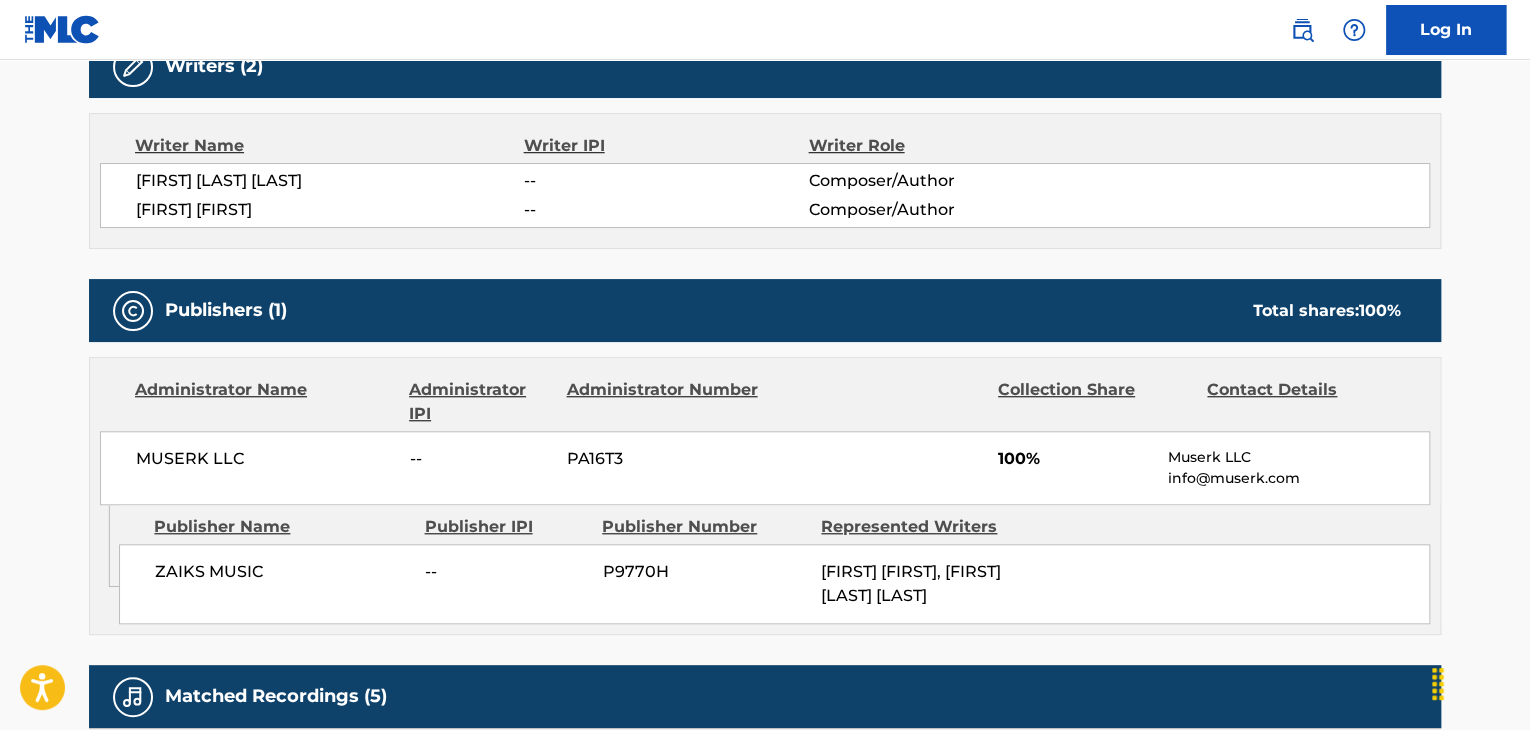 scroll, scrollTop: 700, scrollLeft: 0, axis: vertical 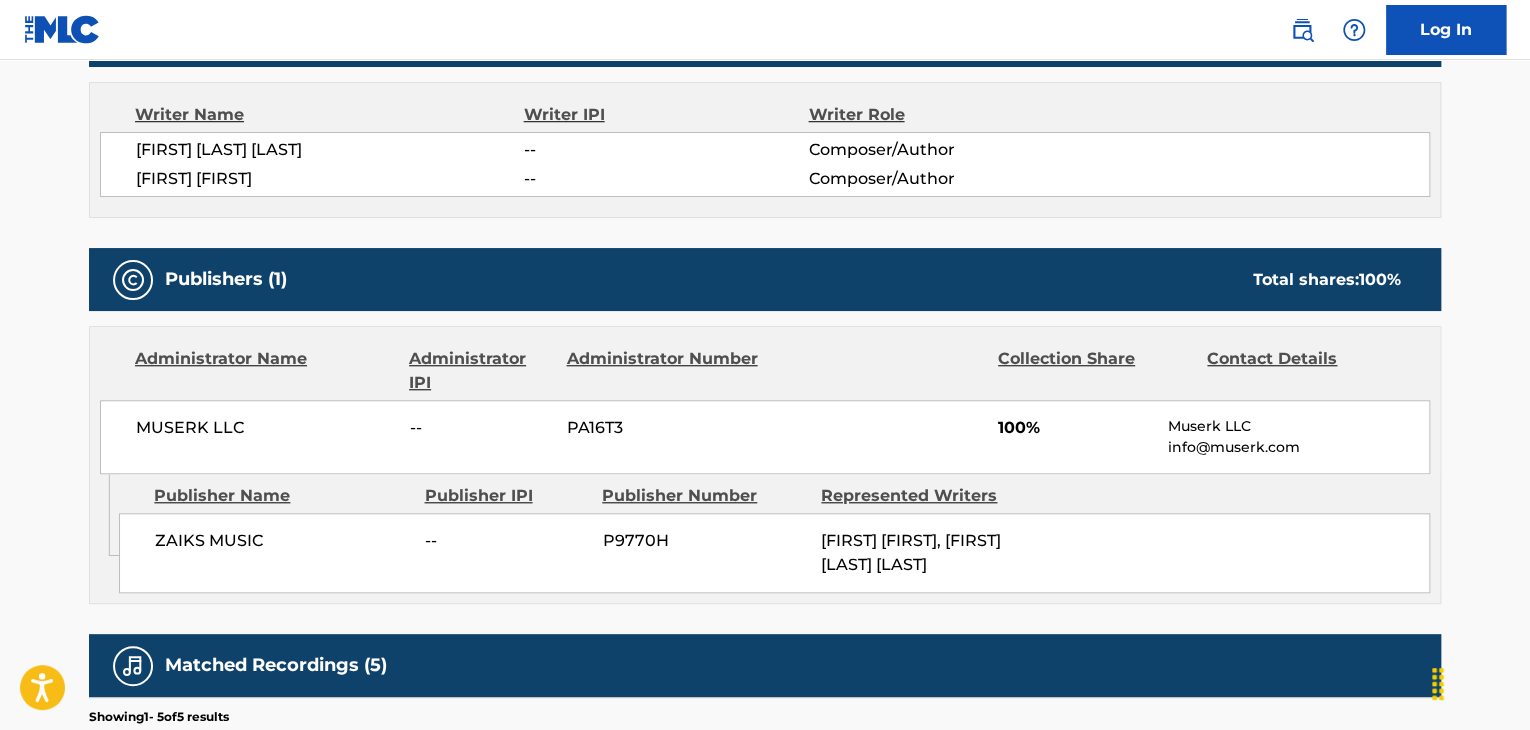 click on "MUSERK LLC" at bounding box center (265, 428) 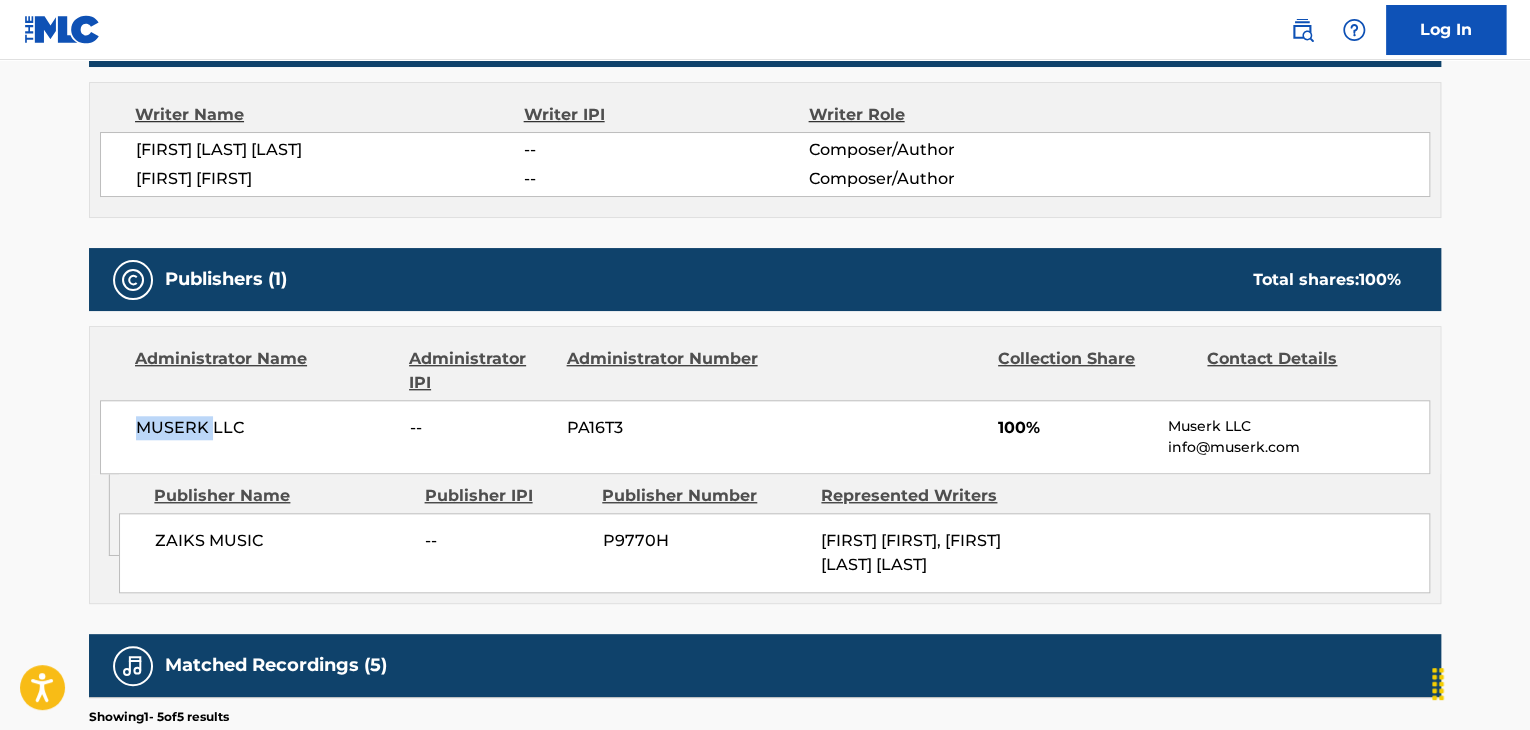 click on "MUSERK LLC" at bounding box center [265, 428] 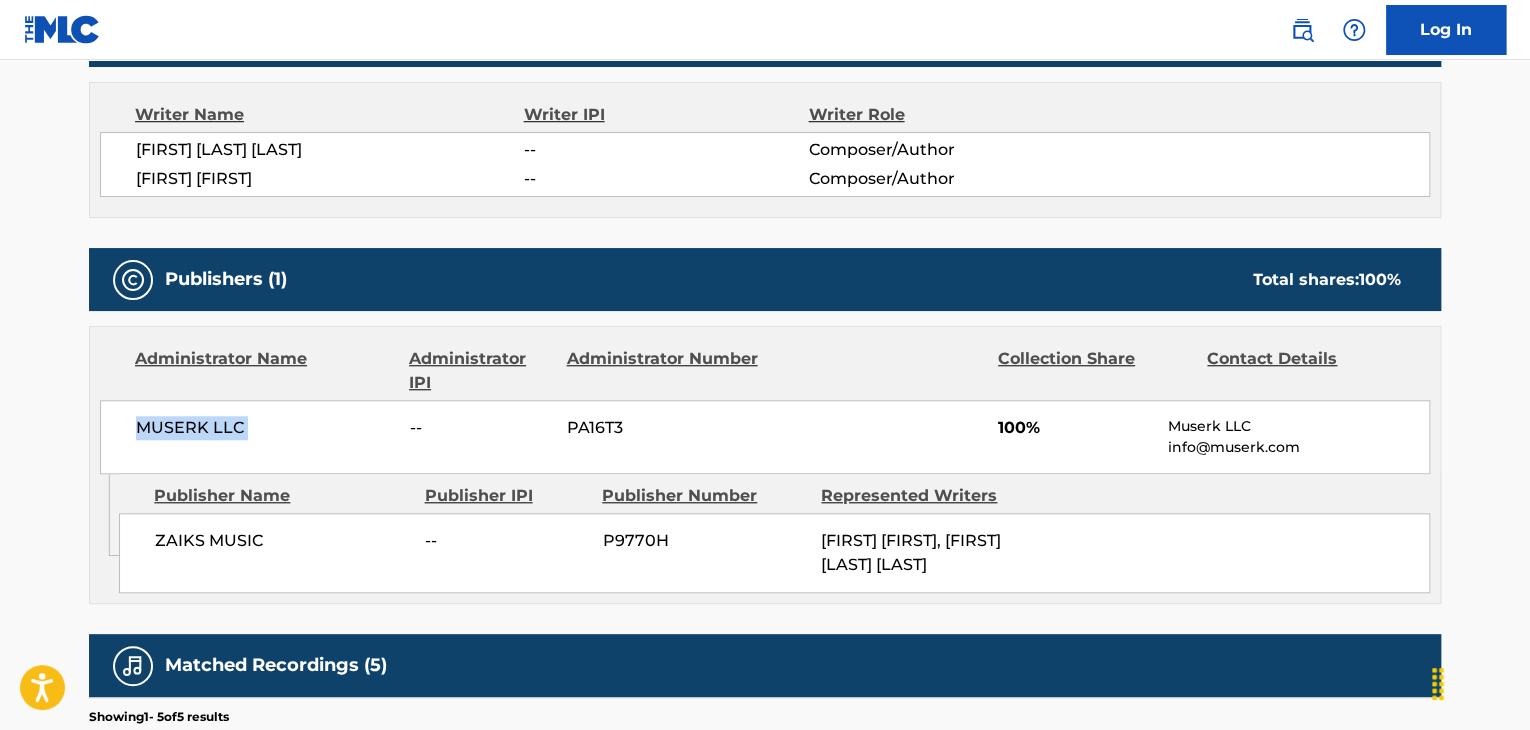 click on "MUSERK LLC" at bounding box center (265, 428) 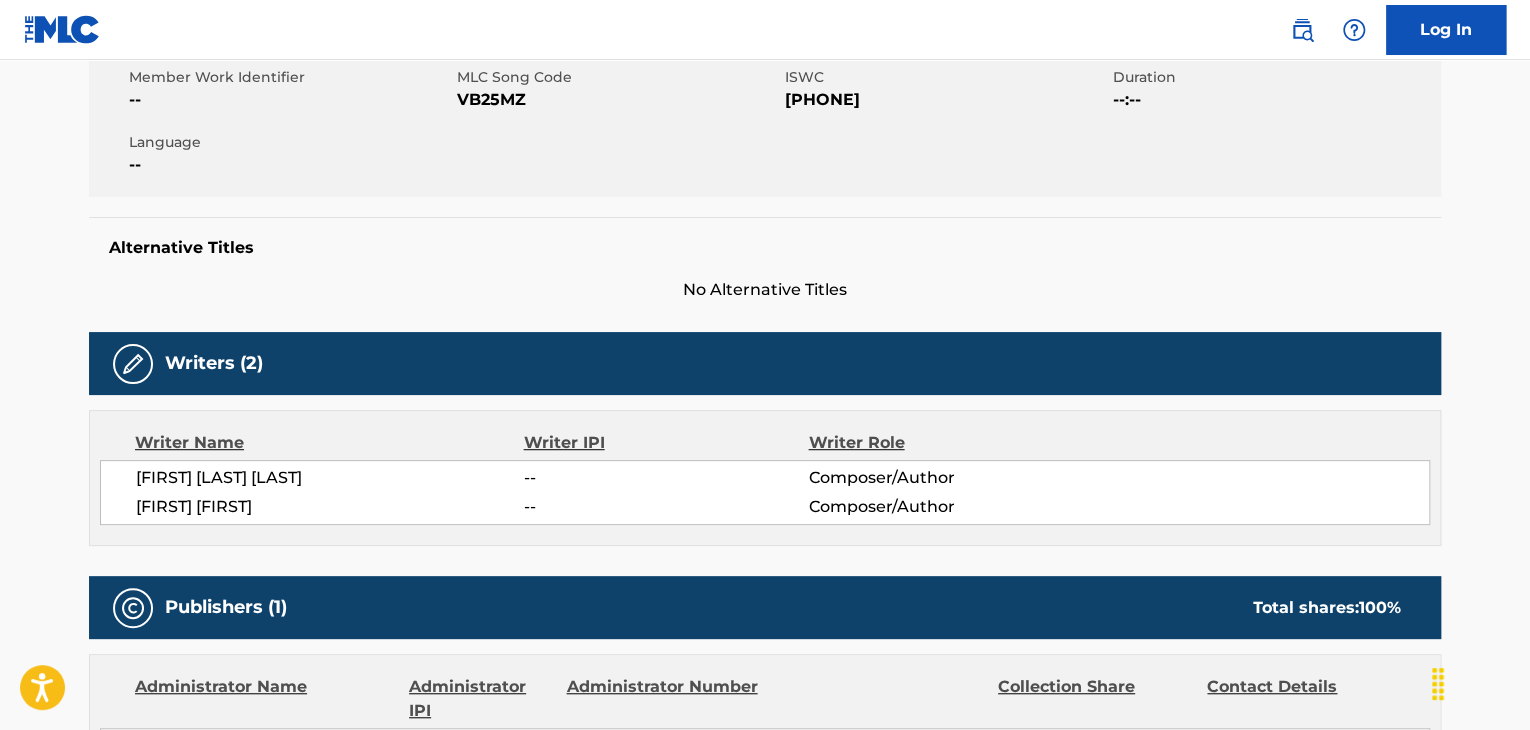 scroll, scrollTop: 300, scrollLeft: 0, axis: vertical 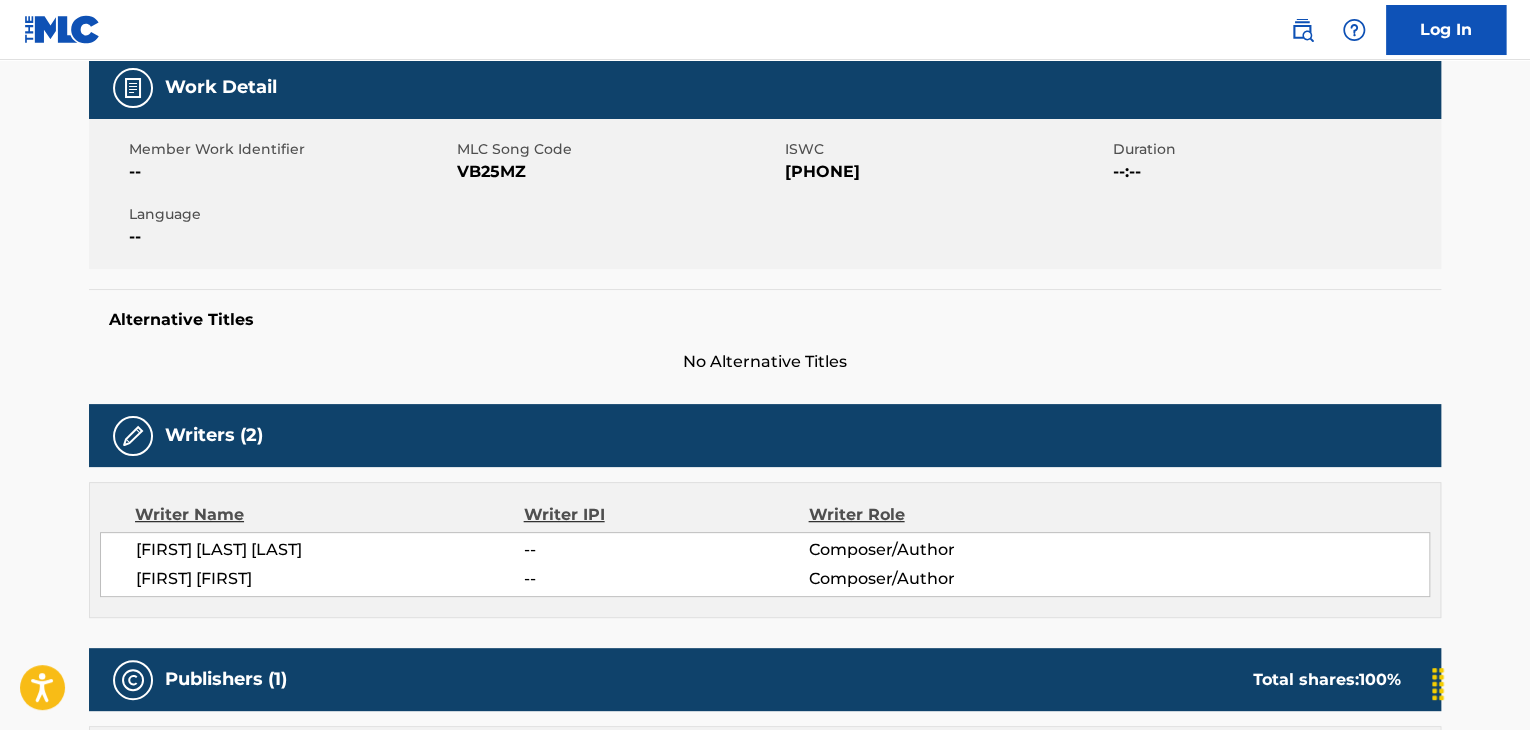 click on "VB25MZ" at bounding box center [618, 172] 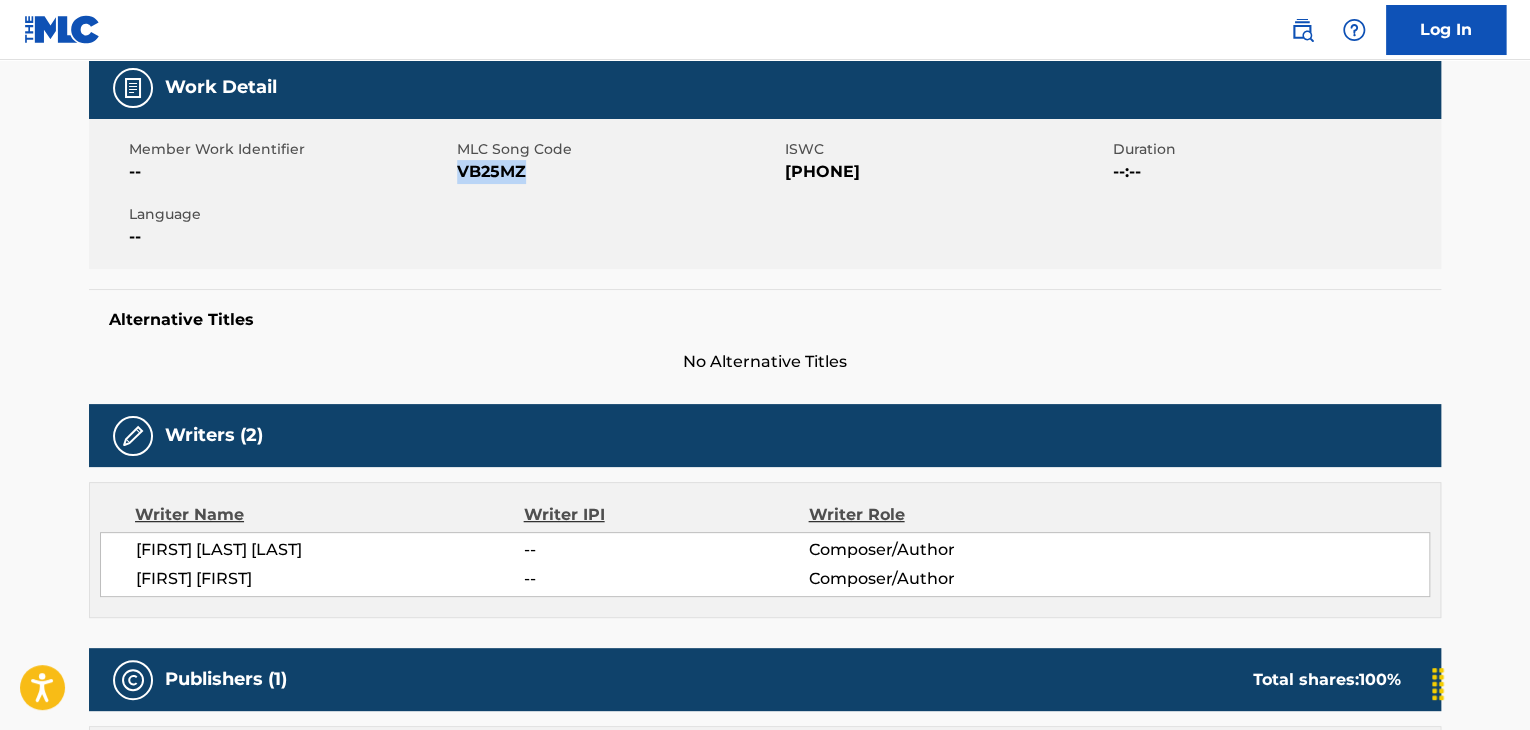 click on "VB25MZ" at bounding box center [618, 172] 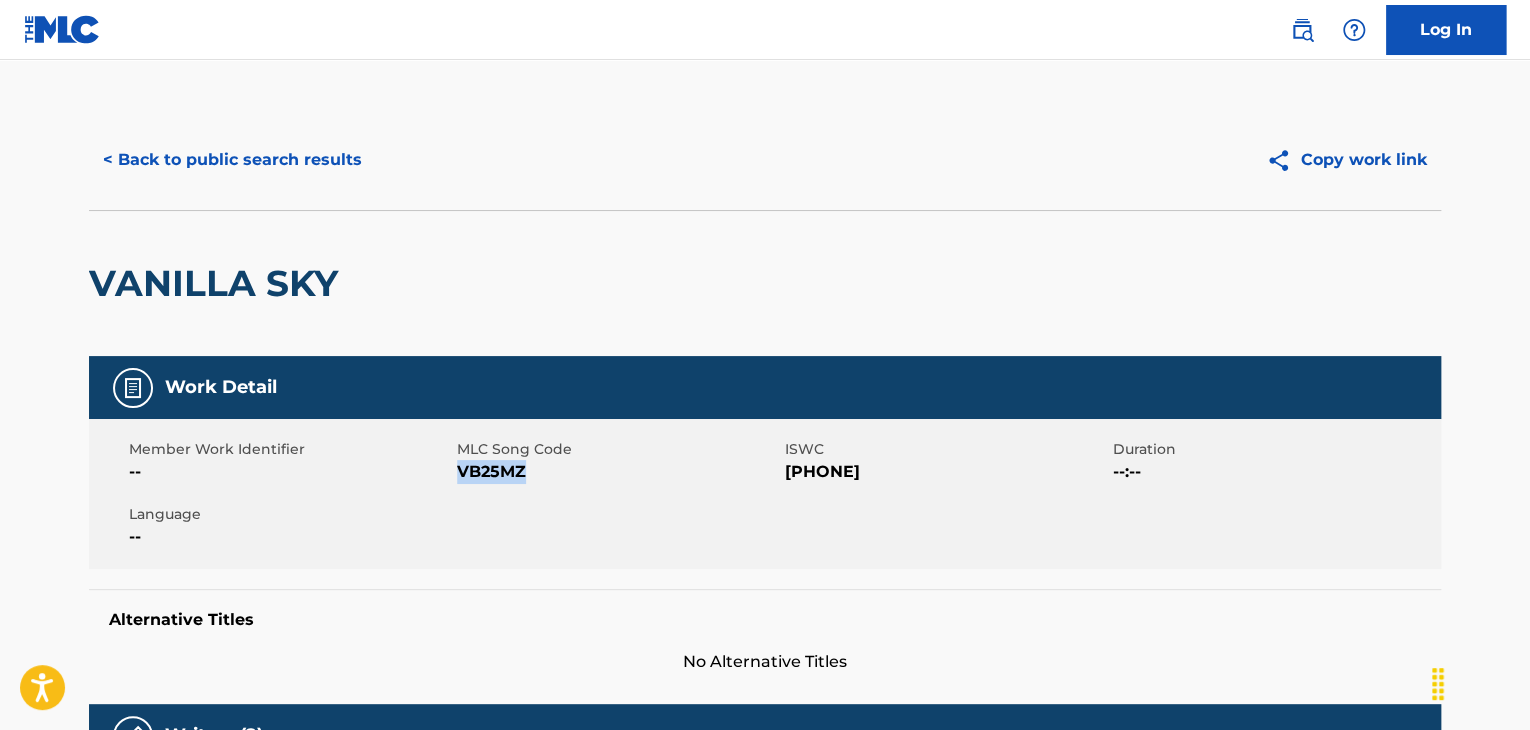 click on "< Back to public search results" at bounding box center (232, 160) 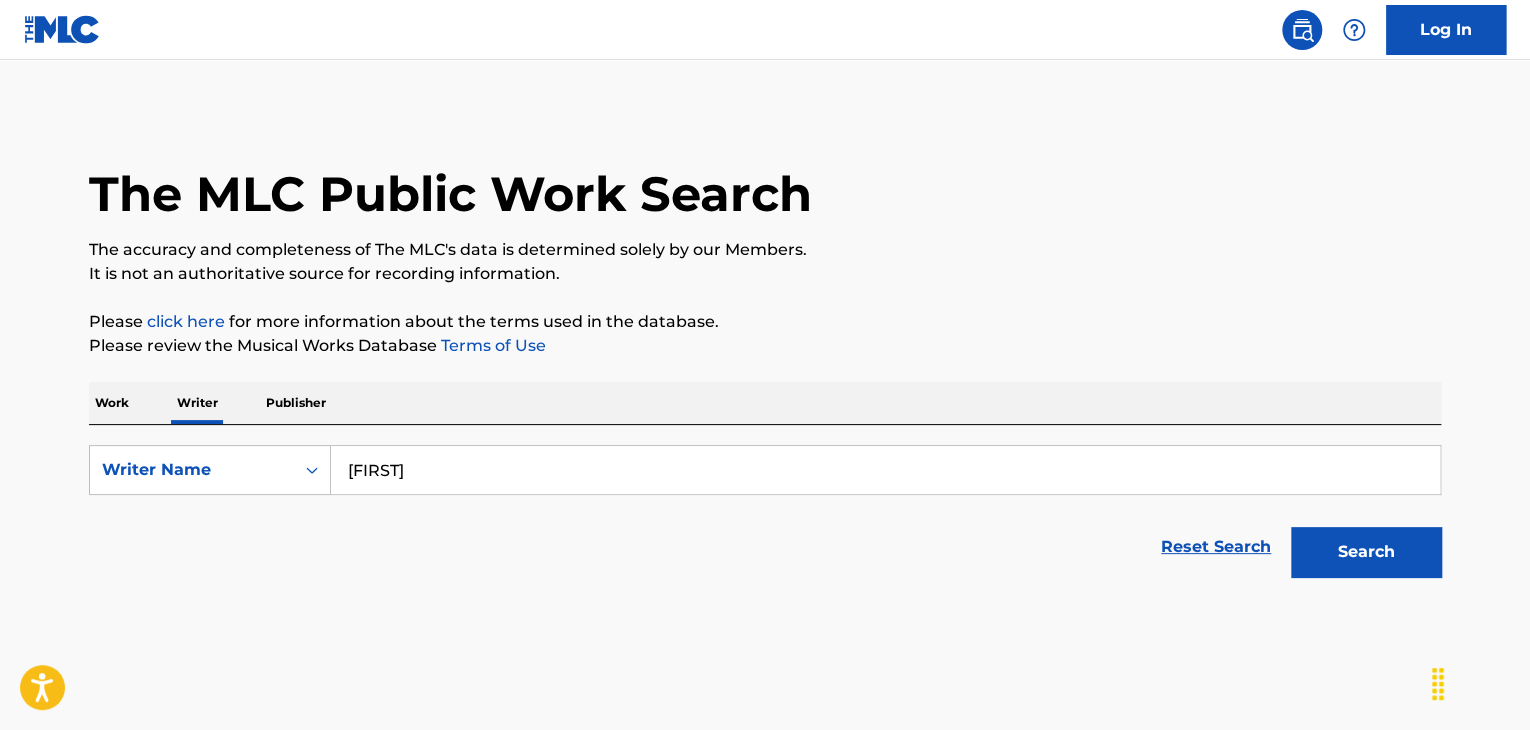 scroll, scrollTop: 24, scrollLeft: 0, axis: vertical 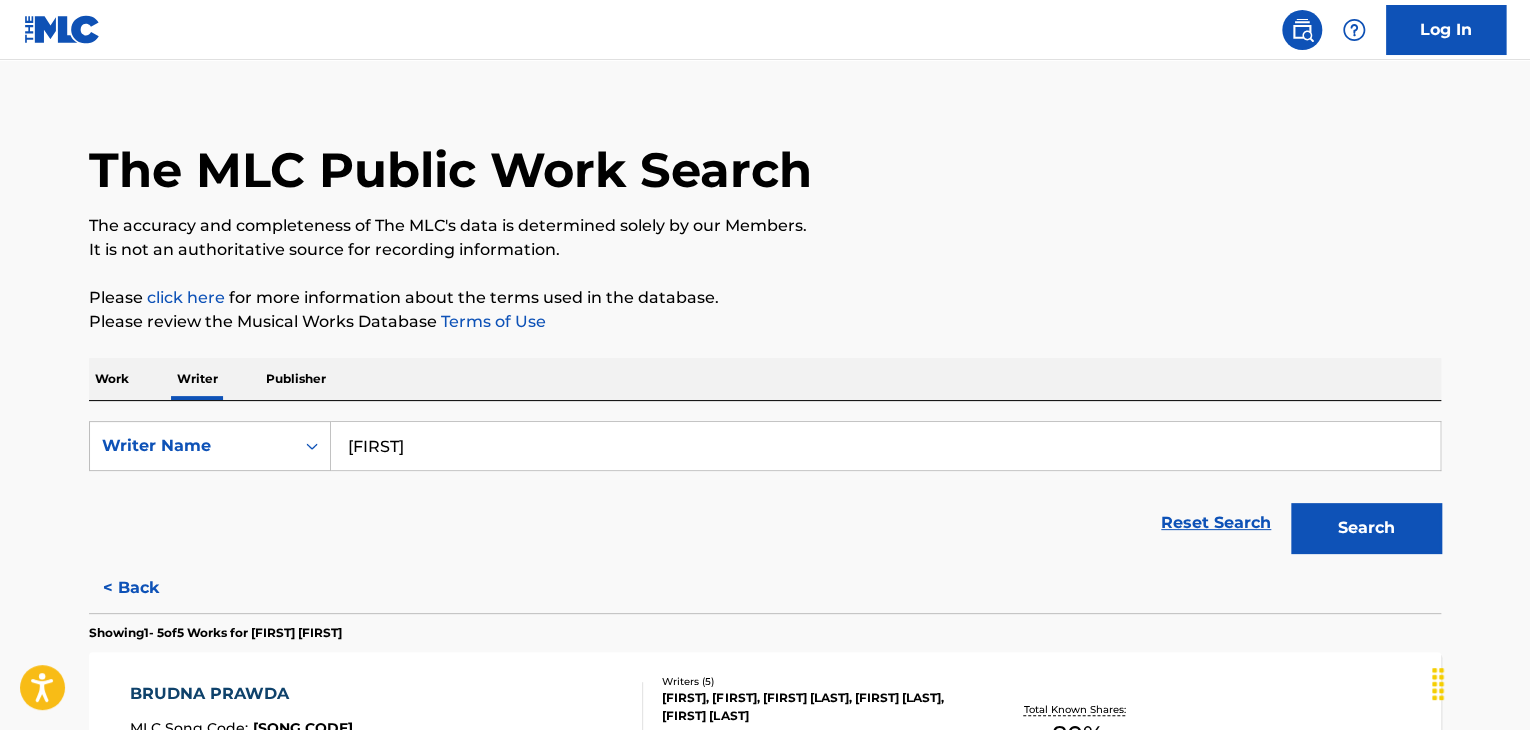 click on "Work" at bounding box center [112, 379] 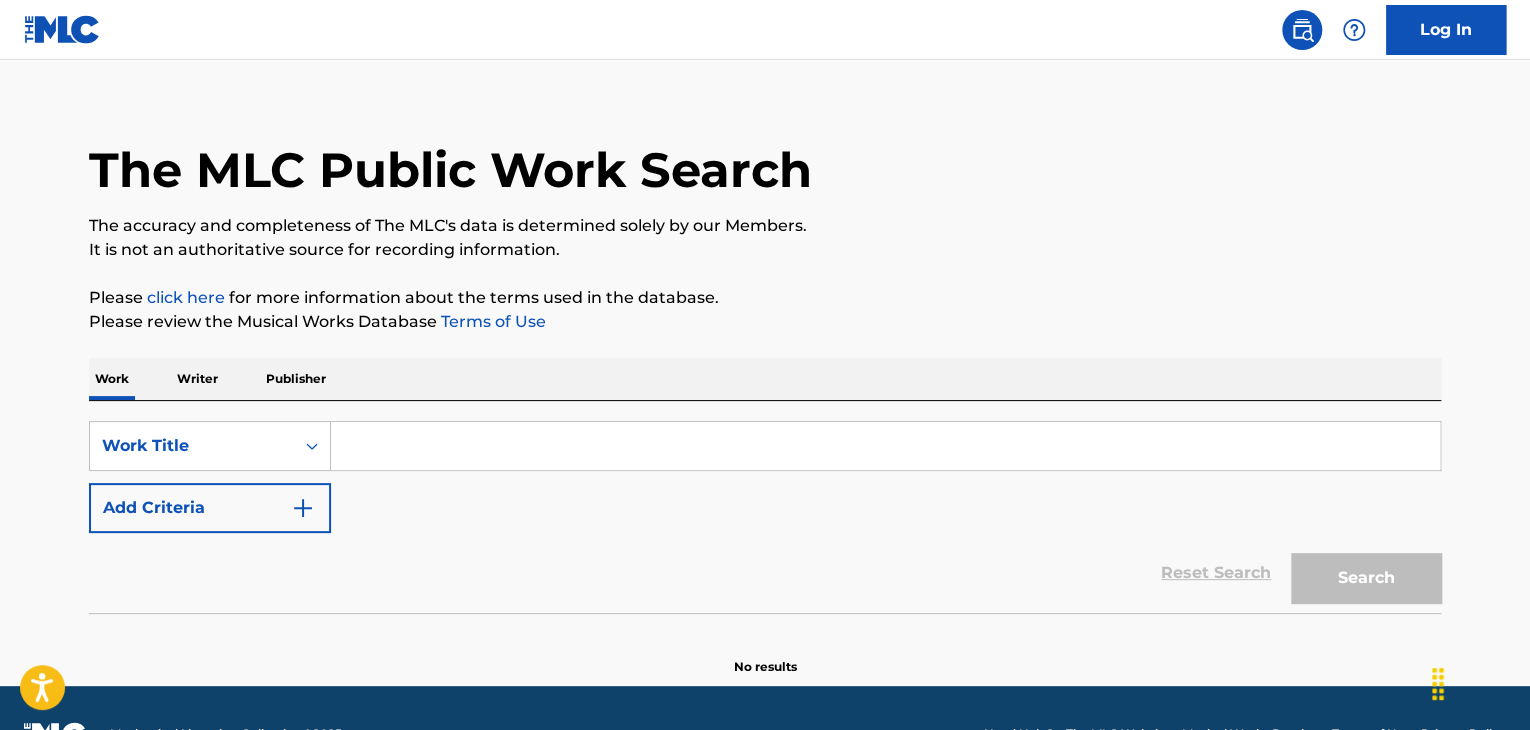 scroll, scrollTop: 0, scrollLeft: 0, axis: both 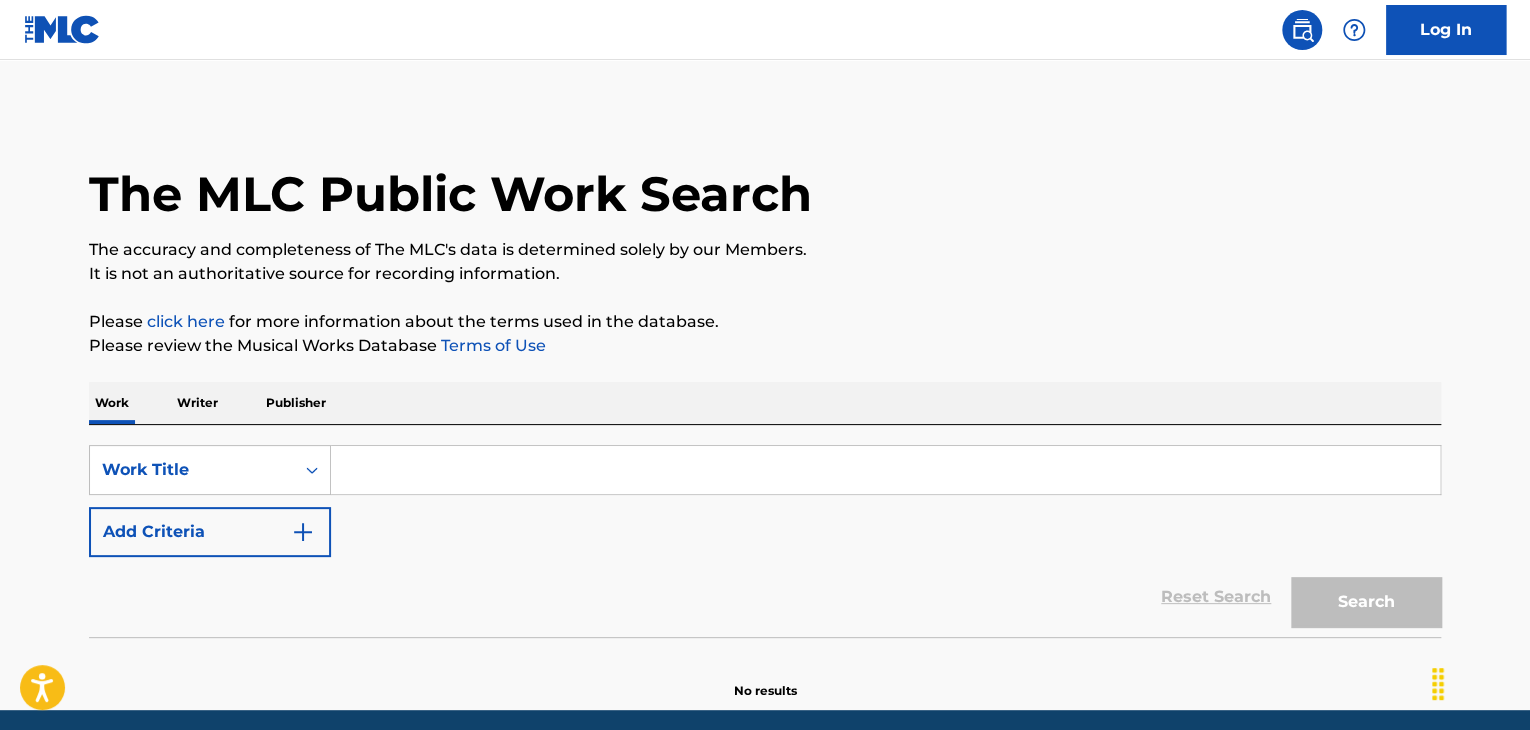 click at bounding box center (885, 470) 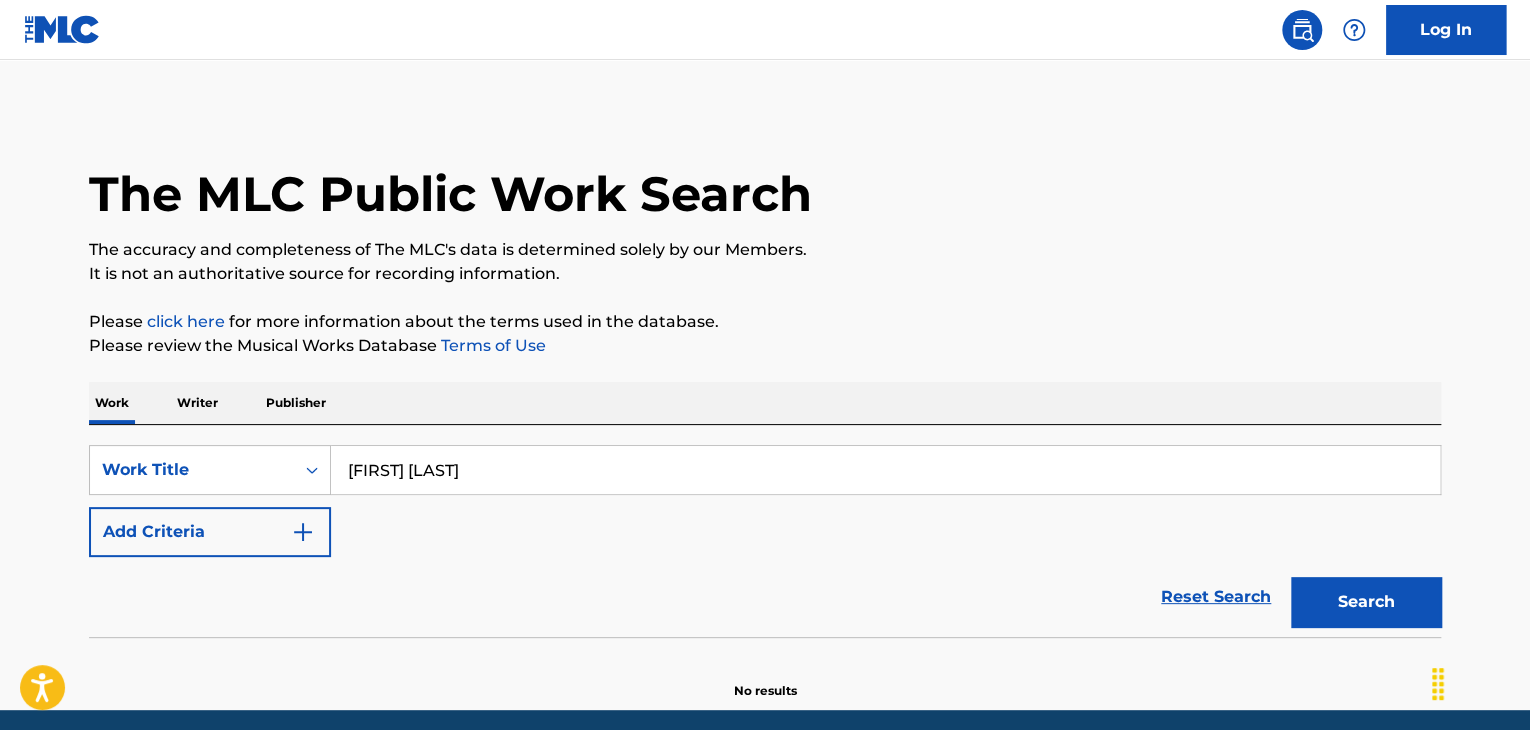 type on "[FIRST] [LAST]" 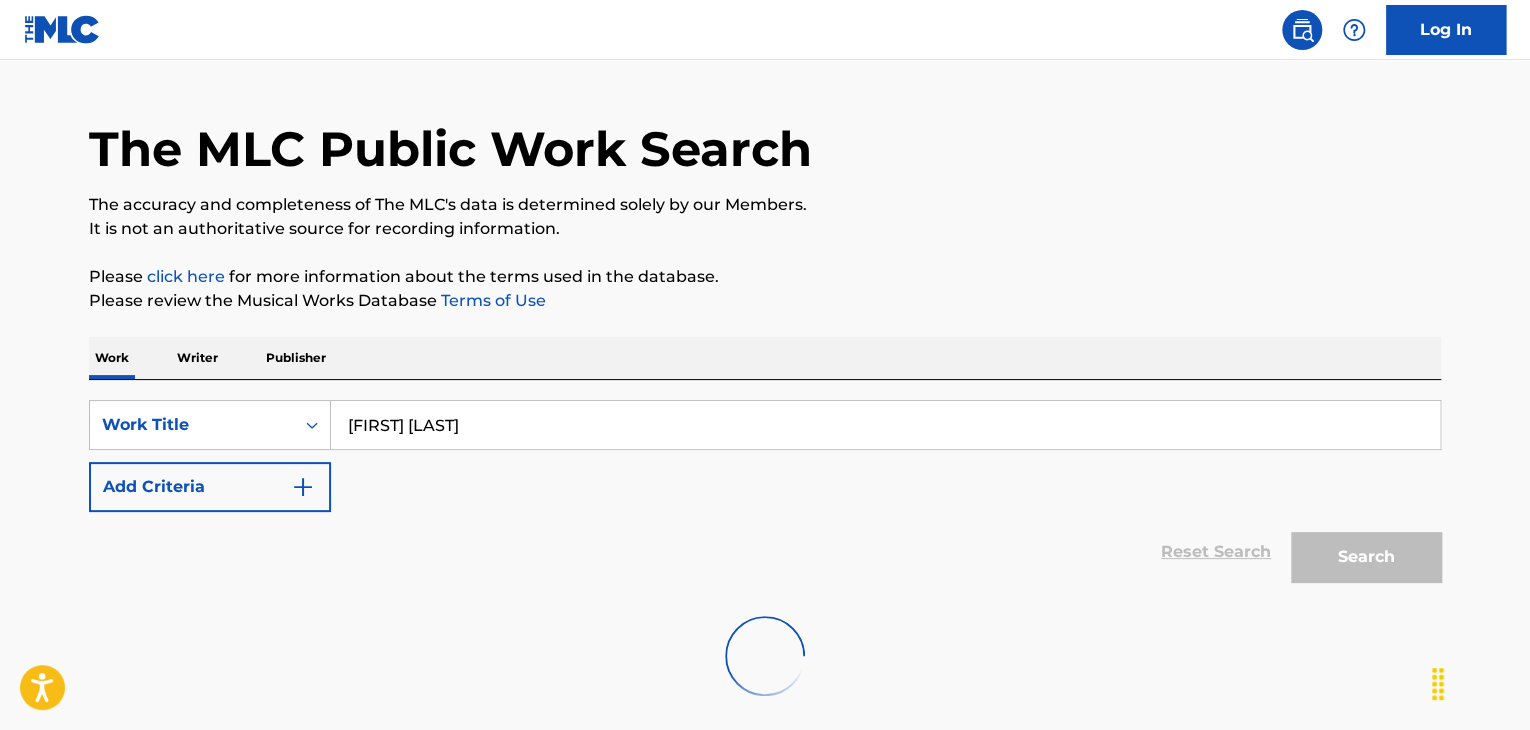 scroll, scrollTop: 141, scrollLeft: 0, axis: vertical 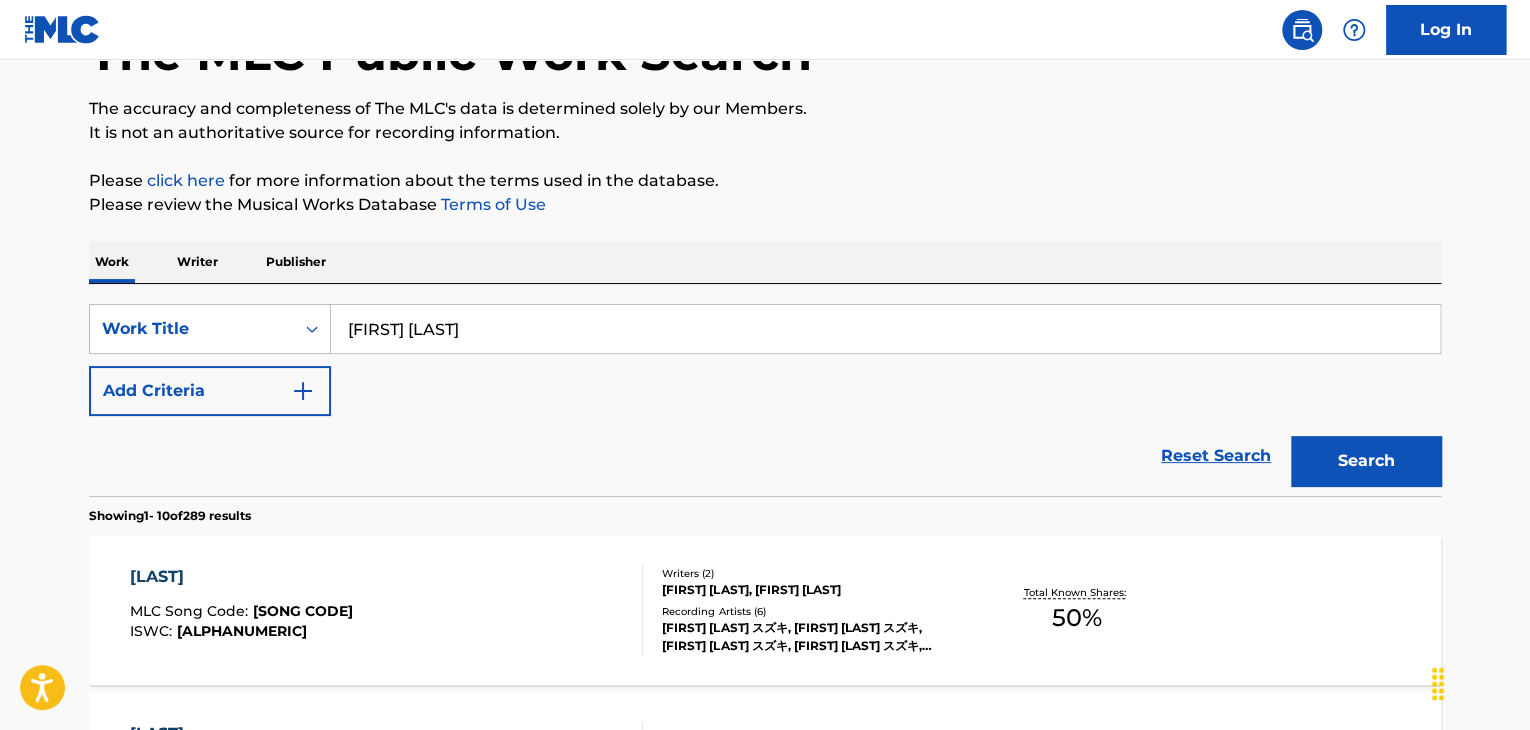 click on "Writer" at bounding box center [197, 262] 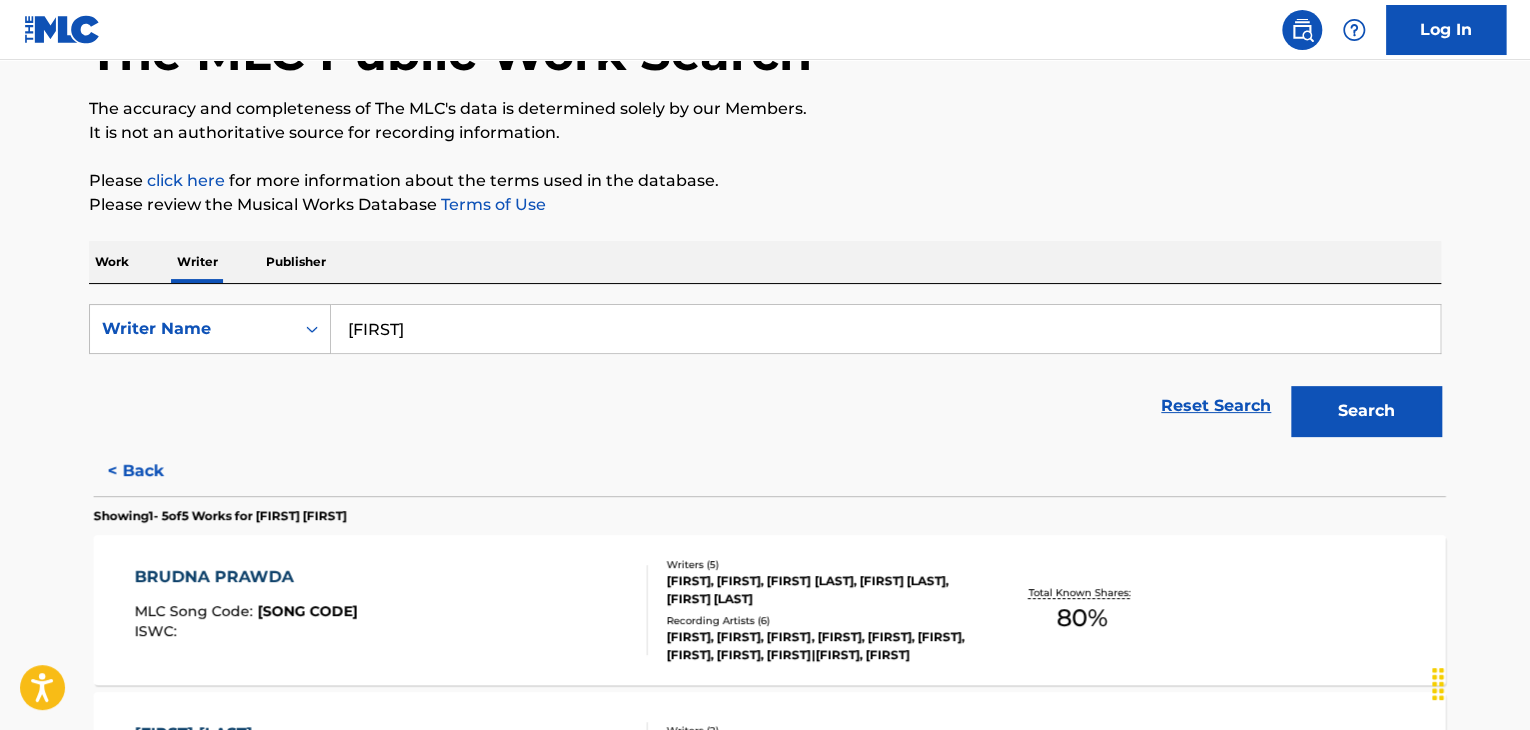 scroll, scrollTop: 0, scrollLeft: 0, axis: both 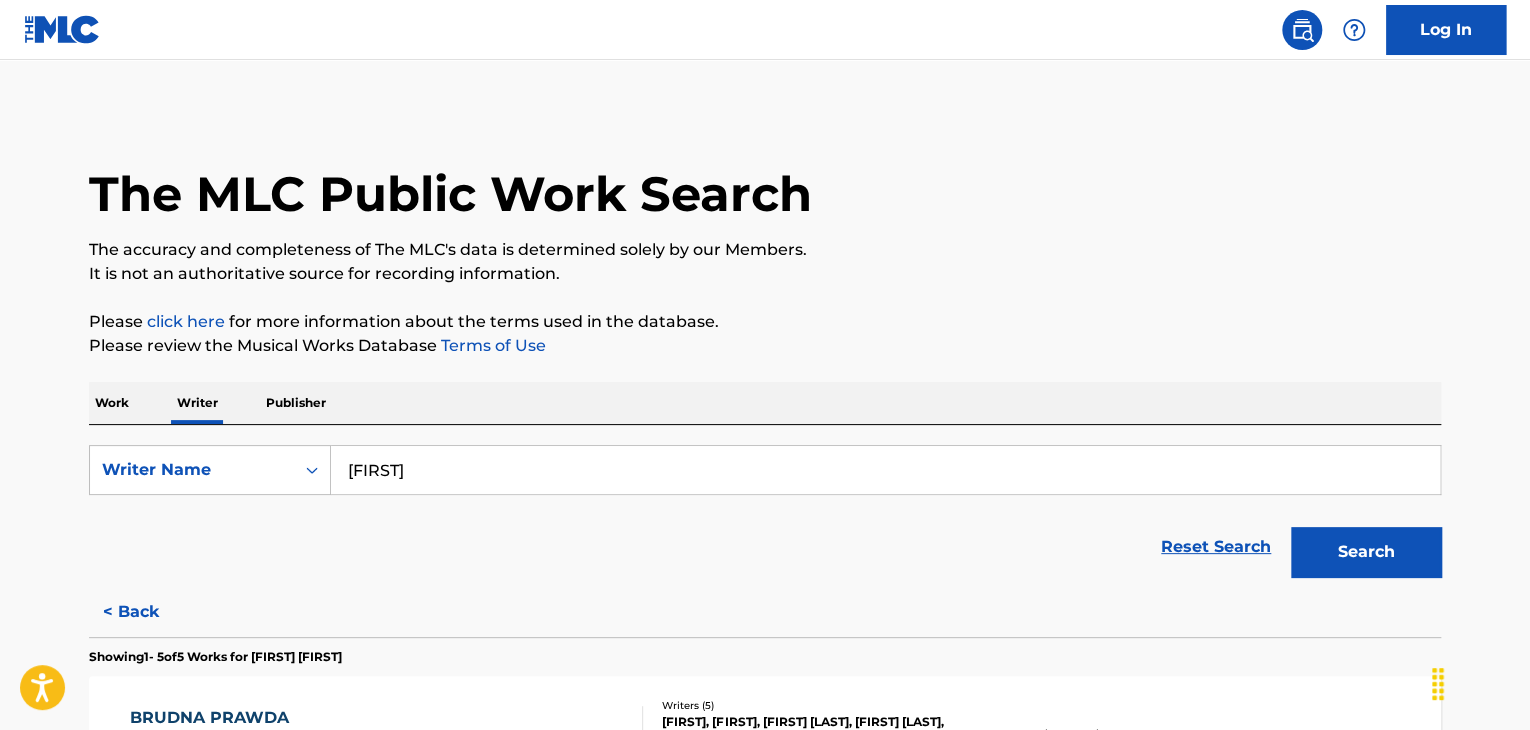 click on "[FIRST]" at bounding box center [885, 470] 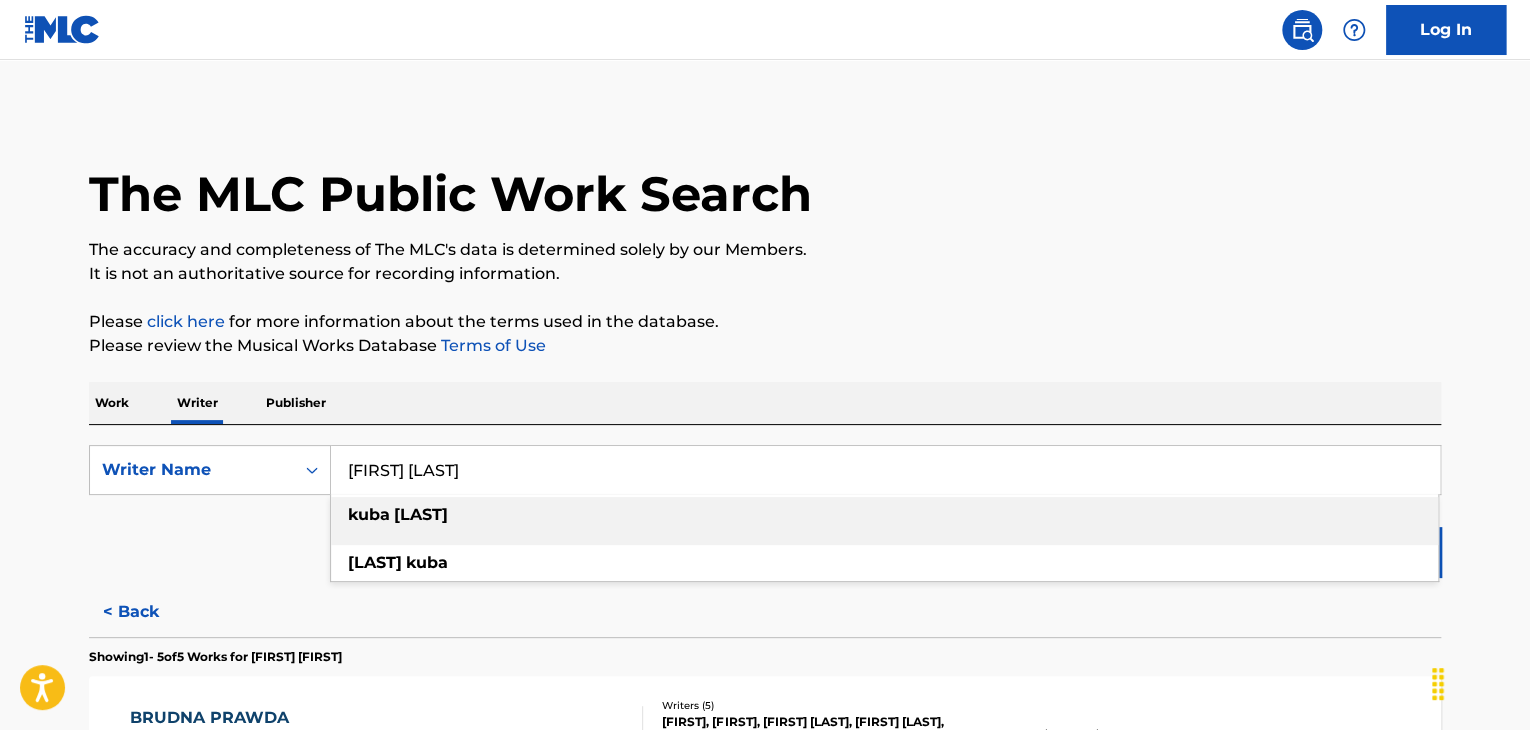 type on "[FIRST] [LAST]" 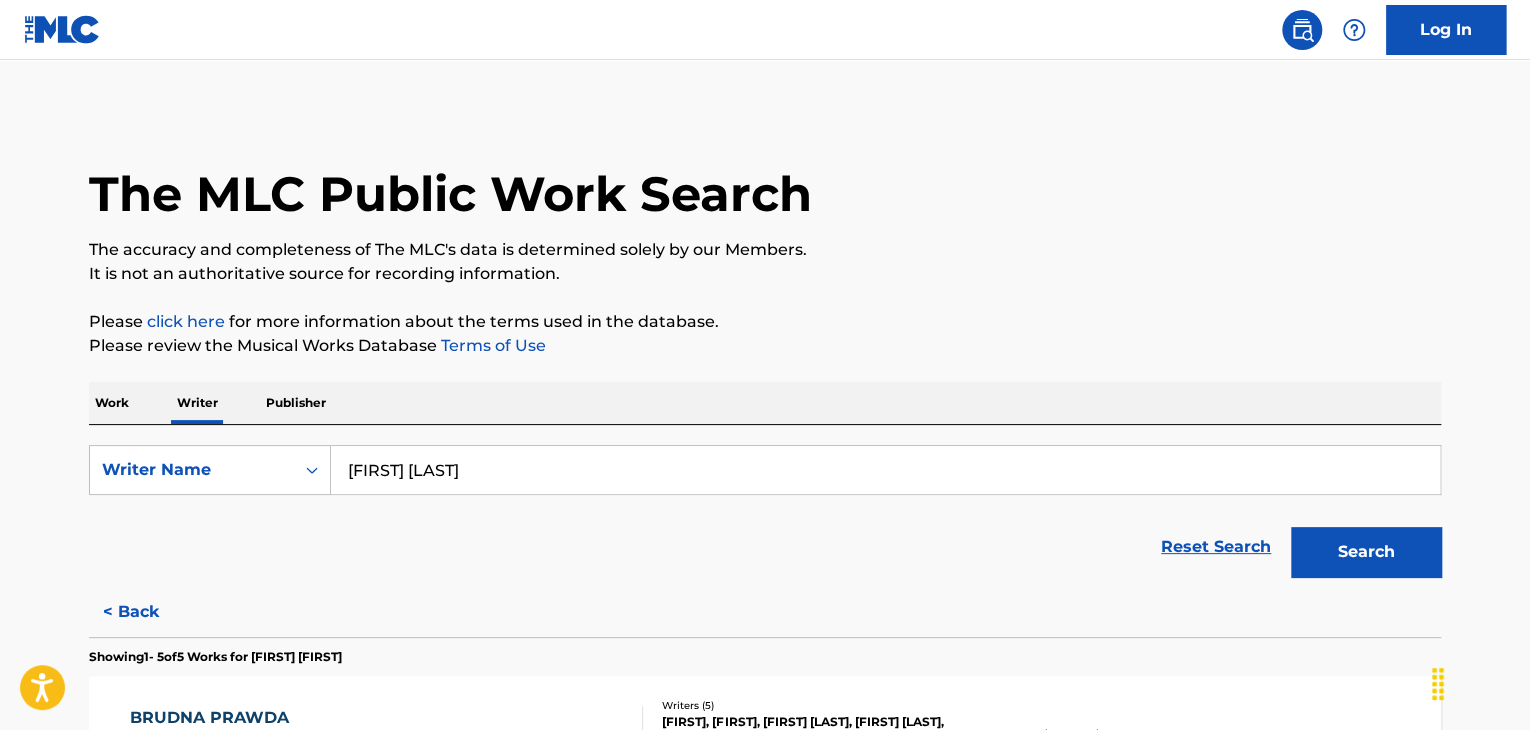 click on "Search" at bounding box center [1366, 552] 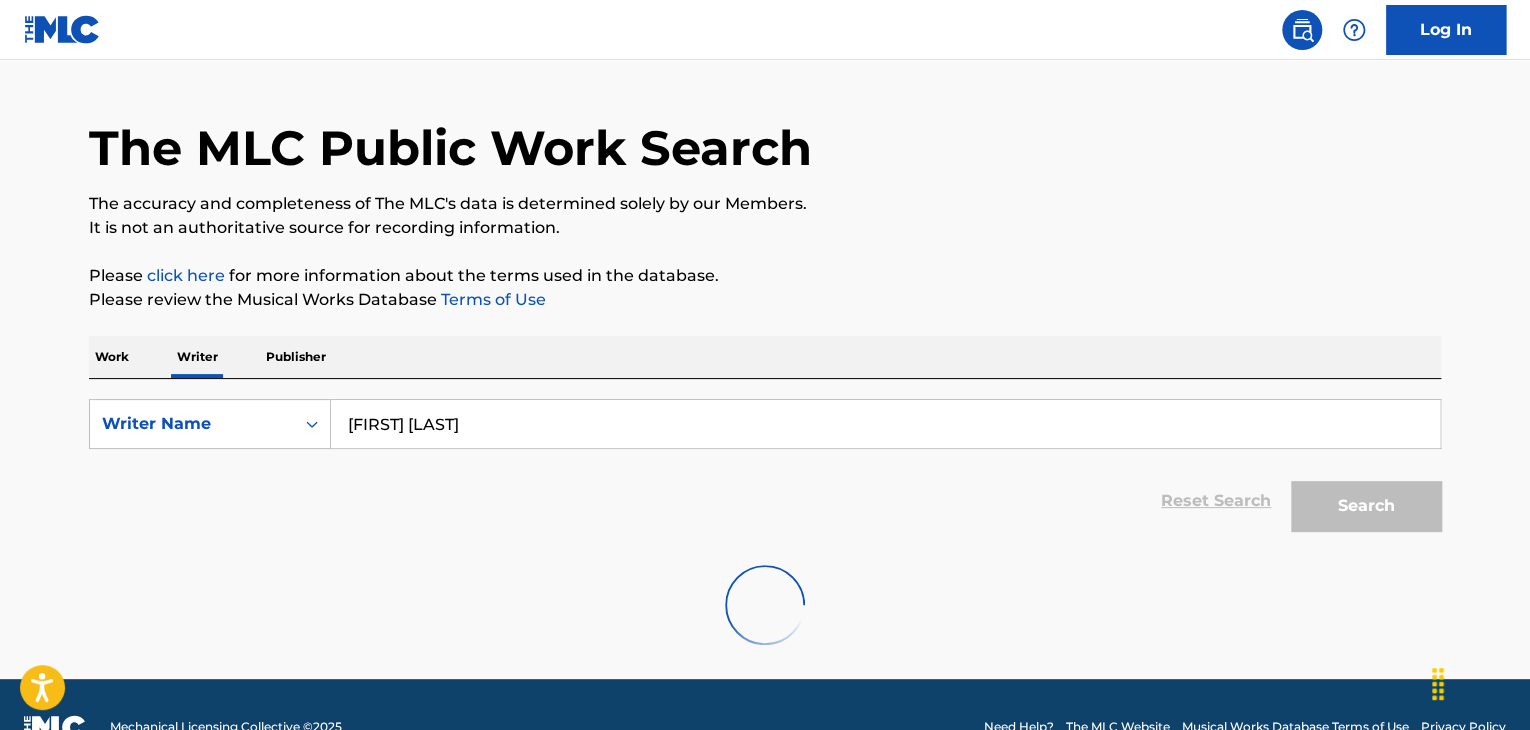 scroll, scrollTop: 91, scrollLeft: 0, axis: vertical 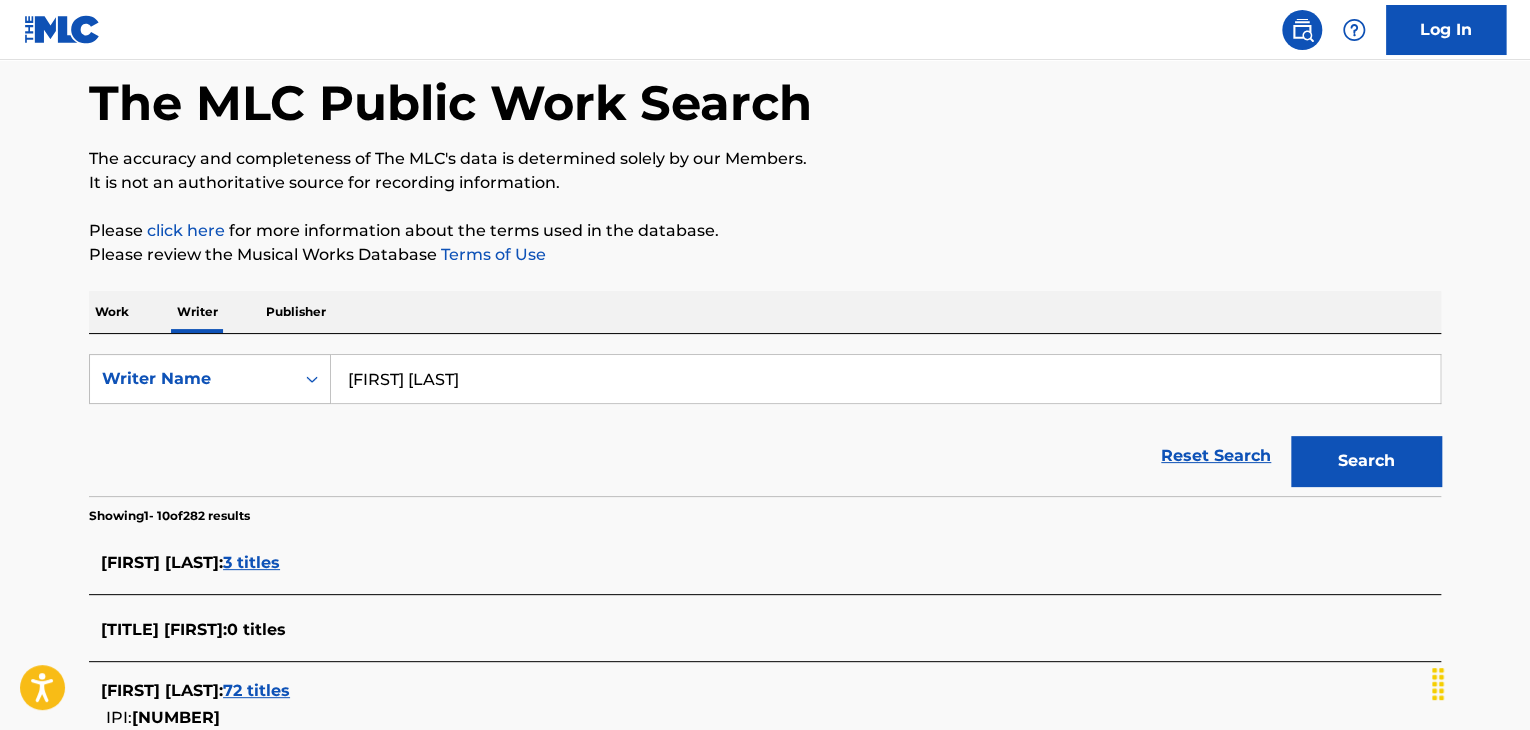 click on "Work" at bounding box center (112, 312) 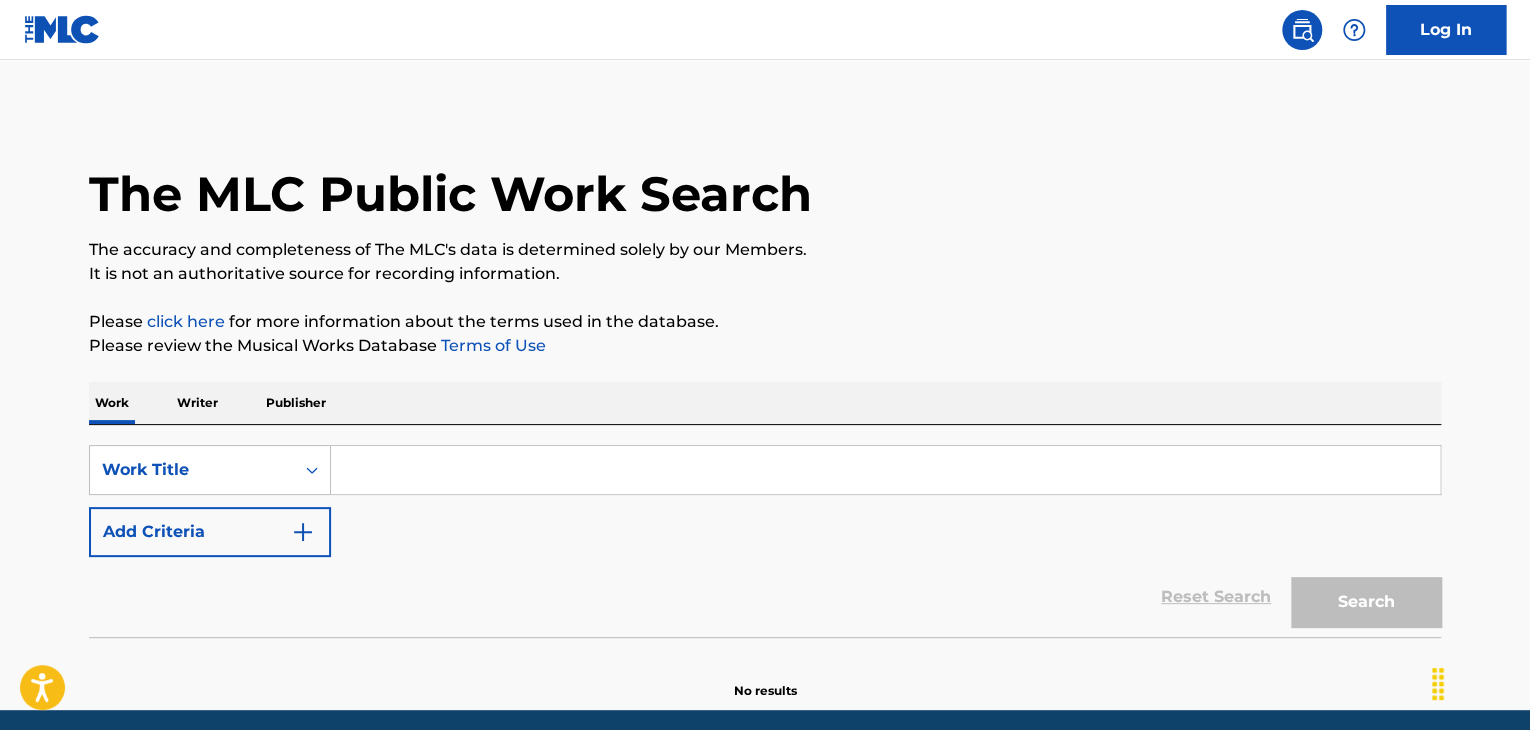 click at bounding box center (885, 470) 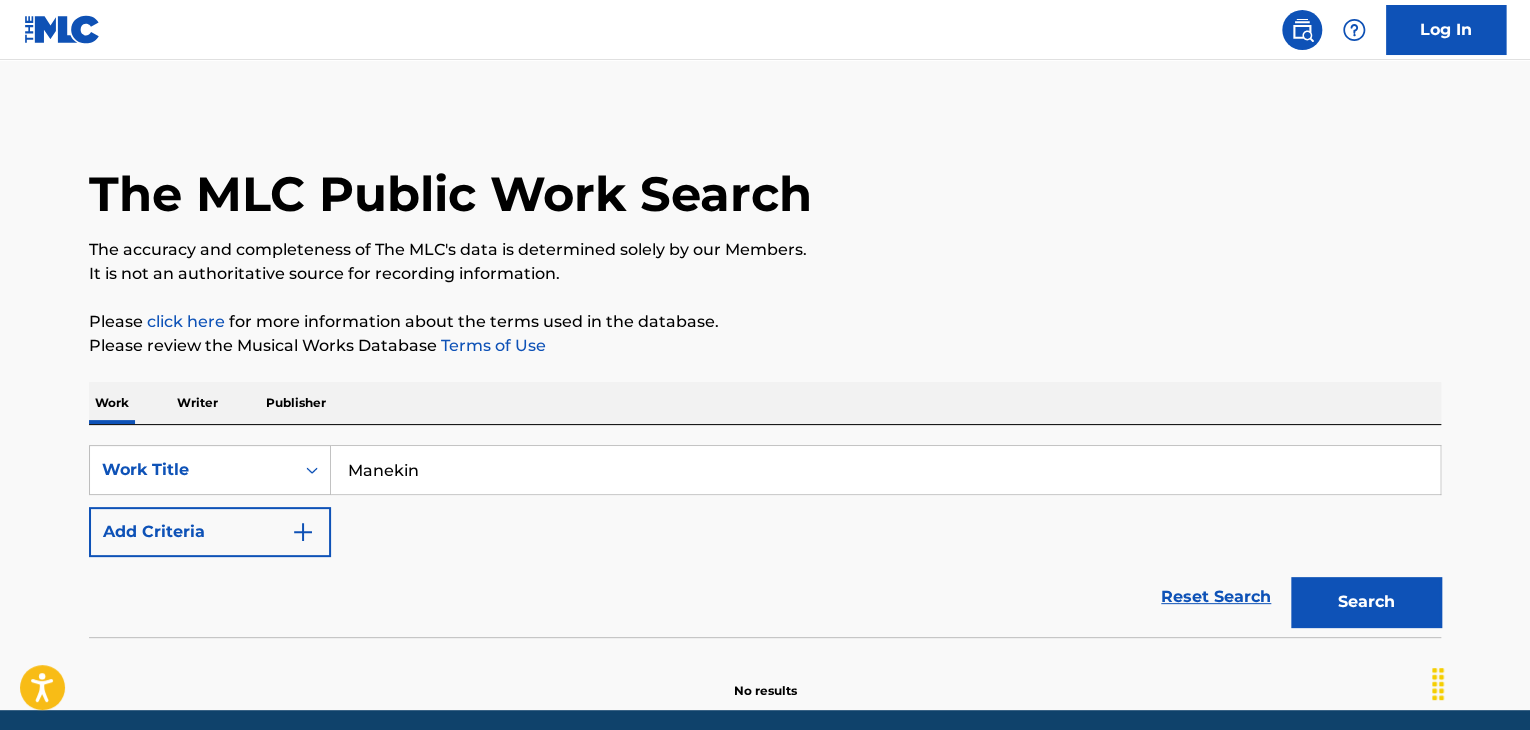 type on "Manekin" 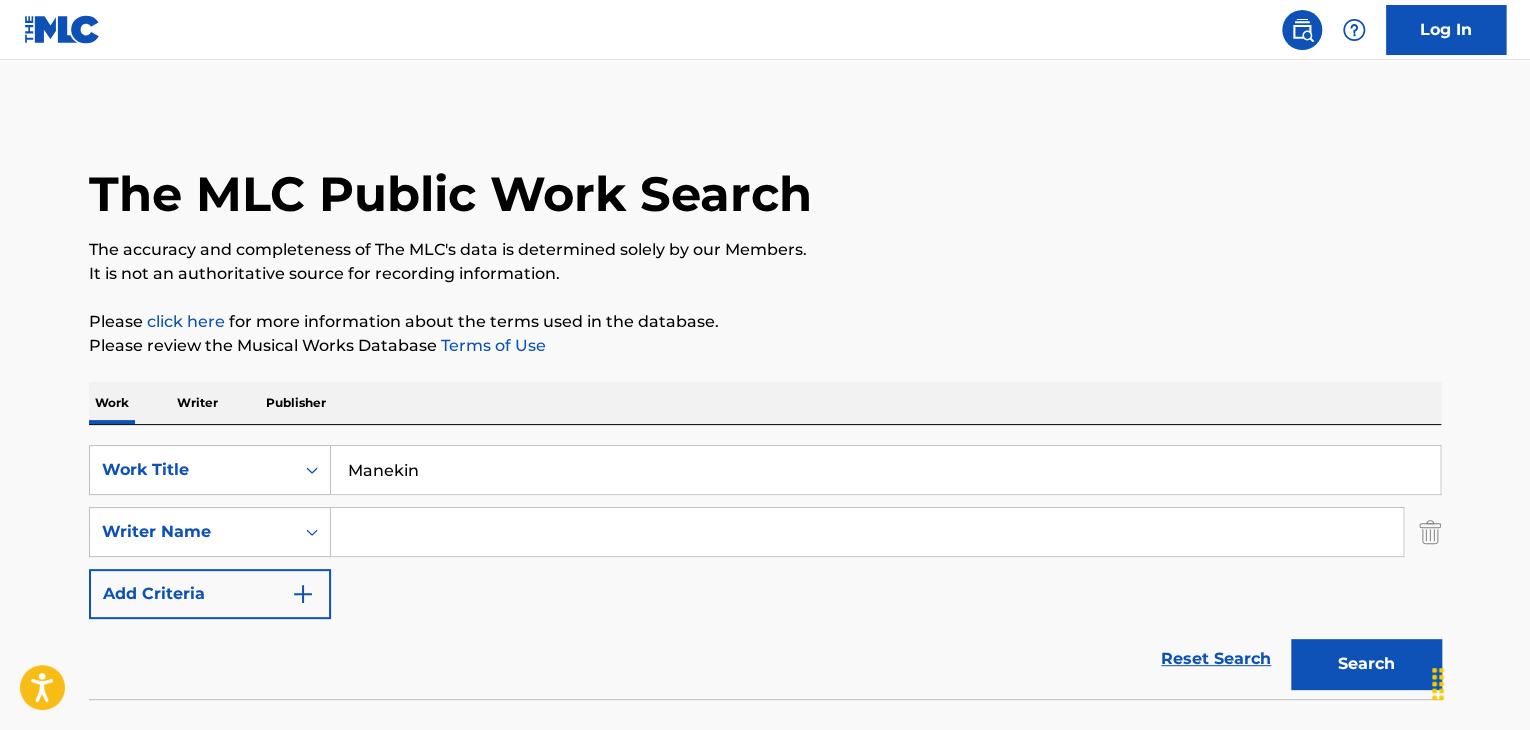 click at bounding box center [867, 532] 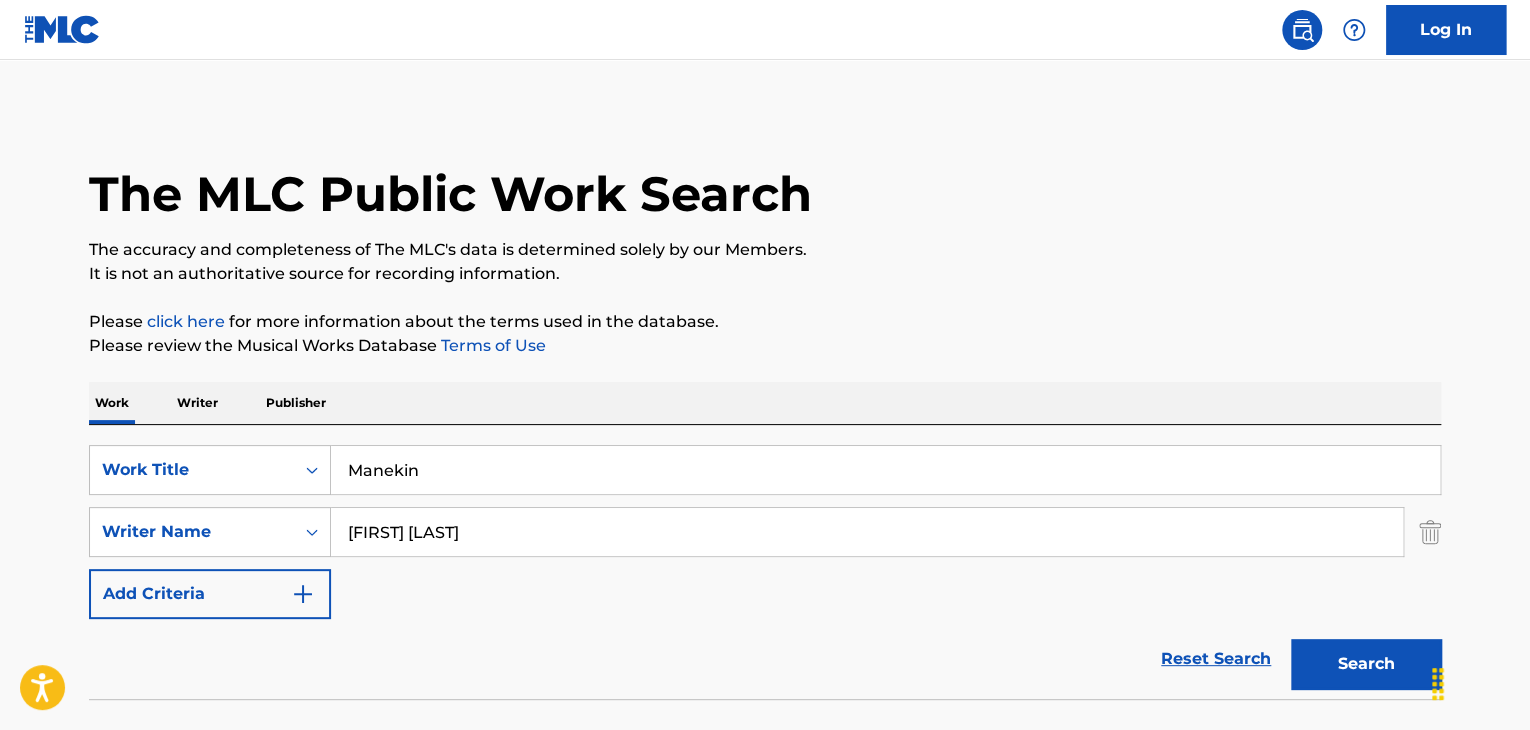 type on "[FIRST] [LAST]" 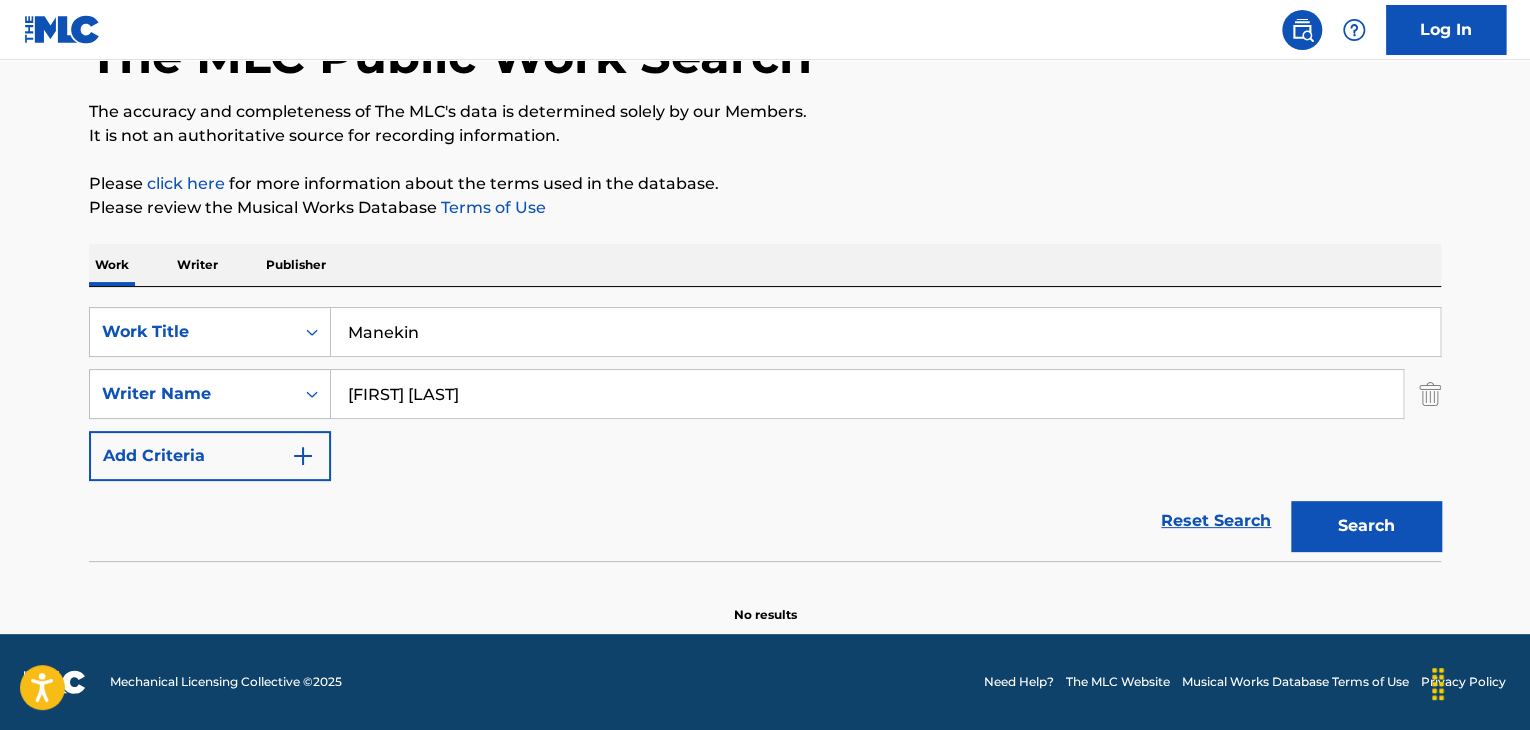 scroll, scrollTop: 138, scrollLeft: 0, axis: vertical 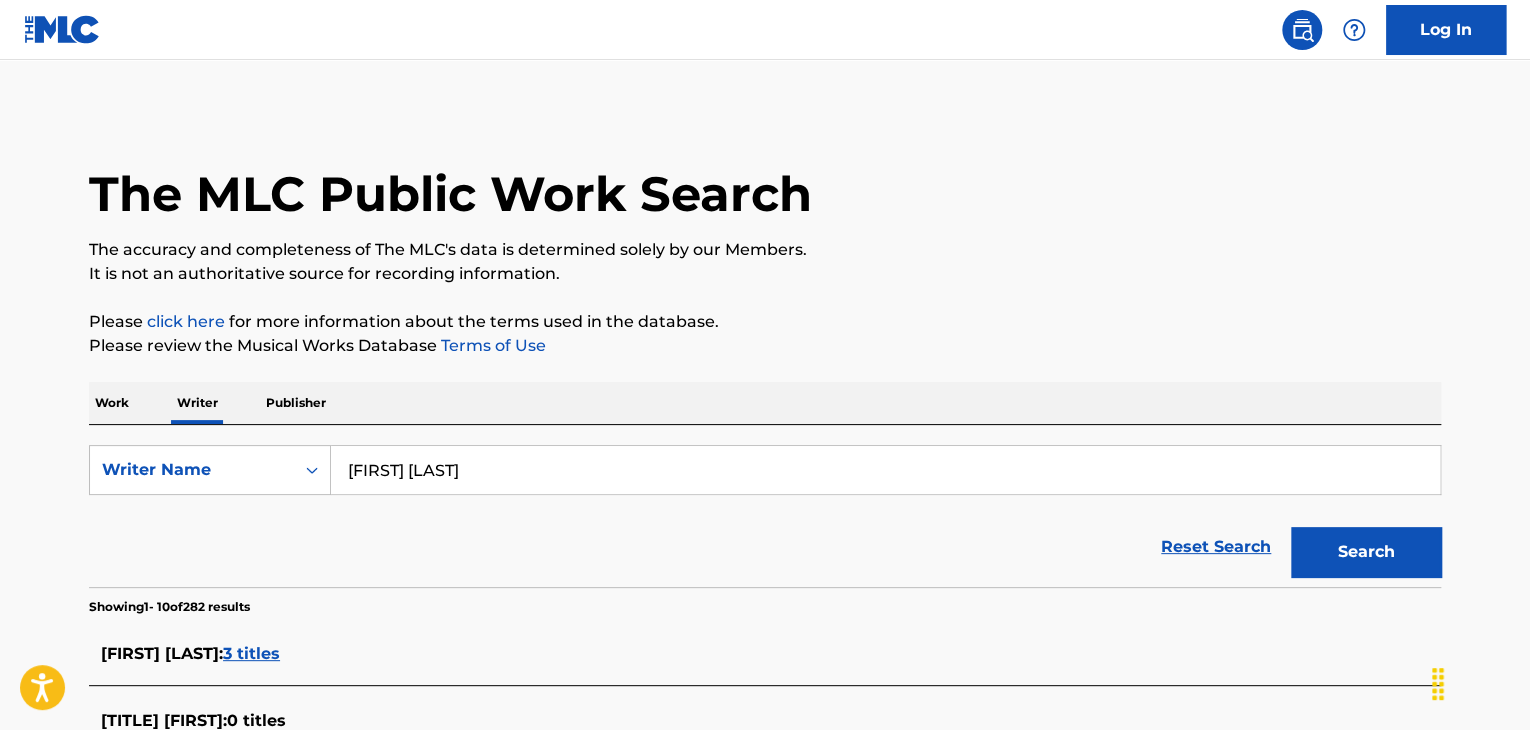 click on "[FIRST] [LAST]" at bounding box center (885, 470) 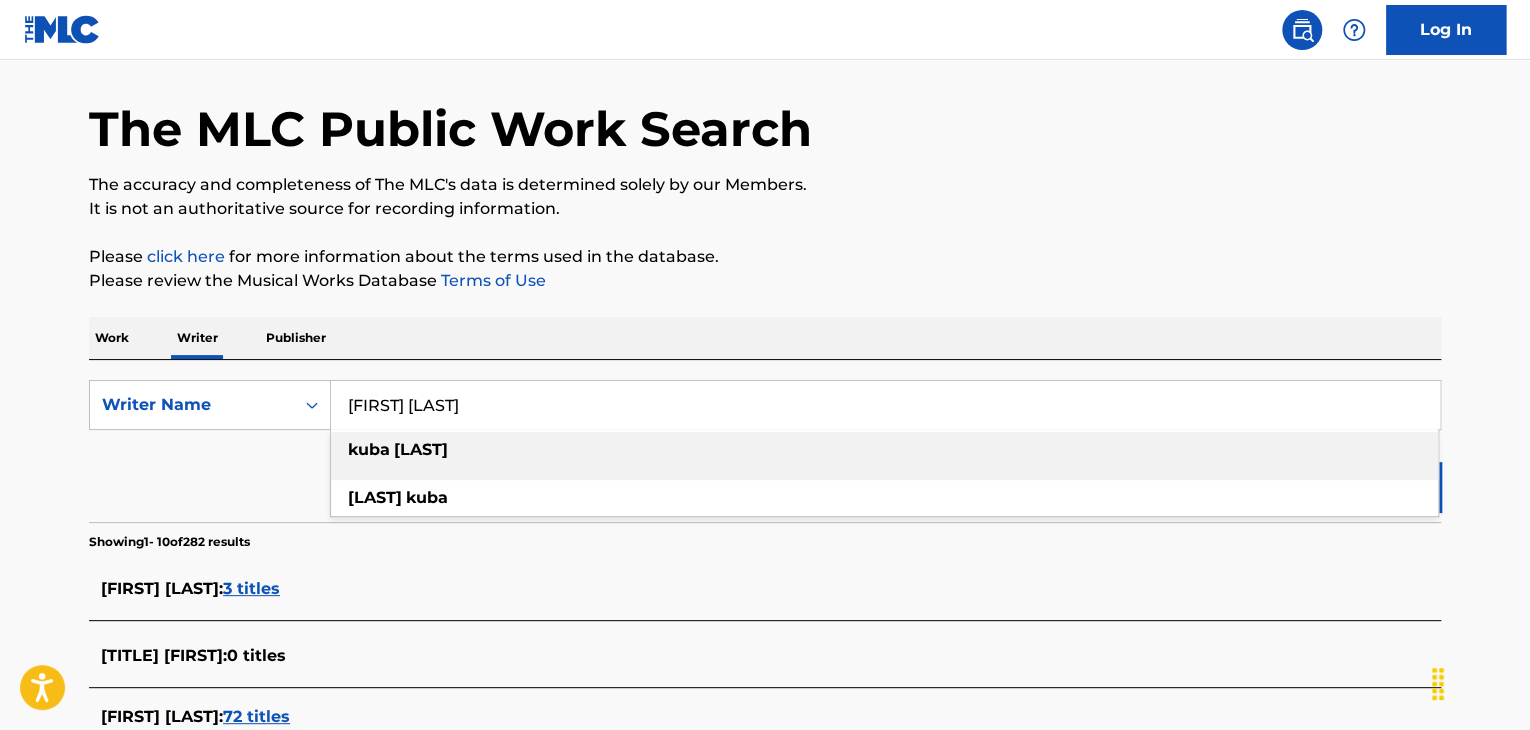 scroll, scrollTop: 100, scrollLeft: 0, axis: vertical 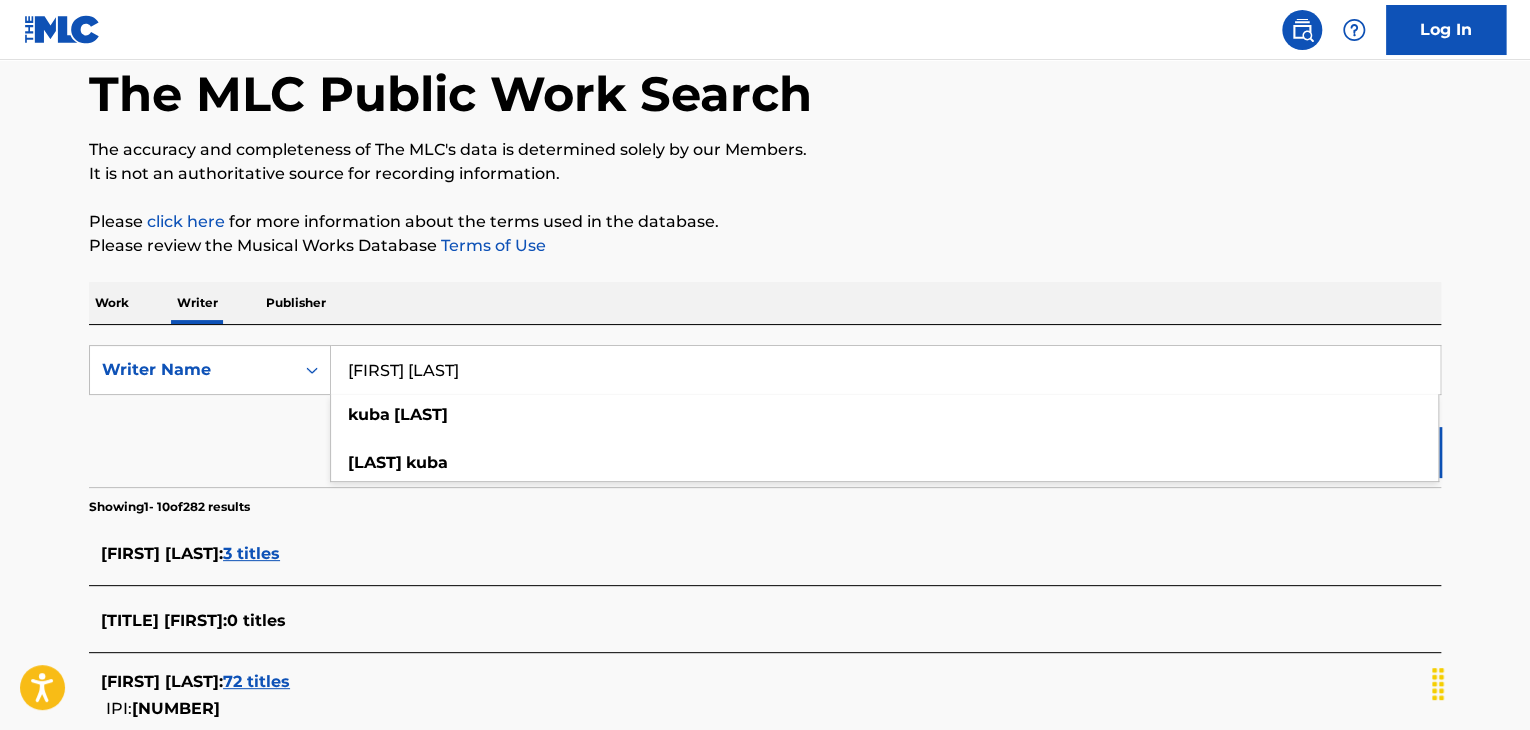 click on "[FIRST] [LAST] : 3 titles" at bounding box center (739, 554) 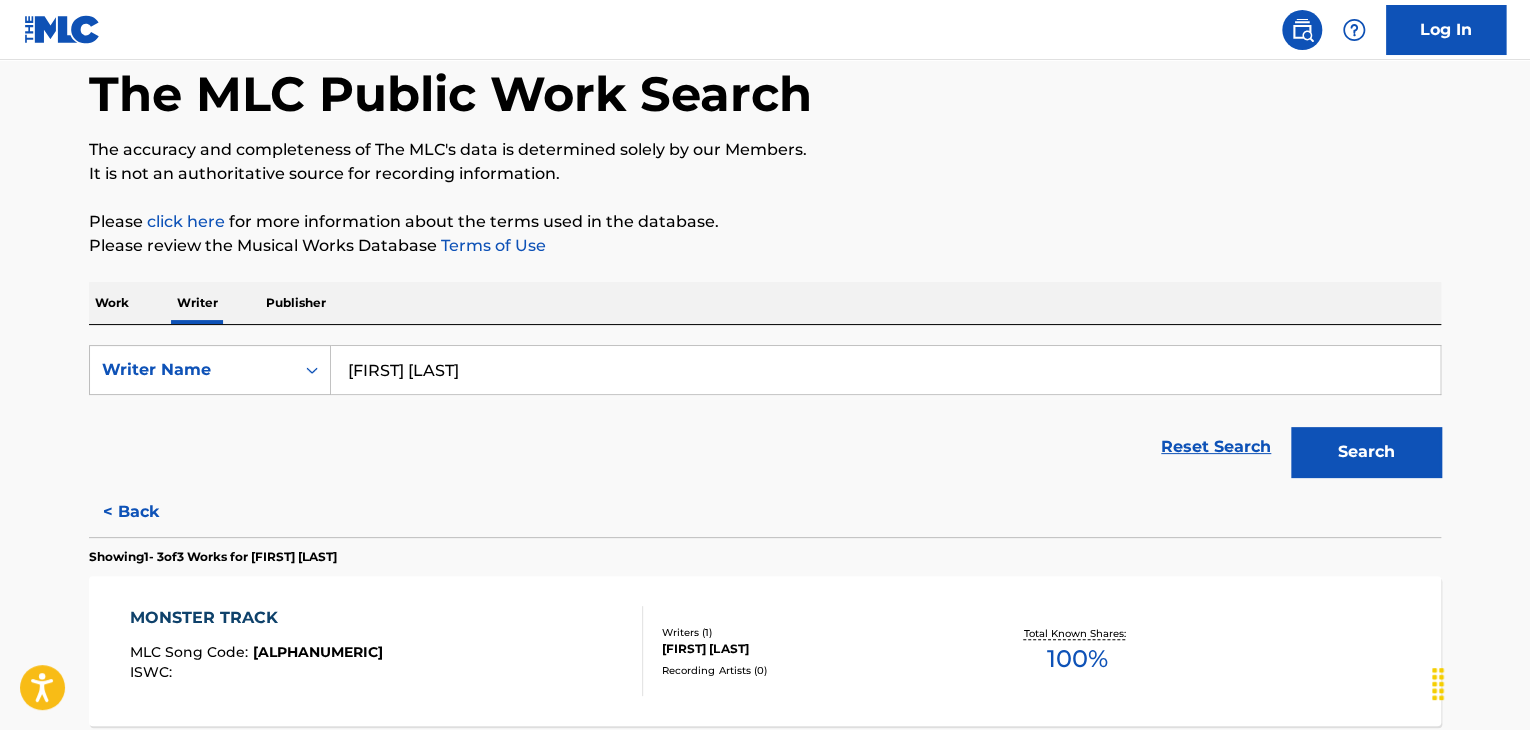 click on "Search" at bounding box center (1366, 452) 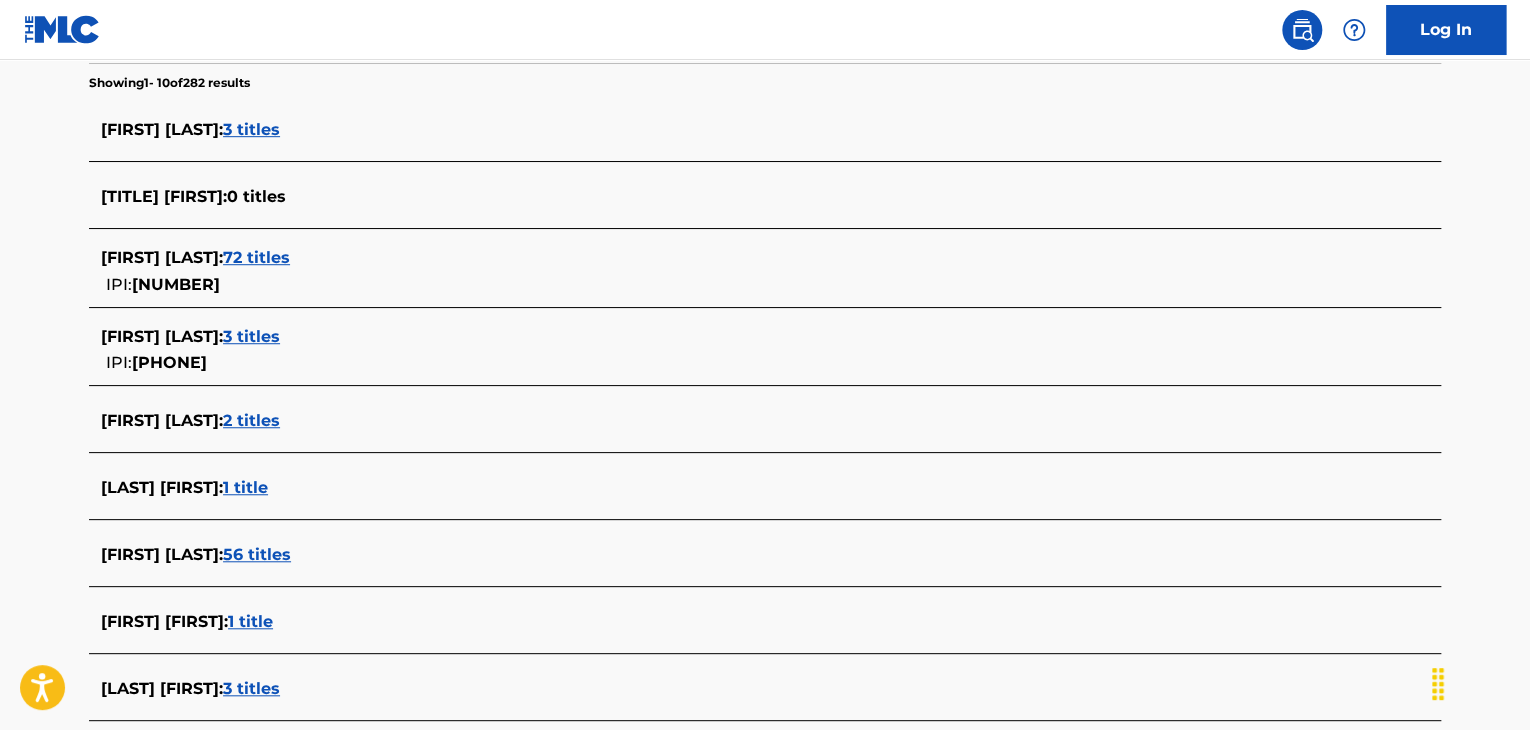 scroll, scrollTop: 490, scrollLeft: 0, axis: vertical 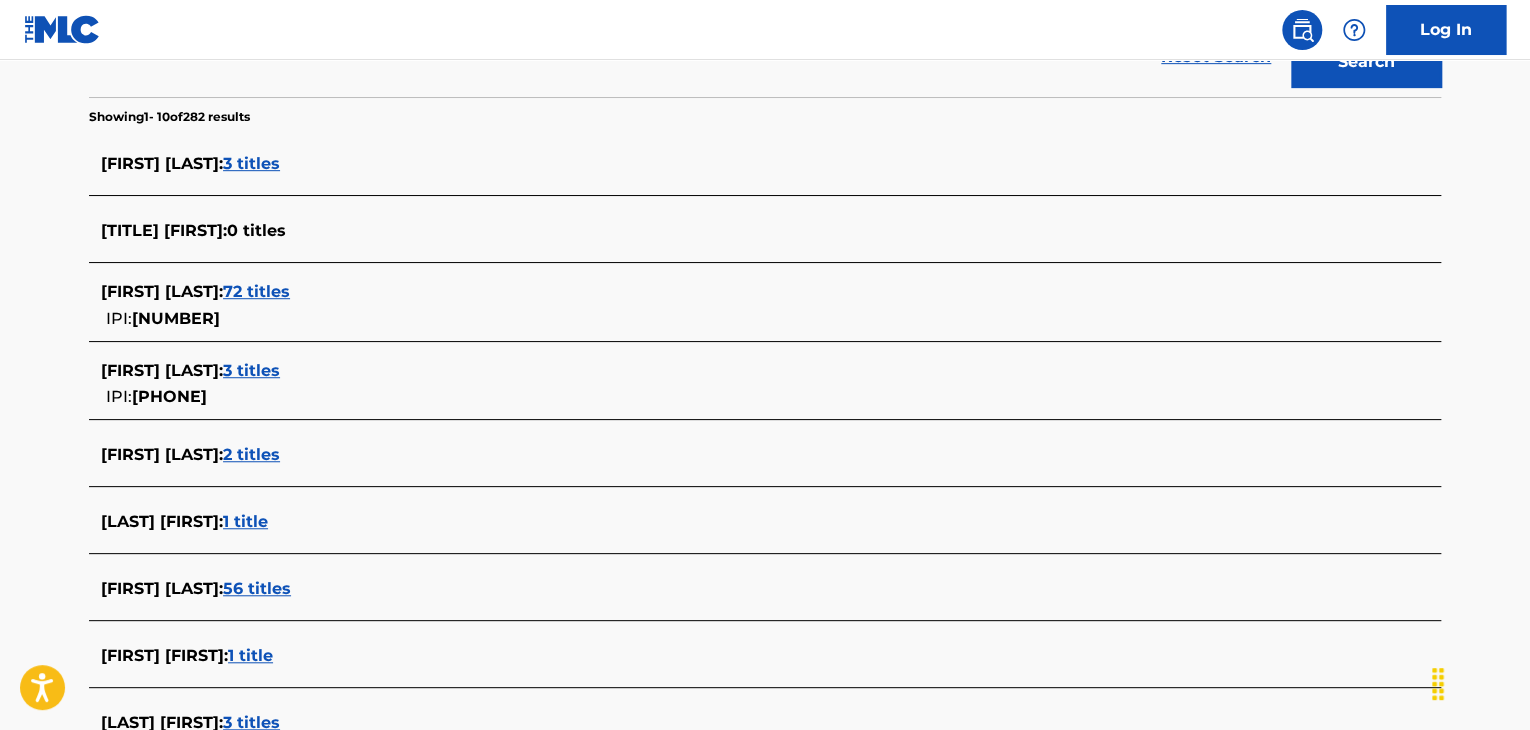 click on "72 titles" at bounding box center [256, 291] 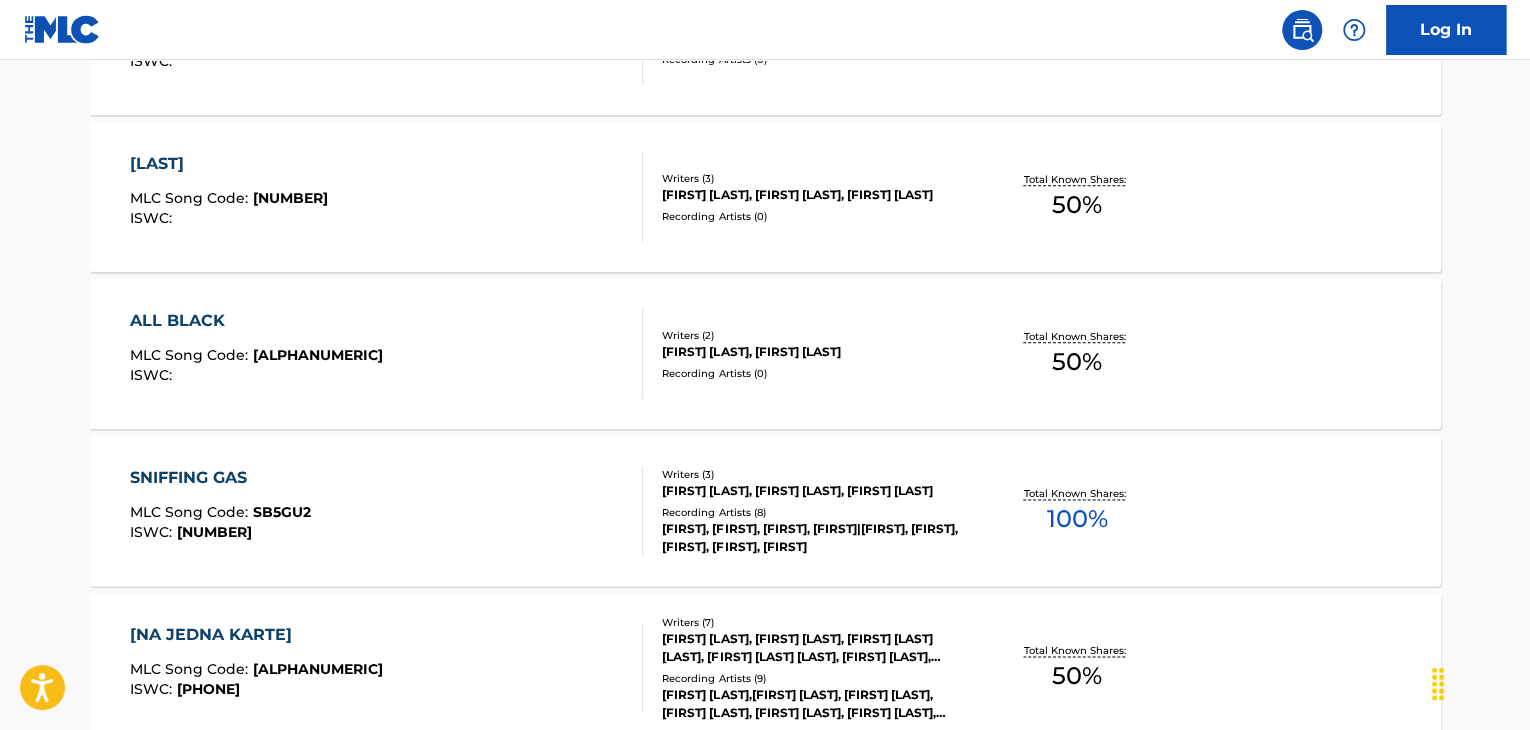 scroll, scrollTop: 990, scrollLeft: 0, axis: vertical 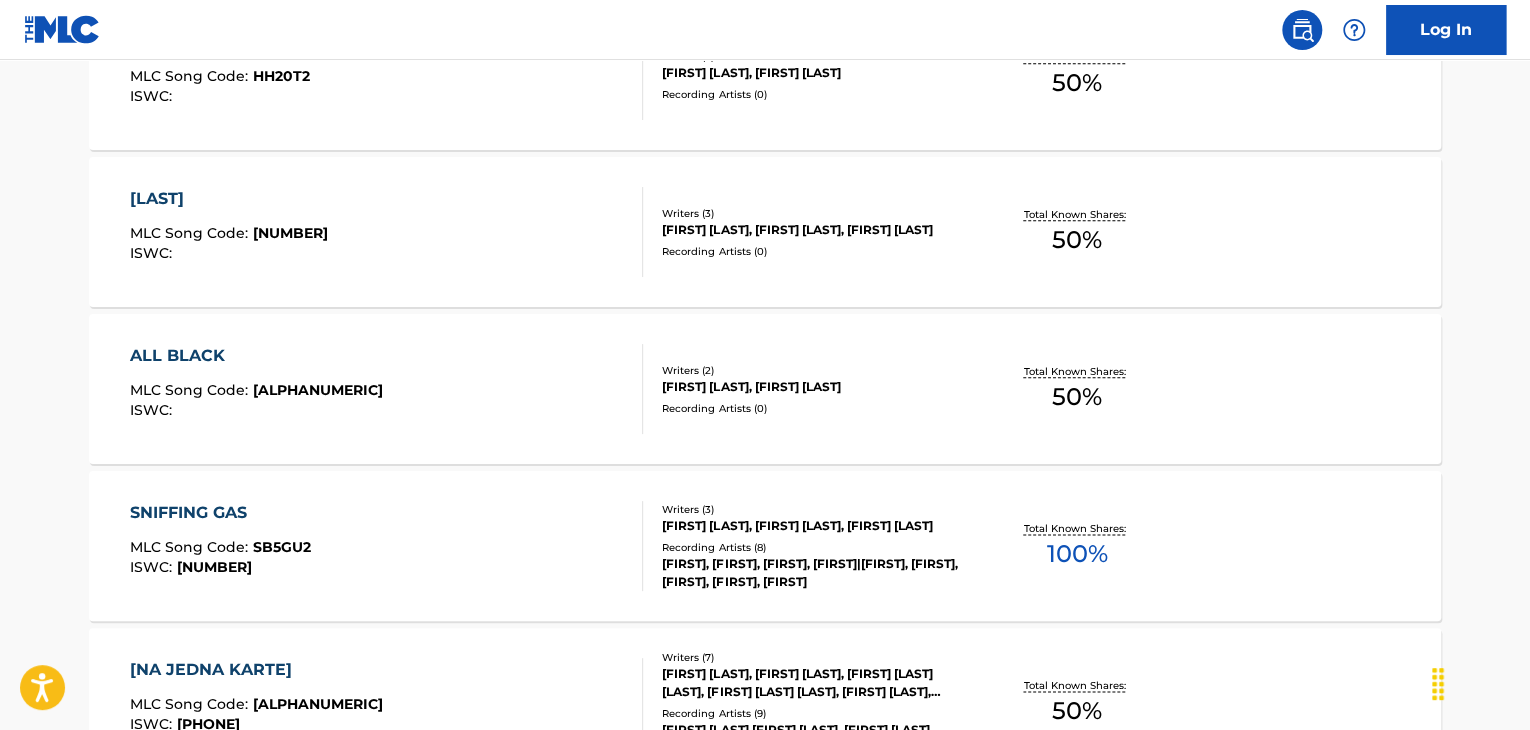 click on "SNIFFING GAS MLC Song Code : [SONG CODE] ISWC : [ISWC]" at bounding box center [387, 546] 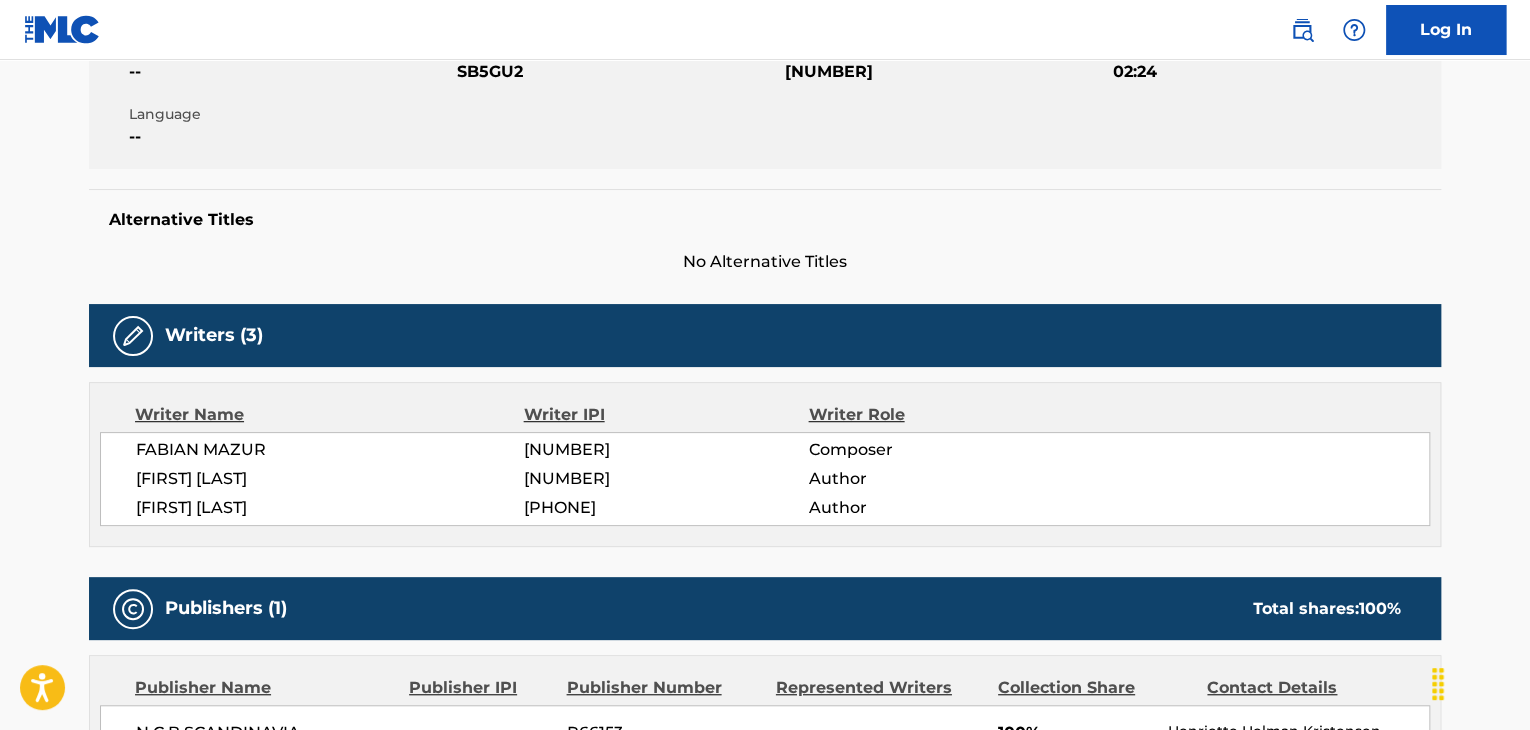 scroll, scrollTop: 700, scrollLeft: 0, axis: vertical 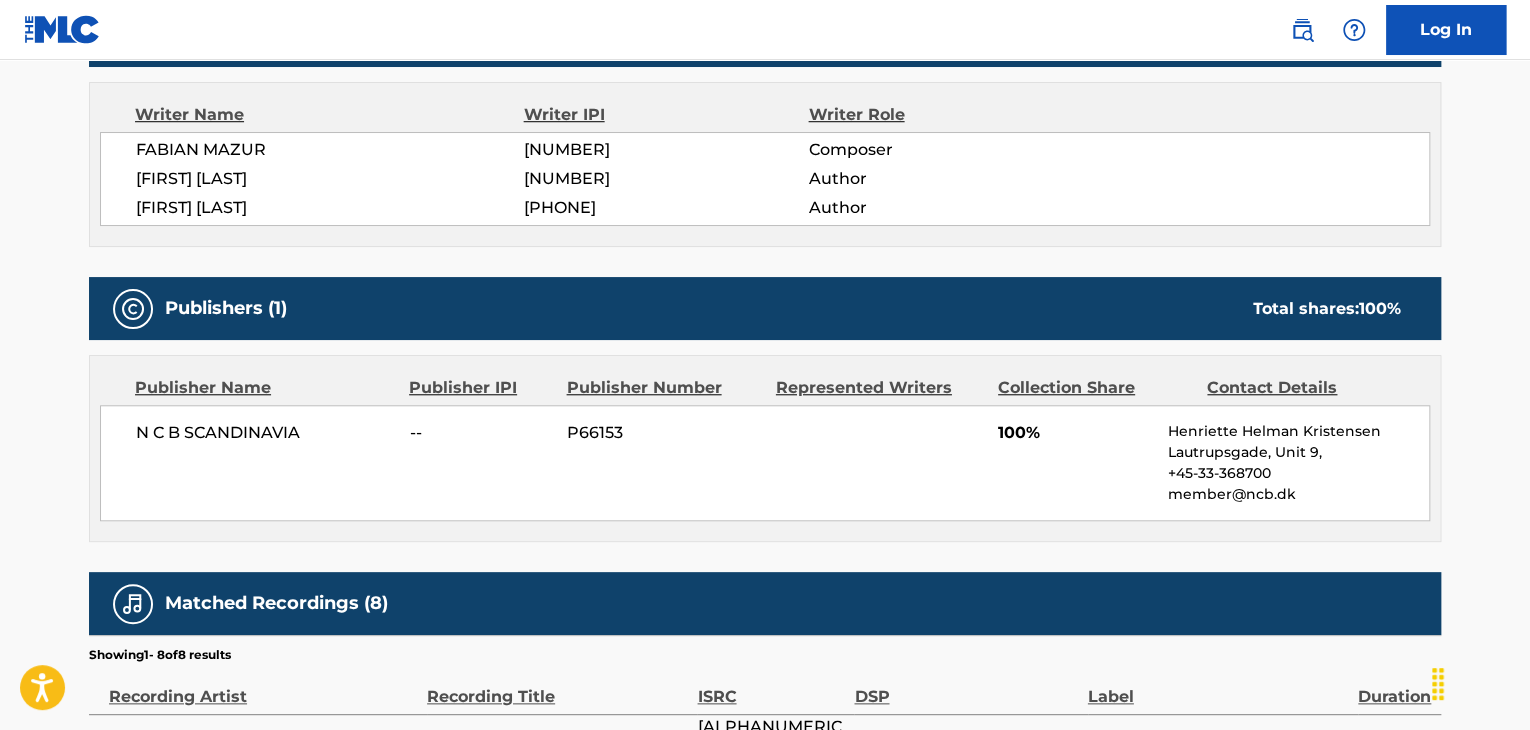 click on "[FIRST] [LAST]" at bounding box center (330, 179) 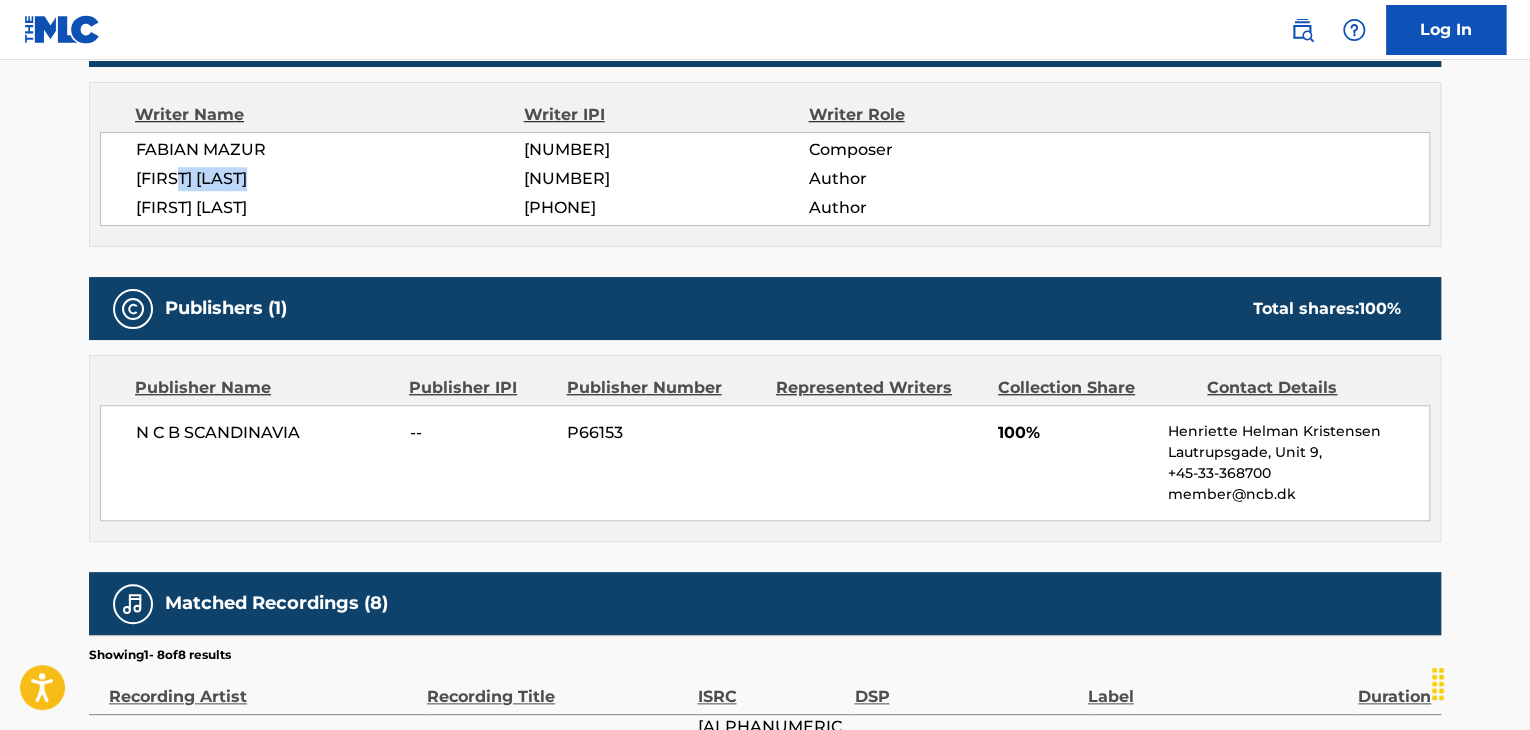 click on "[FIRST] [LAST]" at bounding box center [330, 179] 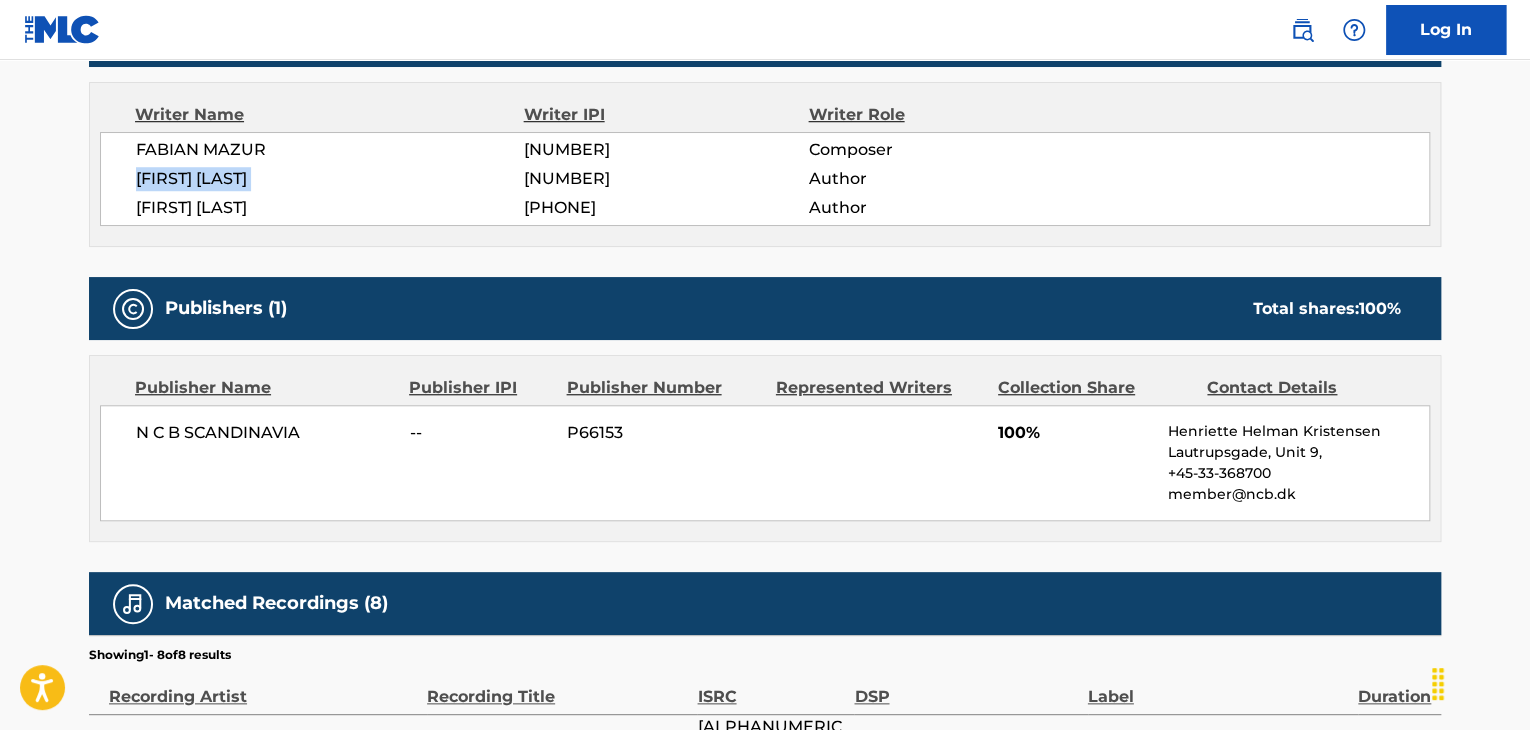 click on "[FIRST] [LAST]" at bounding box center (330, 179) 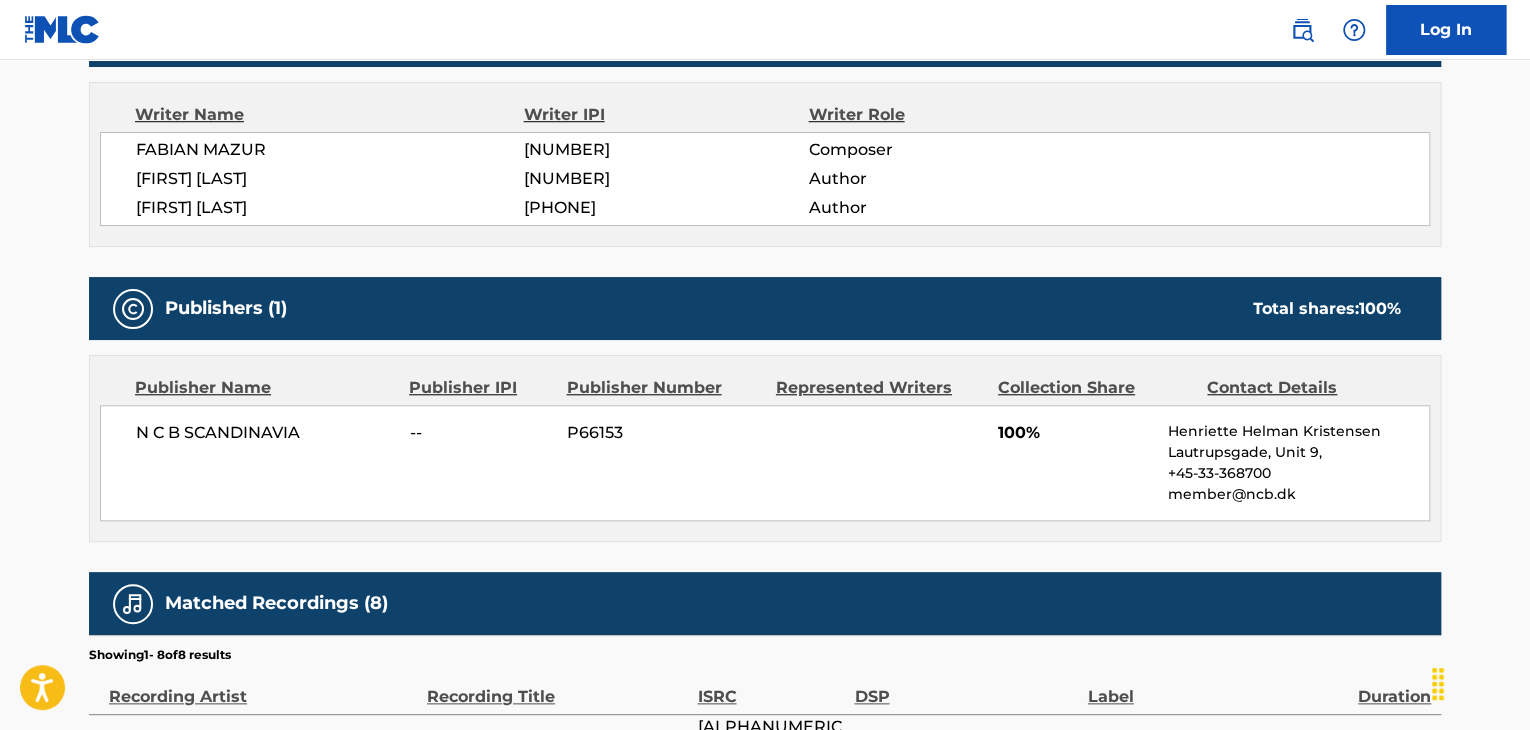 click on "[NUMBER]" at bounding box center (666, 179) 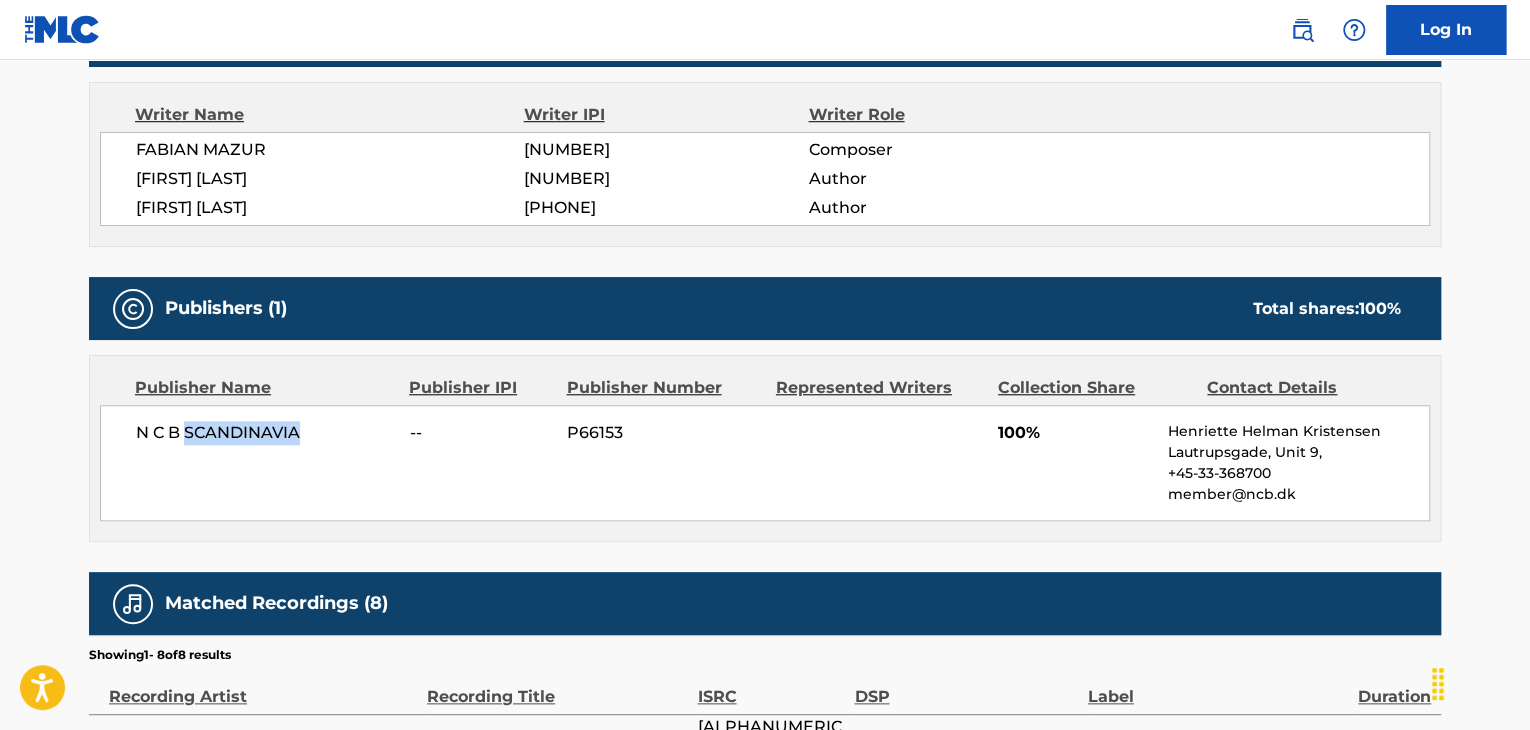 click on "N C B SCANDINAVIA" at bounding box center [265, 433] 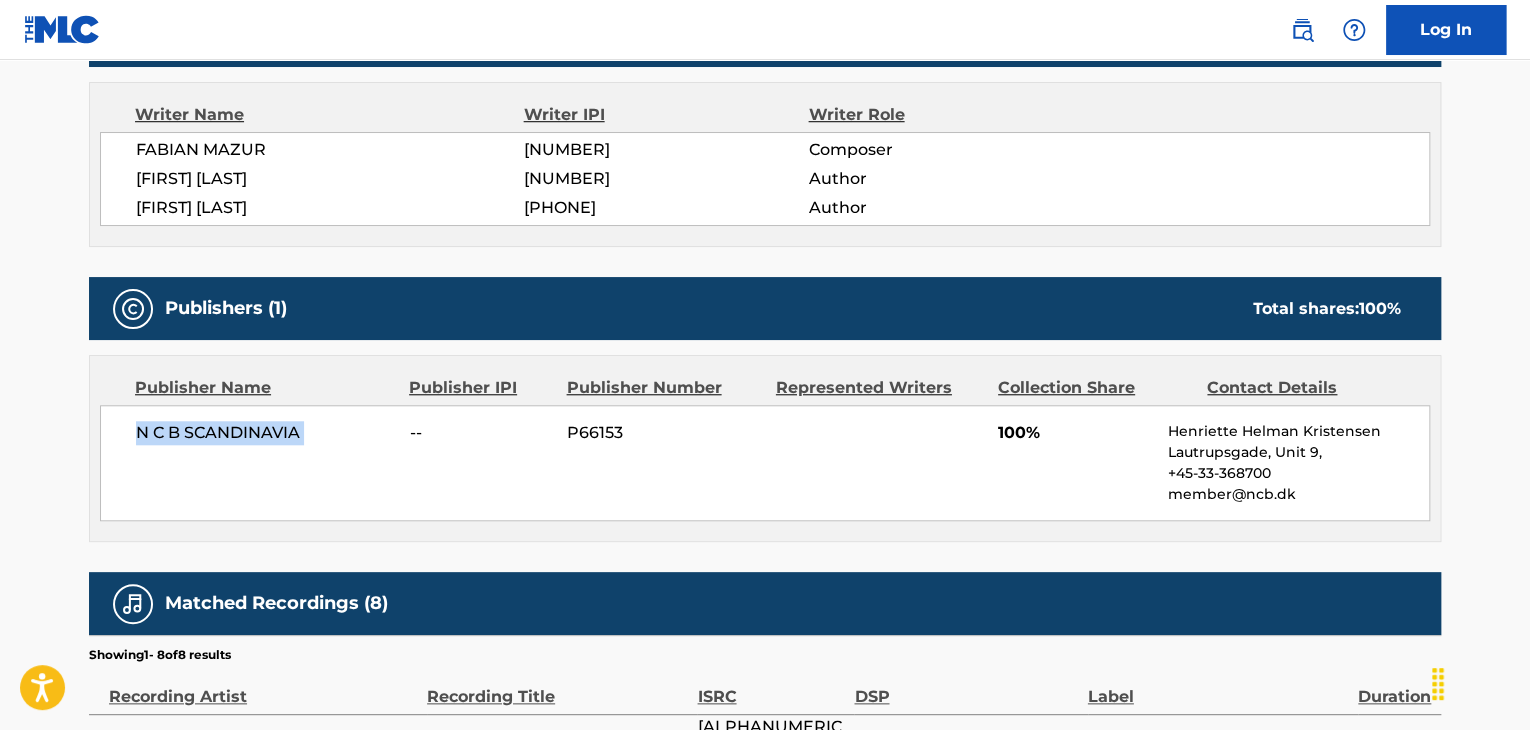 click on "N C B SCANDINAVIA" at bounding box center (265, 433) 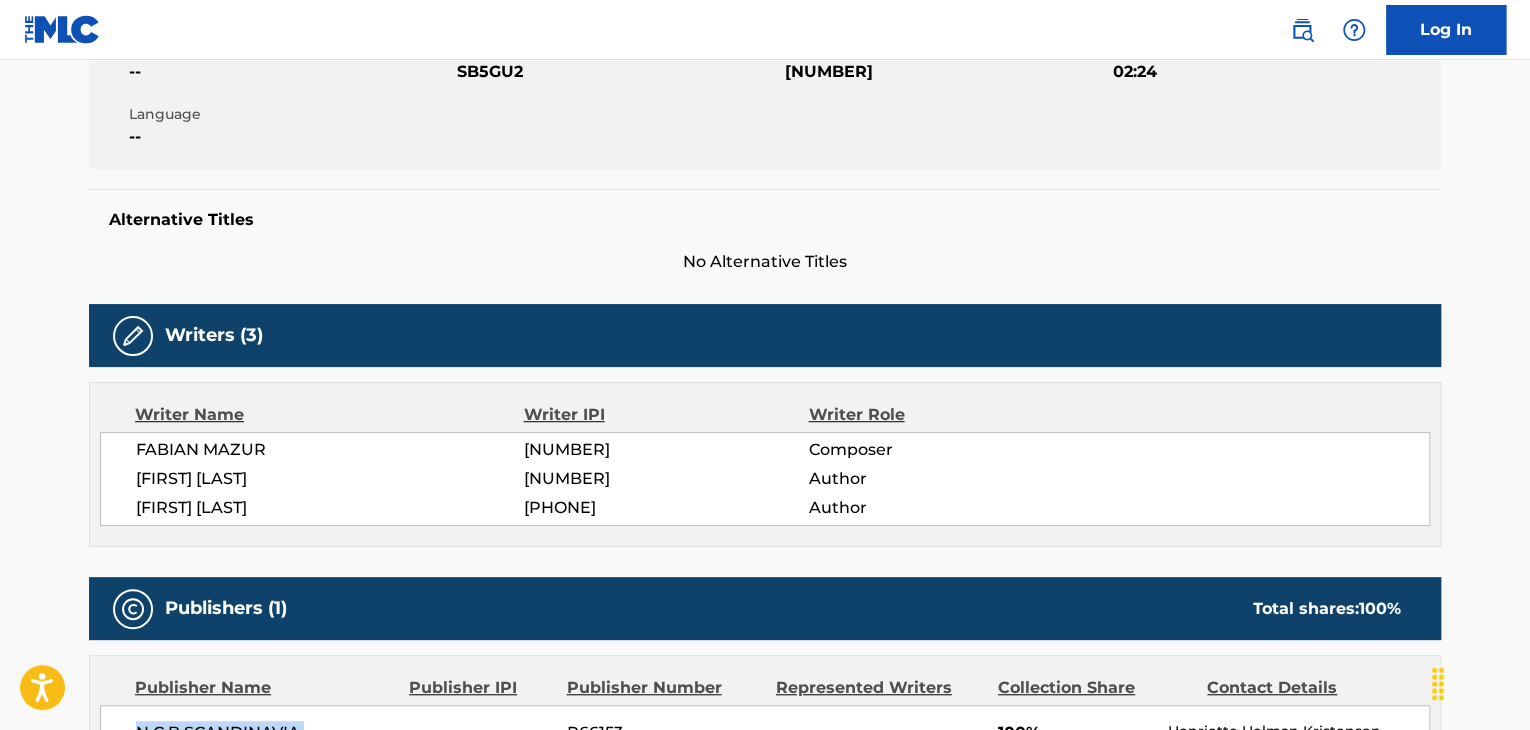 scroll, scrollTop: 200, scrollLeft: 0, axis: vertical 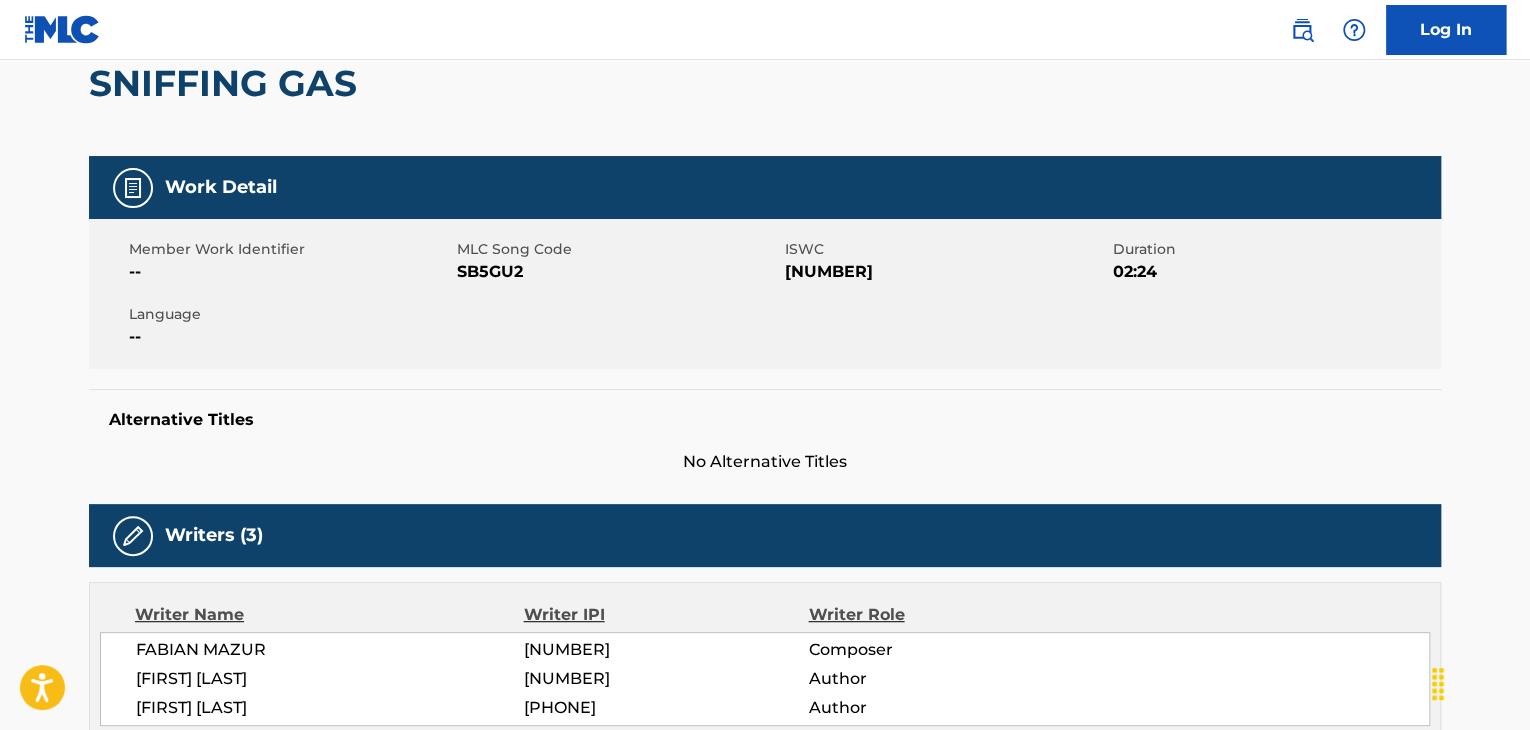 click on "SB5GU2" at bounding box center [618, 272] 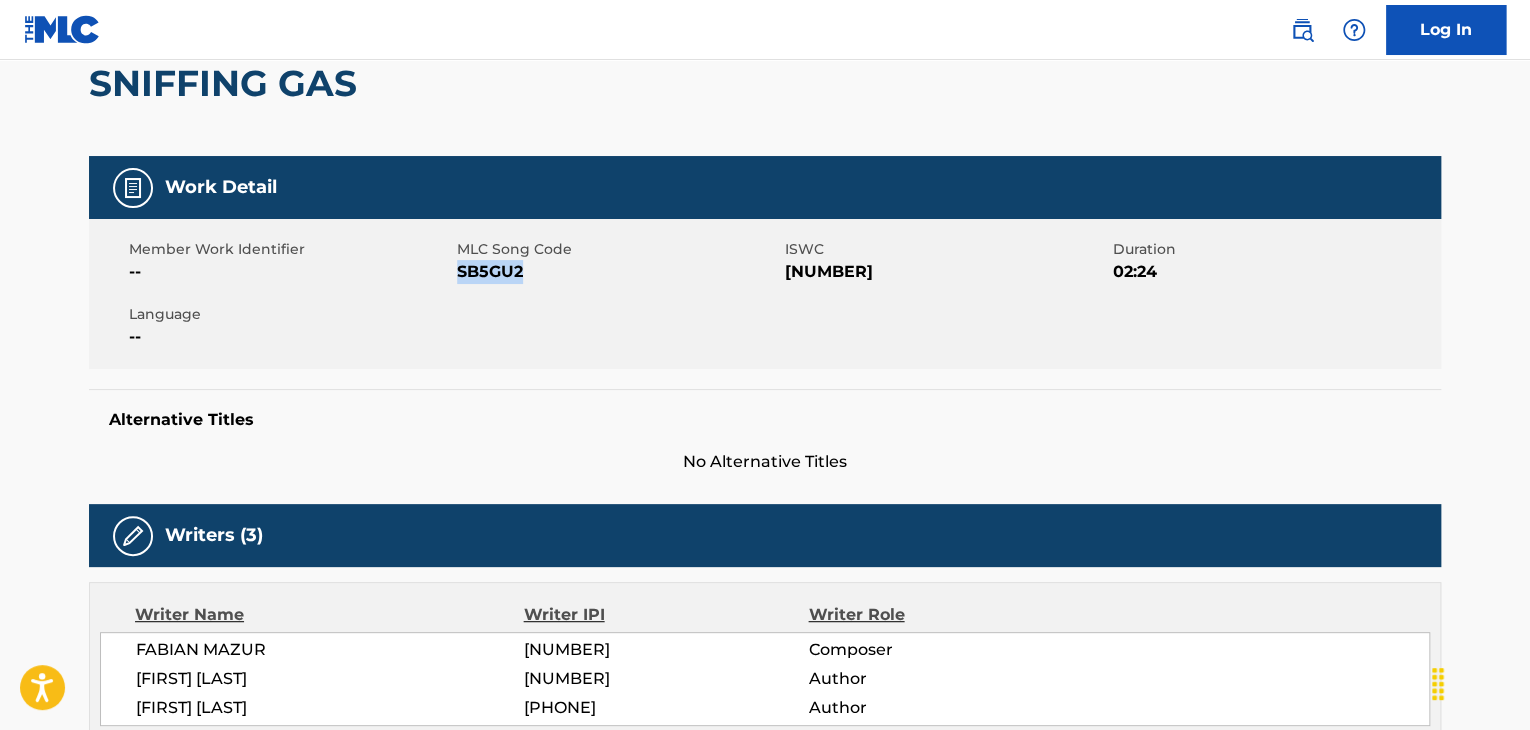 click on "SB5GU2" at bounding box center (618, 272) 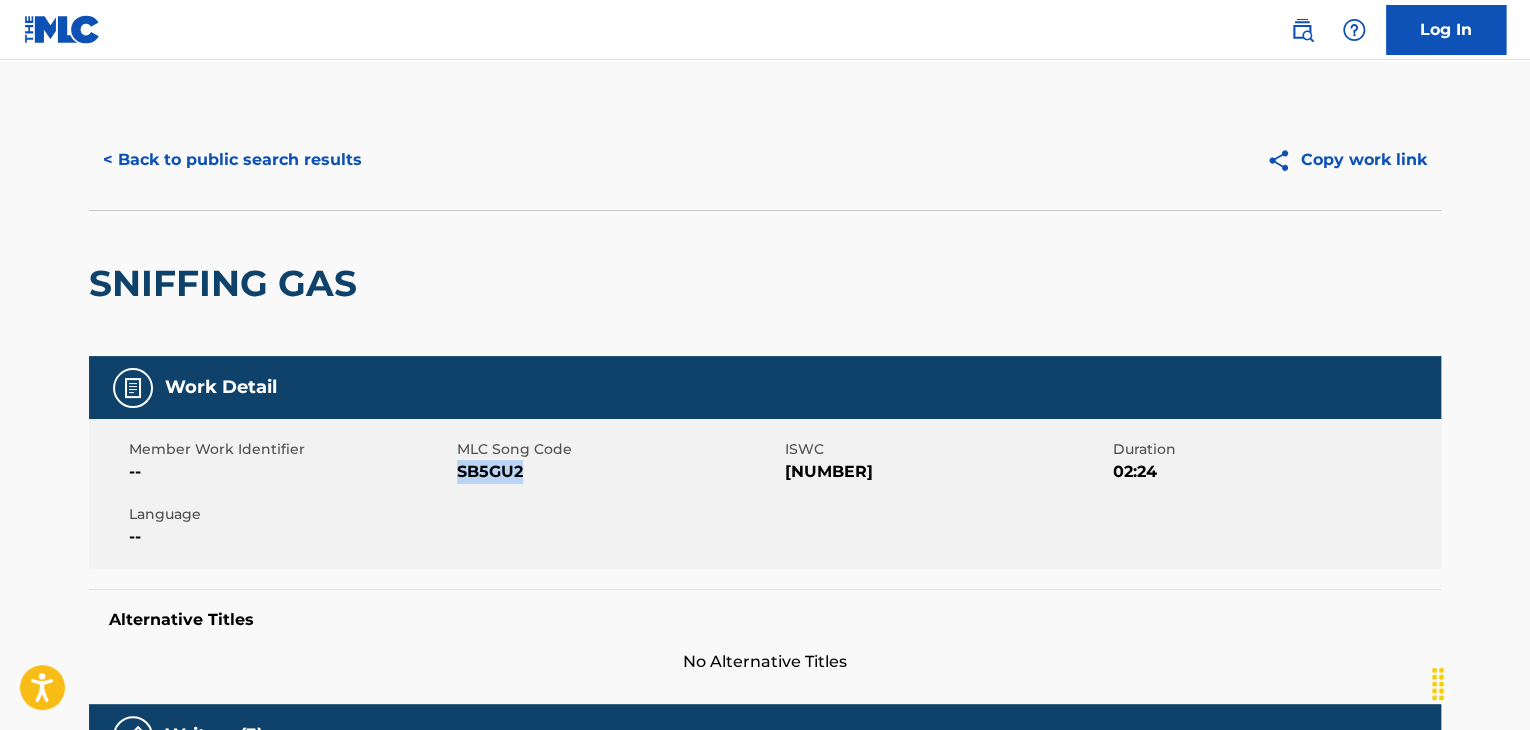 click on "< Back to public search results" at bounding box center [232, 160] 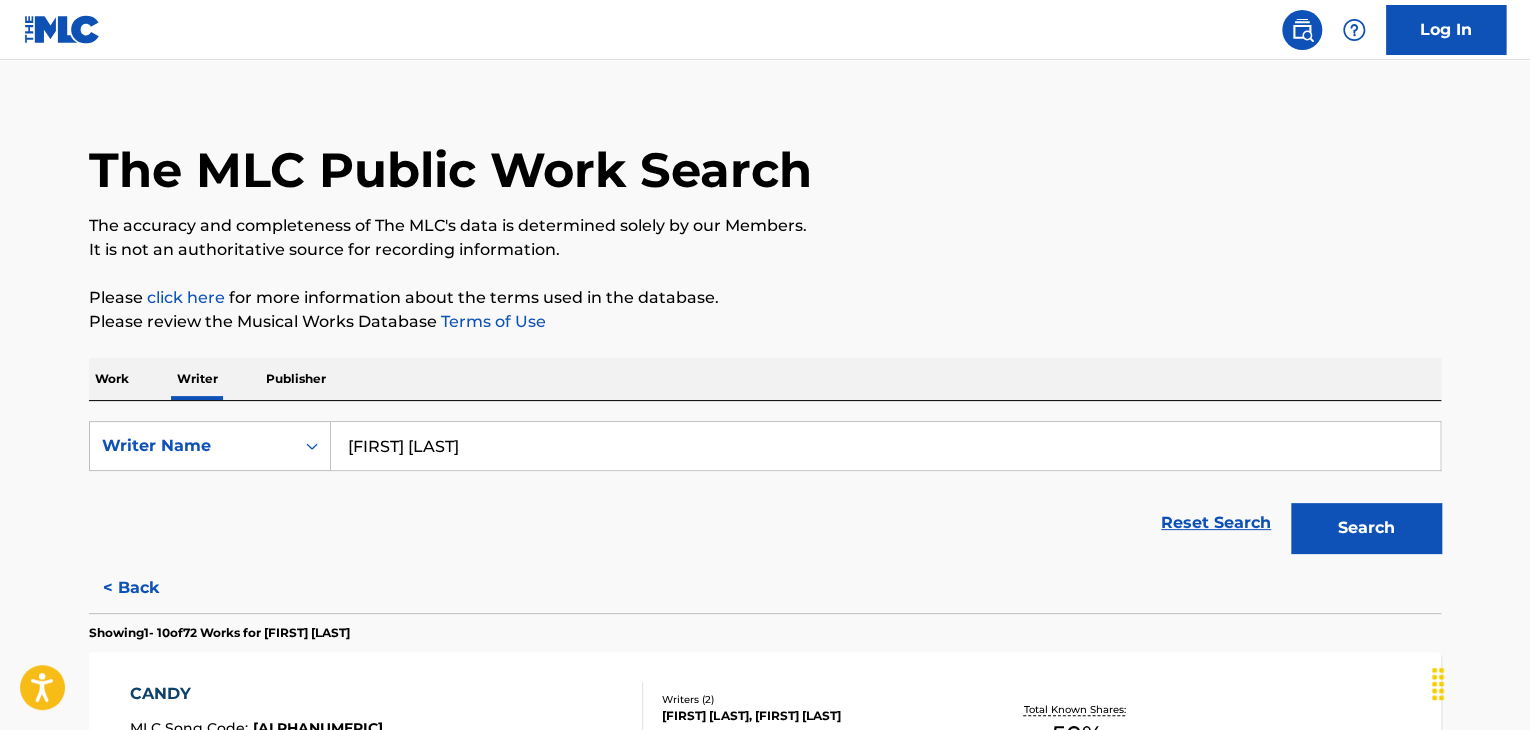 click on "[FIRST] [LAST]" at bounding box center [885, 446] 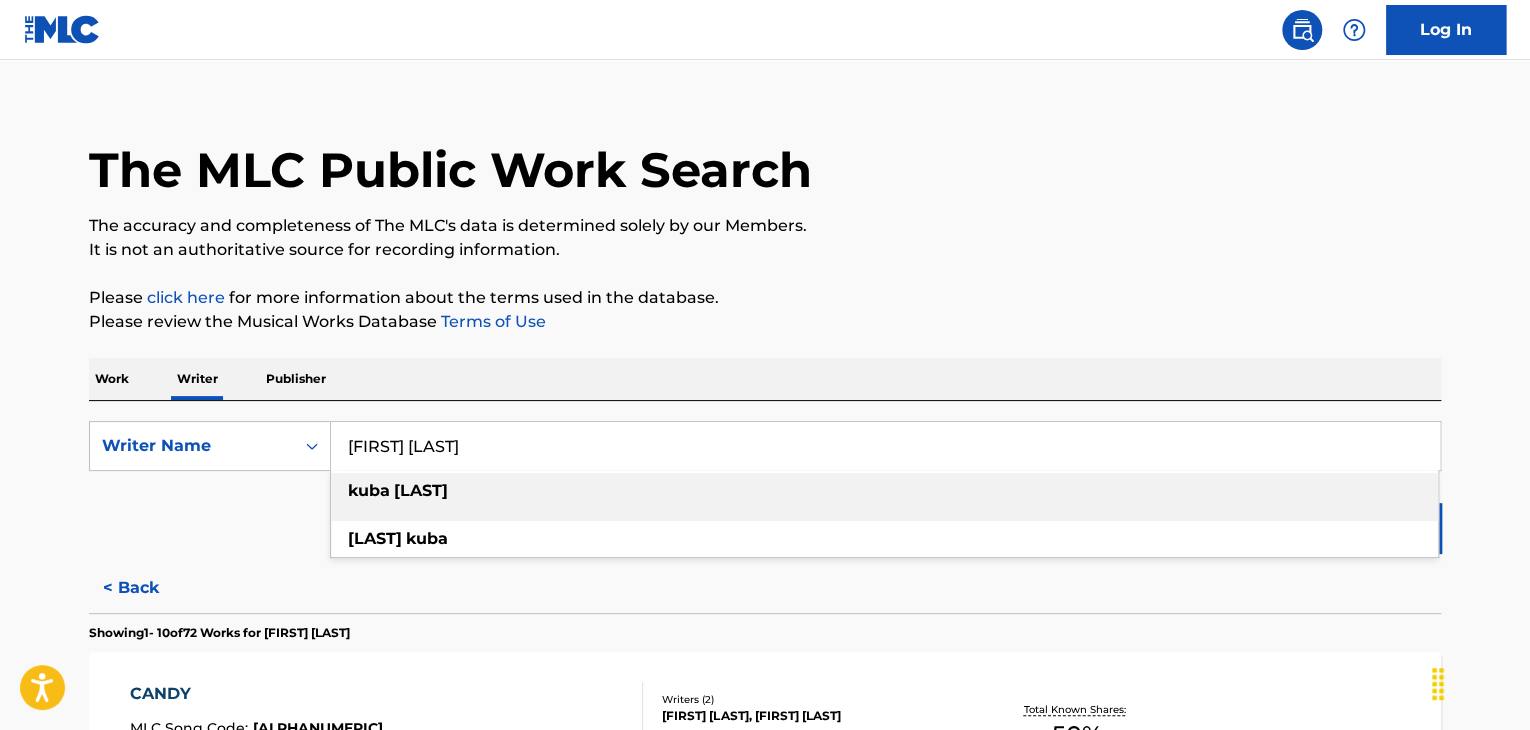 paste on "[LAST] [LAST]" 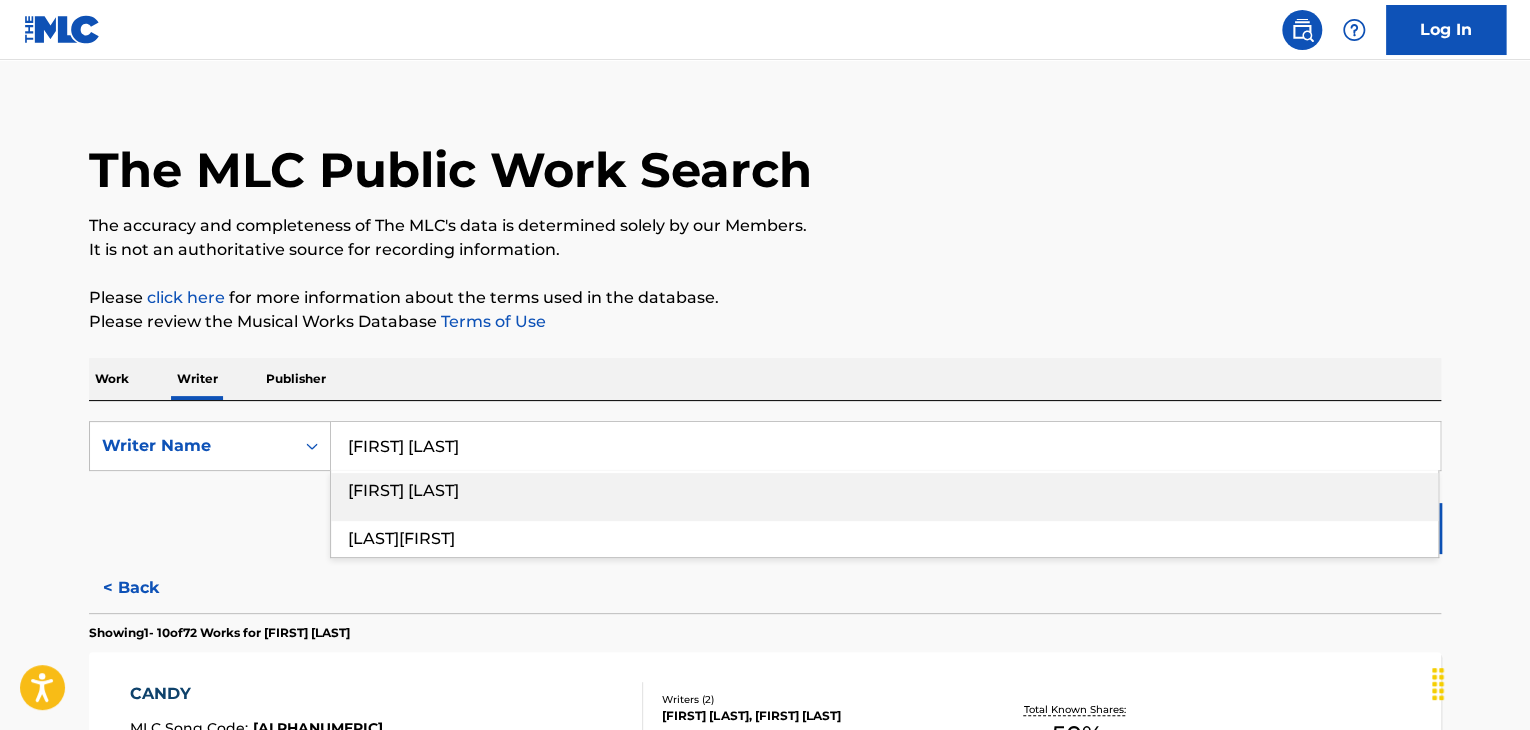 click on "Please   click here   for more information about the terms used in the database." at bounding box center (765, 298) 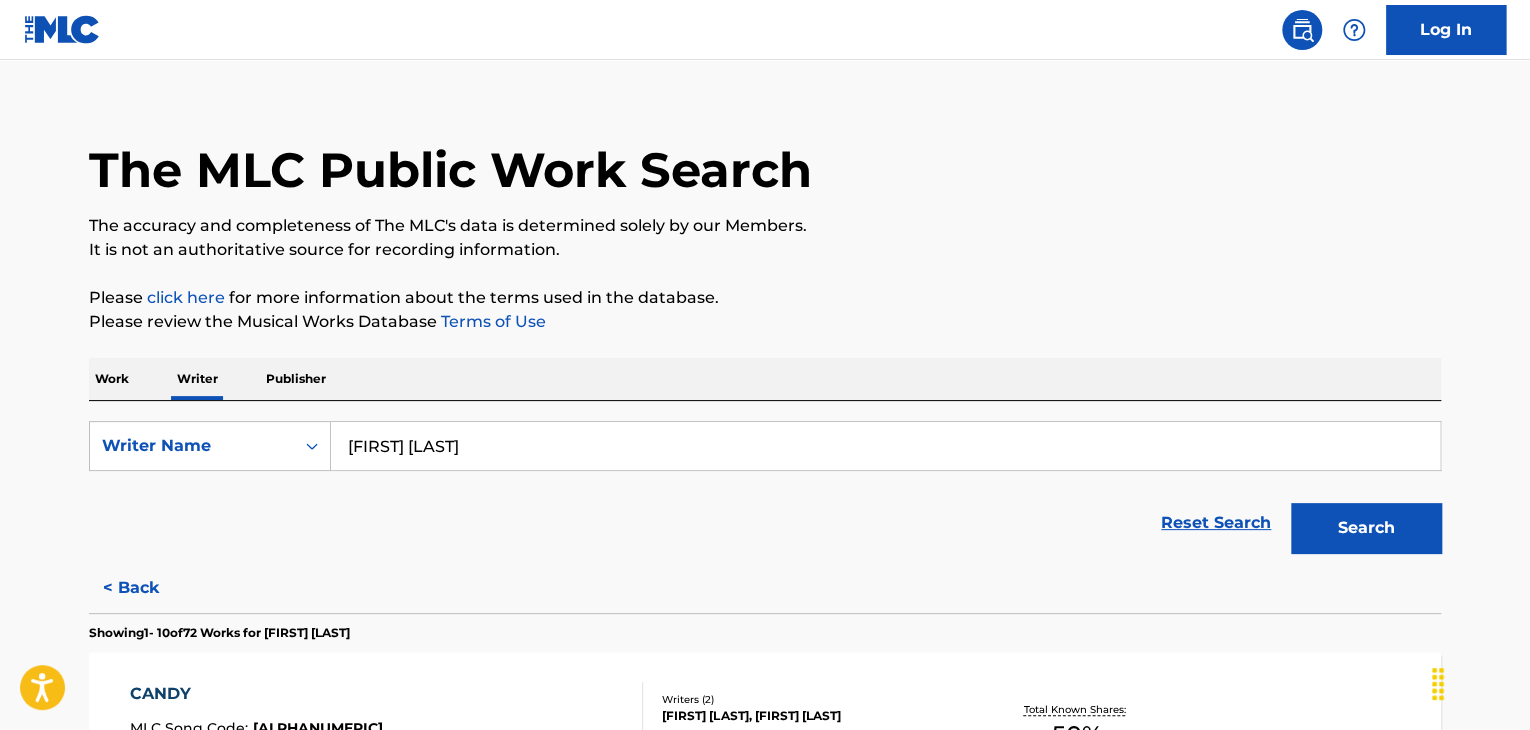click on "Search" at bounding box center [1366, 528] 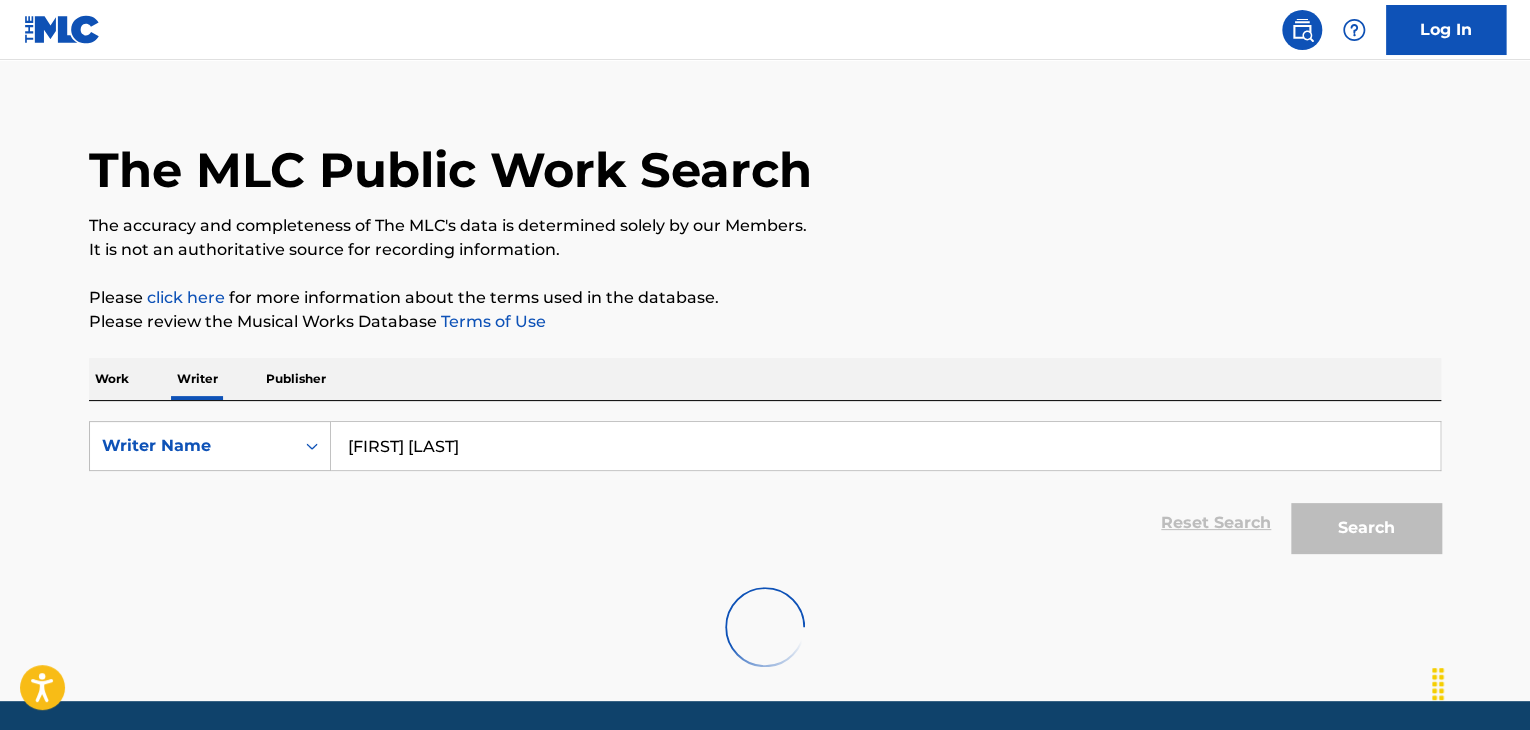 scroll, scrollTop: 0, scrollLeft: 0, axis: both 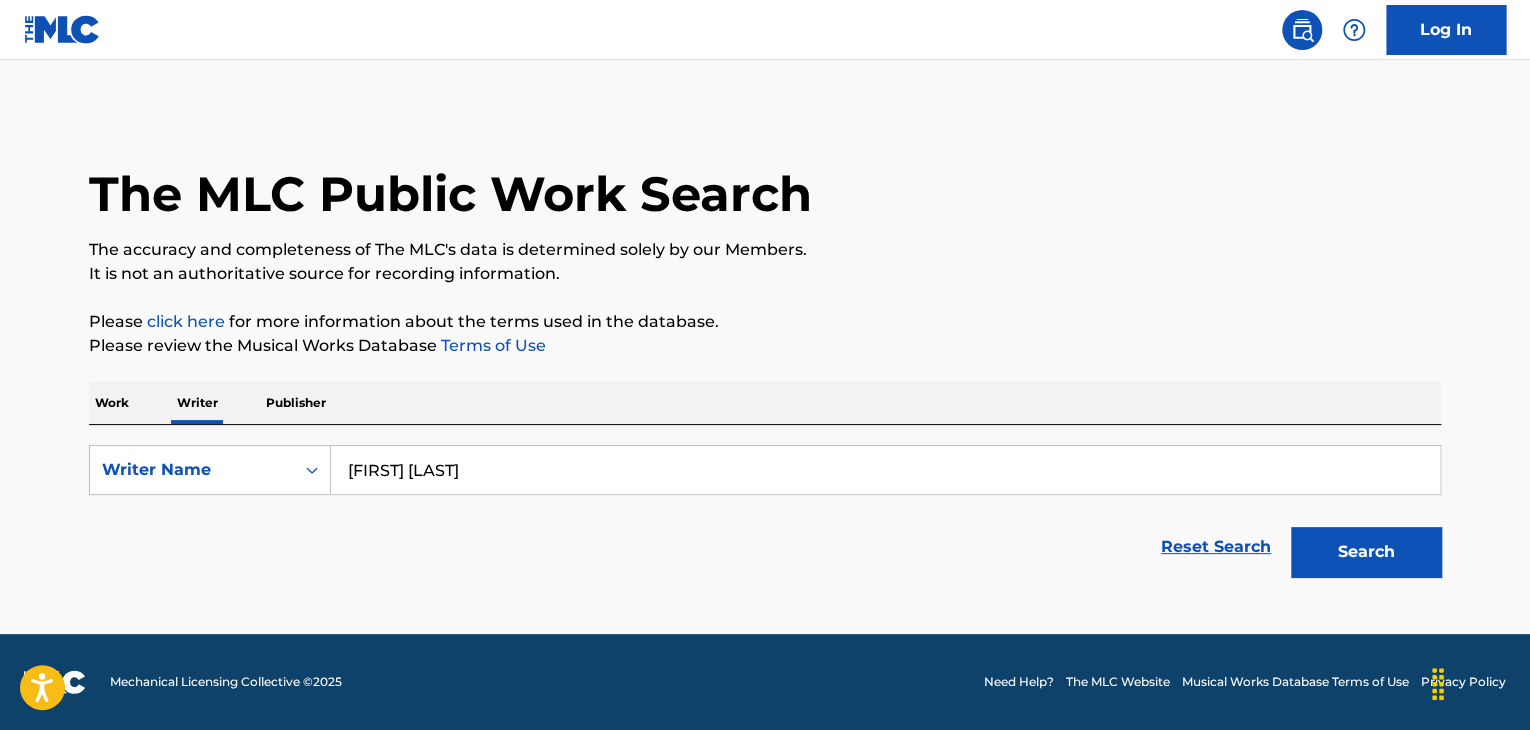 click on "[FIRST] [LAST]" at bounding box center (885, 470) 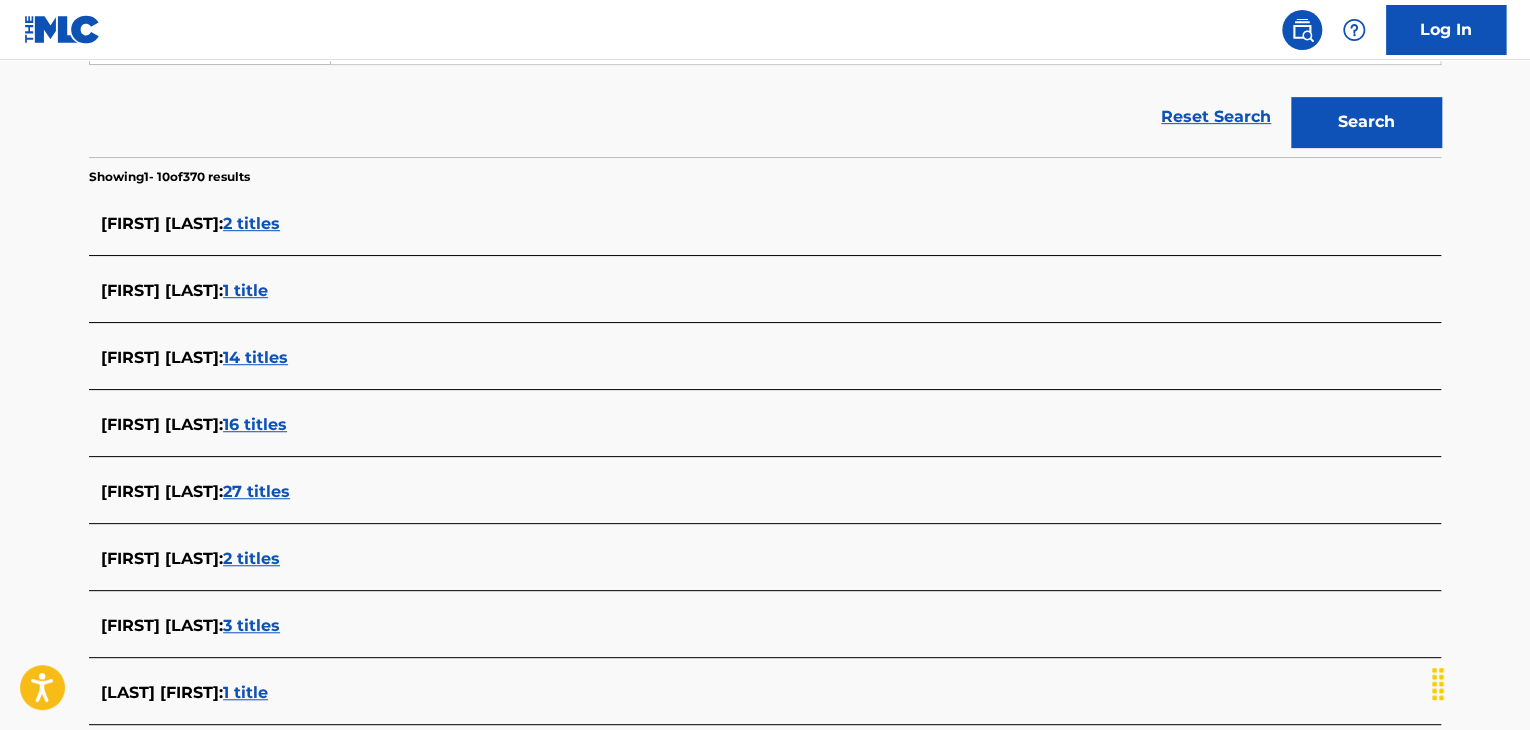 scroll, scrollTop: 400, scrollLeft: 0, axis: vertical 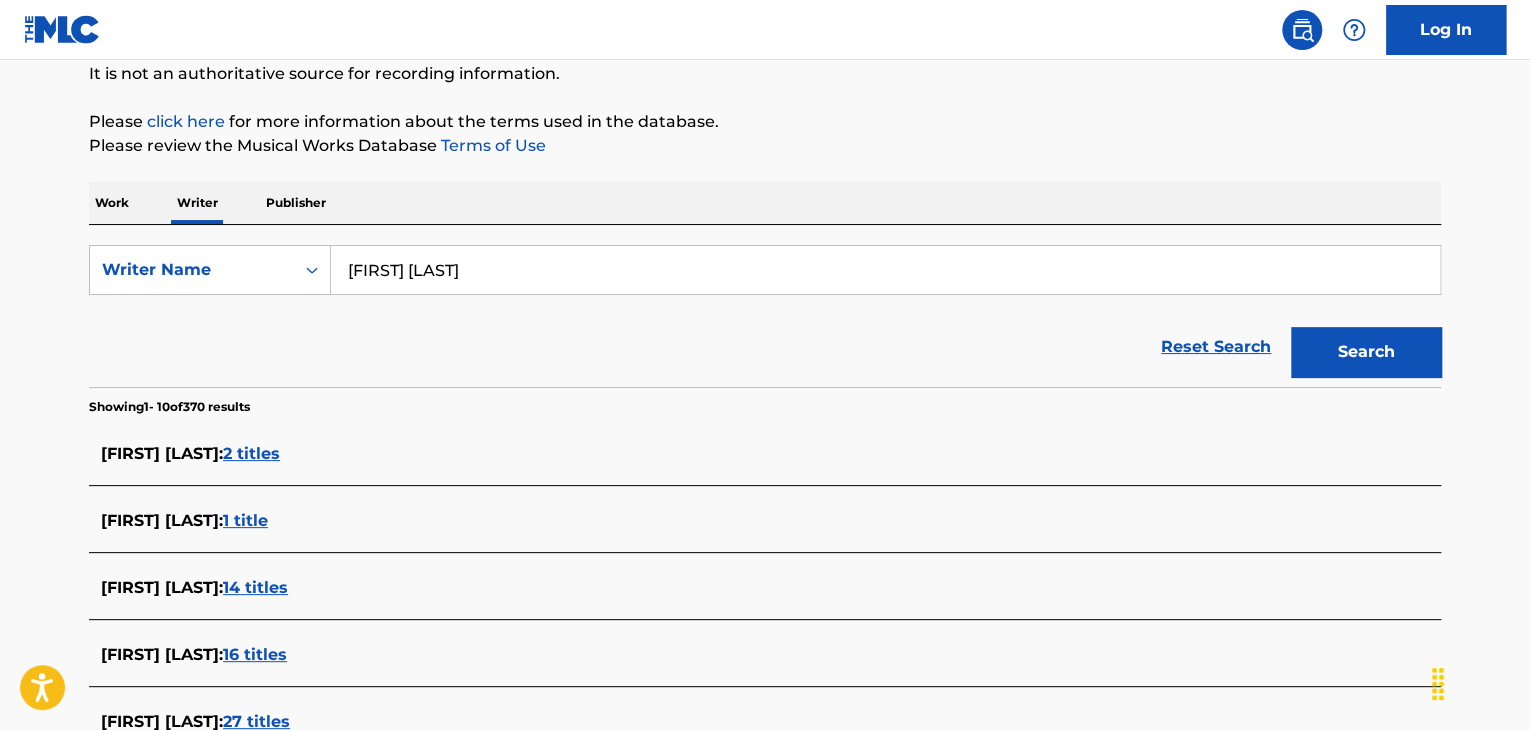 click on "[FIRST] [LAST]" at bounding box center [885, 270] 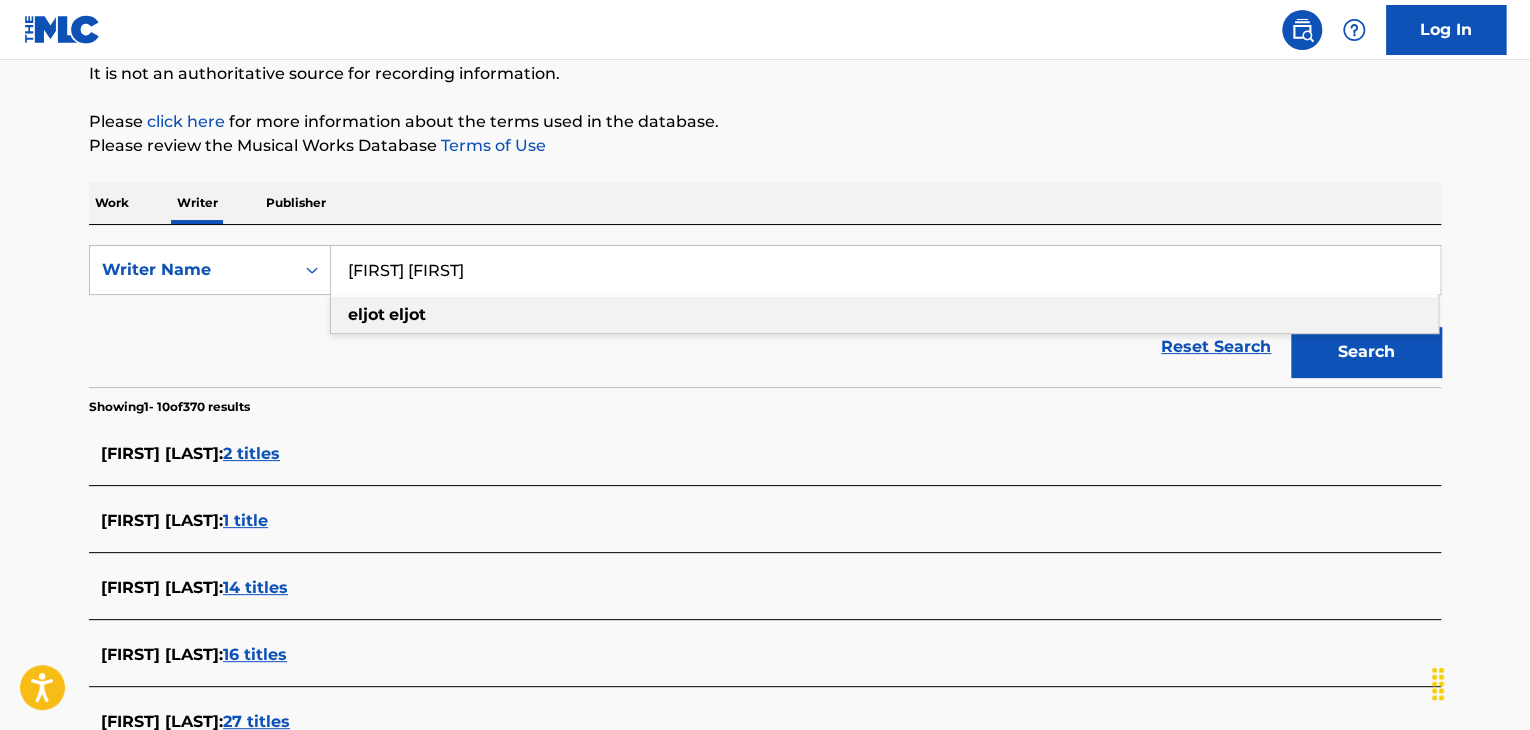 type on "[FIRST] [FIRST]" 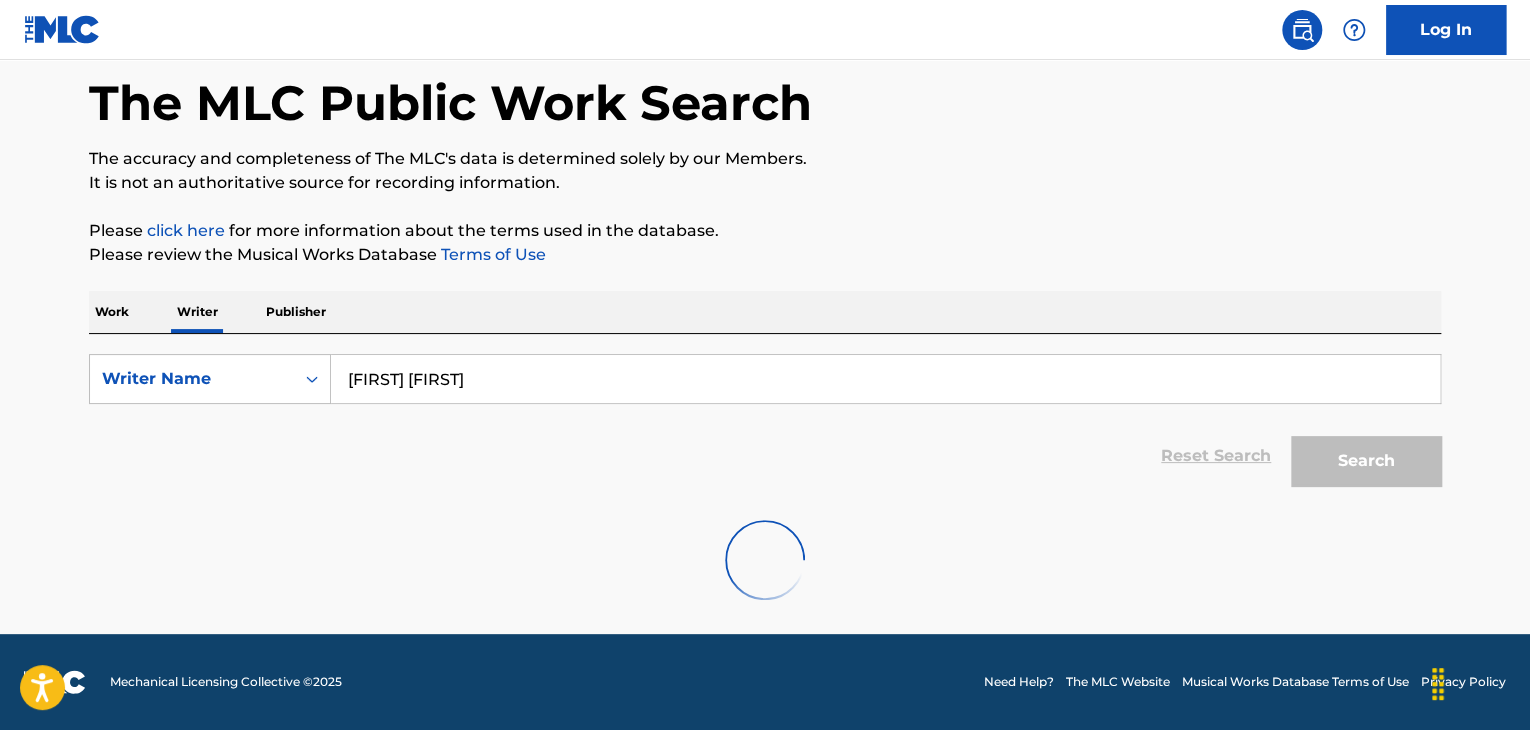 scroll, scrollTop: 156, scrollLeft: 0, axis: vertical 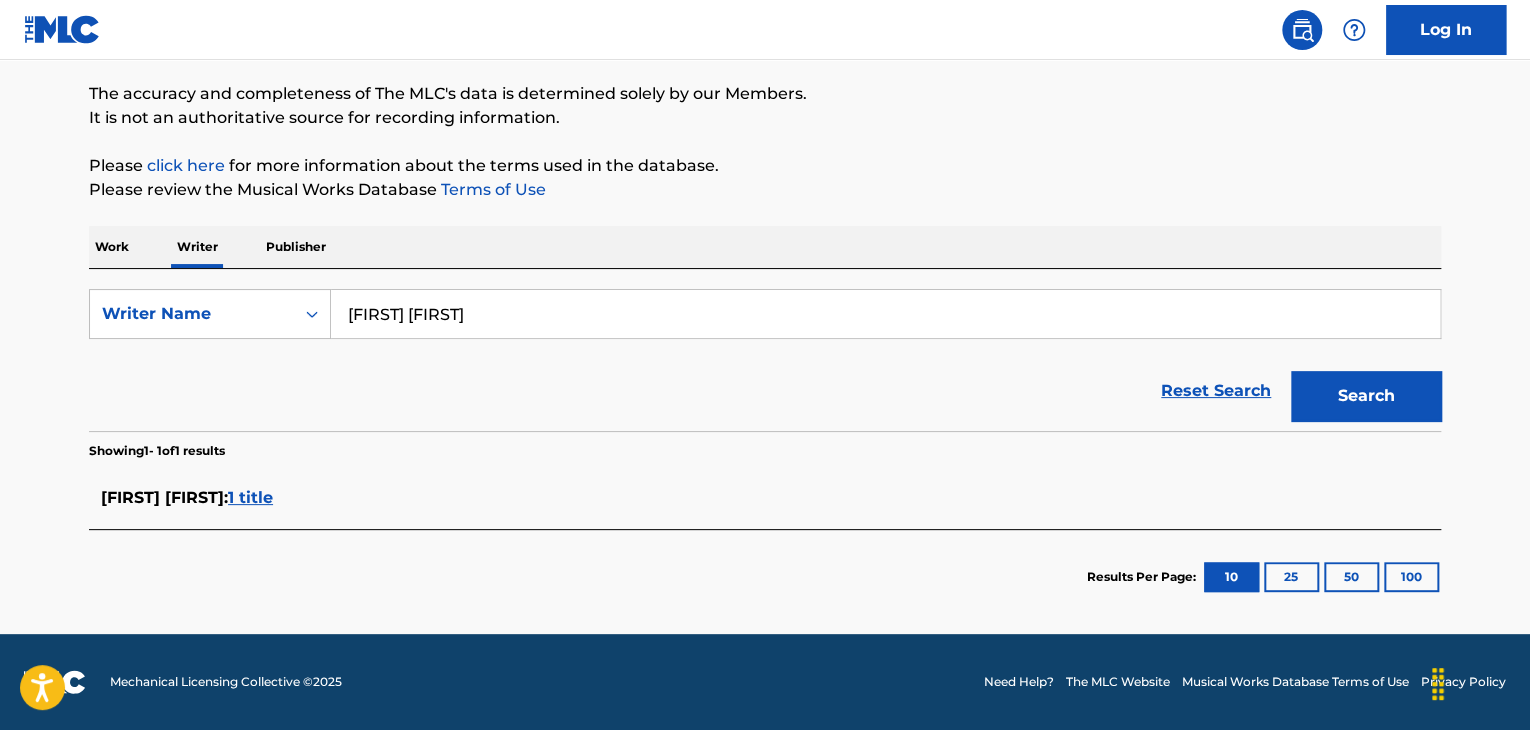 click on "1 title" at bounding box center [250, 497] 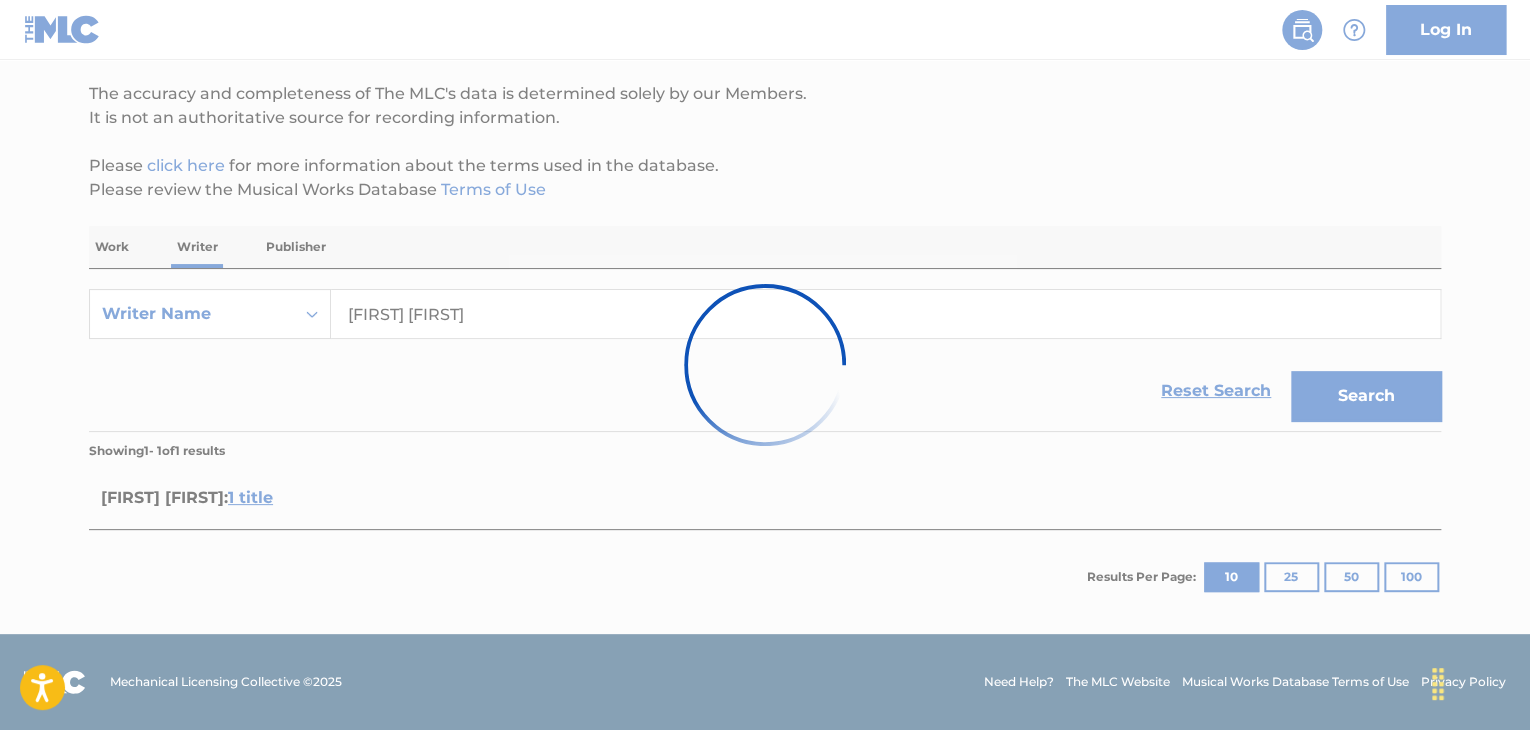 scroll, scrollTop: 200, scrollLeft: 0, axis: vertical 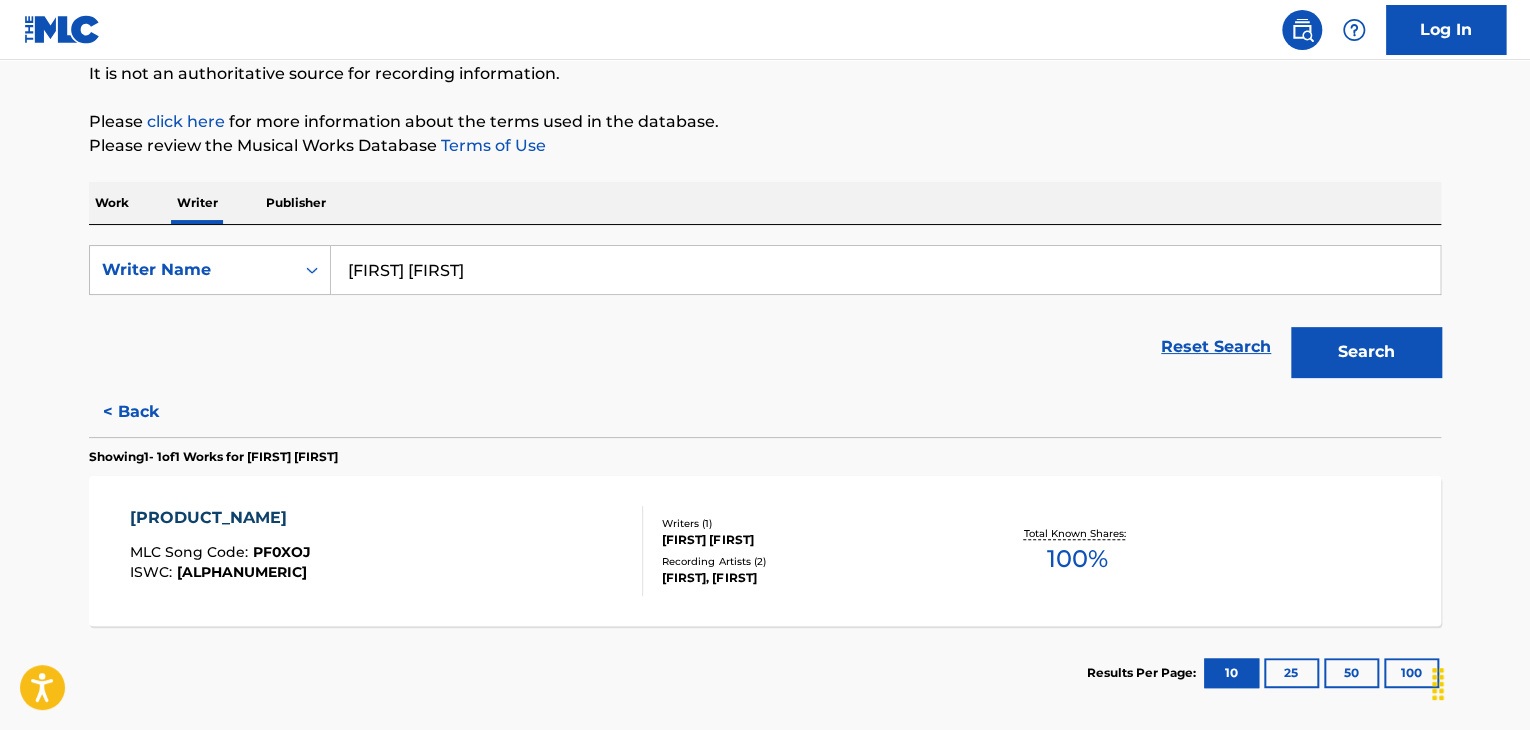 click on "[PRODUCT_NAME] MLC Song Code : PF0XOJ ISWC : T9281990372" at bounding box center (387, 551) 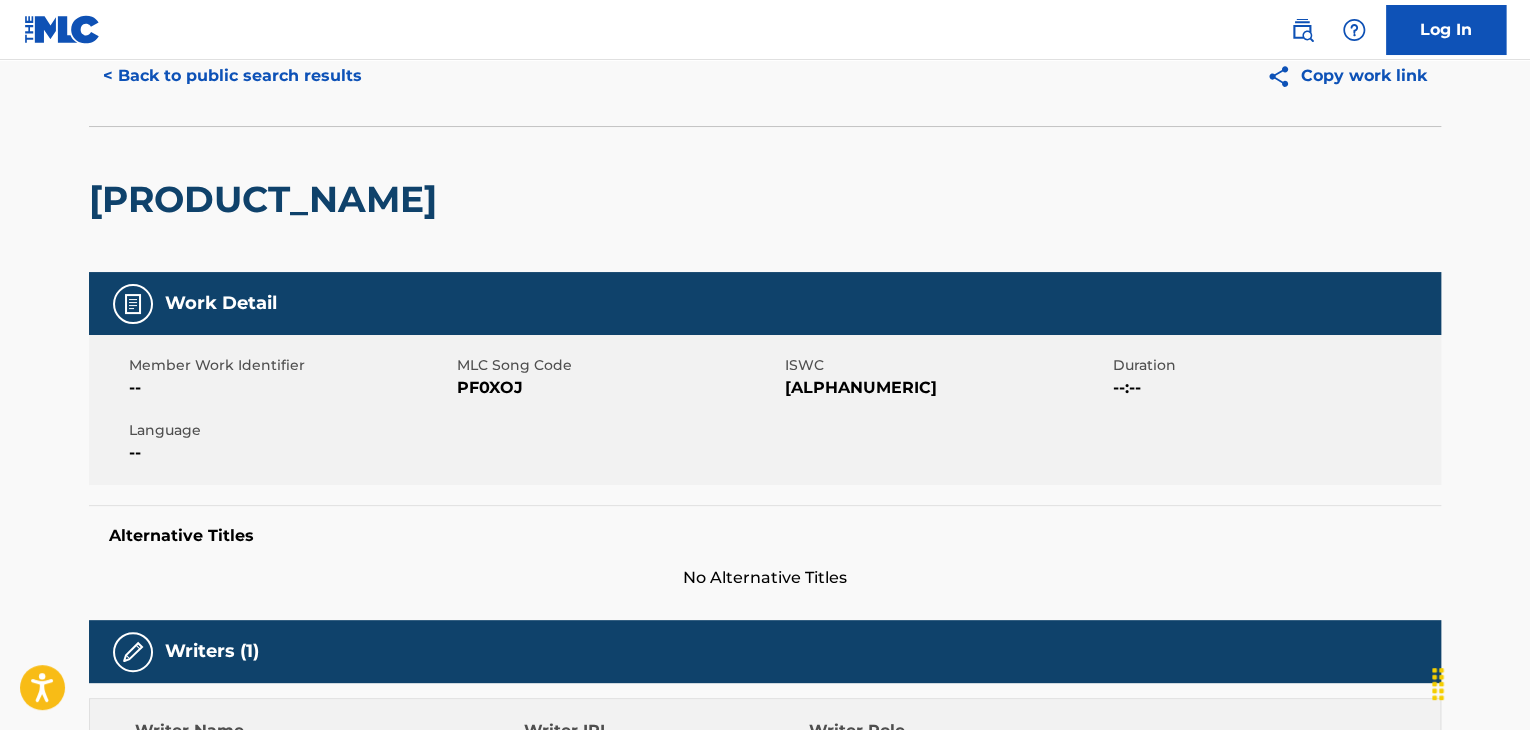 scroll, scrollTop: 0, scrollLeft: 0, axis: both 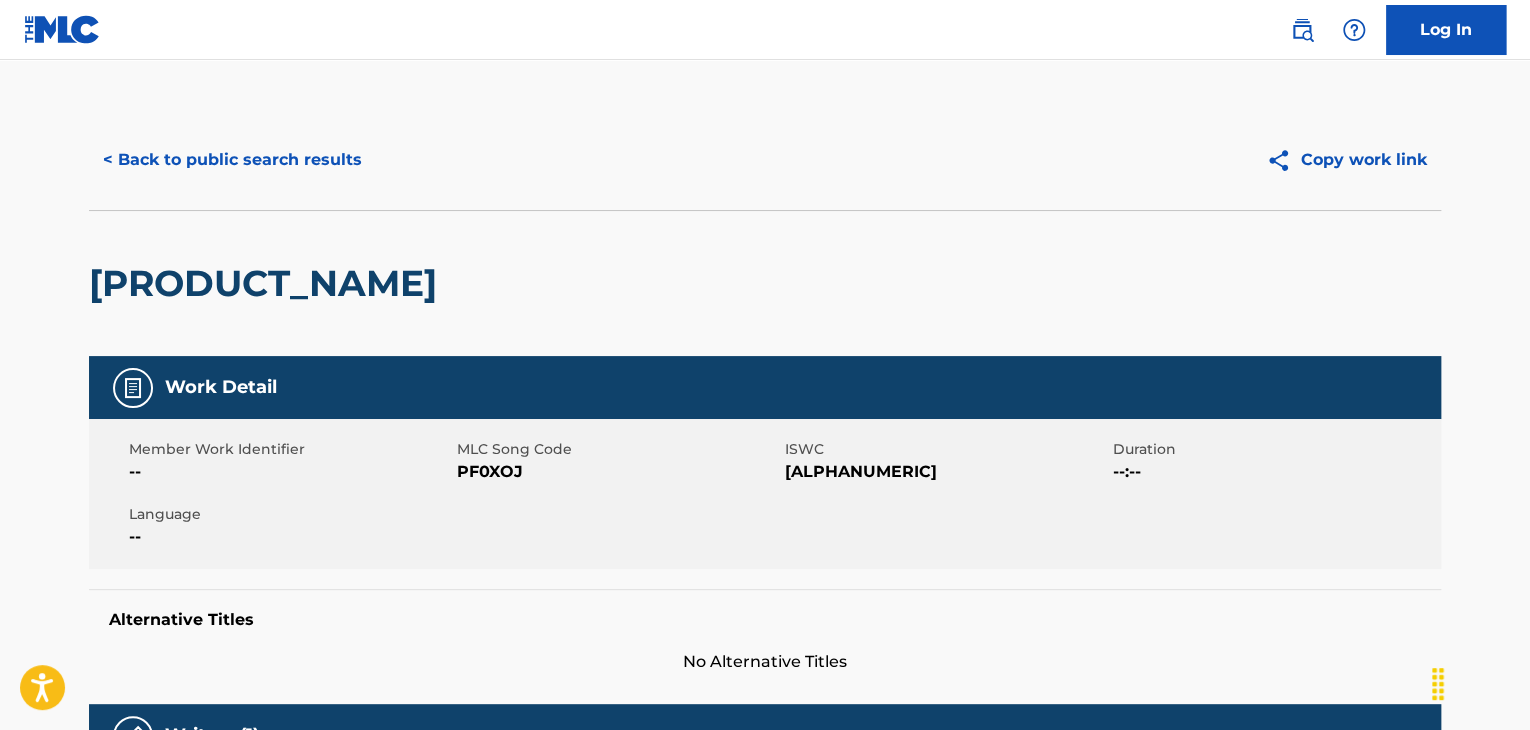 click on "< Back to public search results" at bounding box center [232, 160] 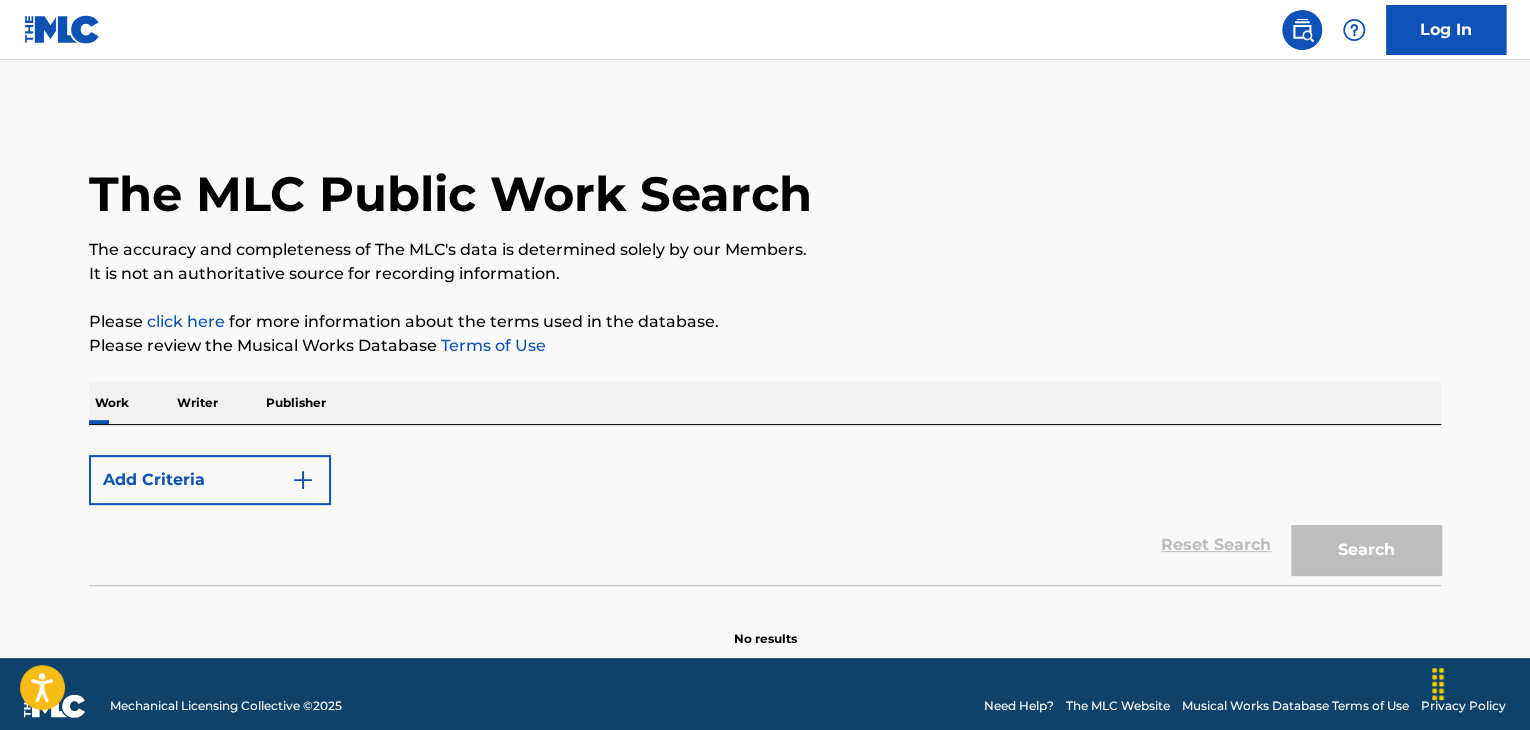 scroll, scrollTop: 24, scrollLeft: 0, axis: vertical 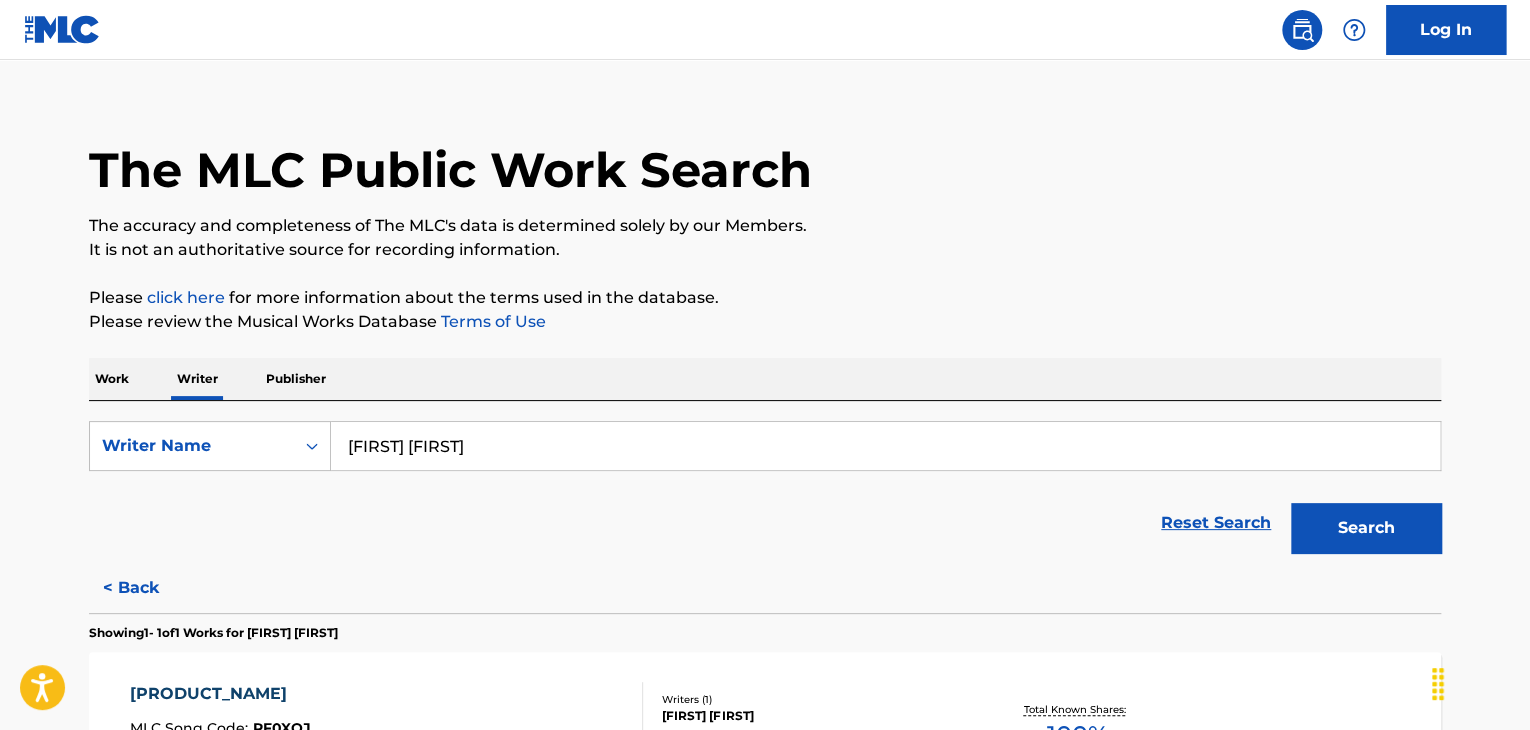 click on "[FIRST] [FIRST]" at bounding box center (885, 446) 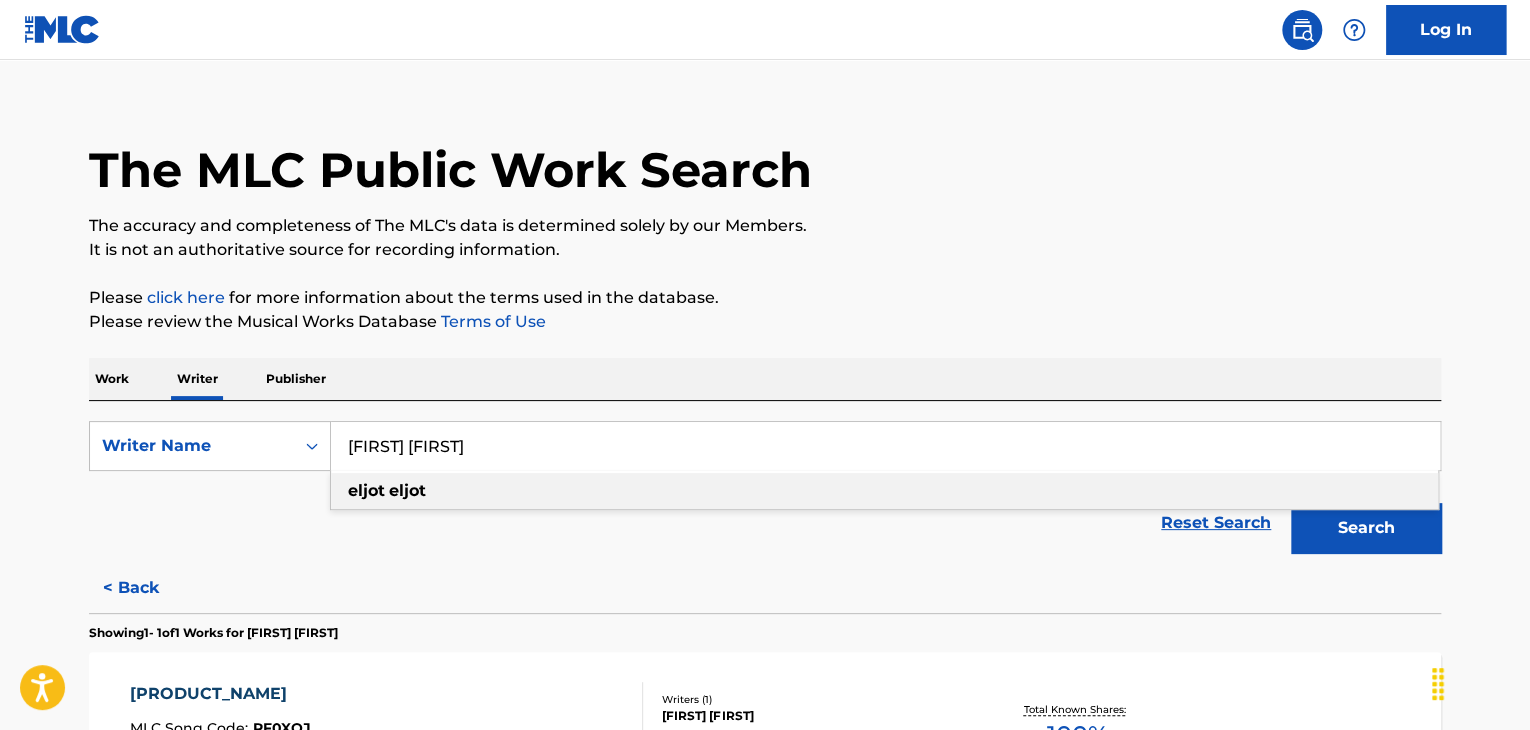 click on "[FIRST] [FIRST]" at bounding box center [885, 446] 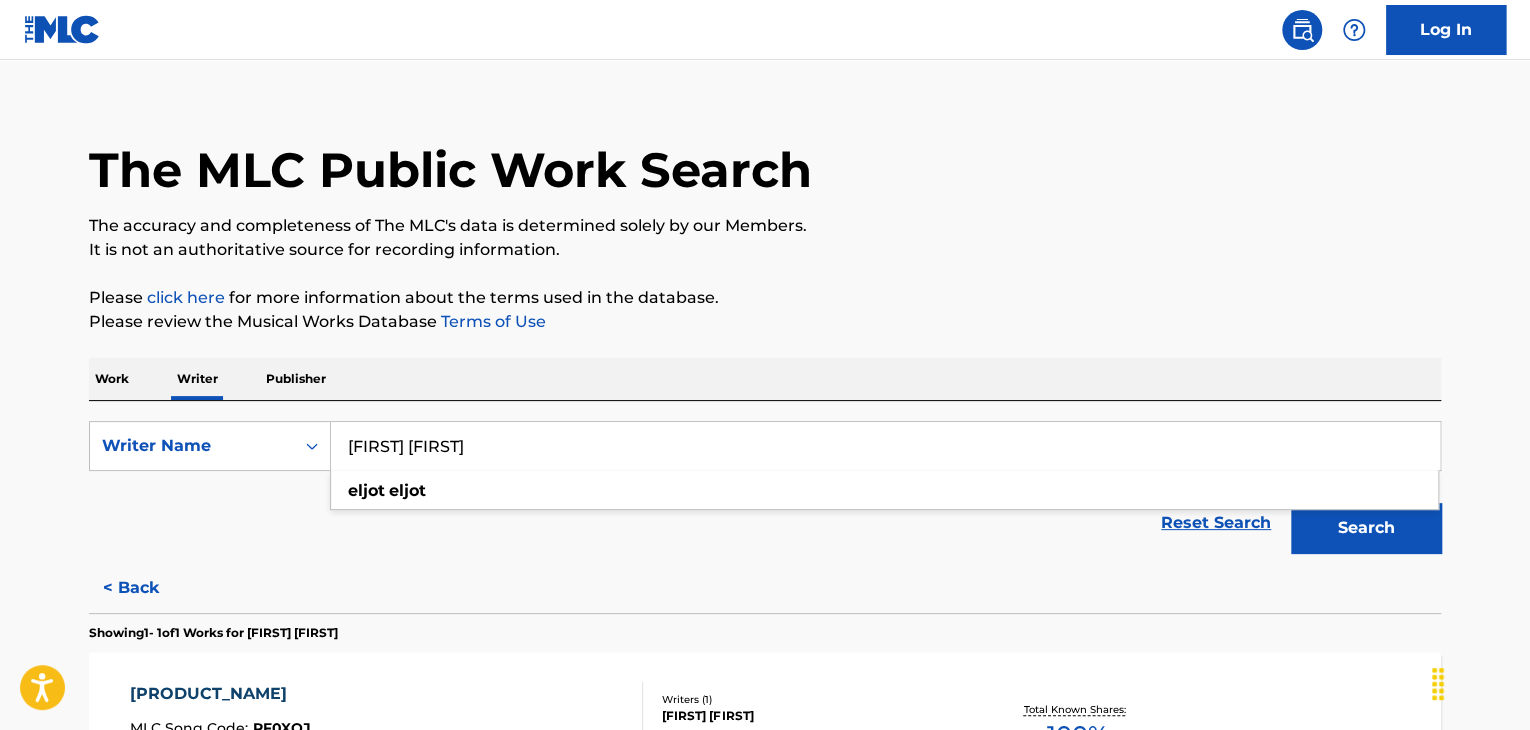 click on "The MLC Public Work Search The accuracy and completeness of The MLC's data is determined solely by our Members. It is not an authoritative source for recording information. Please   click here   for more information about the terms used in the database. Please review the Musical Works Database   Terms of Use Work Writer Publisher SearchWithCriteria1f5fb875-ad67-44a6-bdd6-290616e5720f Writer Name [FIRST] [FIRST] Reset Search Search < Back Showing  1  -   1  of  1   Works for [FIRST] [FIRST]   [FIRST] [LAST] MLC Song Code : PF0XOJ ISWC : T9281990372 Writers ( 1 ) [FIRST] [FIRST] Recording Artists ( 2 ) [FIRST], [FIRST] Total Known Shares: 100 % Results Per Page: 10 25 50 100" at bounding box center (765, 491) 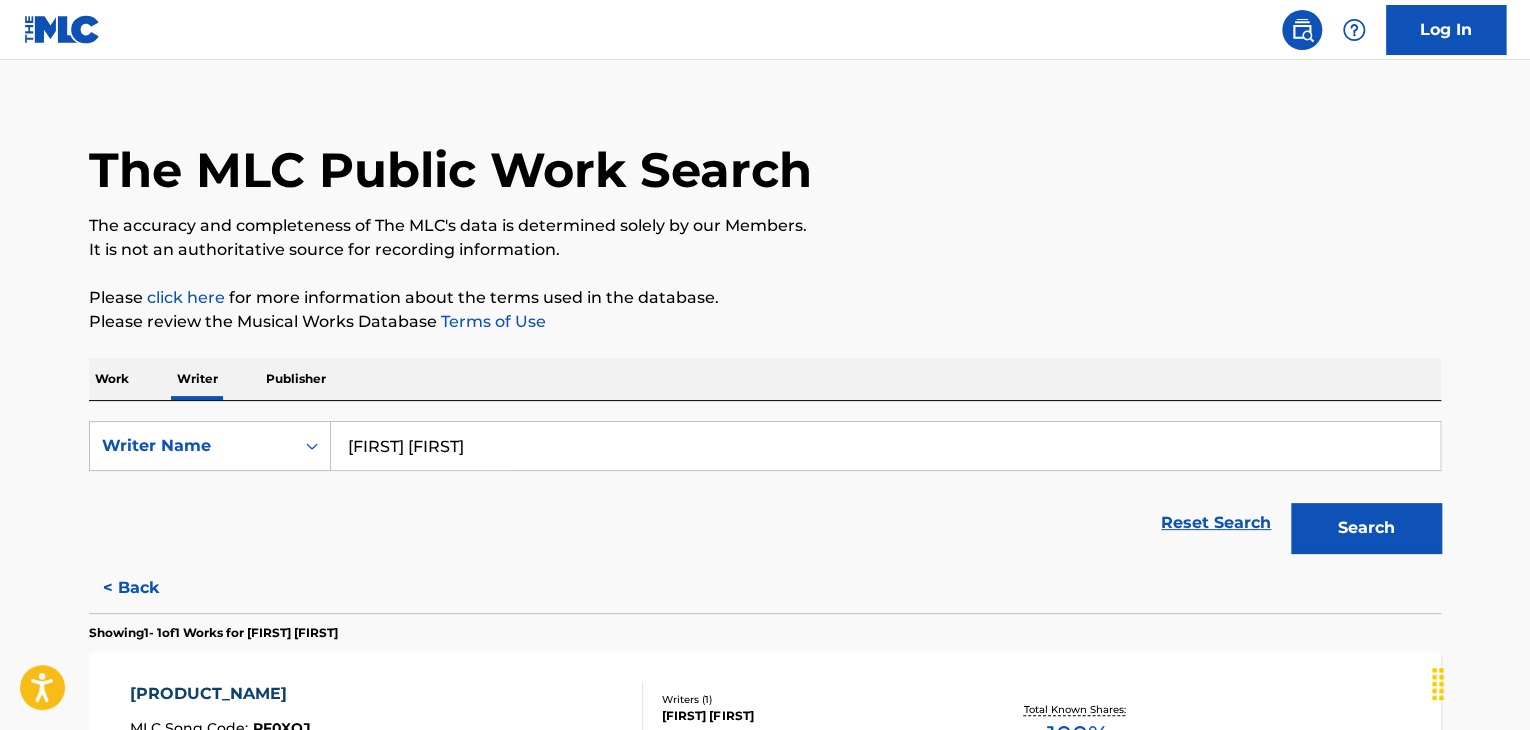 click on "The MLC Public Work Search The accuracy and completeness of The MLC's data is determined solely by our Members. It is not an authoritative source for recording information. Please   click here   for more information about the terms used in the database. Please review the Musical Works Database   Terms of Use Work Writer Publisher SearchWithCriteria1f5fb875-ad67-44a6-bdd6-290616e5720f Writer Name [FIRST] [FIRST] Reset Search Search < Back Showing  1  -   1  of  1   Works for [FIRST] [FIRST]   POLSKI CHLOPAK DLA POLSKIEJ DZIEWCZYNY MLC Song Code : PF0XOJ ISWC : T9281990372 Writers ( 1 ) [FIRST] [FIRST] Recording Artists ( 2 ) SUPERNOVA, SUPERNOVA Total Known Shares: 100 % Results Per Page: 10 25 50 100" at bounding box center [765, 491] 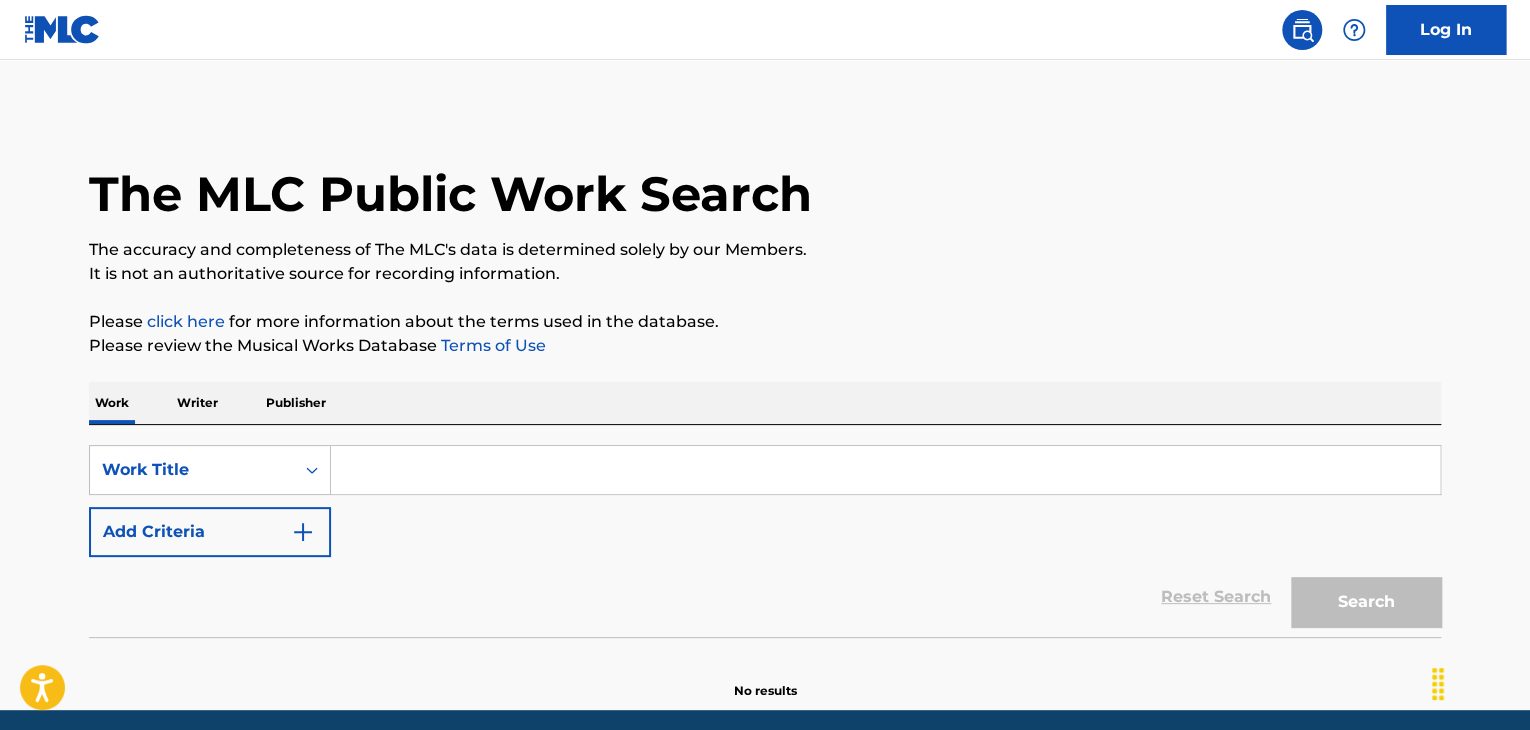 click at bounding box center (885, 470) 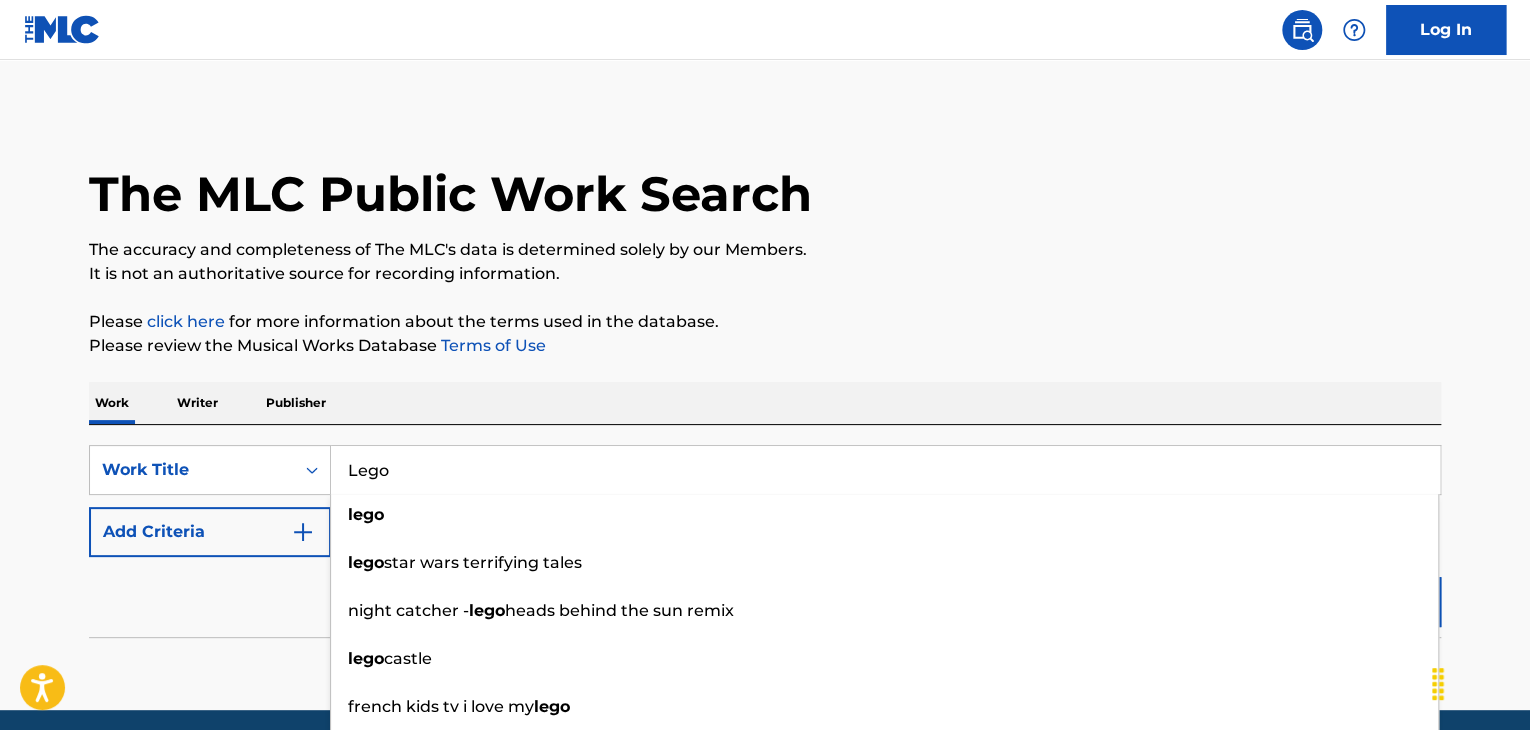 type on "Lego" 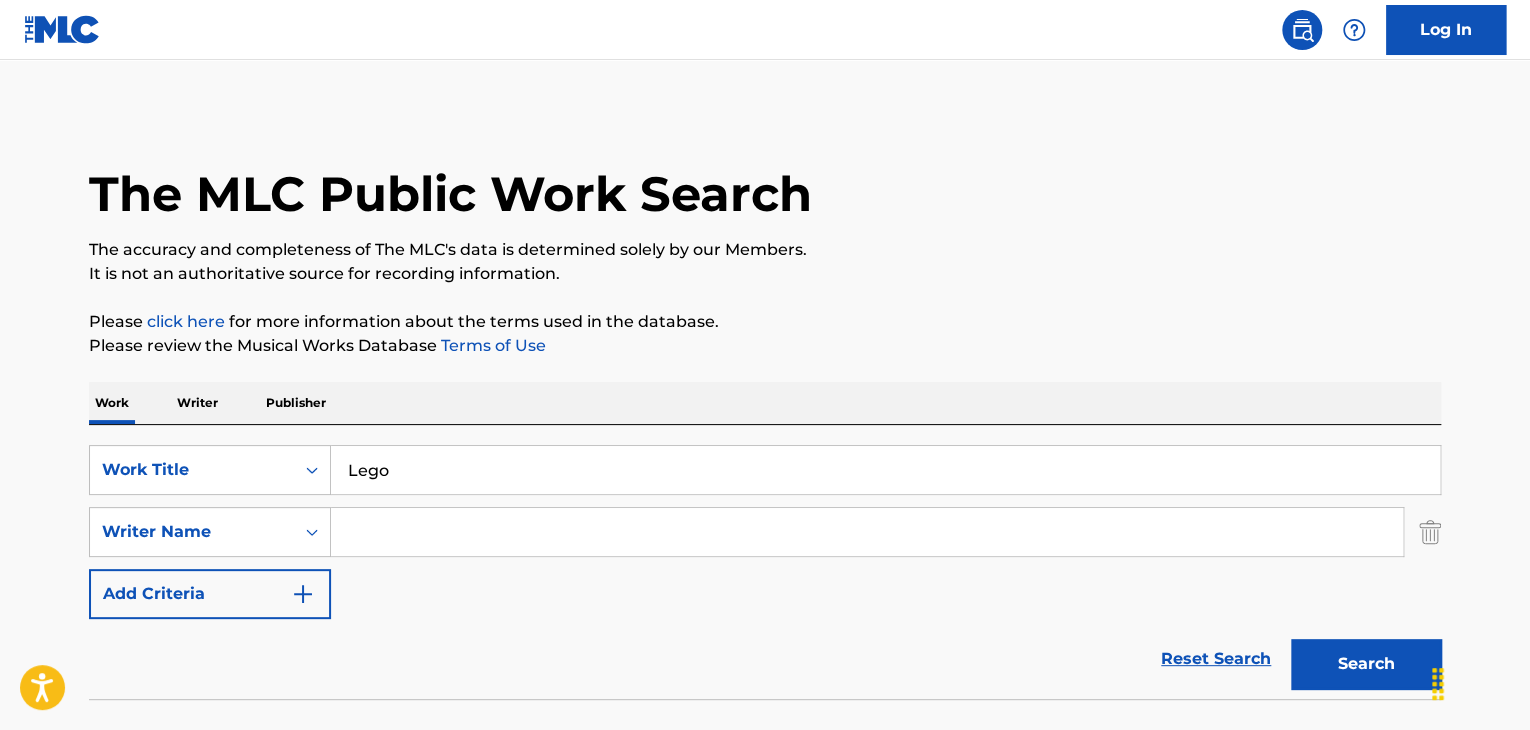 click at bounding box center (867, 532) 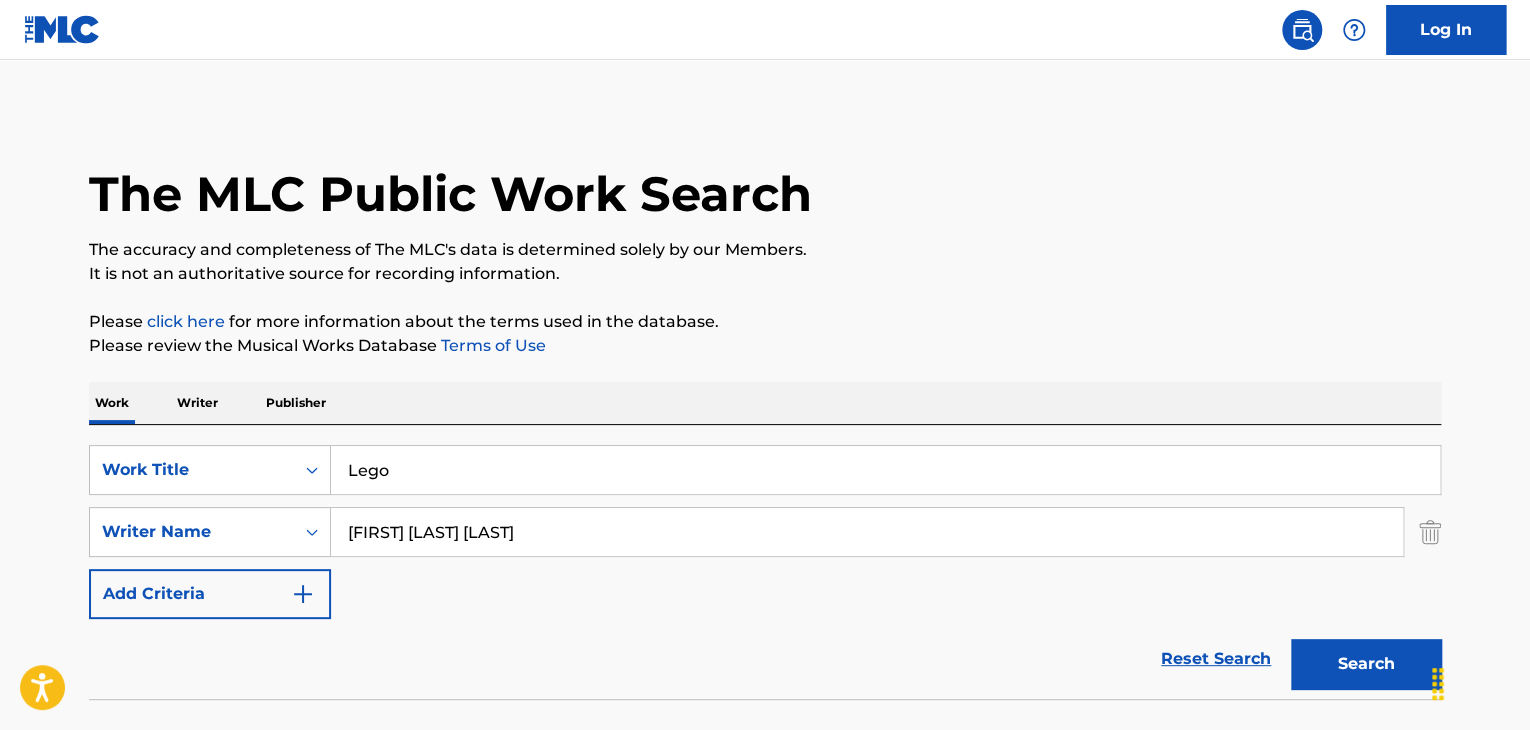 click on "Search" at bounding box center (1366, 664) 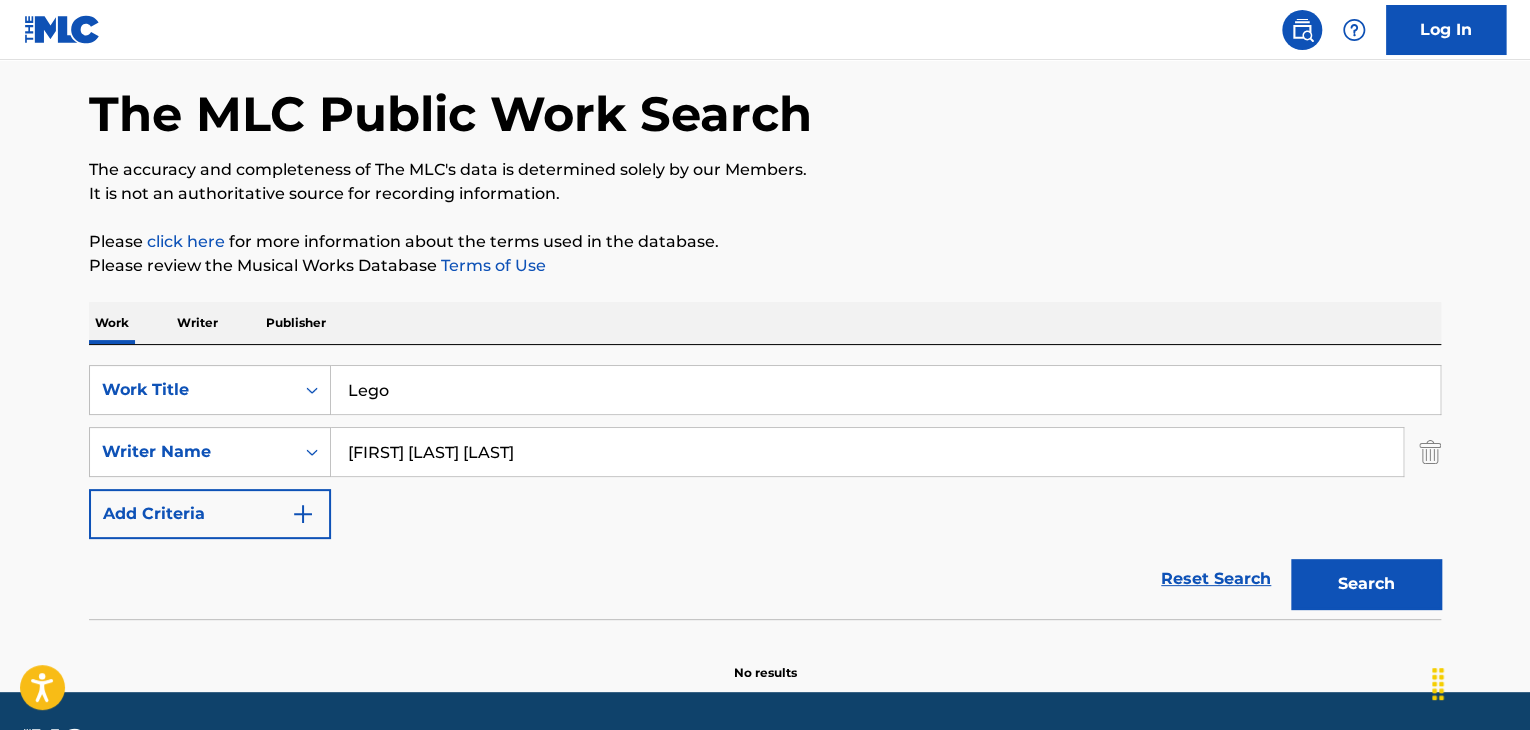 scroll, scrollTop: 138, scrollLeft: 0, axis: vertical 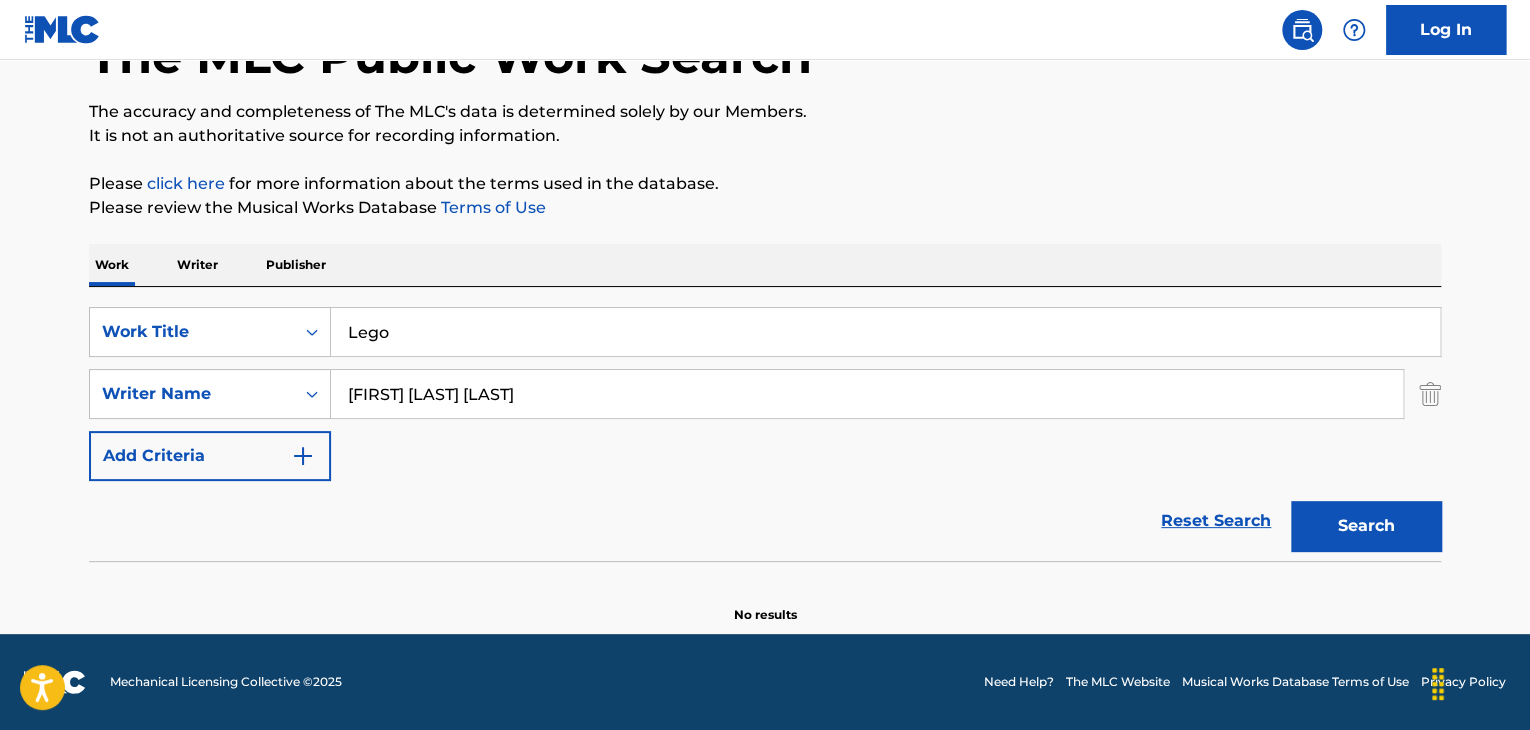 click on "[FIRST] [LAST] [LAST]" at bounding box center [867, 394] 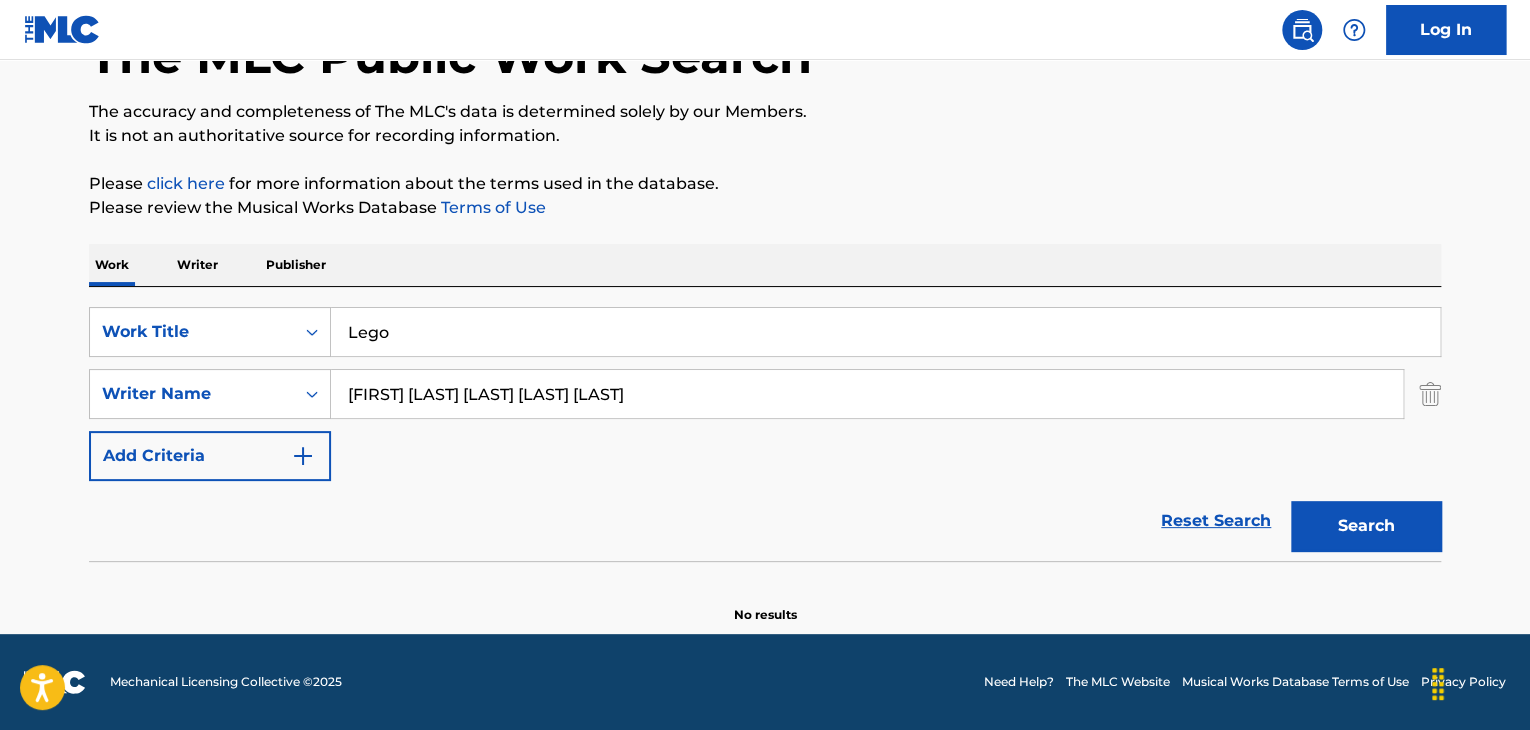 type on "[FIRST] [LAST] [LAST] [LAST] [LAST]" 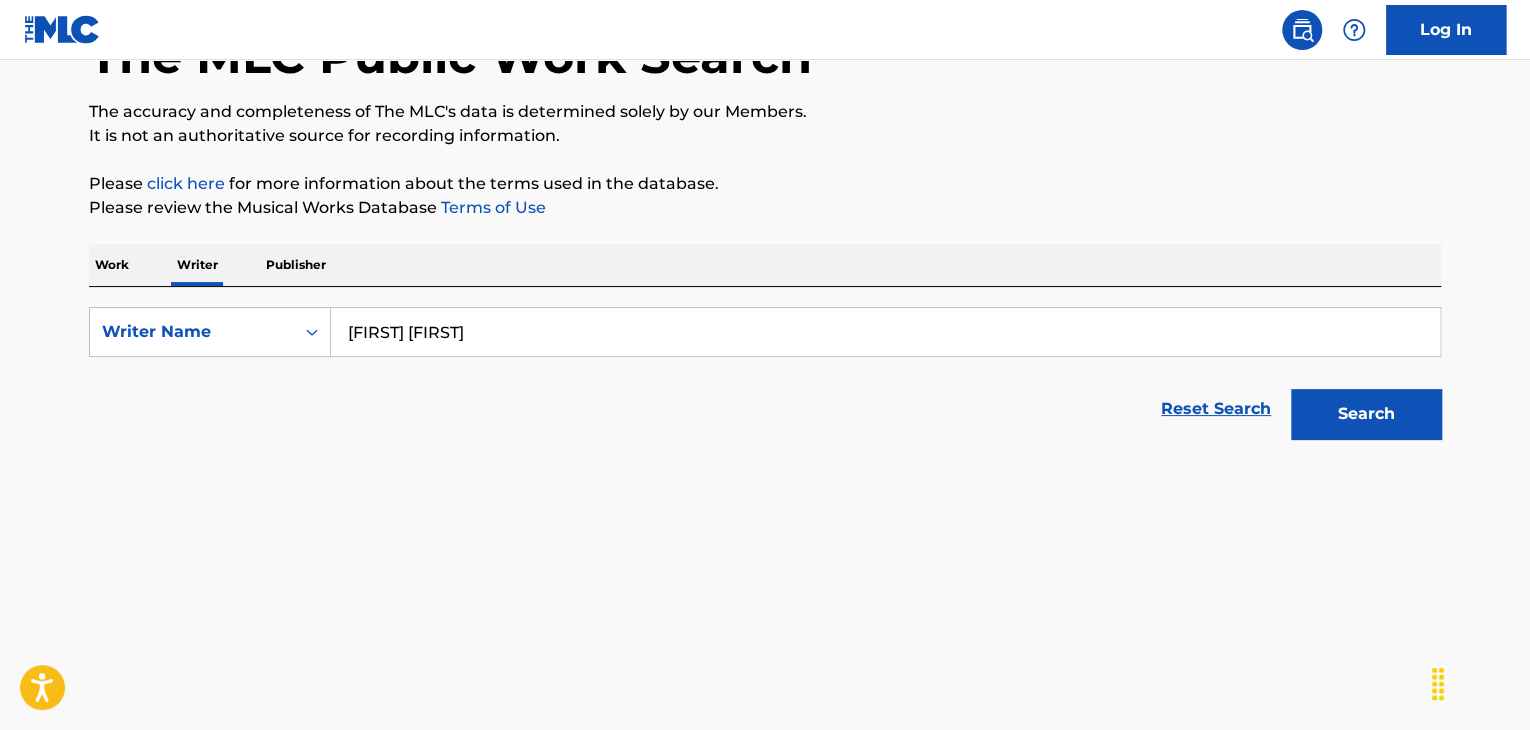 scroll, scrollTop: 0, scrollLeft: 0, axis: both 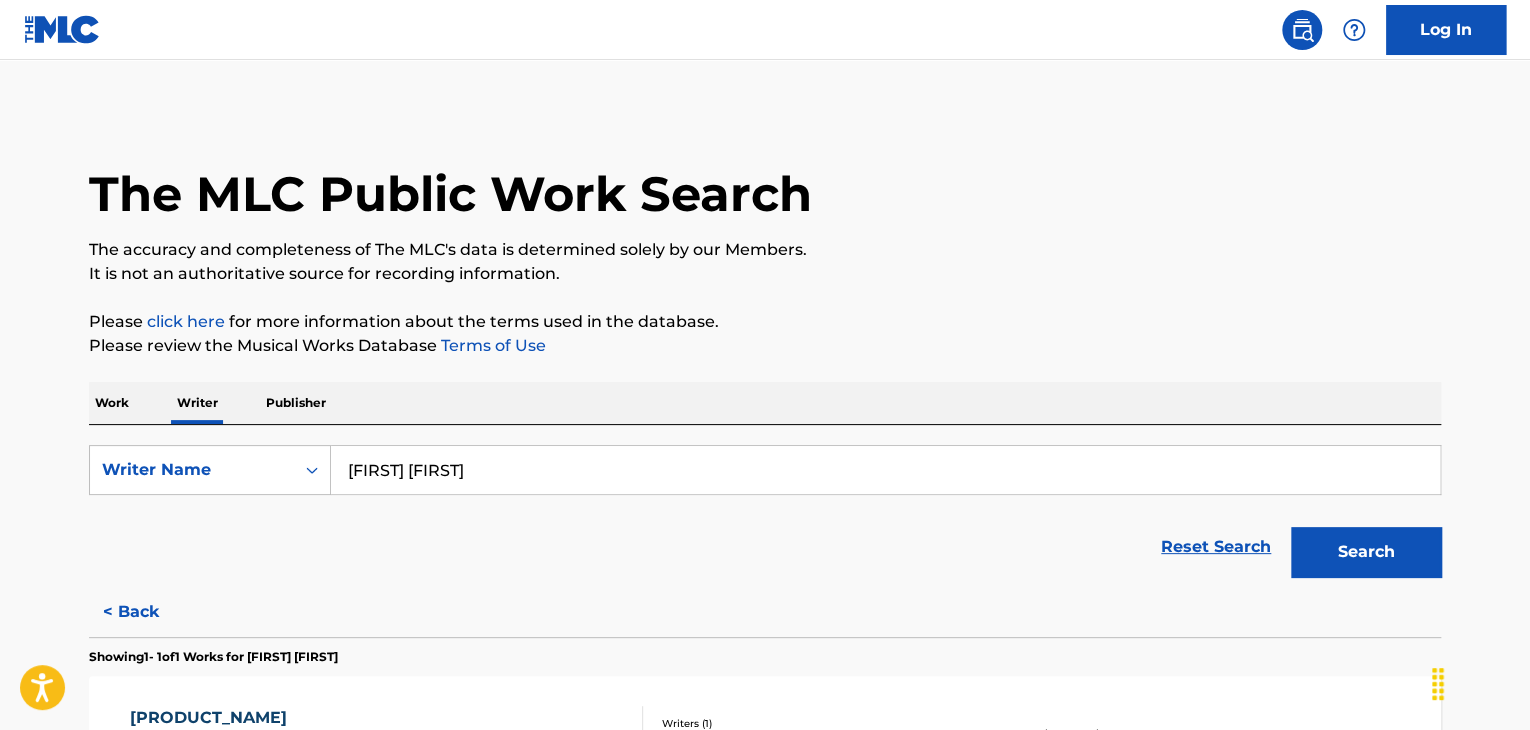 click on "[FIRST] [FIRST]" at bounding box center [885, 470] 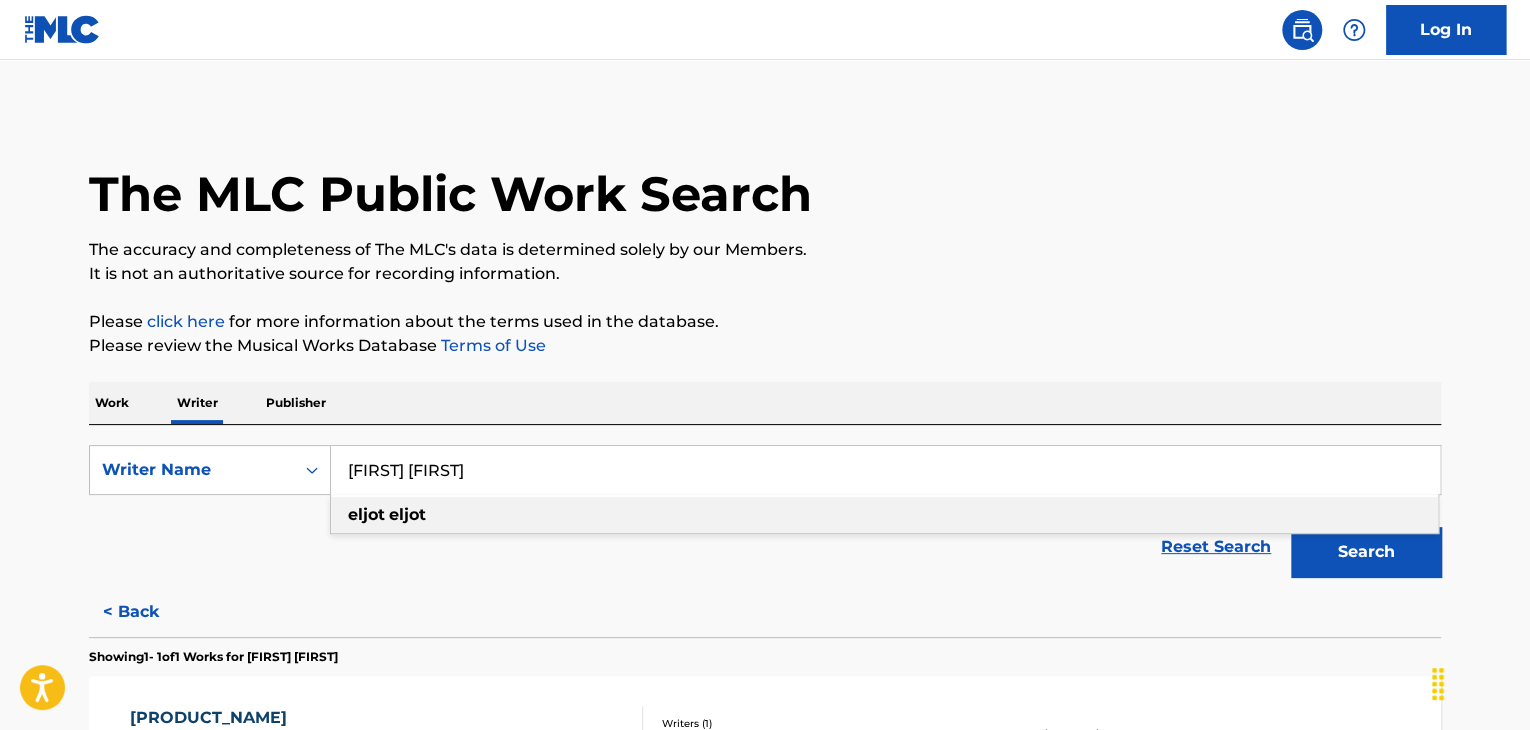 paste on "[FIRST] [LAST] [LAST] [LAST] [LAST]" 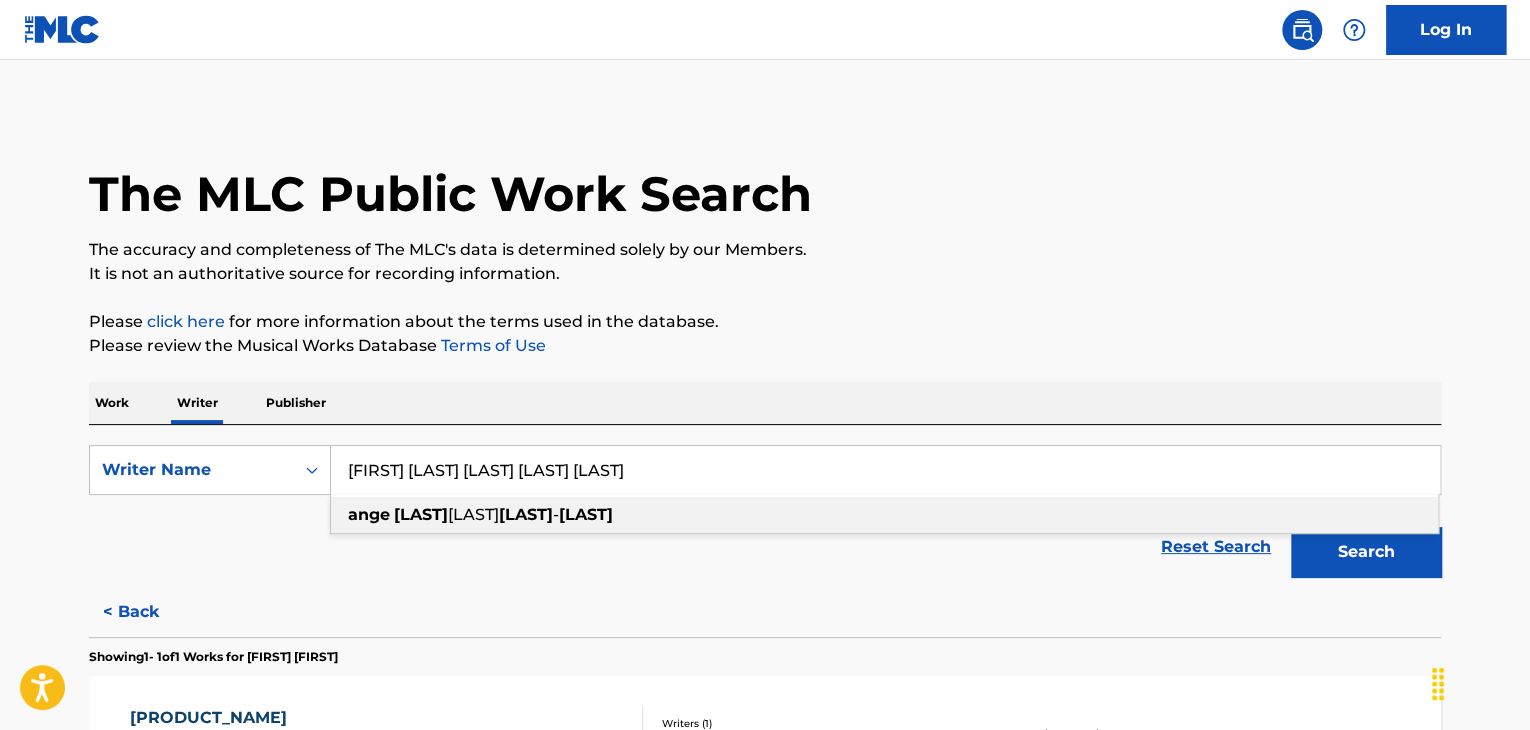type on "[FIRST] [LAST] [LAST] [LAST] [LAST]" 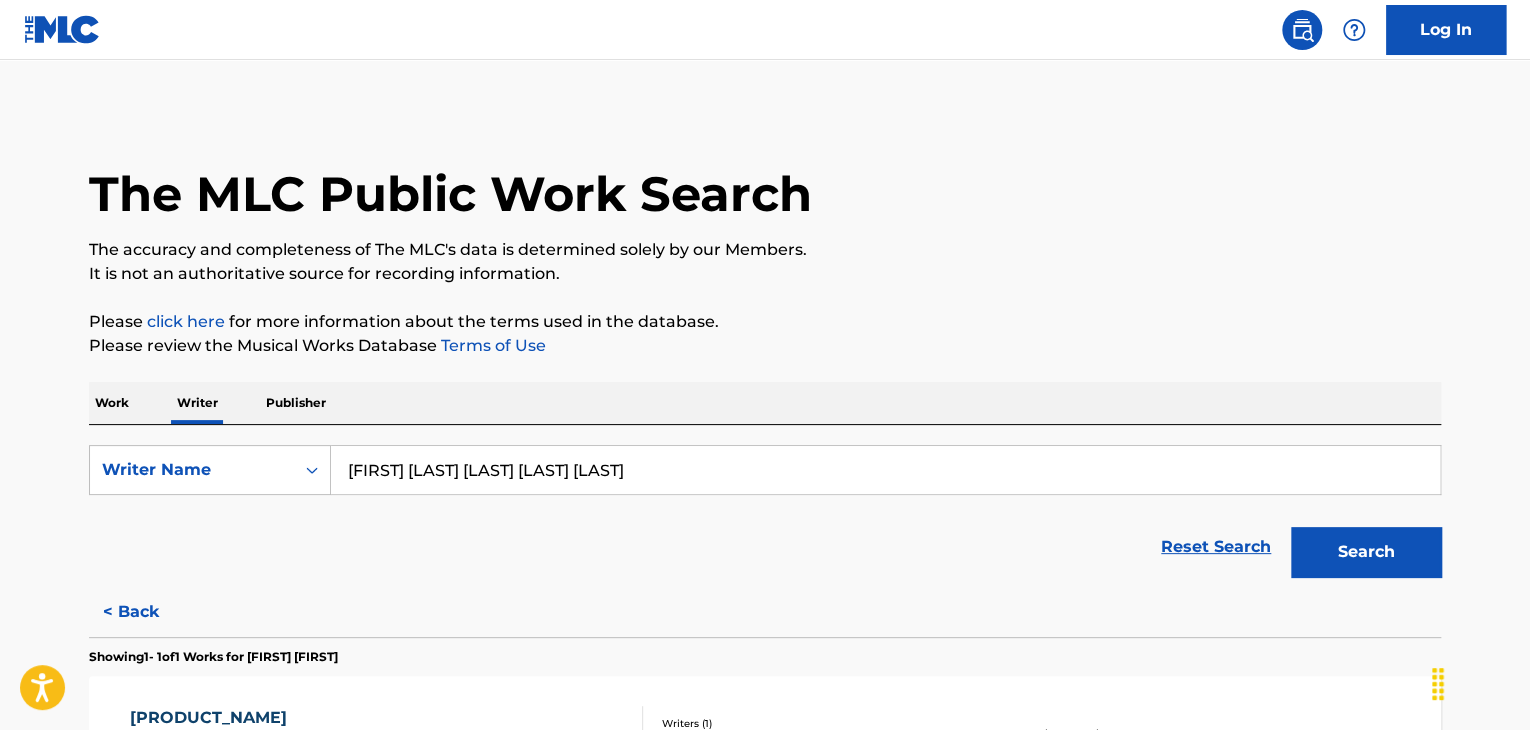 click on "Search" at bounding box center (1366, 552) 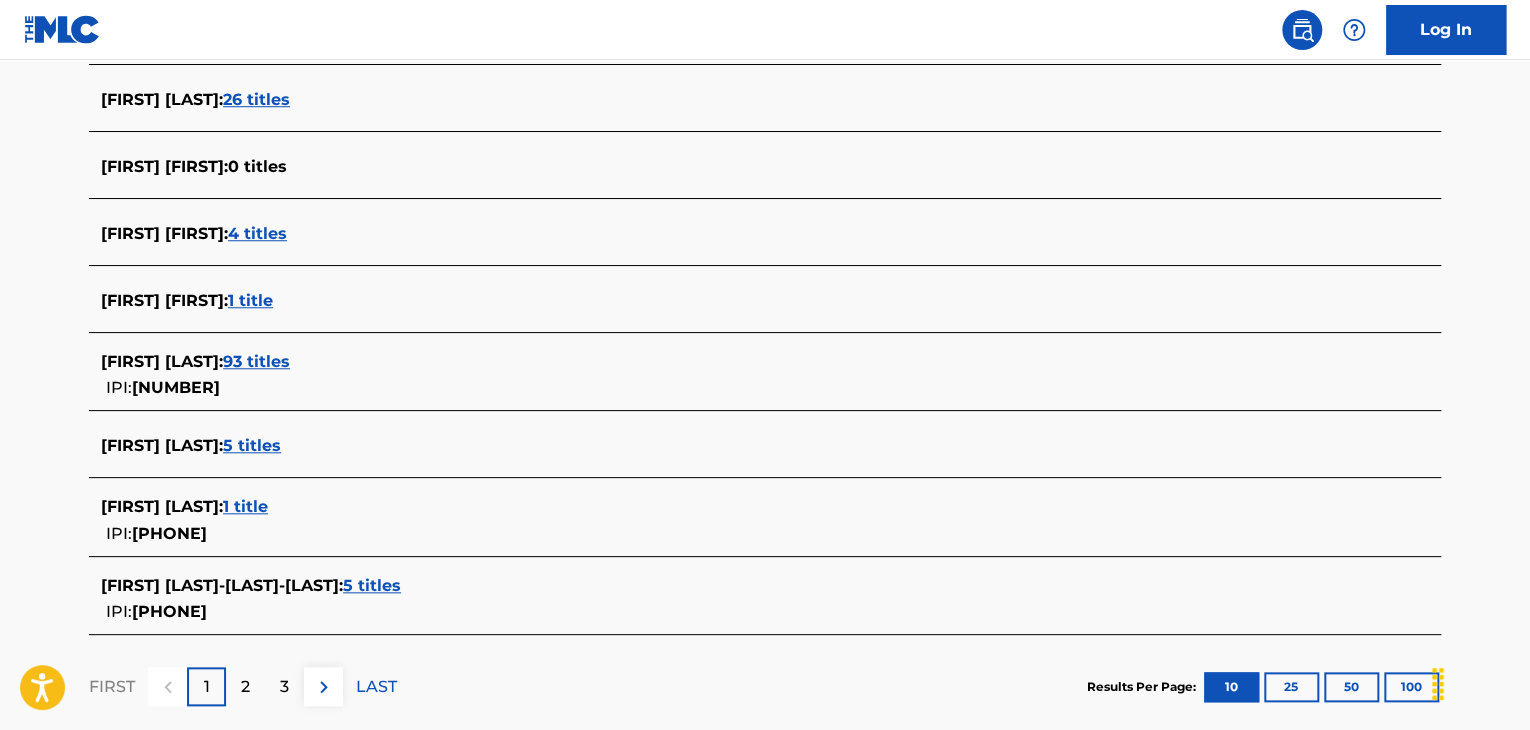 scroll, scrollTop: 813, scrollLeft: 0, axis: vertical 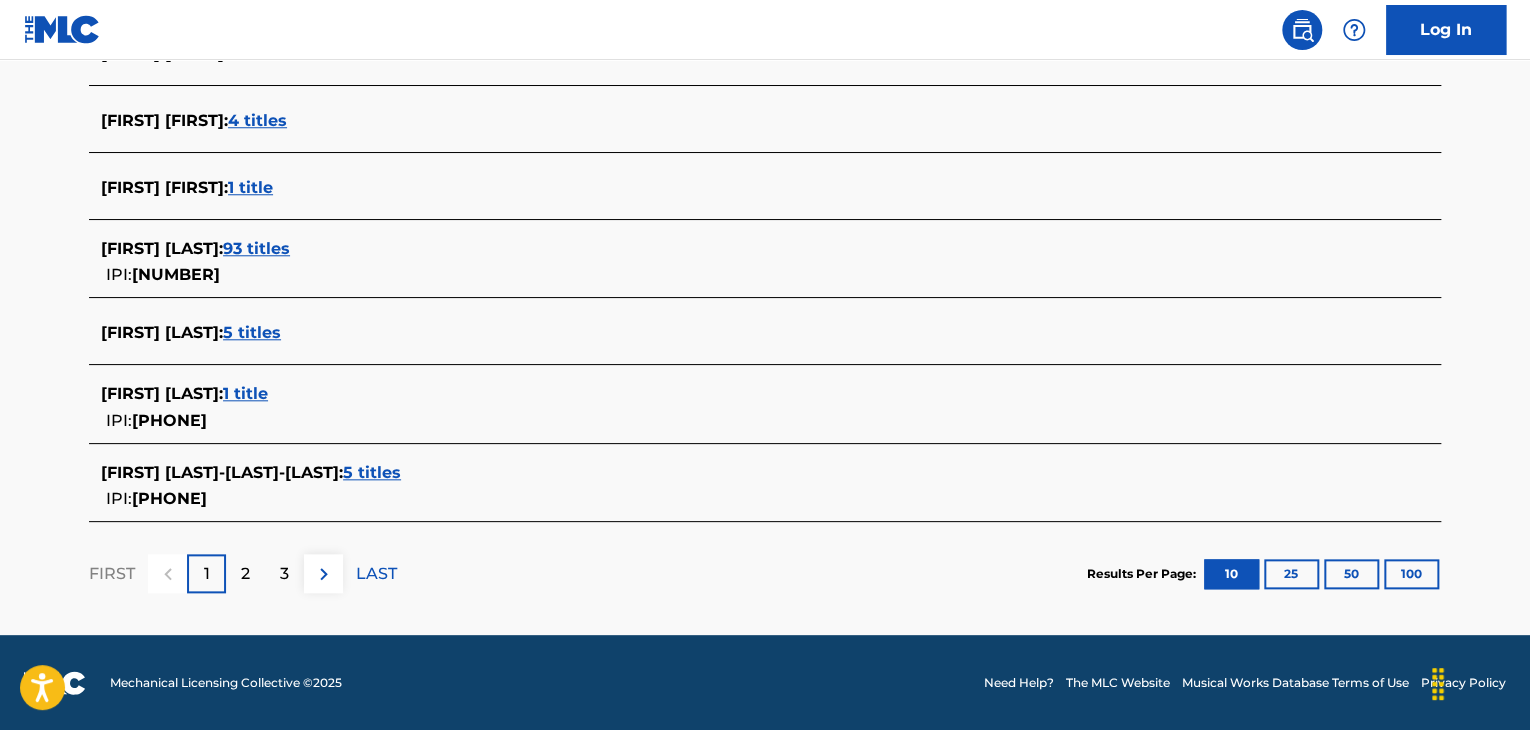 click on "5 titles" at bounding box center [372, 472] 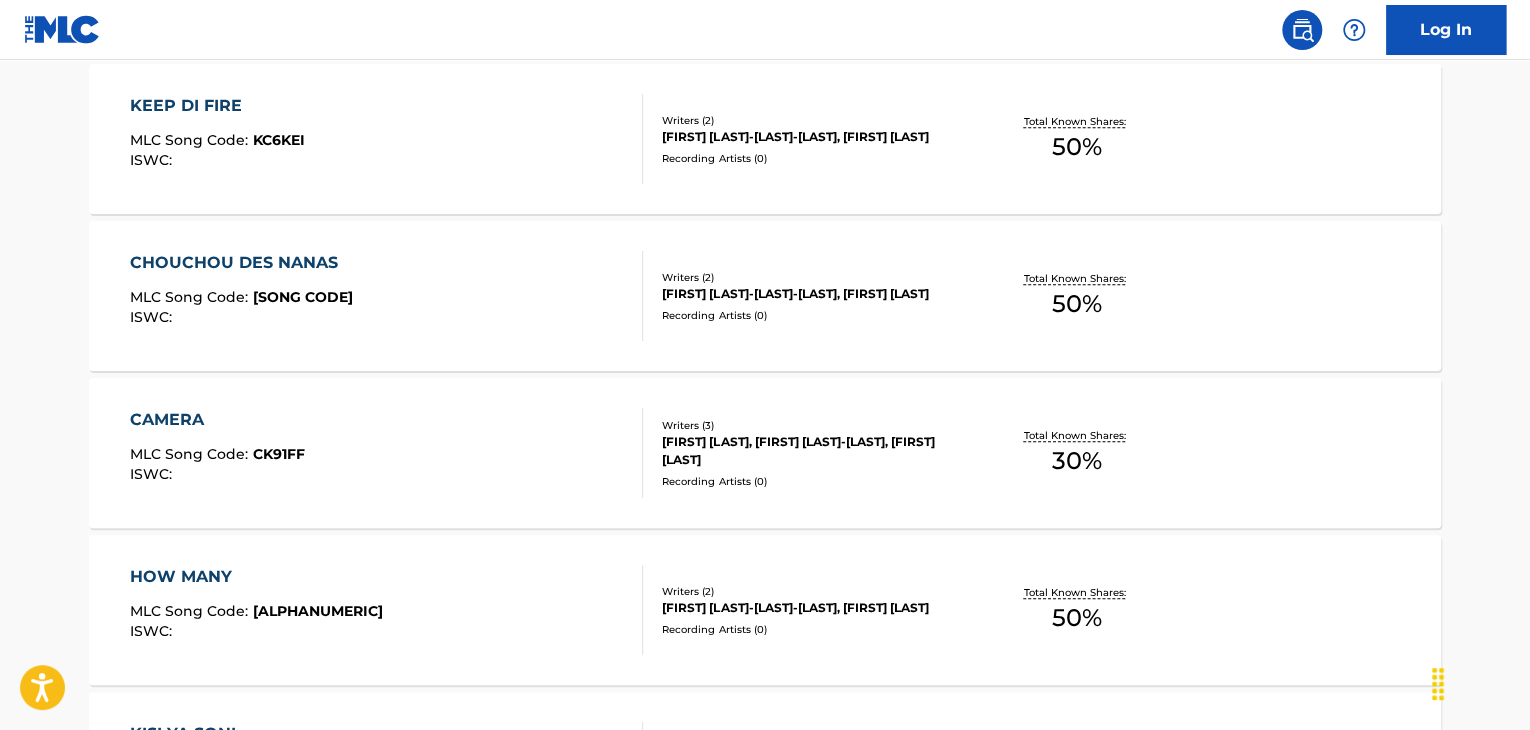 scroll, scrollTop: 413, scrollLeft: 0, axis: vertical 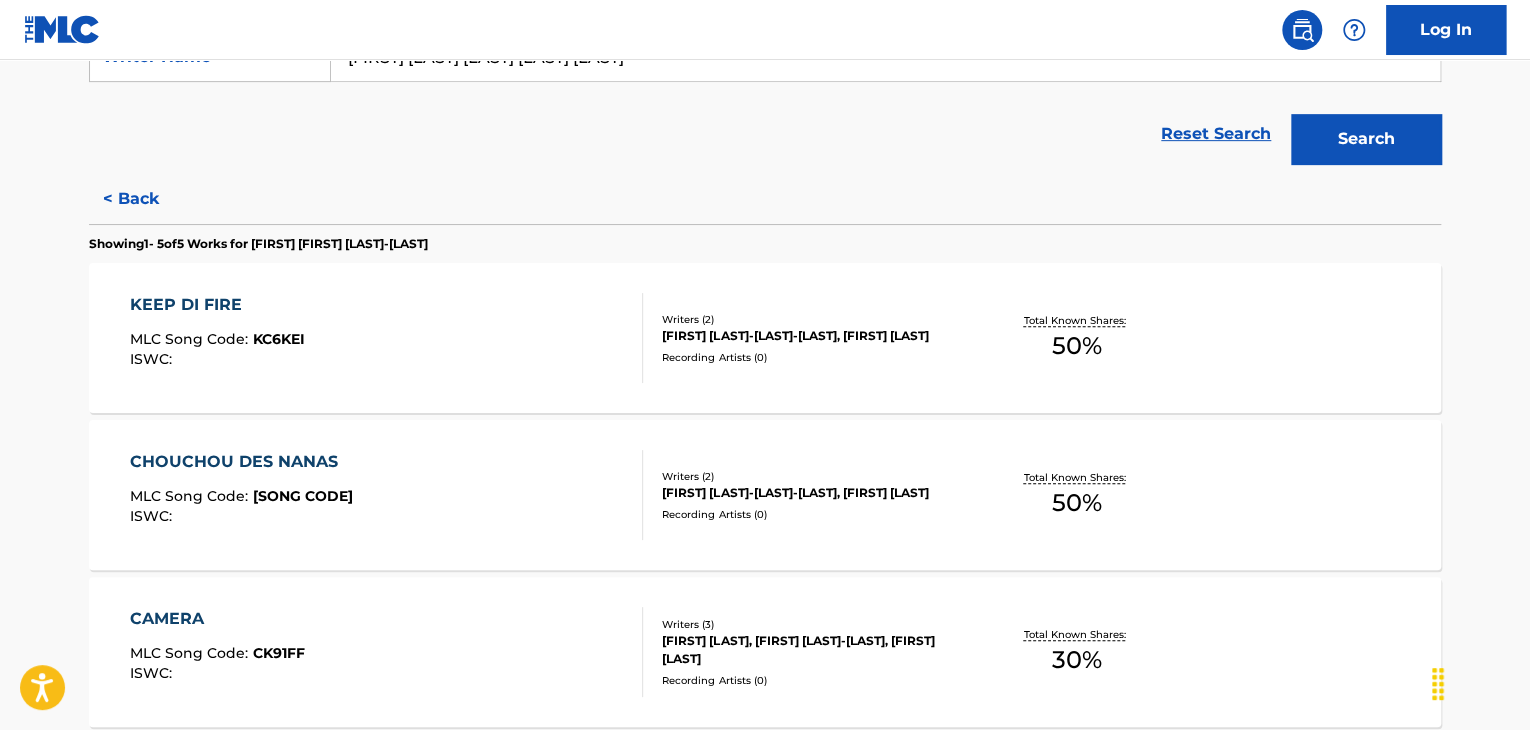 click on "KEEP DI FIRE MLC Song Code : KC6KEI ISWC :" at bounding box center (387, 338) 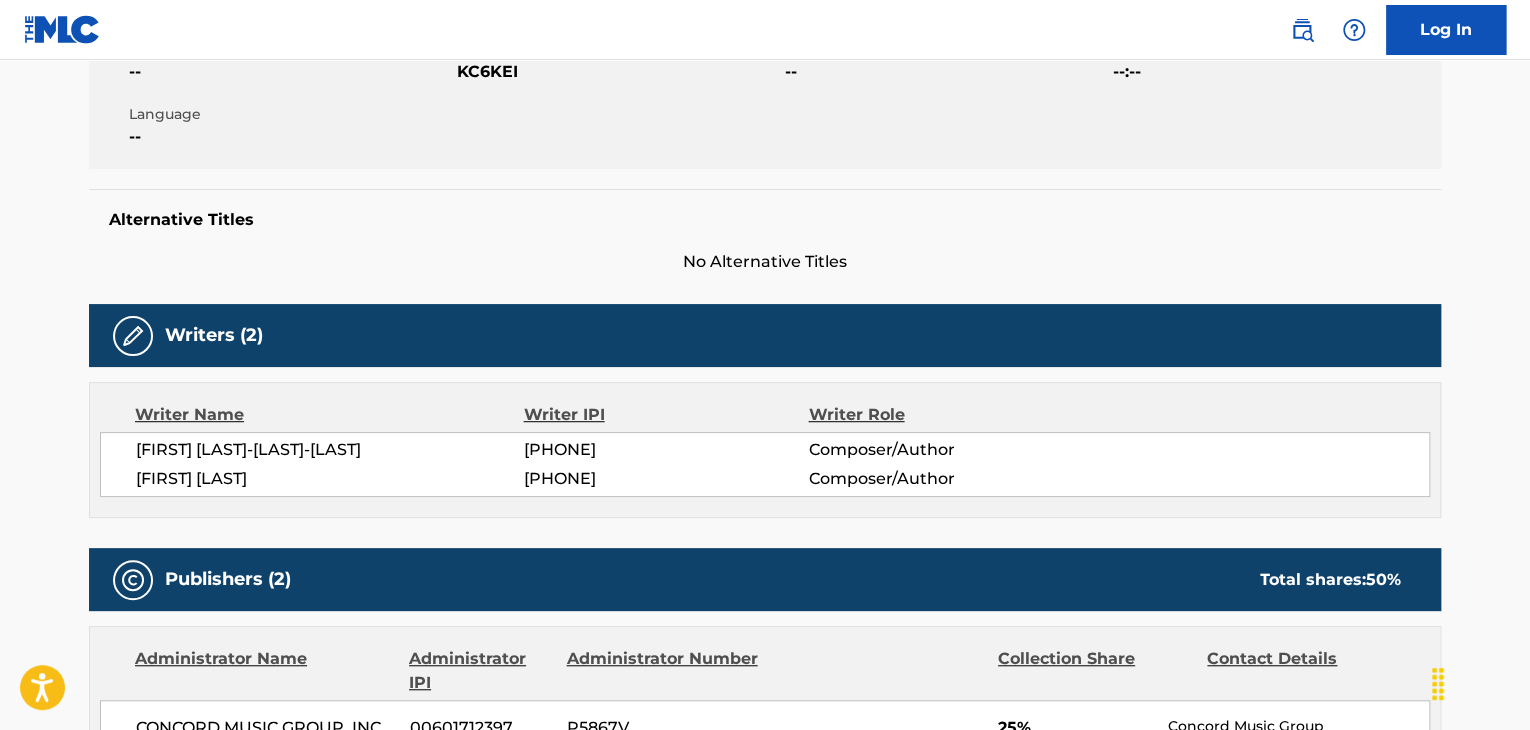 scroll, scrollTop: 0, scrollLeft: 0, axis: both 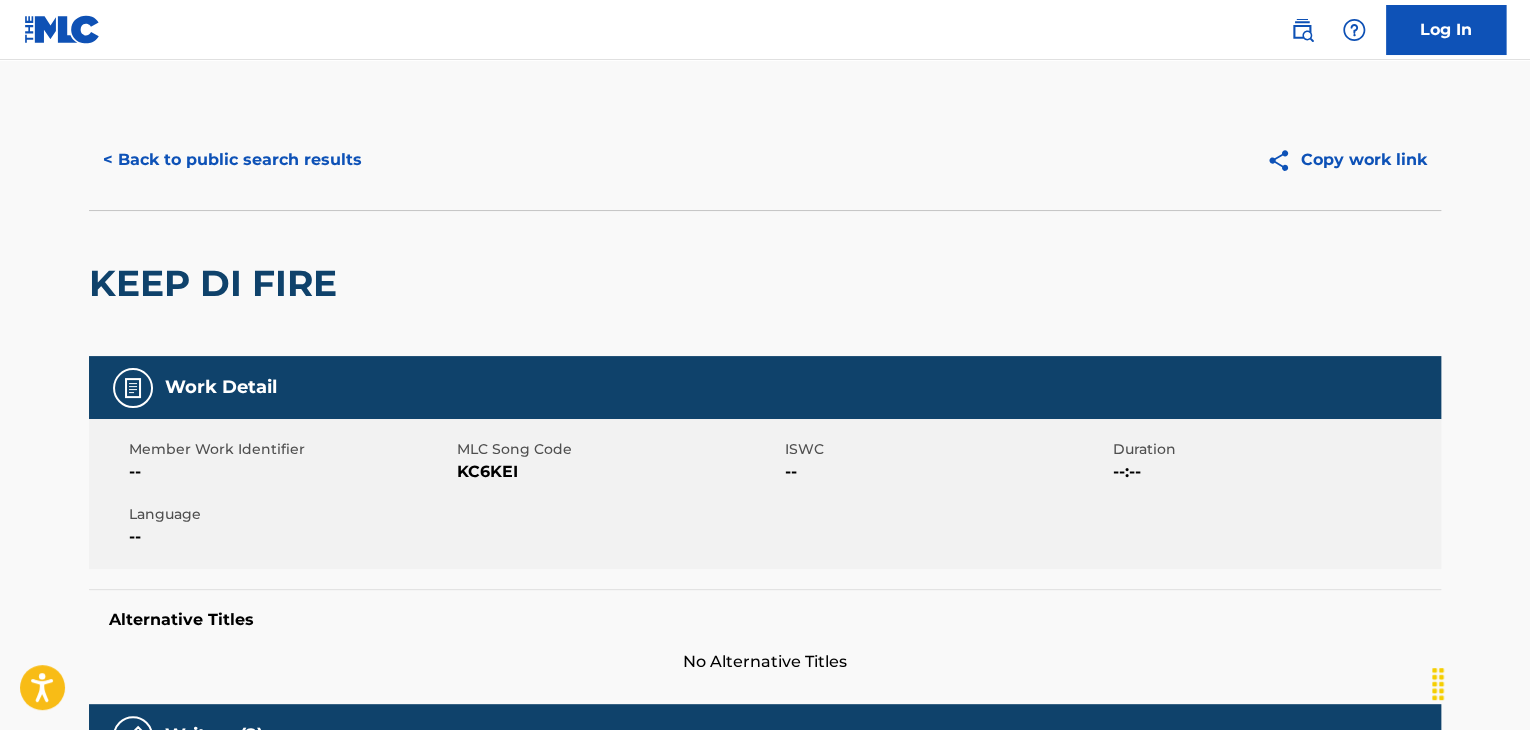 click on "< Back to public search results" at bounding box center [232, 160] 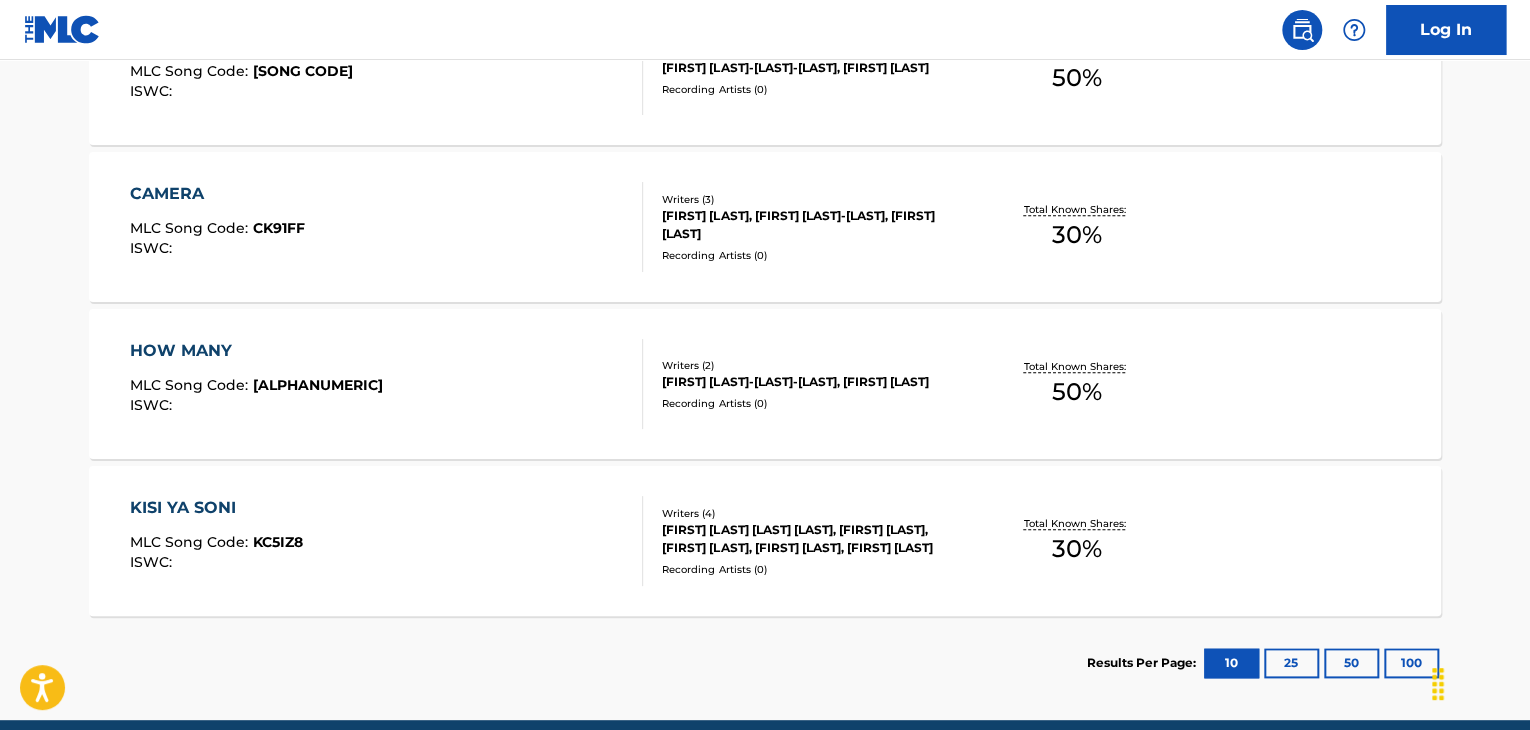 scroll, scrollTop: 924, scrollLeft: 0, axis: vertical 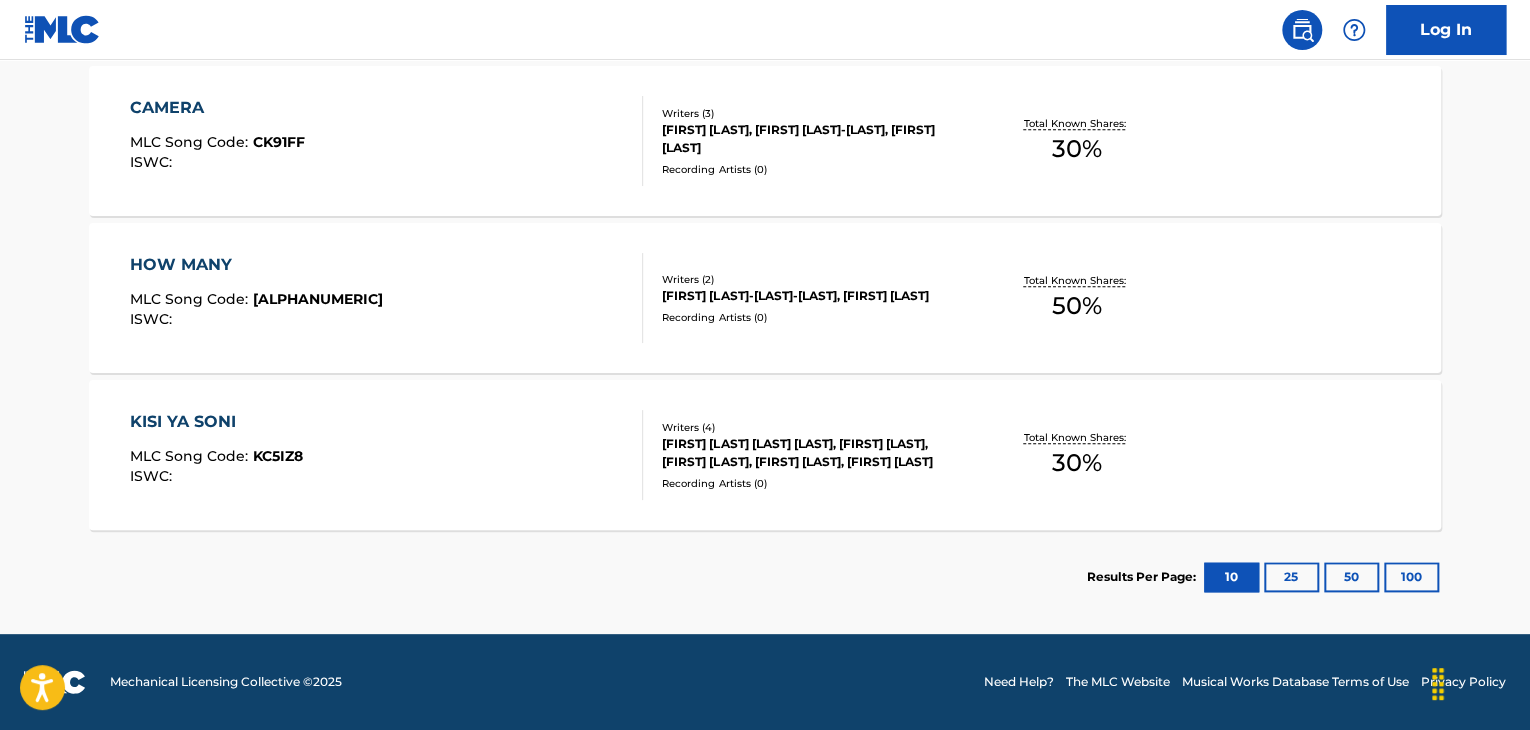 click on "HOW MANY MLC Song Code : HP43LD ISWC :" at bounding box center (387, 298) 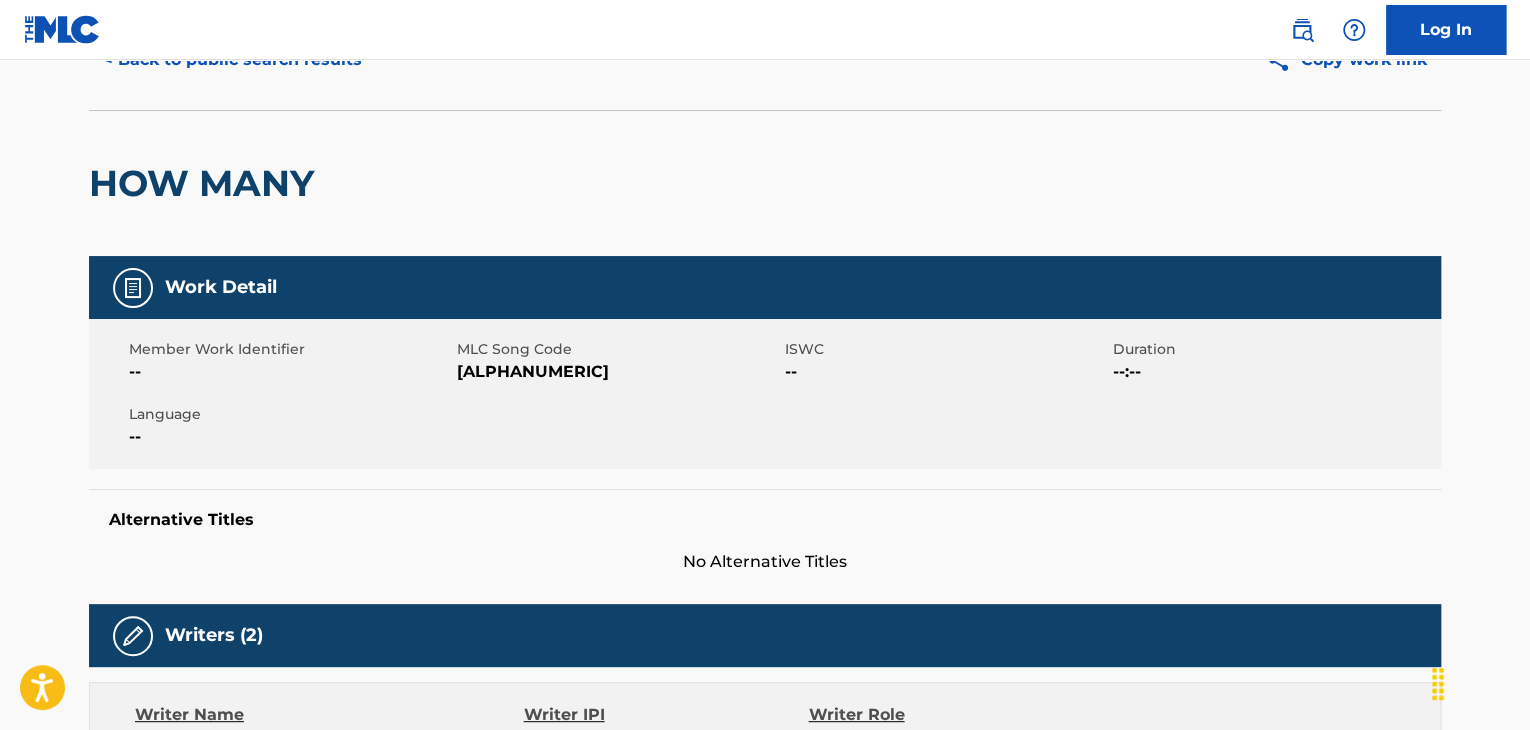 scroll, scrollTop: 0, scrollLeft: 0, axis: both 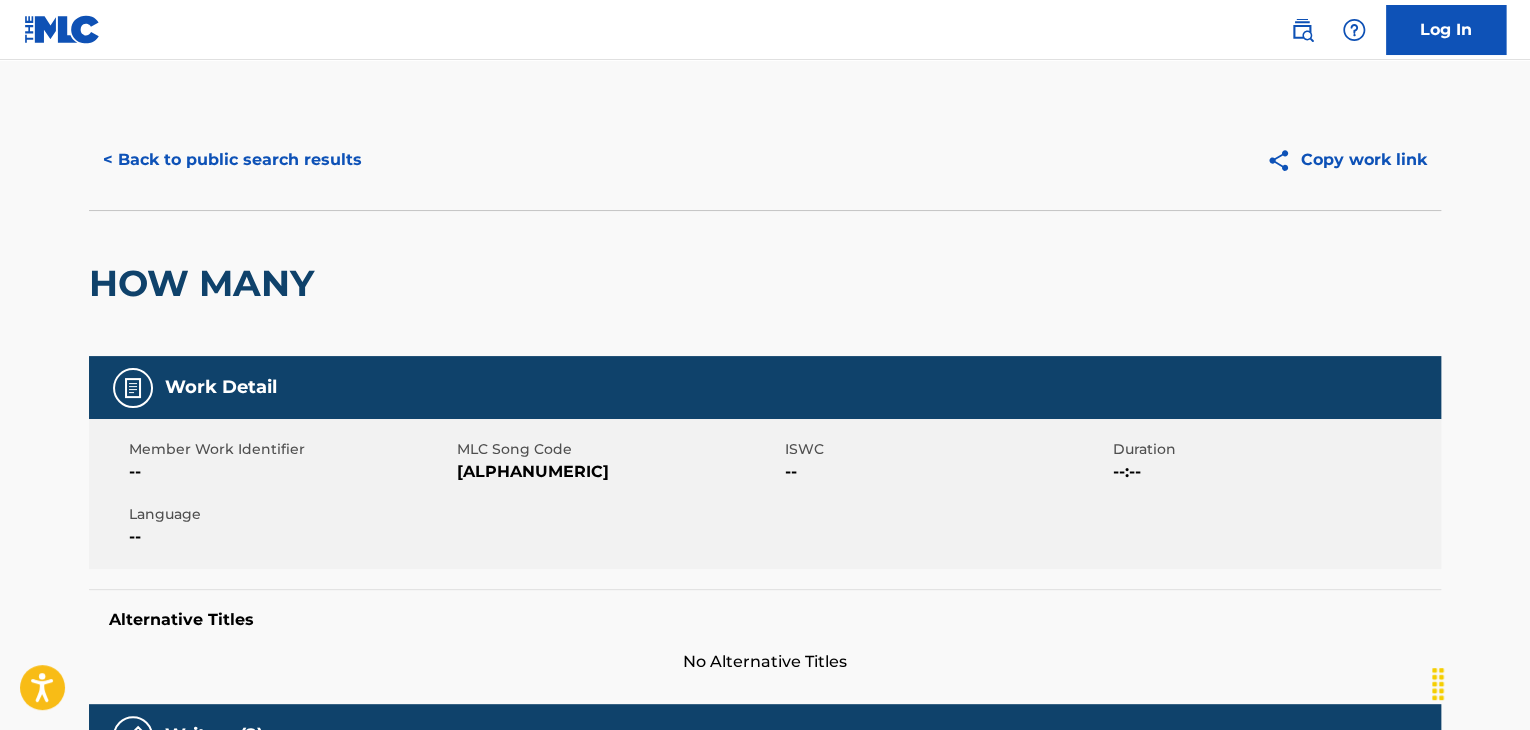 click on "< Back to public search results Copy work link HOW MANY     Work Detail   Member Work Identifier -- MLC Song Code HP43LD ISWC -- Duration --:-- Language -- Alternative Titles No Alternative Titles Writers   (2) Writer Name Writer IPI Writer Role [FIRST] [LAST] [LAST] [LAST] Composer/Author [FIRST] [LAST] Composer/Author Publishers   (2) Total shares:  50 % Administrator Name Administrator IPI Administrator Number Collection Share Contact Details CONCORD MUSIC GROUP, INC. DBA CONCORD SOUNDS [NUMBER] P5867V 25% Concord Music Group 10 Lea Ave, Unit 300,  Nashville, Tennessee 37210 +1-629-4013901 copyright@concord.com Admin Original Publisher Connecting Line Publisher Name Publisher IPI Publisher Number Represented Writers BECAUSE EDITIONS [NUMBER] PA77Z5 [FIRST] [LAST] Administrator Name Administrator IPI Administrator Number Collection Share Contact Details CONCORD MUSIC GROUP, INC. DBA CONCORD SOUNDS [NUMBER] P5867V 25% Concord Music Group 10 Lea Ave, Unit 300,  P463GS %" at bounding box center [765, 966] 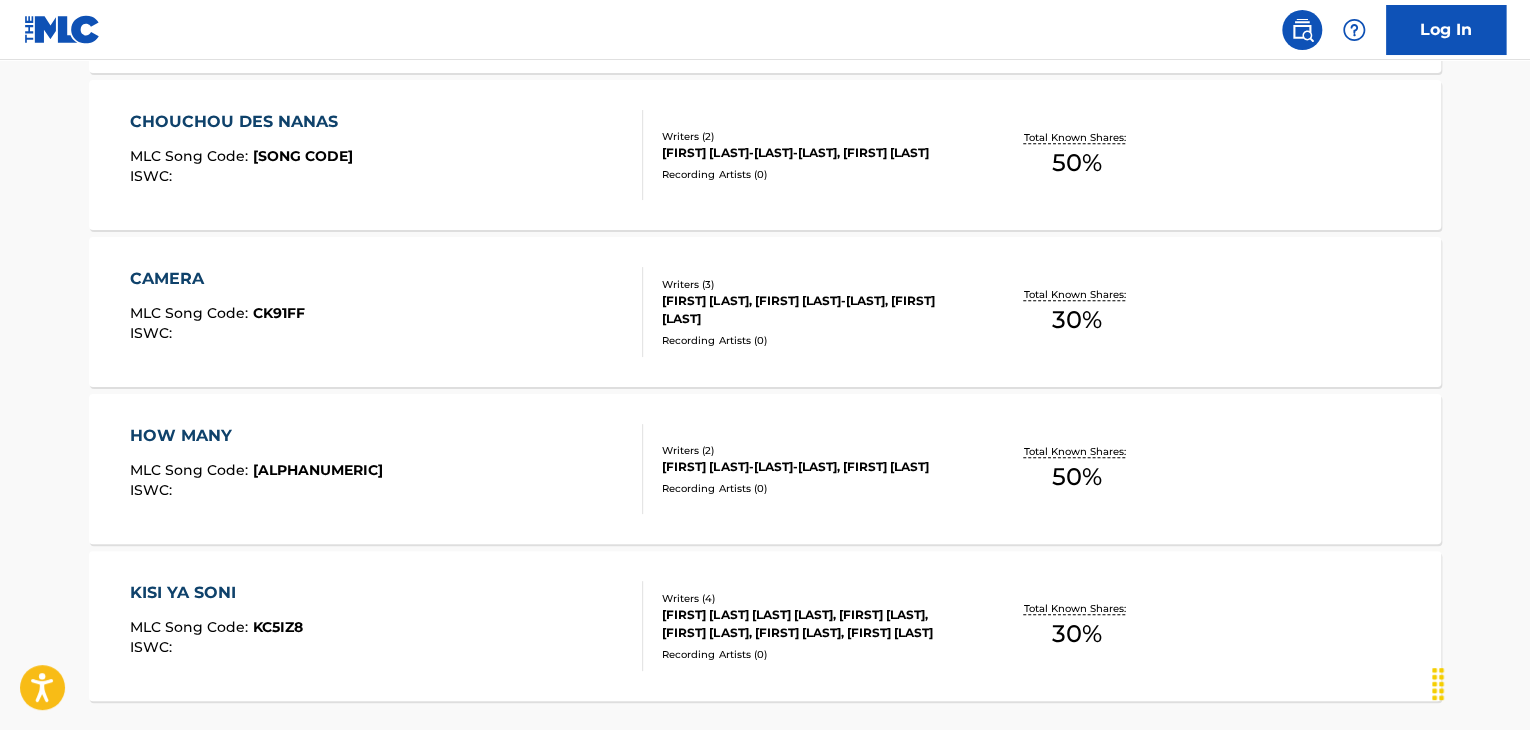 scroll, scrollTop: 824, scrollLeft: 0, axis: vertical 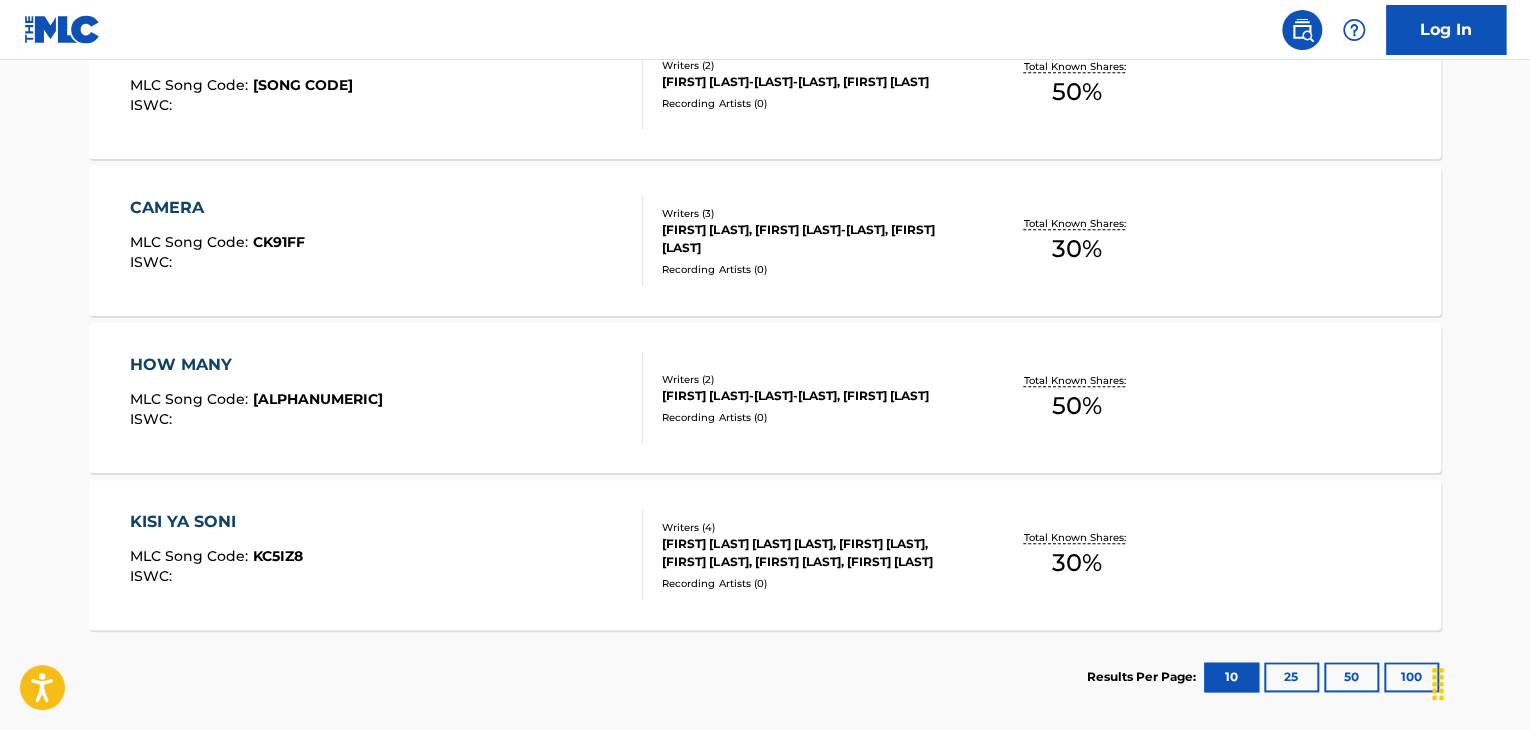 click on "CAMERA MLC Song Code : [SONG CODE] ISWC :" at bounding box center (387, 241) 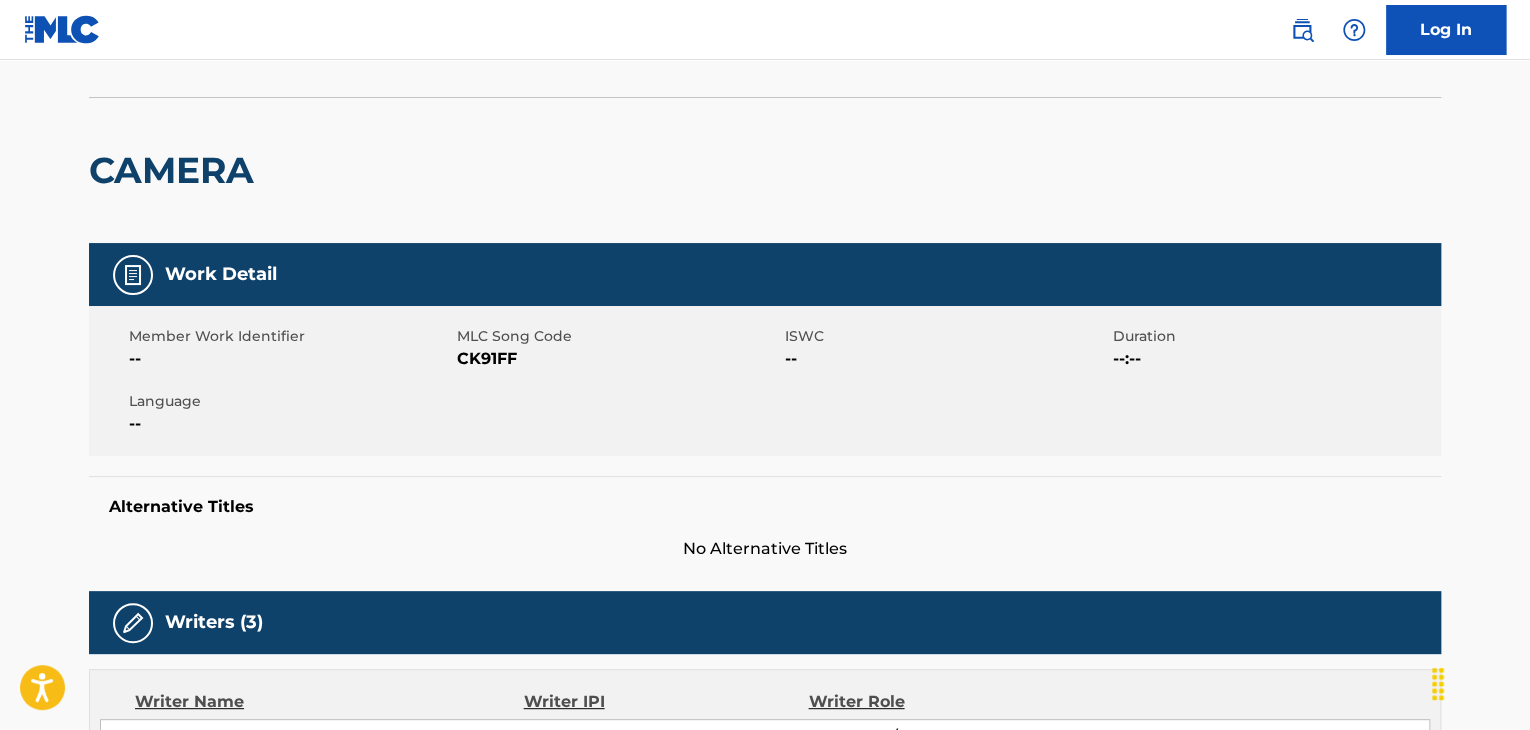 scroll, scrollTop: 0, scrollLeft: 0, axis: both 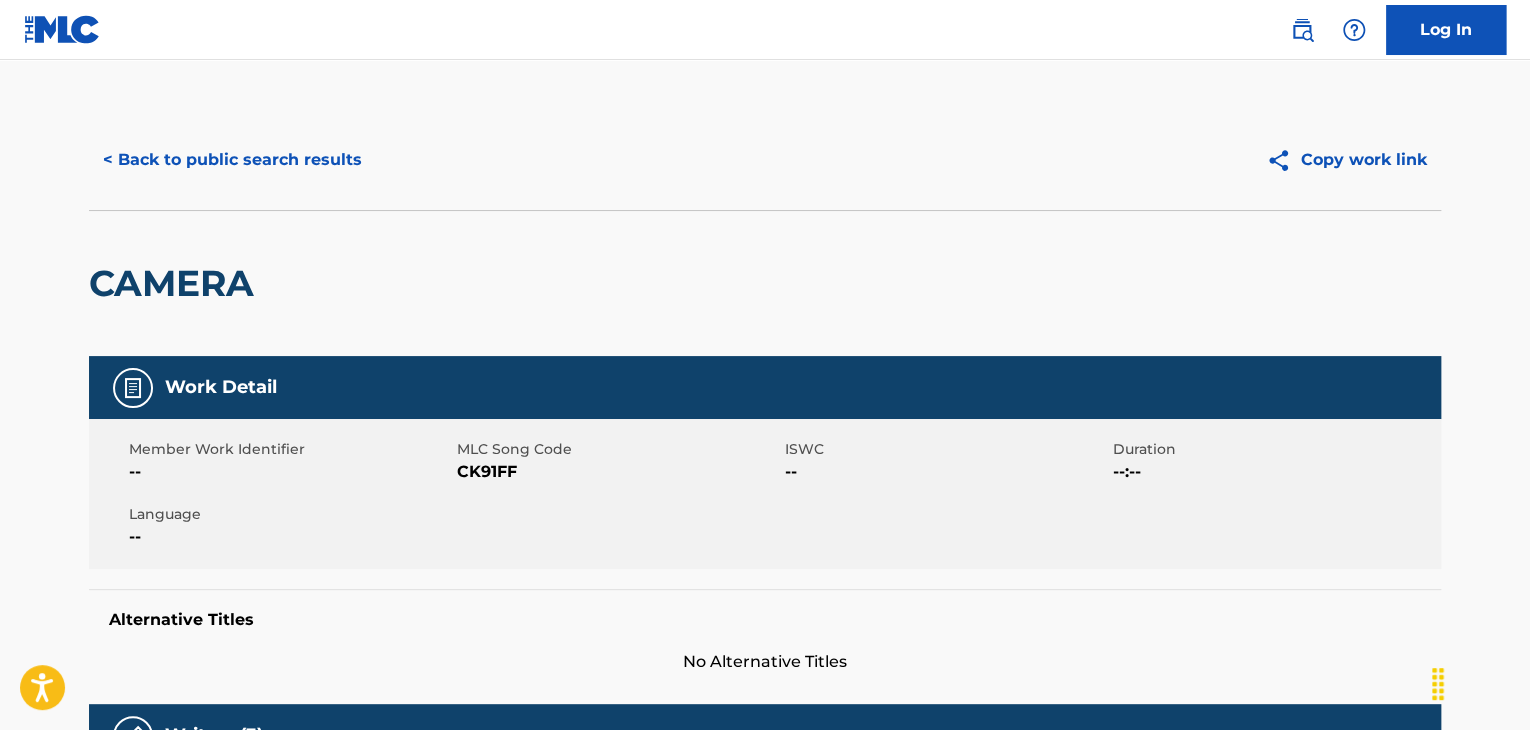click on "< Back to public search results" at bounding box center (232, 160) 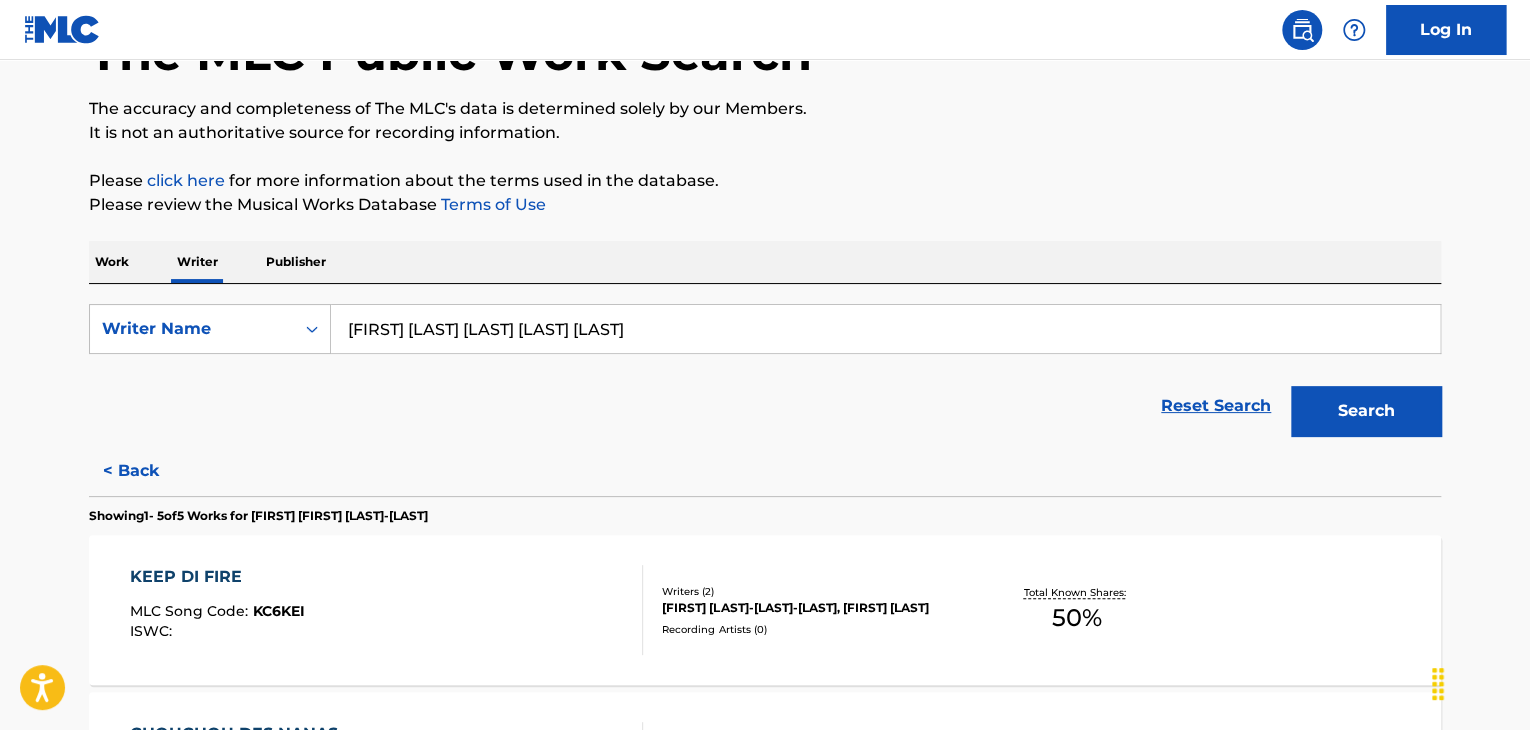 scroll, scrollTop: 224, scrollLeft: 0, axis: vertical 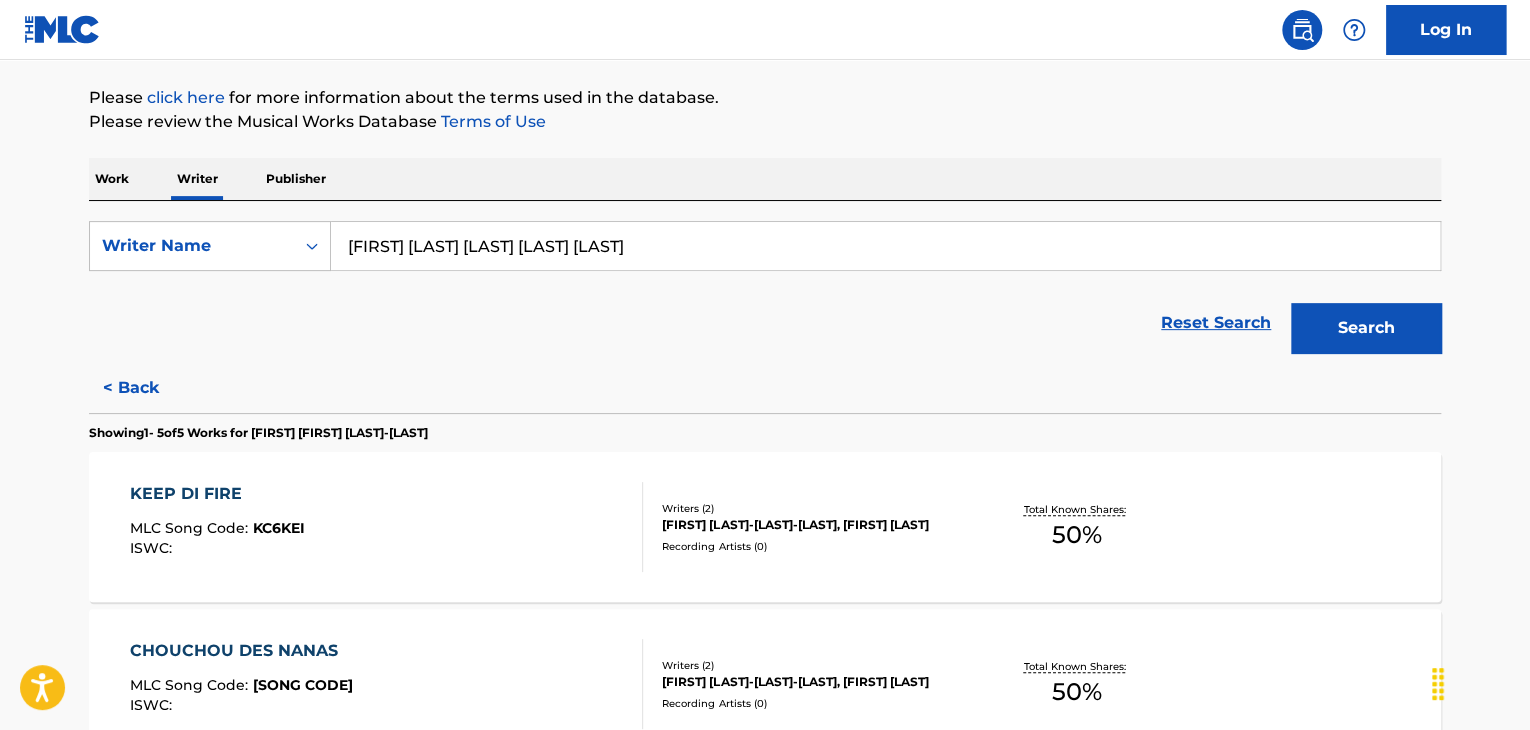 click on "[FIRST] [LAST] [LAST] [LAST] [LAST]" at bounding box center (885, 246) 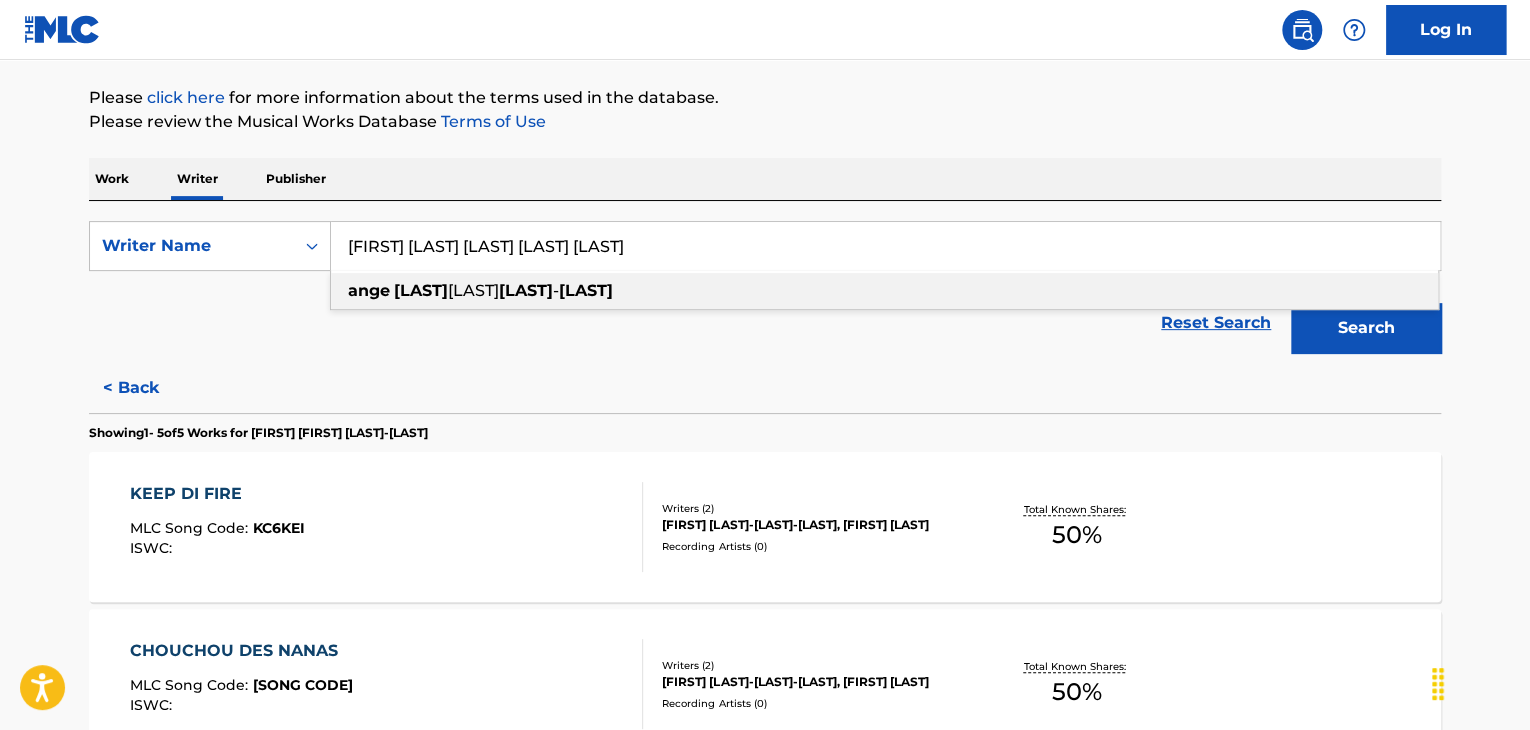 paste on "[FIRST] [LAST] [LAST]" 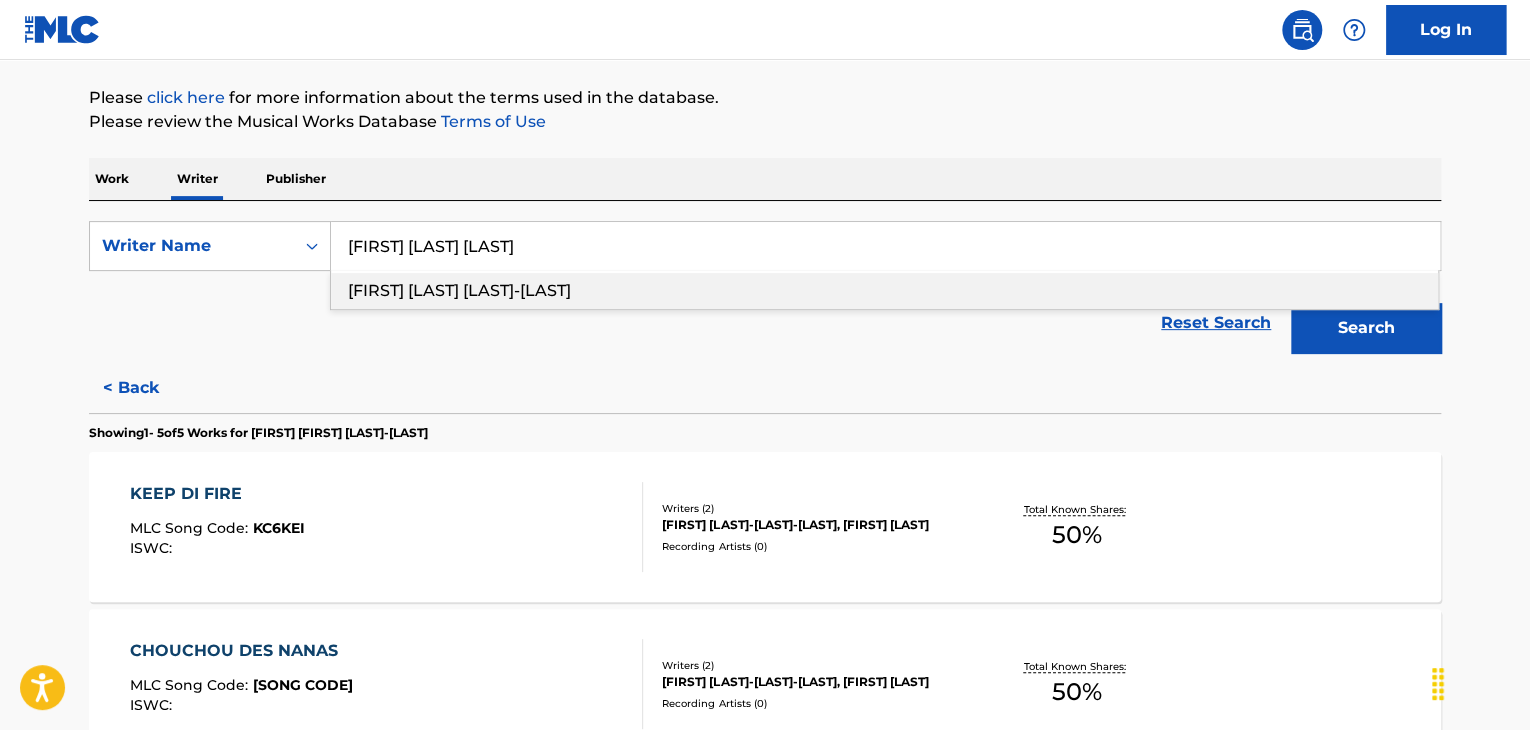 type on "[FIRST] [LAST] [LAST]" 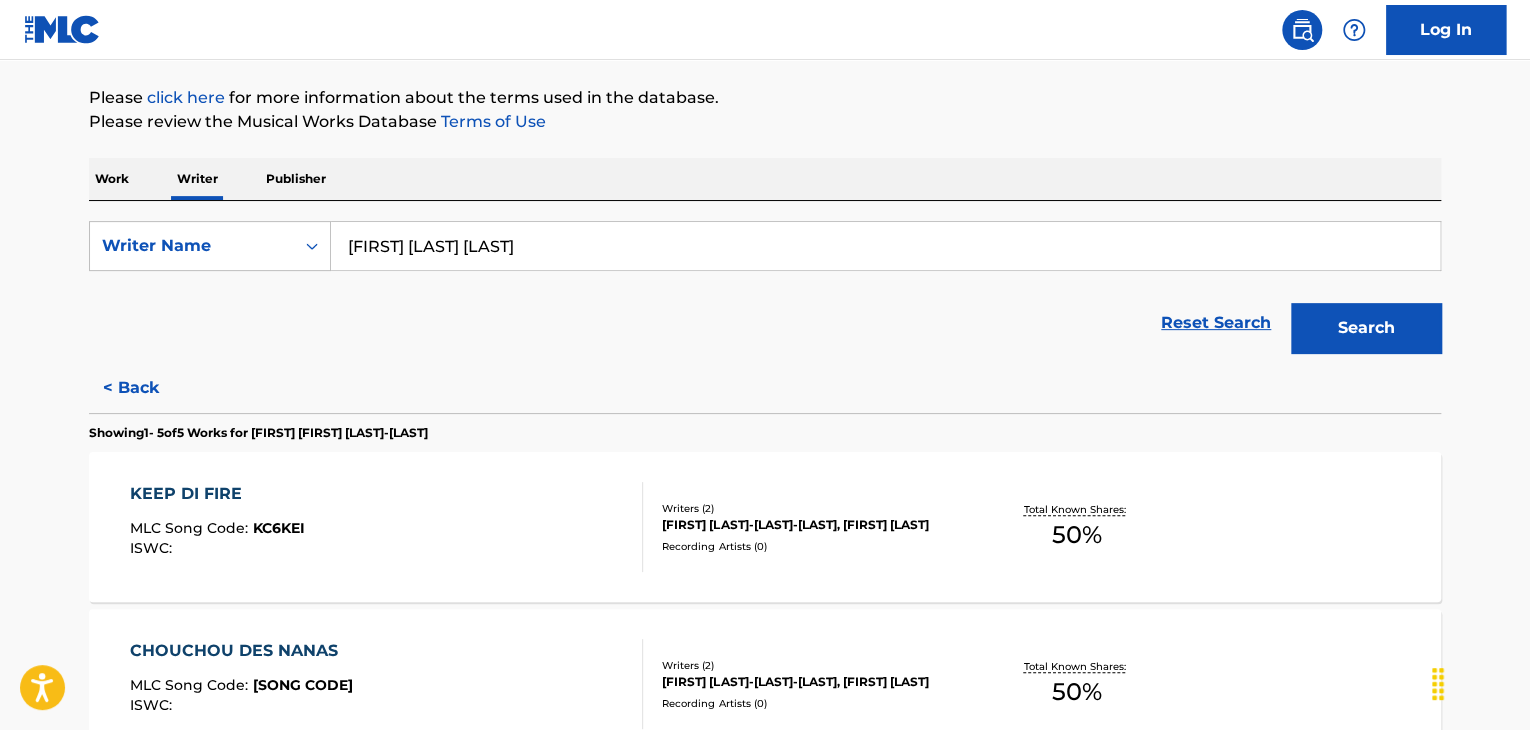 click on "Reset Search Search" at bounding box center [765, 323] 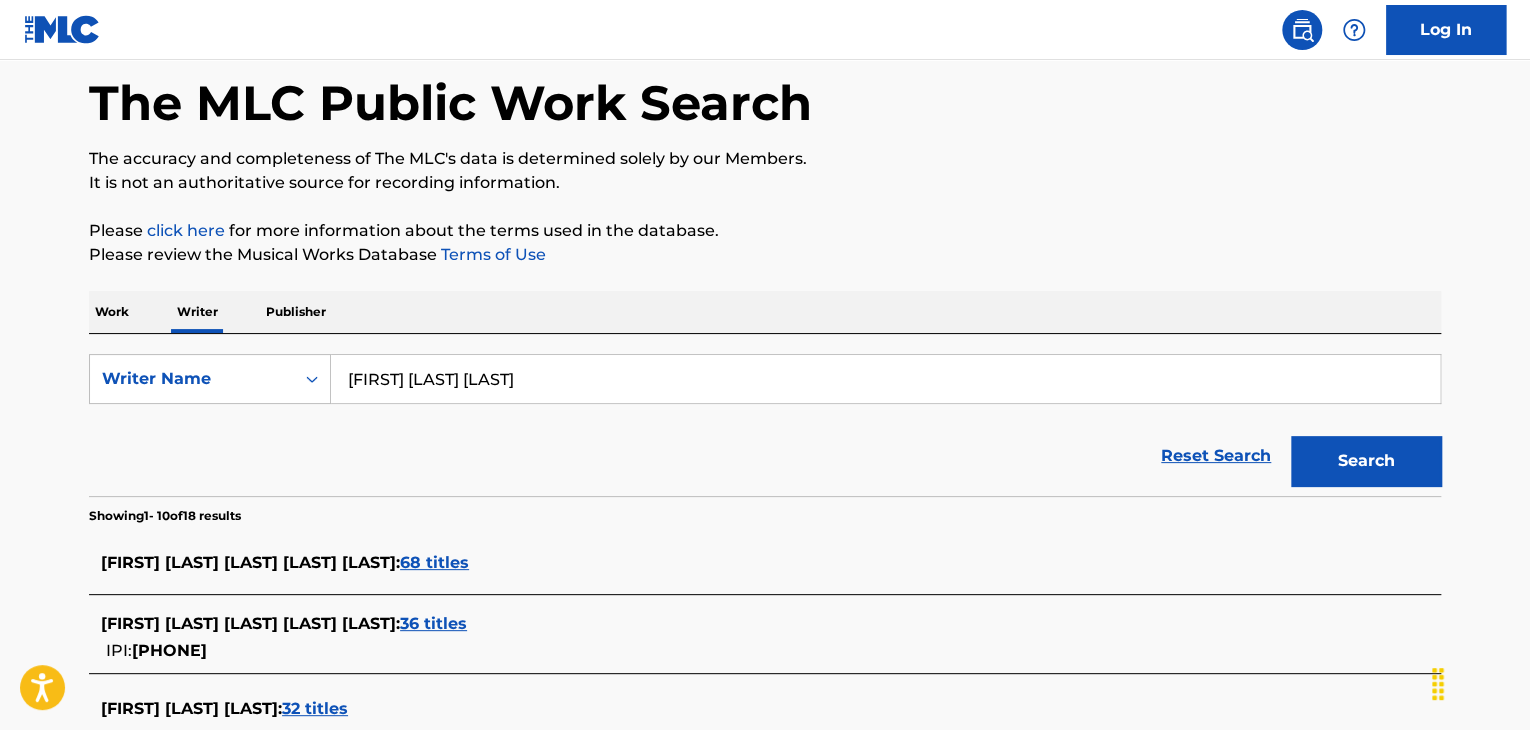 scroll, scrollTop: 224, scrollLeft: 0, axis: vertical 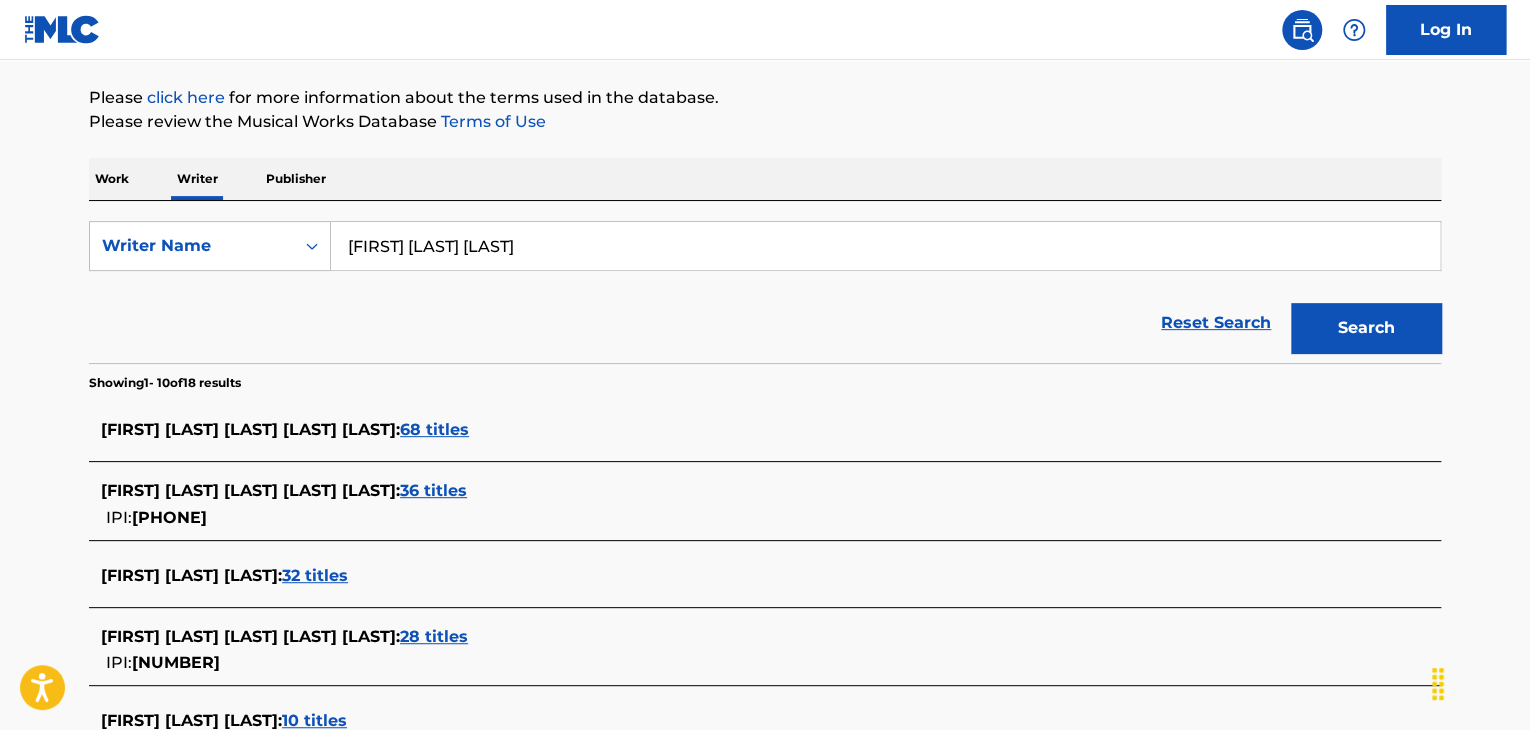 click on "36 titles" at bounding box center (433, 490) 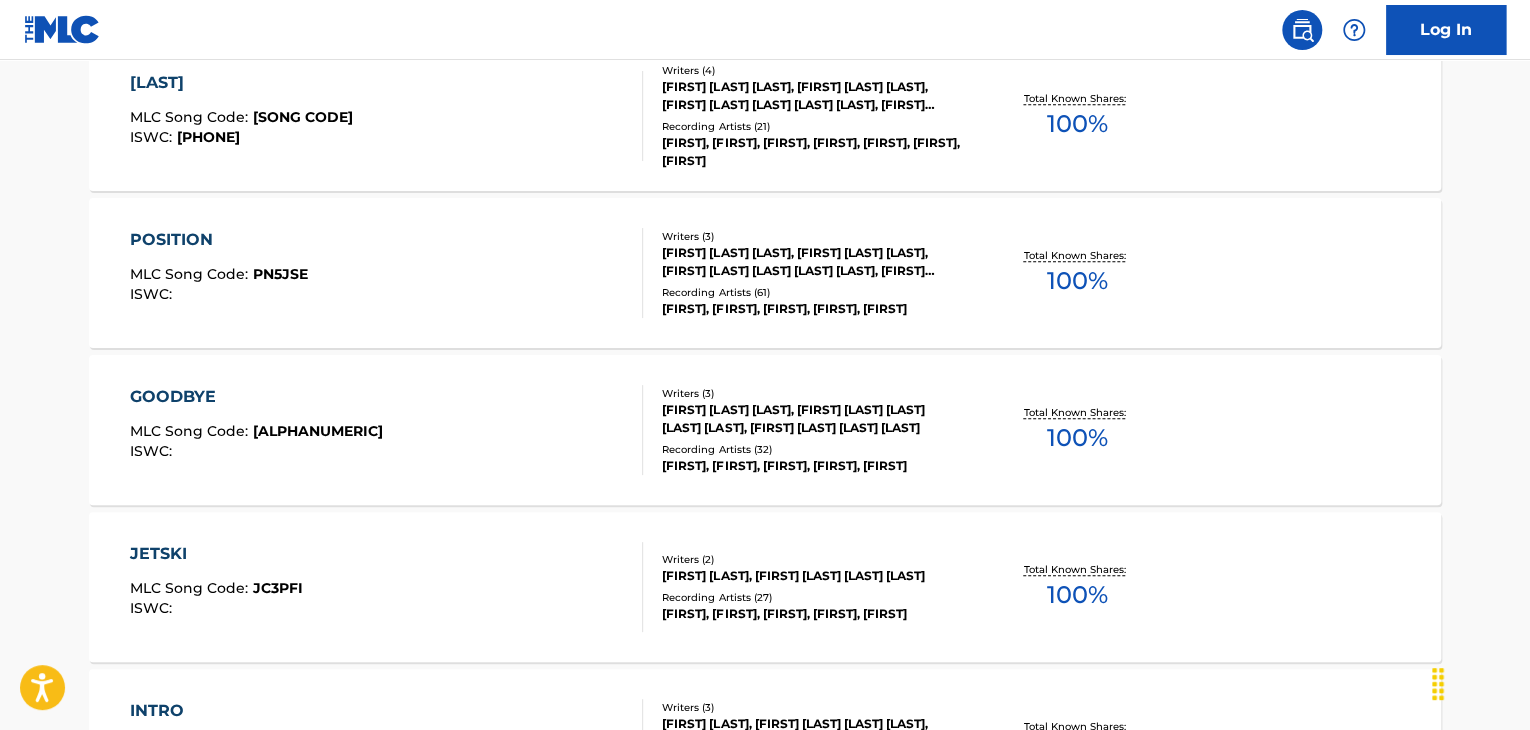 scroll, scrollTop: 824, scrollLeft: 0, axis: vertical 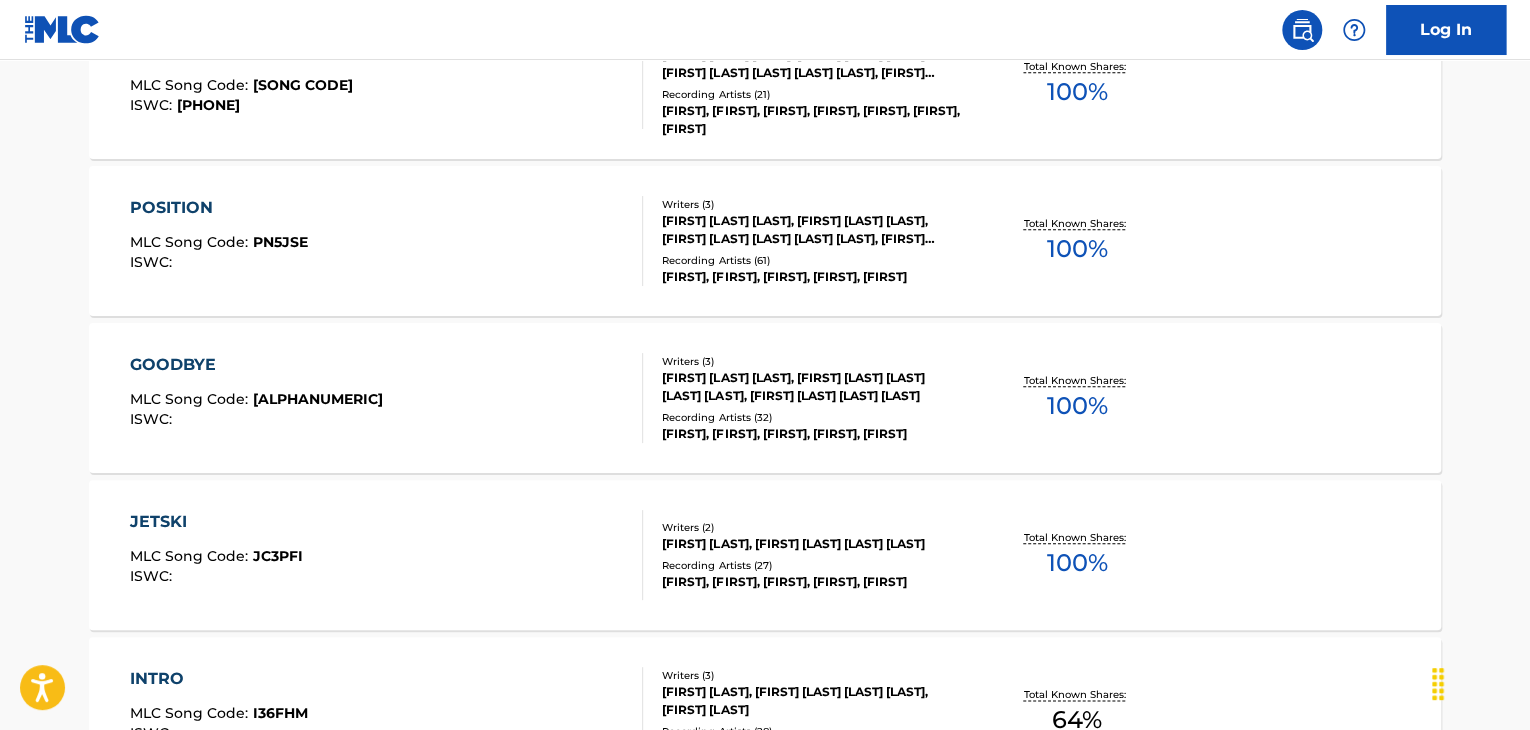 click on "[LAST] [LAST] Code : [ALPHANUMERIC] ISWC :" at bounding box center (387, 84) 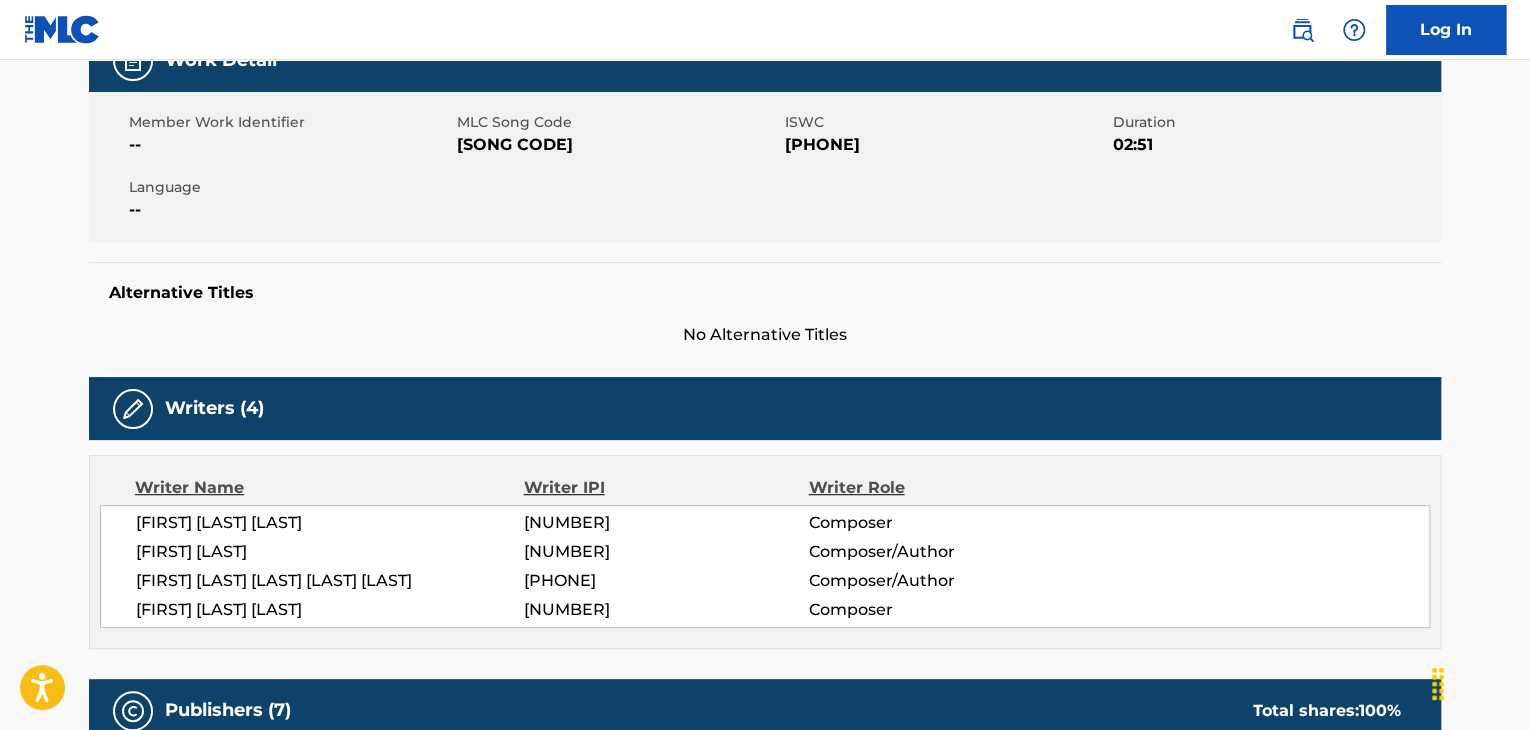 scroll, scrollTop: 500, scrollLeft: 0, axis: vertical 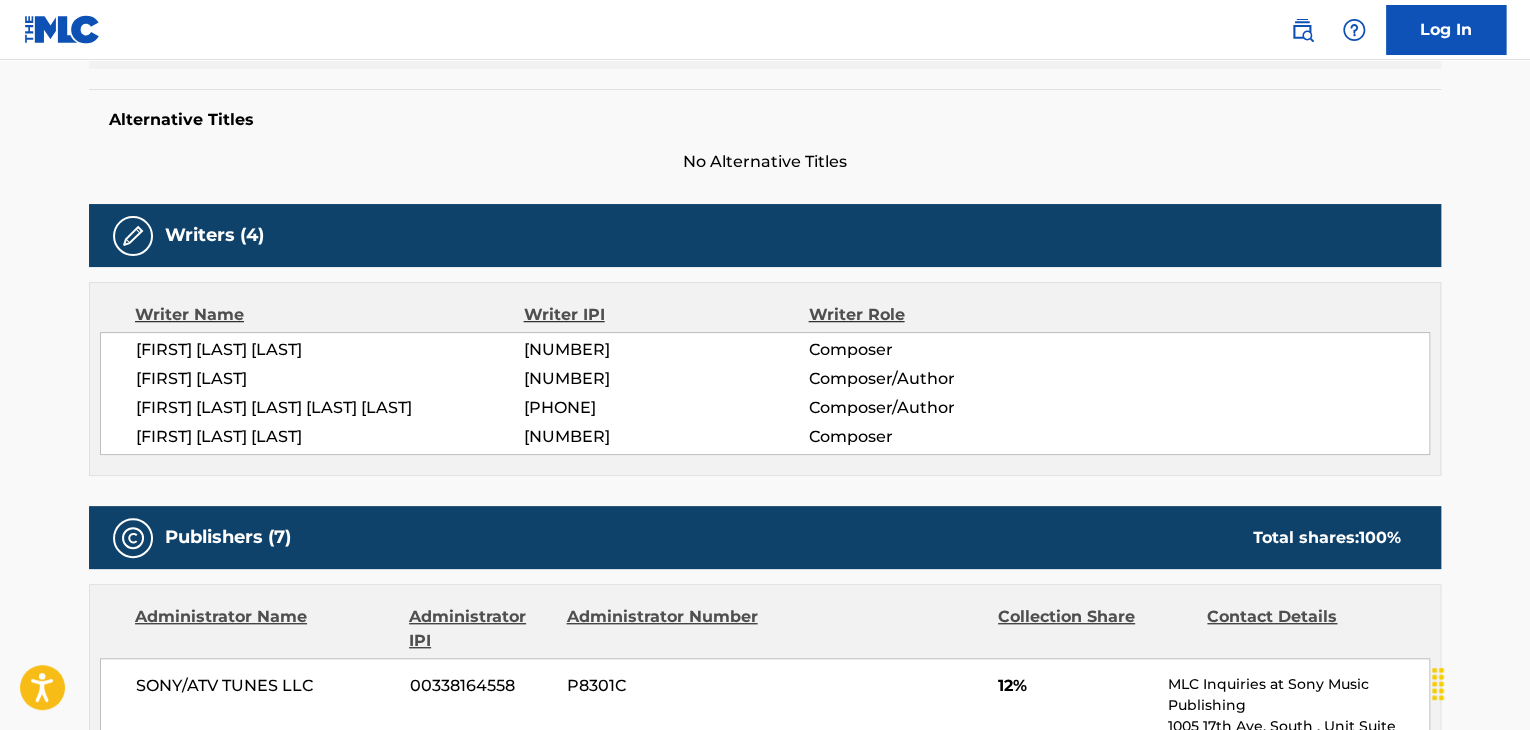 click on "[FIRST] [LAST] [LAST] [LAST] [LAST]" at bounding box center (330, 408) 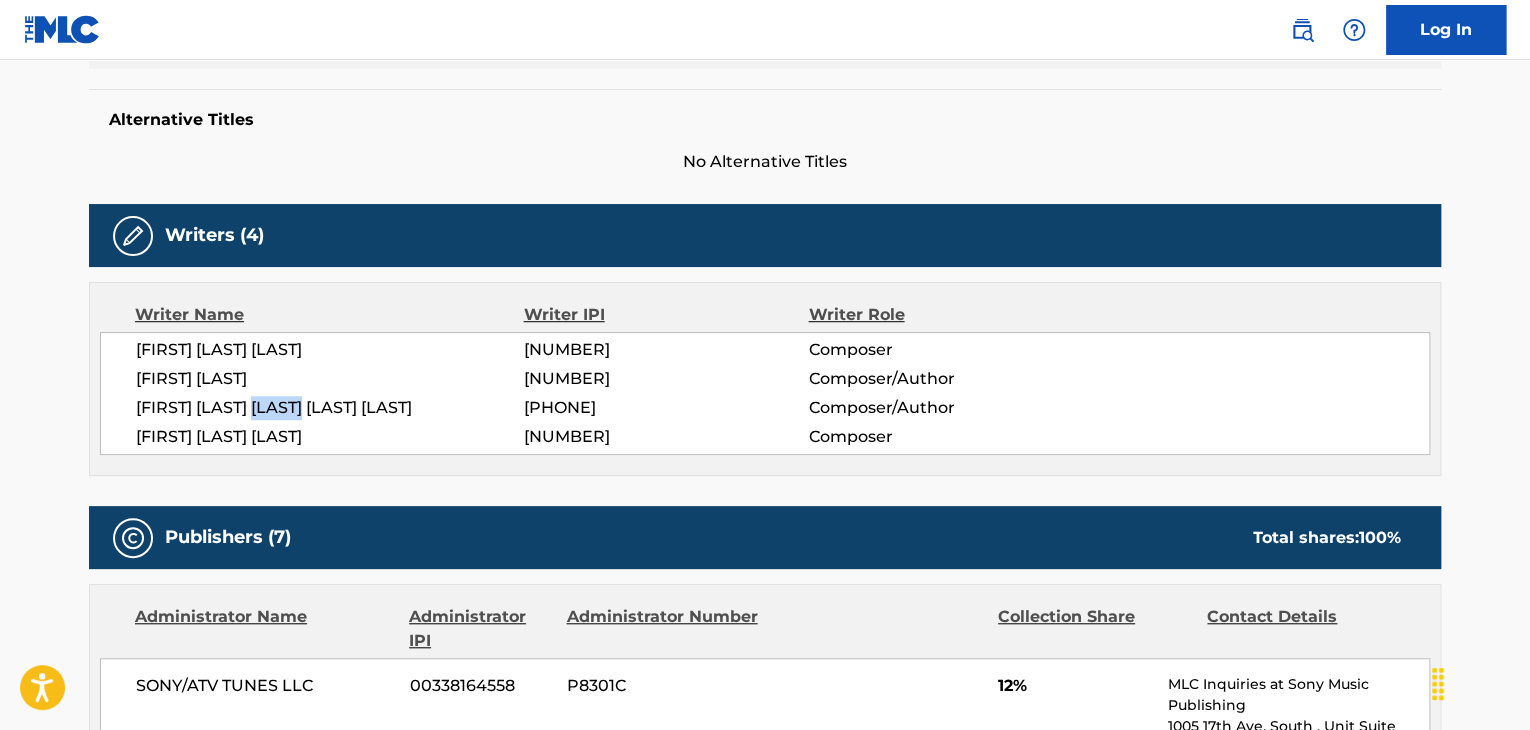 click on "[FIRST] [LAST] [LAST] [LAST] [LAST]" at bounding box center [330, 408] 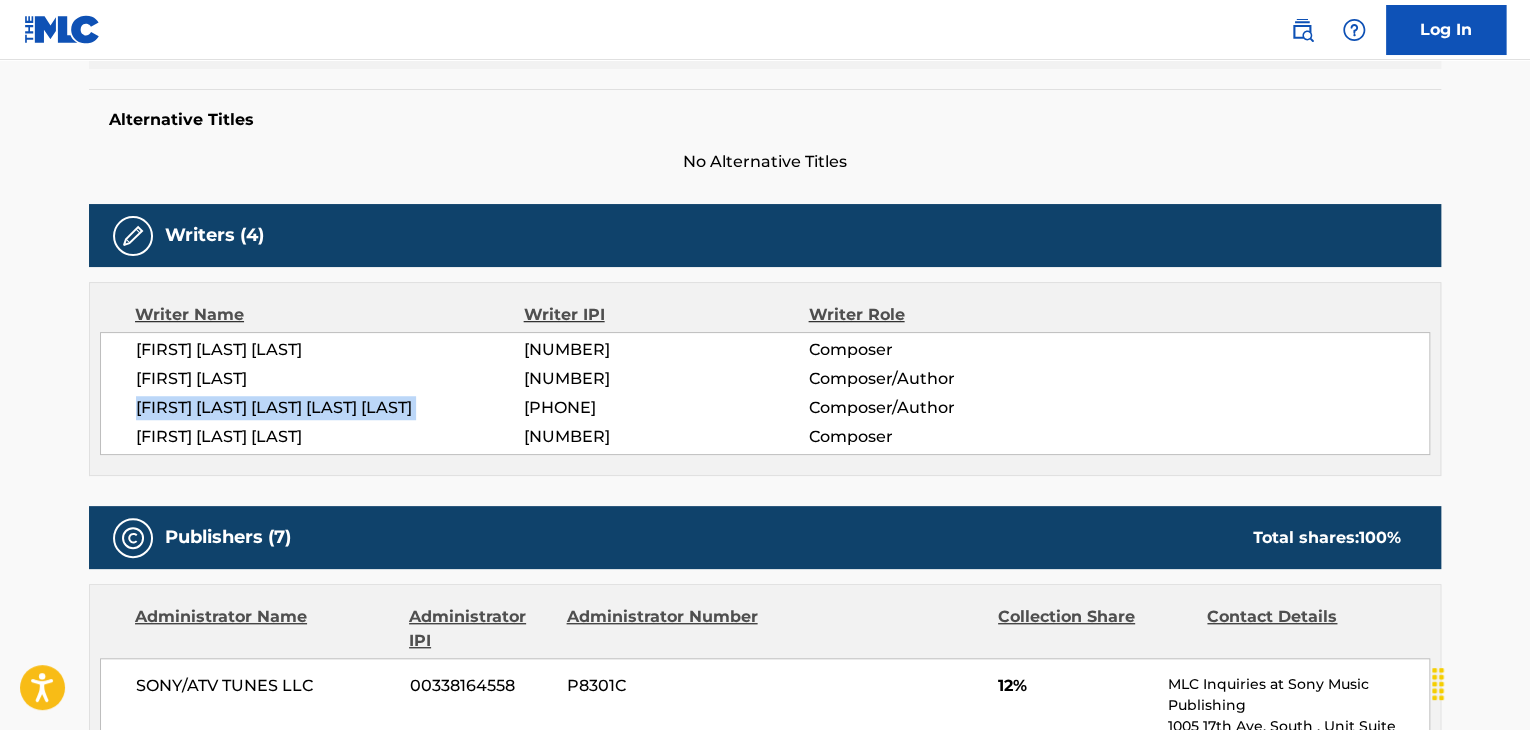 click on "[FIRST] [LAST] [LAST] [LAST] [LAST]" at bounding box center [330, 408] 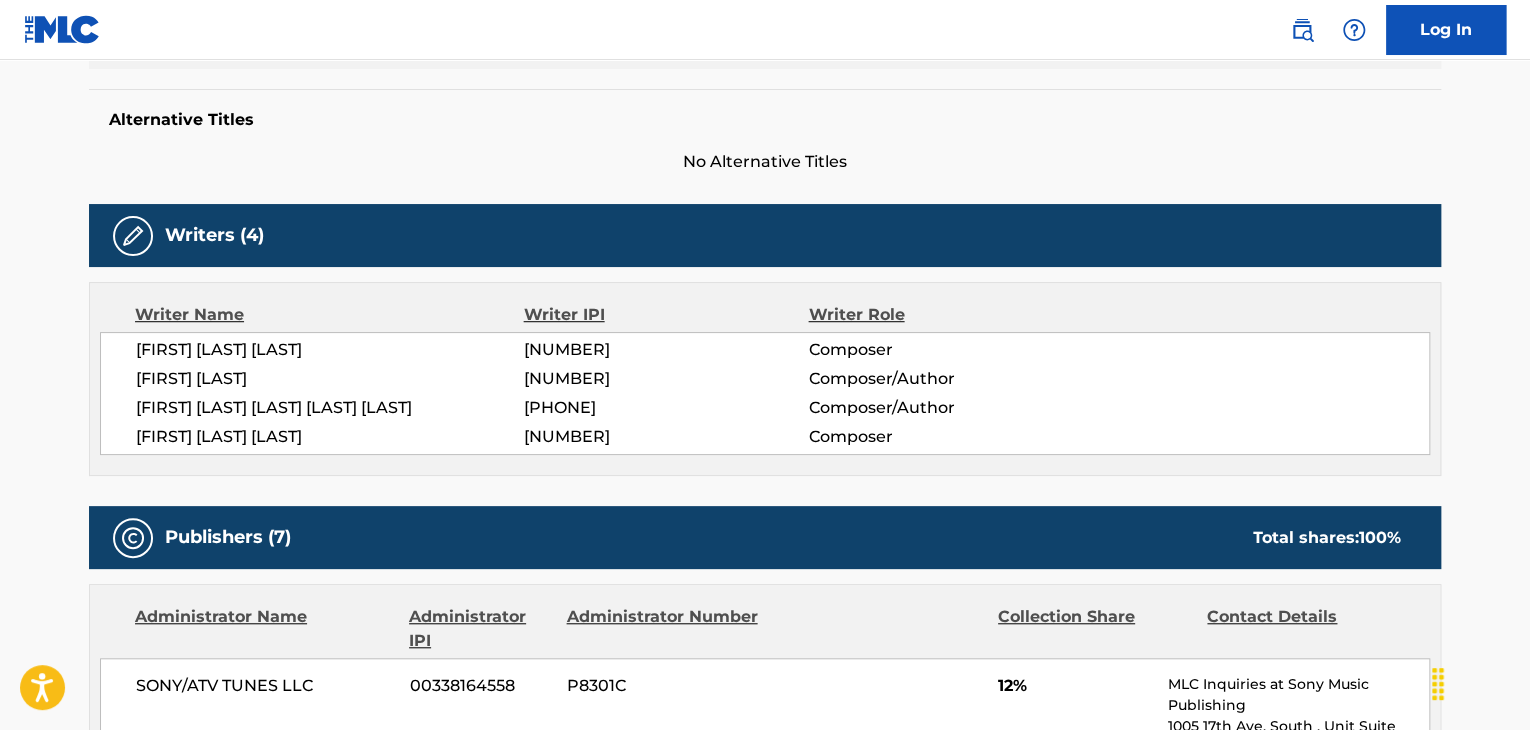 click on "[PHONE]" at bounding box center (666, 408) 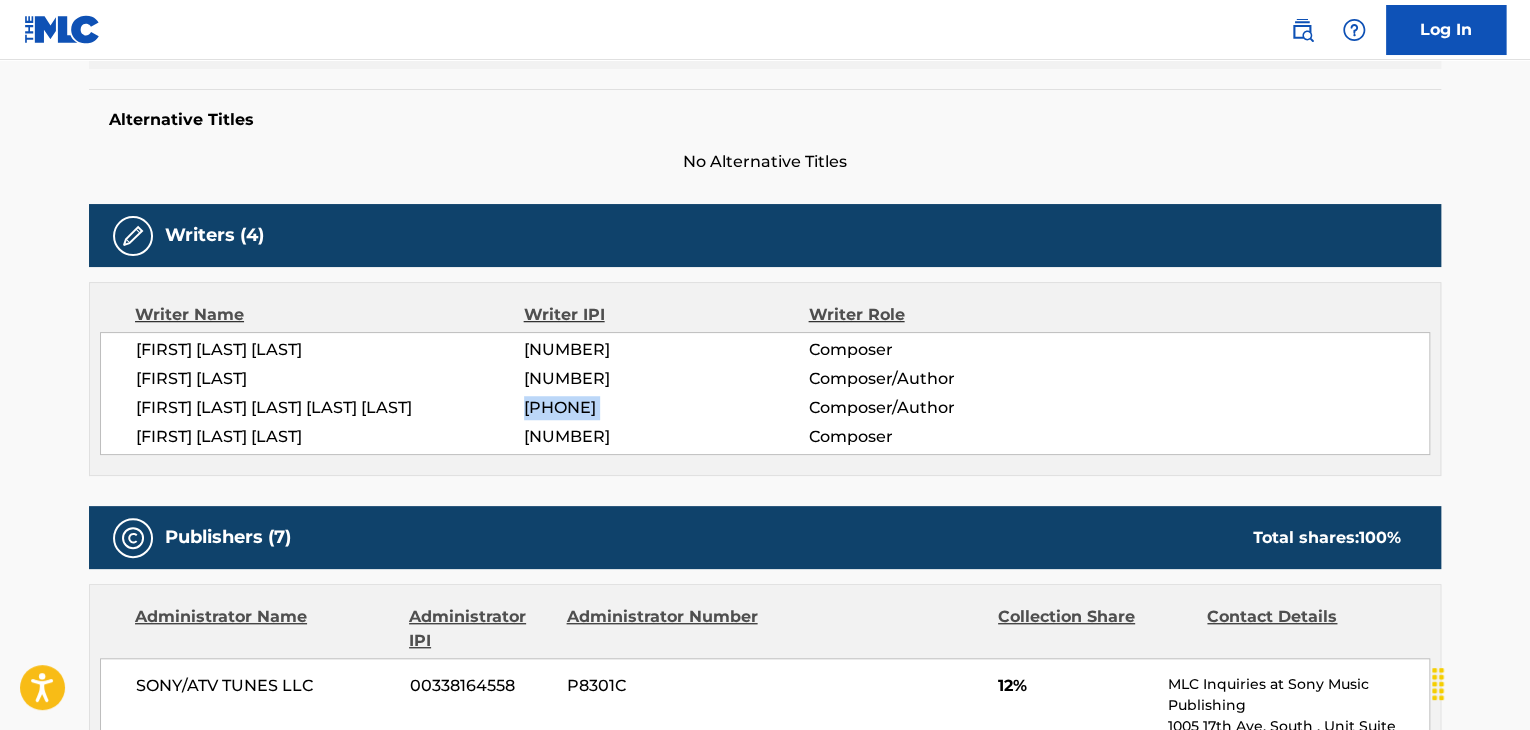 click on "[PHONE]" at bounding box center [666, 408] 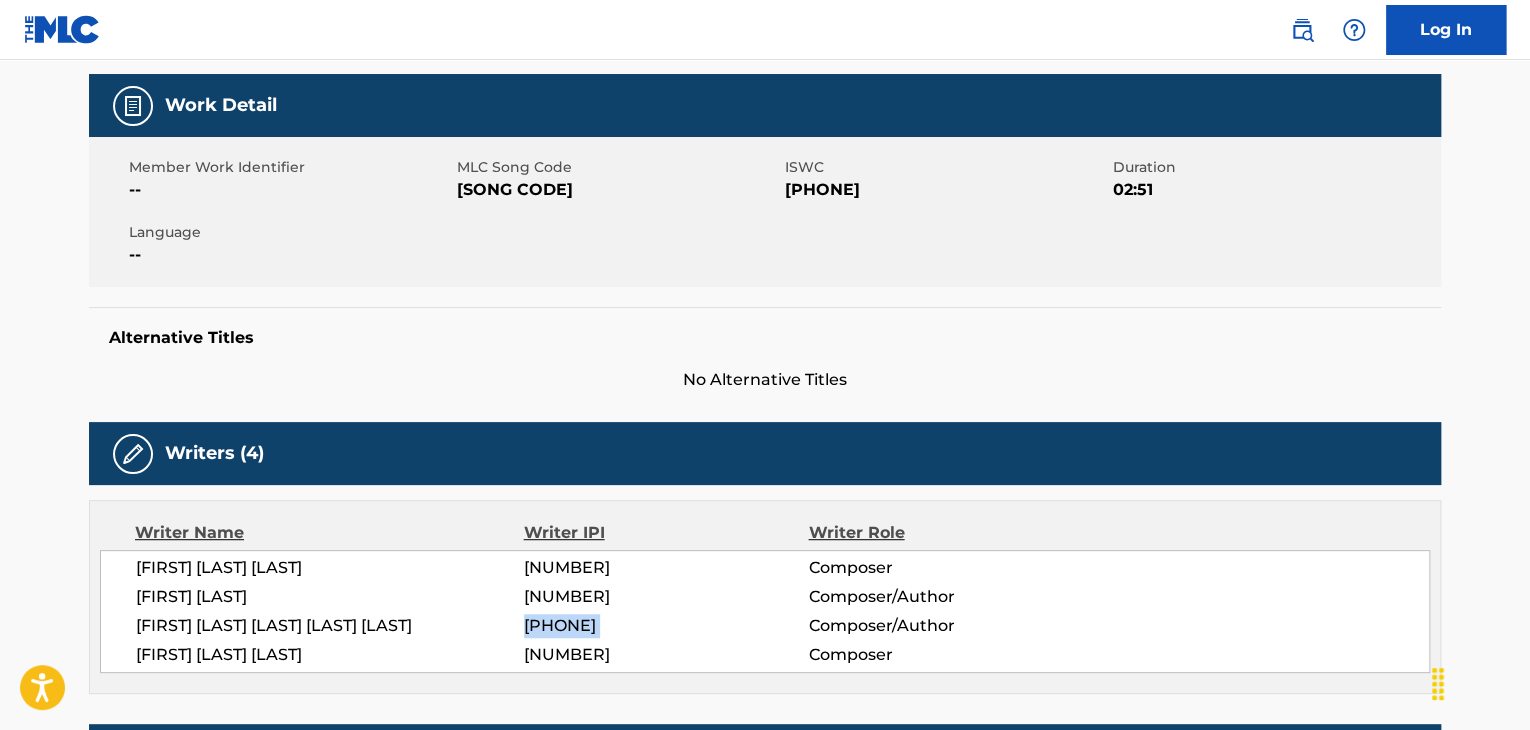 scroll, scrollTop: 0, scrollLeft: 0, axis: both 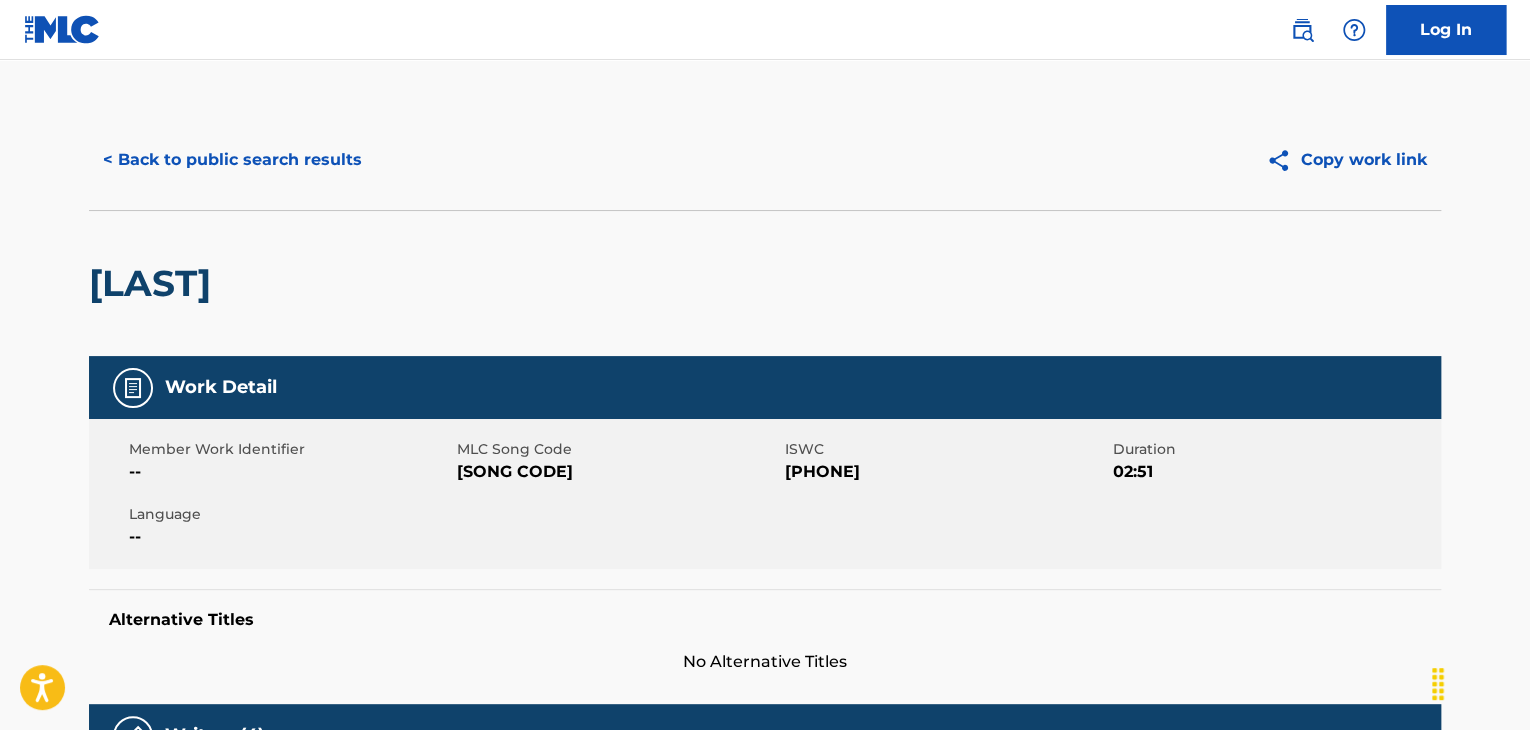 click on "< Back to public search results" at bounding box center [232, 160] 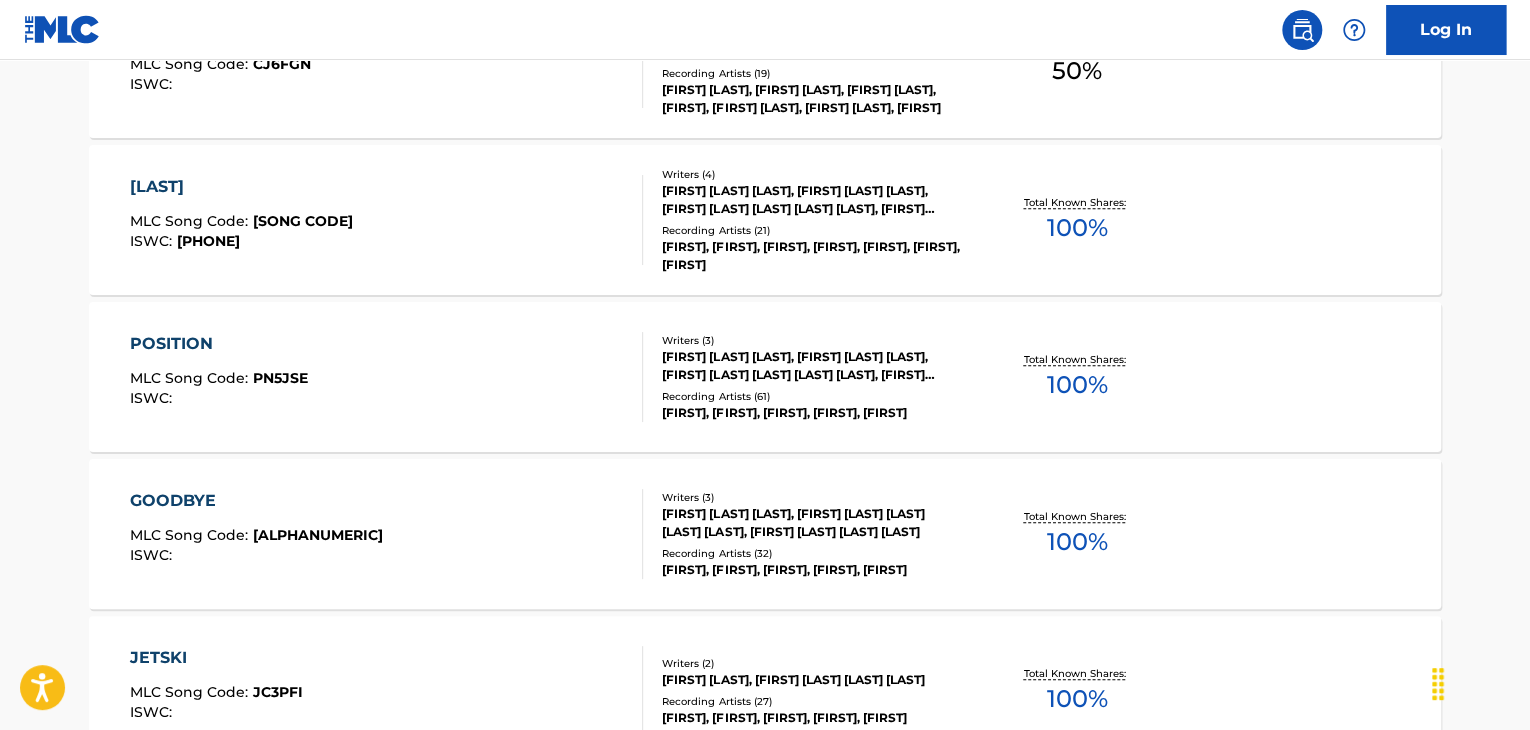 scroll, scrollTop: 724, scrollLeft: 0, axis: vertical 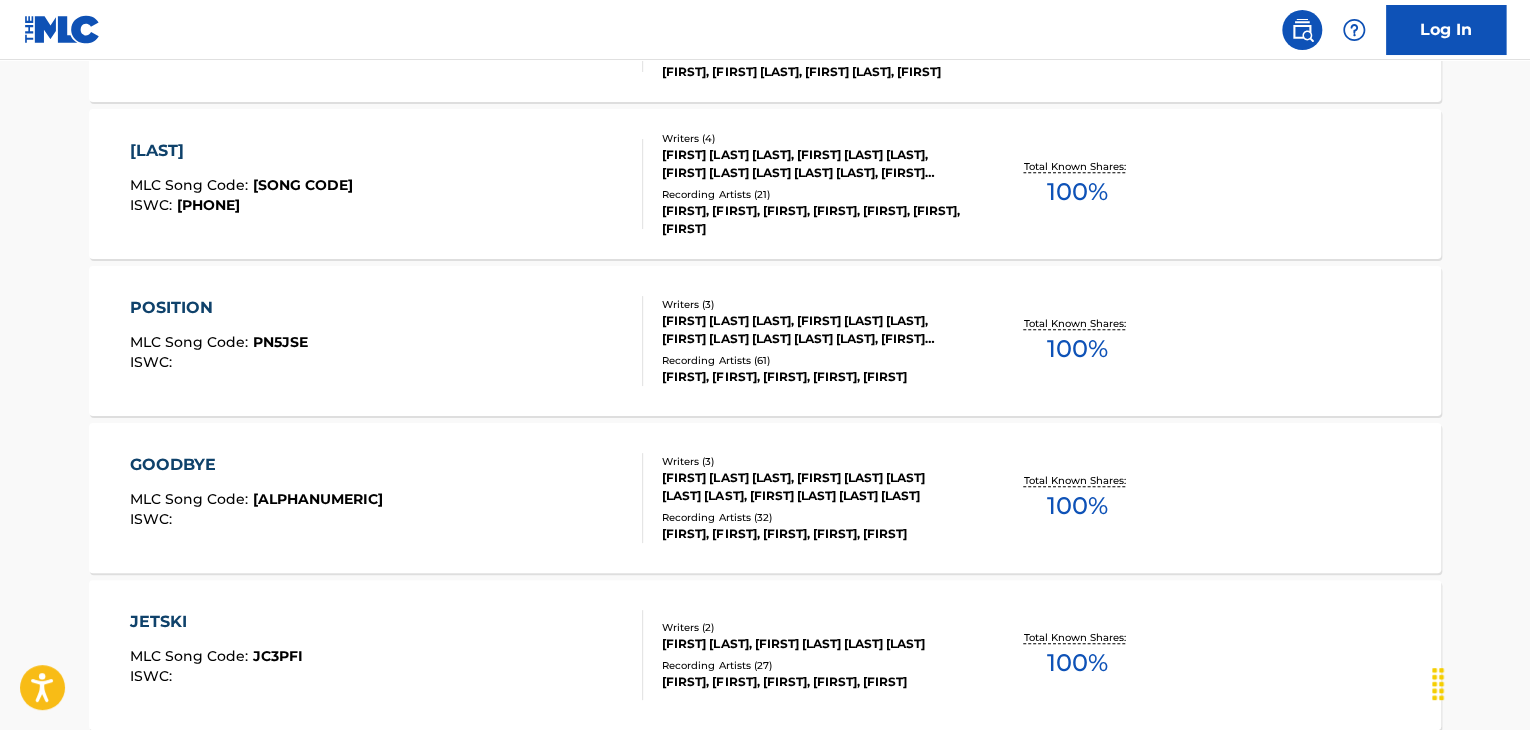click on "[LAST] [LAST] Code : [ALPHANUMERIC] ISWC :" at bounding box center (387, 498) 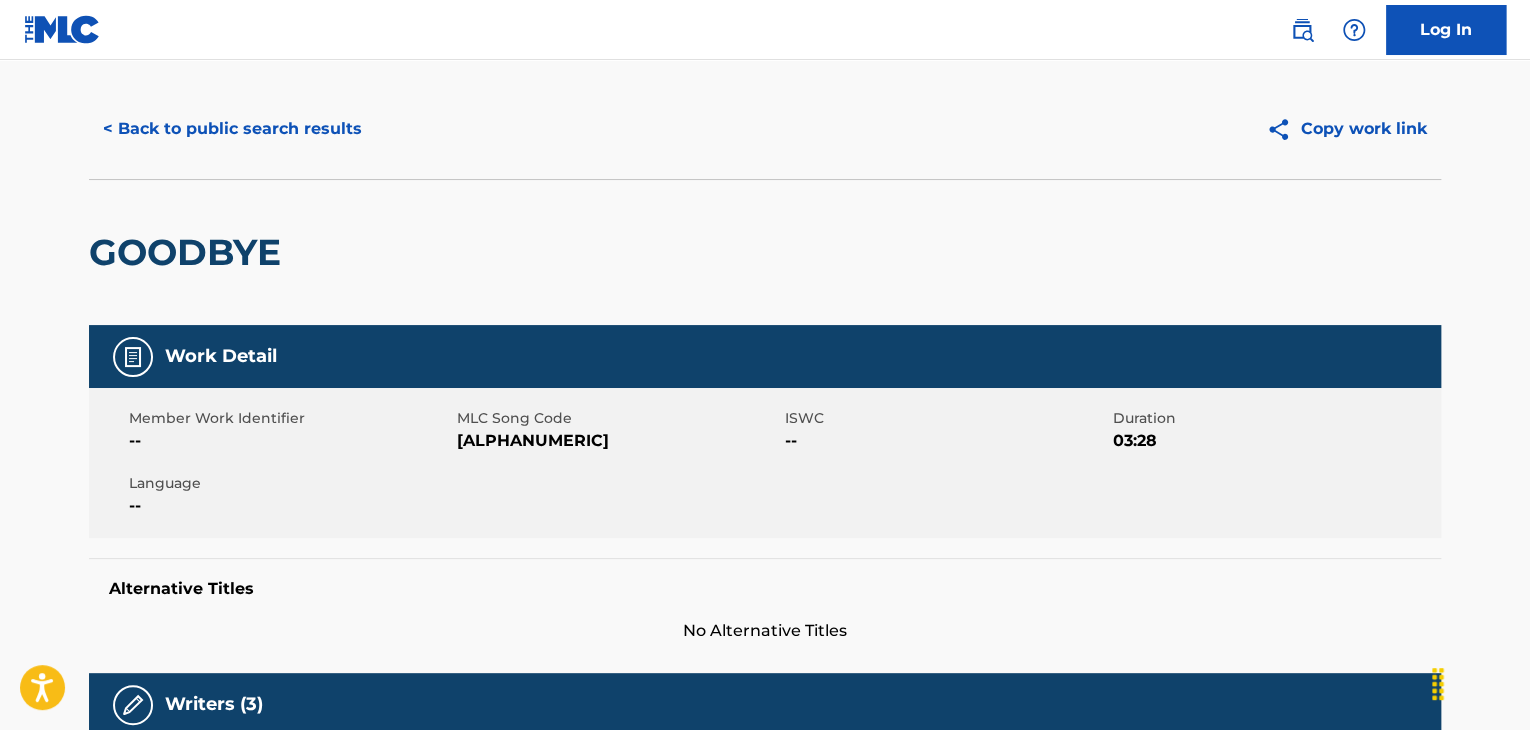 scroll, scrollTop: 0, scrollLeft: 0, axis: both 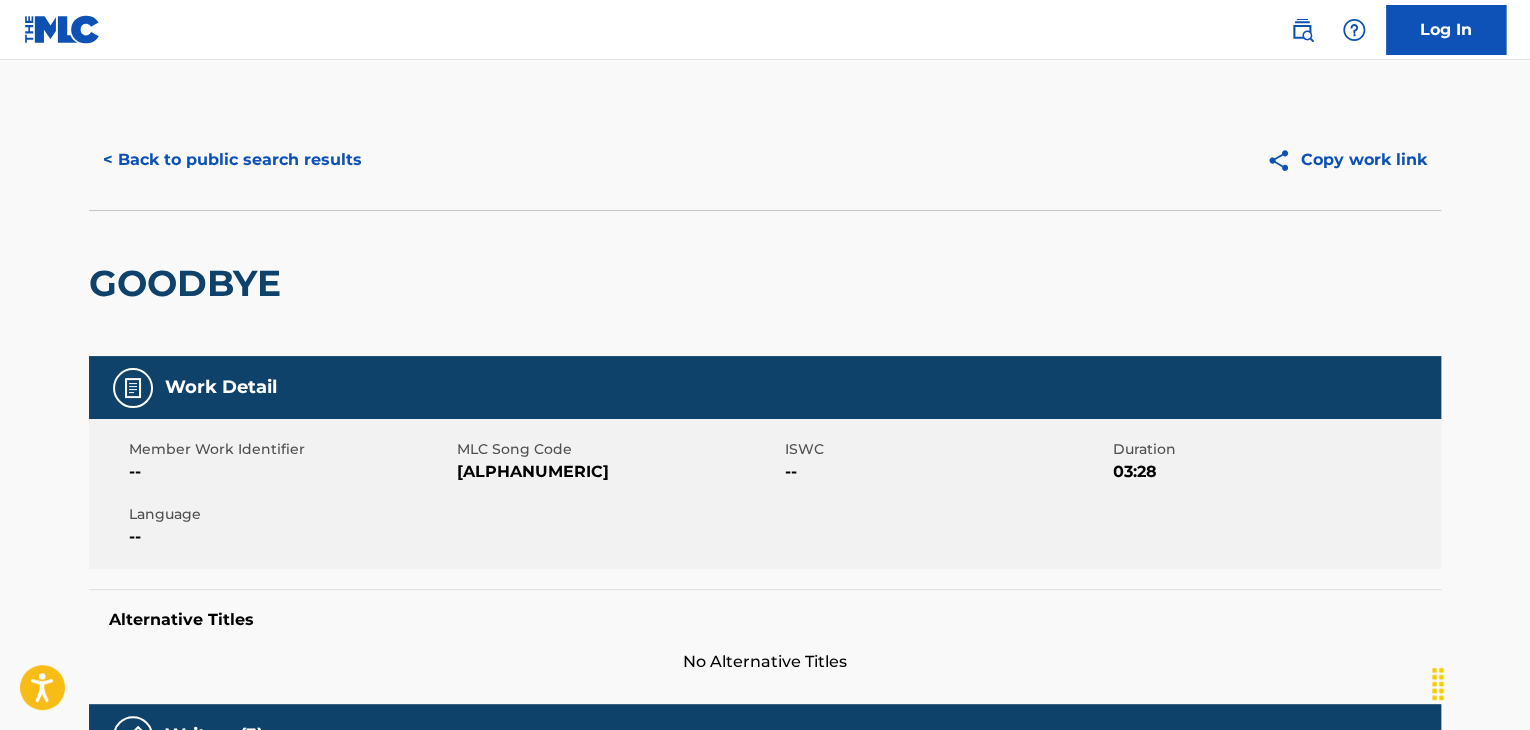 click on "< Back to public search results" at bounding box center [232, 160] 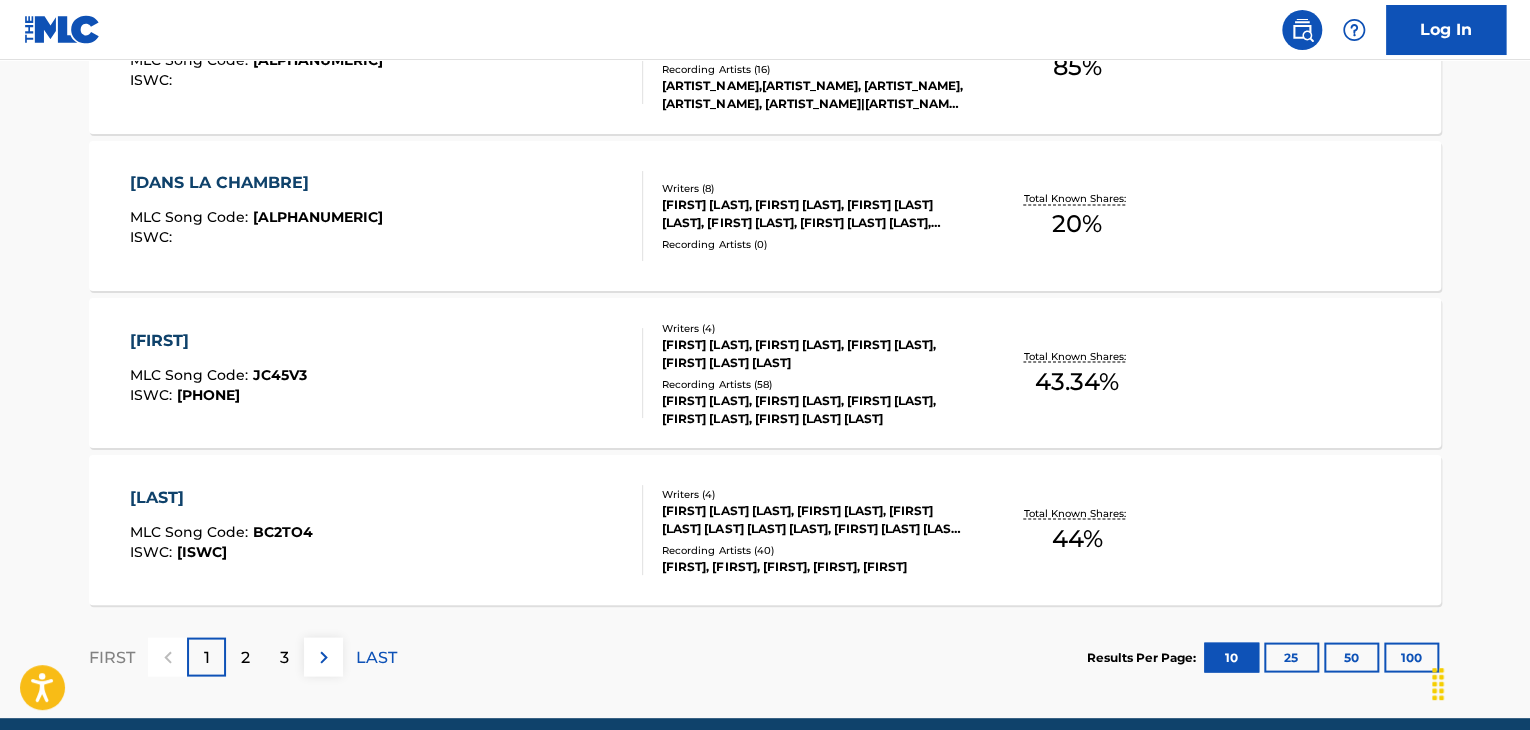 scroll, scrollTop: 1718, scrollLeft: 0, axis: vertical 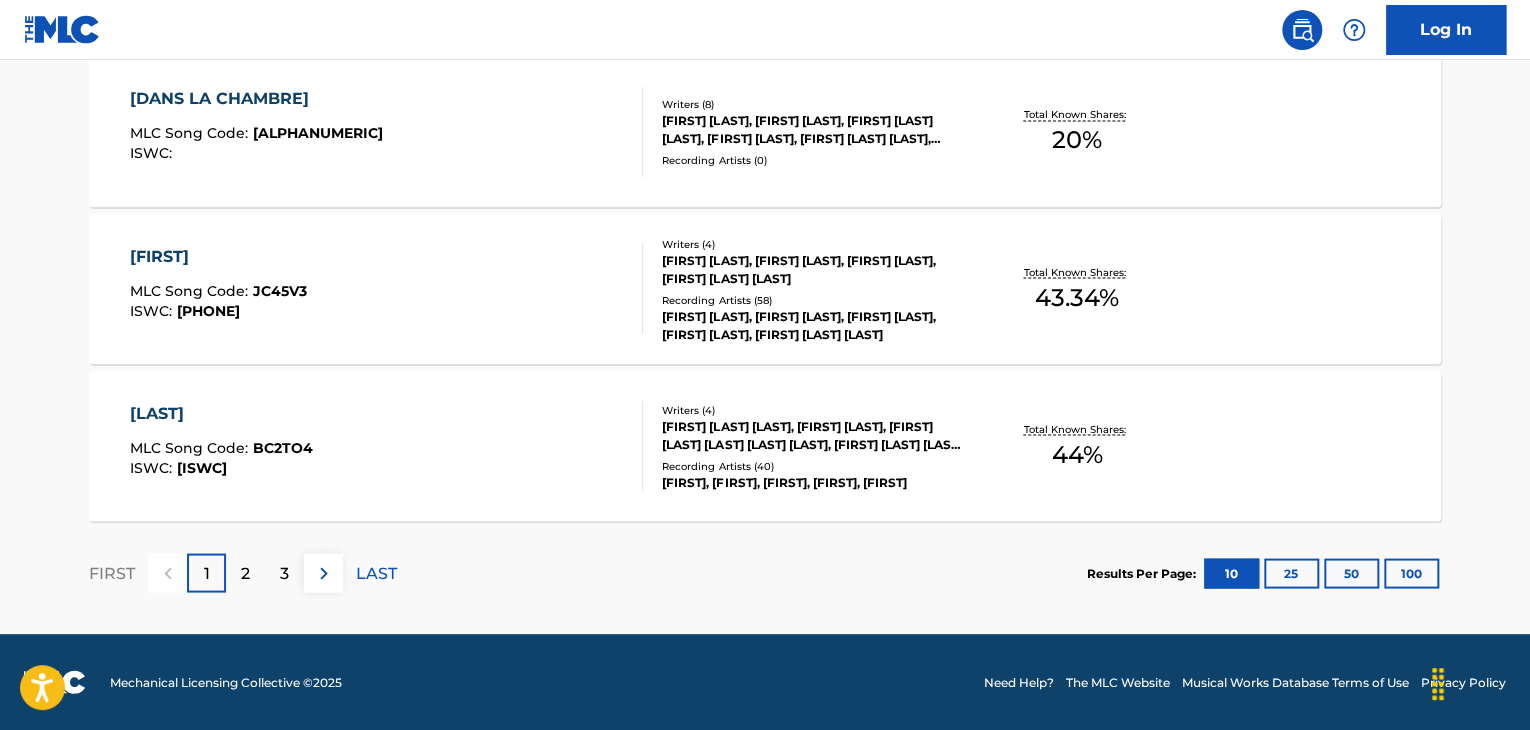click on "BENZO MLC Song Code : [SONG CODE] ISWC : [ISWC]" at bounding box center (387, 446) 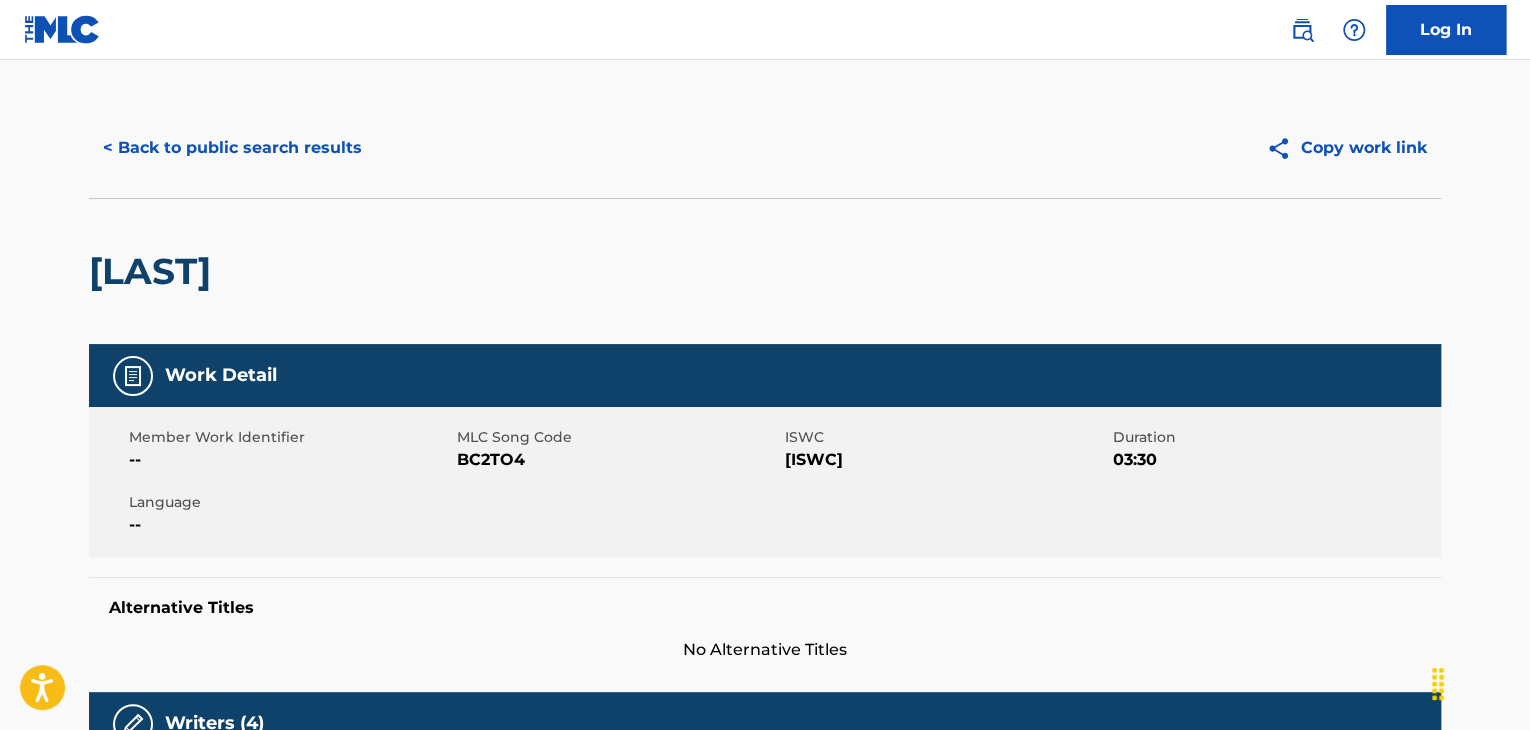 scroll, scrollTop: 0, scrollLeft: 0, axis: both 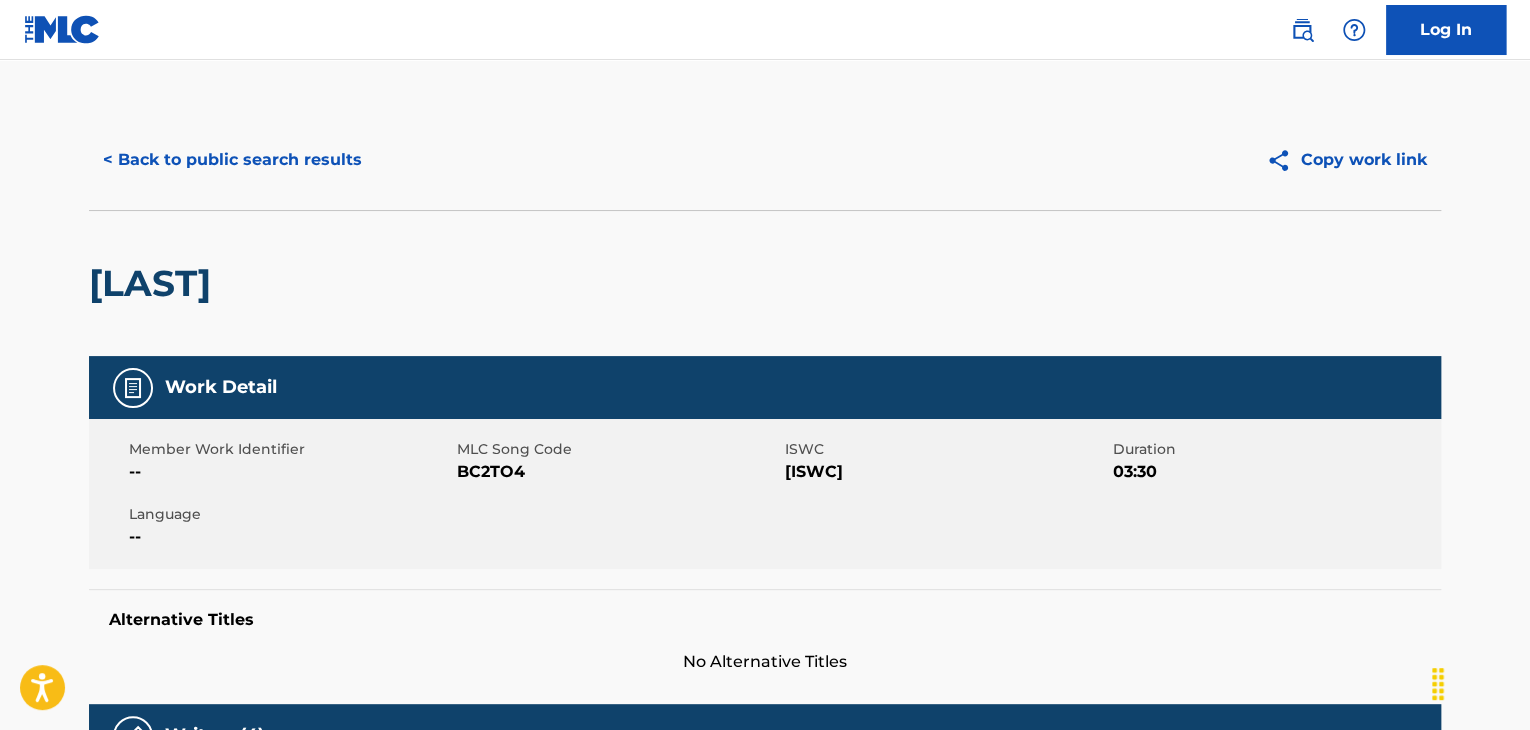 click on "< Back to public search results" at bounding box center (232, 160) 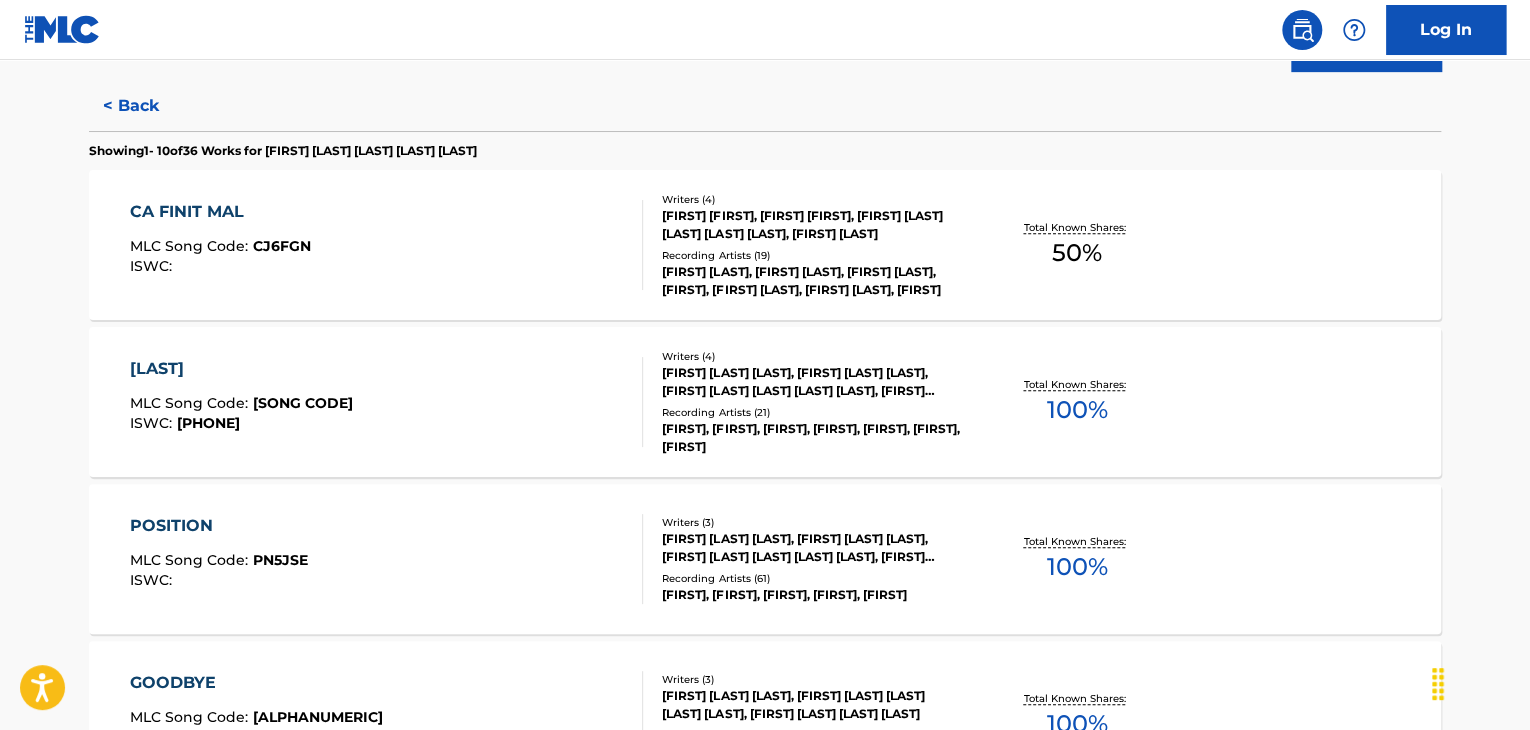 scroll, scrollTop: 624, scrollLeft: 0, axis: vertical 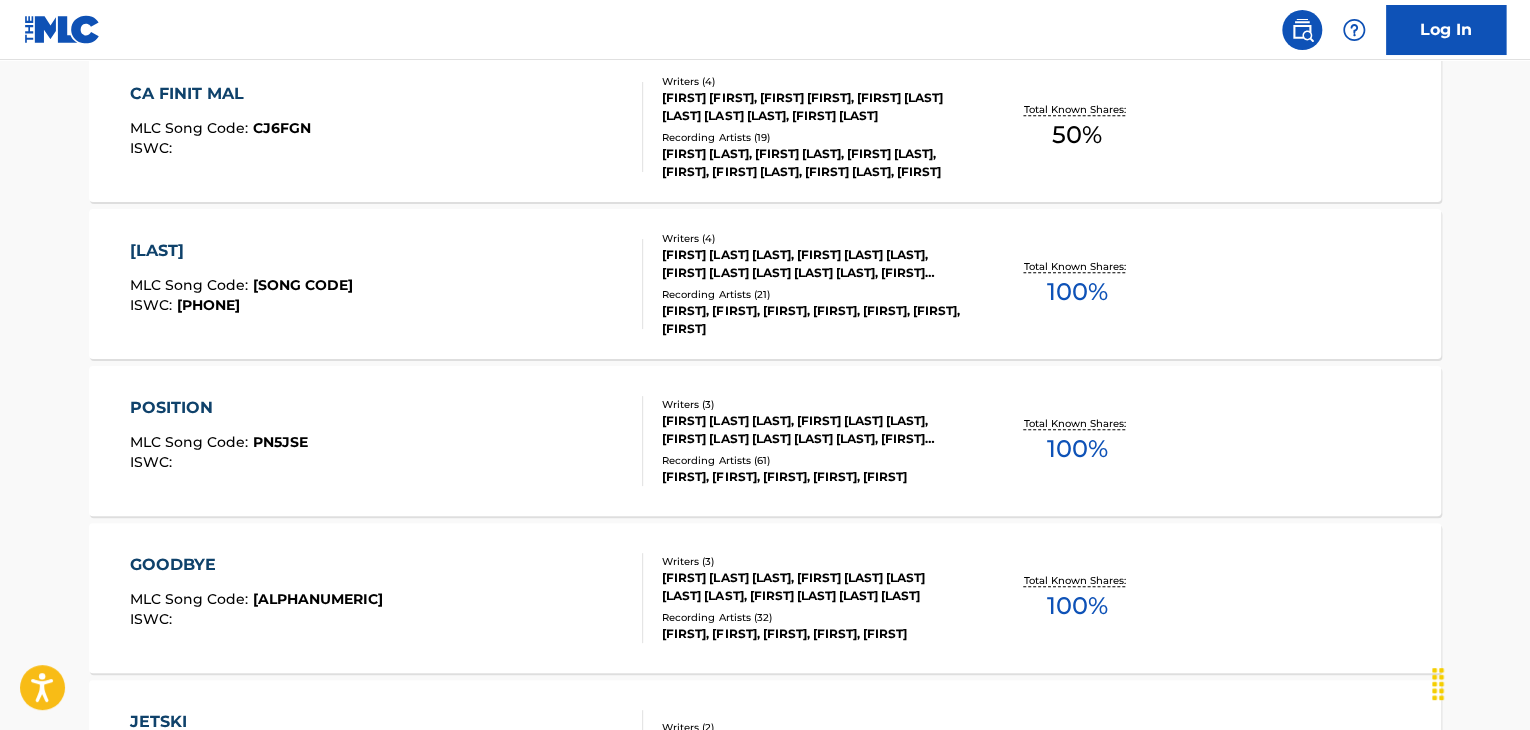 click at bounding box center [634, 127] 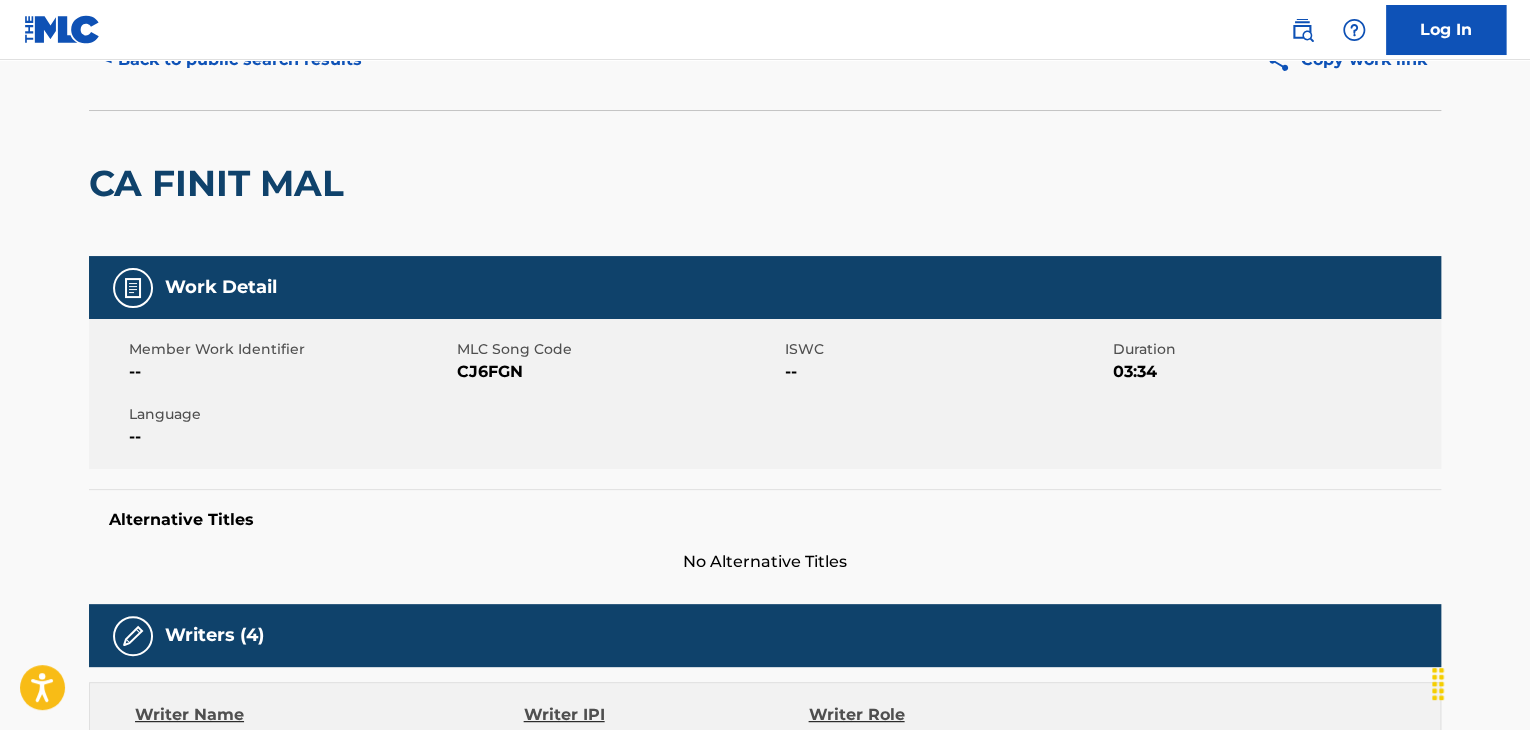 scroll, scrollTop: 0, scrollLeft: 0, axis: both 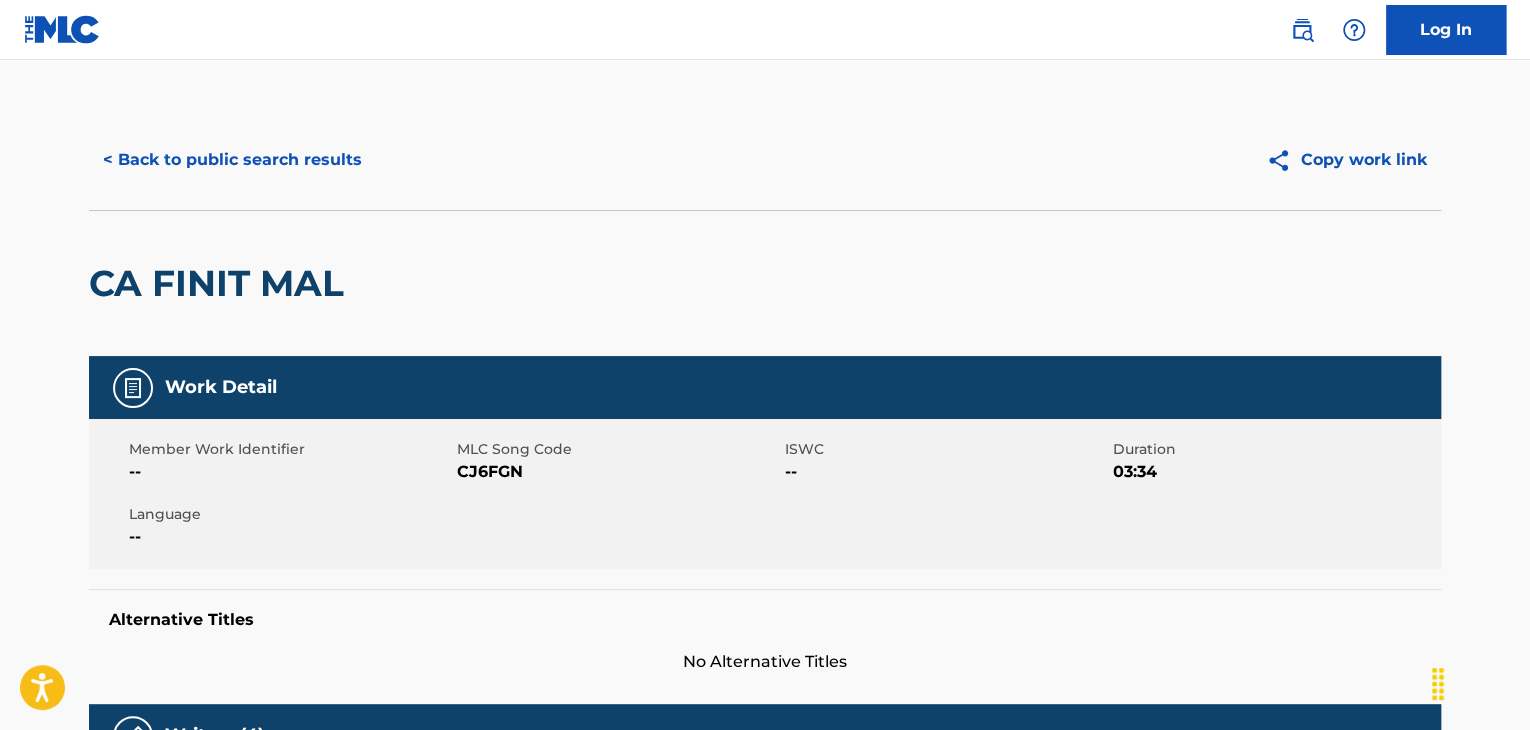 click on "< Back to public search results" at bounding box center (232, 160) 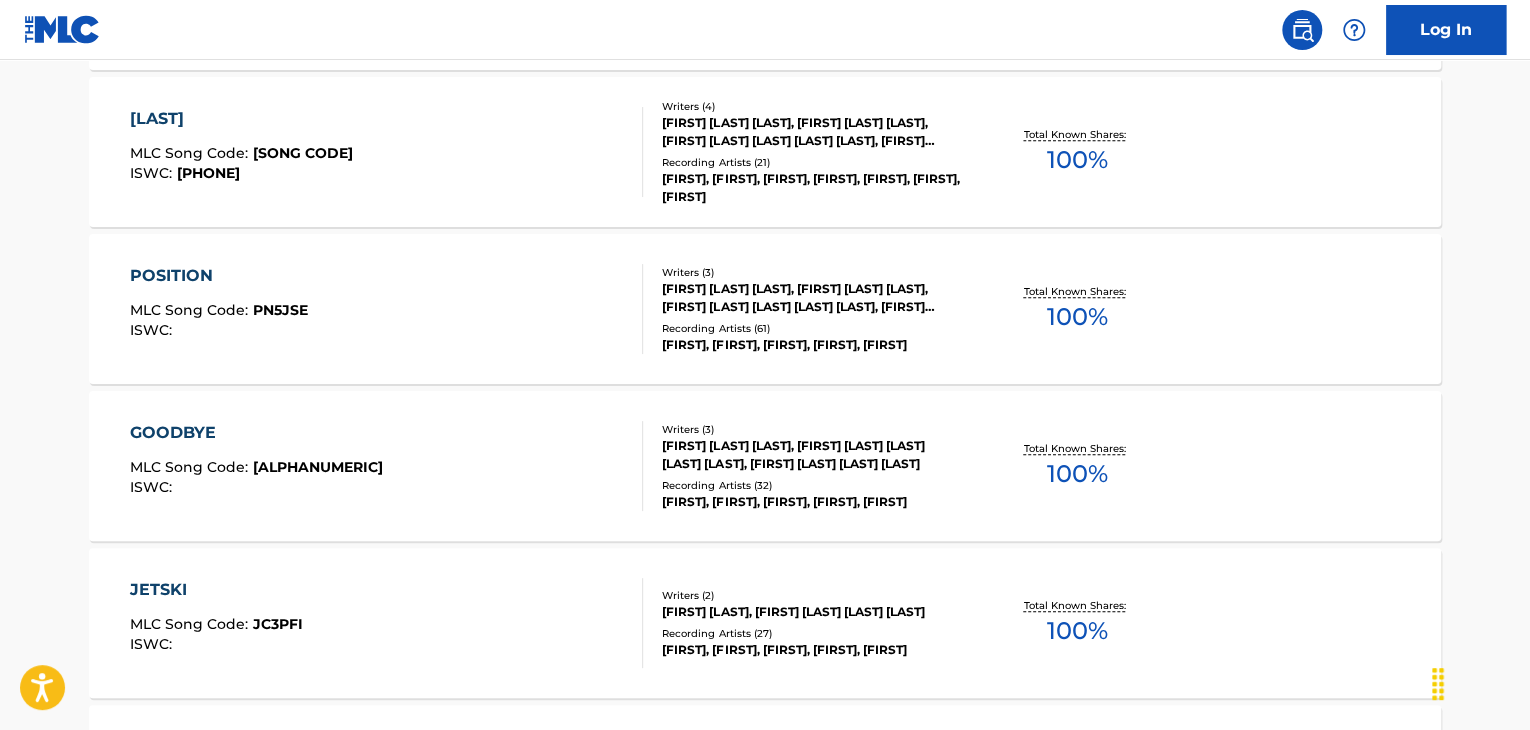 scroll, scrollTop: 824, scrollLeft: 0, axis: vertical 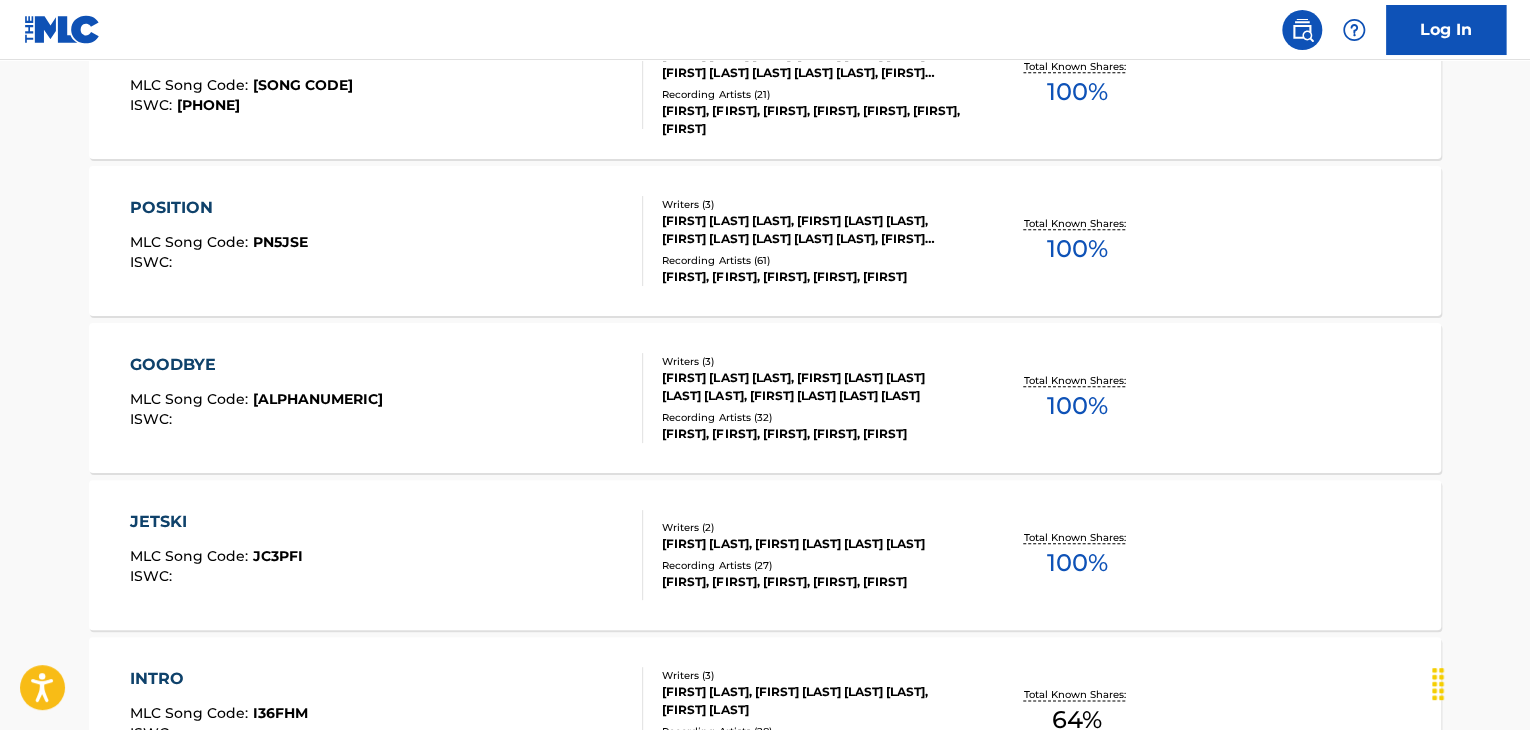 click on "[LAST] [LAST] Code : [ALPHANUMERIC] ISWC :" at bounding box center [387, 398] 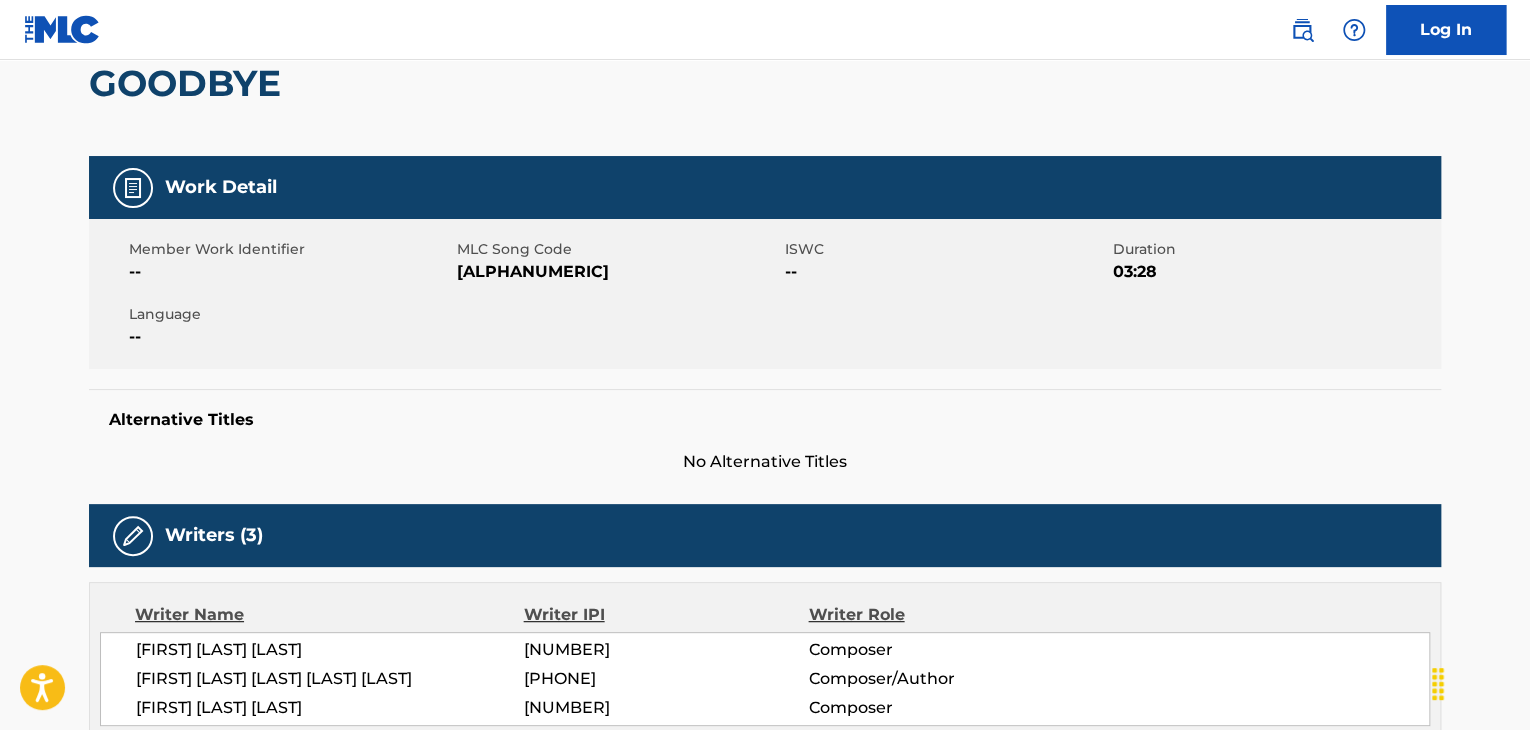 scroll, scrollTop: 200, scrollLeft: 0, axis: vertical 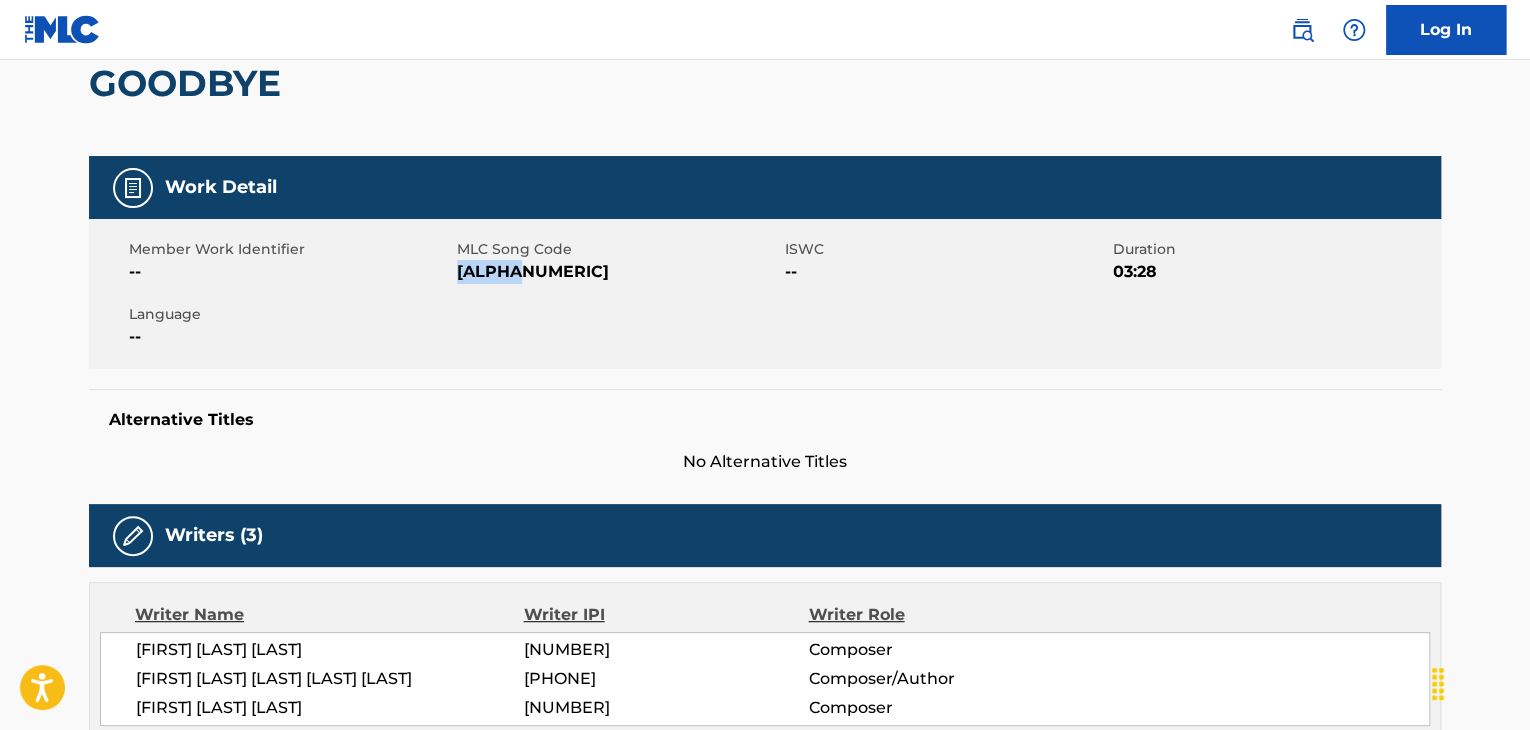 click on "[ALPHANUMERIC]" at bounding box center [618, 272] 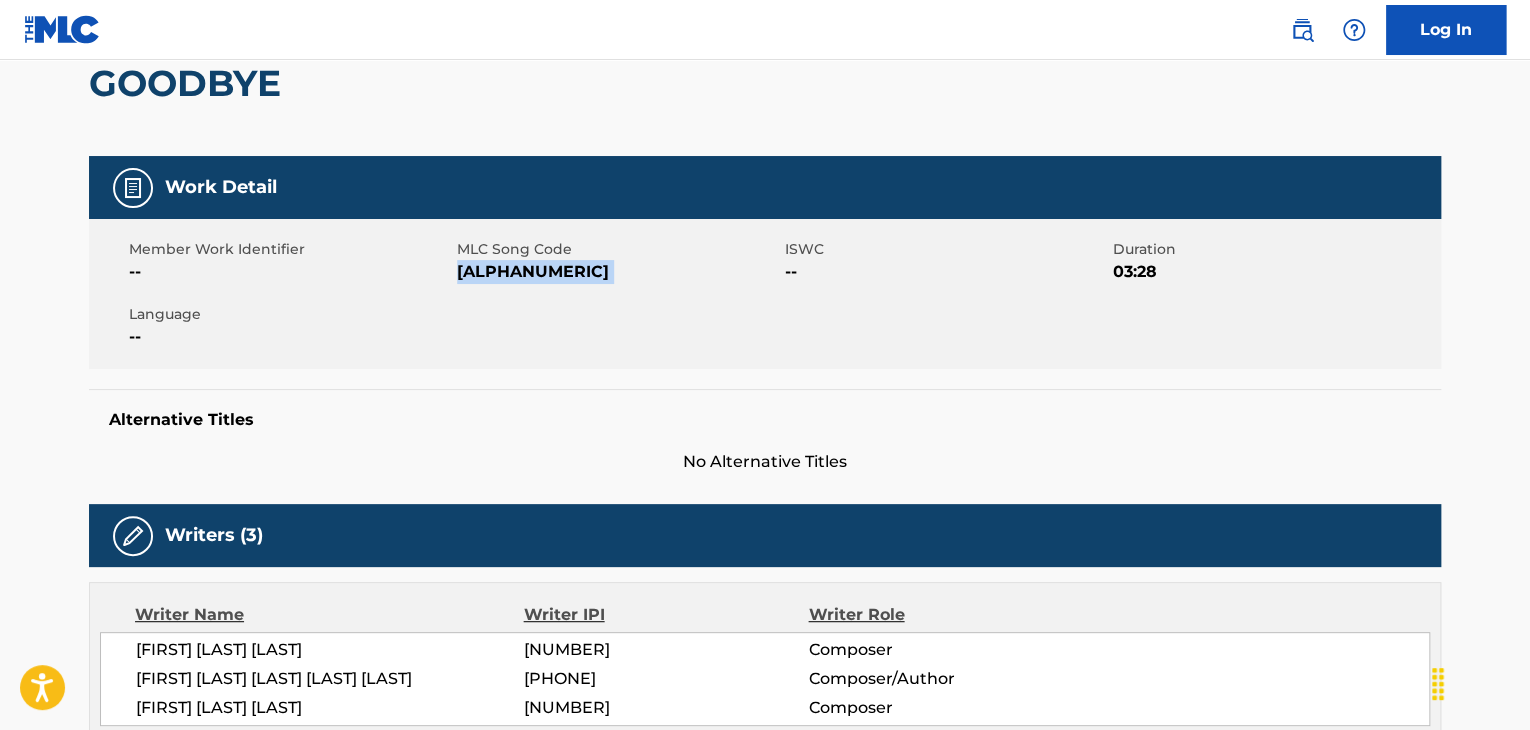 click on "[ALPHANUMERIC]" at bounding box center [618, 272] 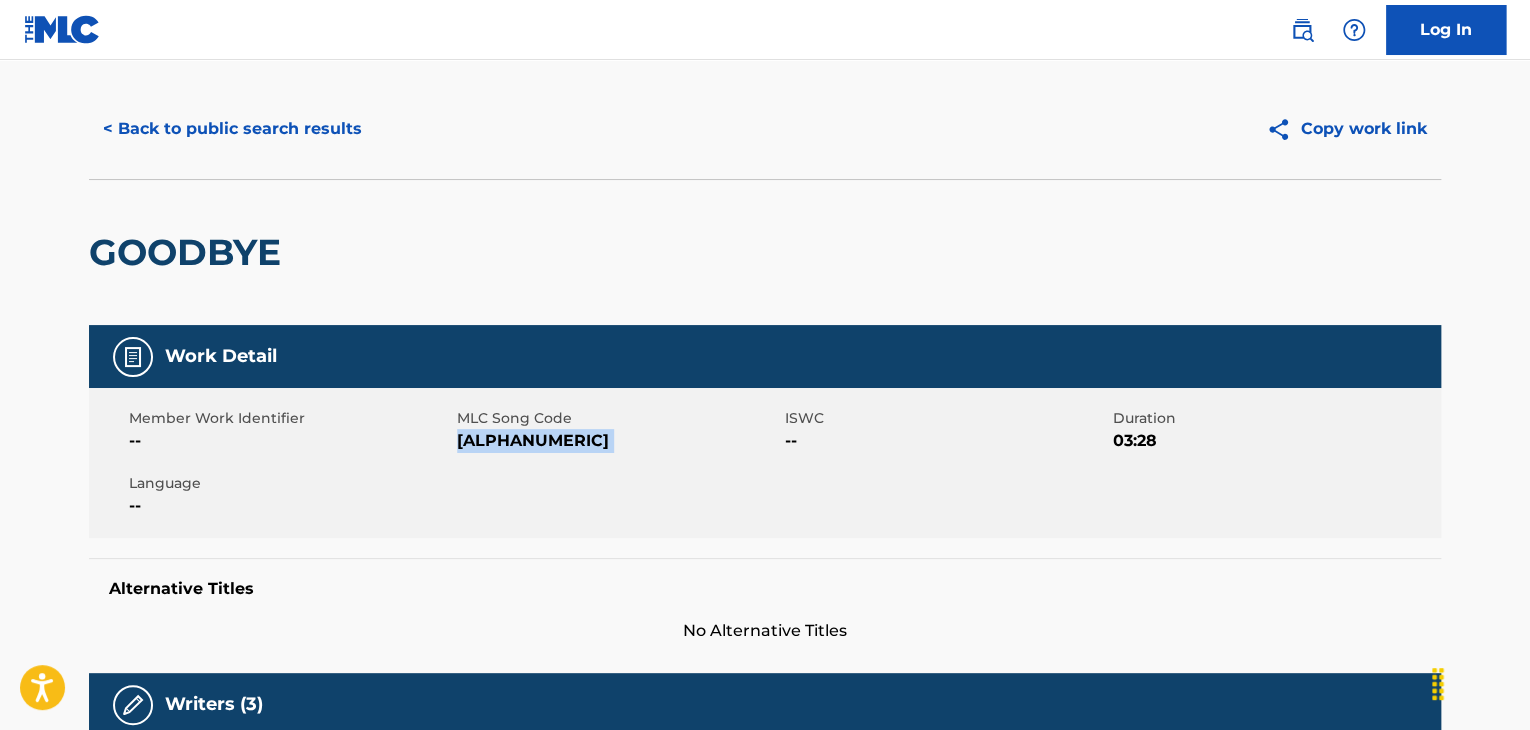 scroll, scrollTop: 0, scrollLeft: 0, axis: both 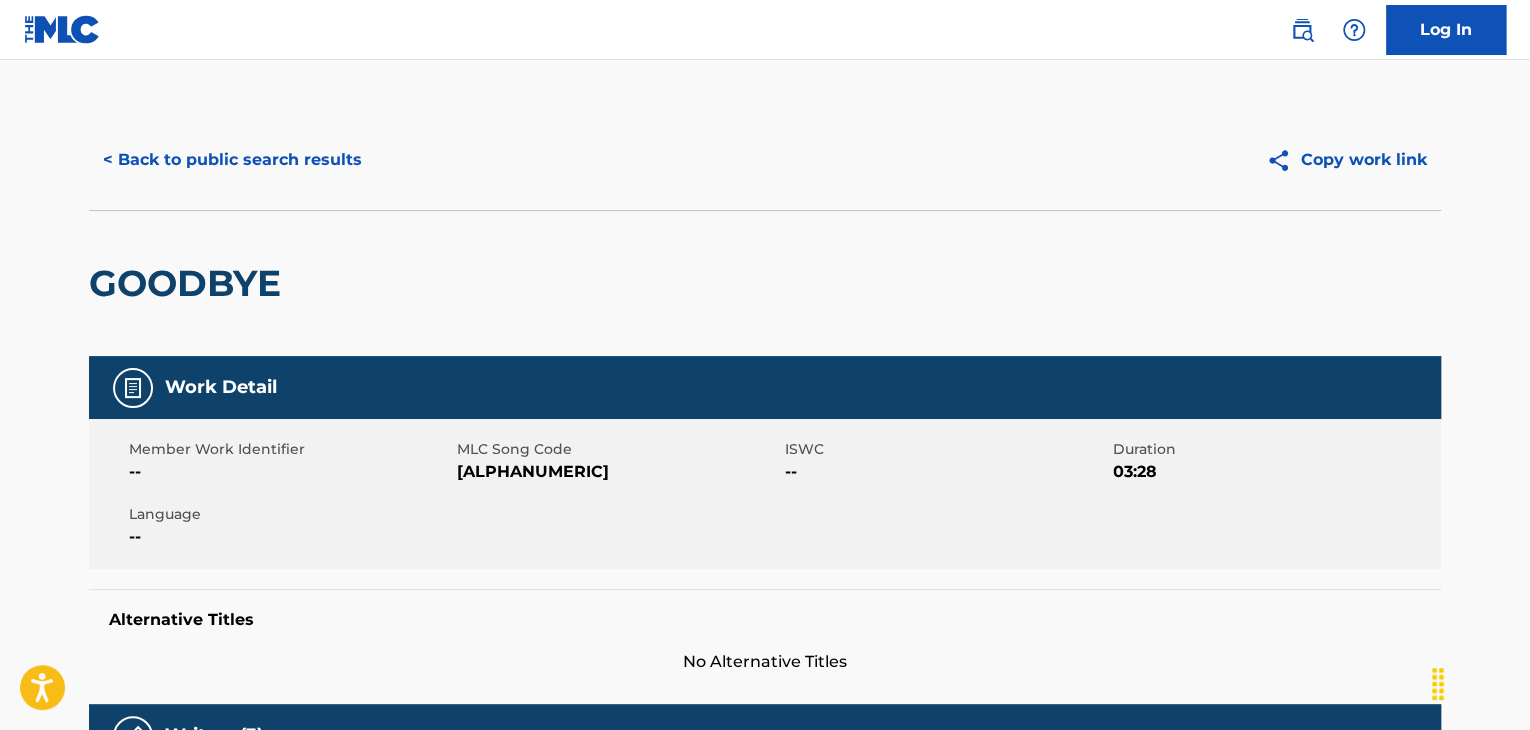 click on "< Back to public search results Copy work link" at bounding box center [765, 160] 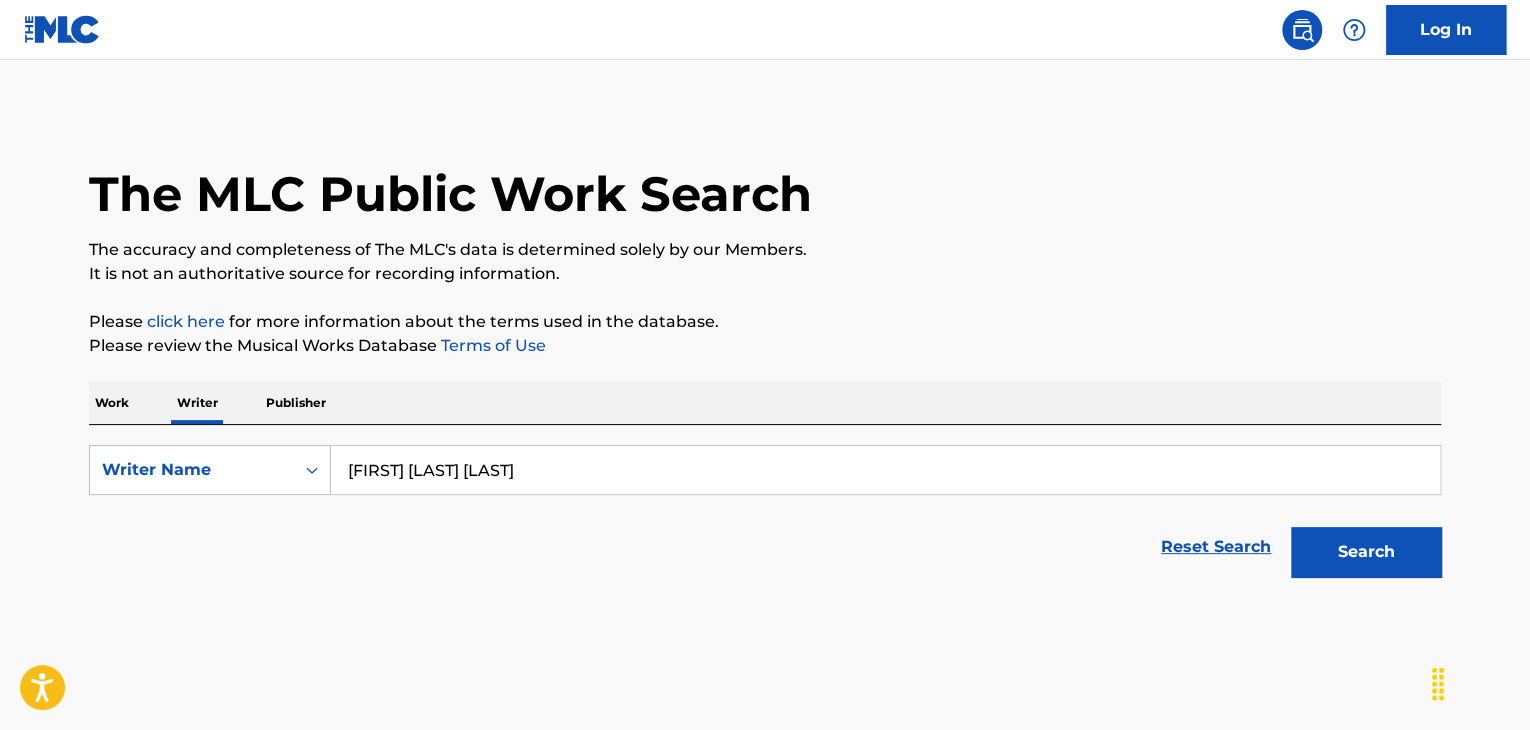 scroll, scrollTop: 24, scrollLeft: 0, axis: vertical 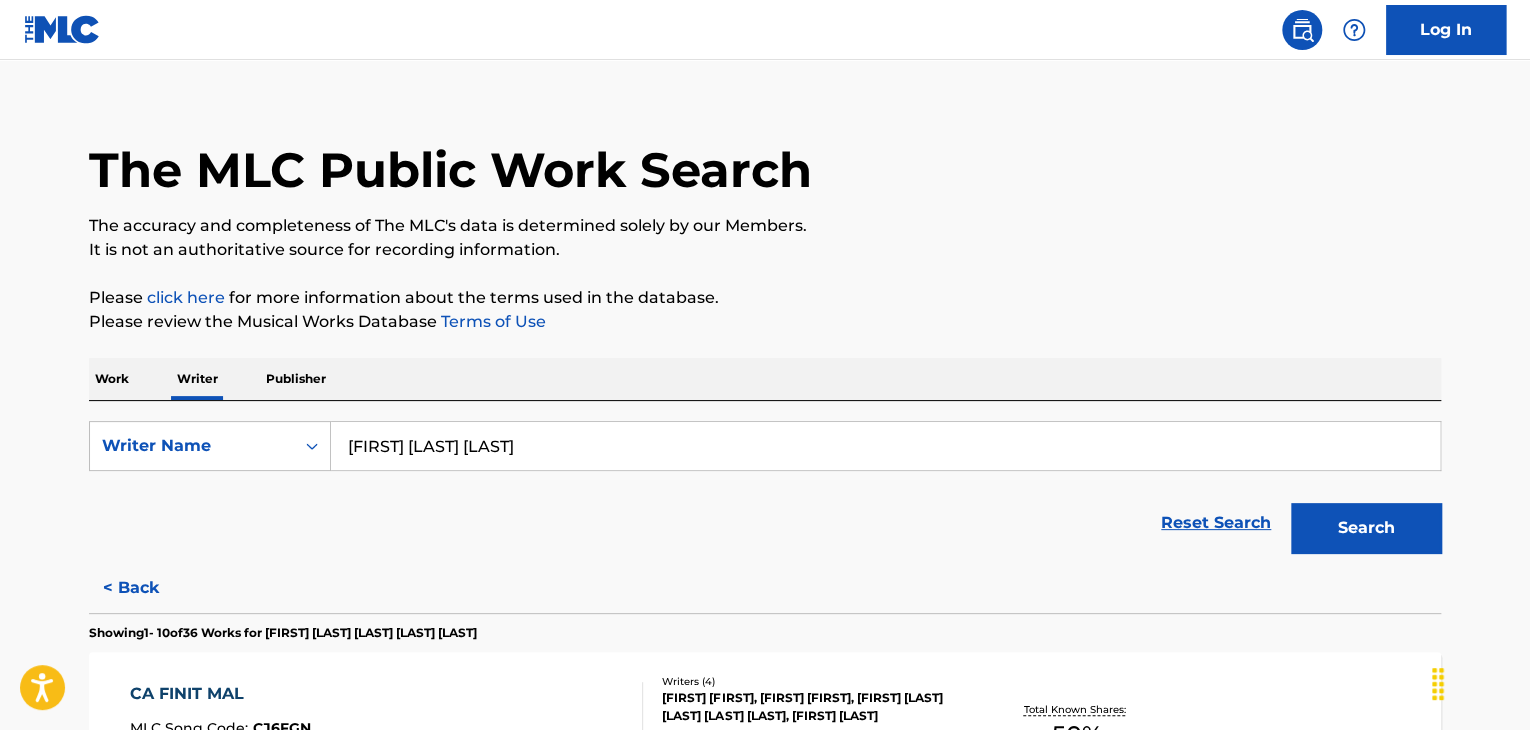click on "Work" at bounding box center (112, 379) 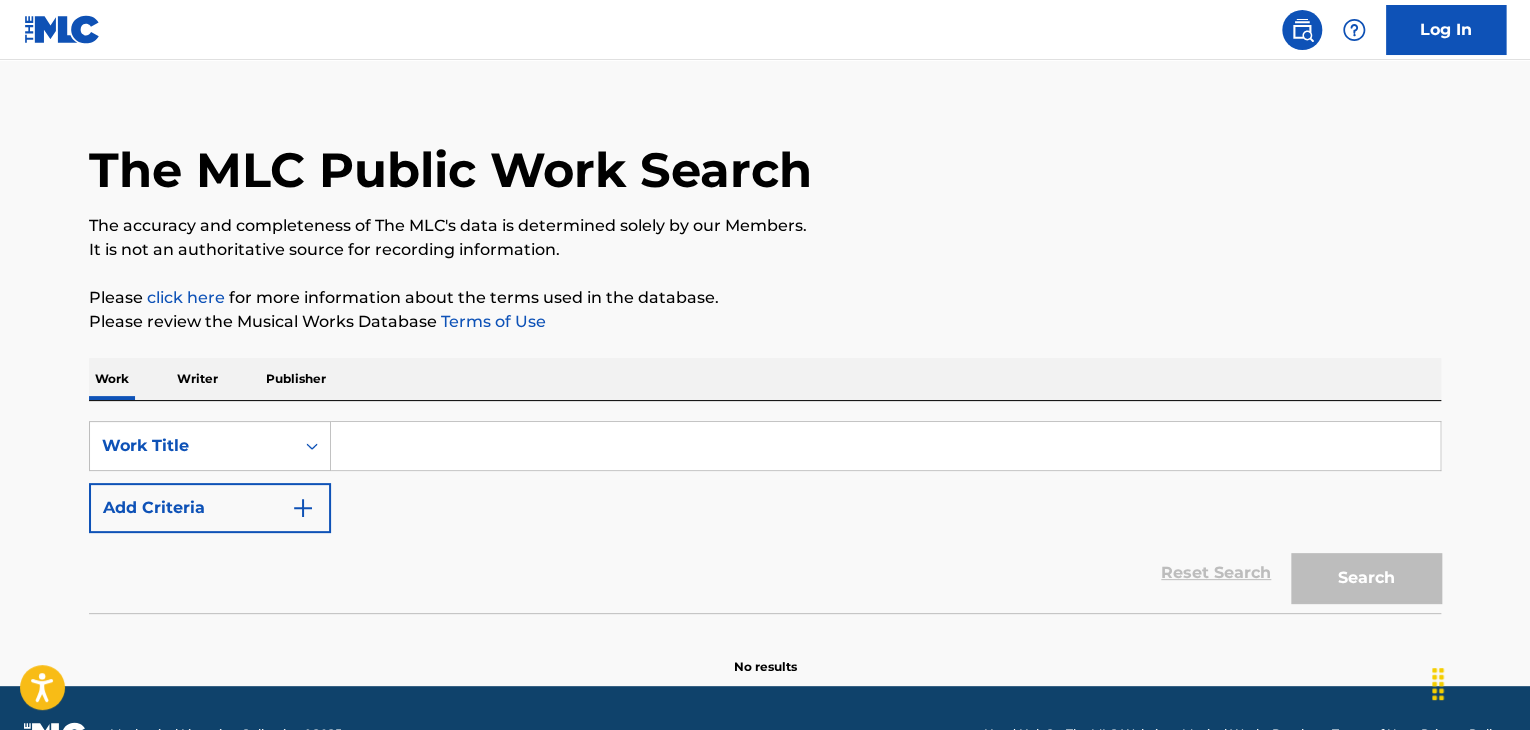 scroll, scrollTop: 0, scrollLeft: 0, axis: both 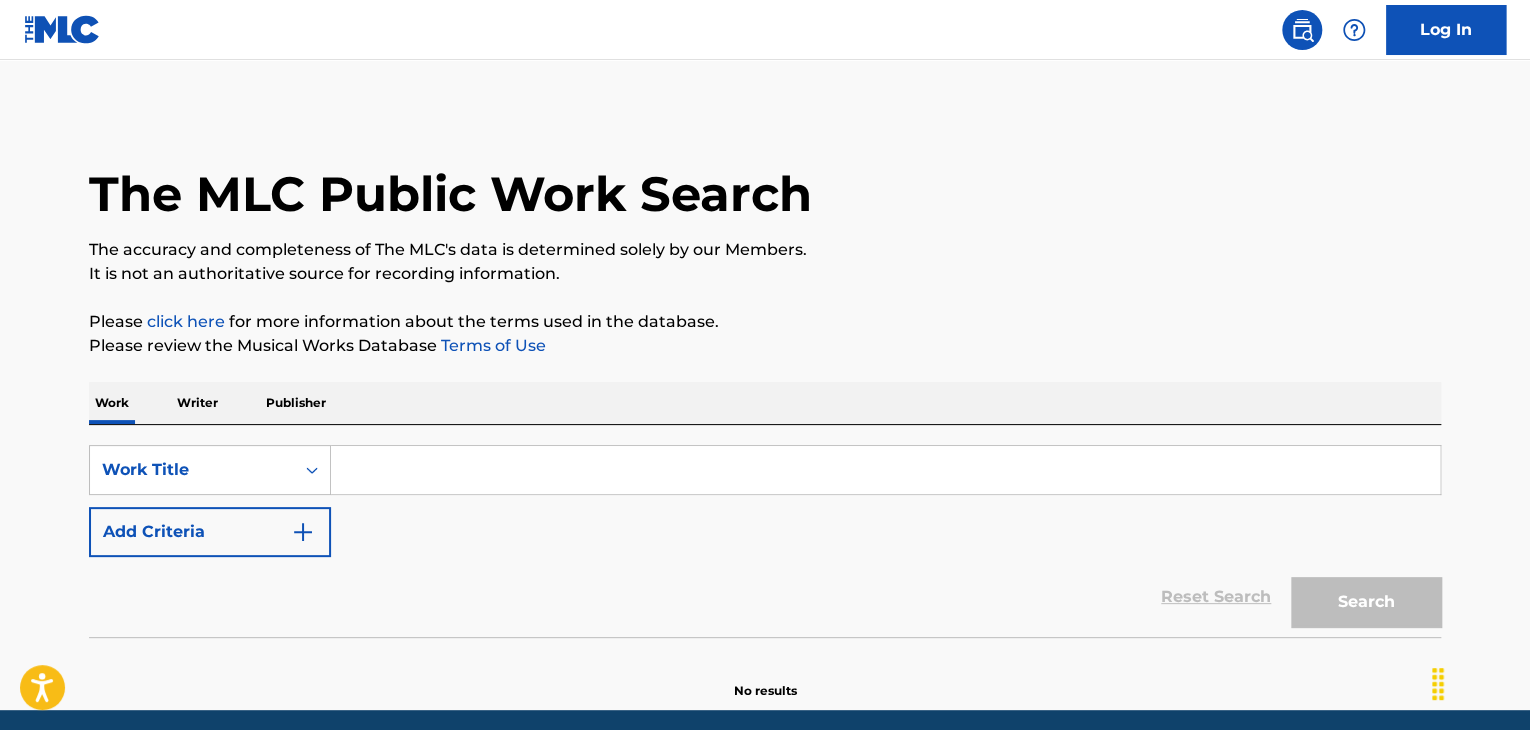 click at bounding box center (885, 470) 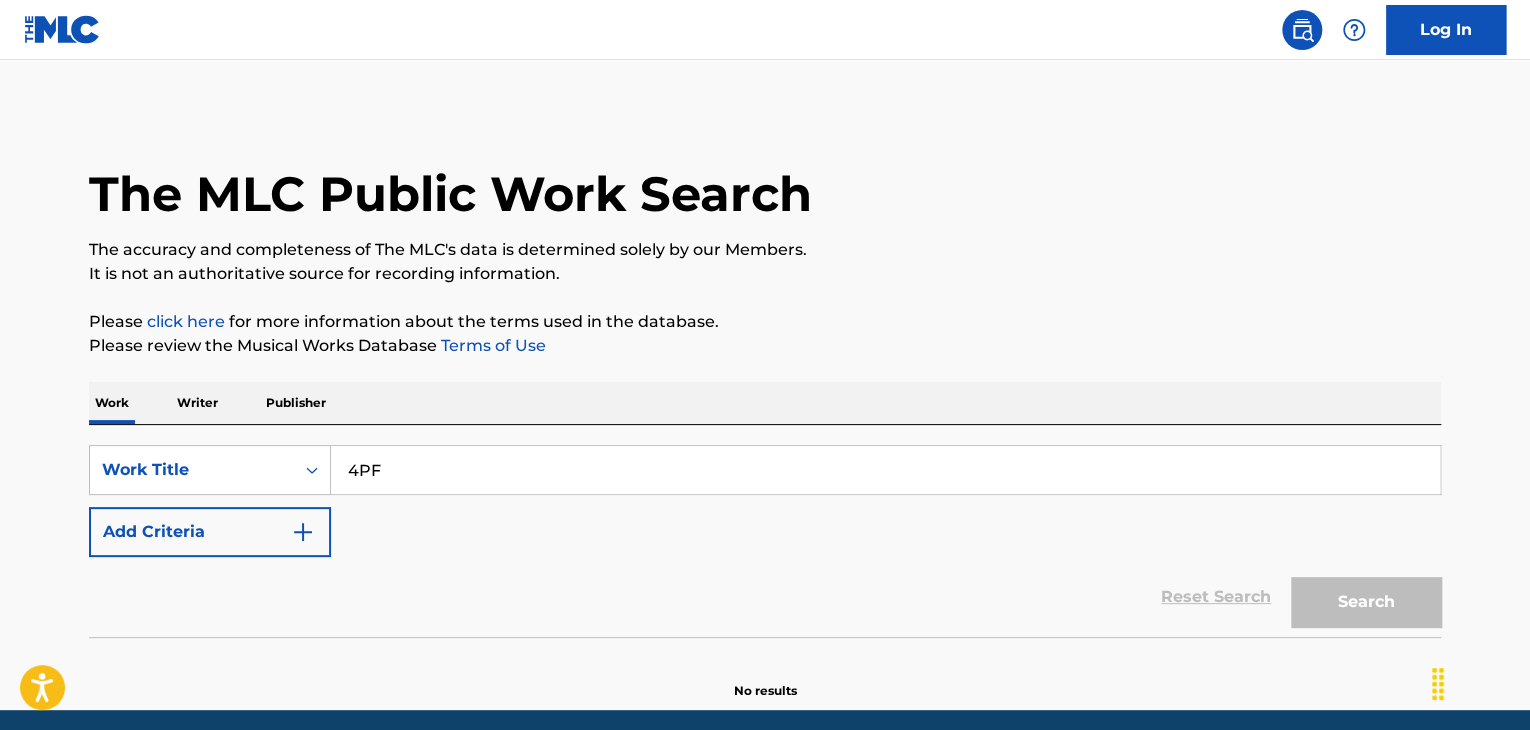 type on "4PF" 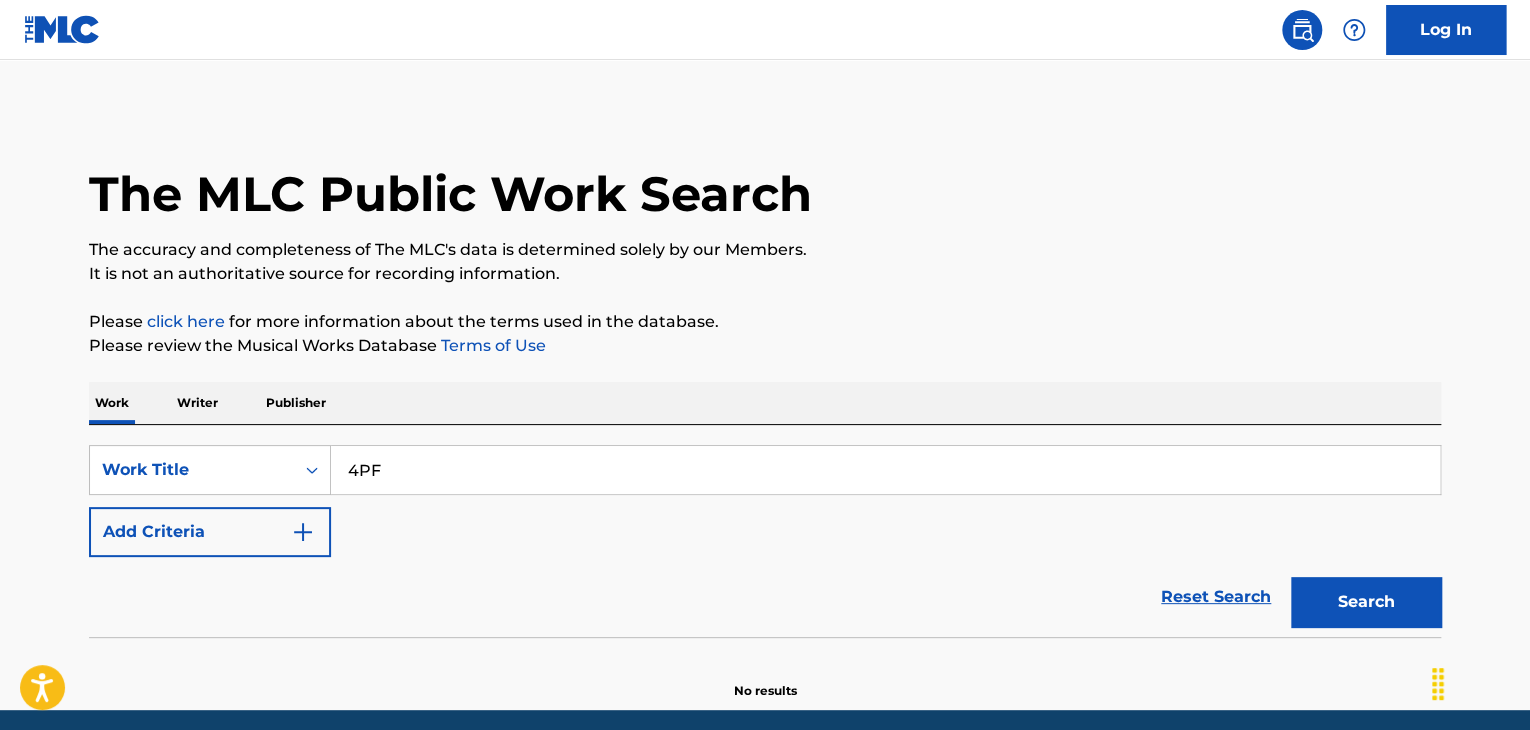 drag, startPoint x: 436, startPoint y: 456, endPoint x: 404, endPoint y: 583, distance: 130.96947 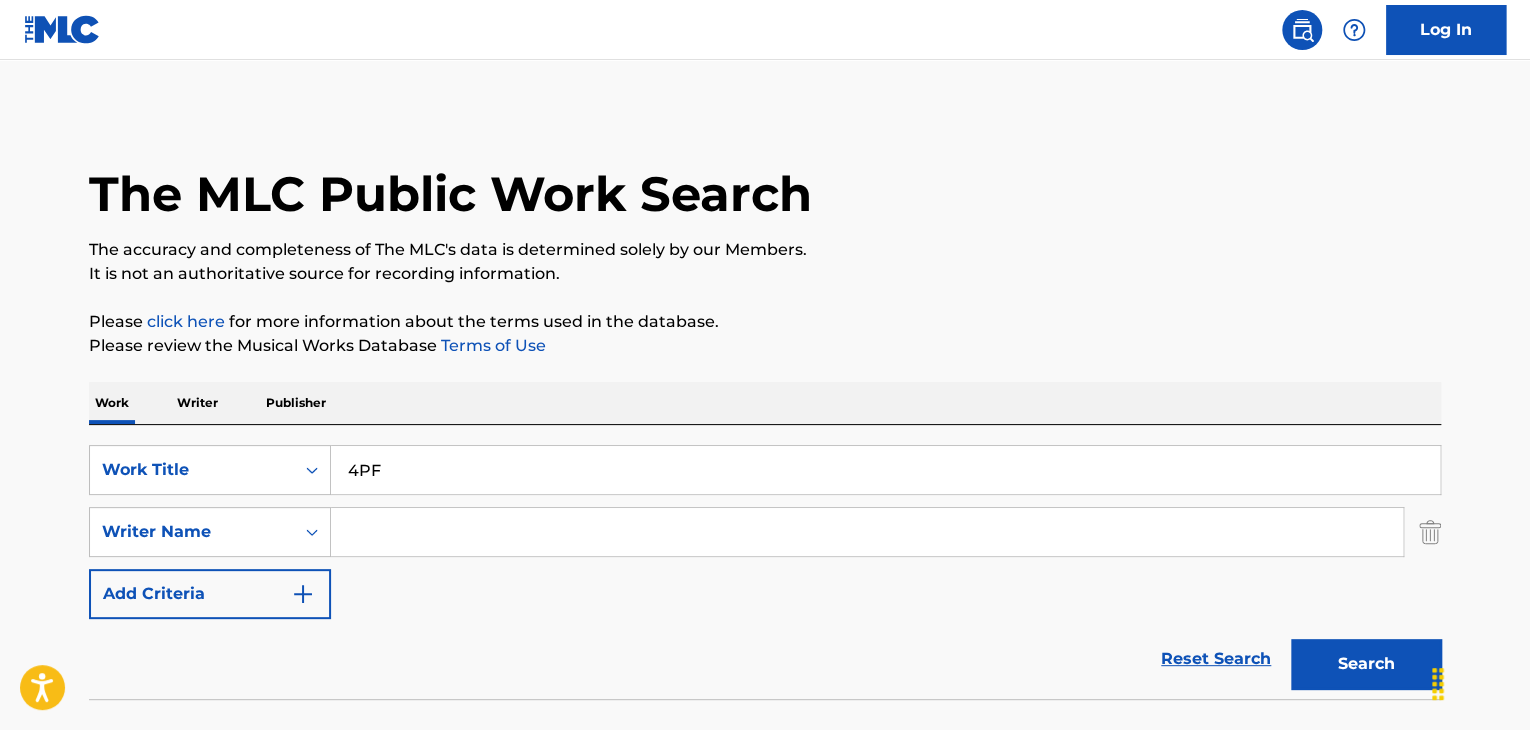 click at bounding box center [867, 532] 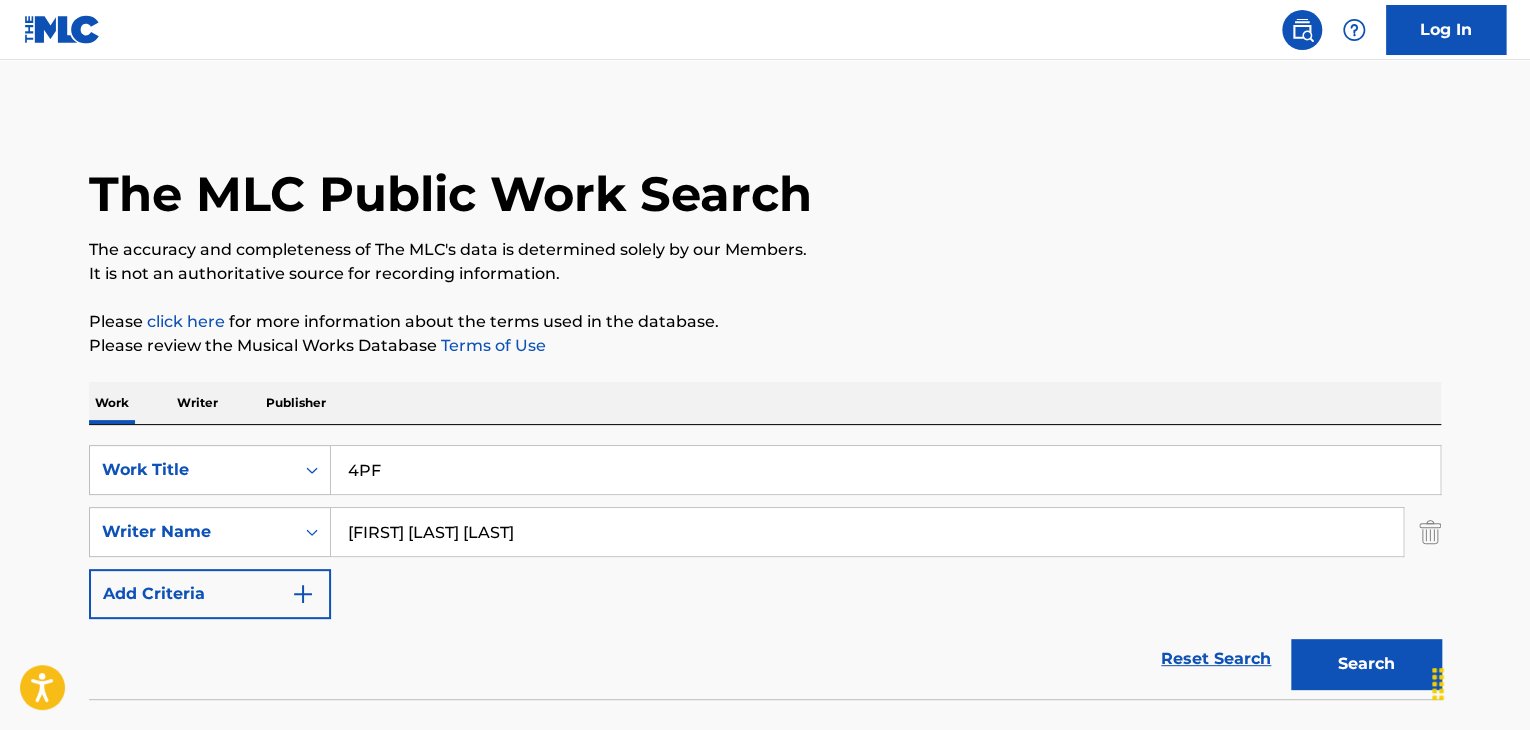 click on "The MLC Public Work Search The accuracy and completeness of The MLC's data is determined solely by our Members. It is not an authoritative source for recording information. Please   click here   for more information about the terms used in the database. Please review the Musical Works Database   Terms of Use Work Writer Publisher SearchWithCriteria4a986424-852d-457a-b8bb-3427e2cdeb43 Work Title 4PF SearchWithCriteriac2b3d569-99dc-42cf-8ed2-db6d191f02d8 Writer Name [FIRST] [LAST] Add Criteria Reset Search Search No results" at bounding box center (765, 436) 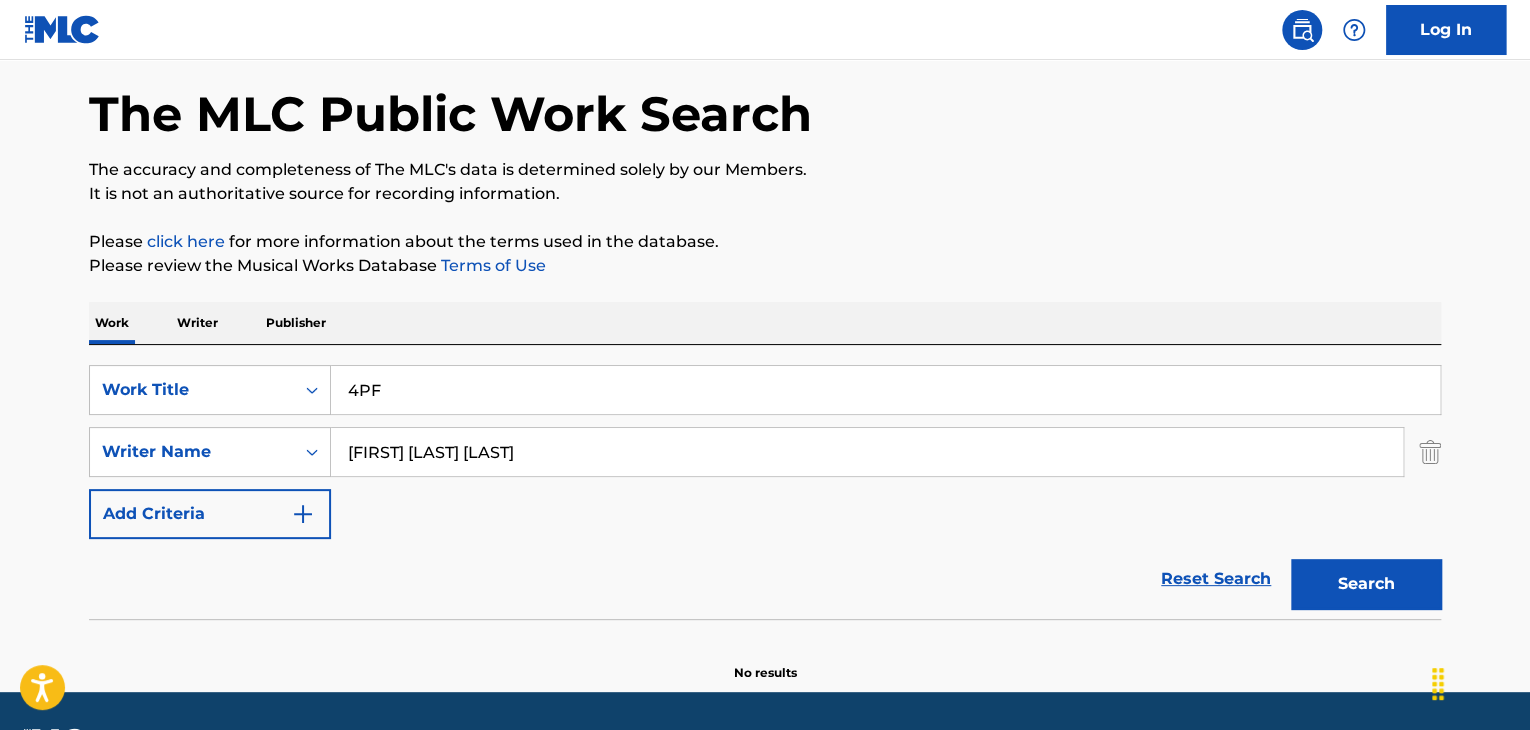 scroll, scrollTop: 138, scrollLeft: 0, axis: vertical 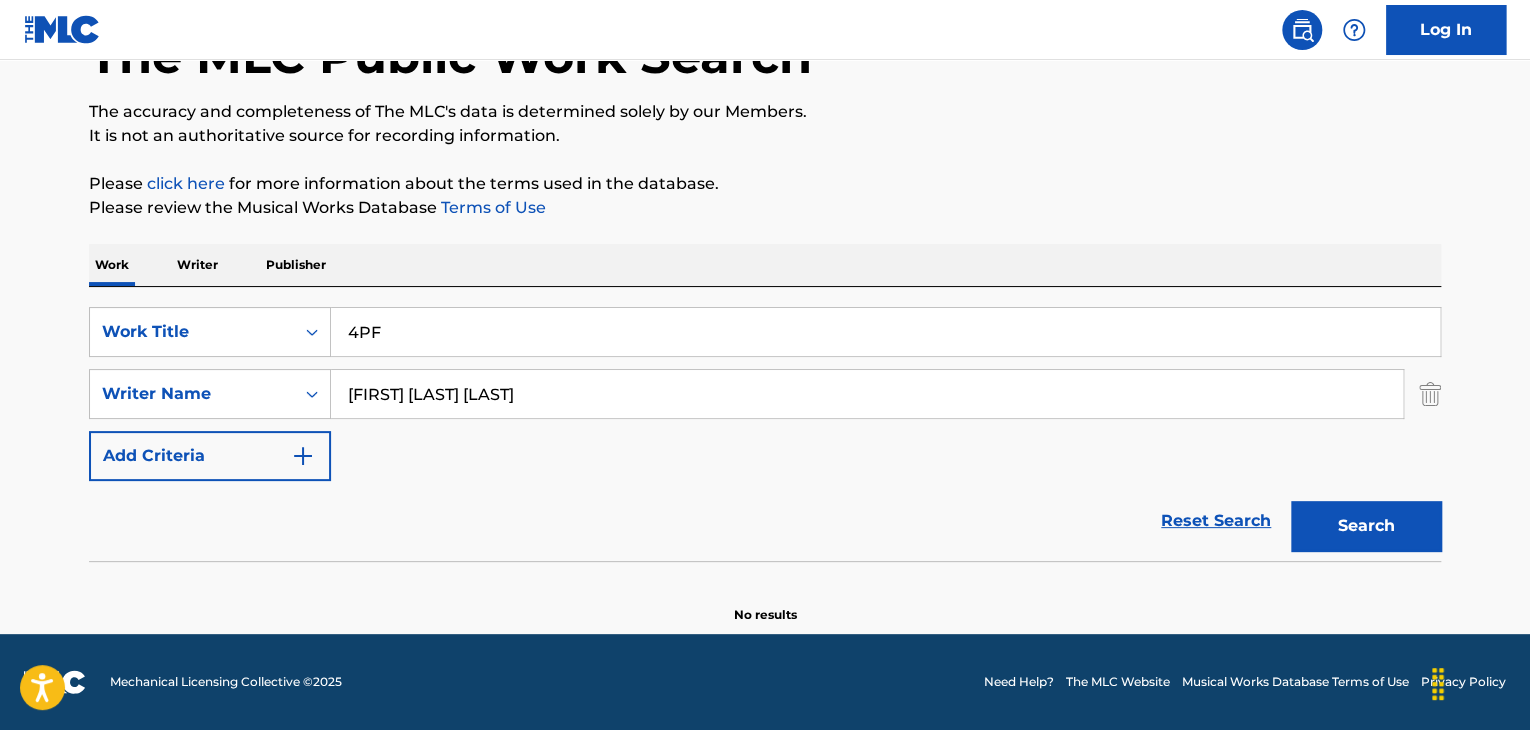 click on "[FIRST] [LAST] [LAST]" at bounding box center [867, 394] 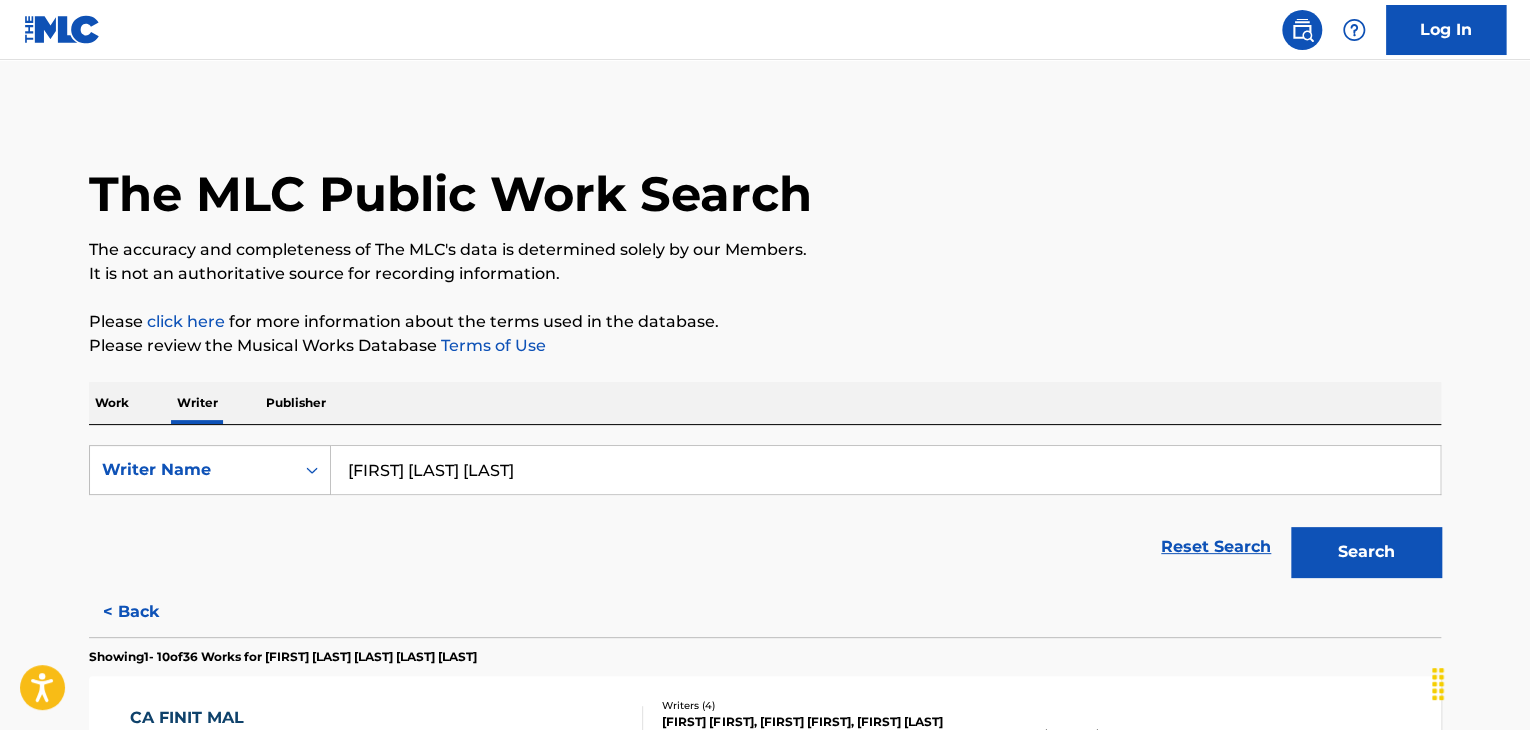 click on "[FIRST] [LAST] [LAST]" at bounding box center [885, 470] 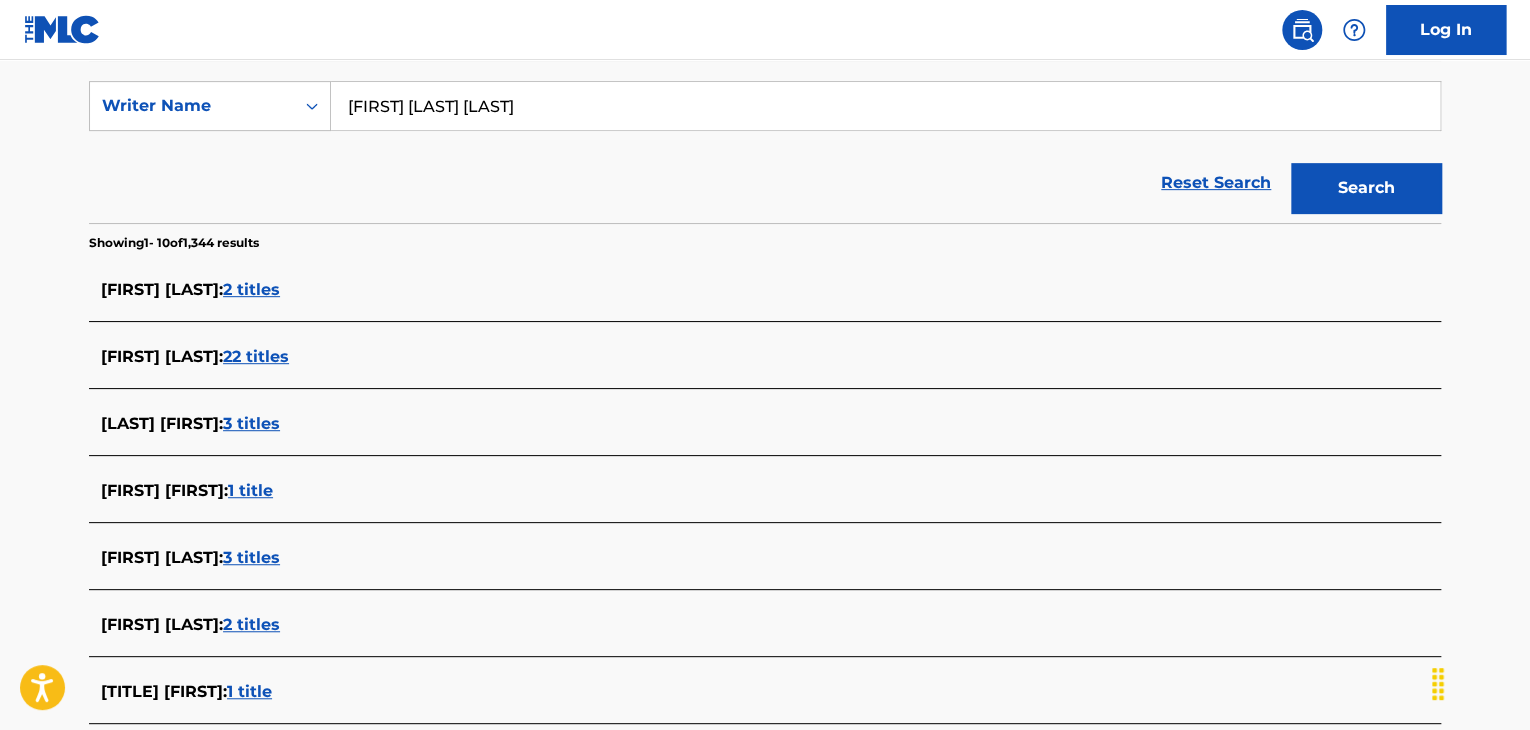scroll, scrollTop: 400, scrollLeft: 0, axis: vertical 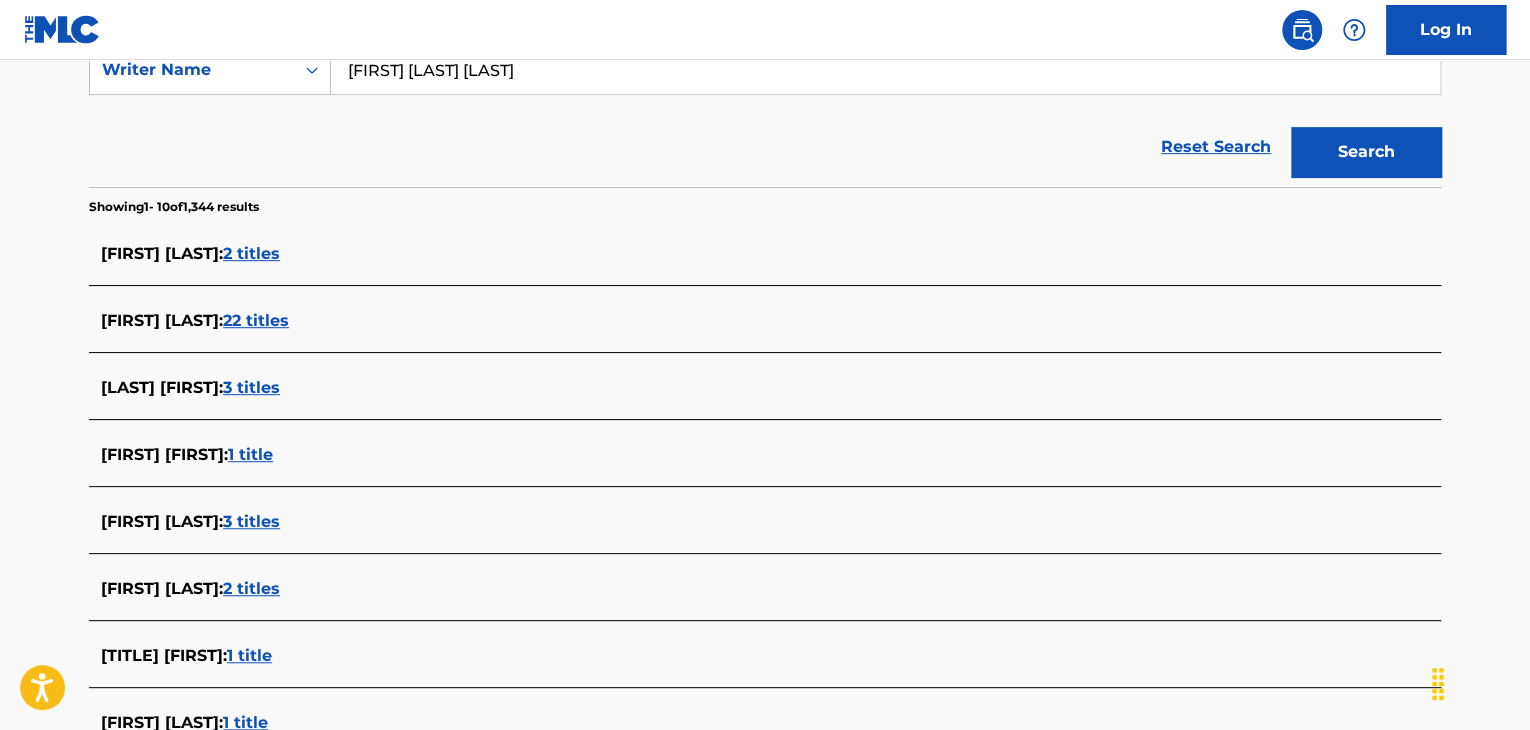 click on "3 titles" at bounding box center [251, 521] 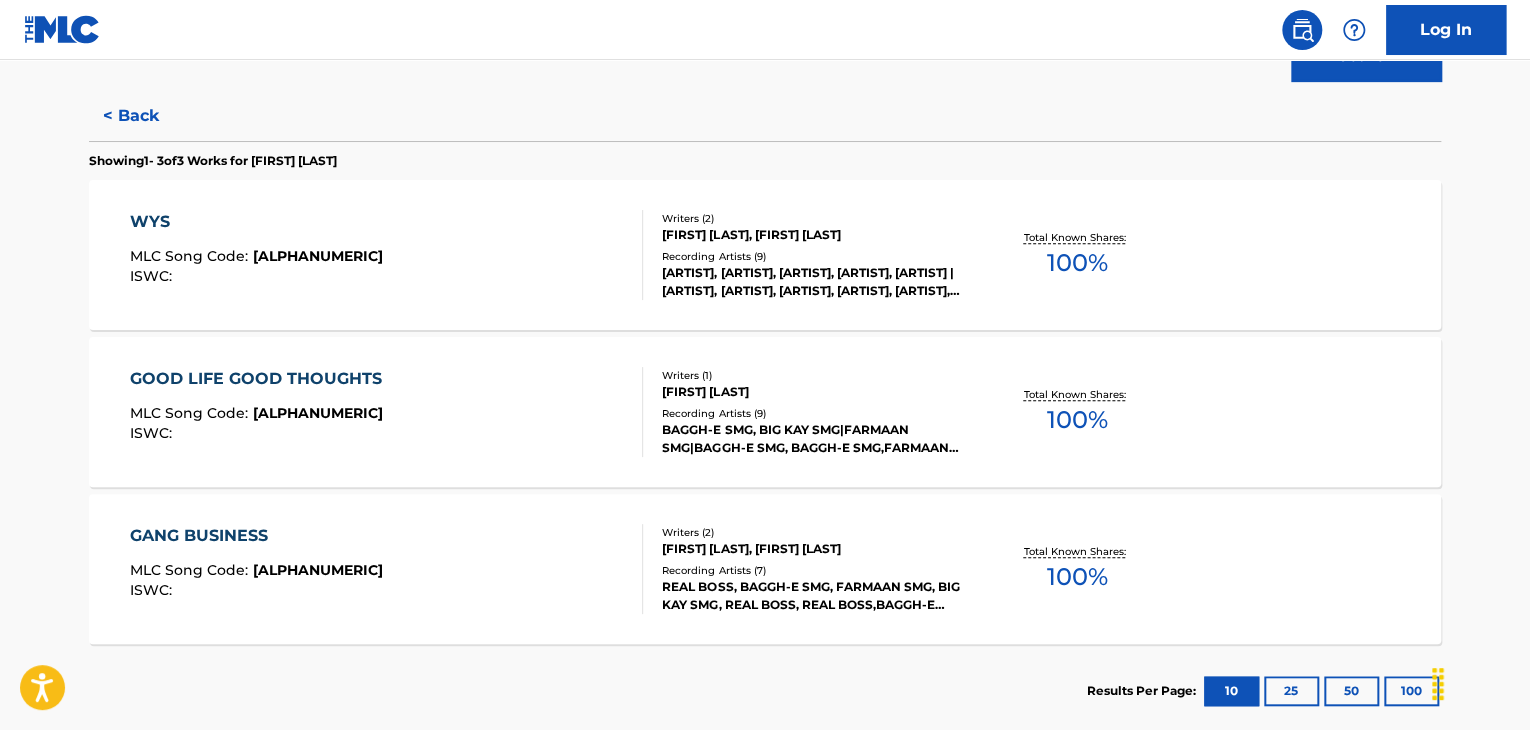 scroll, scrollTop: 610, scrollLeft: 0, axis: vertical 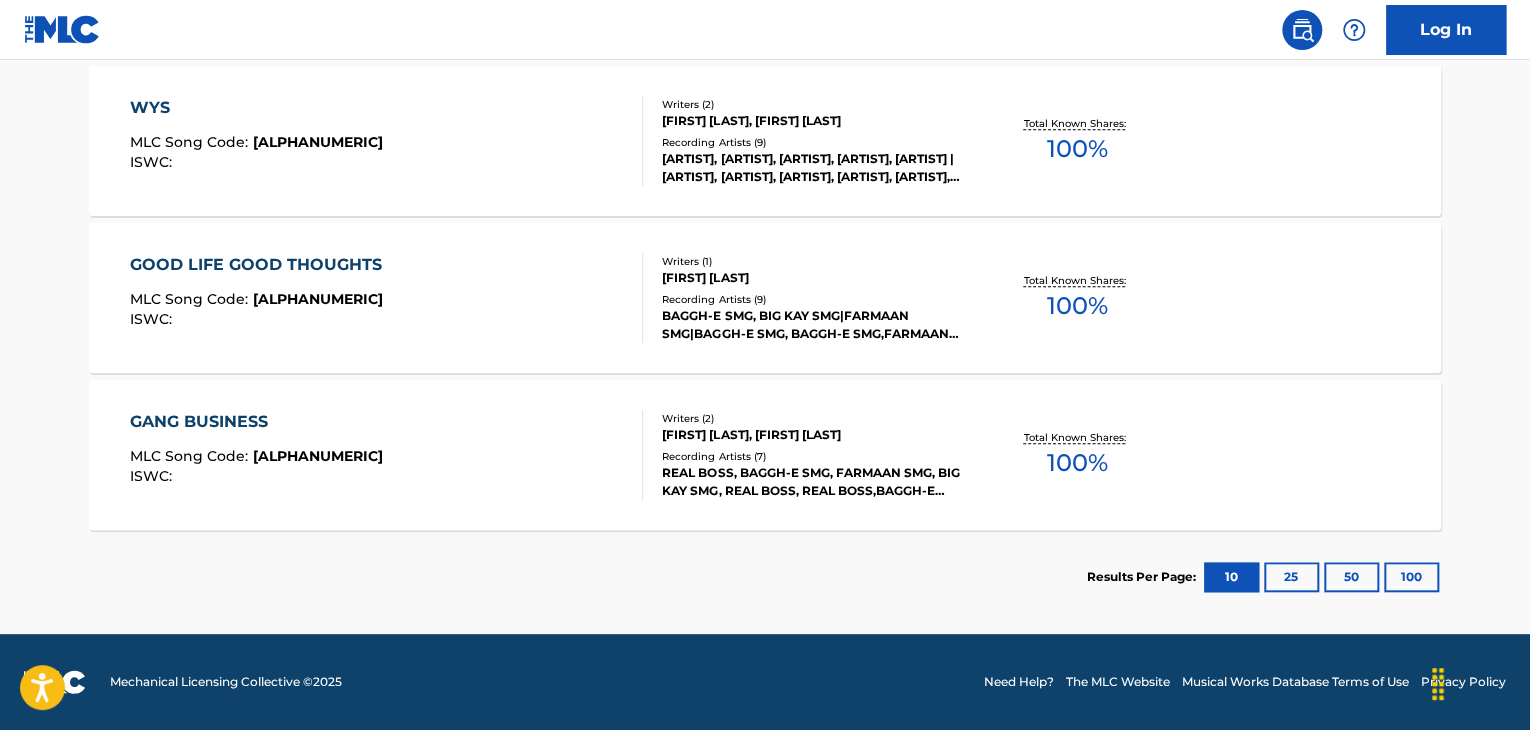 click on "GANG BUSINESS MLC Song Code : [SONG CODE] ISWC :" at bounding box center [387, 455] 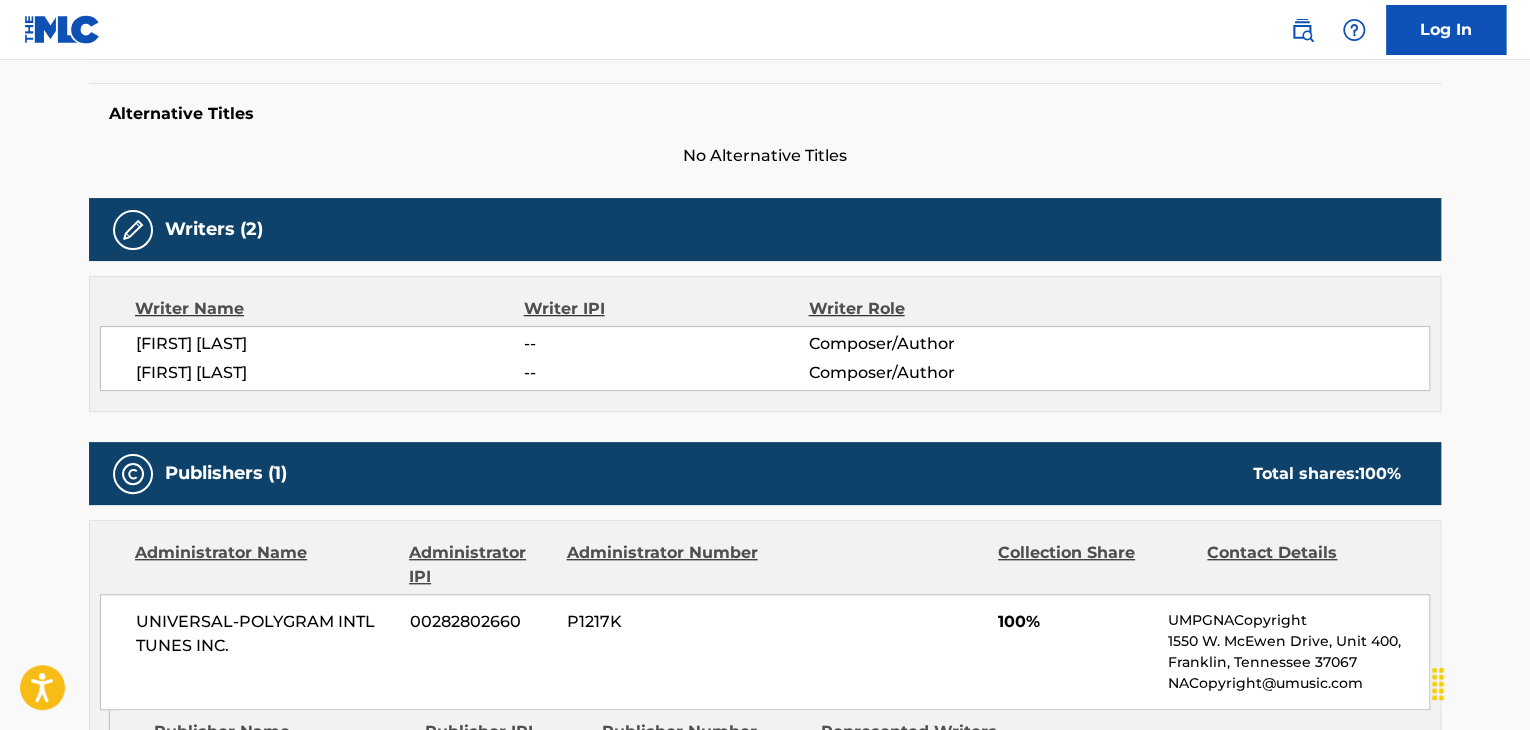 scroll, scrollTop: 600, scrollLeft: 0, axis: vertical 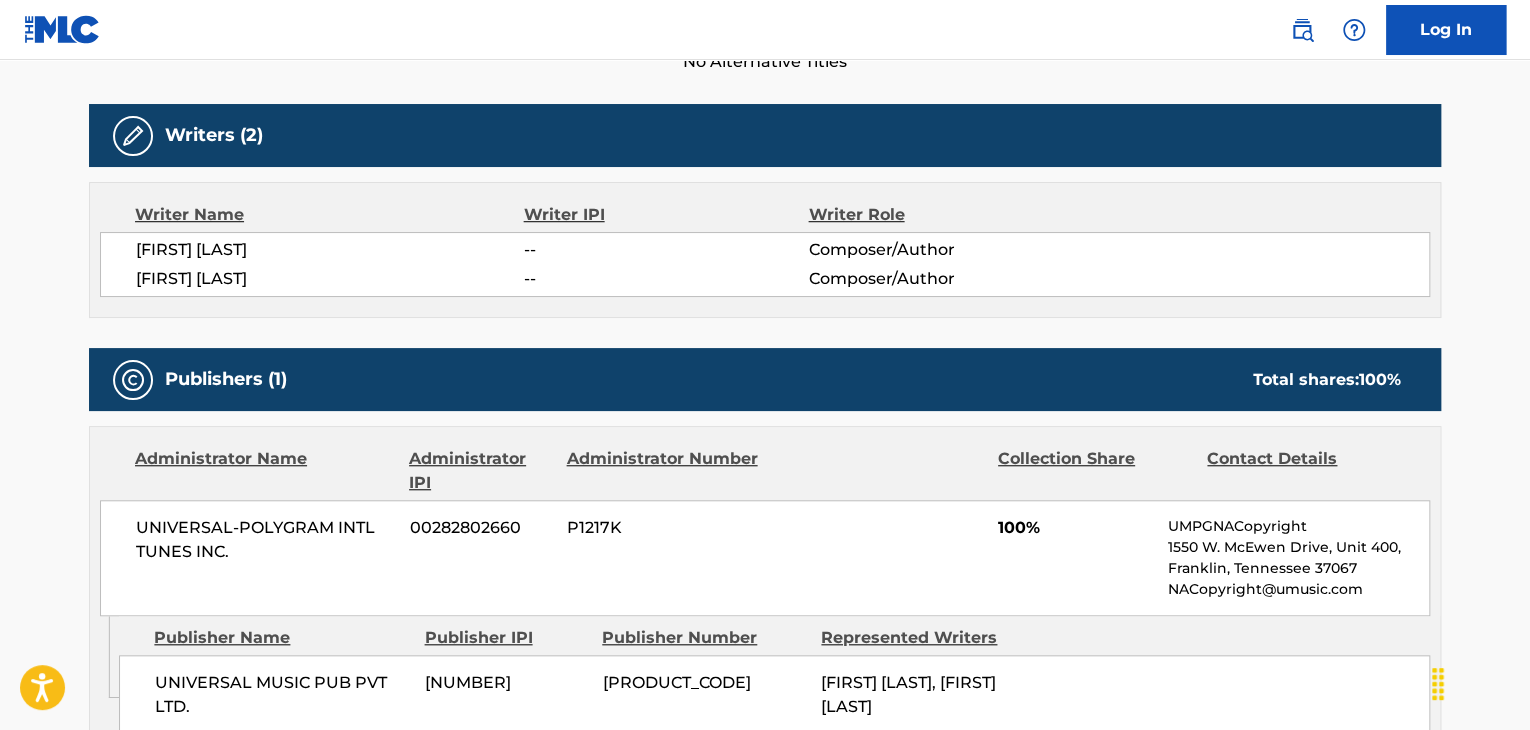 click on "[FIRST] [LAST]" at bounding box center [330, 279] 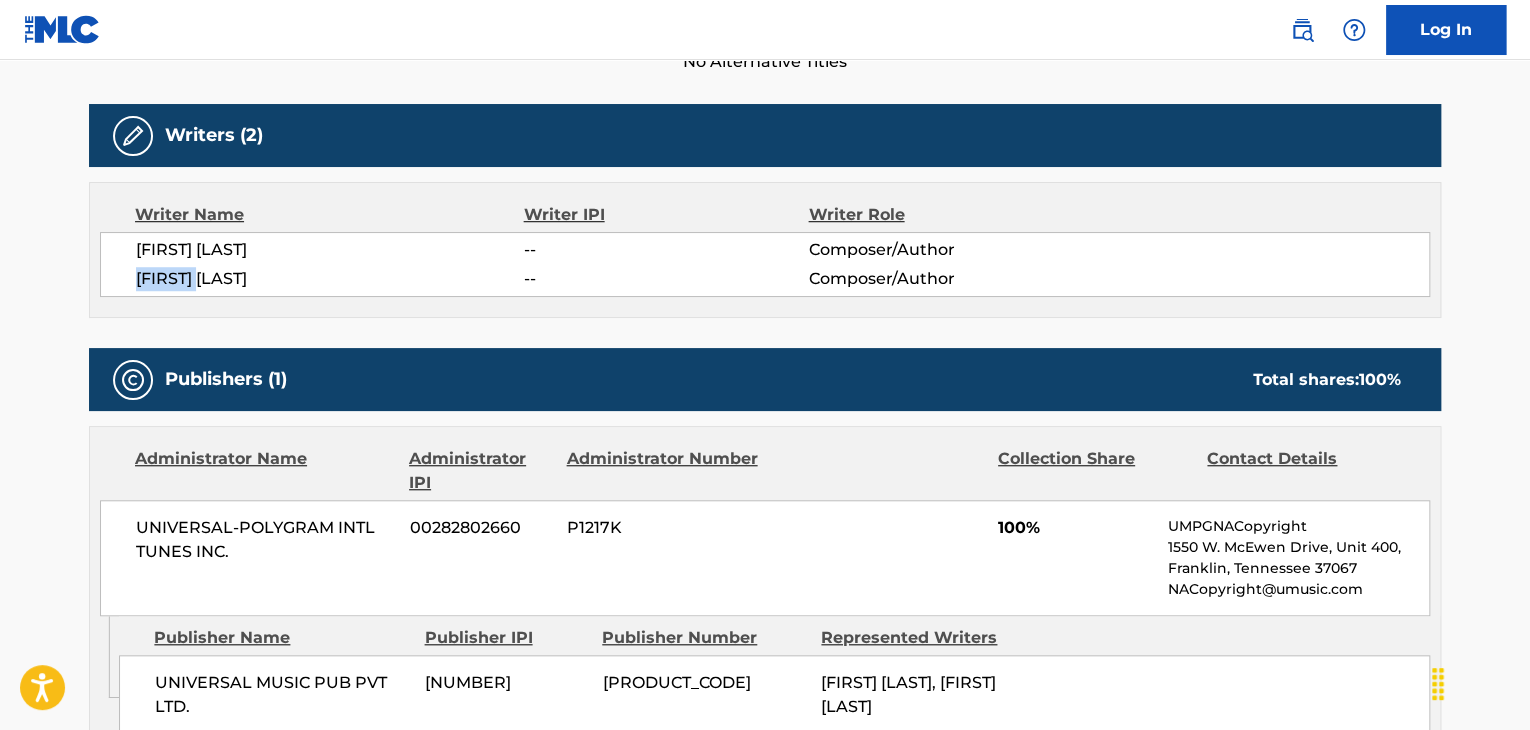 click on "[FIRST] [LAST]" at bounding box center [330, 279] 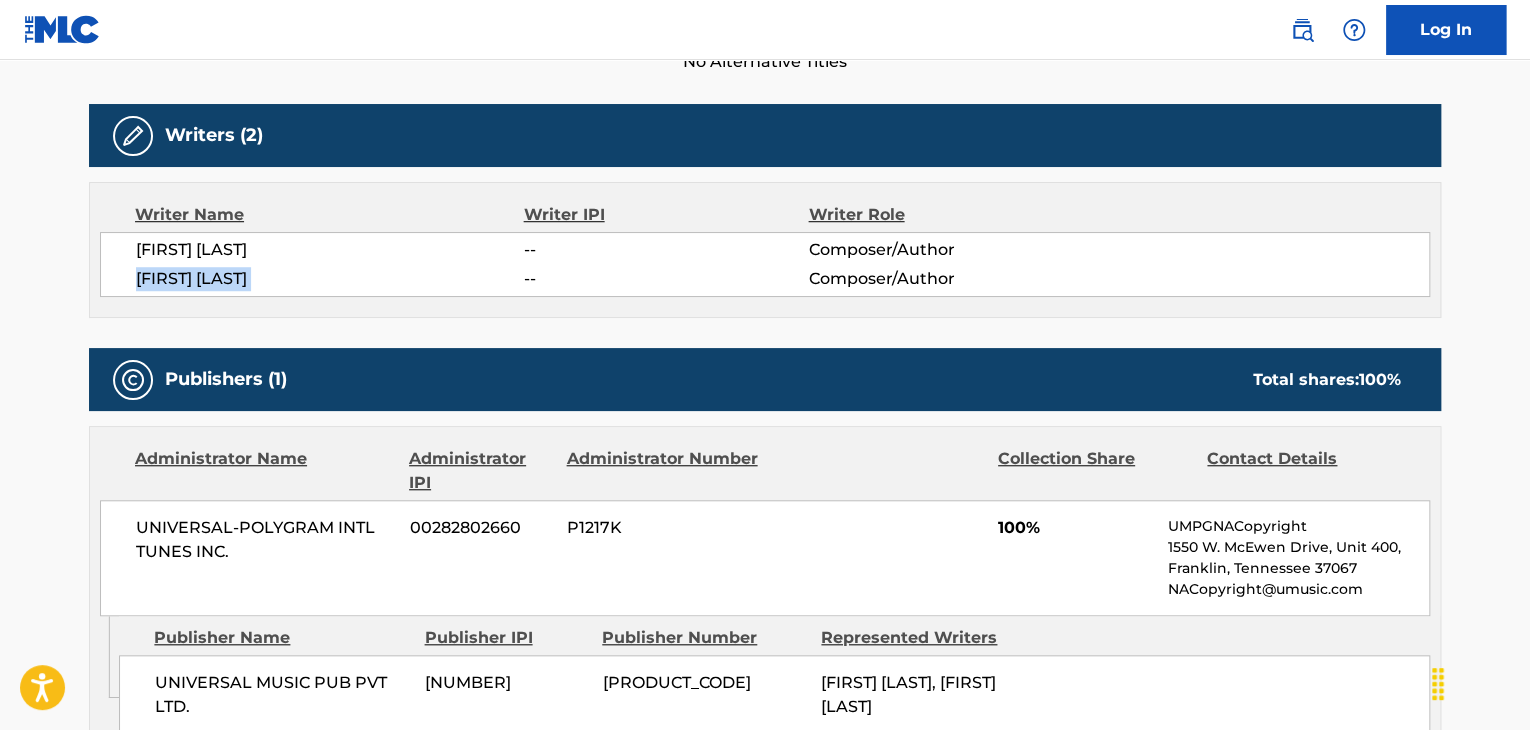 click on "[FIRST] [LAST]" at bounding box center (330, 279) 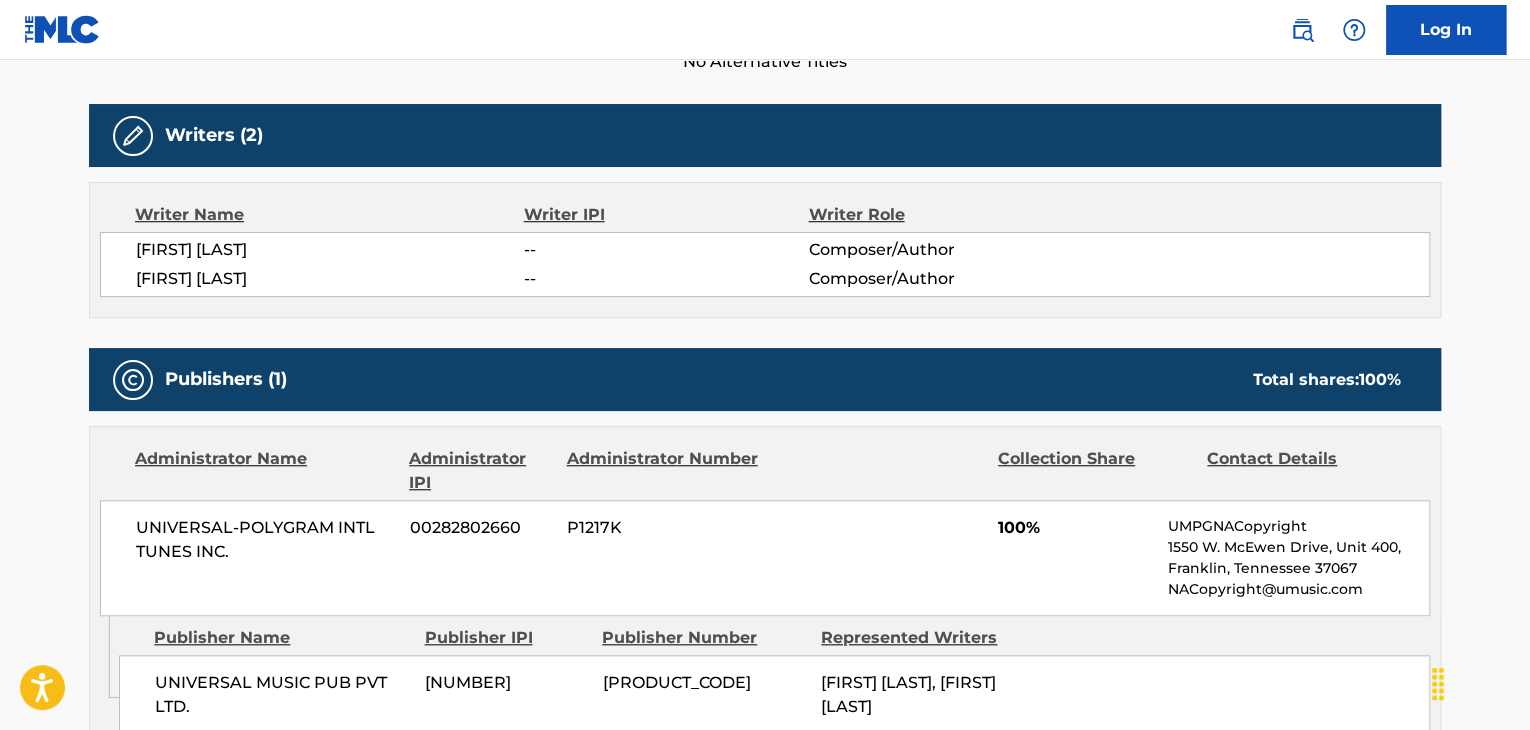 click on "UNIVERSAL-POLYGRAM INTL TUNES INC." at bounding box center (265, 540) 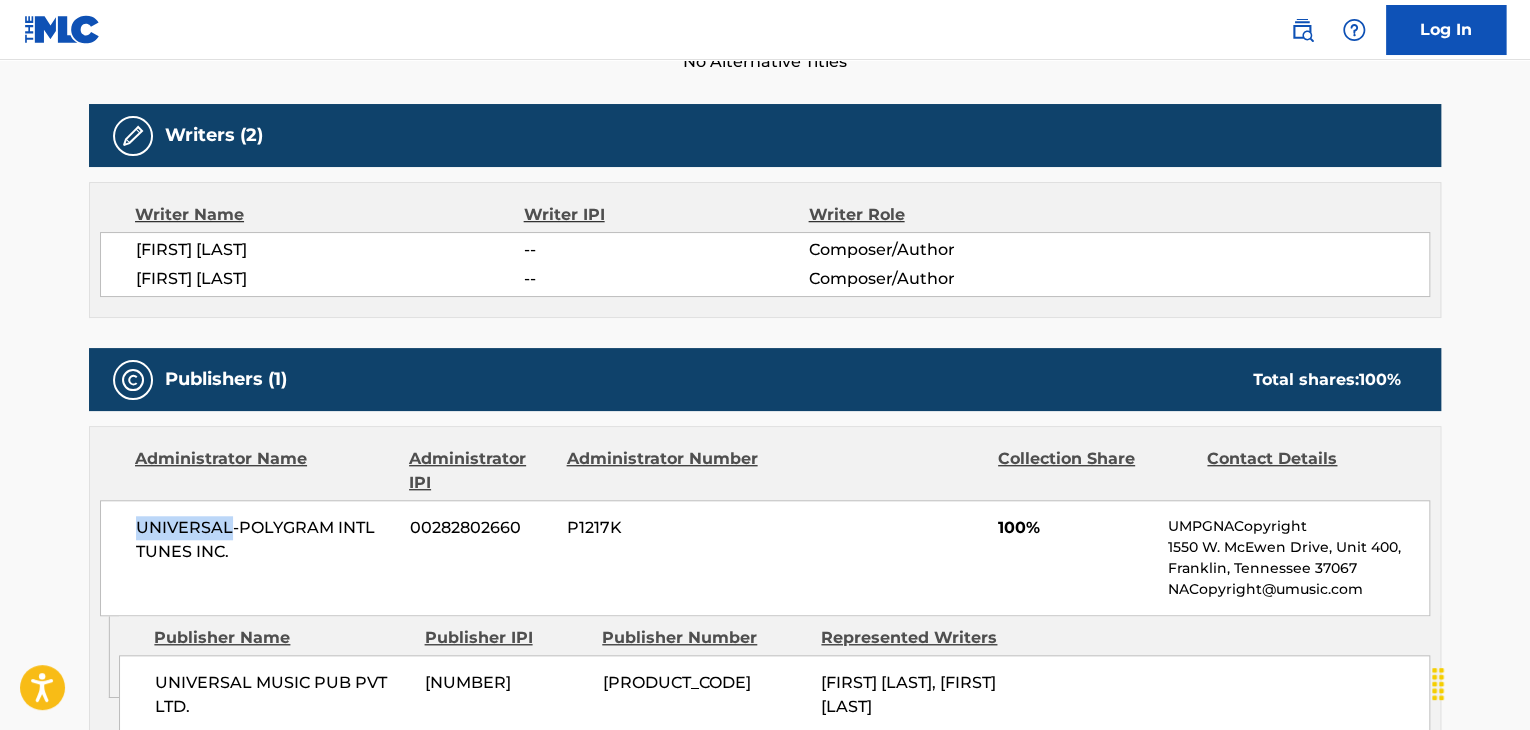 click on "UNIVERSAL-POLYGRAM INTL TUNES INC." at bounding box center [265, 540] 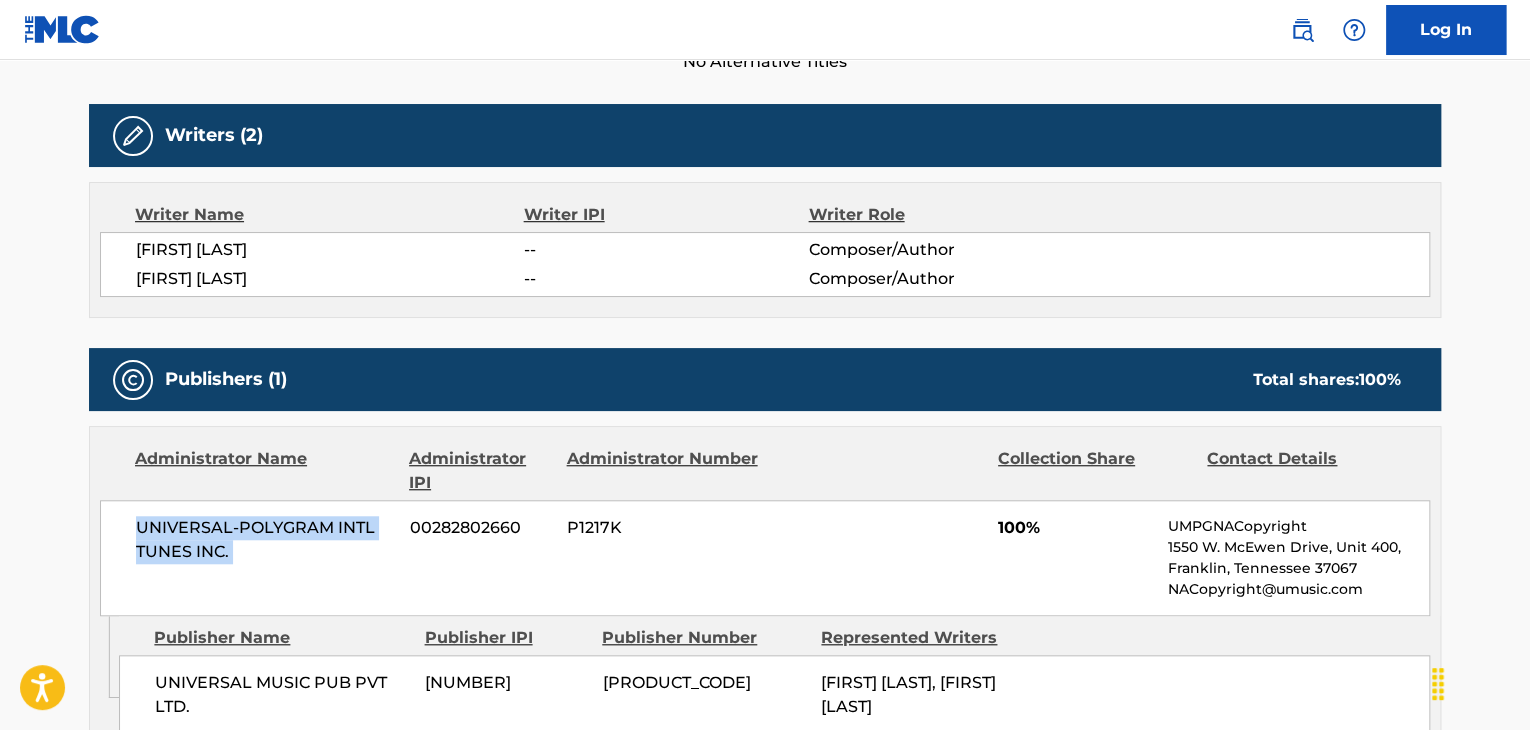 click on "UNIVERSAL-POLYGRAM INTL TUNES INC." at bounding box center [265, 540] 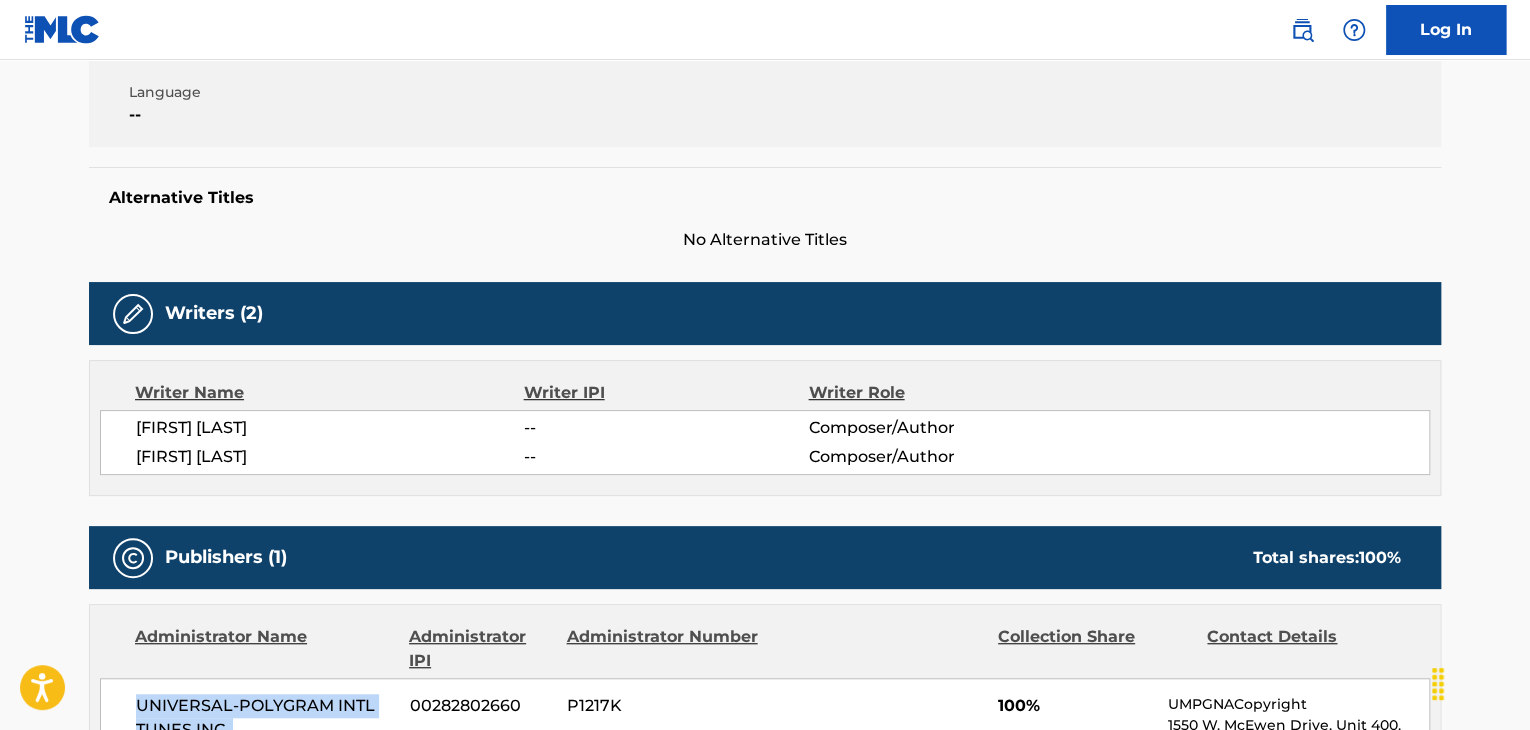 scroll, scrollTop: 300, scrollLeft: 0, axis: vertical 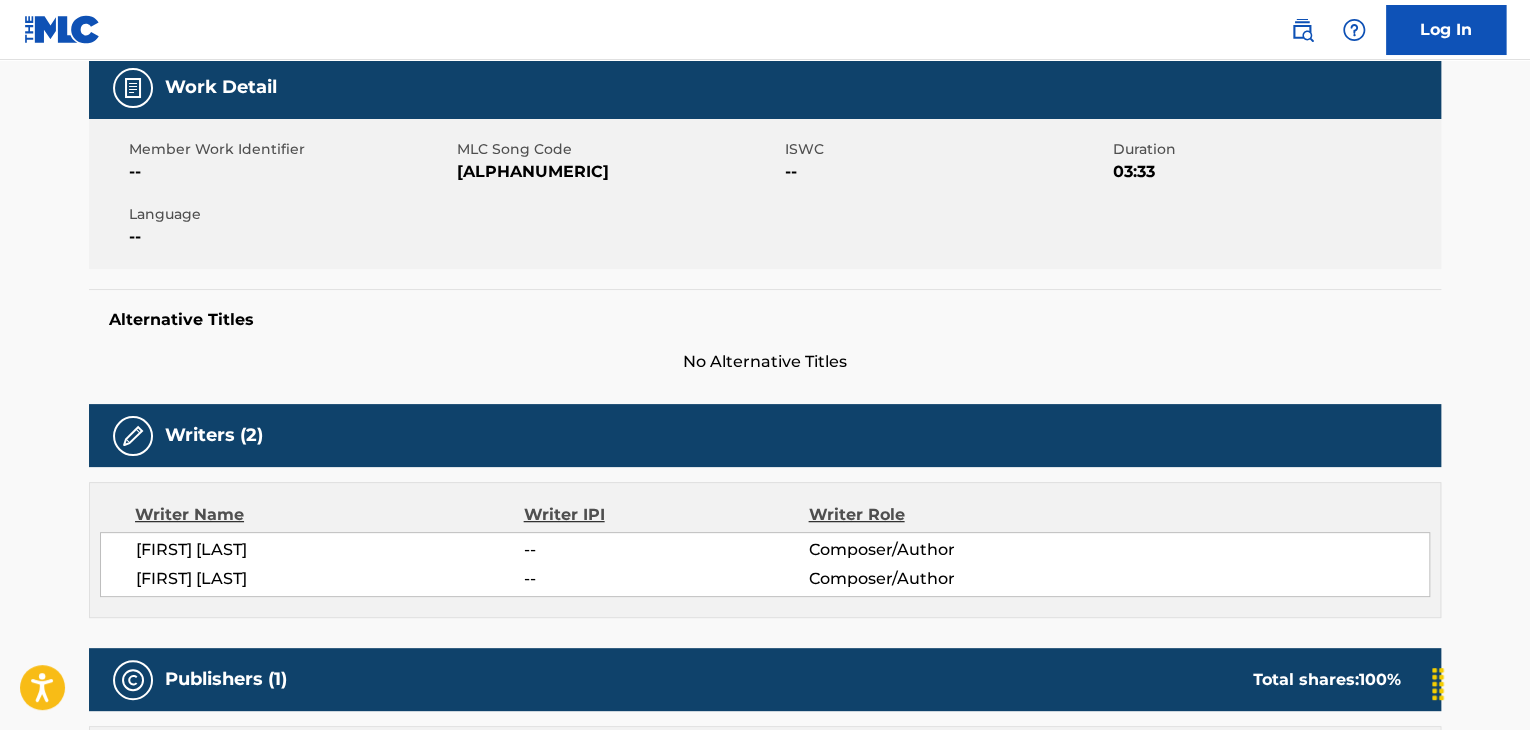 click on "[ALPHANUMERIC]" at bounding box center [618, 172] 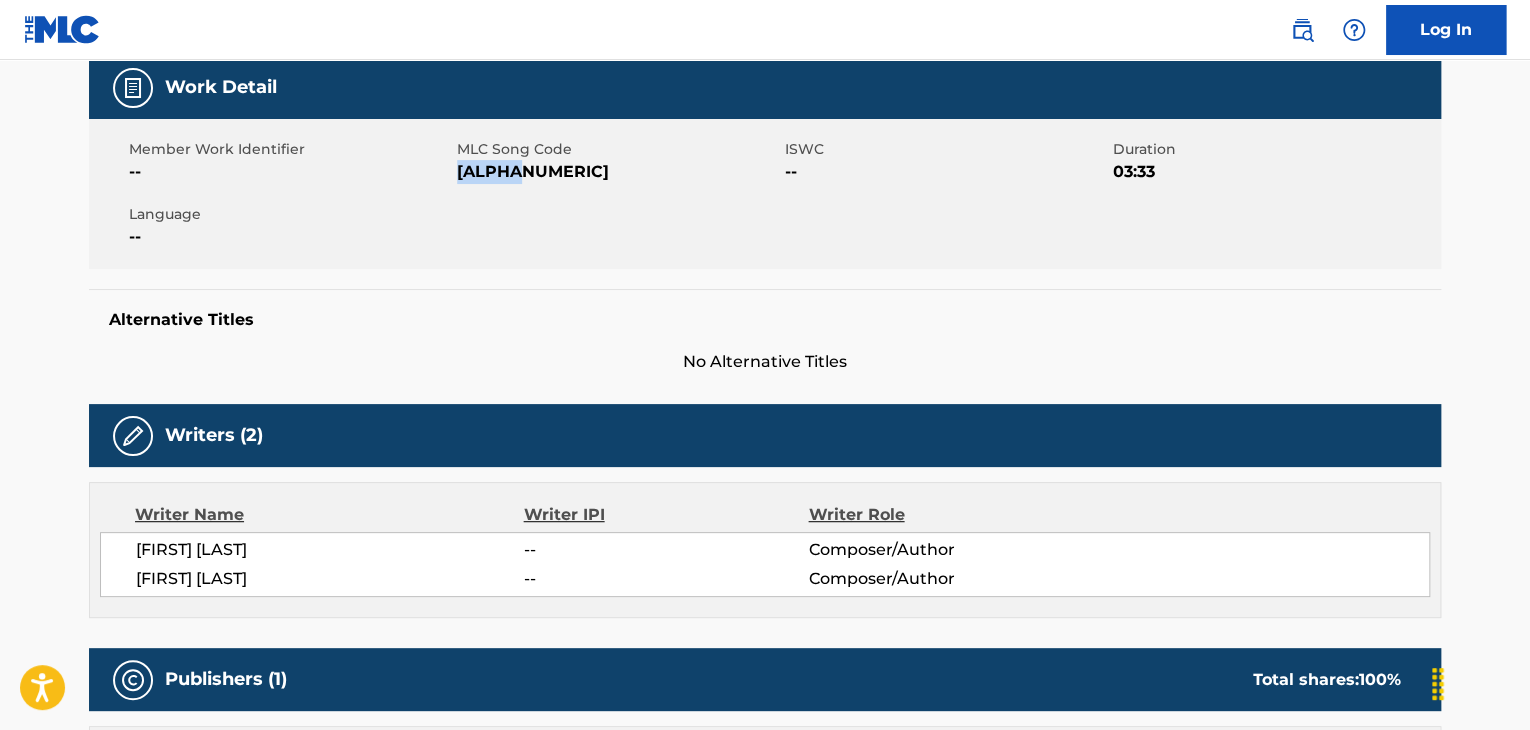 click on "[ALPHANUMERIC]" at bounding box center (618, 172) 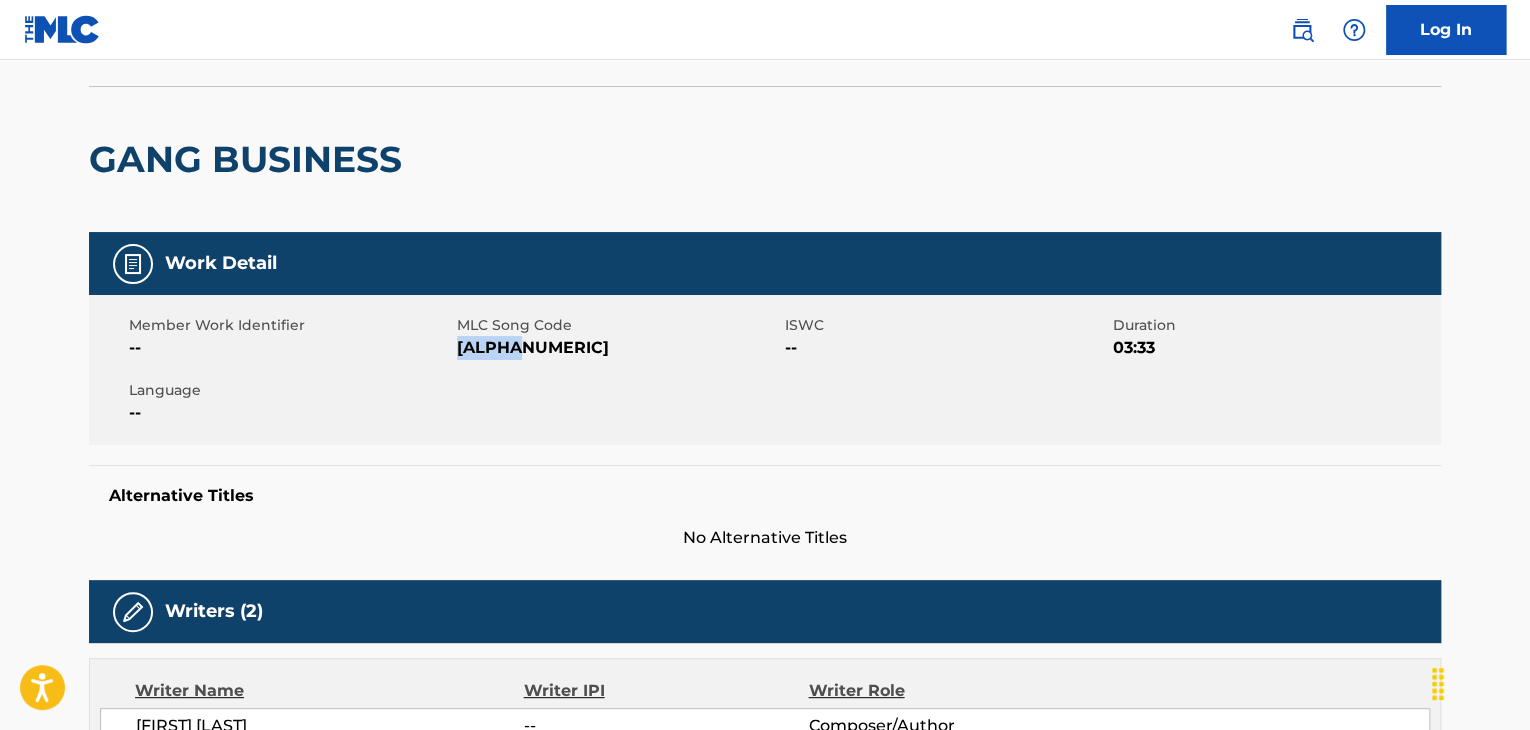 scroll, scrollTop: 0, scrollLeft: 0, axis: both 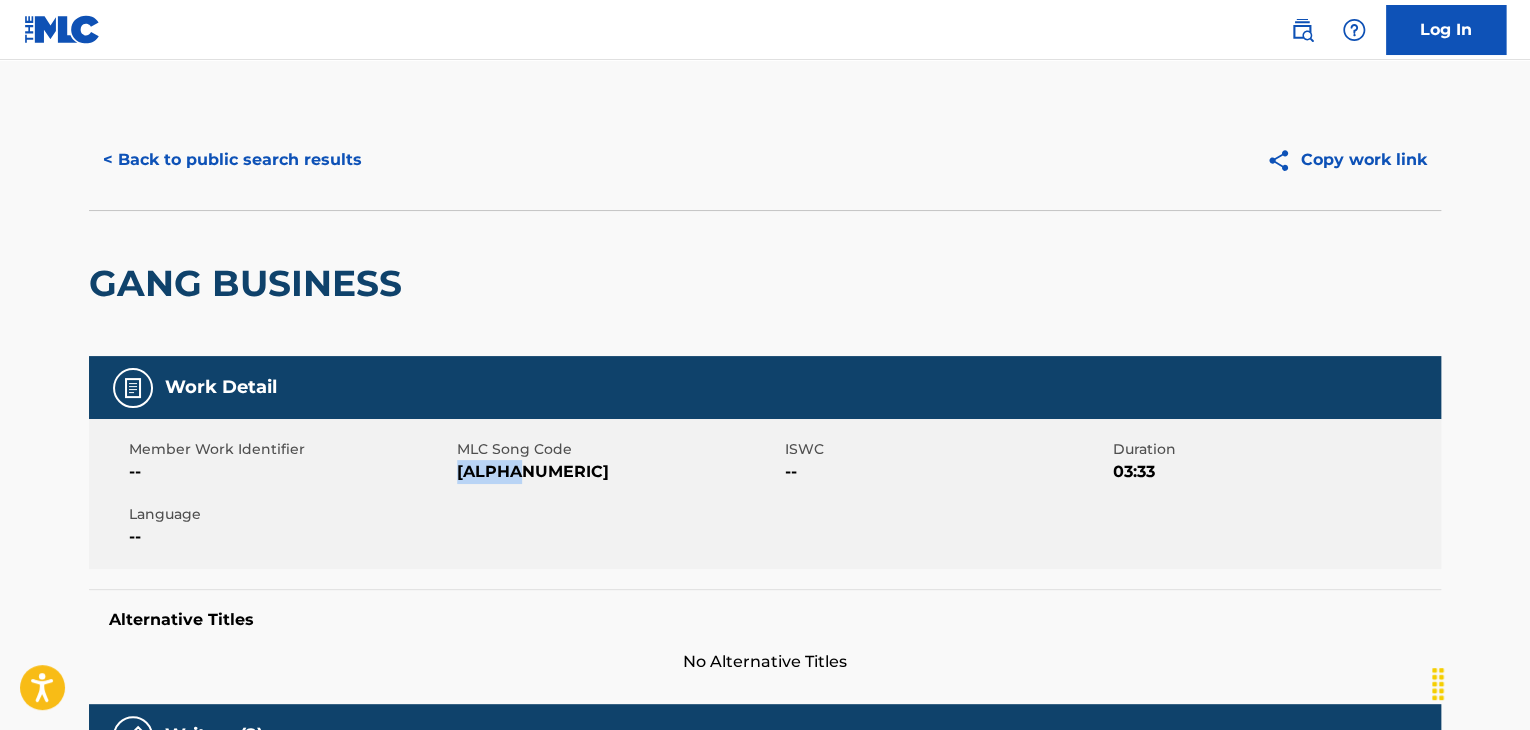 click on "< Back to public search results" at bounding box center (232, 160) 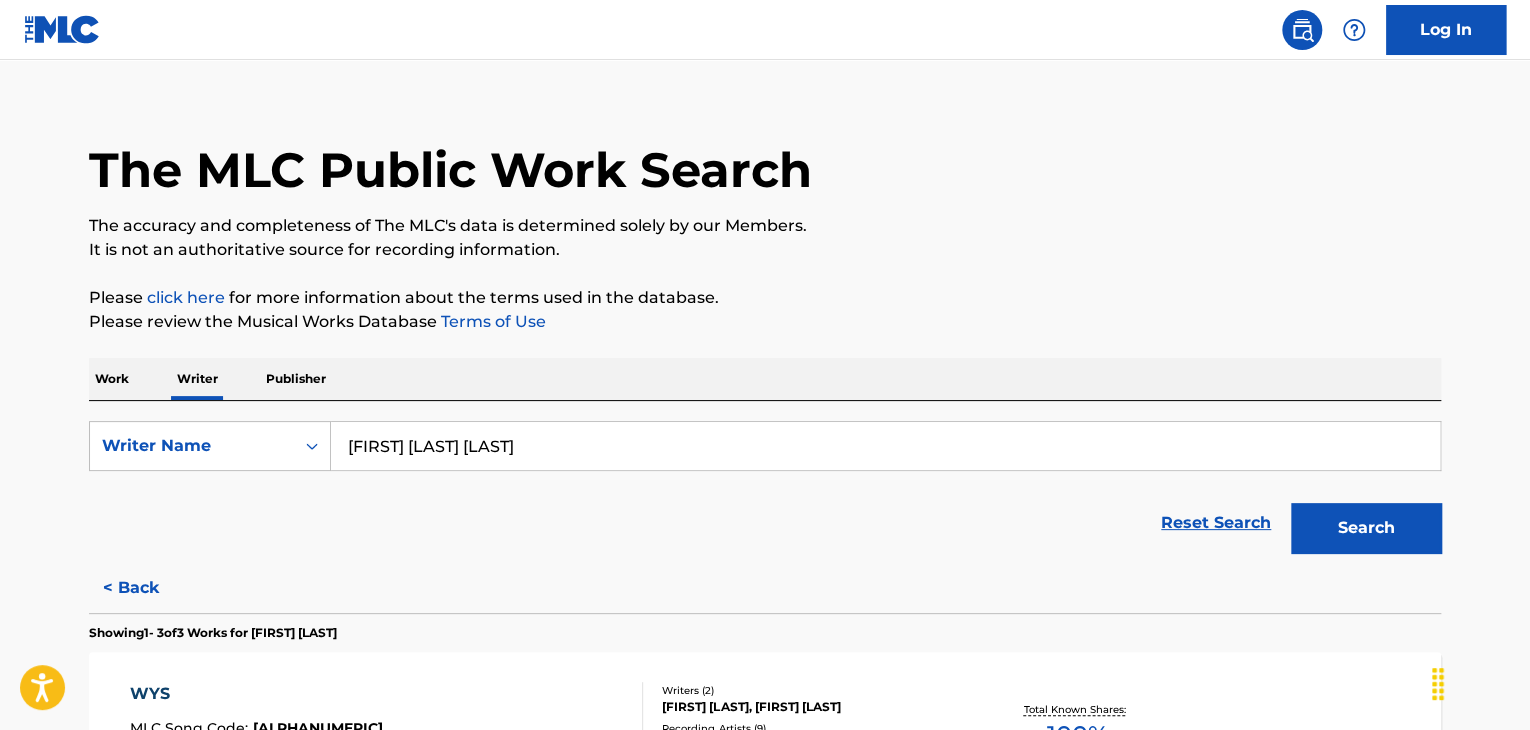 click on "[FIRST] [LAST] [LAST]" at bounding box center (885, 446) 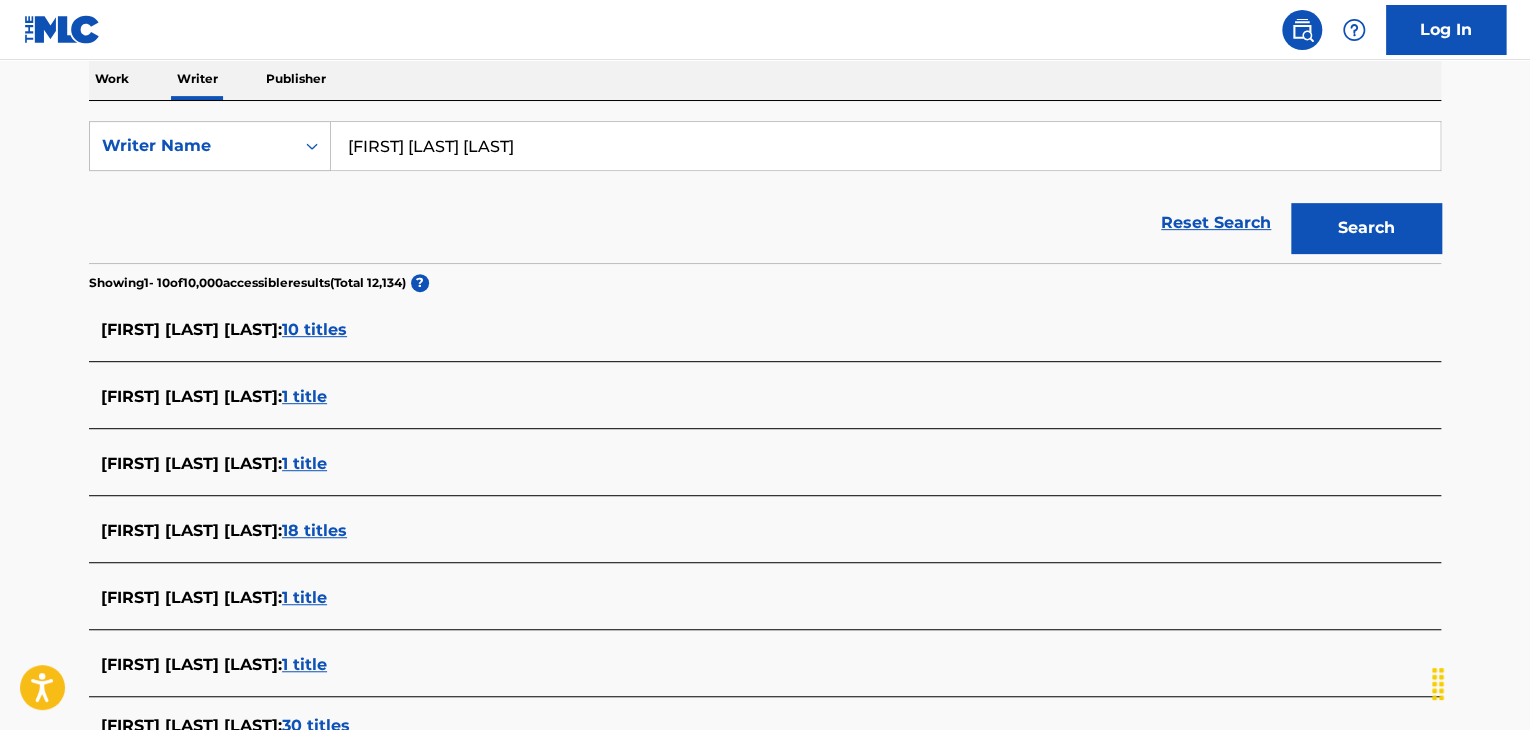 scroll, scrollTop: 24, scrollLeft: 0, axis: vertical 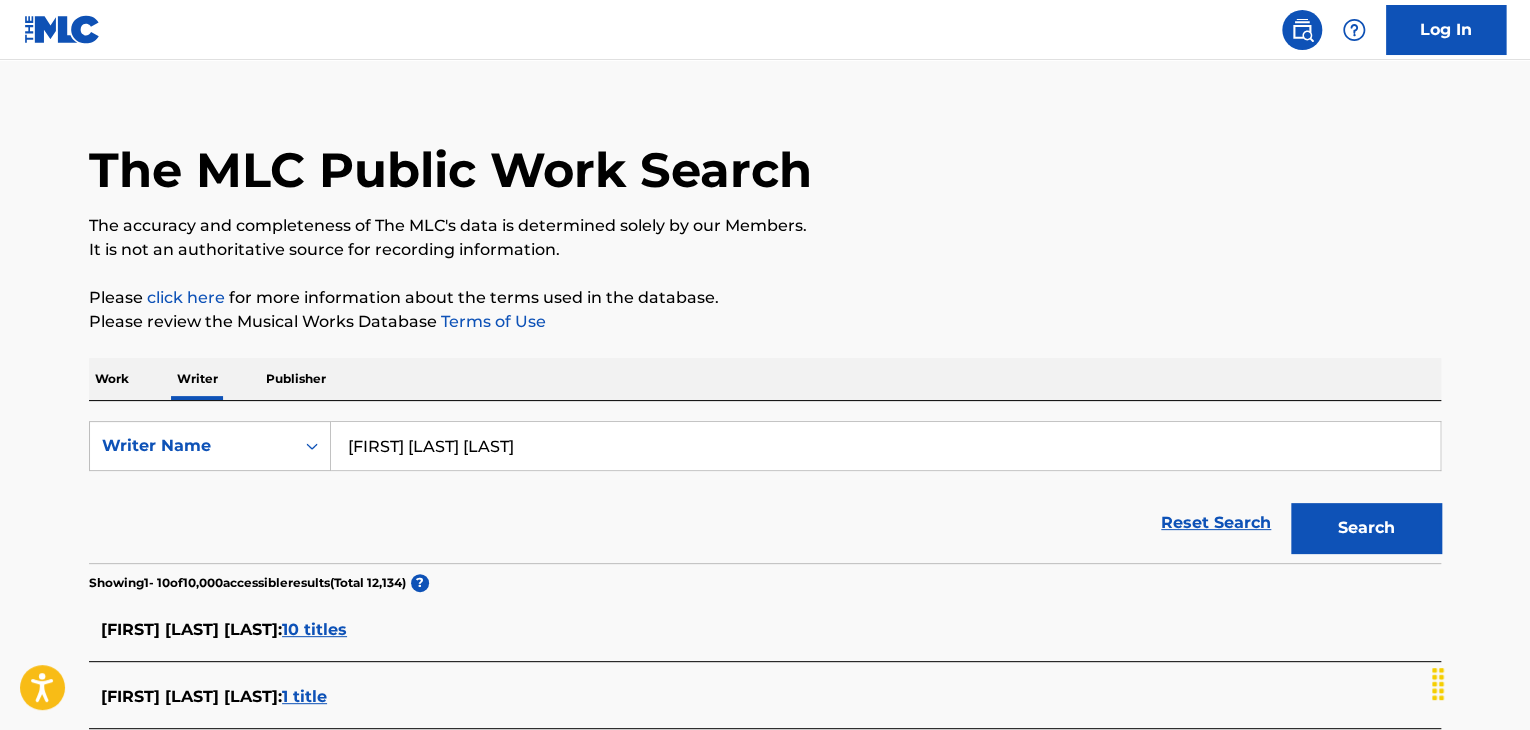 click on "[FIRST] [LAST] [LAST]" at bounding box center [885, 446] 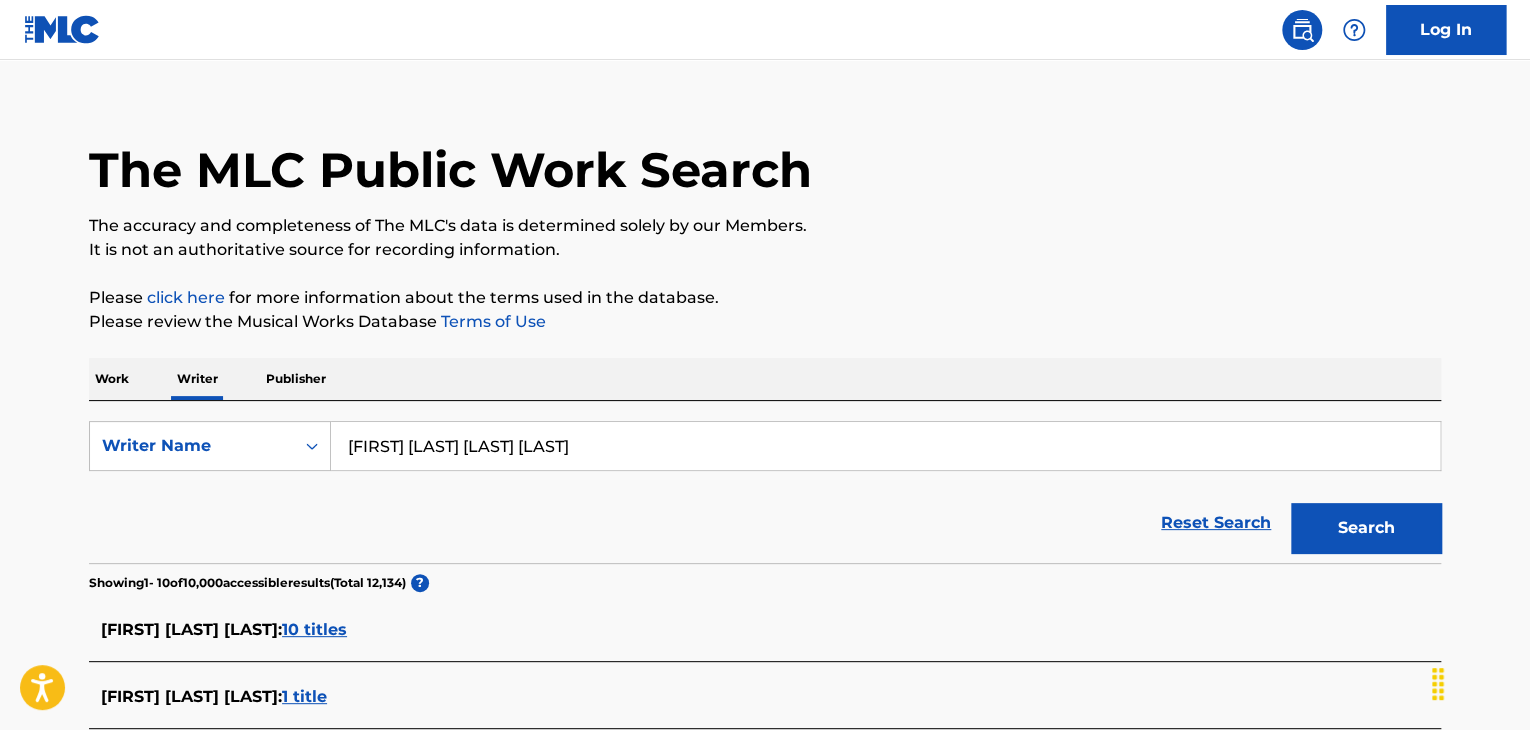 type on "[FIRST] [LAST] [LAST] [LAST]" 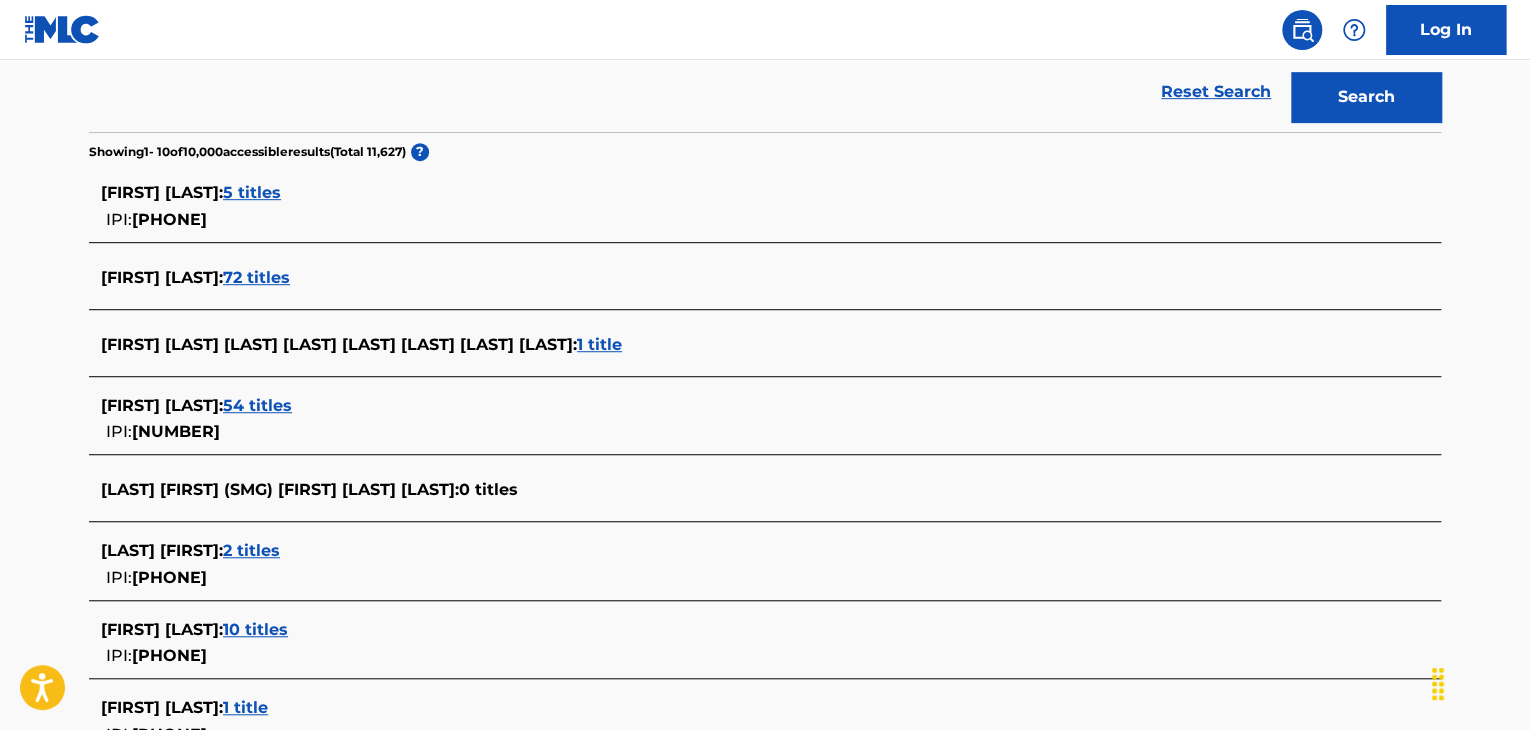 scroll, scrollTop: 424, scrollLeft: 0, axis: vertical 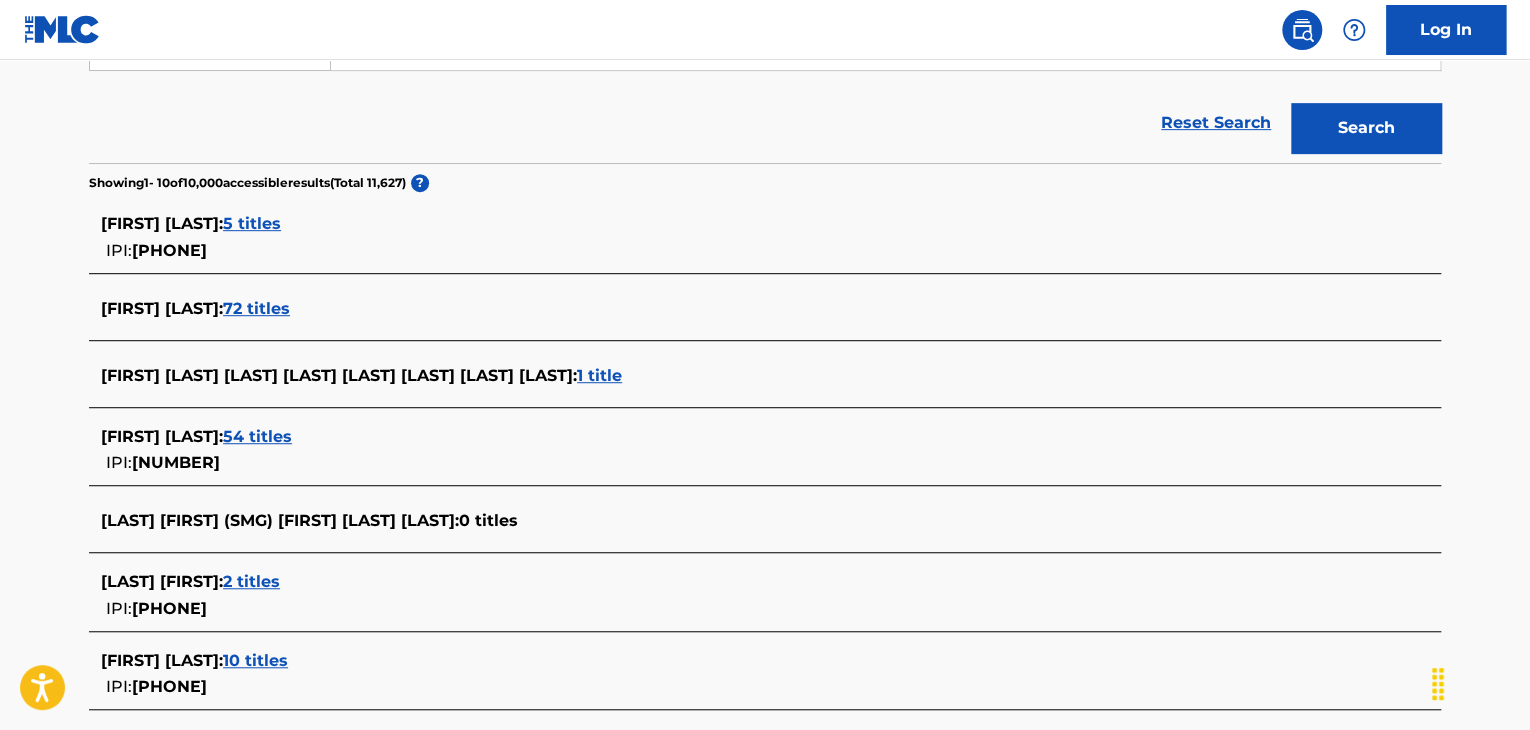 click on "1 title" at bounding box center [599, 375] 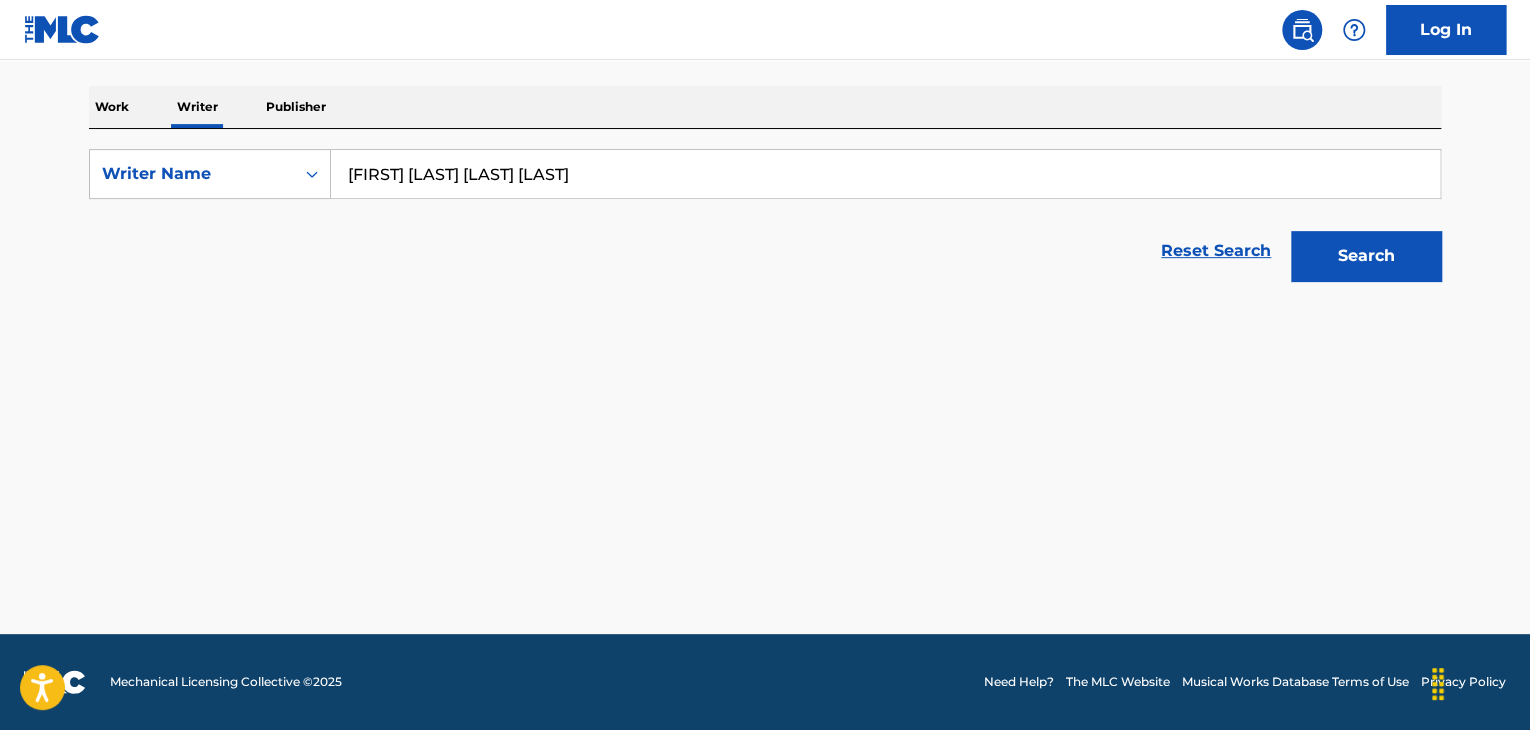 scroll, scrollTop: 296, scrollLeft: 0, axis: vertical 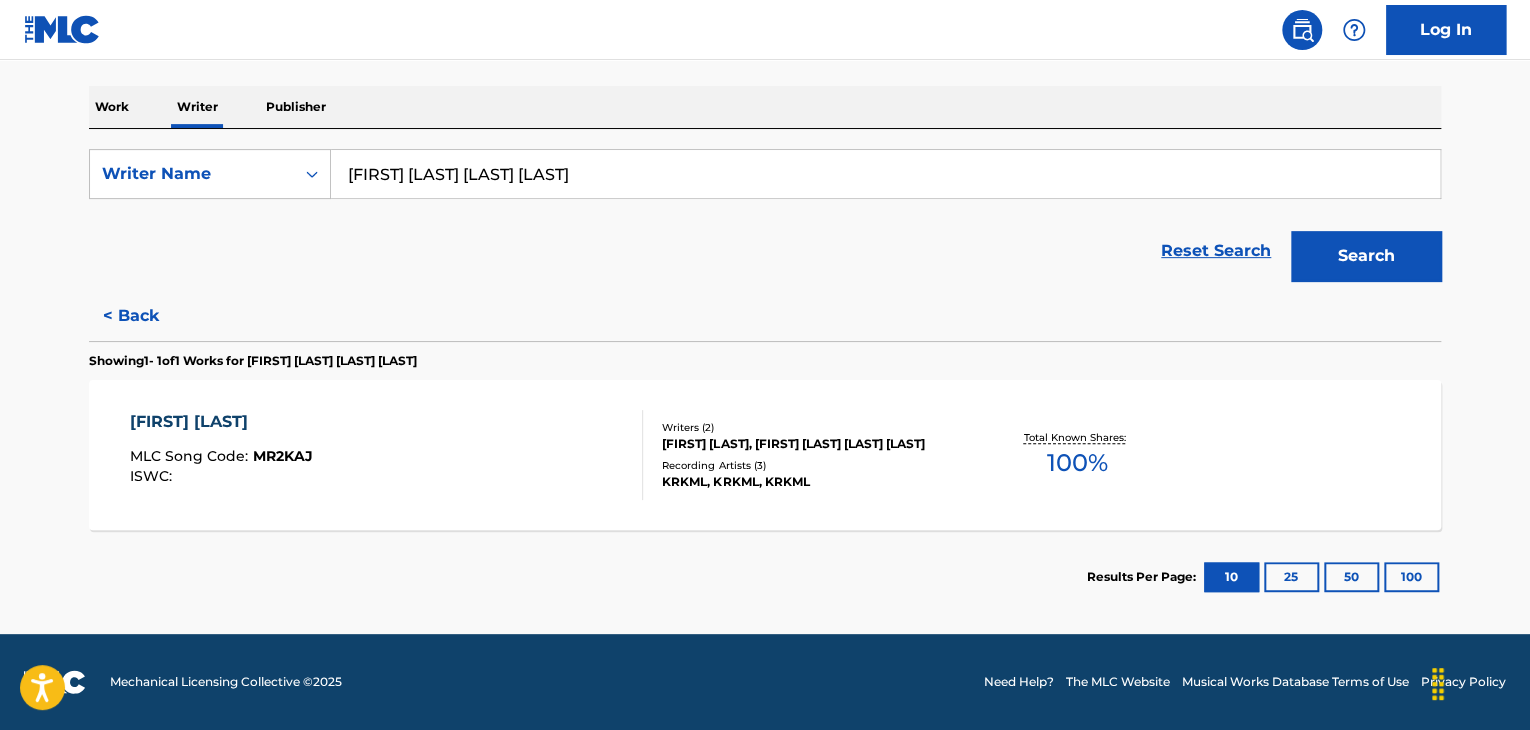 click on "[FIRST] MLC Song Code : MR2KAJ ISWC :" at bounding box center [387, 455] 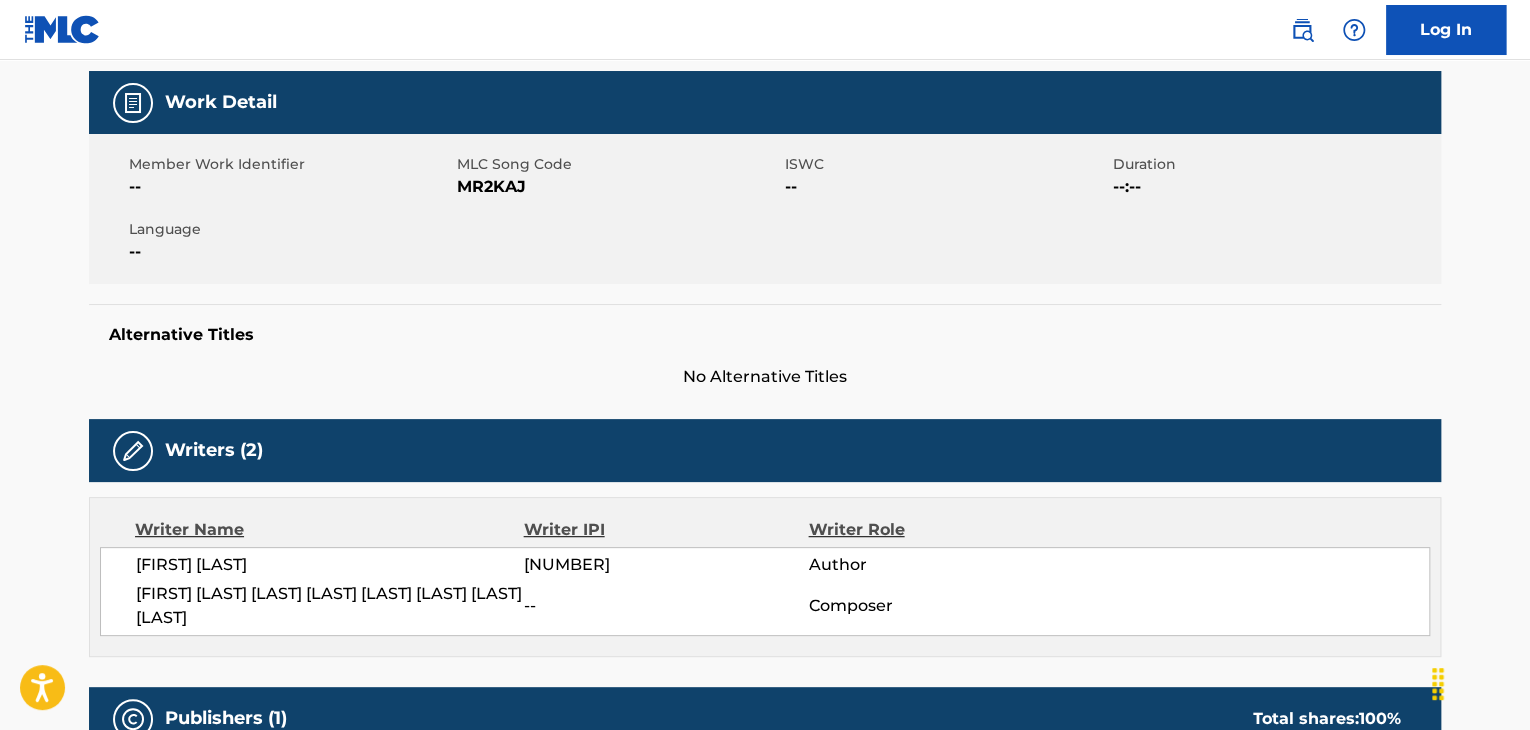 scroll, scrollTop: 200, scrollLeft: 0, axis: vertical 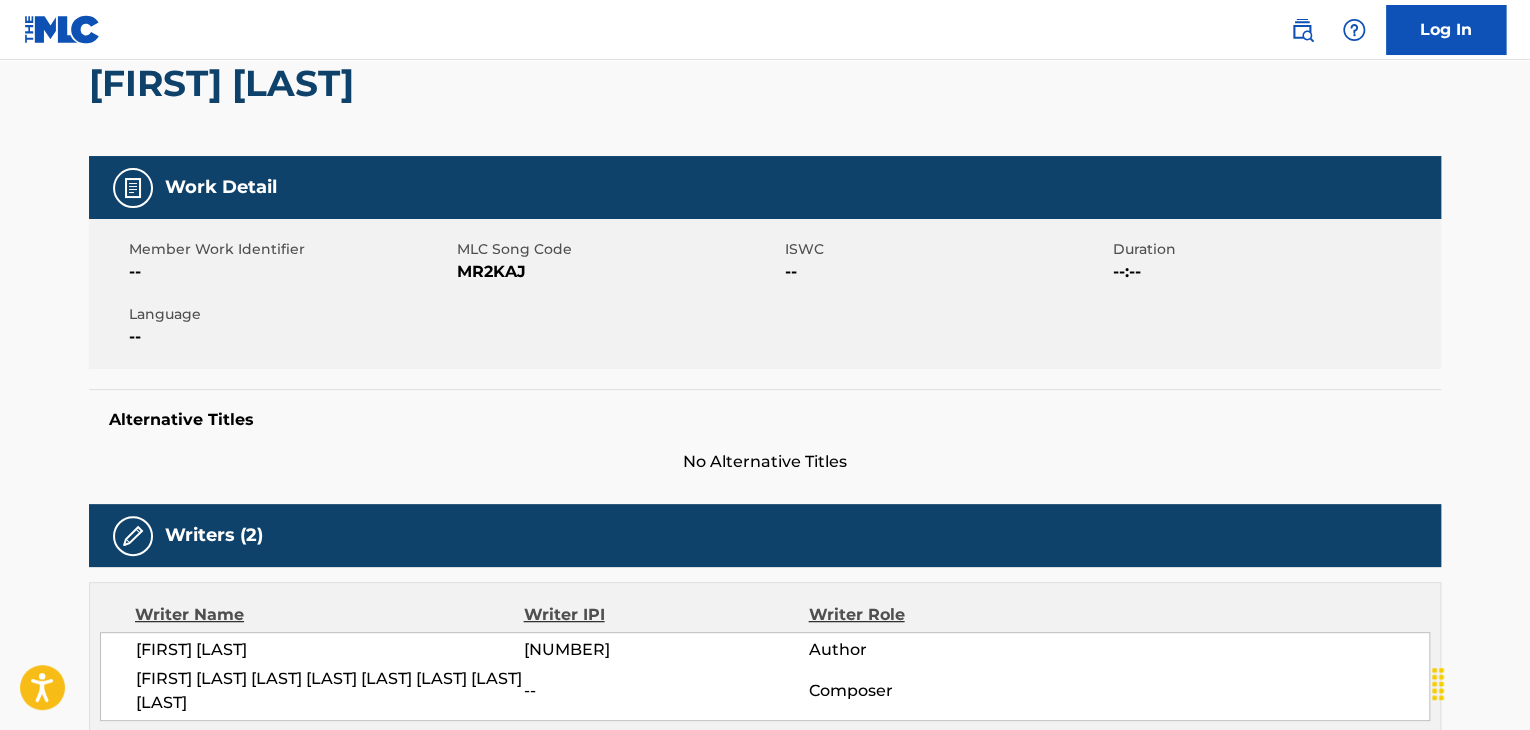 click on "MR2KAJ" at bounding box center (618, 272) 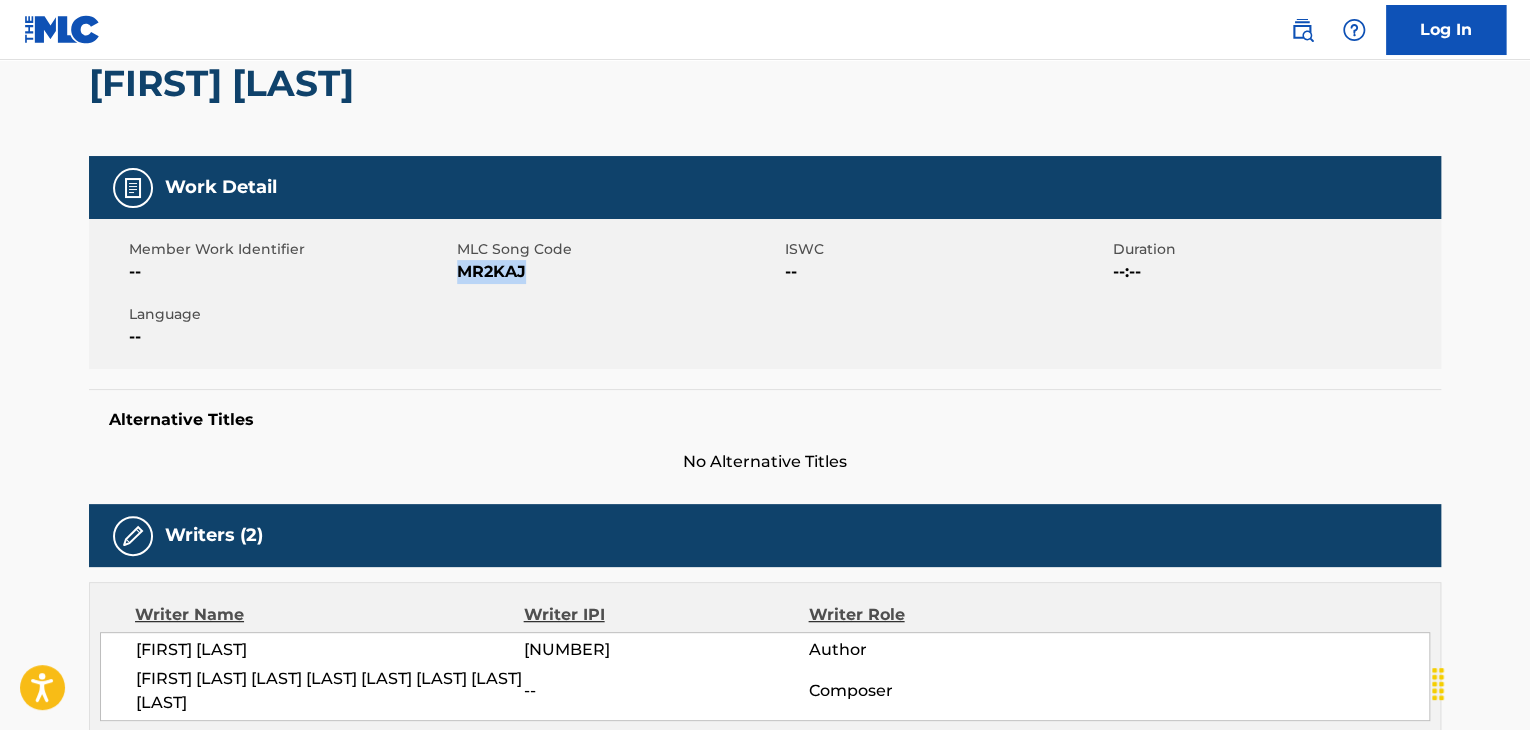 click on "MR2KAJ" at bounding box center [618, 272] 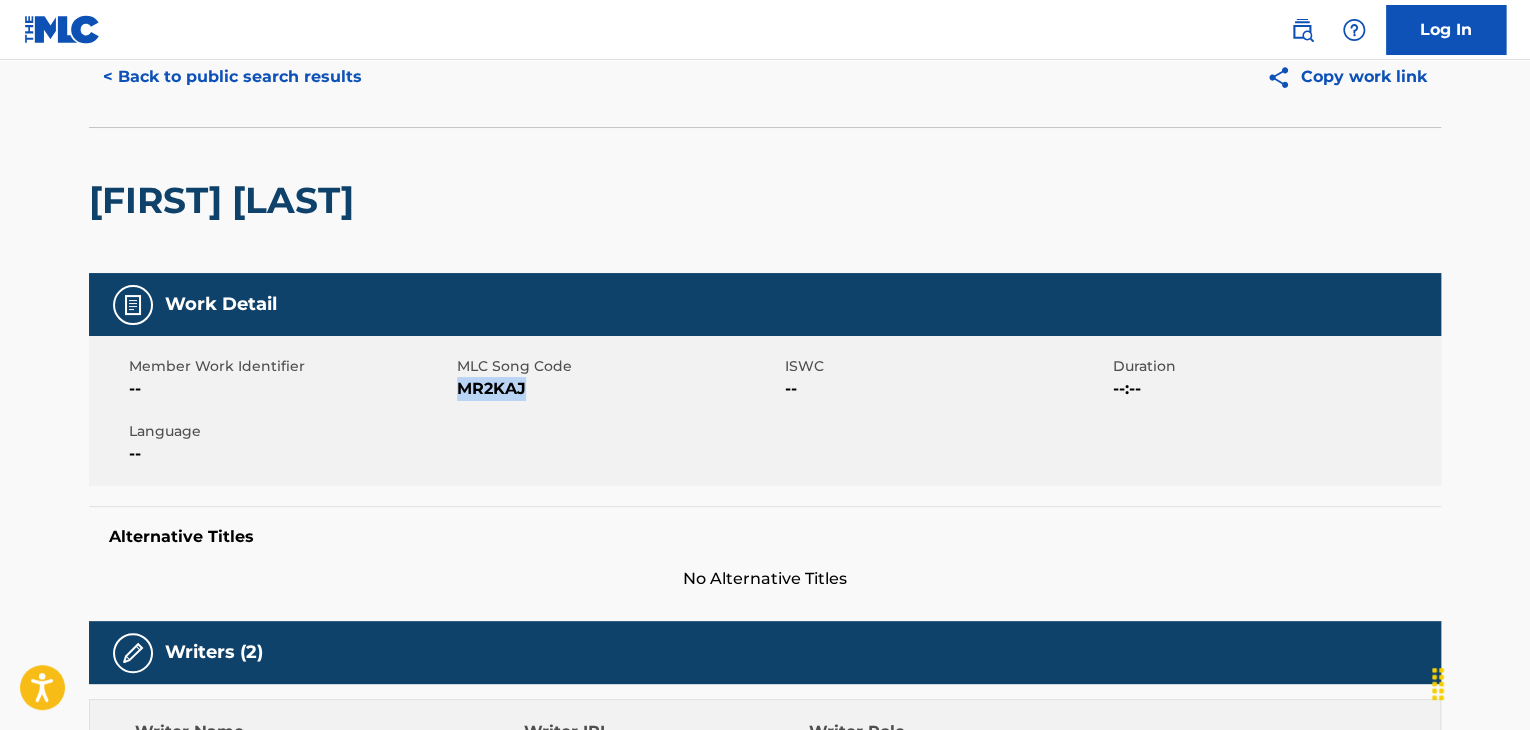 scroll, scrollTop: 0, scrollLeft: 0, axis: both 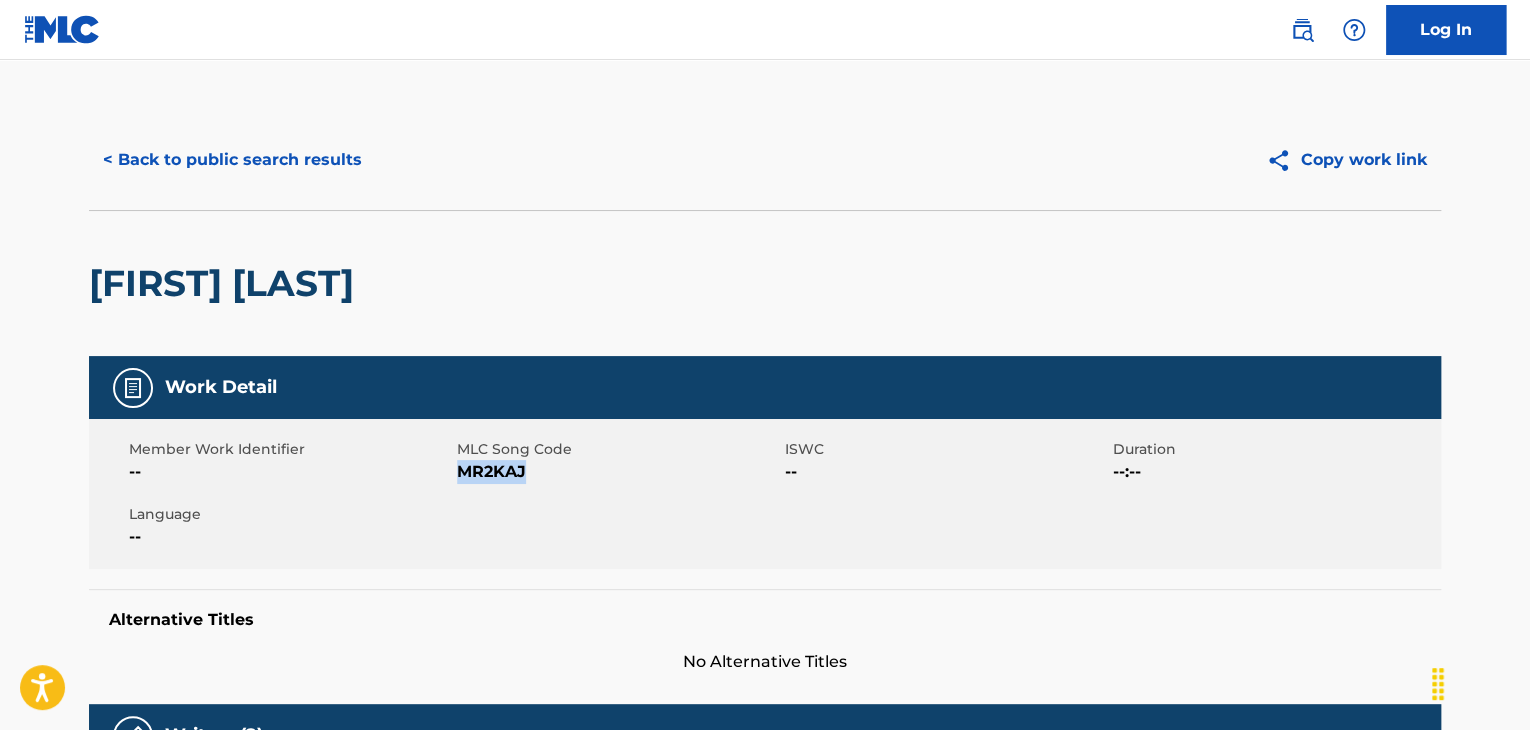 click on "< Back to public search results" at bounding box center (232, 160) 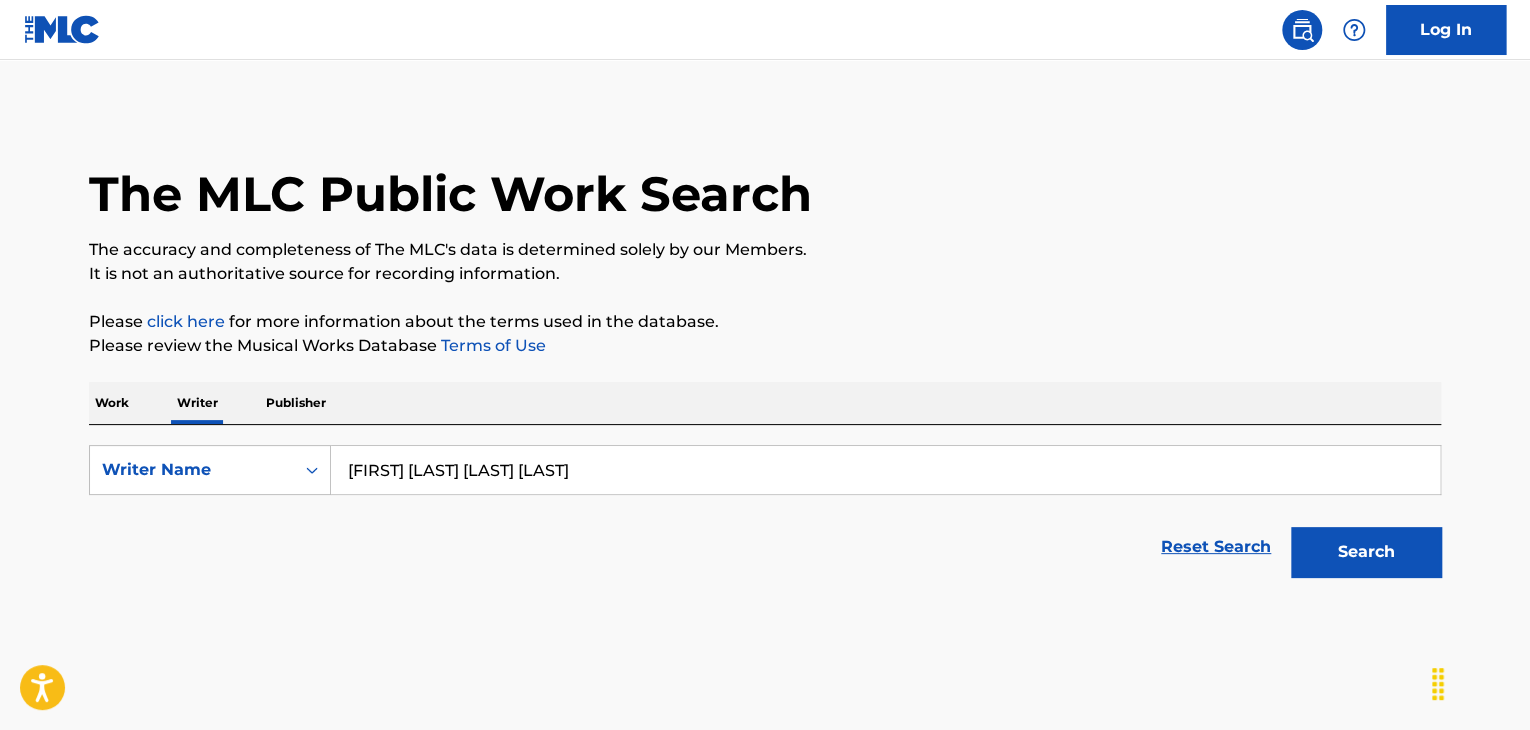 scroll, scrollTop: 24, scrollLeft: 0, axis: vertical 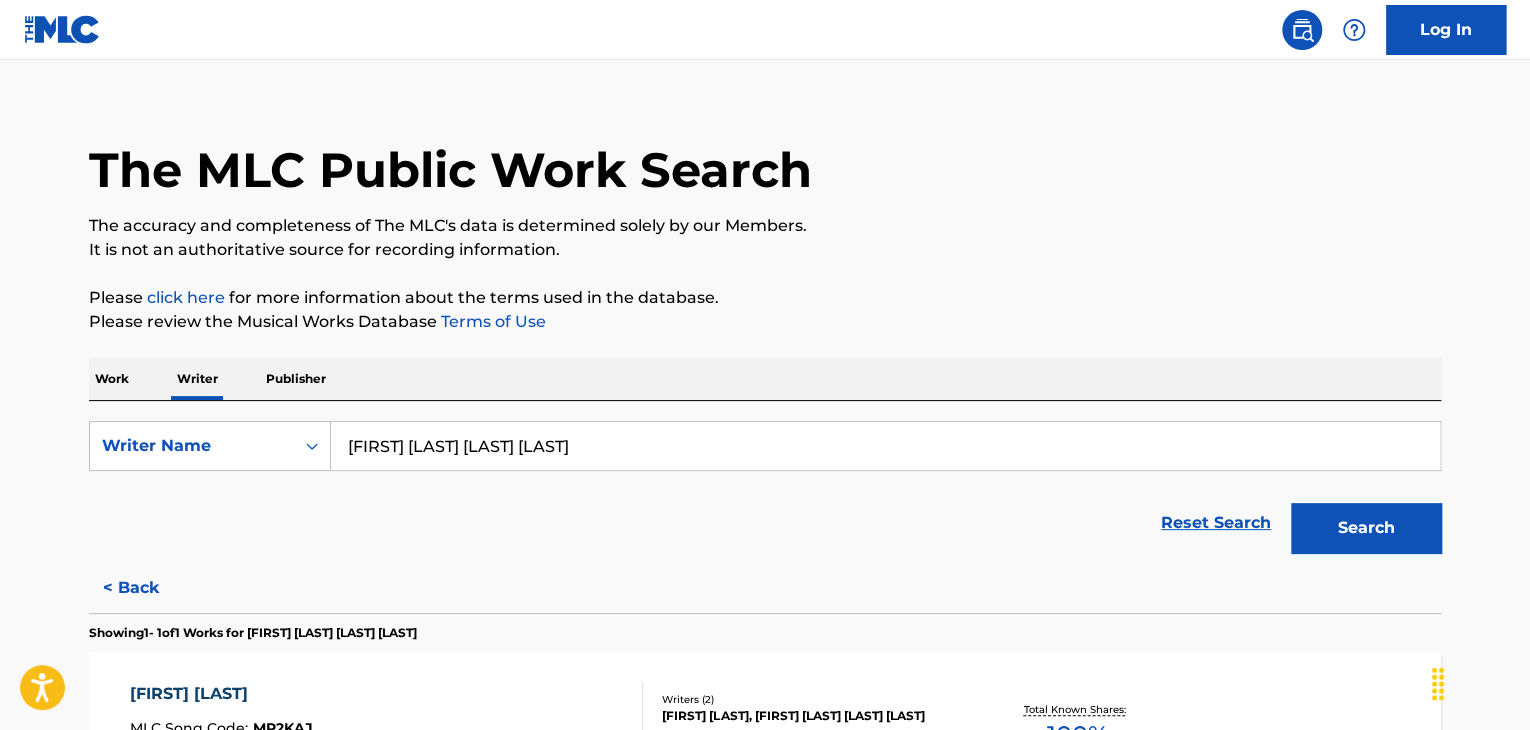 drag, startPoint x: 108, startPoint y: 360, endPoint x: 135, endPoint y: 398, distance: 46.615448 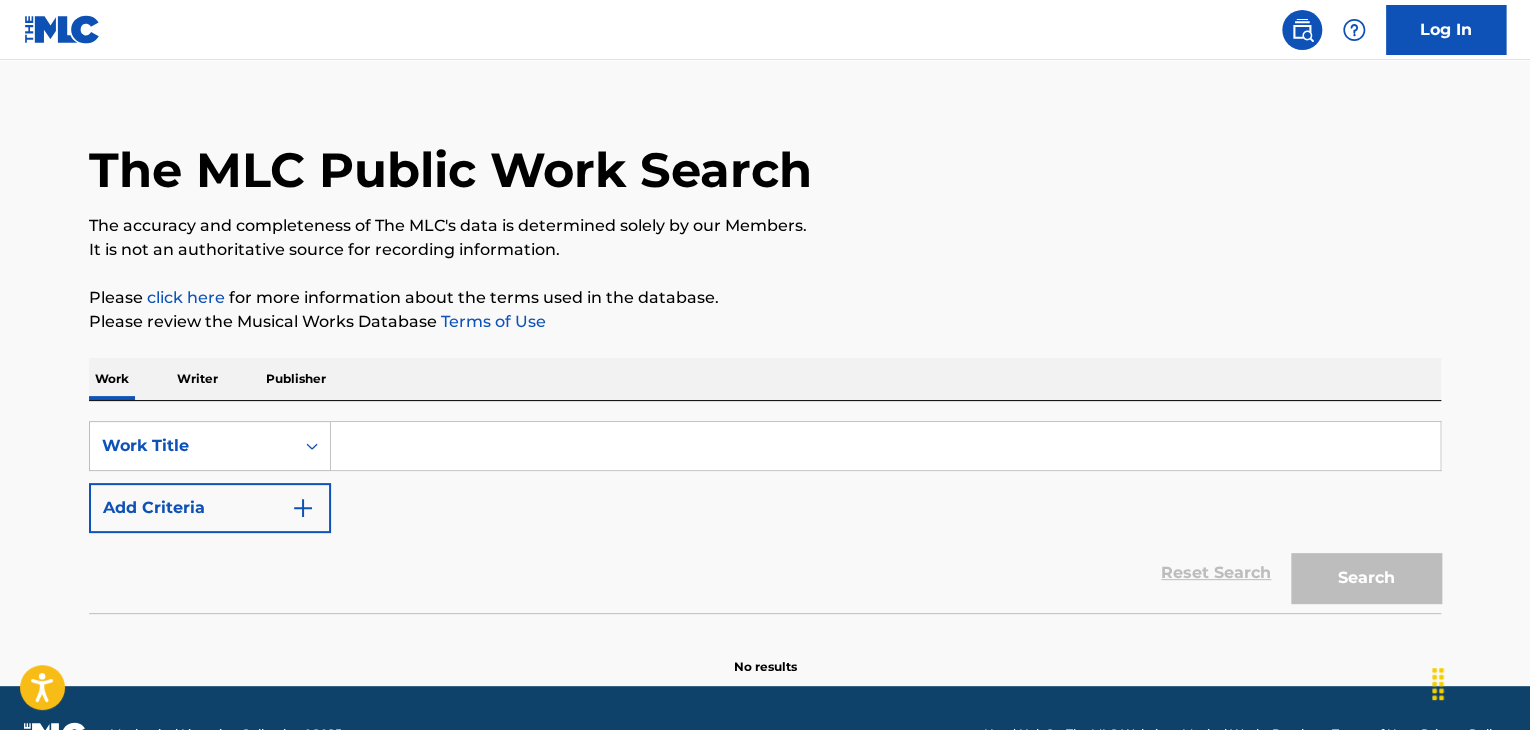 scroll, scrollTop: 0, scrollLeft: 0, axis: both 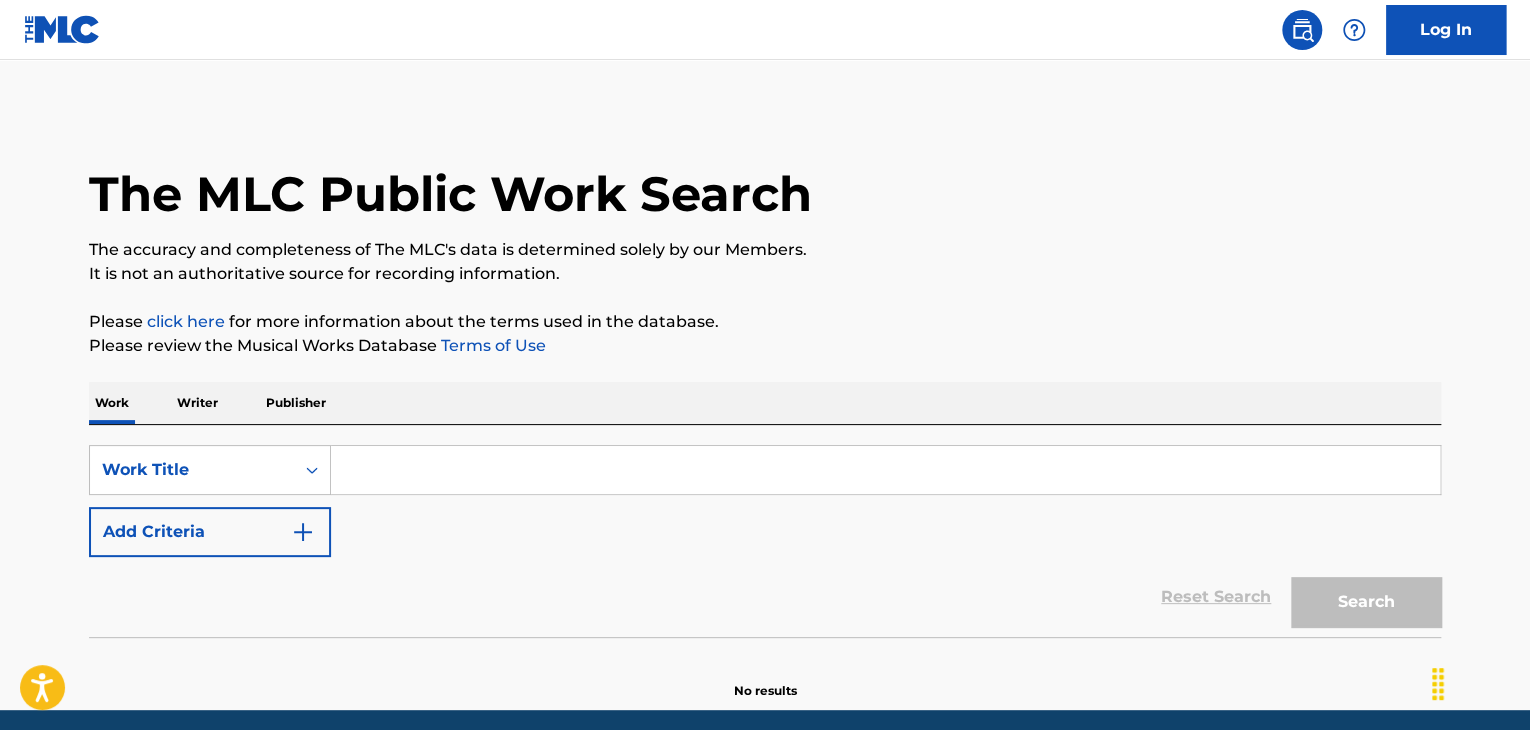 click at bounding box center (885, 470) 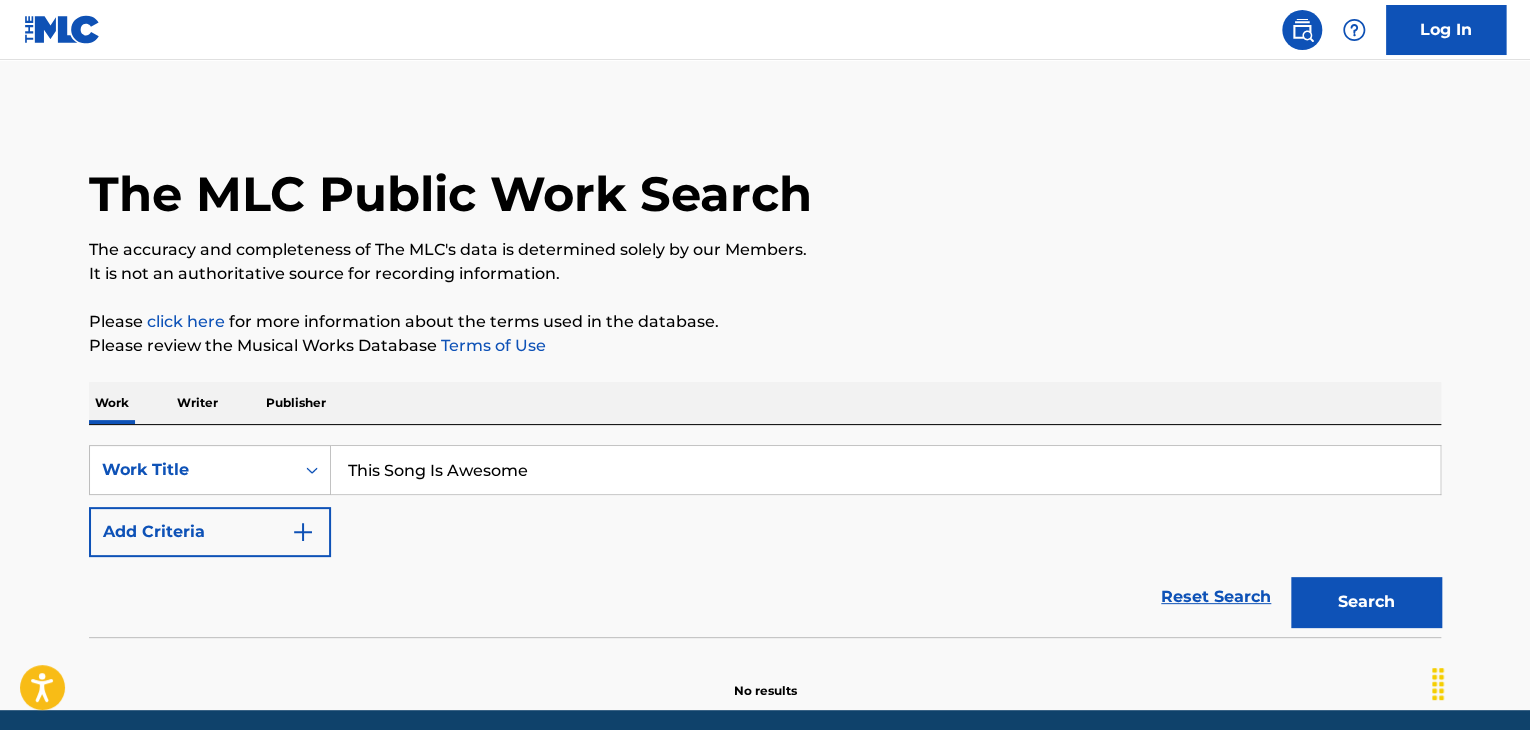 type on "This Song Is Awesome" 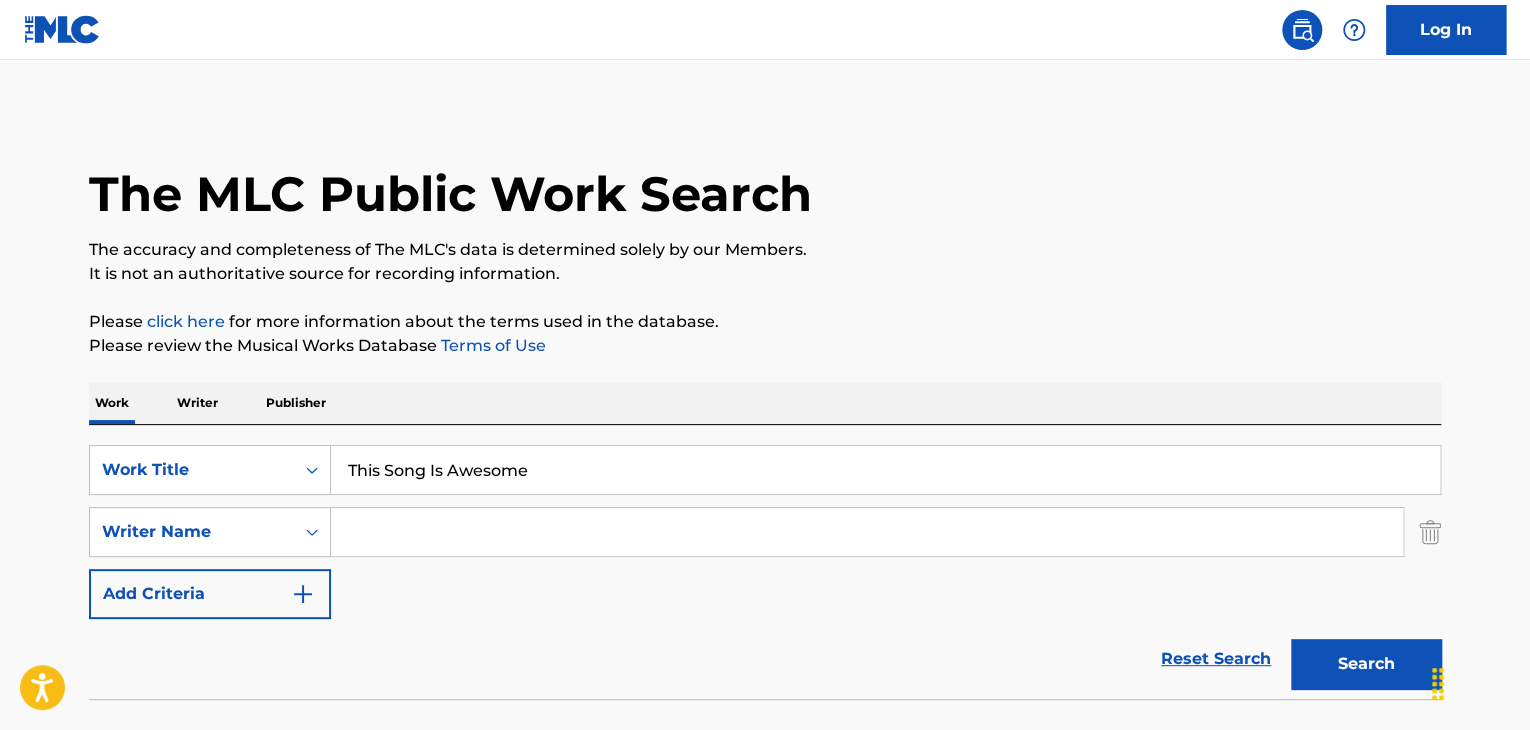 click at bounding box center [867, 532] 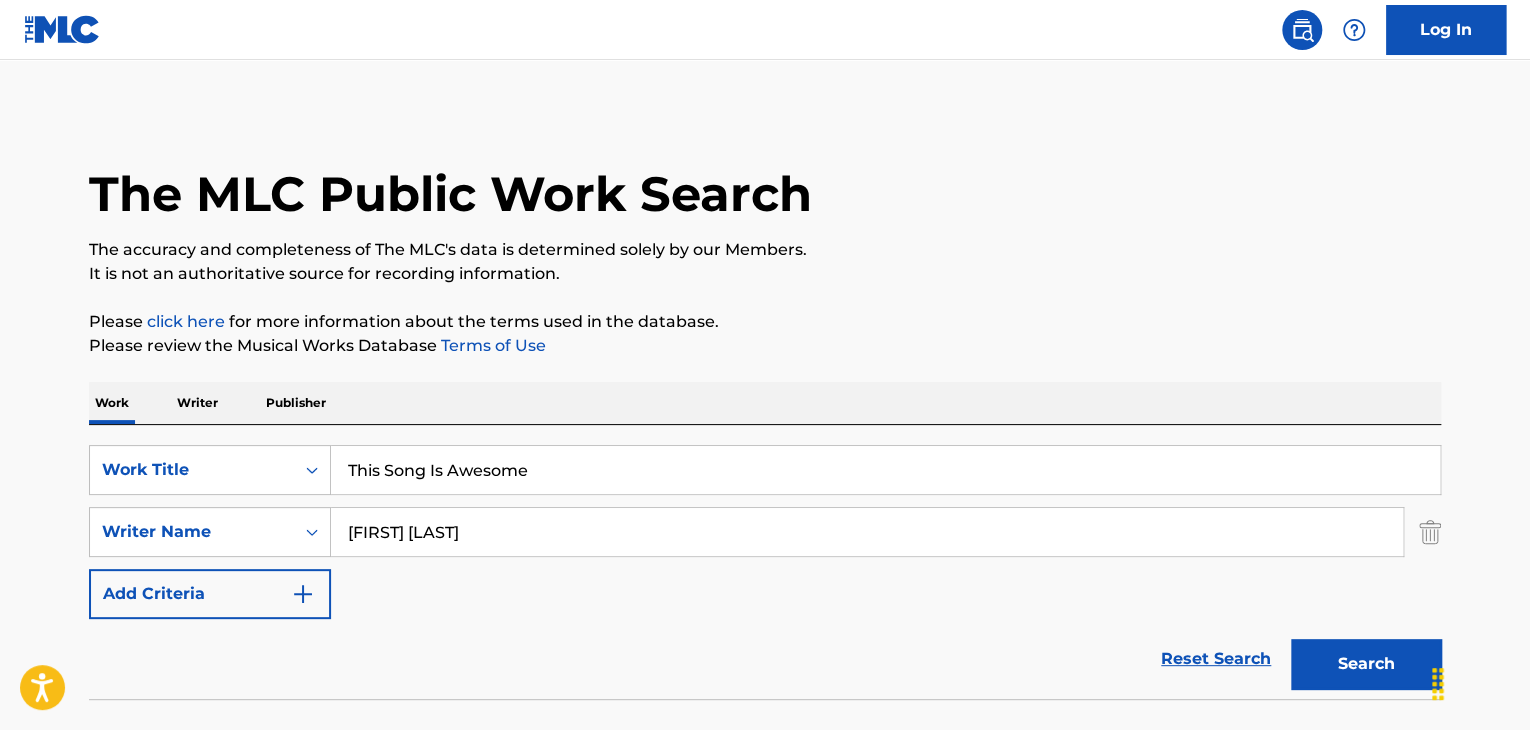 type on "[FIRST] [LAST]" 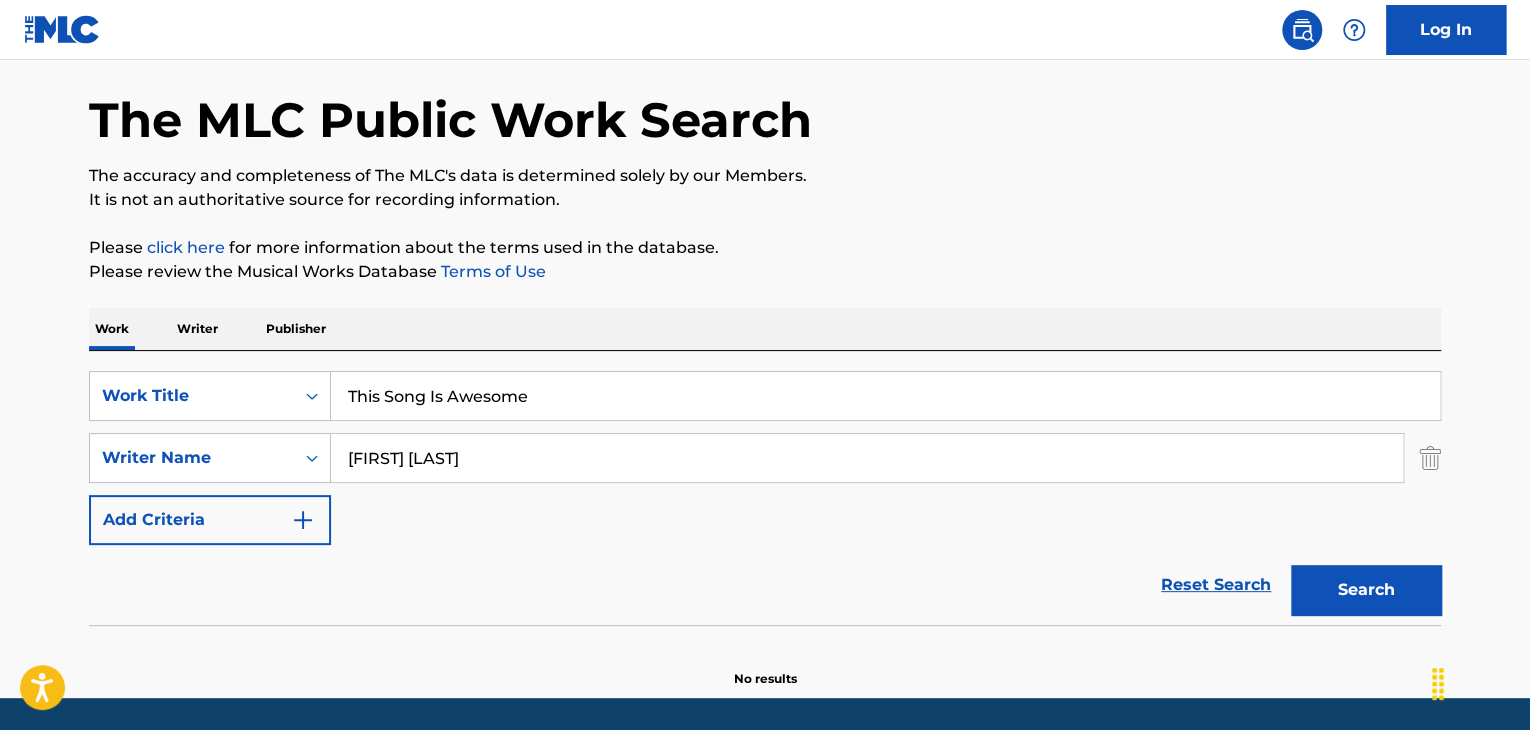 scroll, scrollTop: 138, scrollLeft: 0, axis: vertical 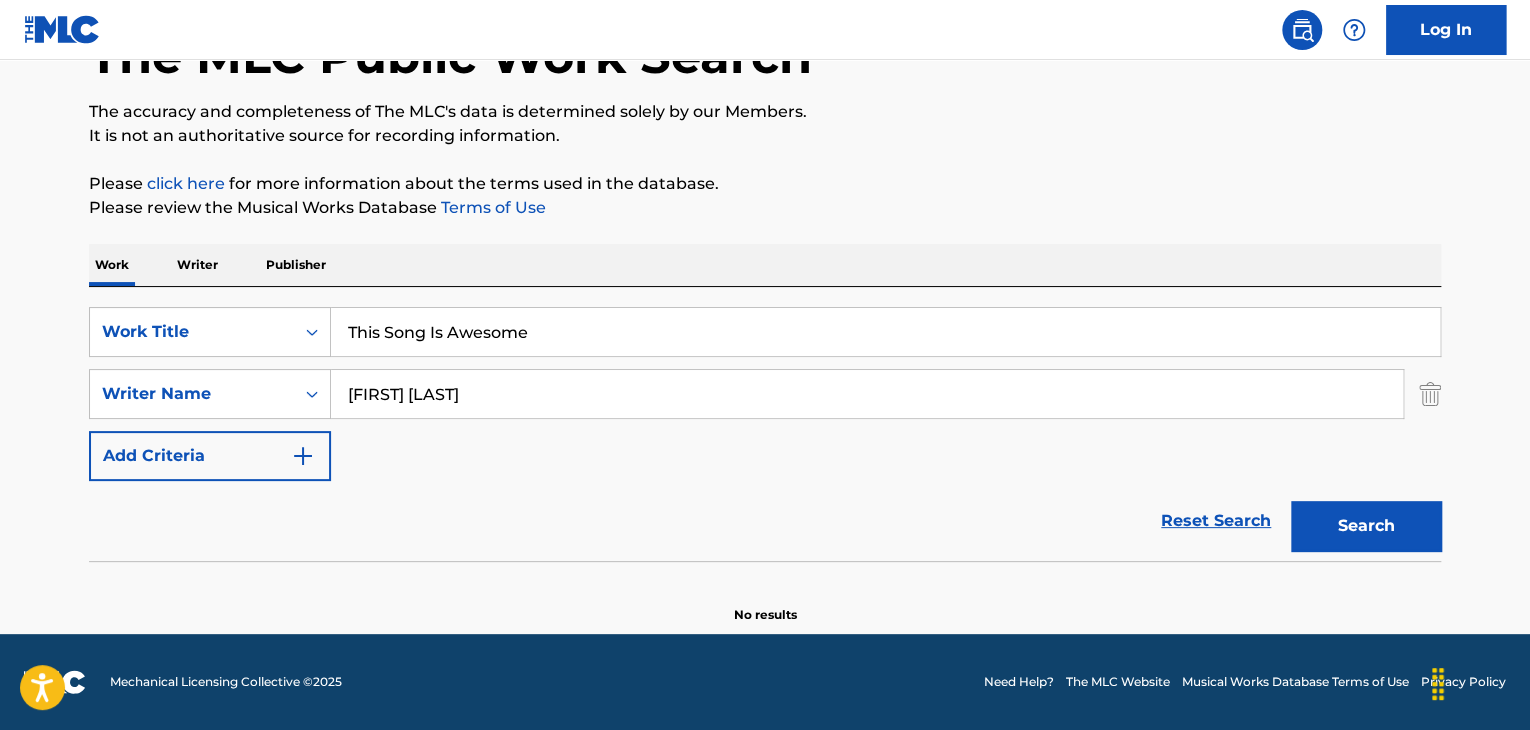 click on "Writer" at bounding box center (197, 265) 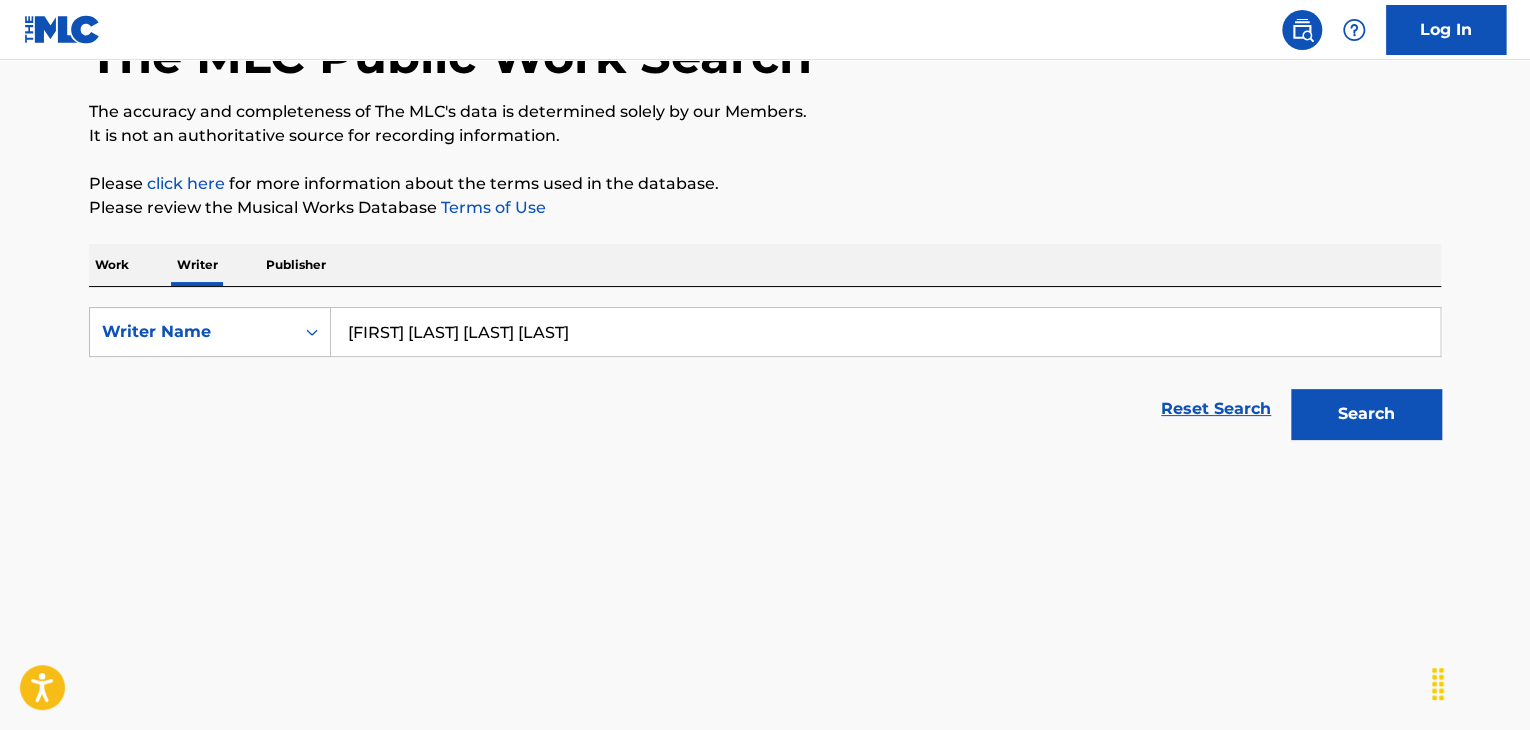scroll, scrollTop: 0, scrollLeft: 0, axis: both 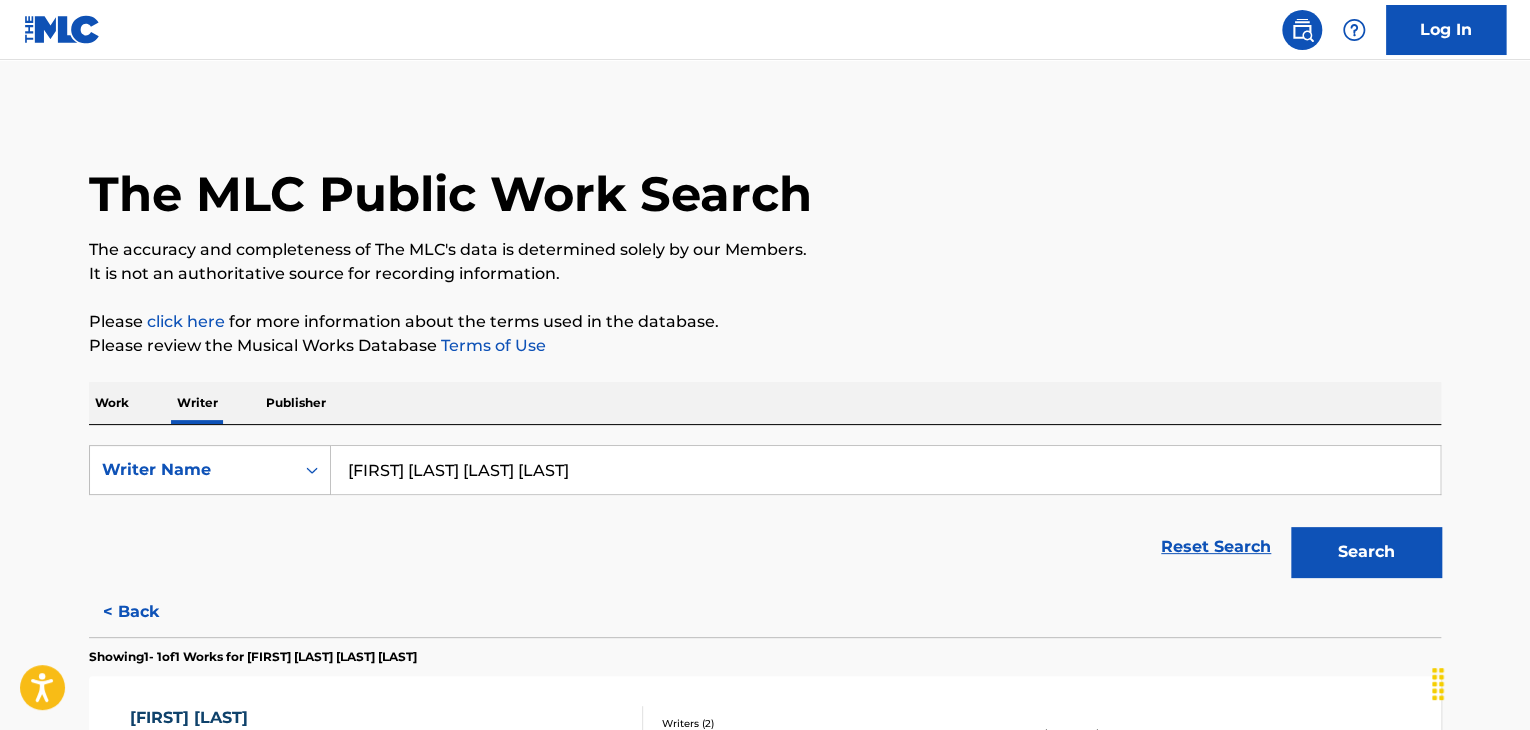 click on "[FIRST] [LAST] [LAST] [LAST]" at bounding box center (885, 470) 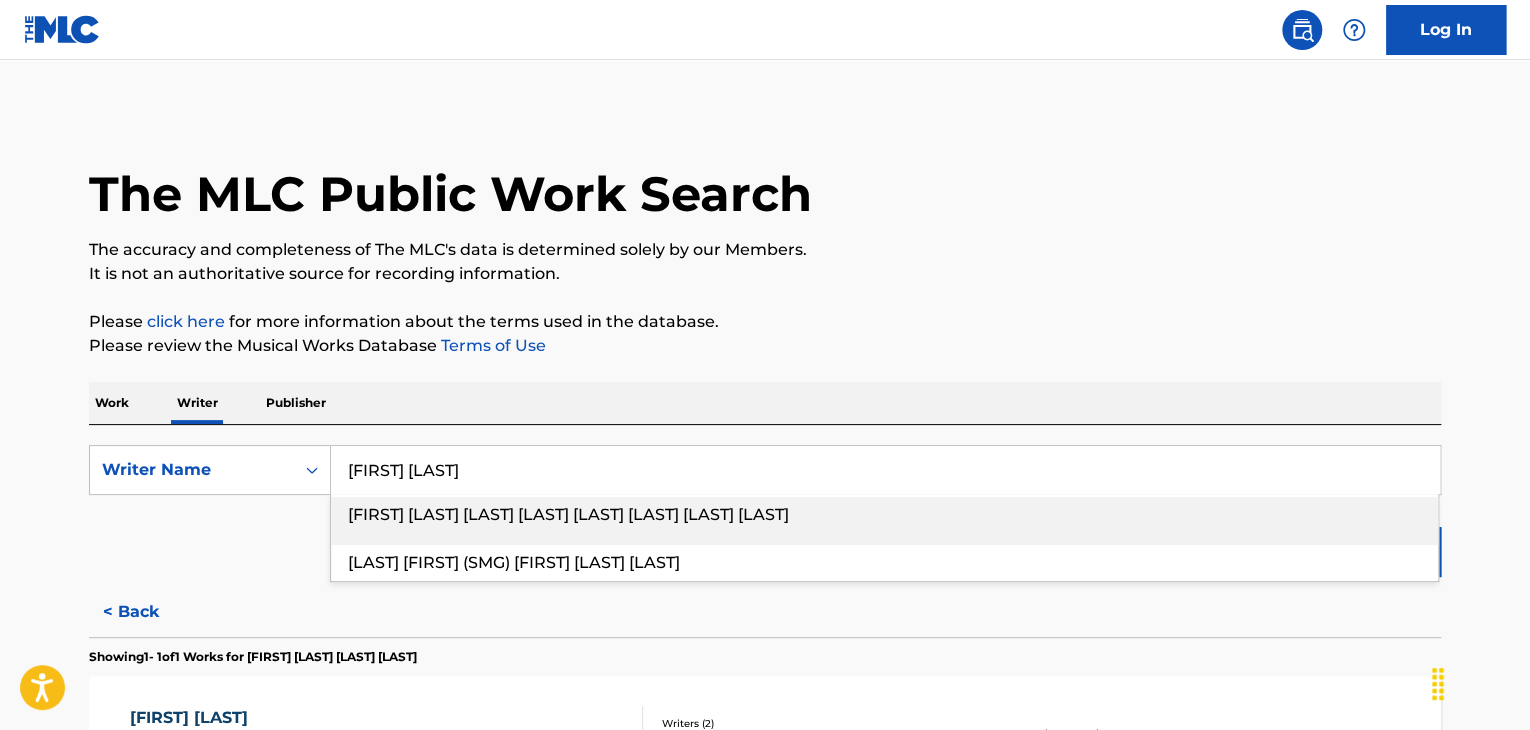 click on "The MLC Public Work Search The accuracy and completeness of The MLC's data is determined solely by our Members. It is not an authoritative source for recording information. Please   click here   for more information about the terms used in the database. Please review the Musical Works Database   Terms of Use Work Writer Publisher SearchWithCriteria1f5fb875-ad67-44a6-bdd6-290616e5720f Writer Name [FIRST] [LAST] [LAST] [LAST] [LAST] [LAST] [LAST] [LAST] Reset Search Search < Back Showing  1  -   1  of  1   Works for [FIRST] [LAST] [LAST] [LAST] [LAST] [LAST] [LAST] [LAST]   MEHBOOB VE MLC Song Code : [SONG CODE] ISWC : Writers ( 2 ) [FIRST] [LAST], [FIRST] [LAST] Recording Artists ( 3 ) [ARTIST], [ARTIST], [ARTIST] Total Known Shares: 100 % Results Per Page: 10 25 50 100" at bounding box center (765, 515) 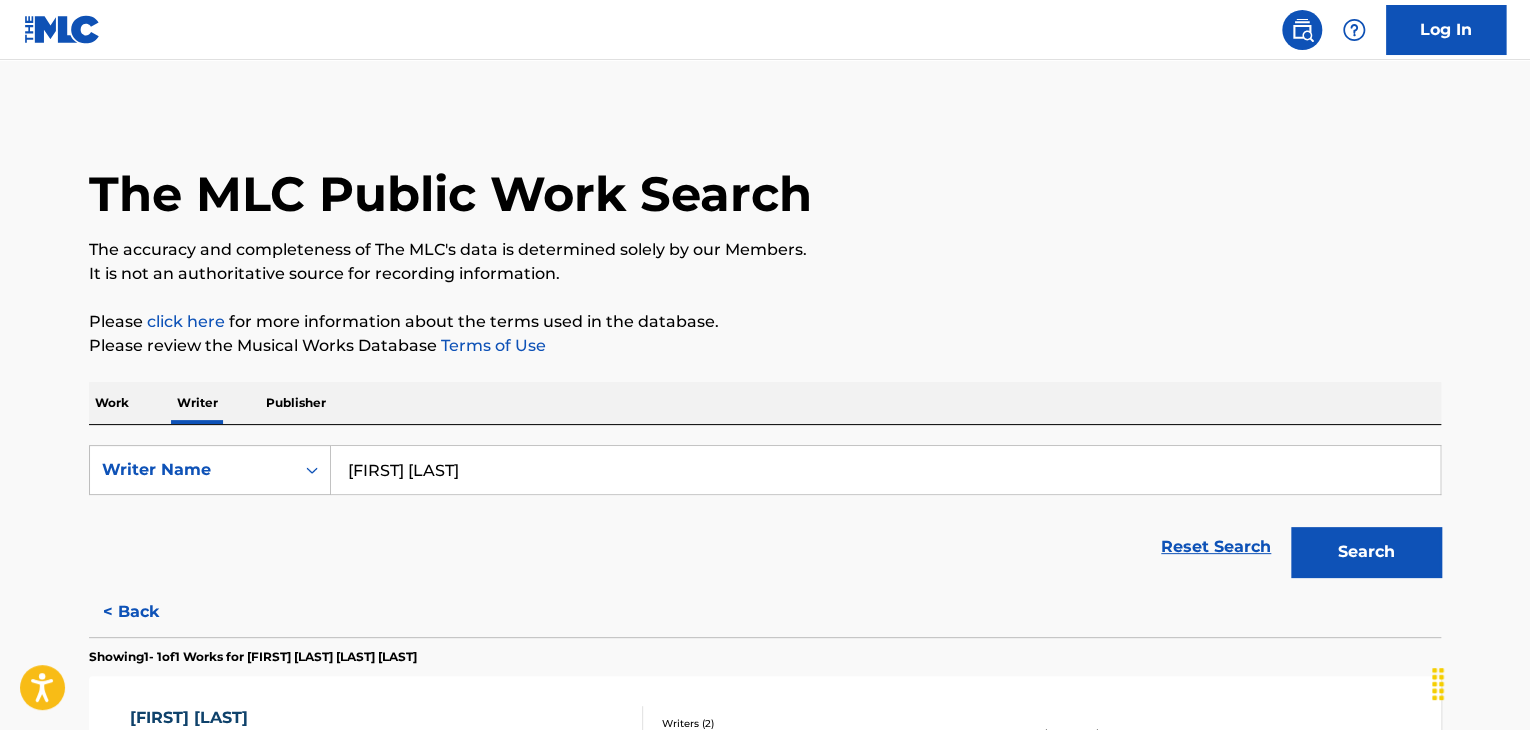click on "[FIRST] [LAST]" at bounding box center (885, 470) 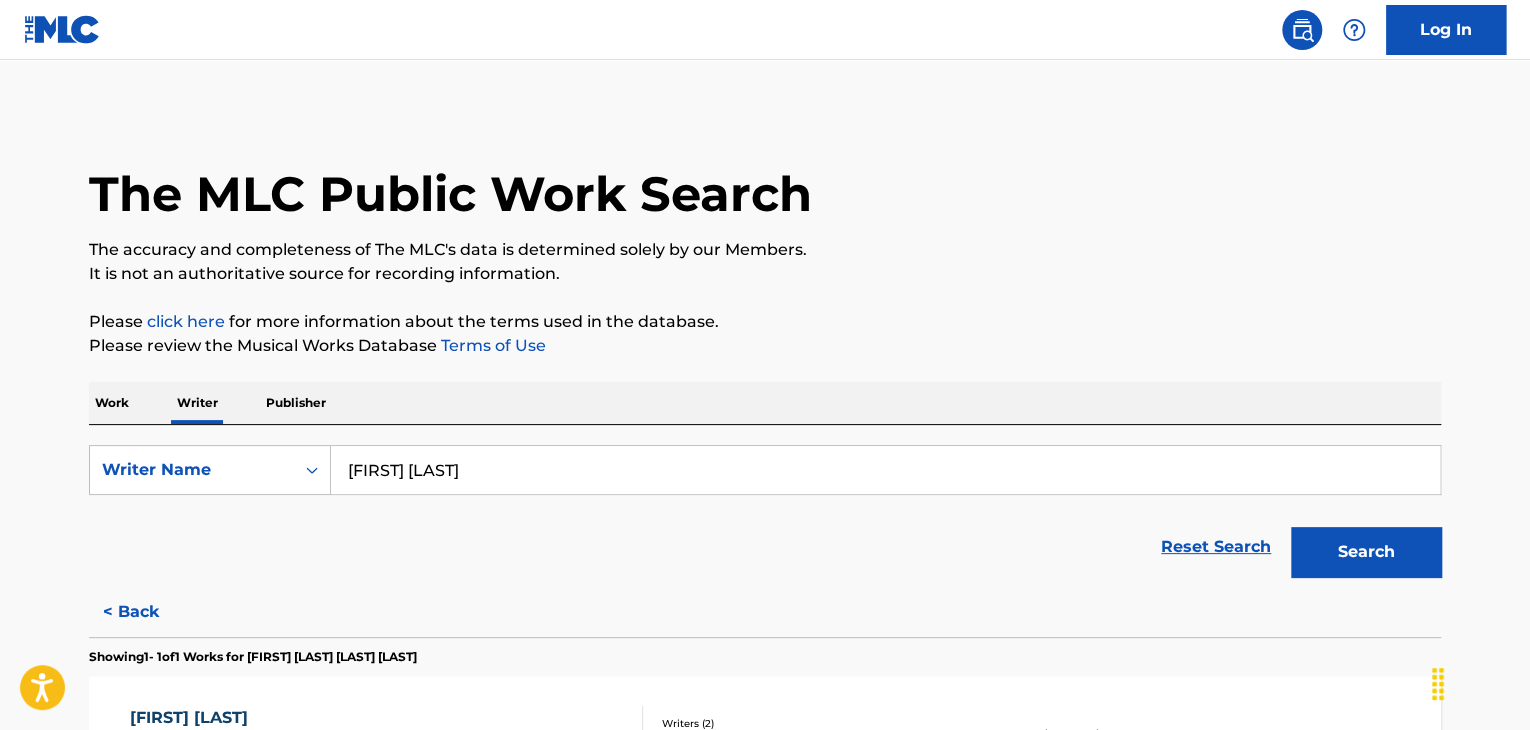 paste on "[FIRST] [LAST]" 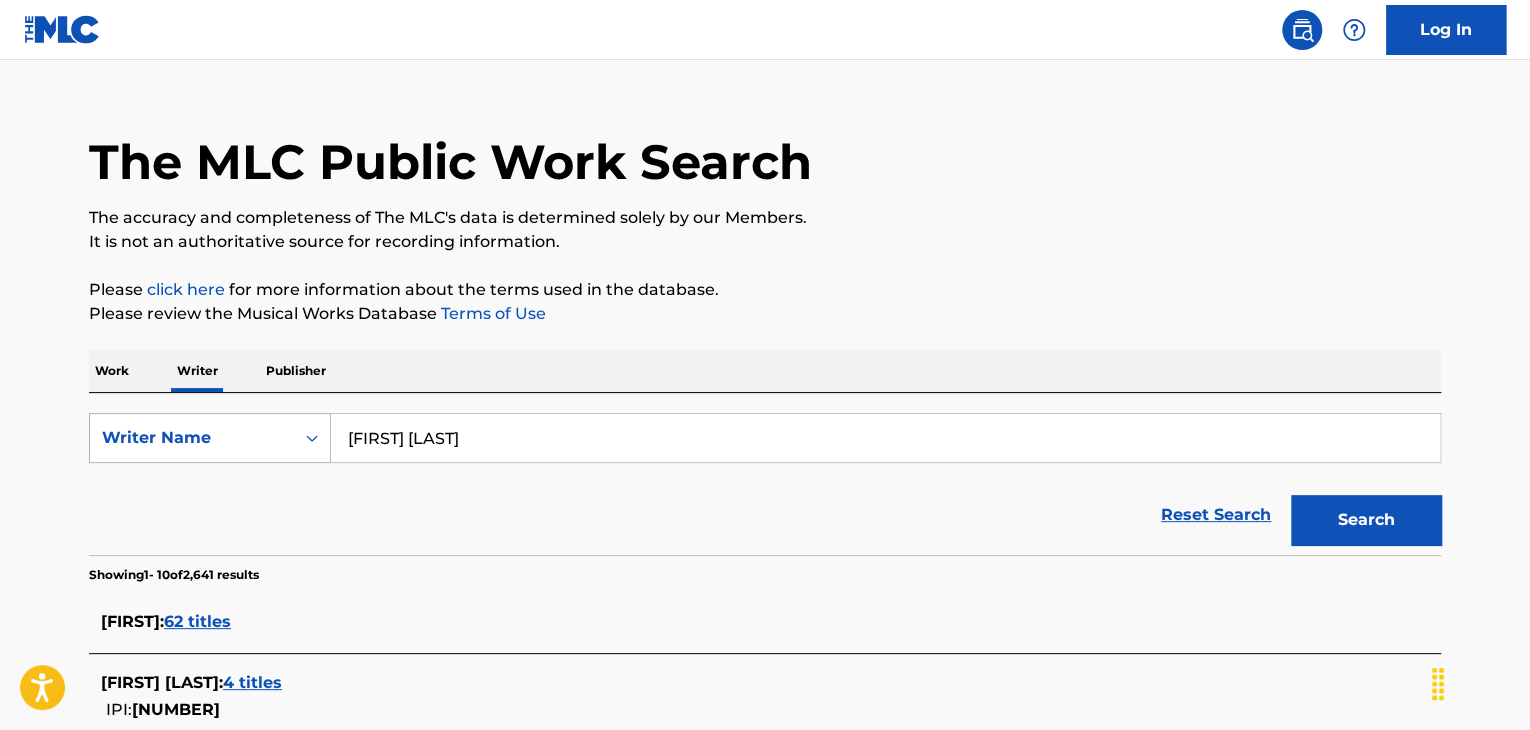 scroll, scrollTop: 0, scrollLeft: 0, axis: both 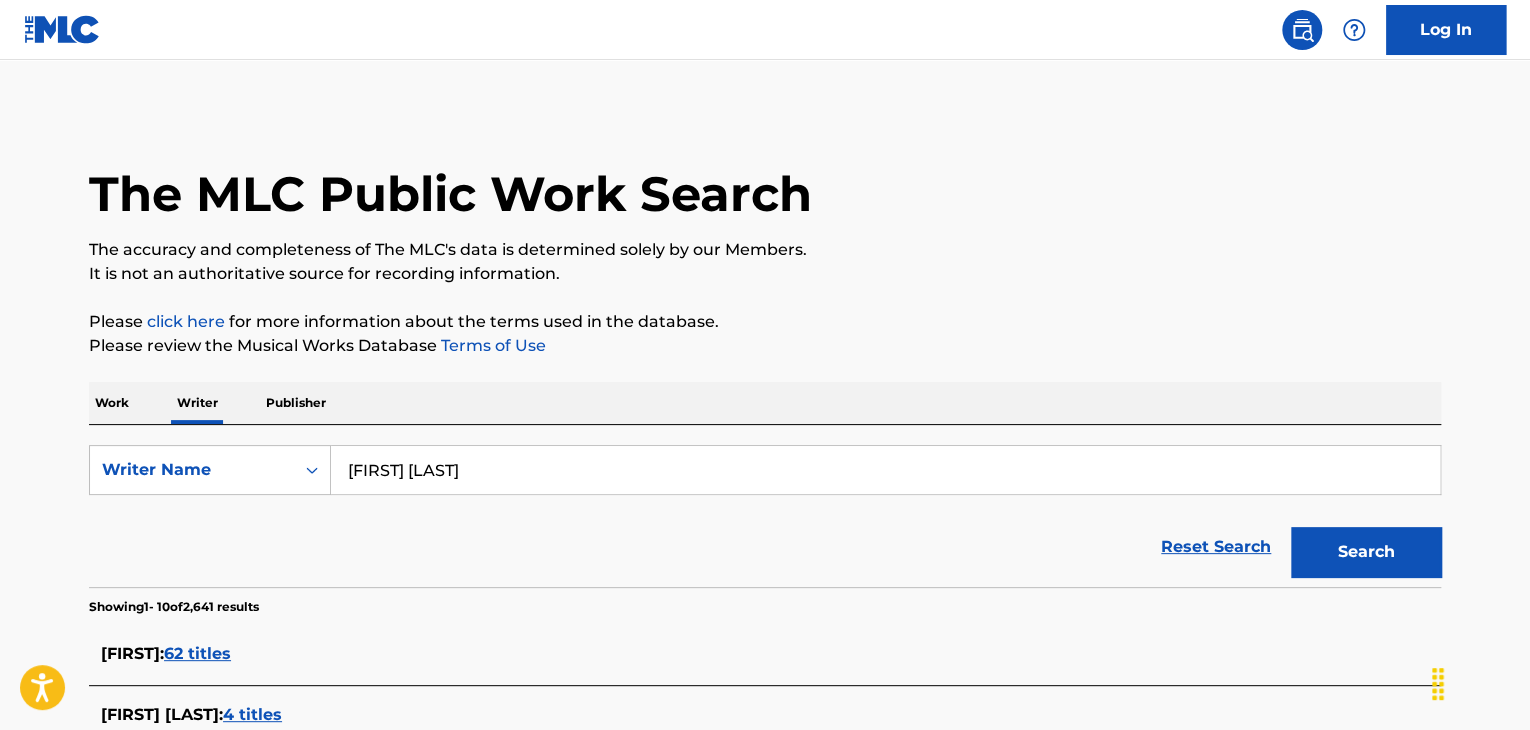 click on "Work" at bounding box center [112, 403] 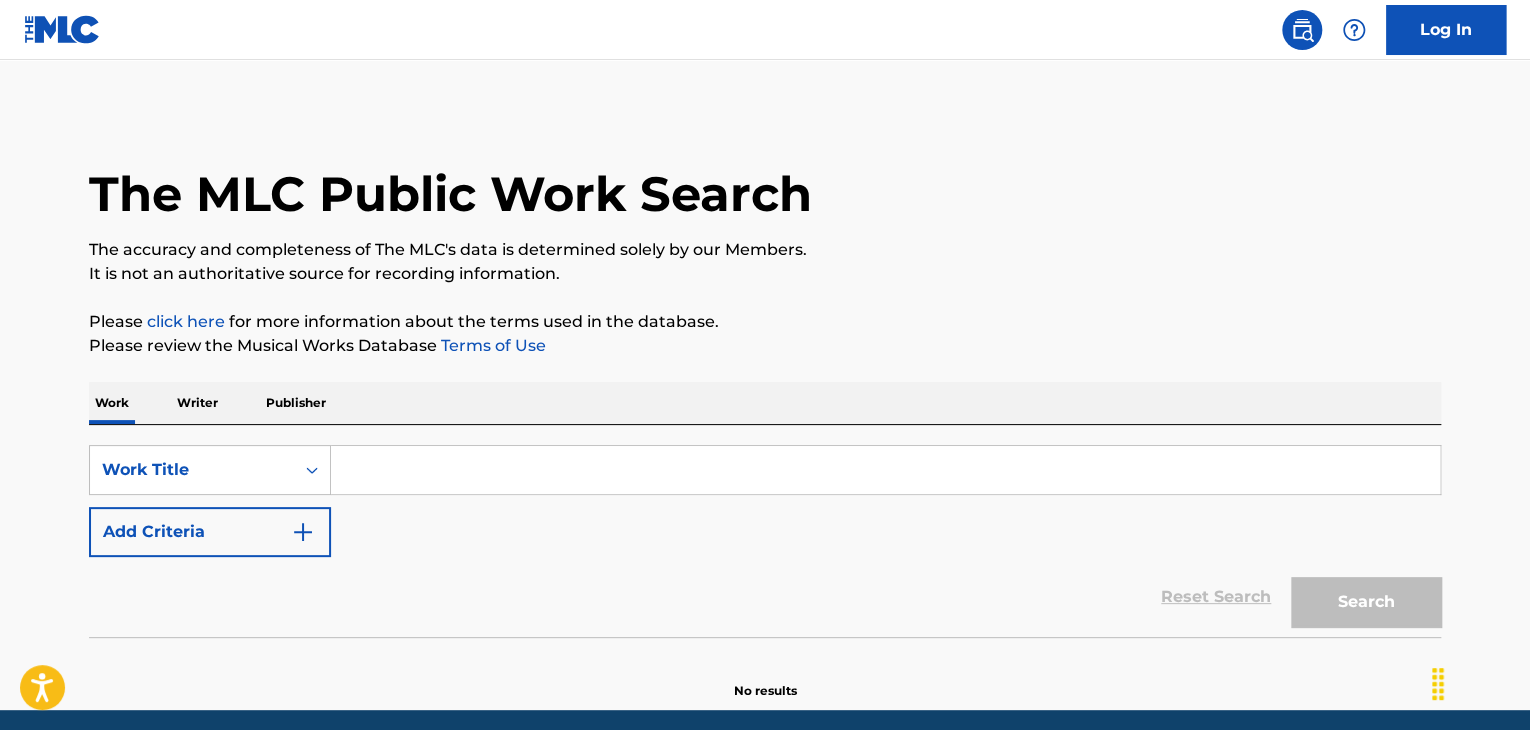 click at bounding box center [885, 470] 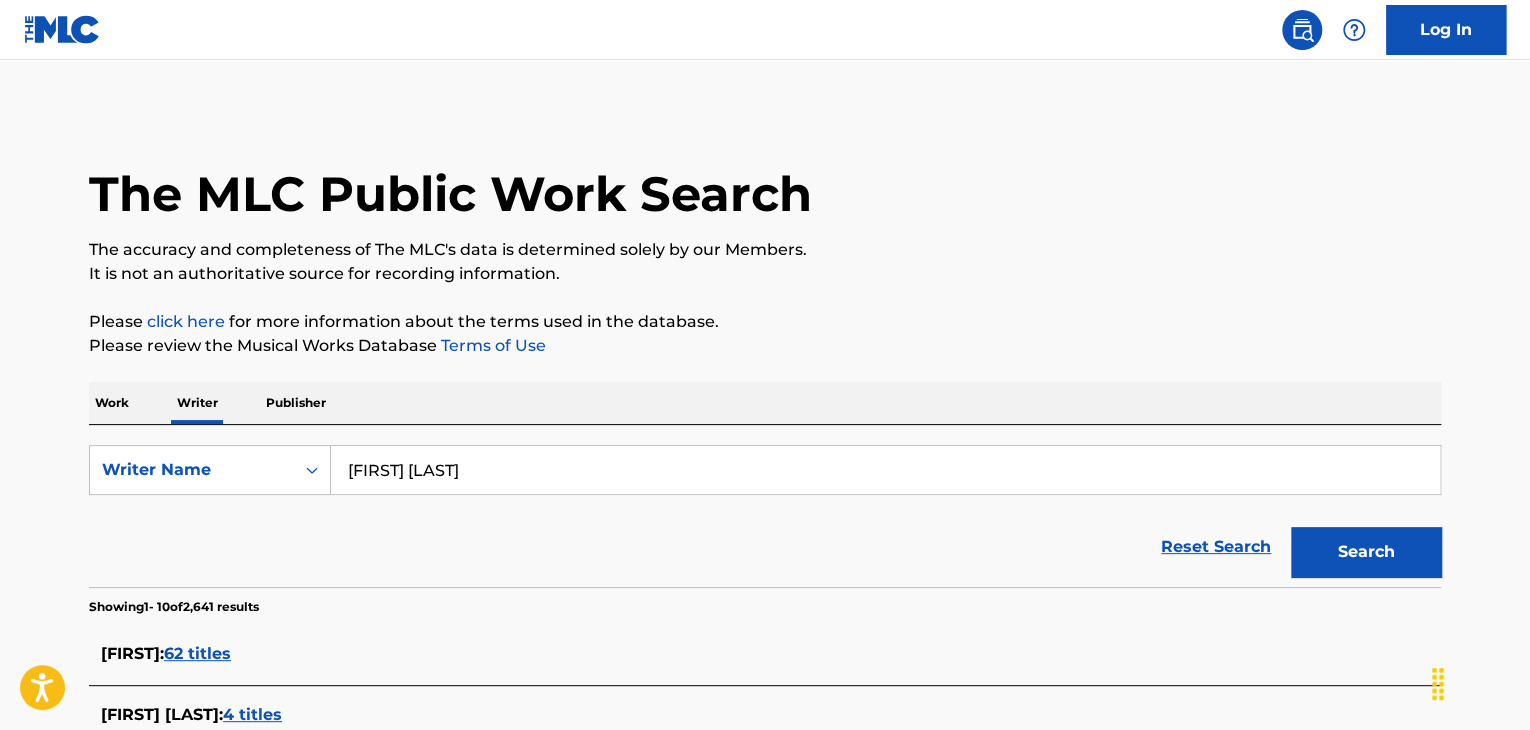click on "Work" at bounding box center (112, 403) 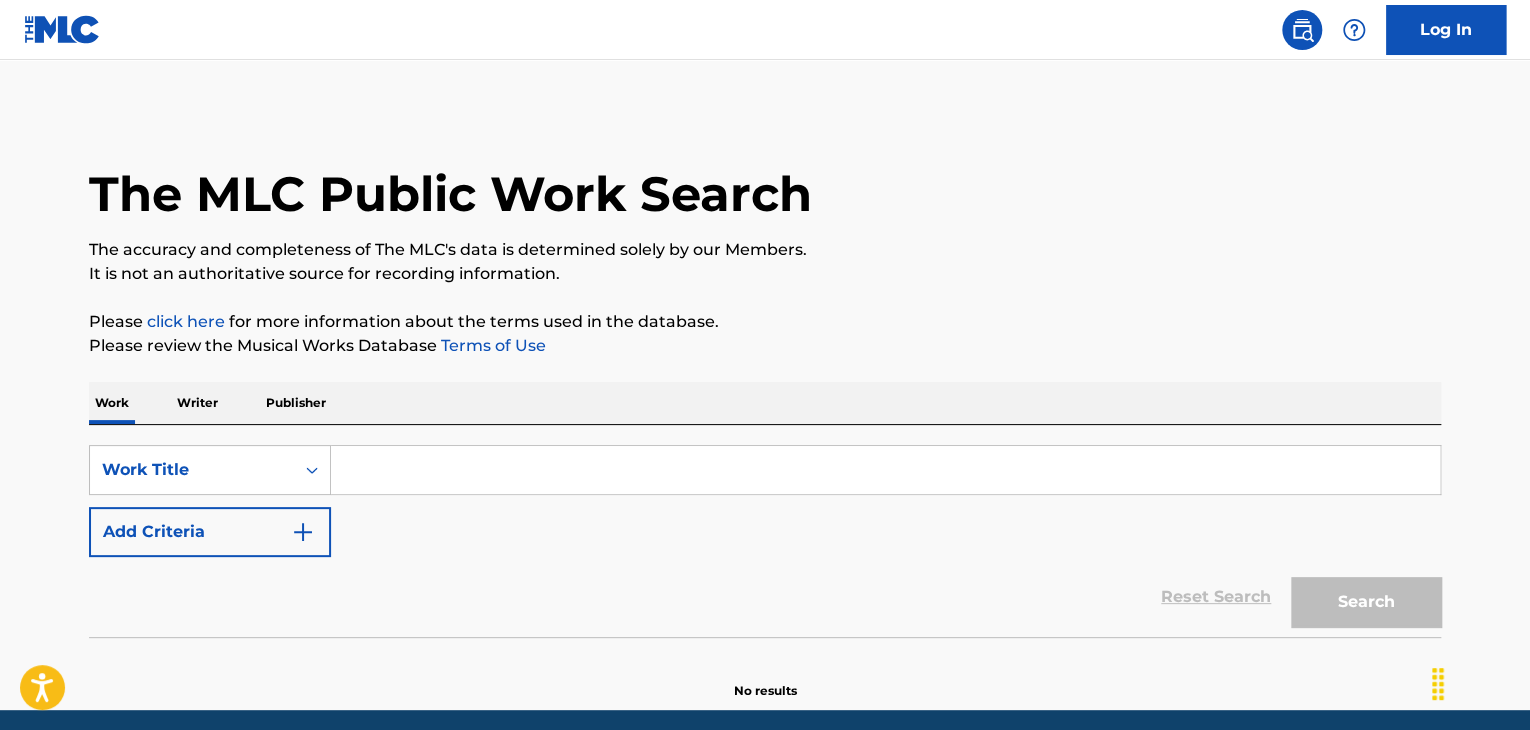 click at bounding box center (885, 470) 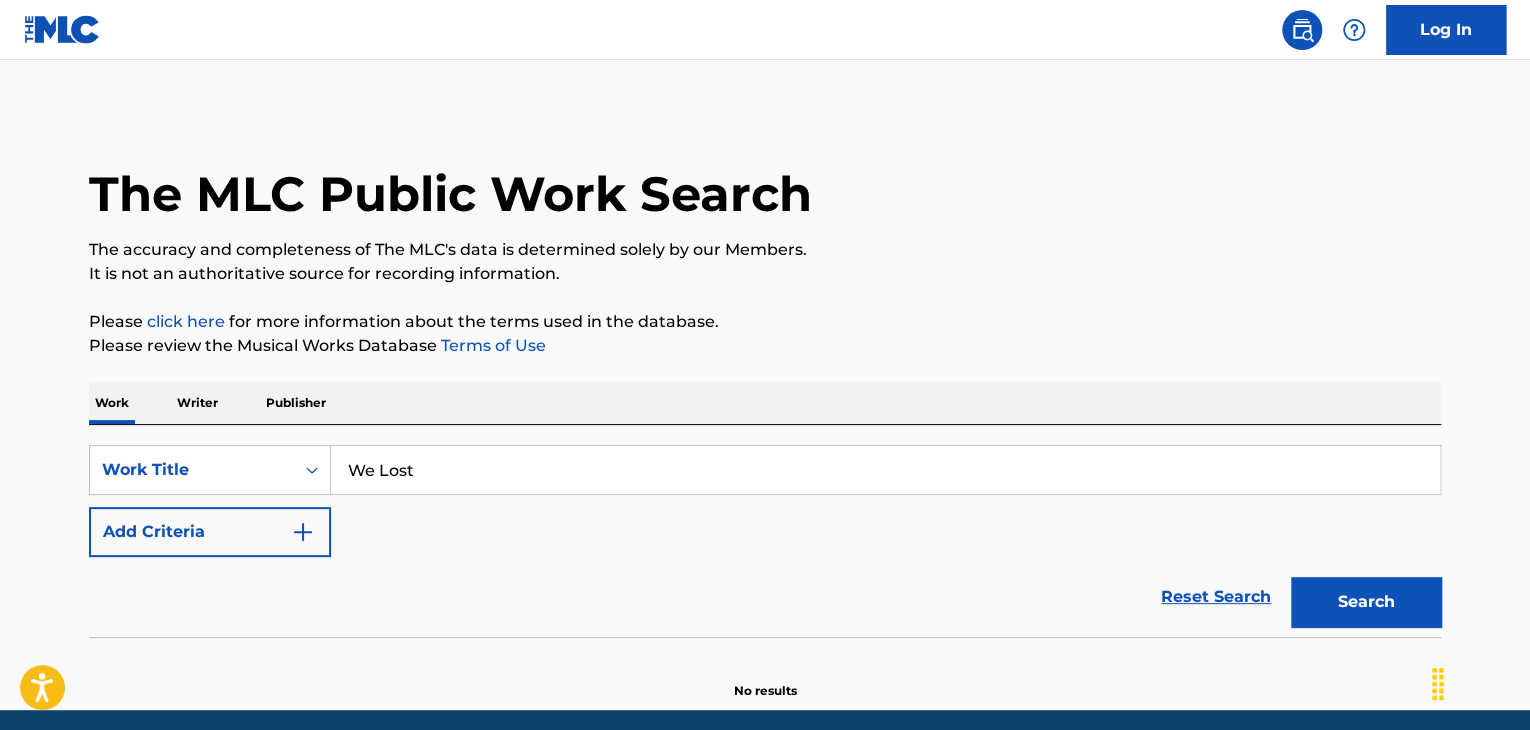 type on "We Lost" 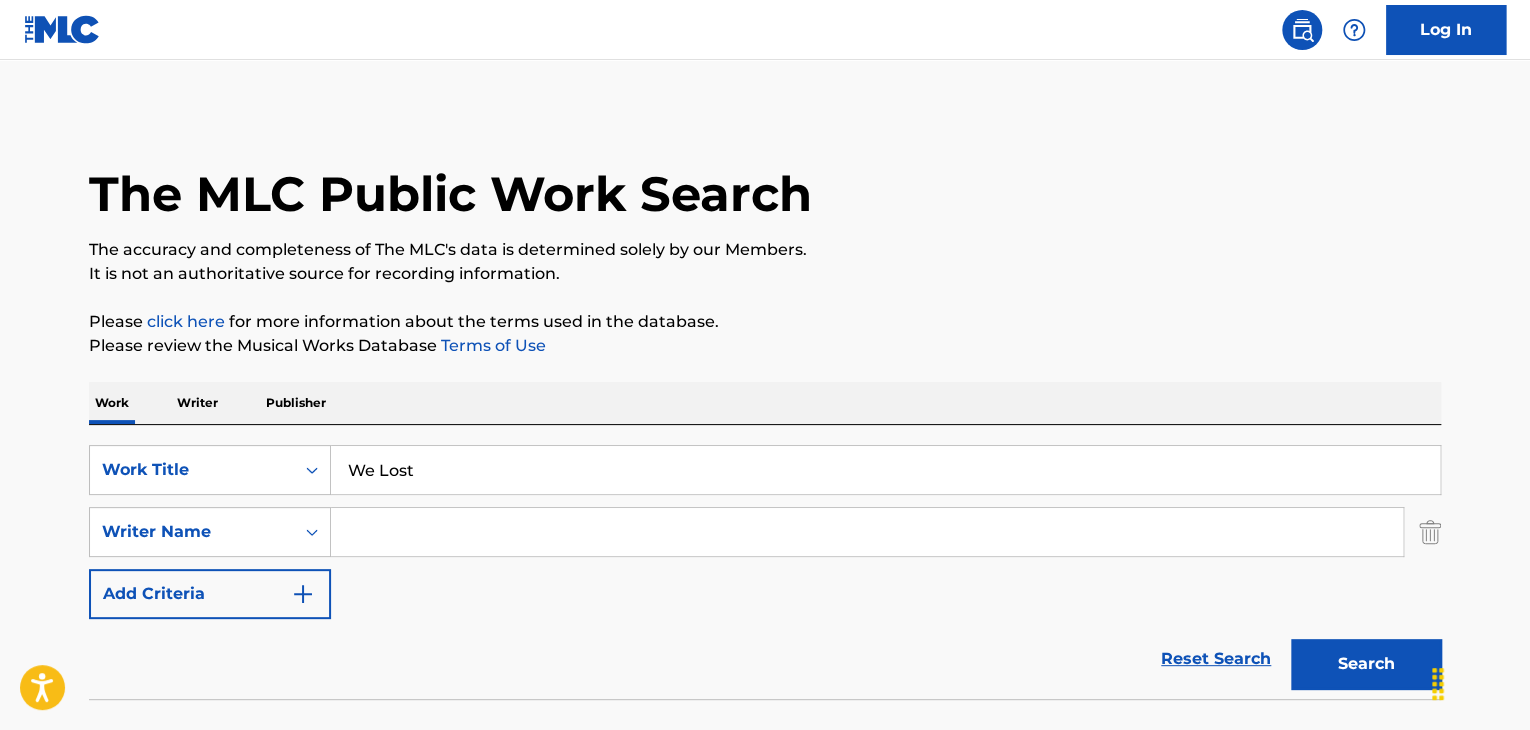 click at bounding box center [867, 532] 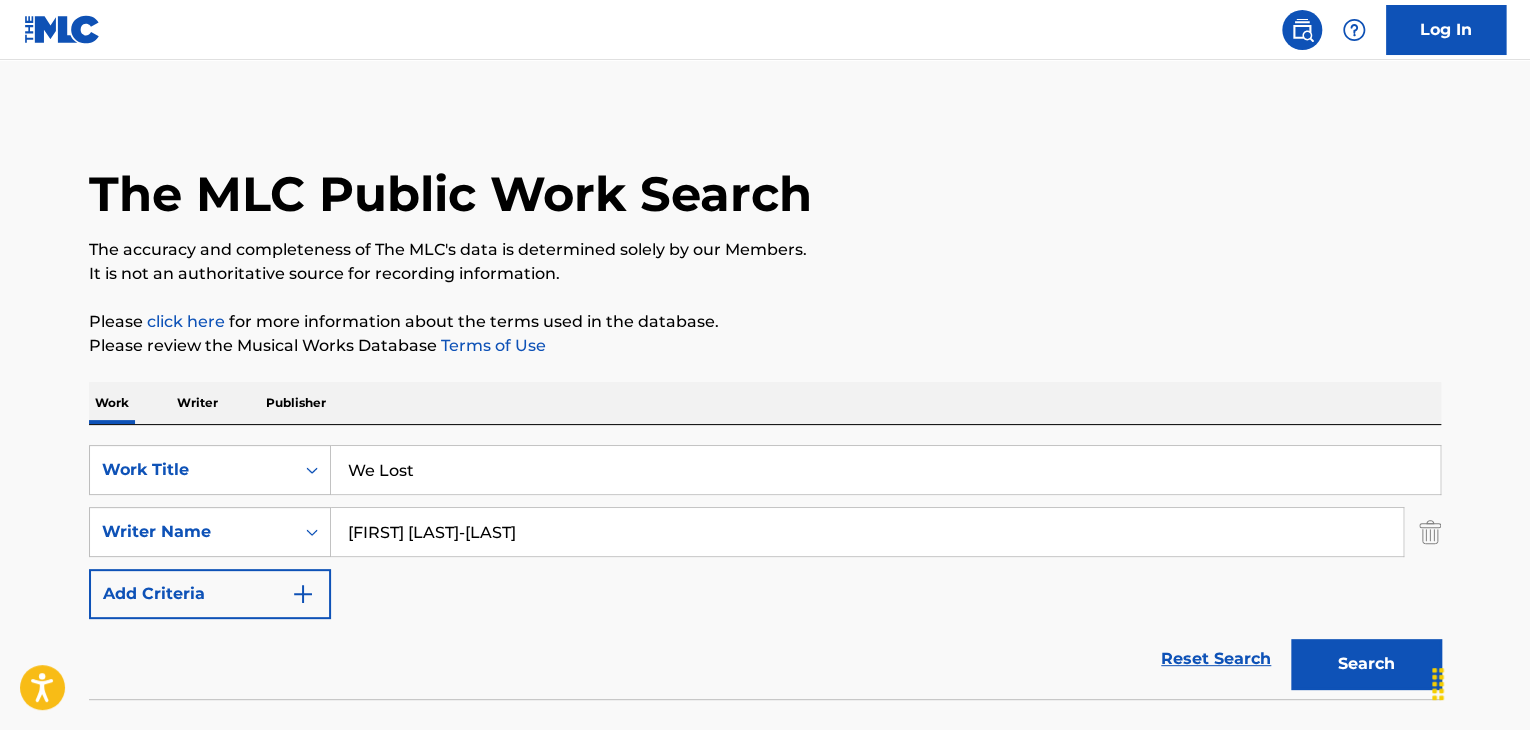 click on "The MLC Public Work Search The accuracy and completeness of The MLC's data is determined solely by our Members. It is not an authoritative source for recording information. Please   click here   for more information about the terms used in the database. Please review the Musical Works Database   Terms of Use Work Writer Publisher SearchWithCriteria4a986424-852d-457a-b8bb-3427e2cdeb43 Work Title We Lost SearchWithCriteriac2b3d569-99dc-42cf-8ed2-db6d191f02d8 Writer Name [FIRST] [LAST]-[LAST] Add Criteria Reset Search Search No results" at bounding box center [765, 436] 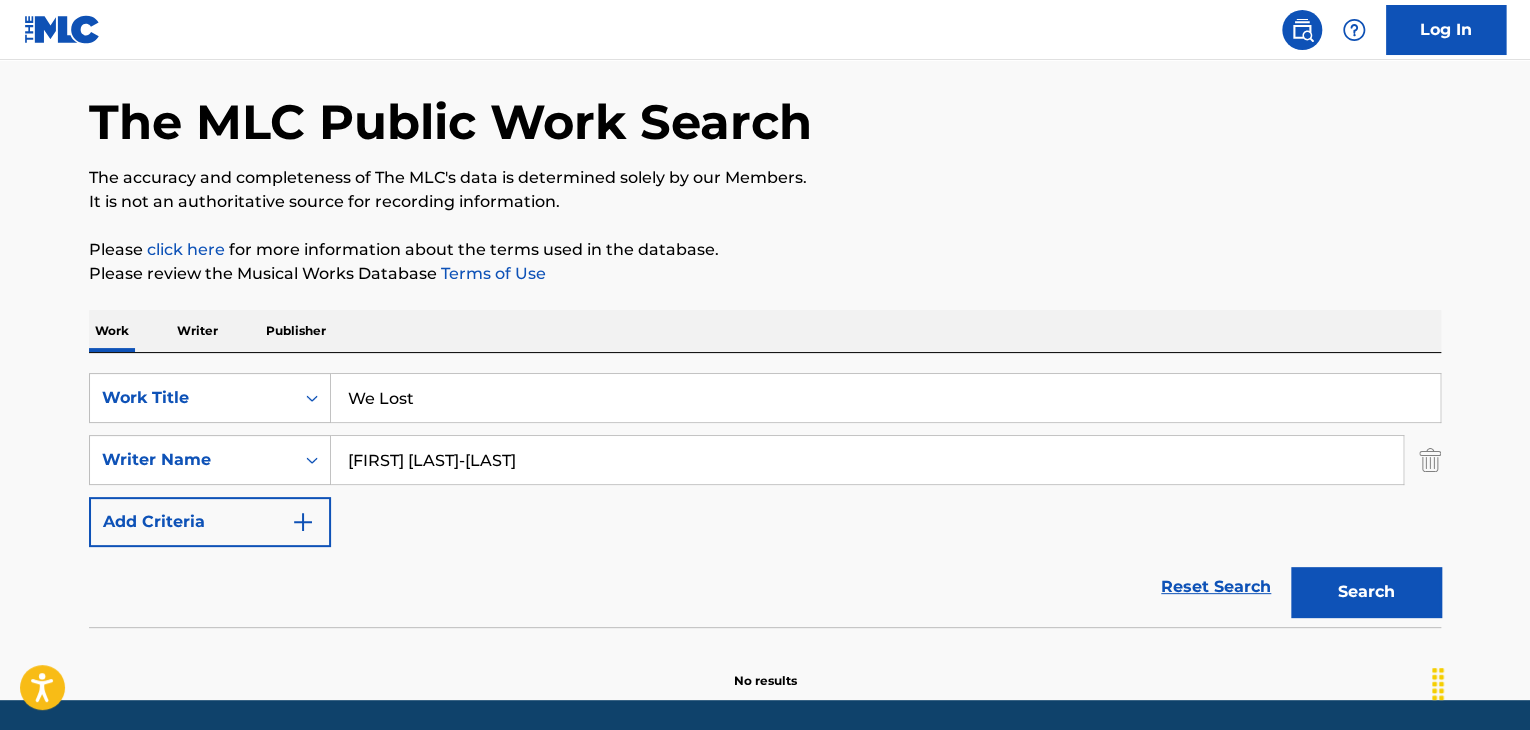 scroll, scrollTop: 138, scrollLeft: 0, axis: vertical 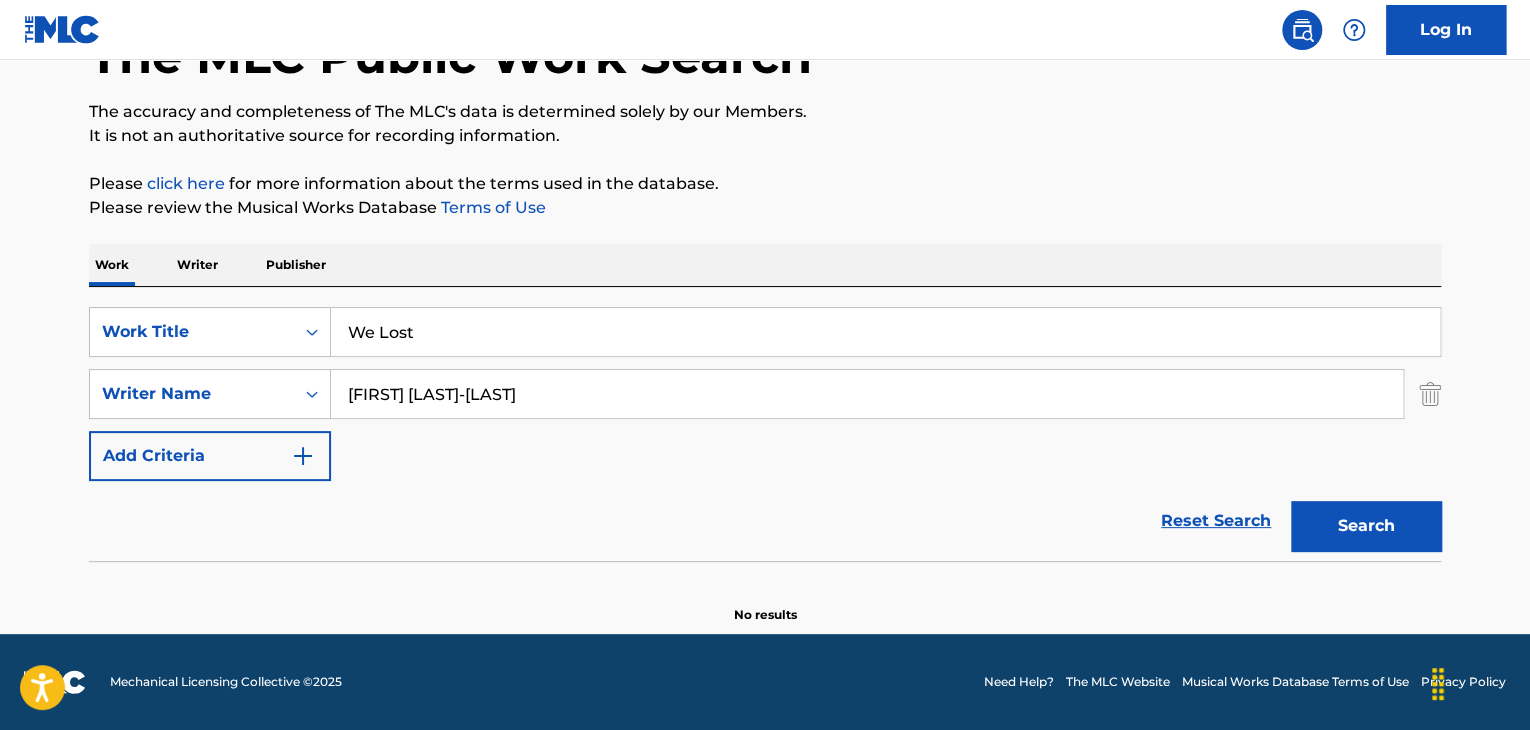 click on "[FIRST] [LAST]-[LAST]" at bounding box center (867, 394) 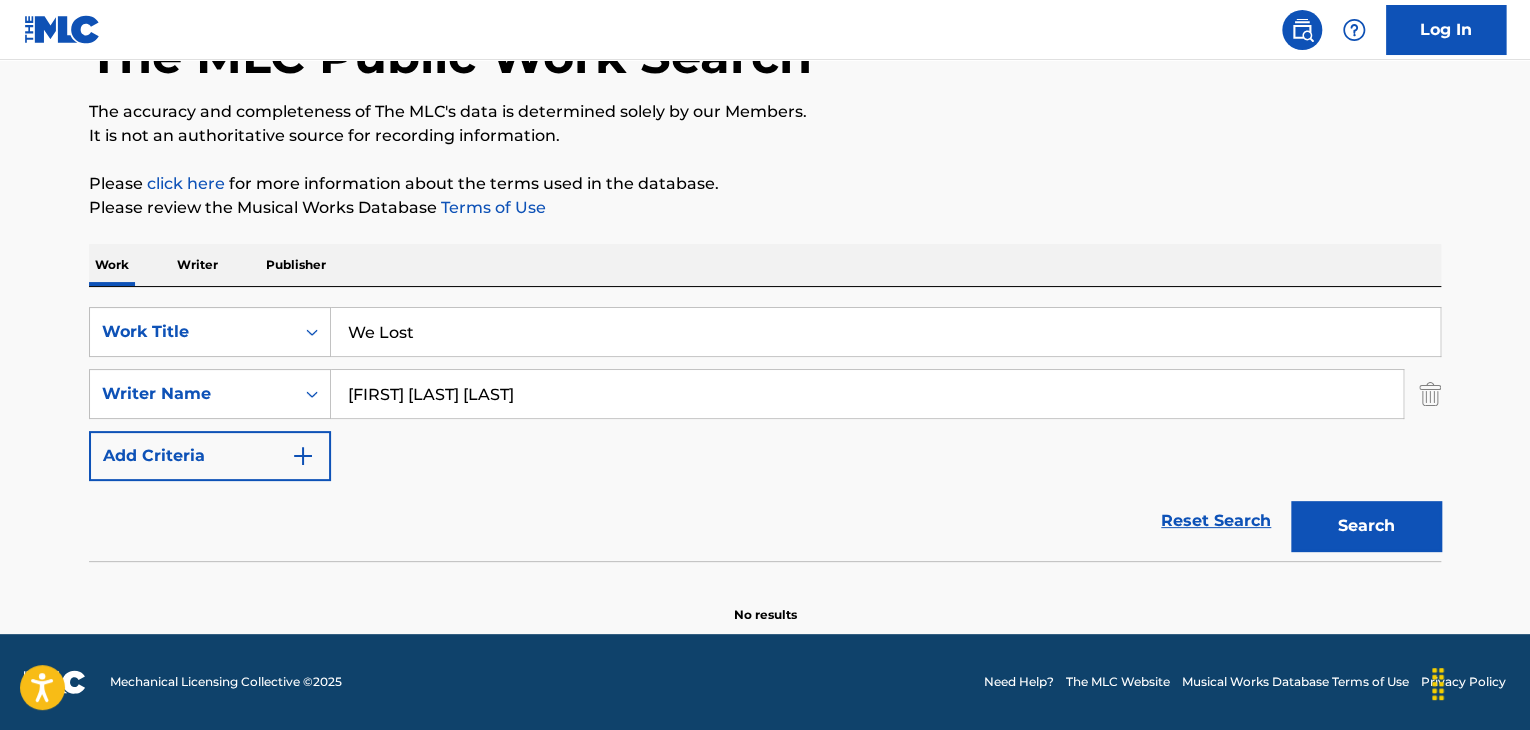 type on "[FIRST] [LAST] [LAST]" 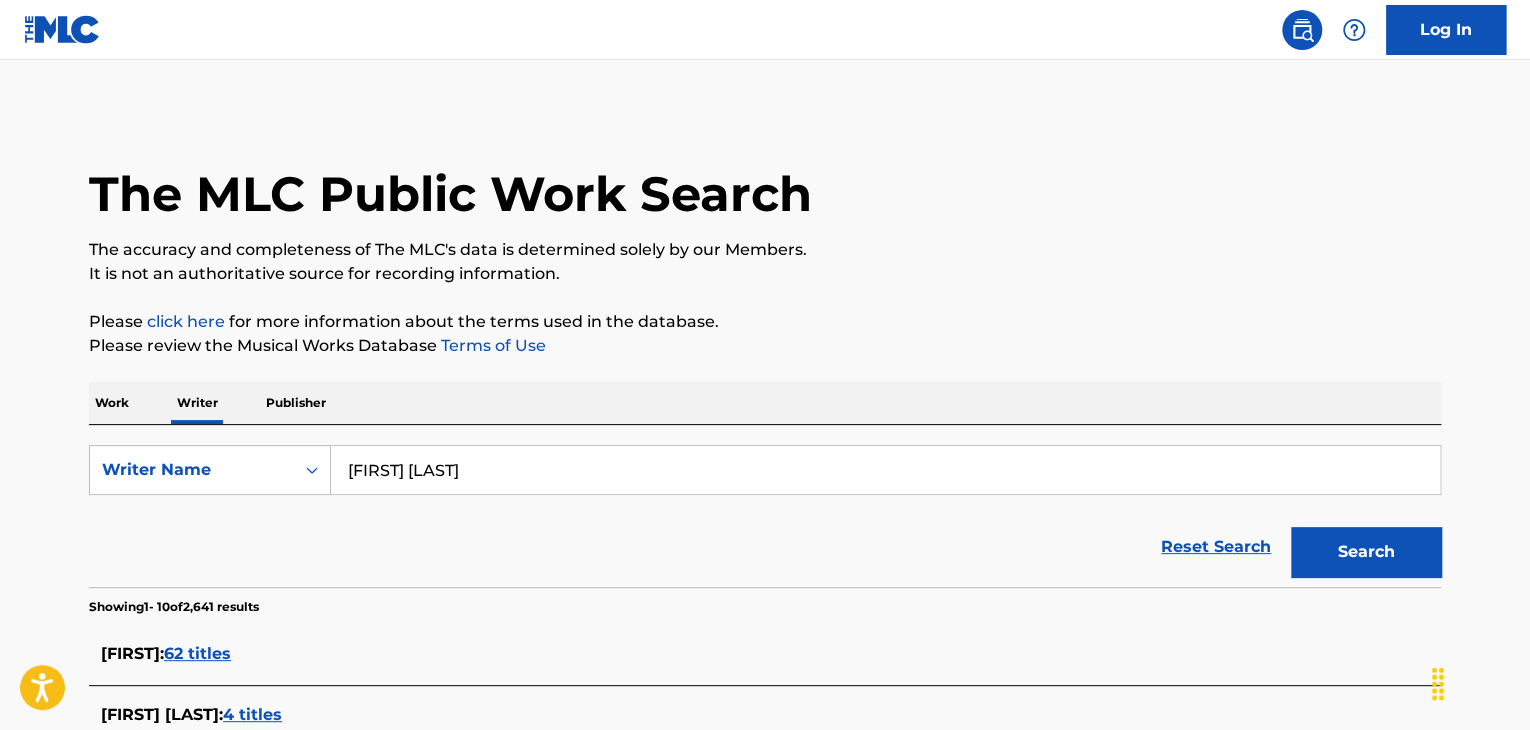 click on "[FIRST] [LAST]" at bounding box center (885, 470) 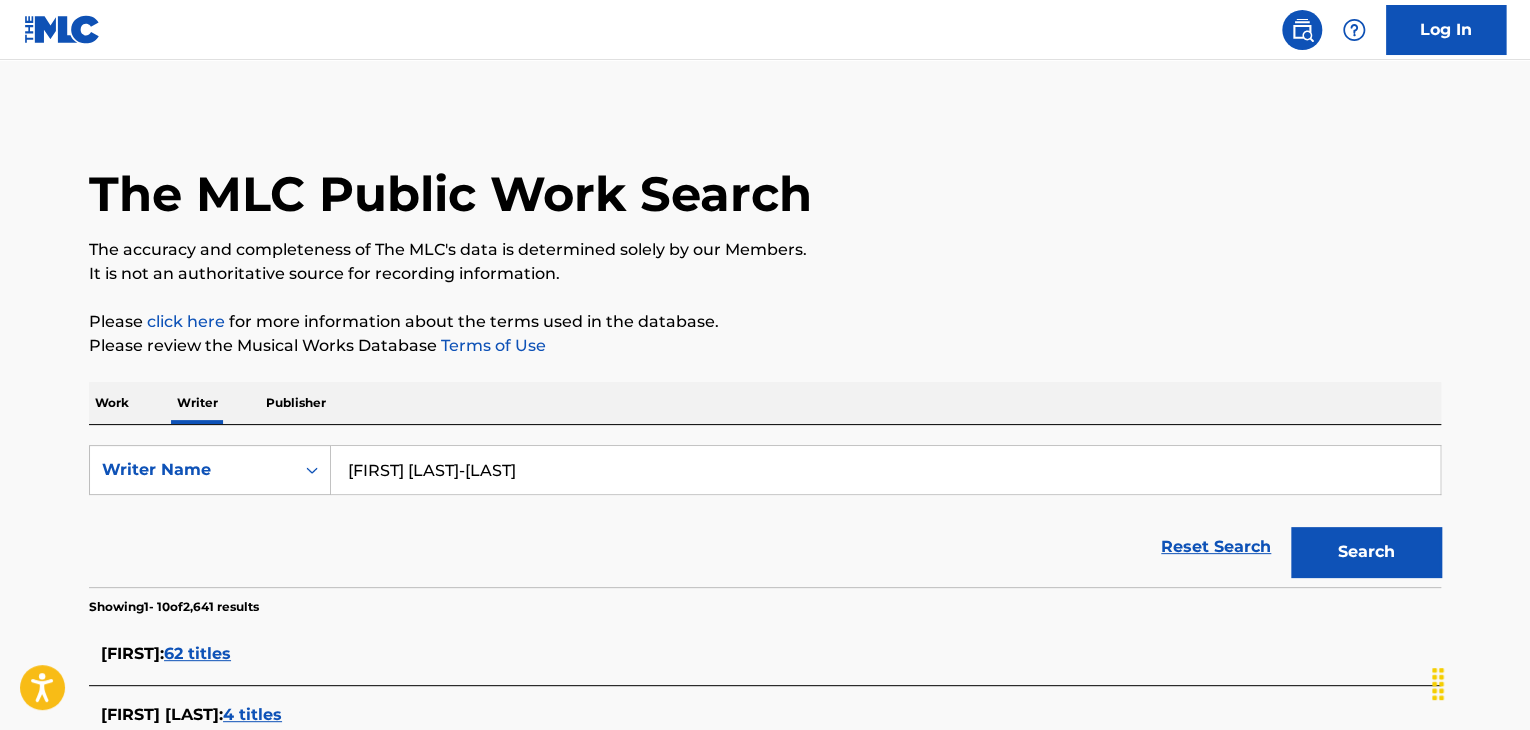 click on "Please review the Musical Works Database   Terms of Use" at bounding box center [765, 346] 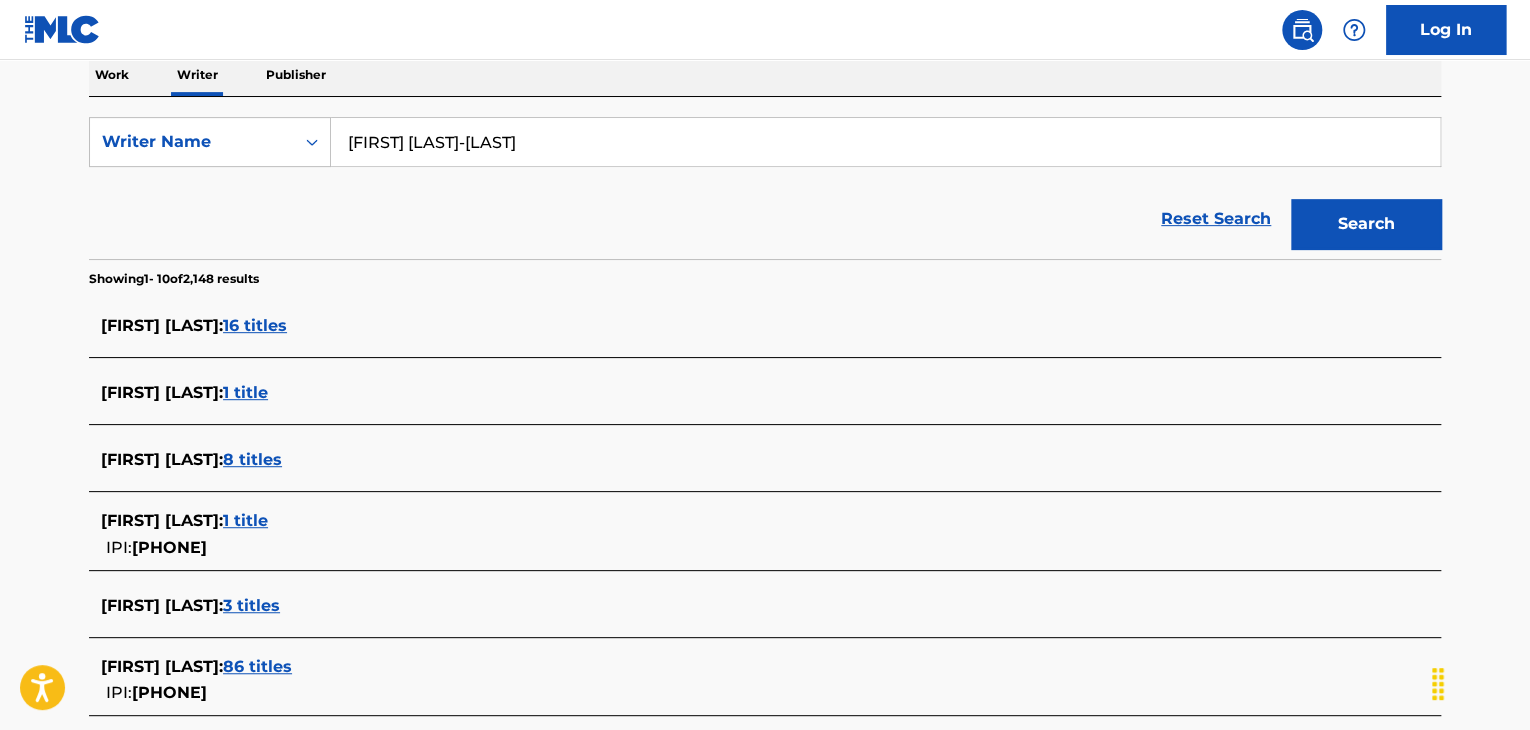 scroll, scrollTop: 300, scrollLeft: 0, axis: vertical 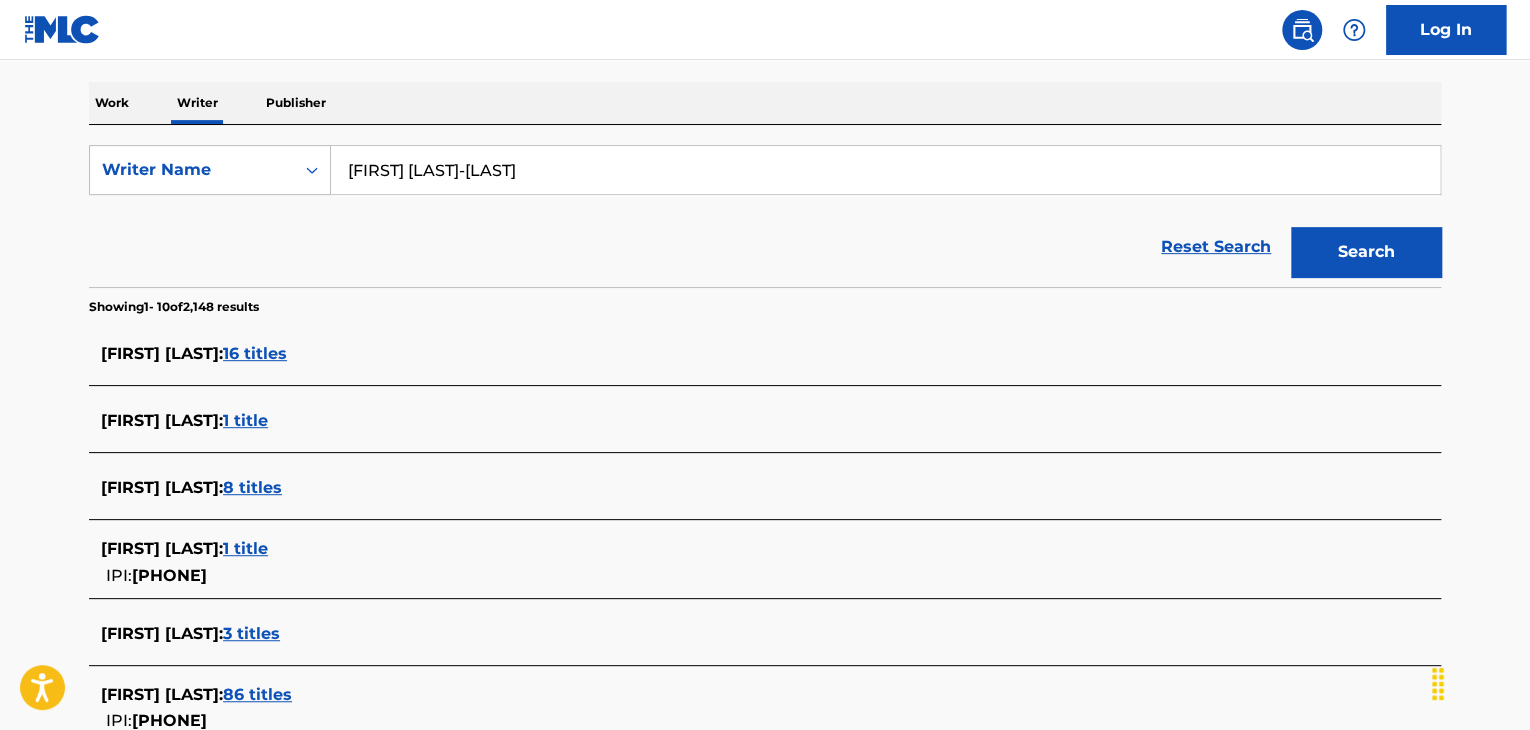 click on "[FIRST] [LAST]-[LAST]" at bounding box center (885, 170) 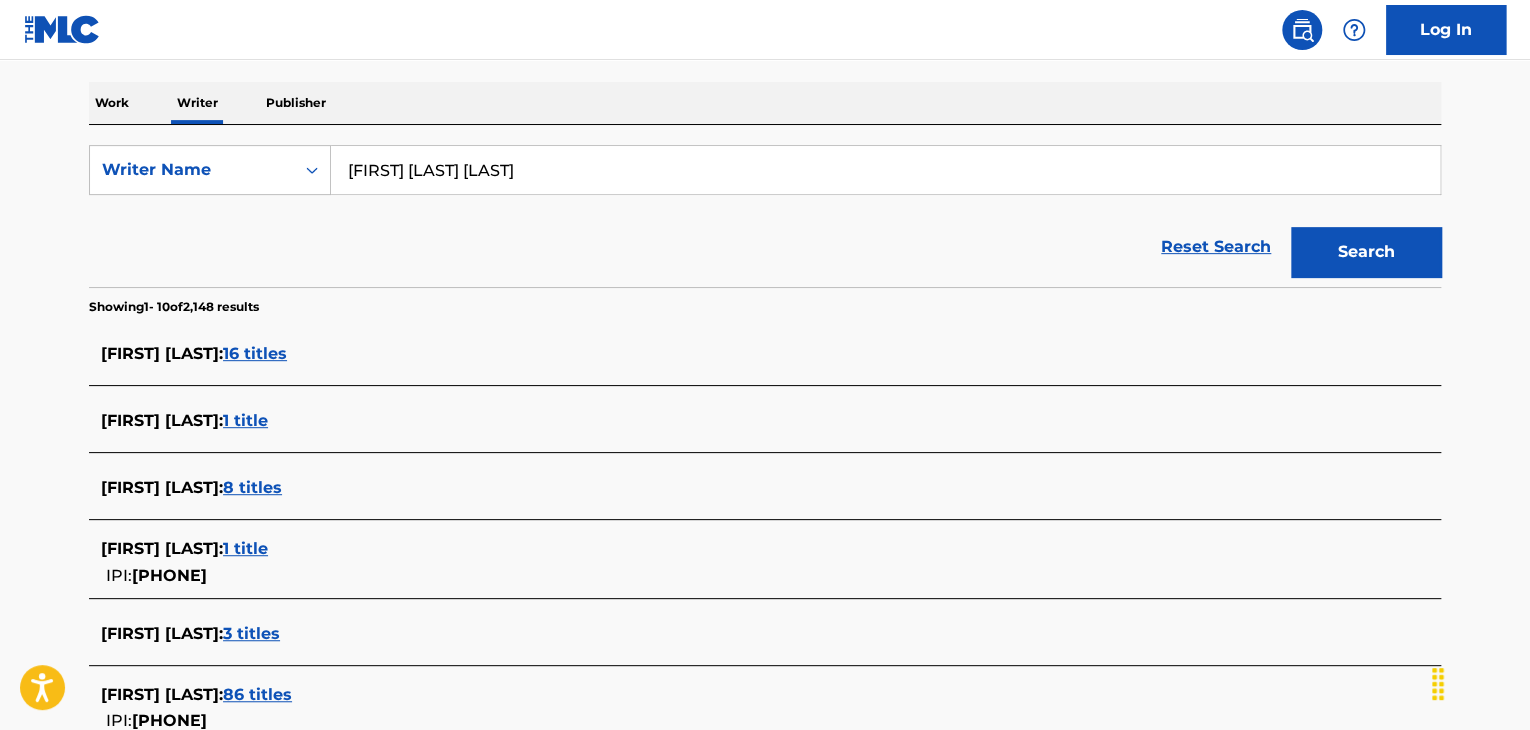 click on "Search" at bounding box center [1366, 252] 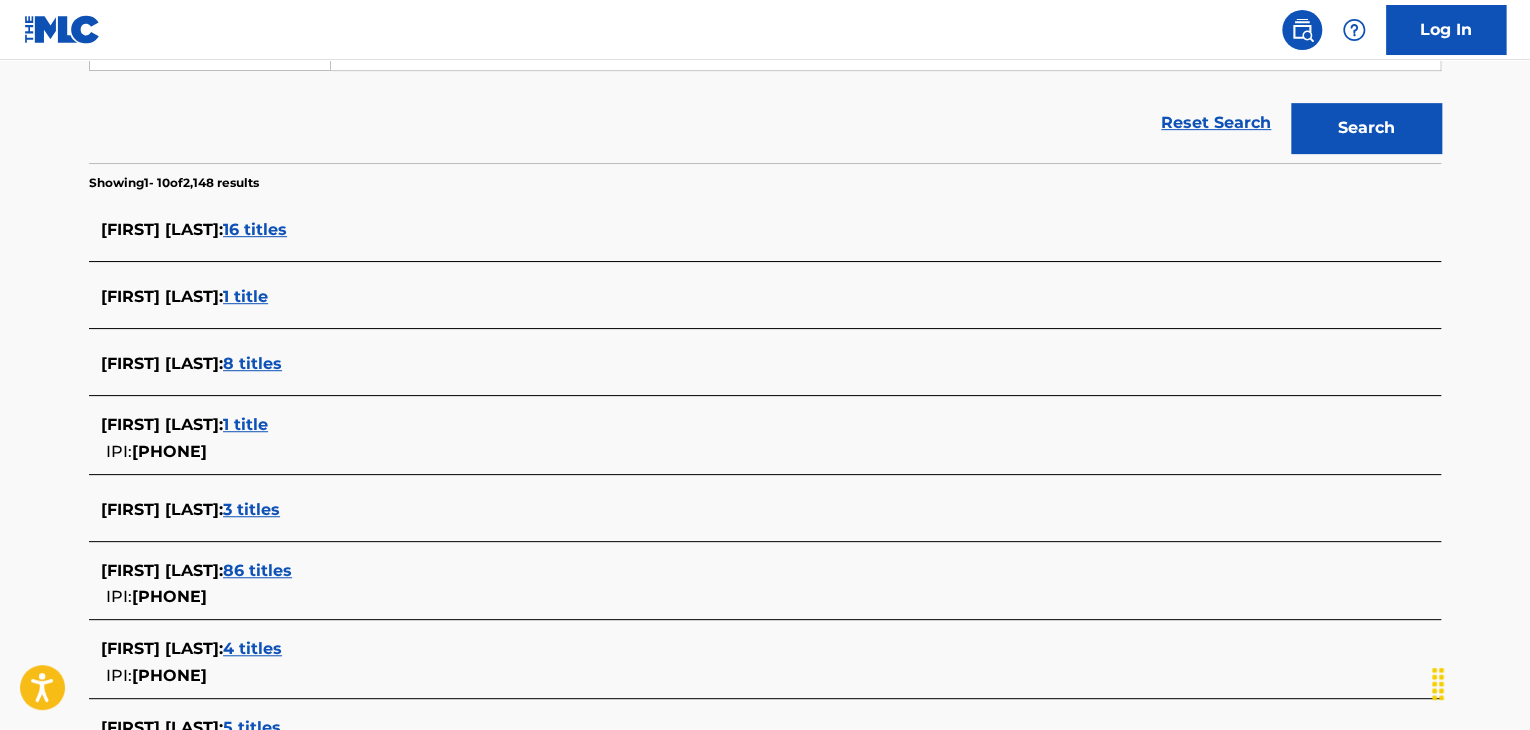 scroll, scrollTop: 300, scrollLeft: 0, axis: vertical 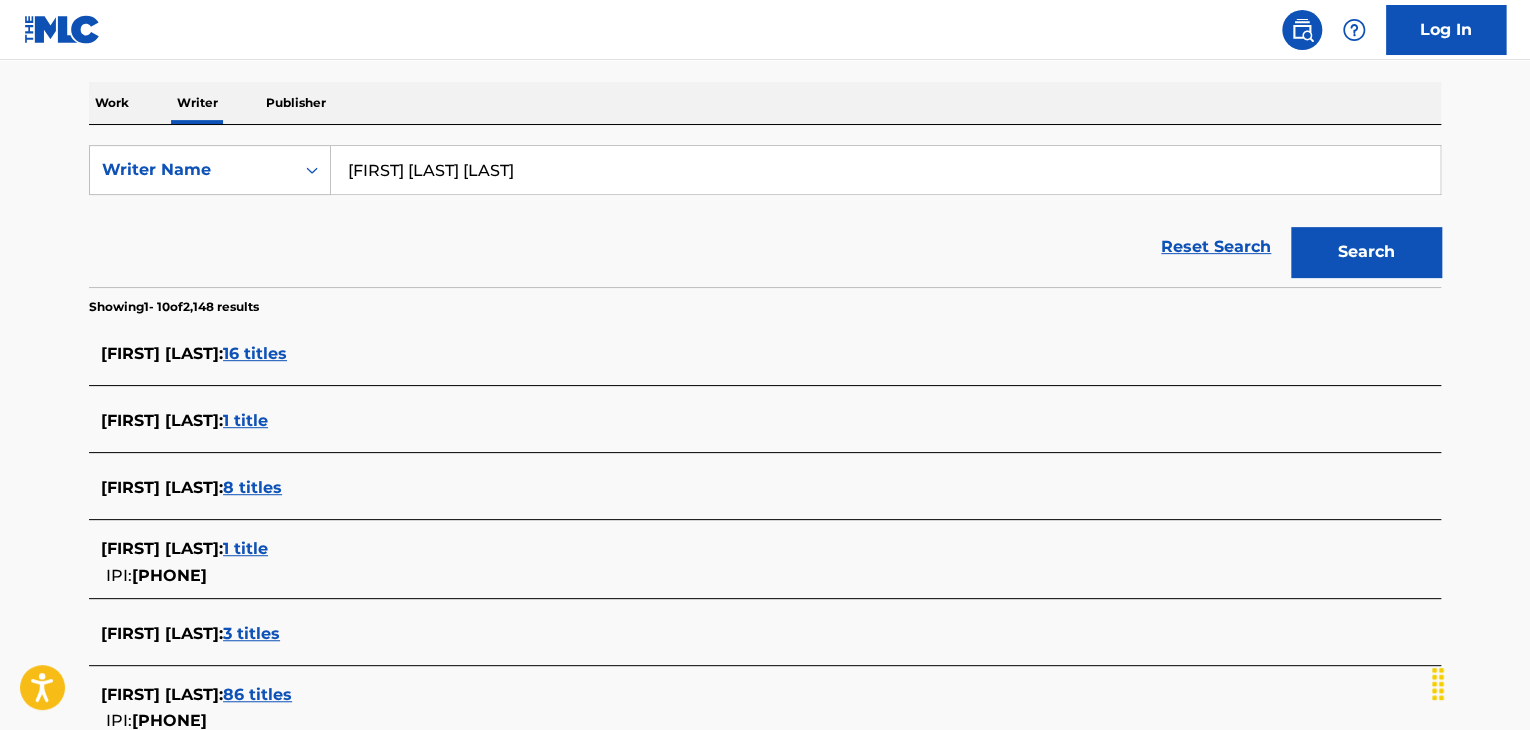 click on "[FIRST] [LAST] [LAST]" at bounding box center [885, 170] 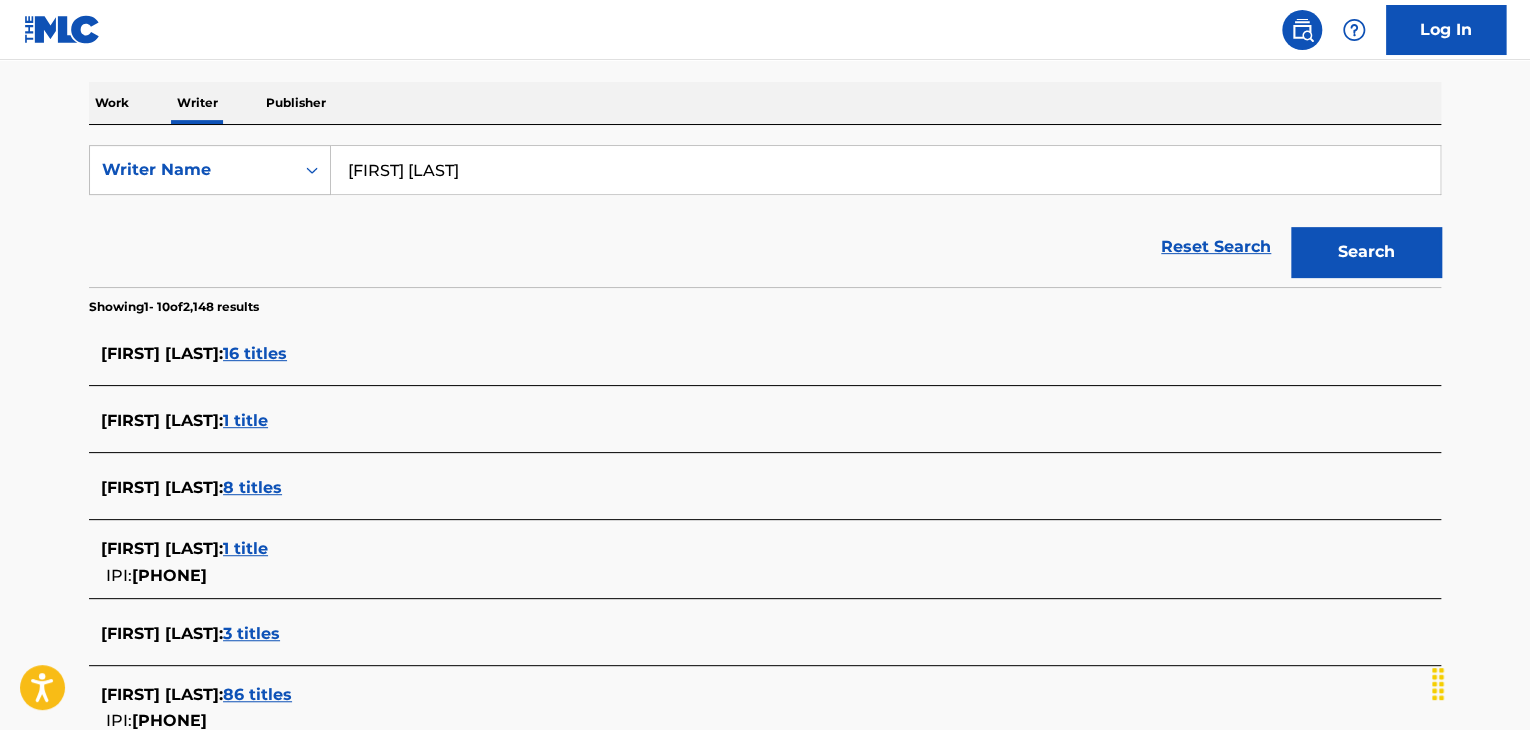 click on "Reset Search Search" at bounding box center [765, 247] 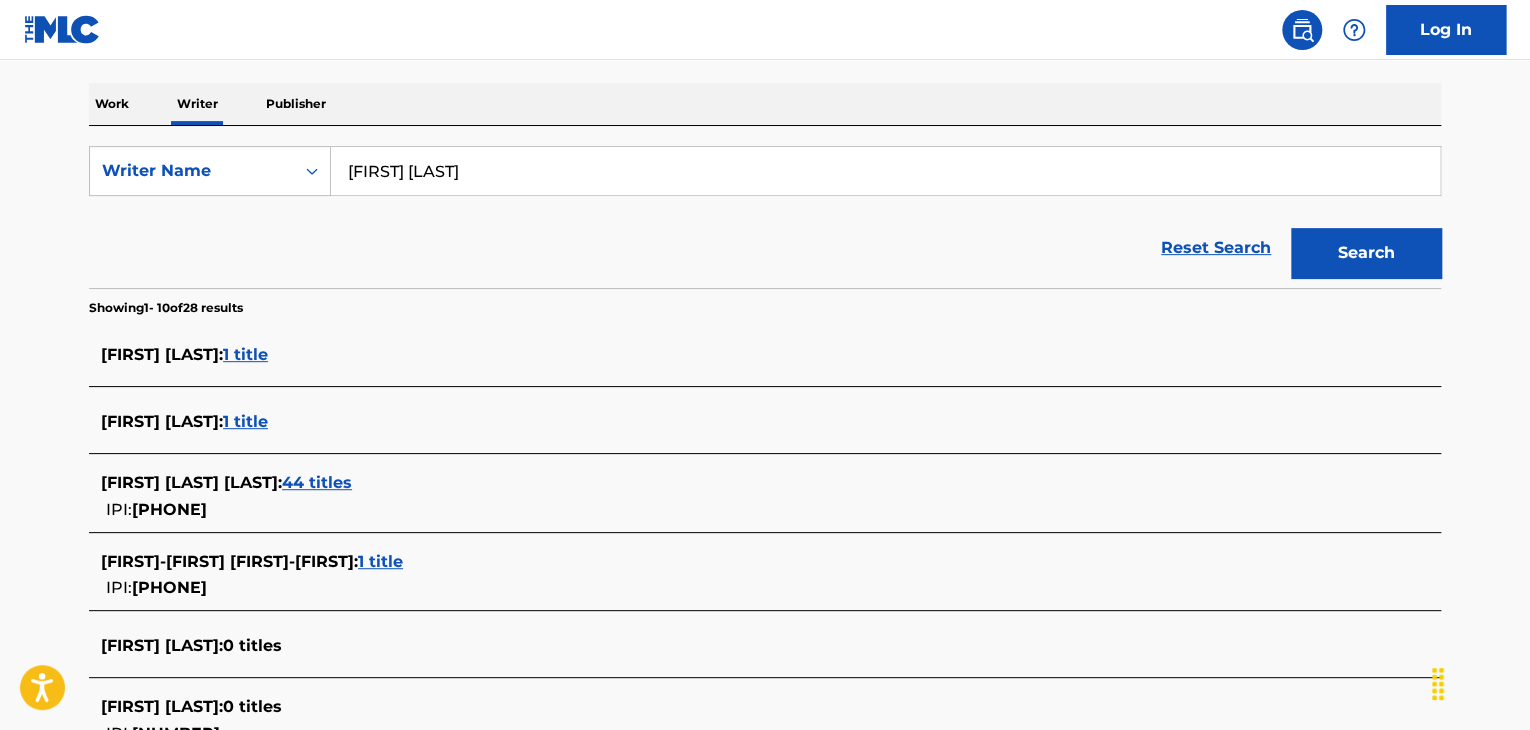 scroll, scrollTop: 200, scrollLeft: 0, axis: vertical 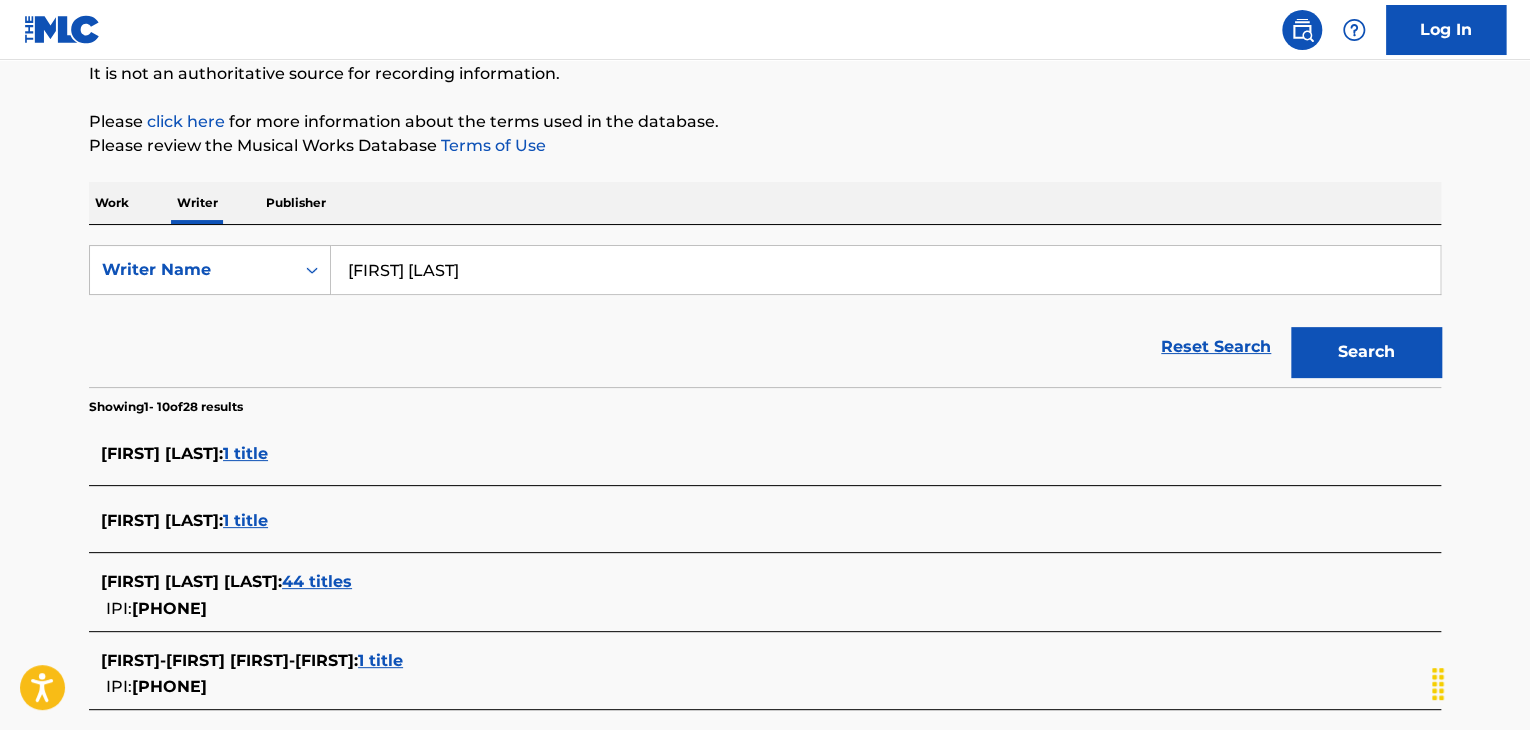 click on "[FIRST] [LAST]" at bounding box center [885, 270] 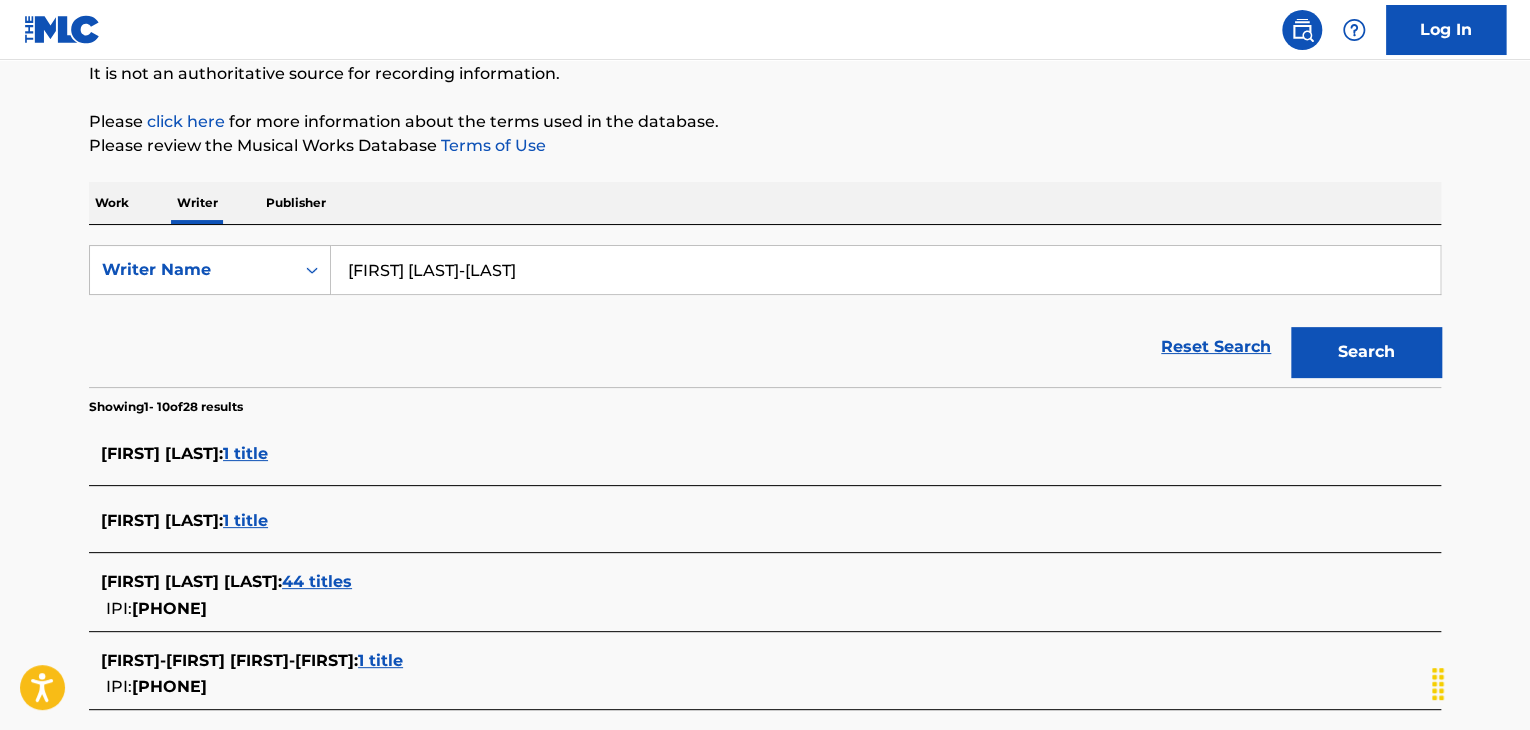 click on "[FIRST] [LAST]-[LAST]" at bounding box center (885, 270) 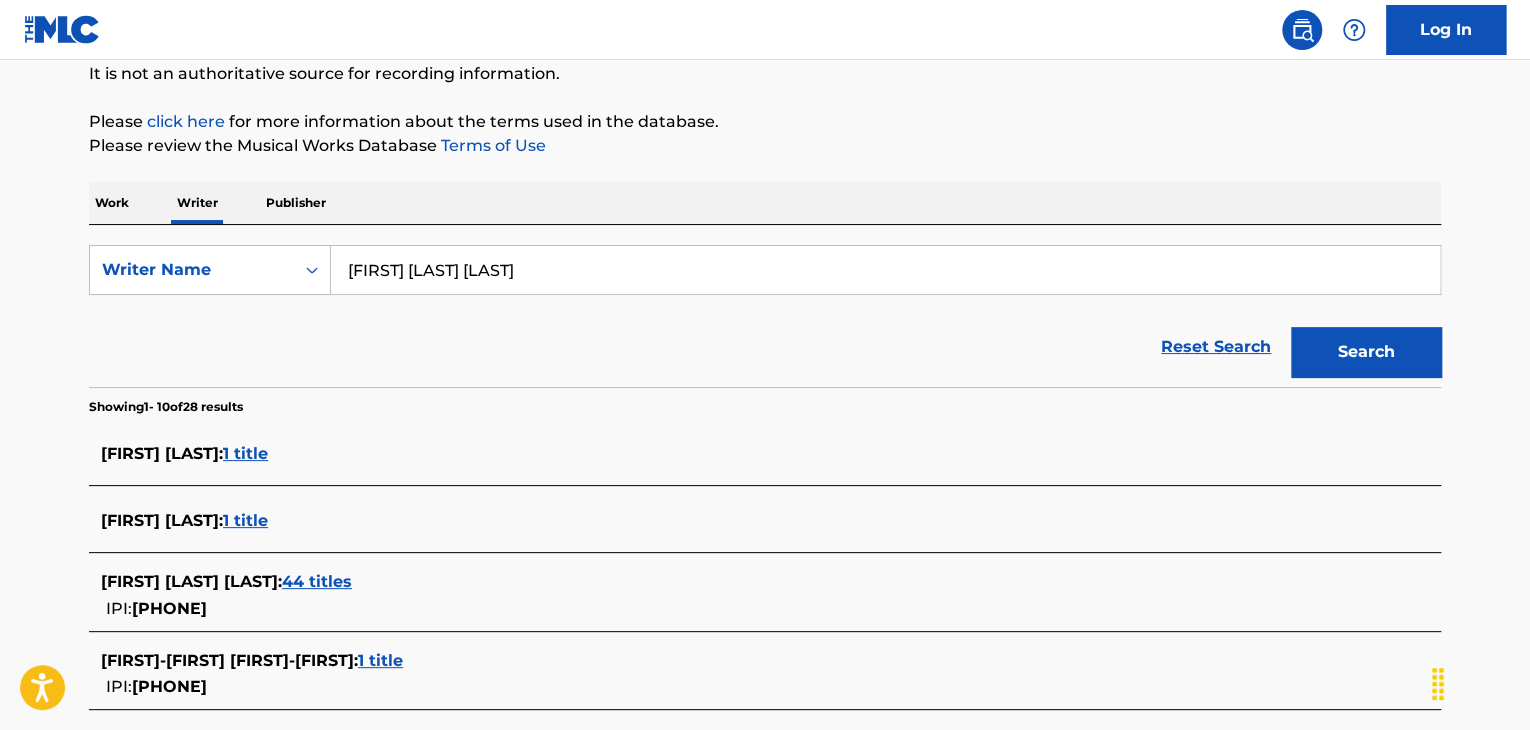 click on "Search" at bounding box center [1366, 352] 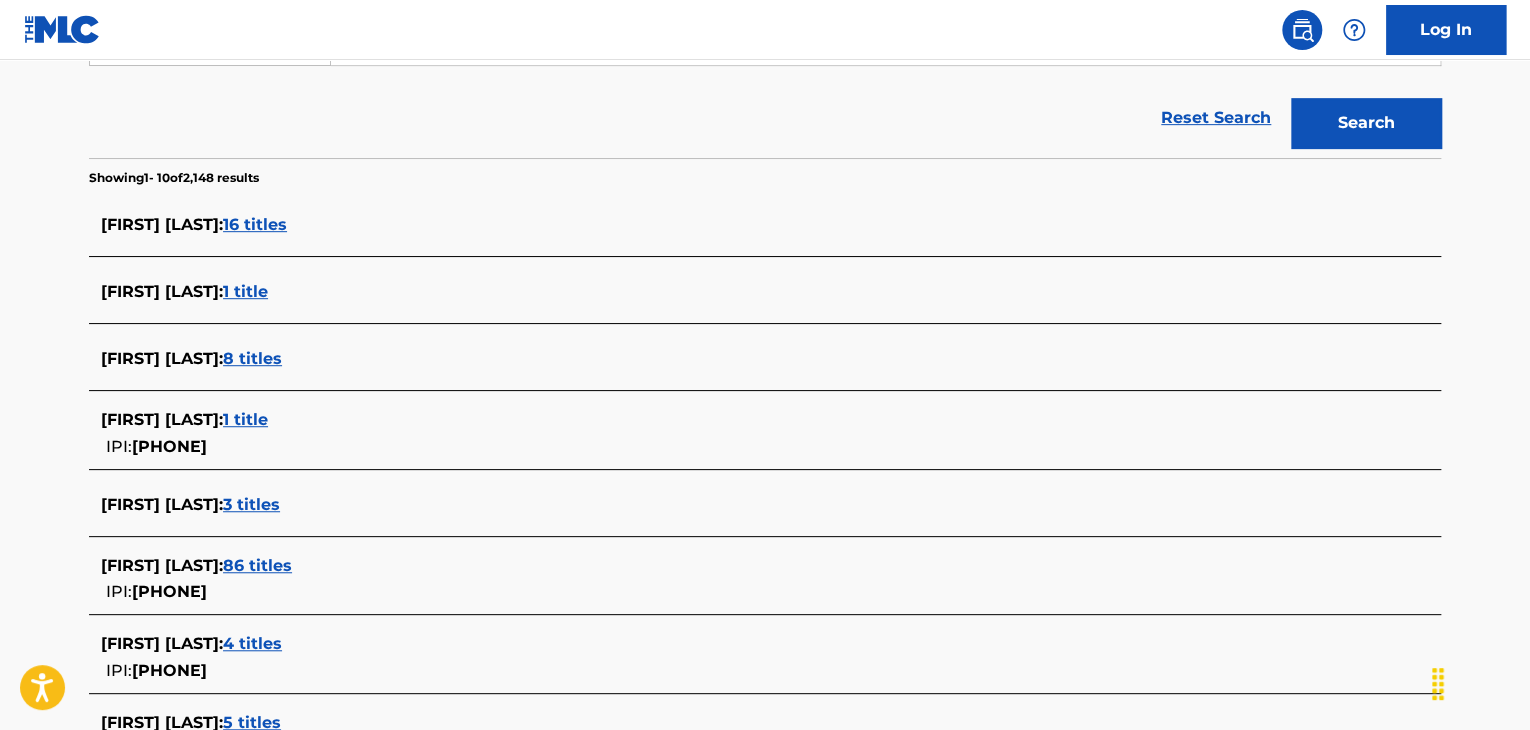 scroll, scrollTop: 400, scrollLeft: 0, axis: vertical 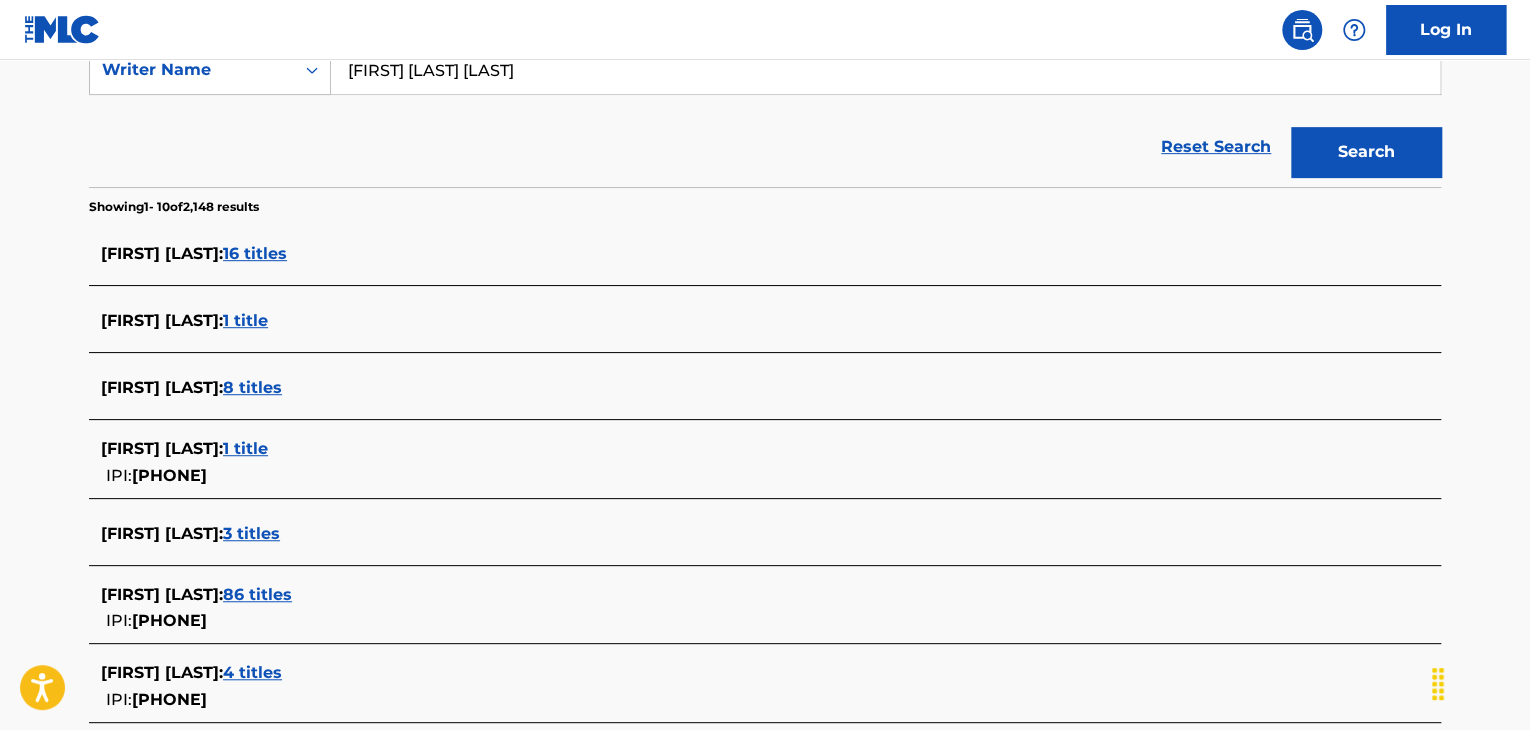drag, startPoint x: 398, startPoint y: 68, endPoint x: 452, endPoint y: 65, distance: 54.08327 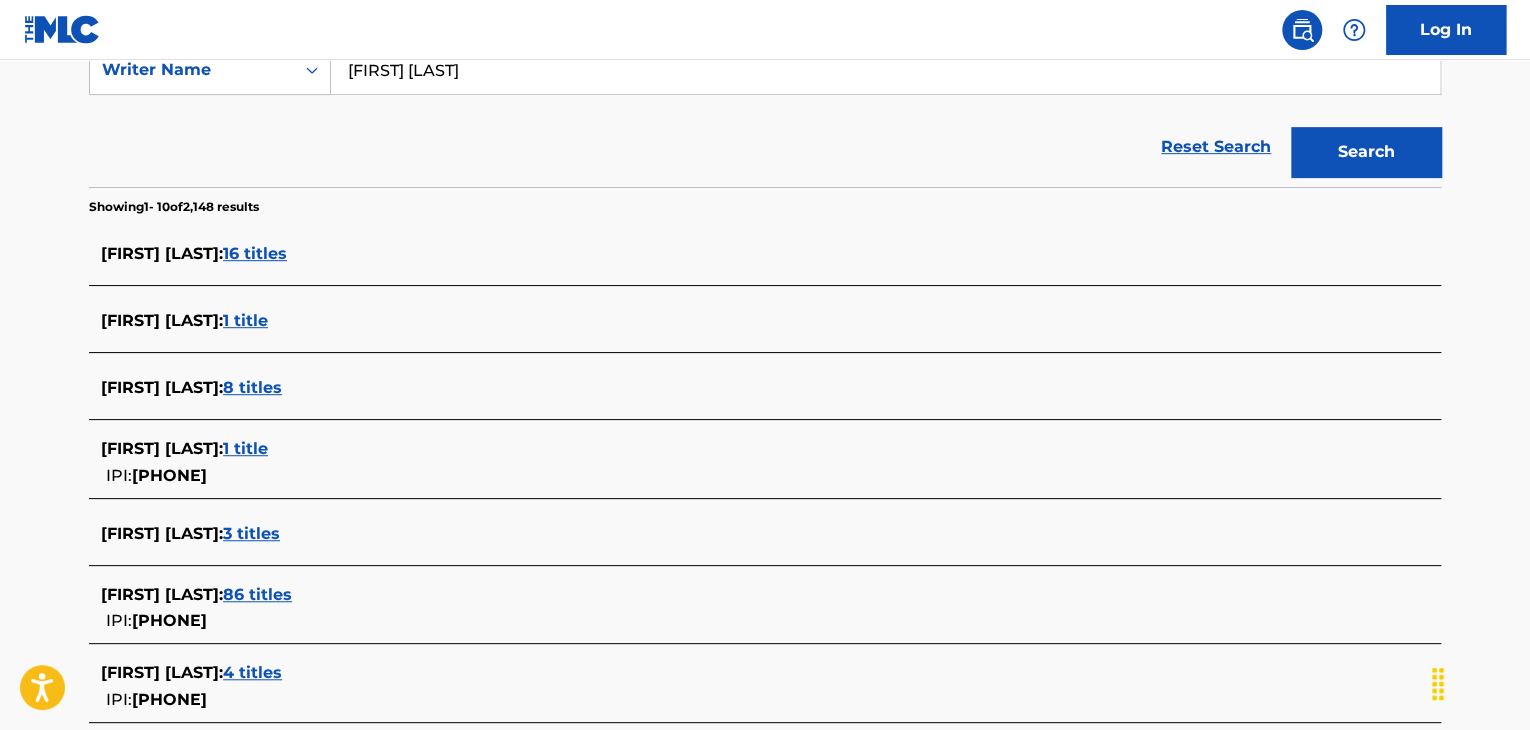 click on "Search" at bounding box center (1366, 152) 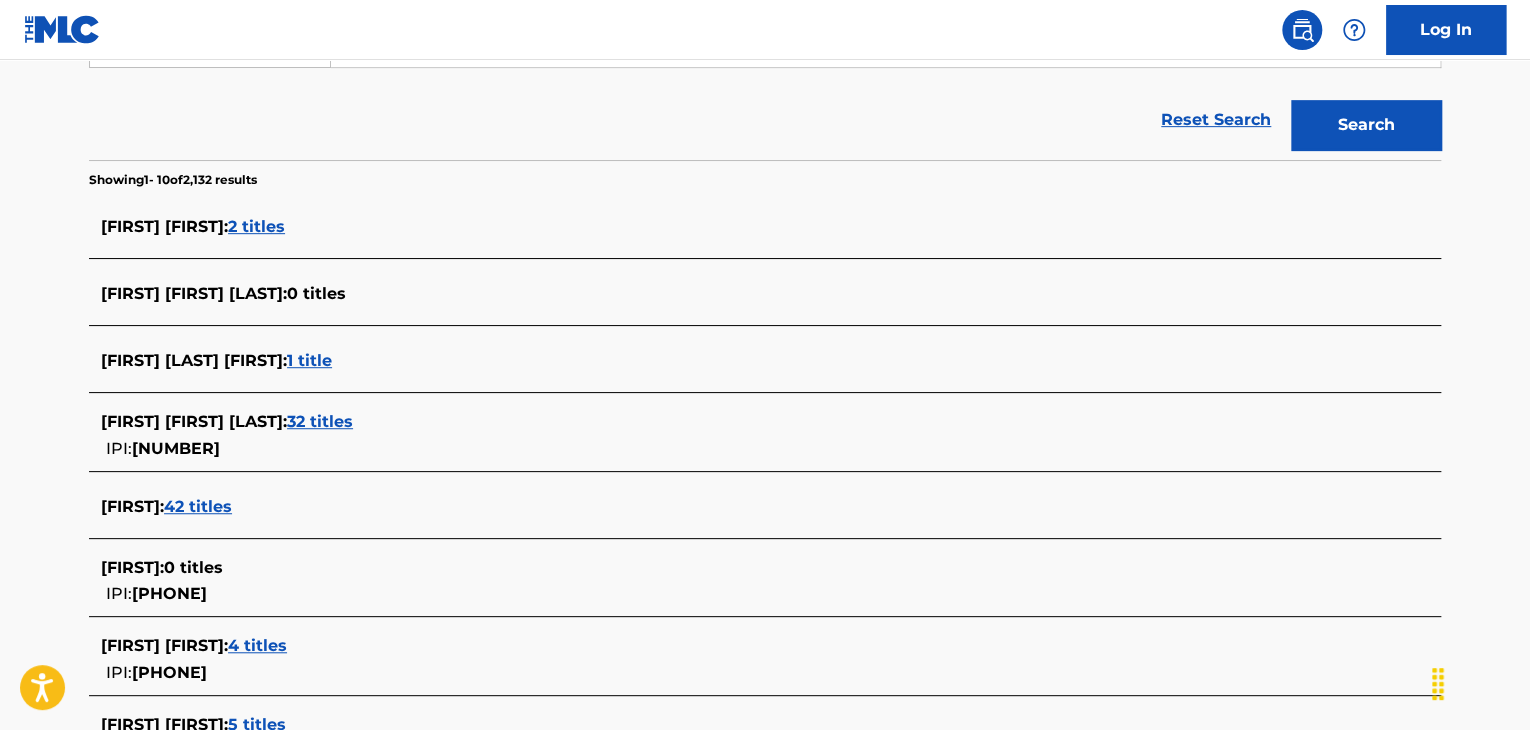 scroll, scrollTop: 300, scrollLeft: 0, axis: vertical 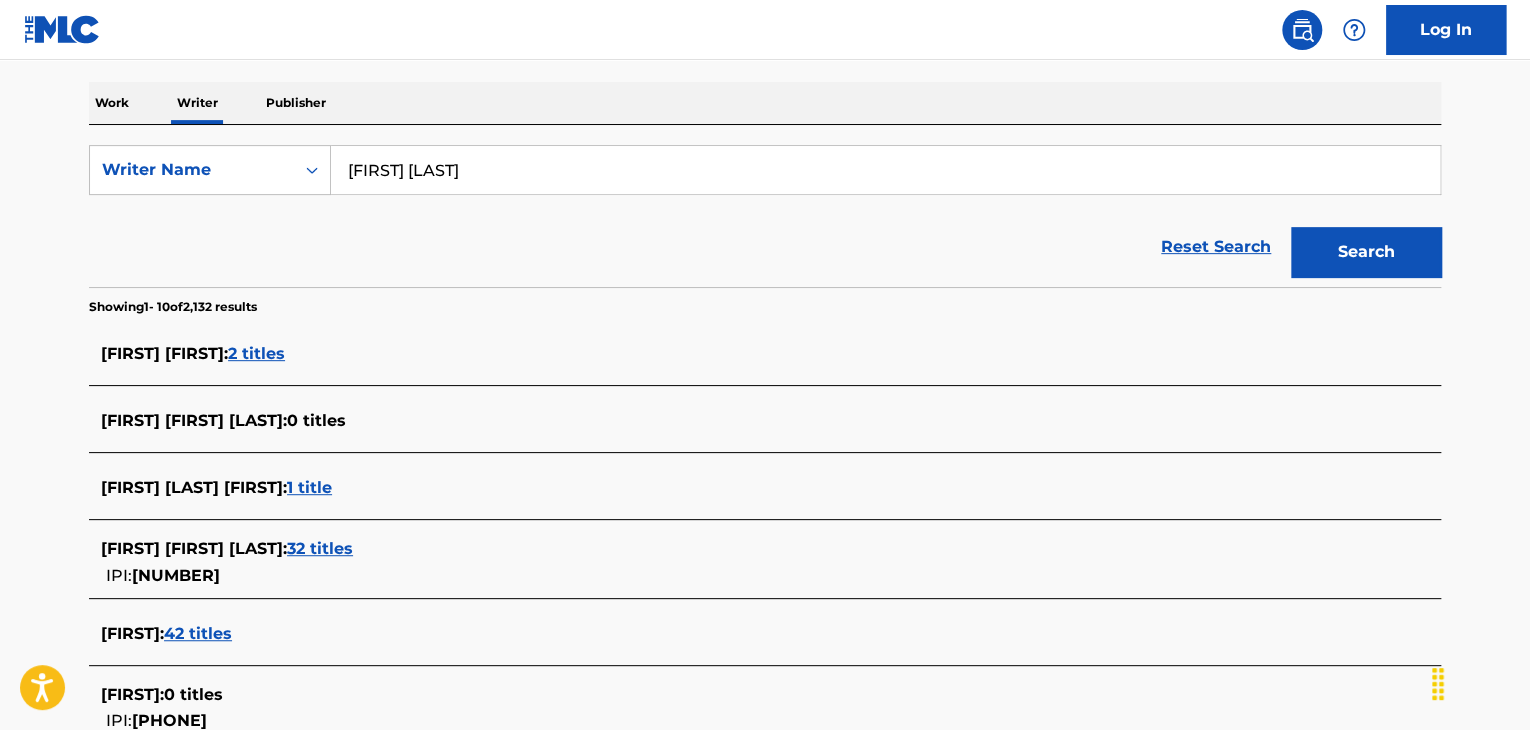 click on "Search" at bounding box center (1366, 252) 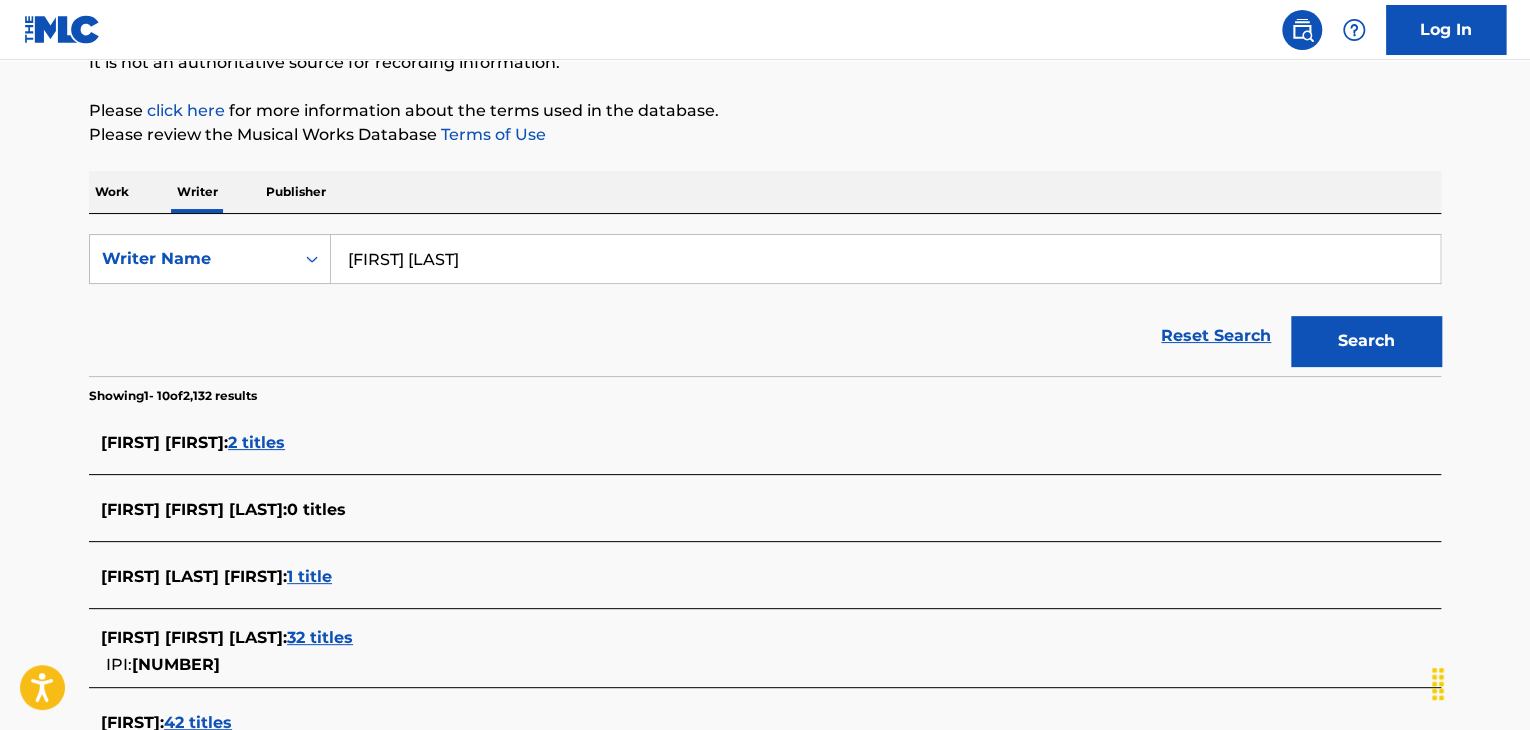 scroll, scrollTop: 200, scrollLeft: 0, axis: vertical 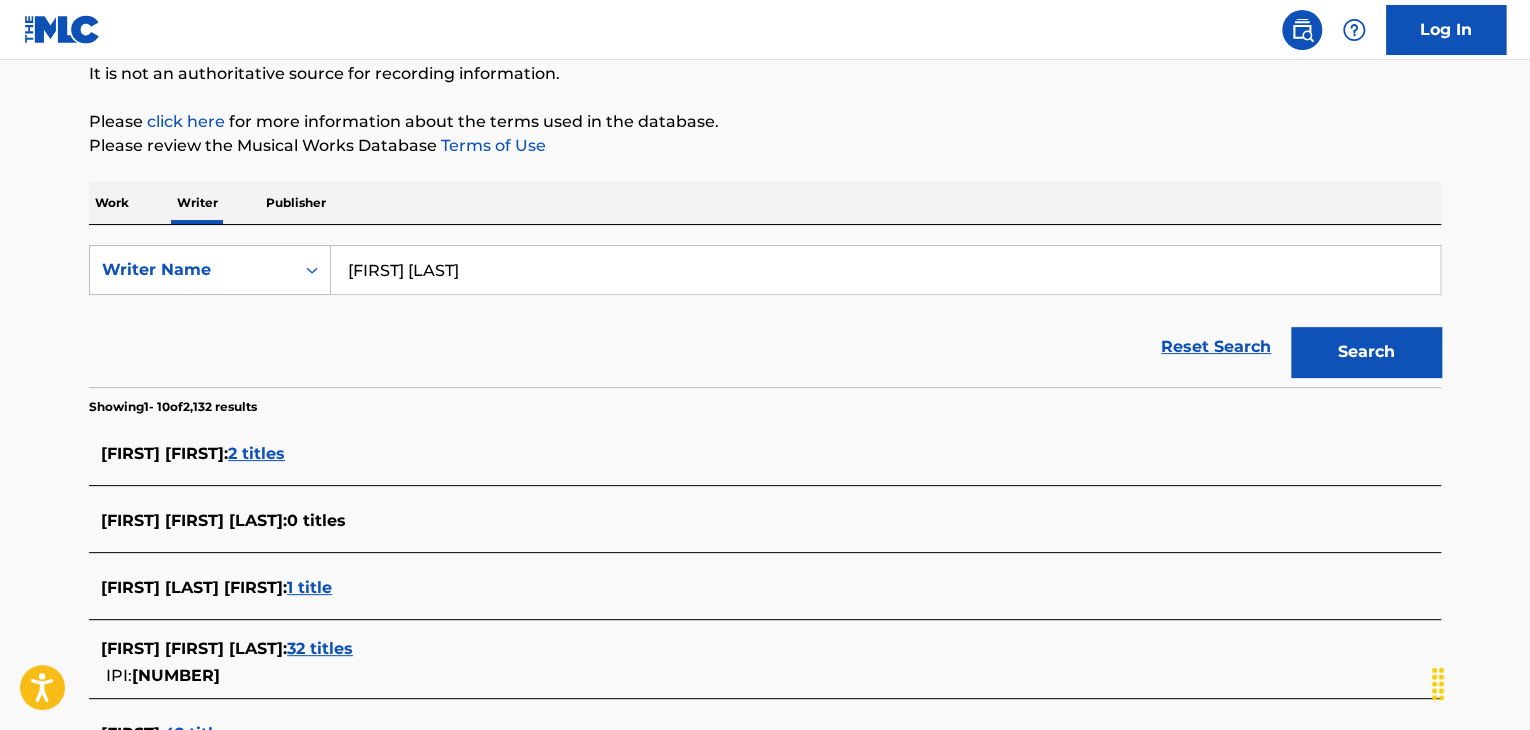 drag, startPoint x: 386, startPoint y: 273, endPoint x: 464, endPoint y: 271, distance: 78.025635 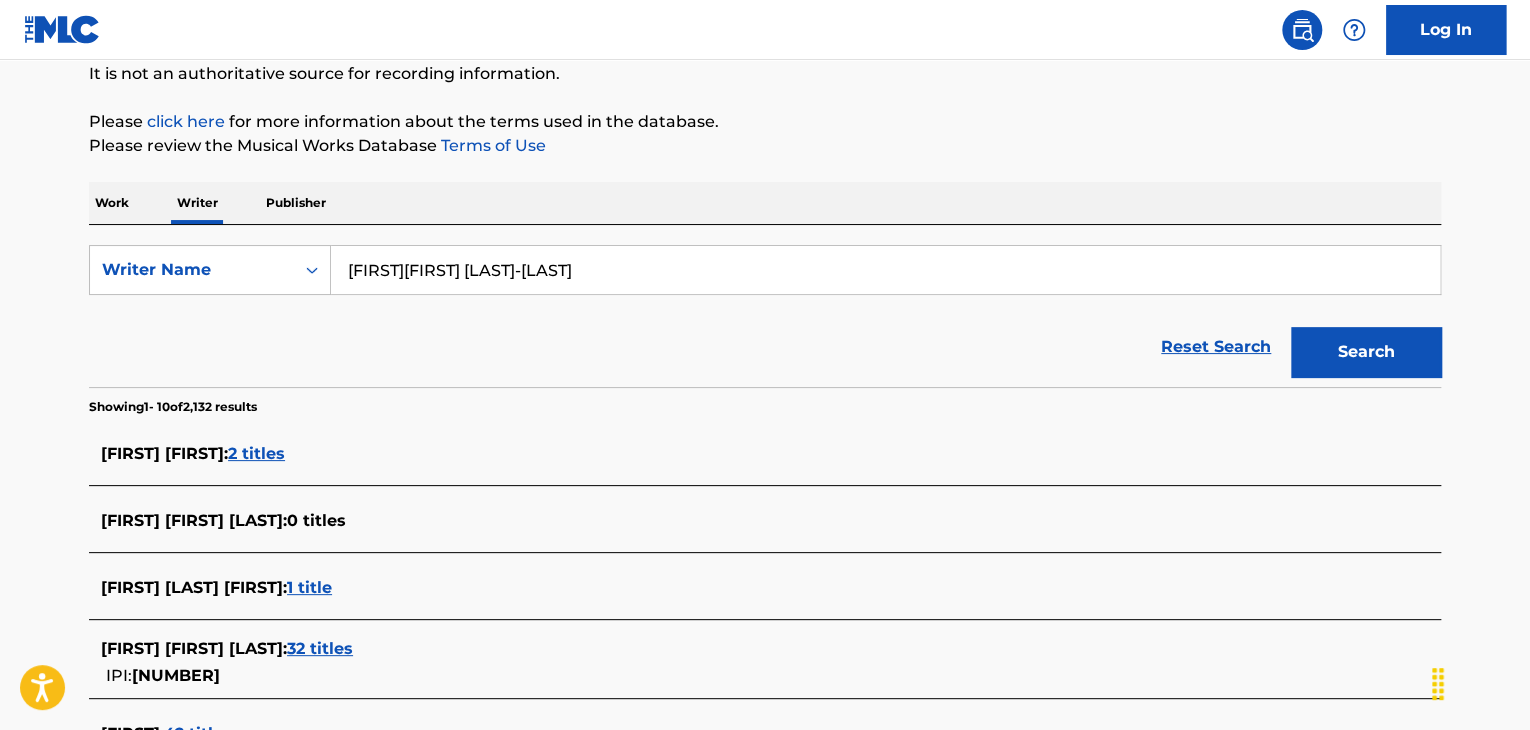 drag, startPoint x: 384, startPoint y: 269, endPoint x: 432, endPoint y: 269, distance: 48 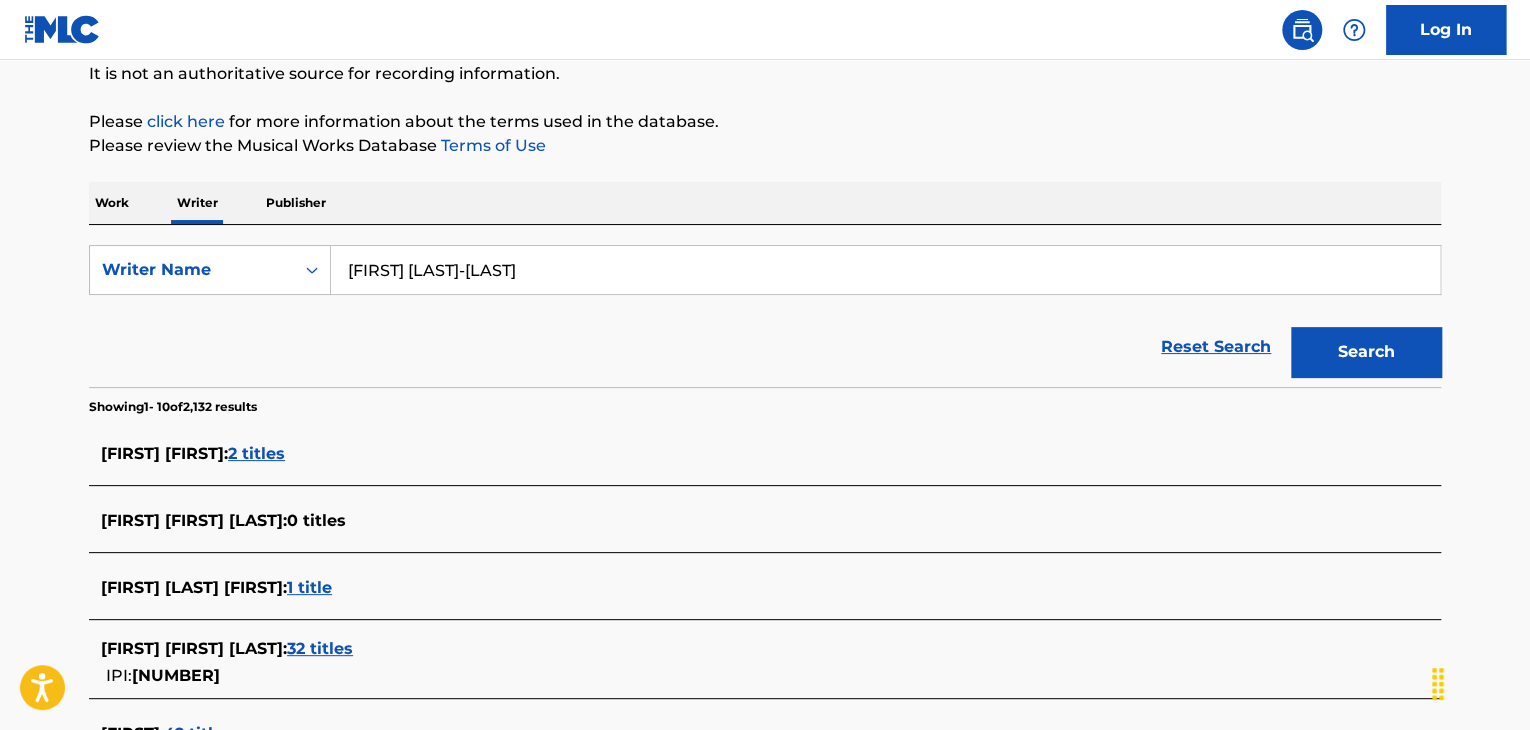 drag, startPoint x: 450, startPoint y: 269, endPoint x: 572, endPoint y: 259, distance: 122.40915 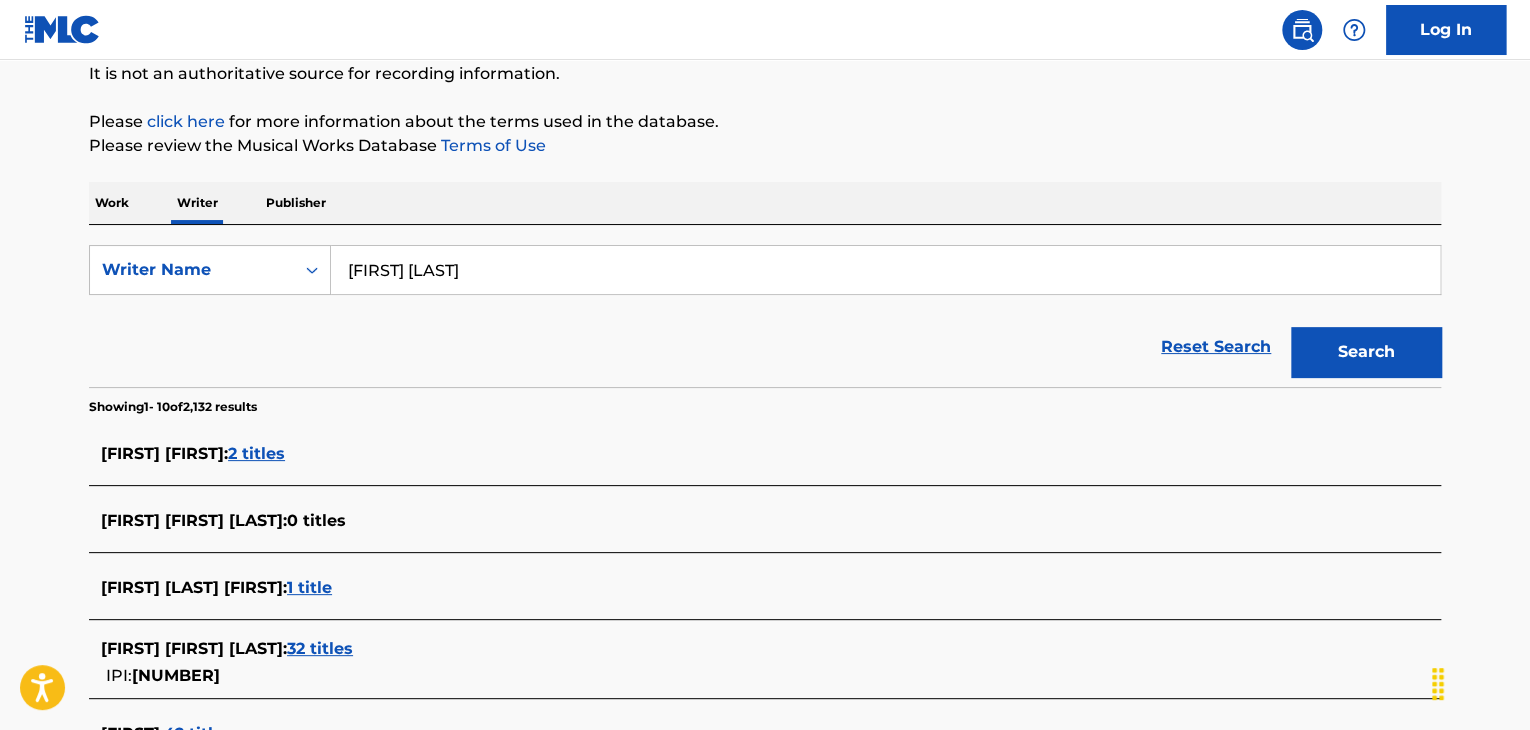 type on "[FIRST] [LAST]" 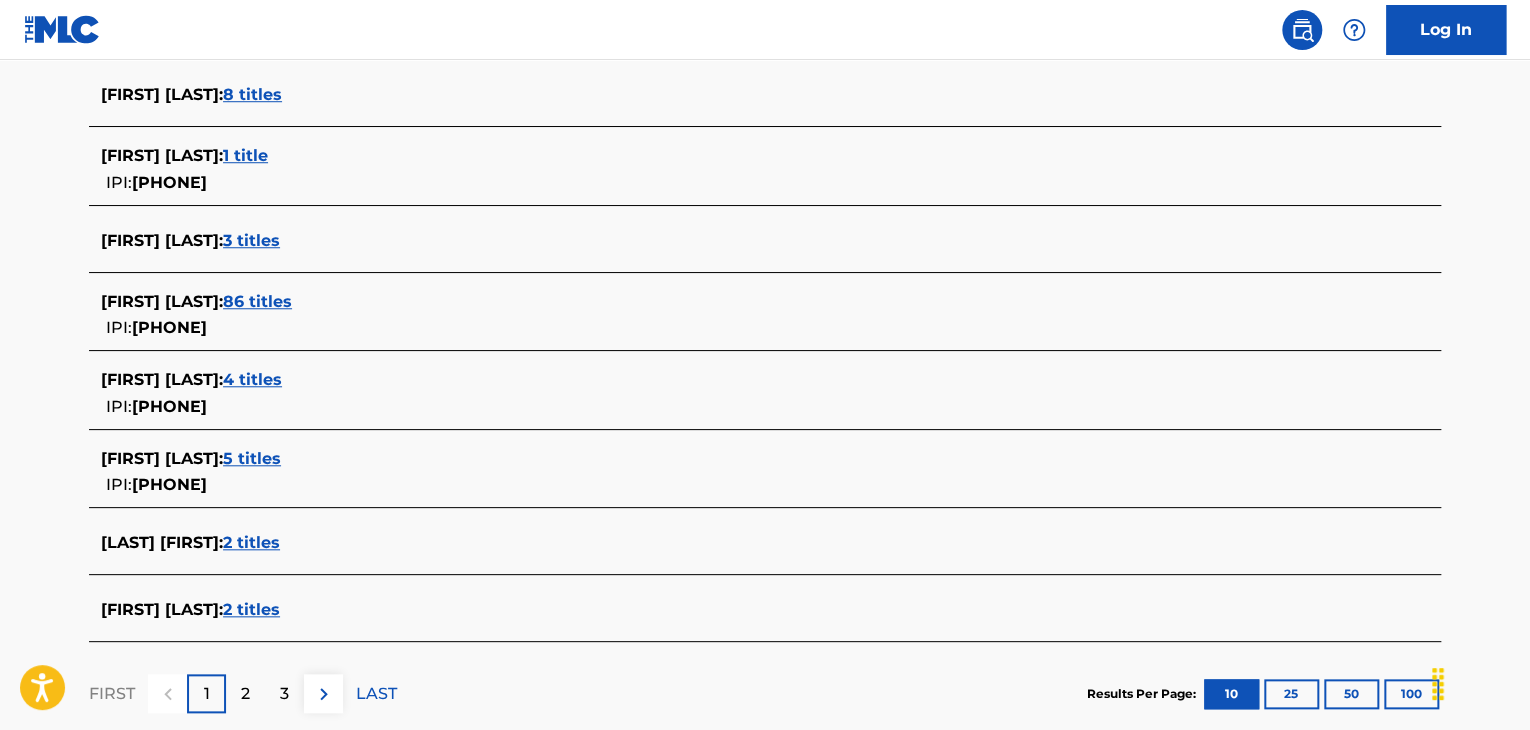 scroll, scrollTop: 800, scrollLeft: 0, axis: vertical 